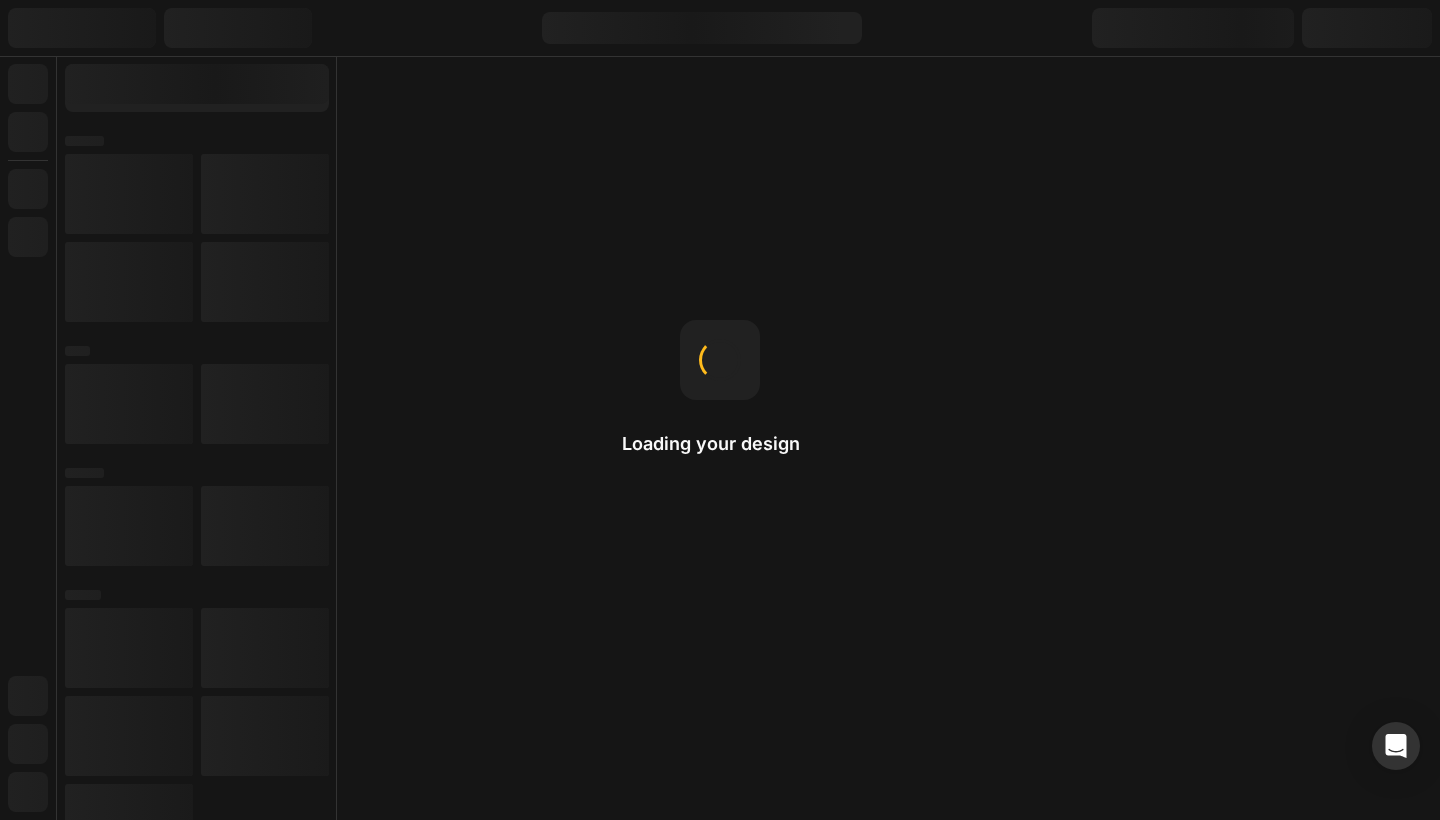 scroll, scrollTop: 0, scrollLeft: 0, axis: both 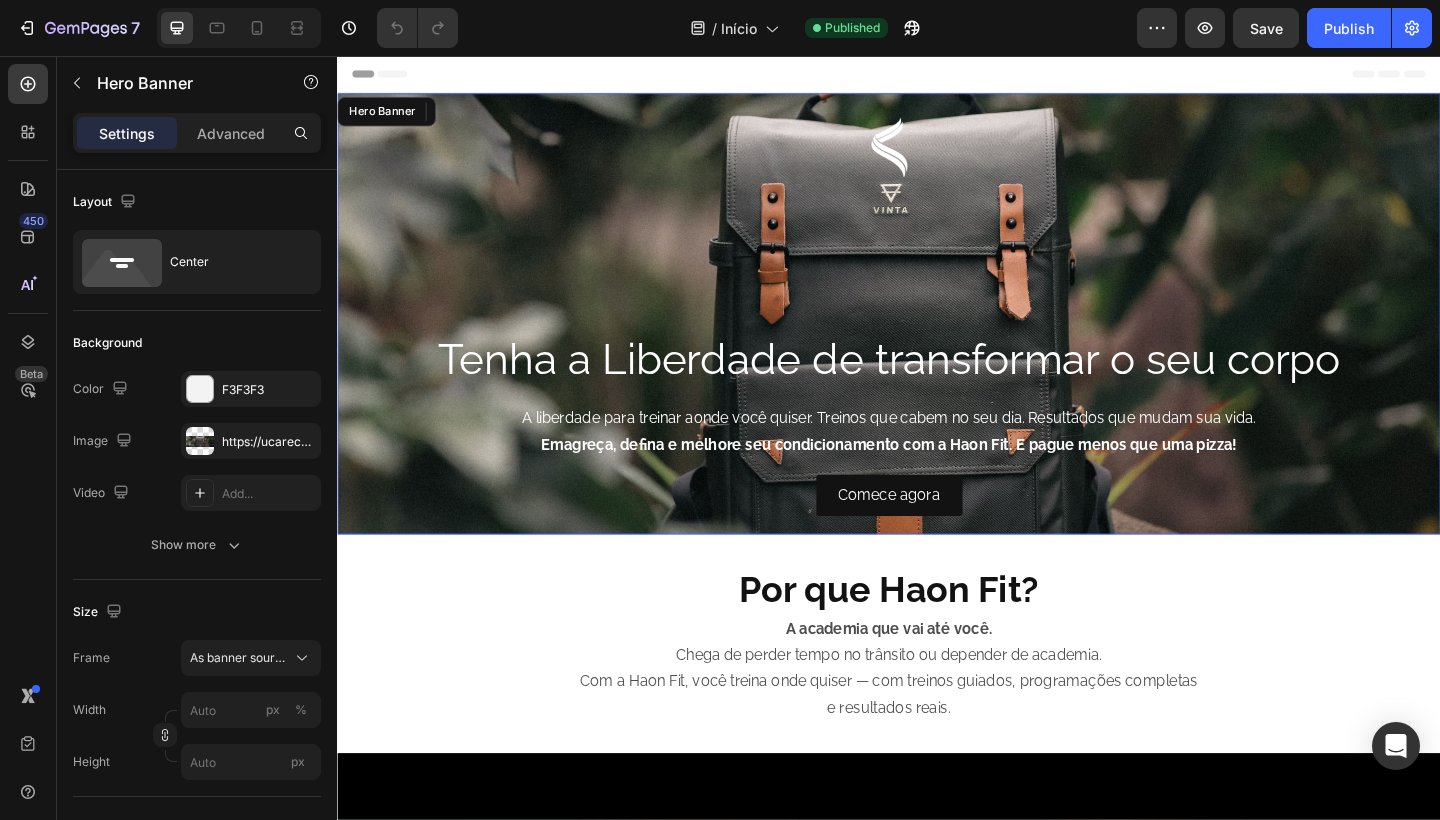 click on "Image   158 Tenha a Liberdade de transformar o seu corpo Heading A liberdade para treinar aonde você quiser. Treinos que cabem no seu dia. Resultados que mudam sua vida. Emagreça, defina e melhore seu condicionamento com a Haon Fit. E pague menos que uma pizza! Text Block Comece agora Button" at bounding box center (937, 337) 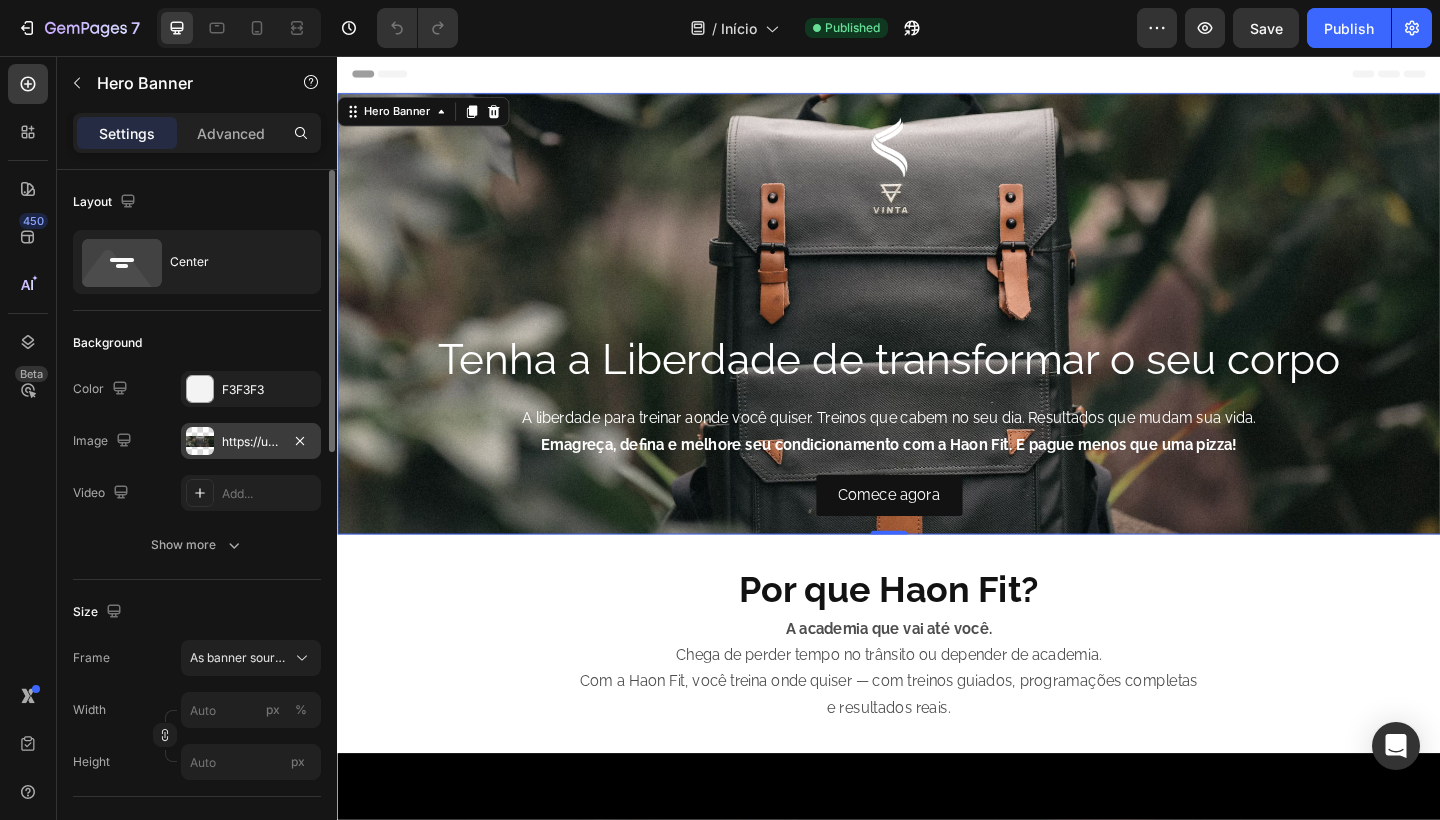 click on "https://ucarecdn.com/46d5a88e-90ac-48f6-9cb5-b666cd138e46/-/format/auto/" at bounding box center (251, 442) 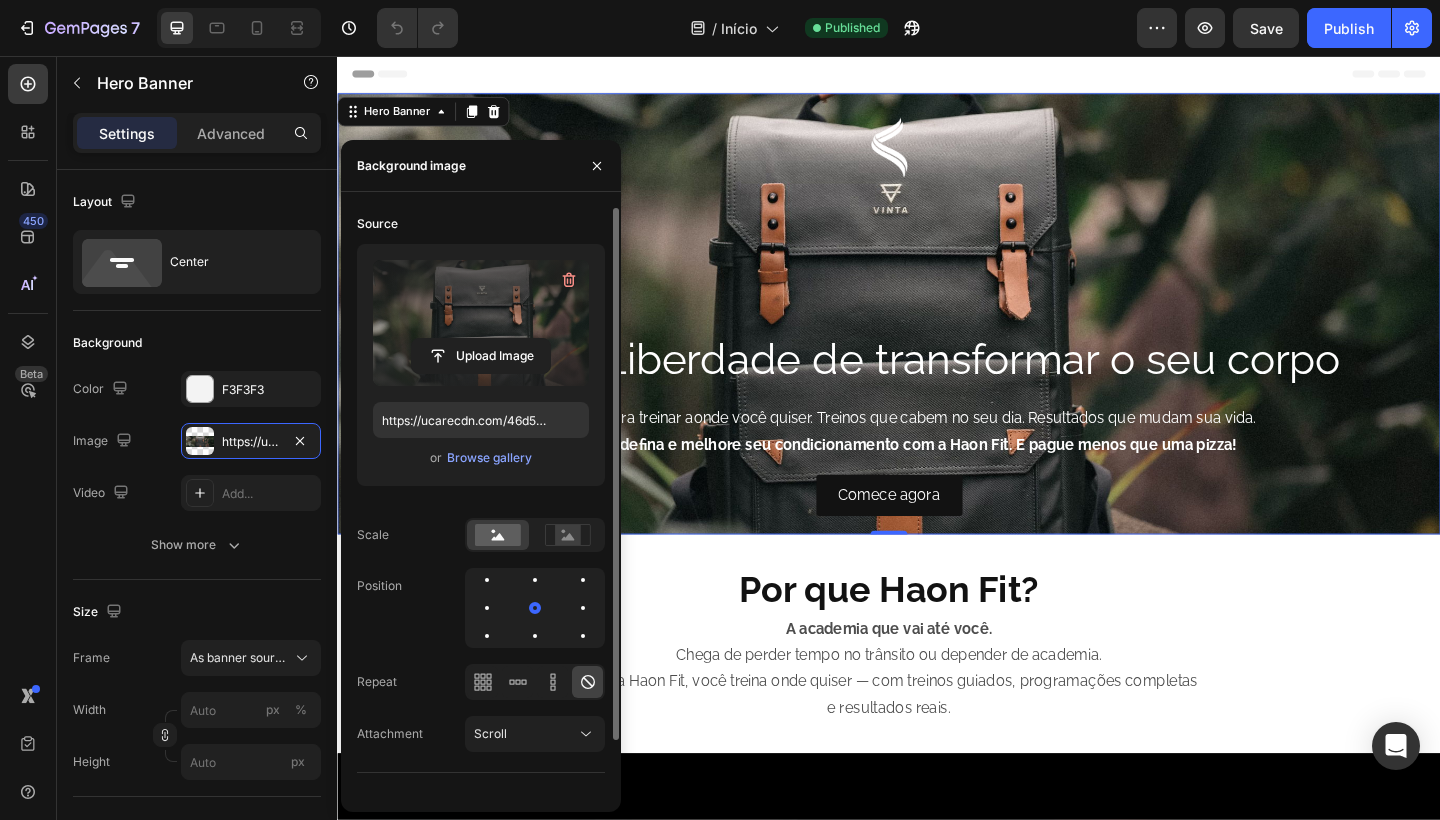 click at bounding box center [481, 323] 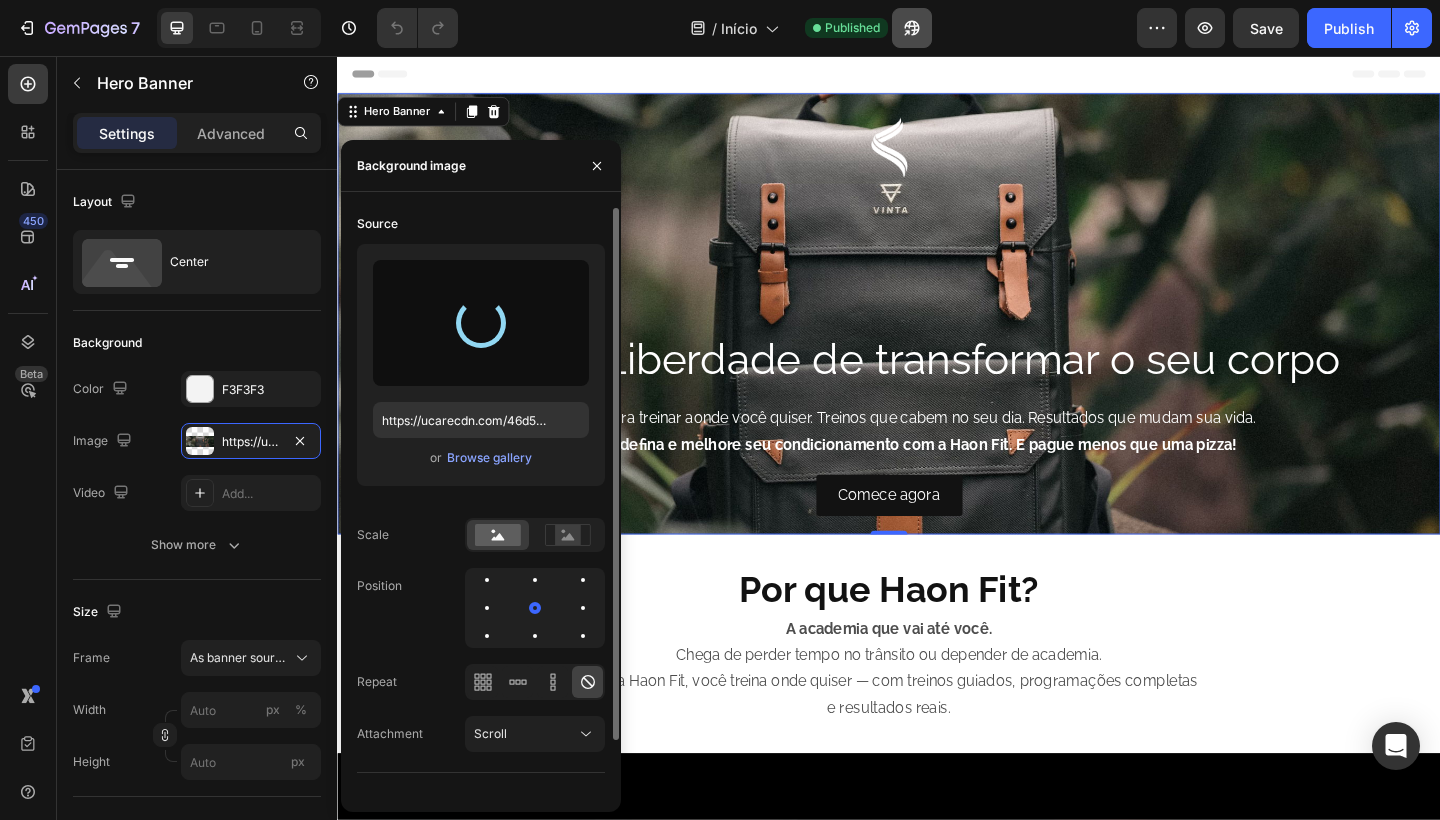 type on "https://cdn.shopify.com/s/files/1/0754/9681/6871/files/gempages_576628724481393183-c97b30b7-c26d-455a-bc93-7a0cda398db2.png" 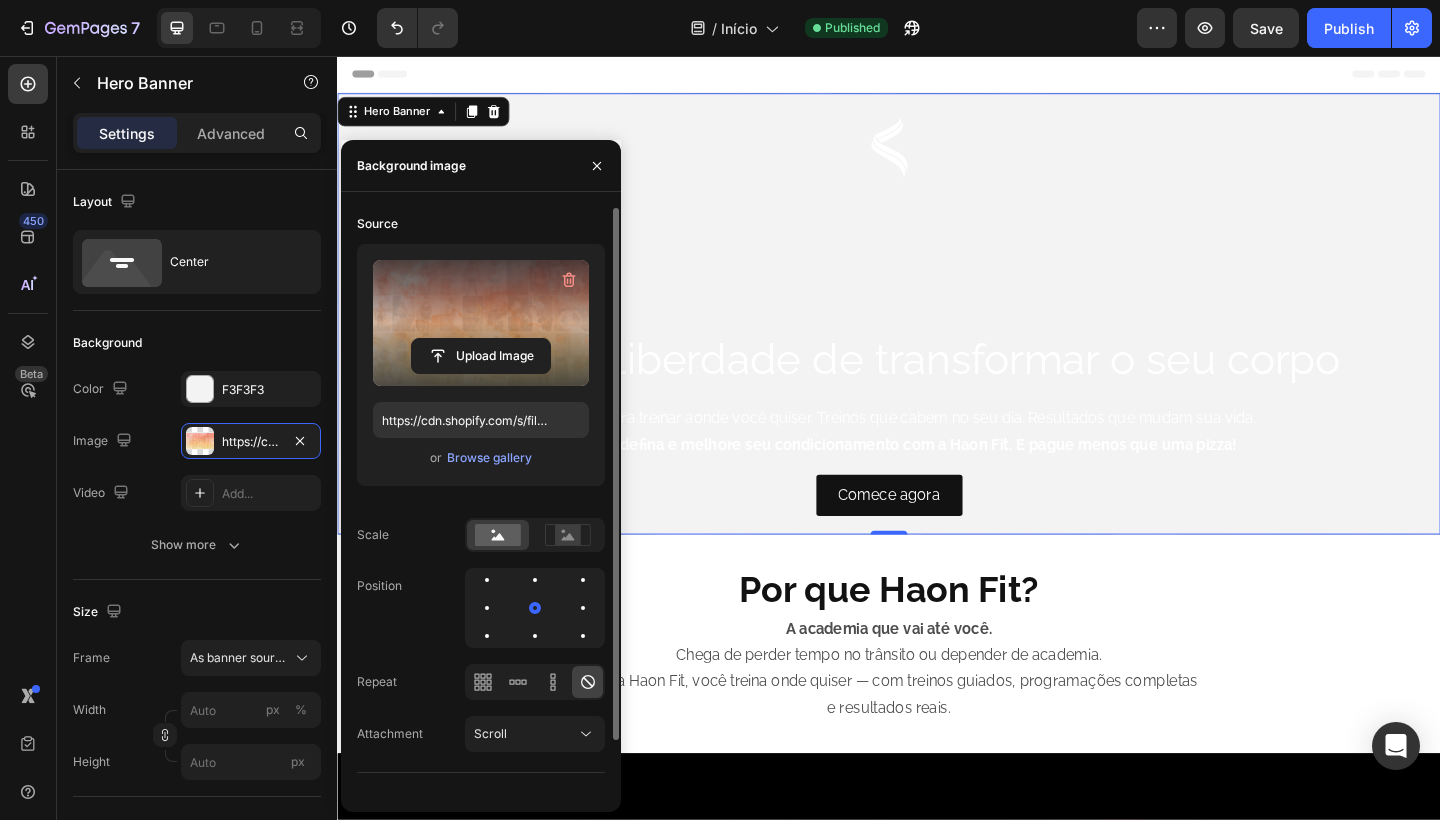 click on "Header" at bounding box center (937, 76) 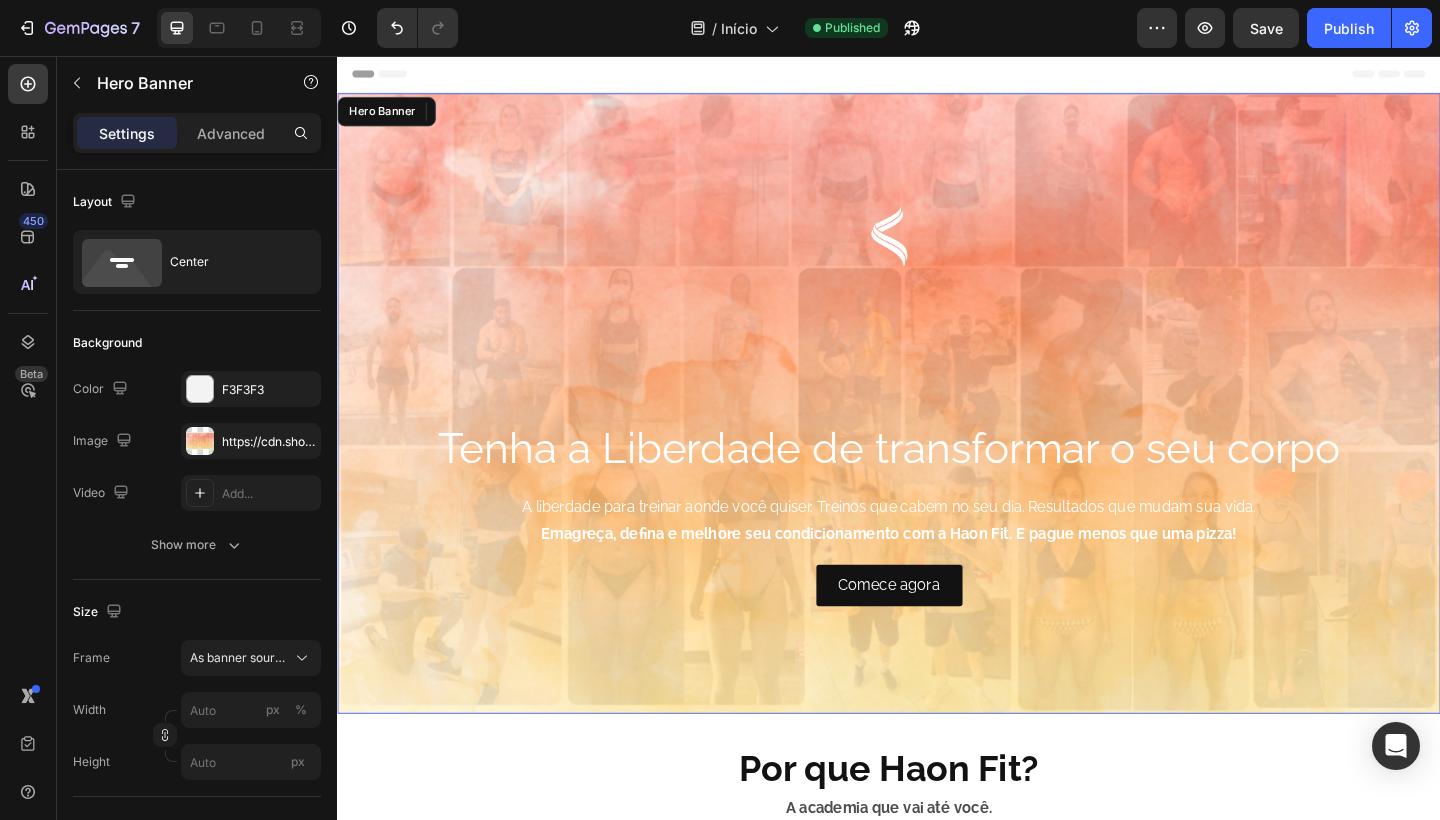 click at bounding box center [937, 434] 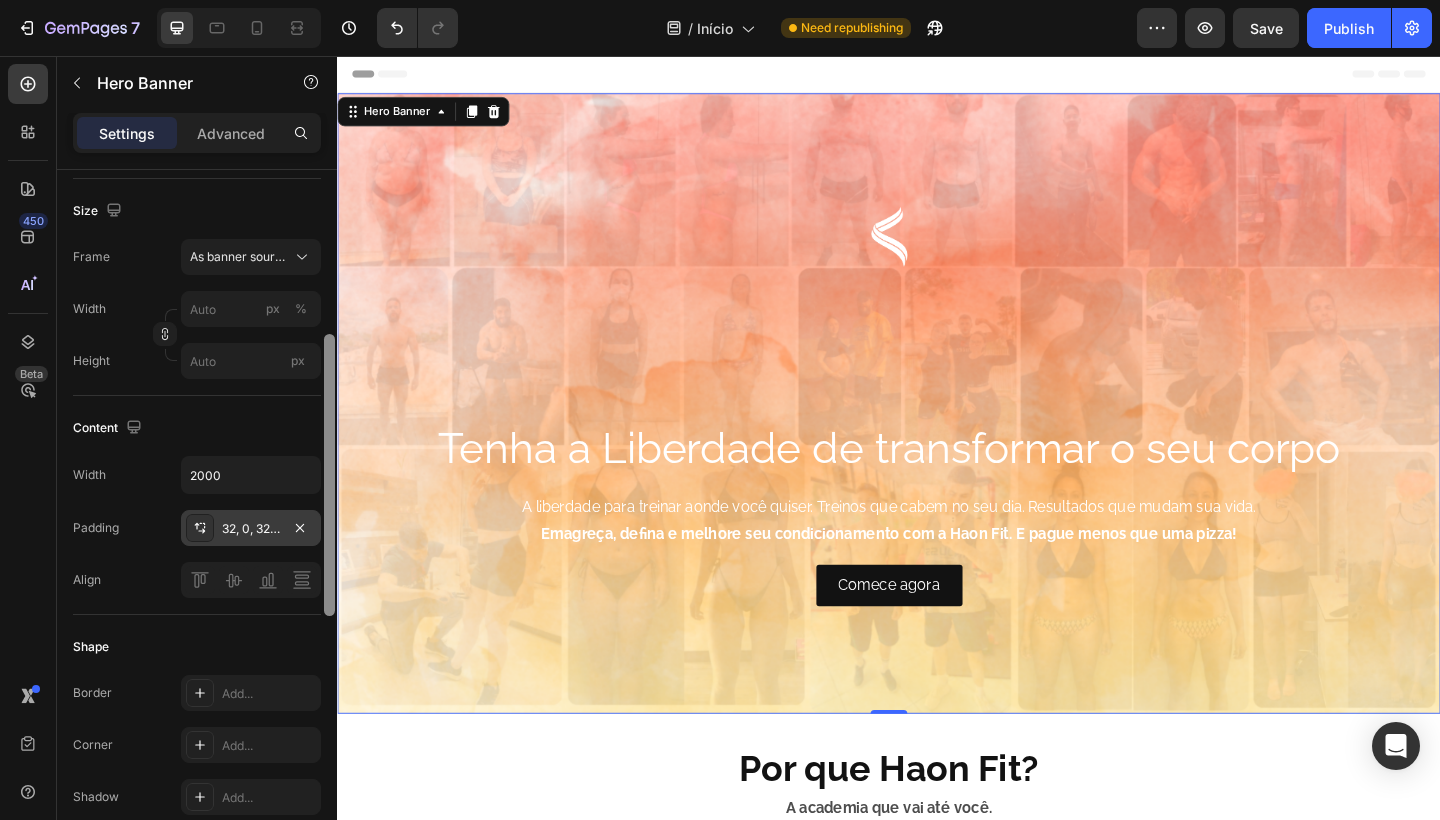 scroll, scrollTop: 404, scrollLeft: 0, axis: vertical 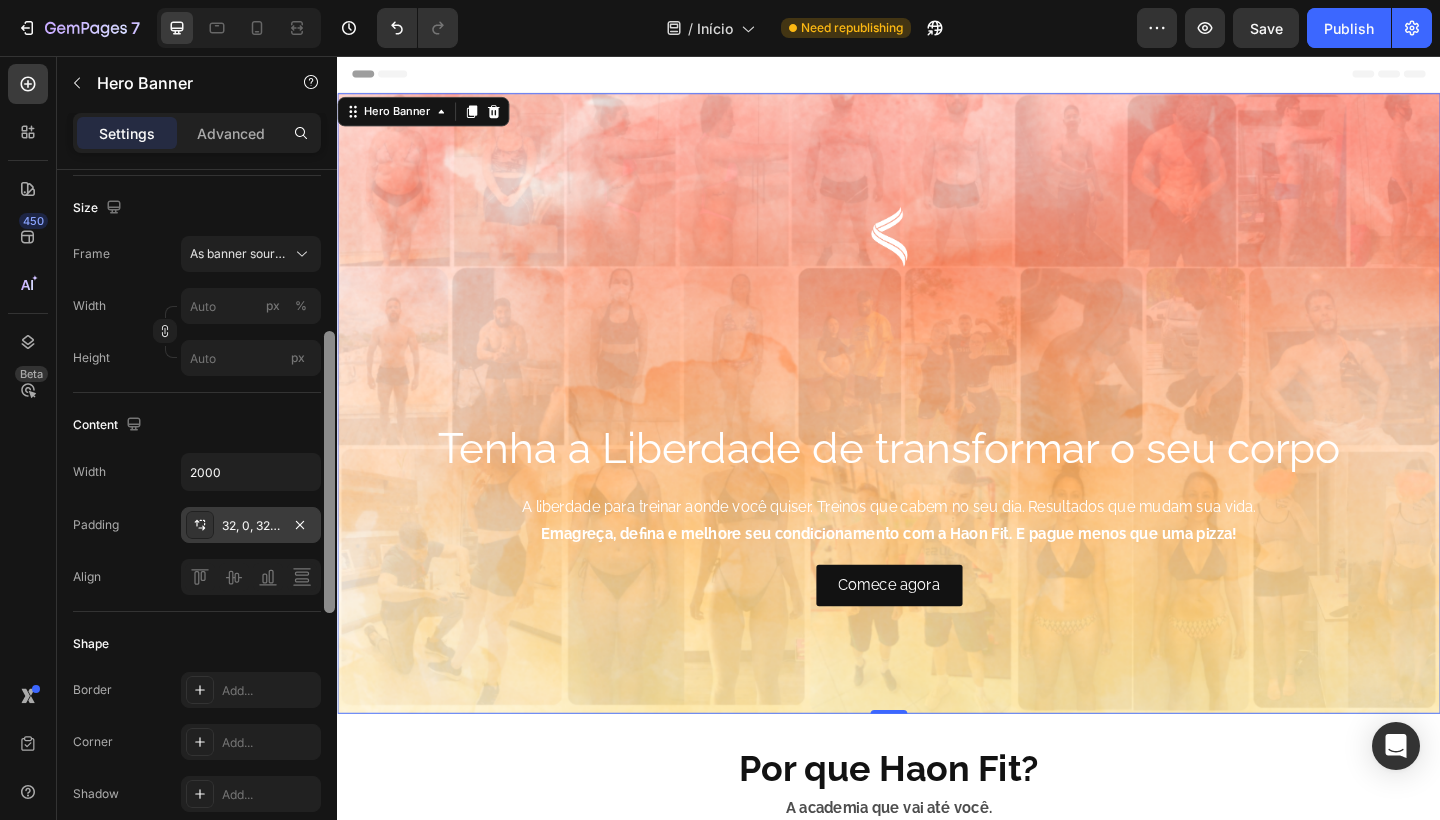 drag, startPoint x: 333, startPoint y: 349, endPoint x: 282, endPoint y: 511, distance: 169.83817 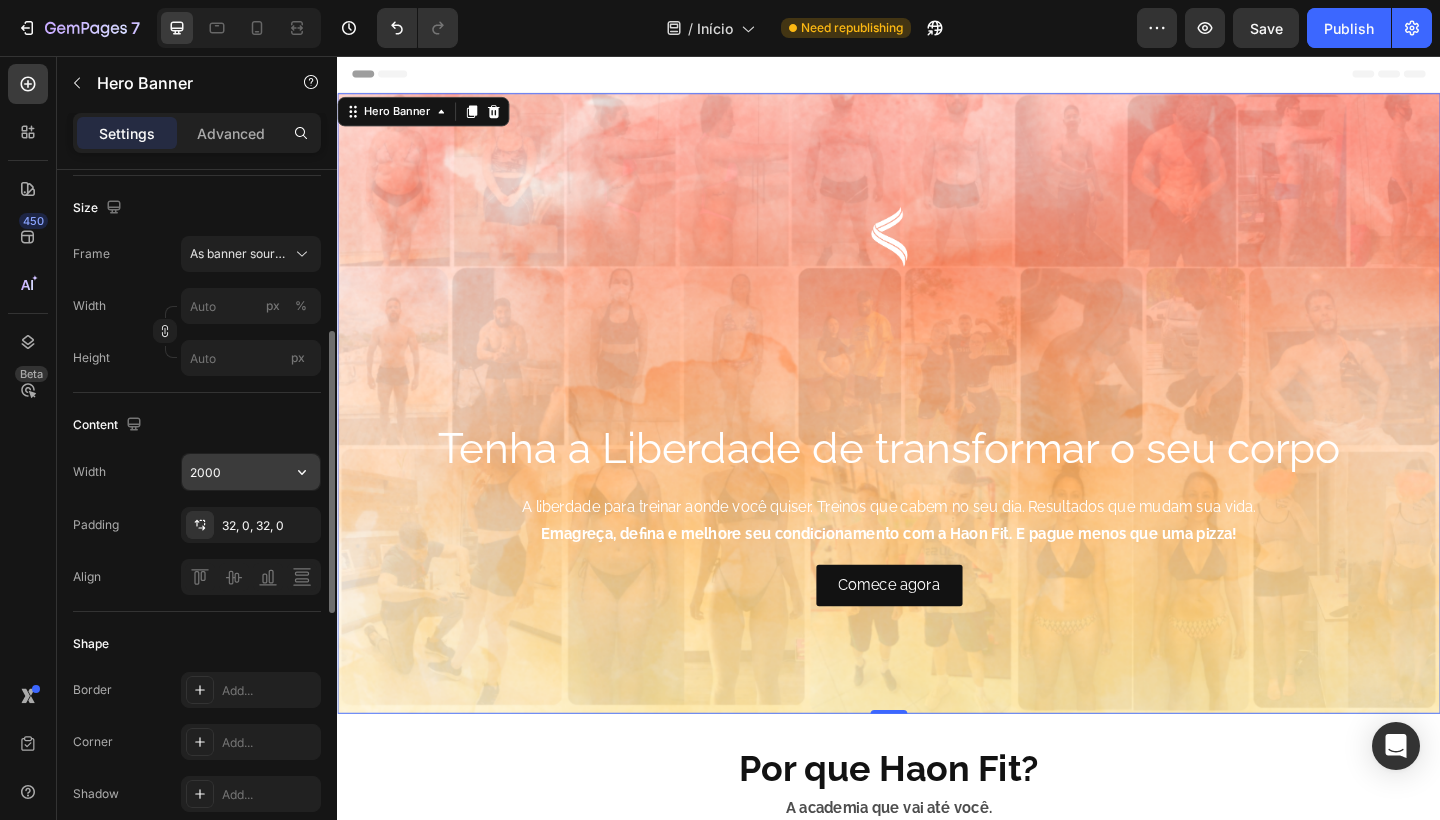 click on "2000" at bounding box center (251, 472) 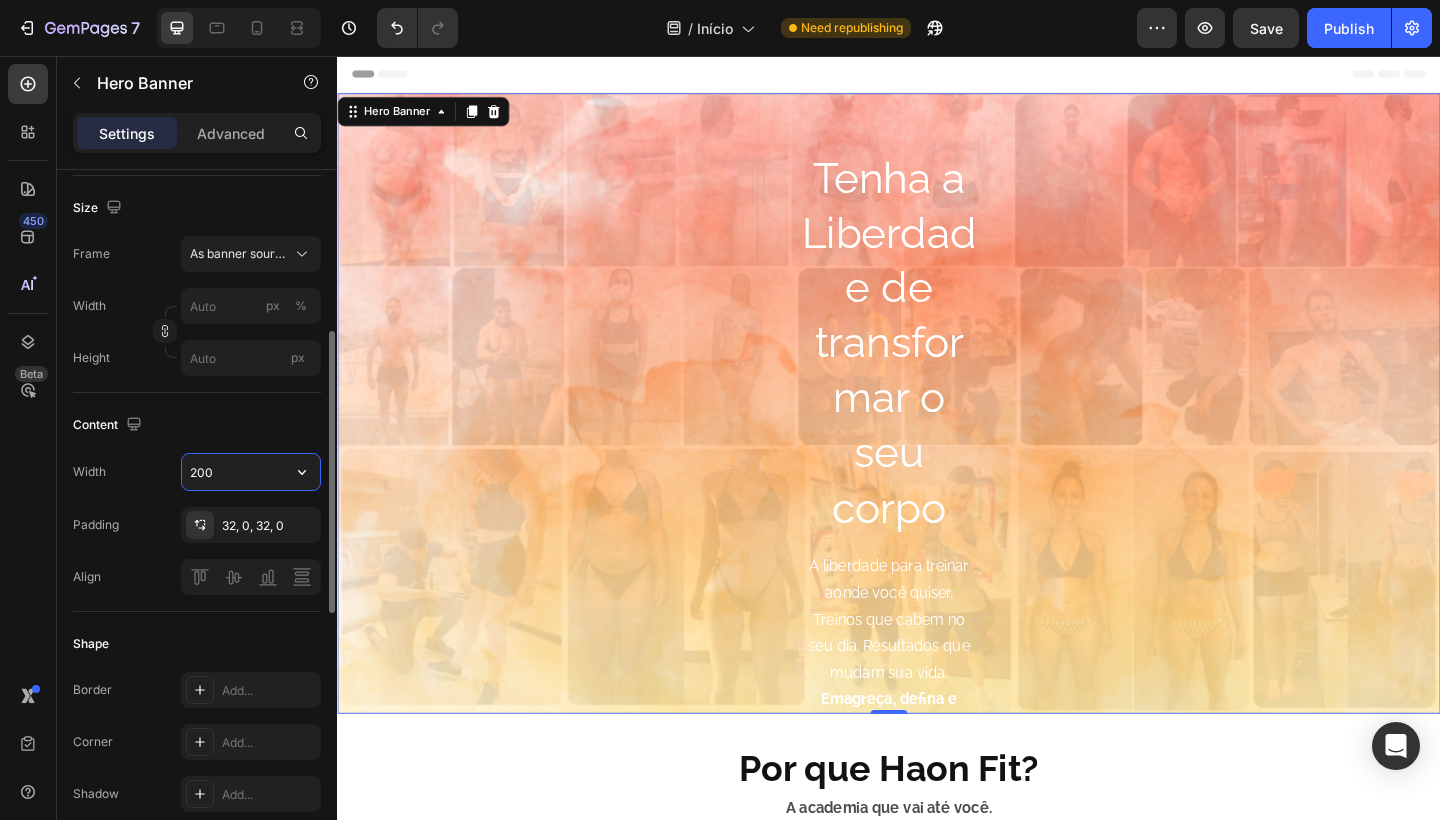 type on "2000" 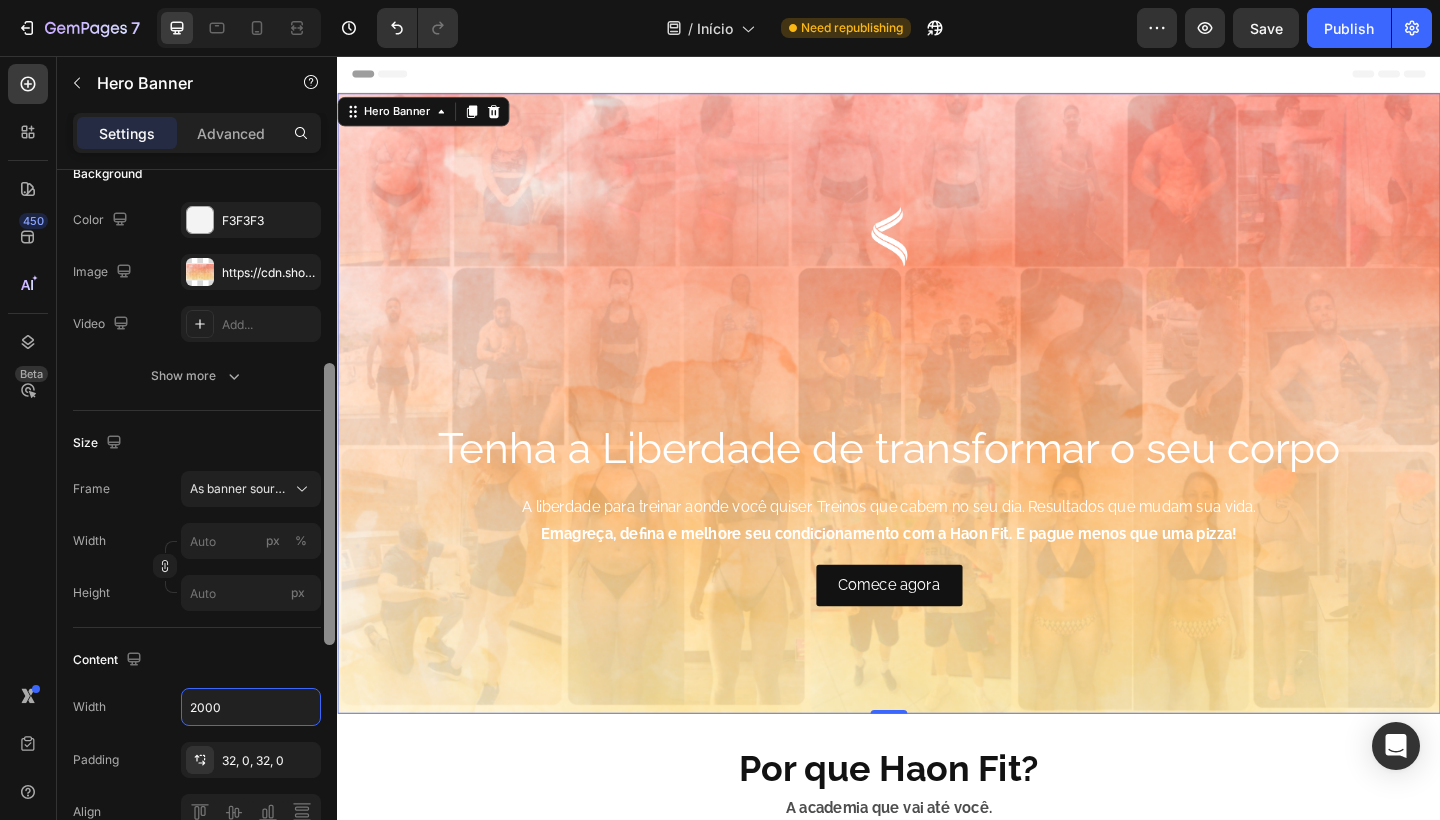 scroll, scrollTop: 147, scrollLeft: 0, axis: vertical 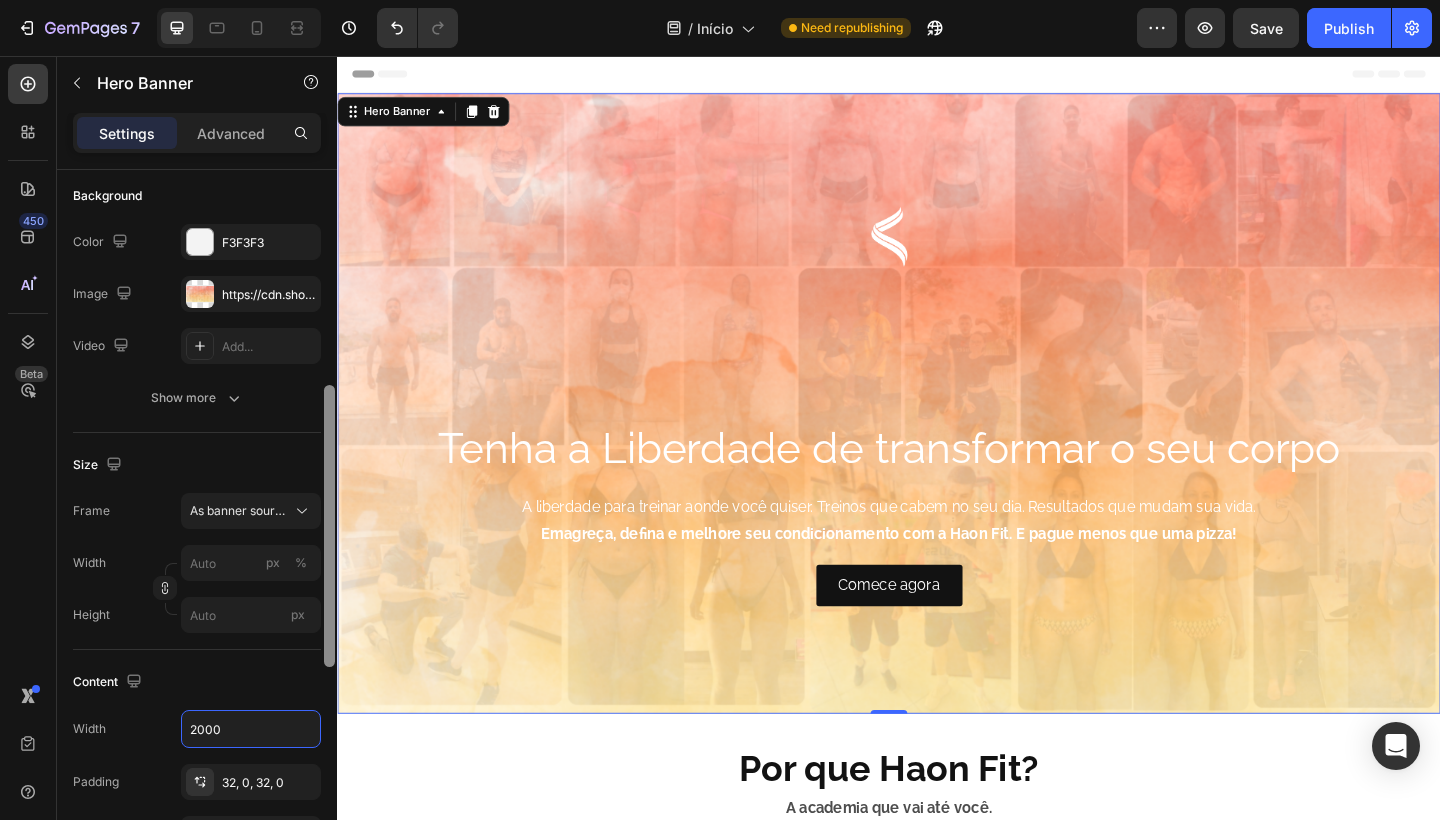drag, startPoint x: 329, startPoint y: 430, endPoint x: 317, endPoint y: 327, distance: 103.69667 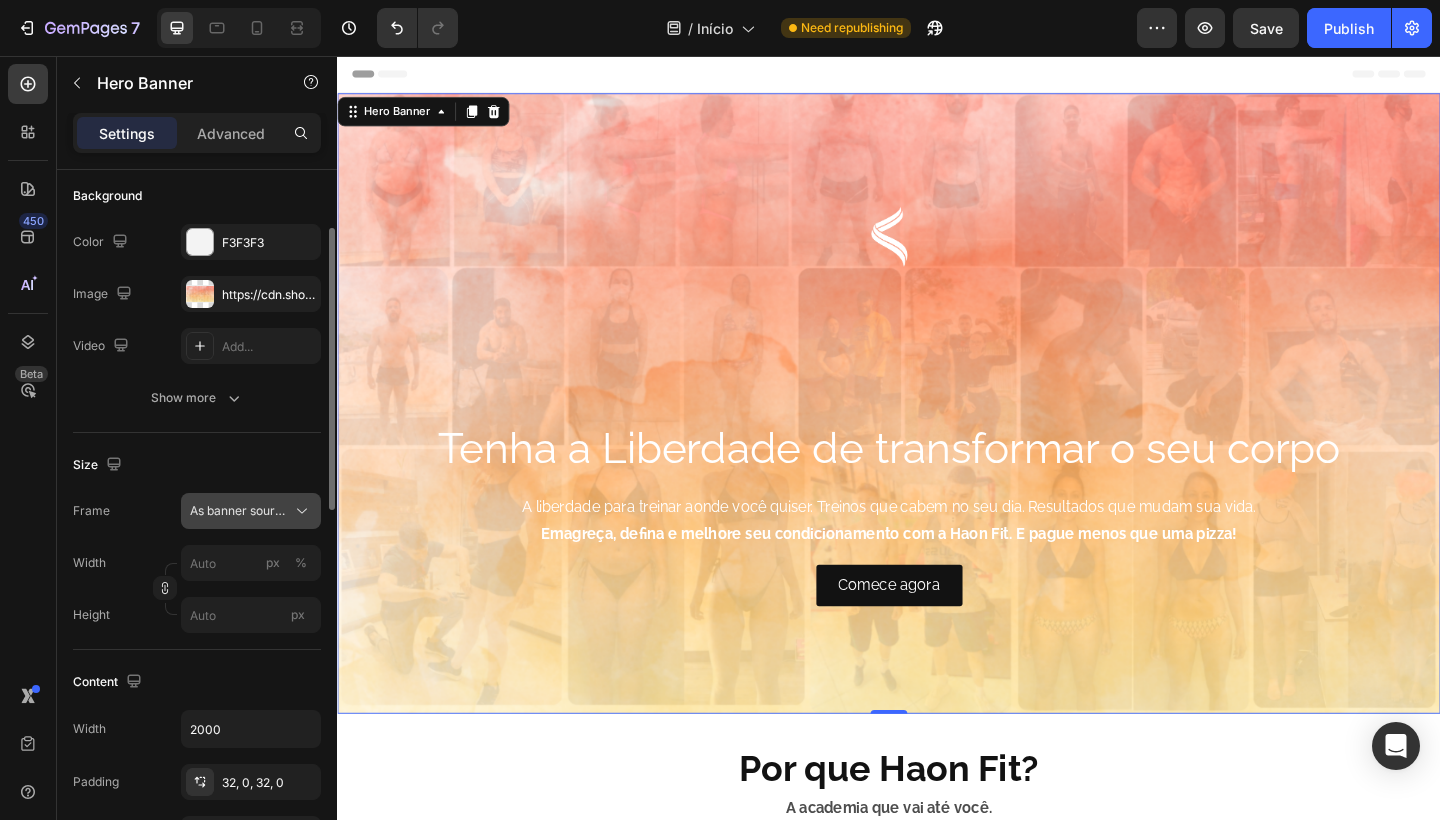click 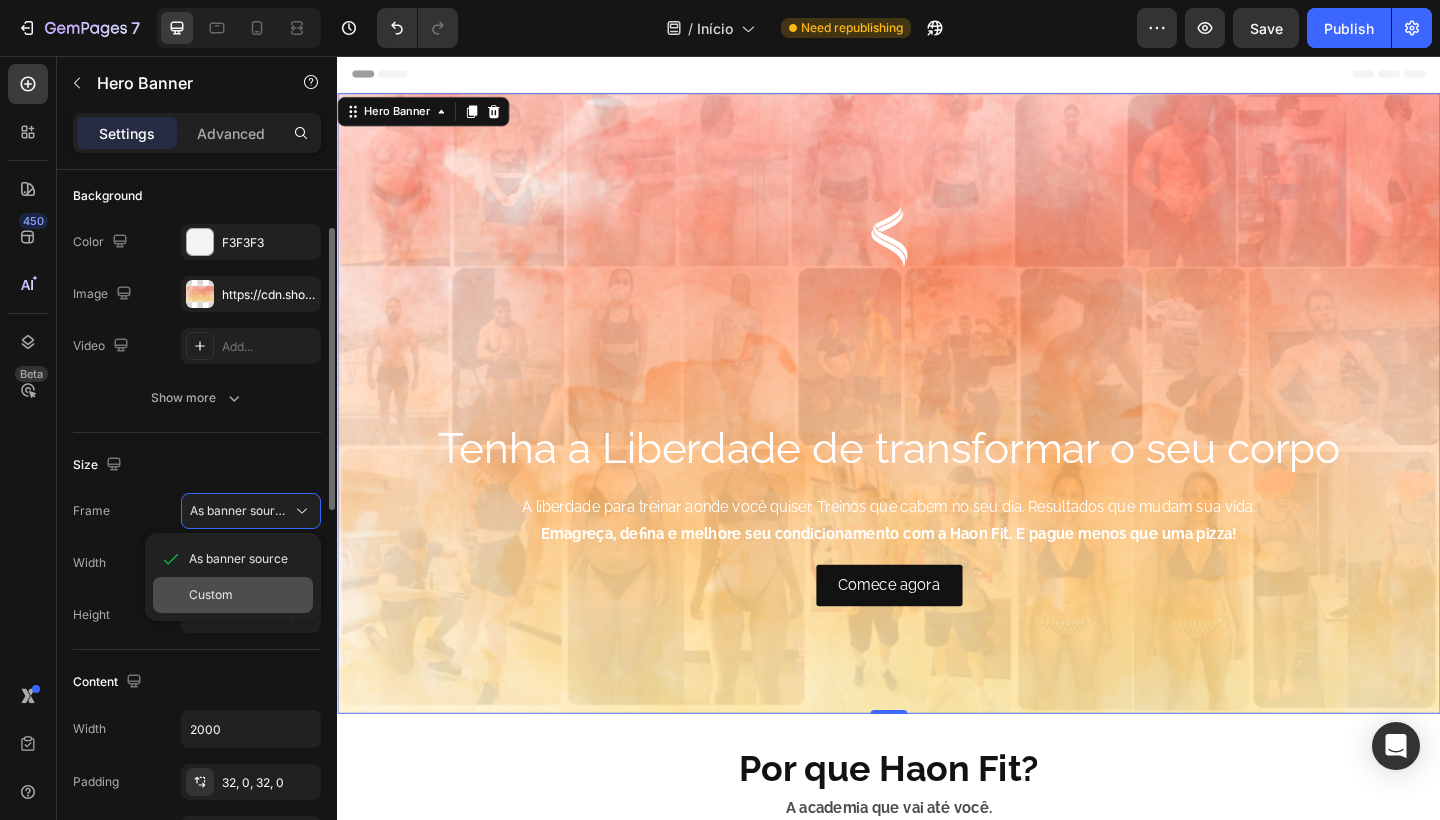 click on "Custom" at bounding box center [247, 595] 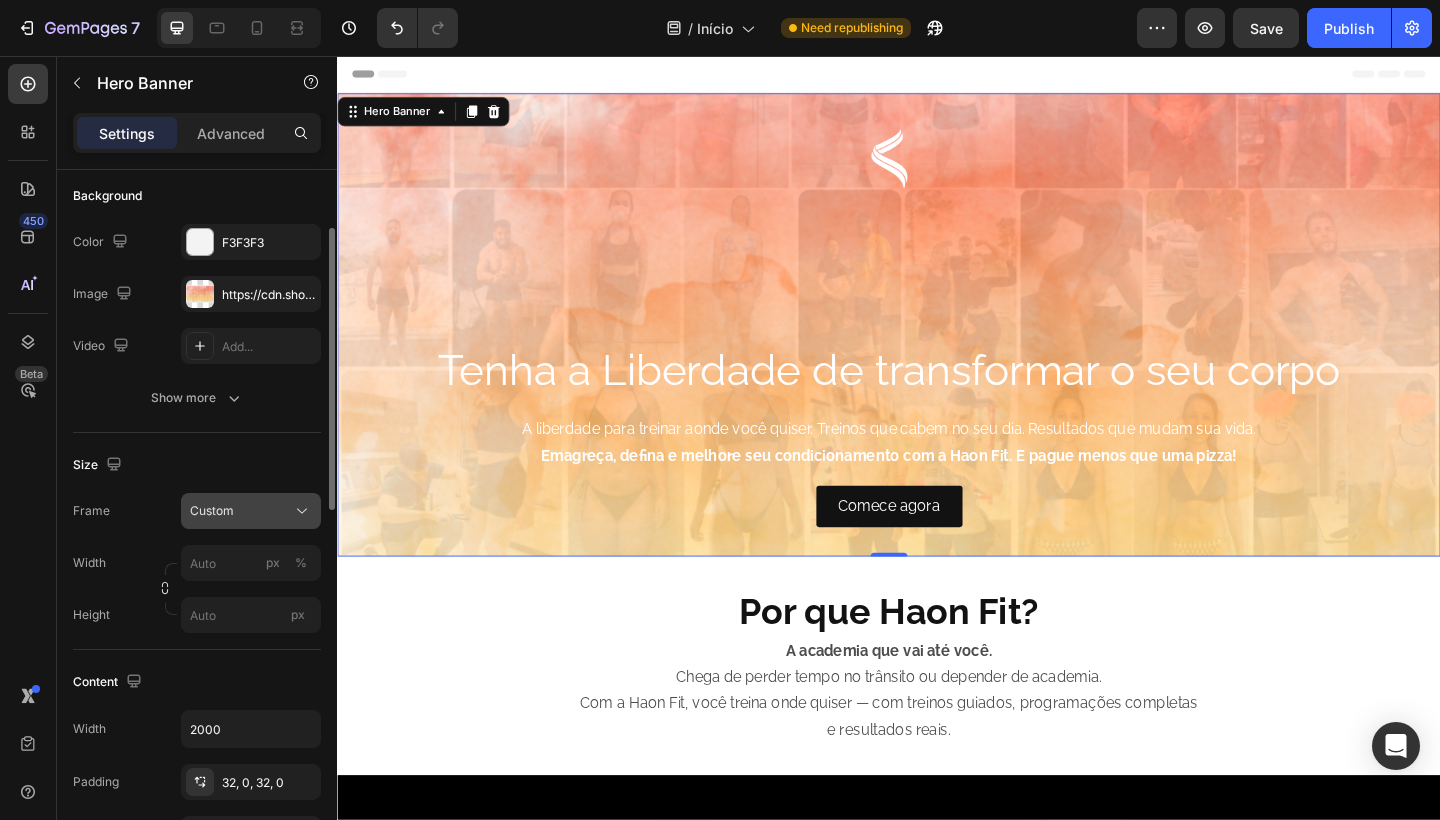 click on "Custom" 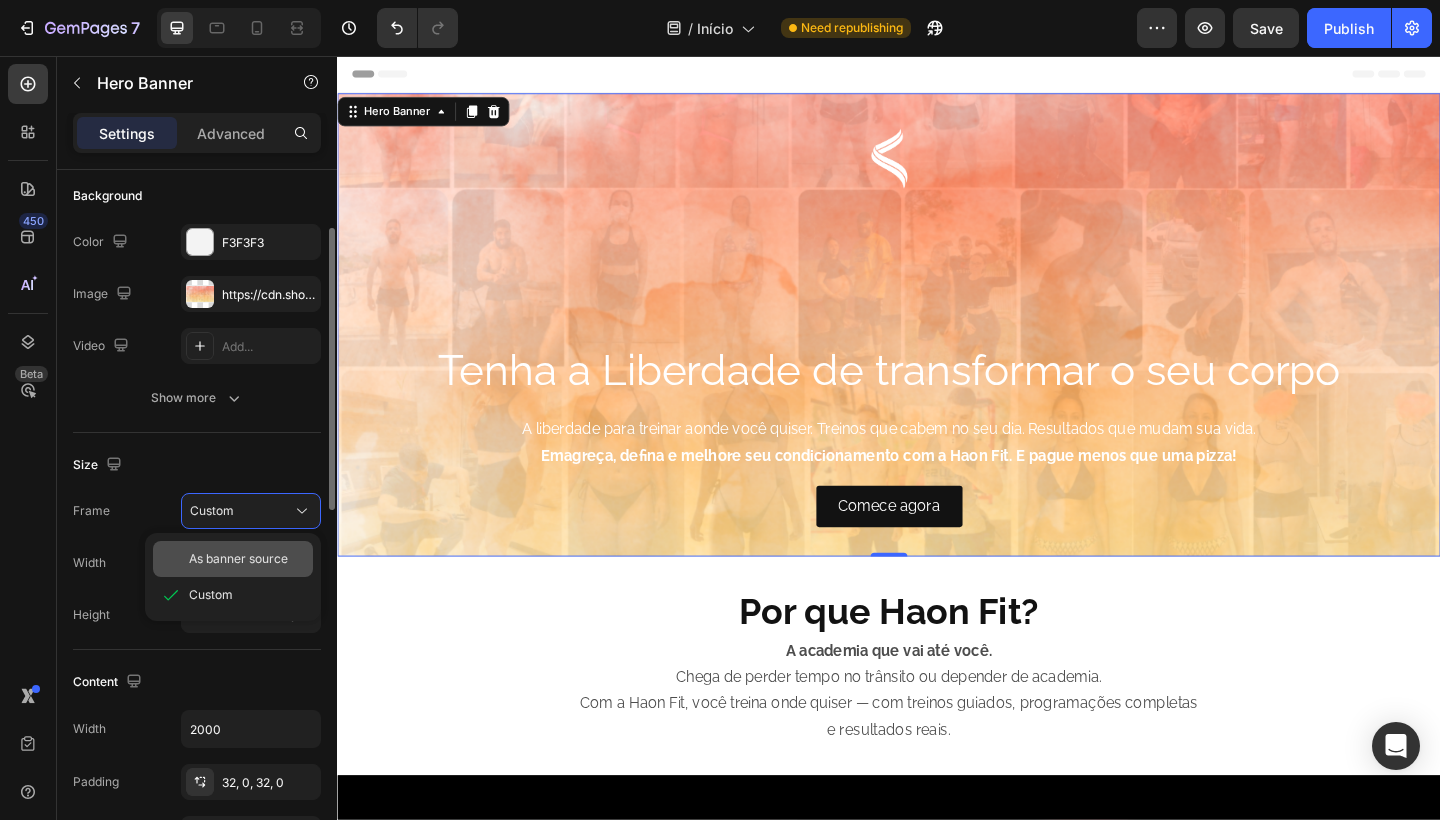 click on "As banner source" 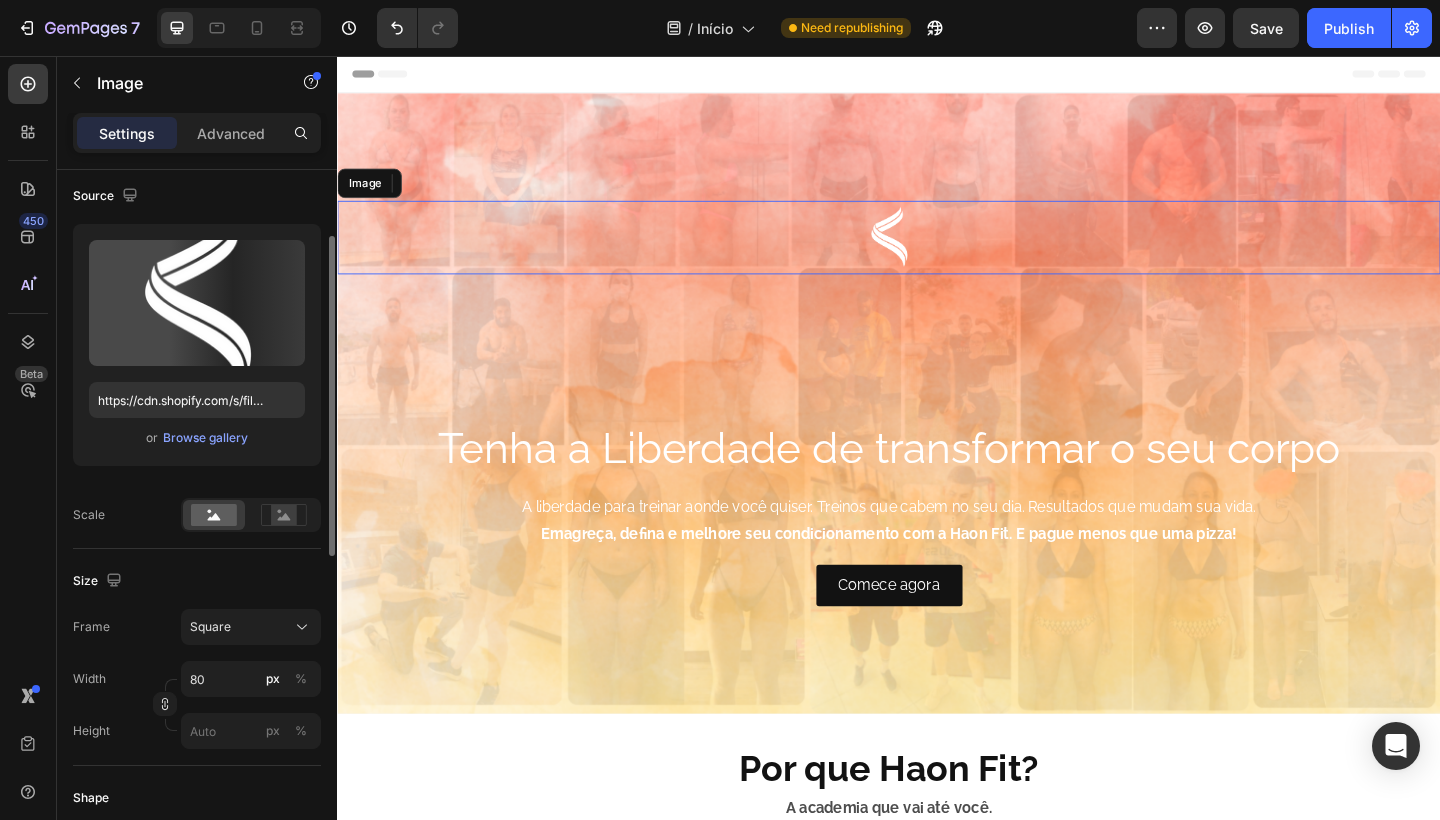 click at bounding box center [937, 254] 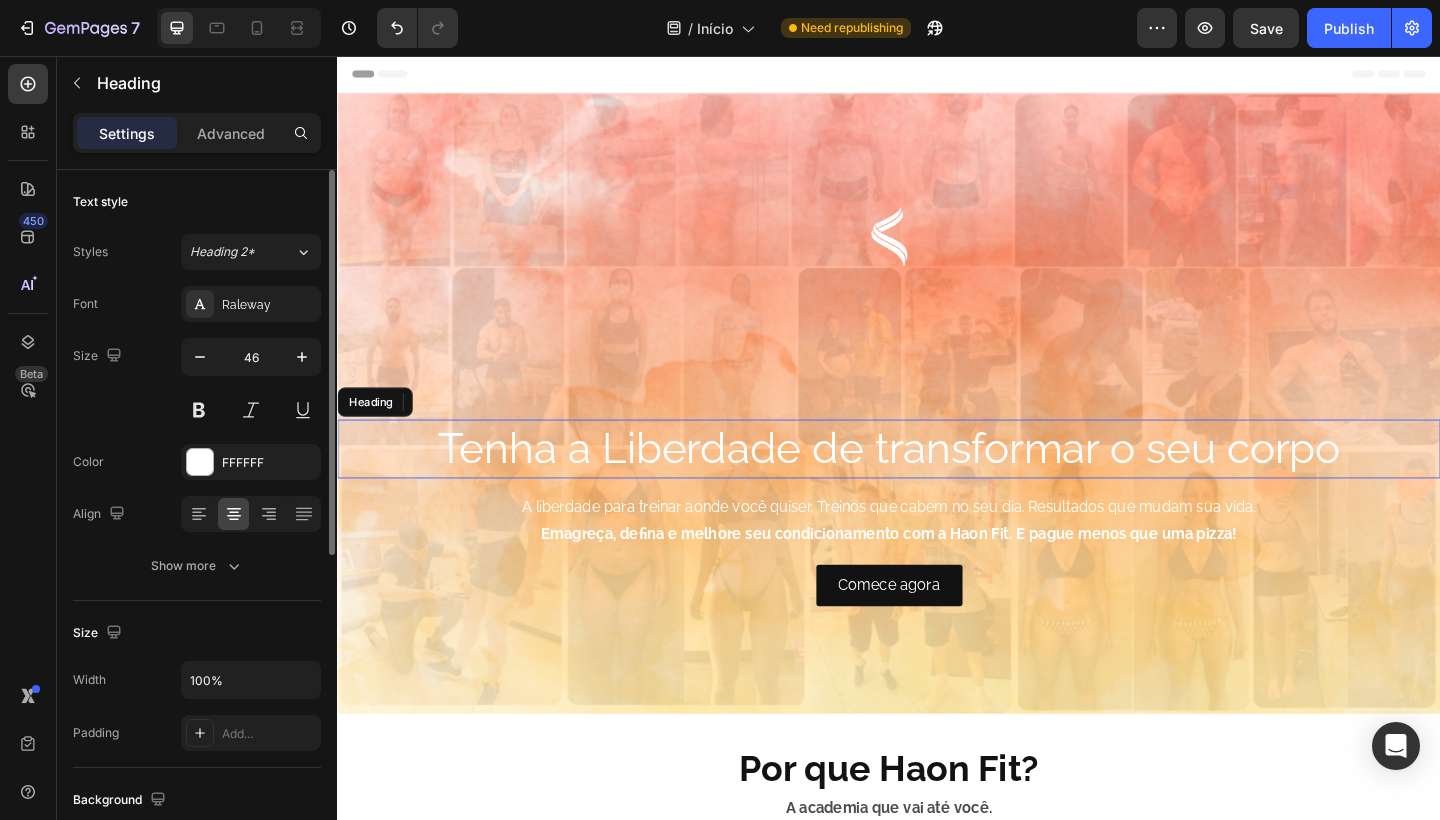 click on "Tenha a Liberdade de transformar o seu corpo" at bounding box center (937, 484) 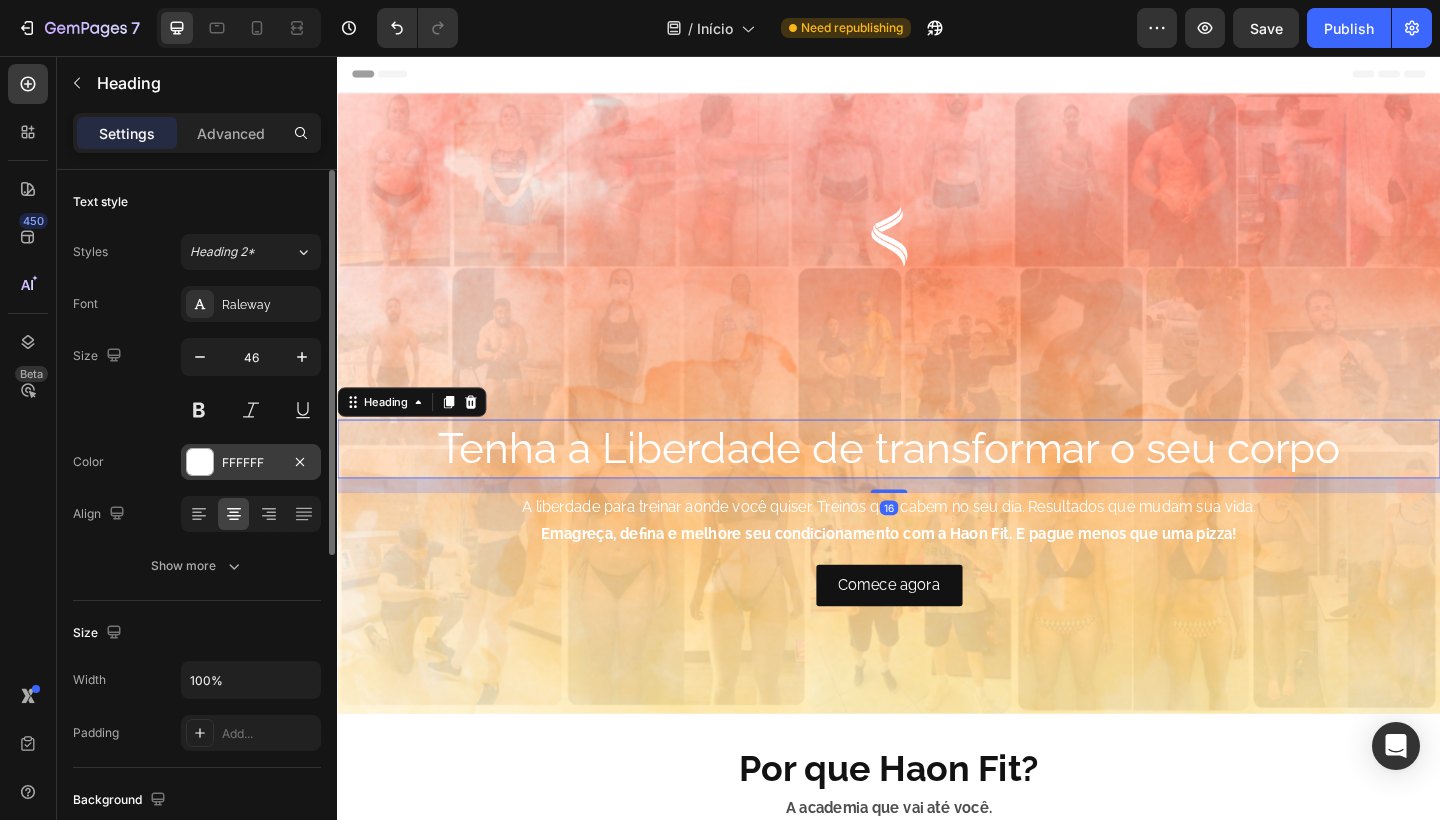click on "FFFFFF" at bounding box center (251, 463) 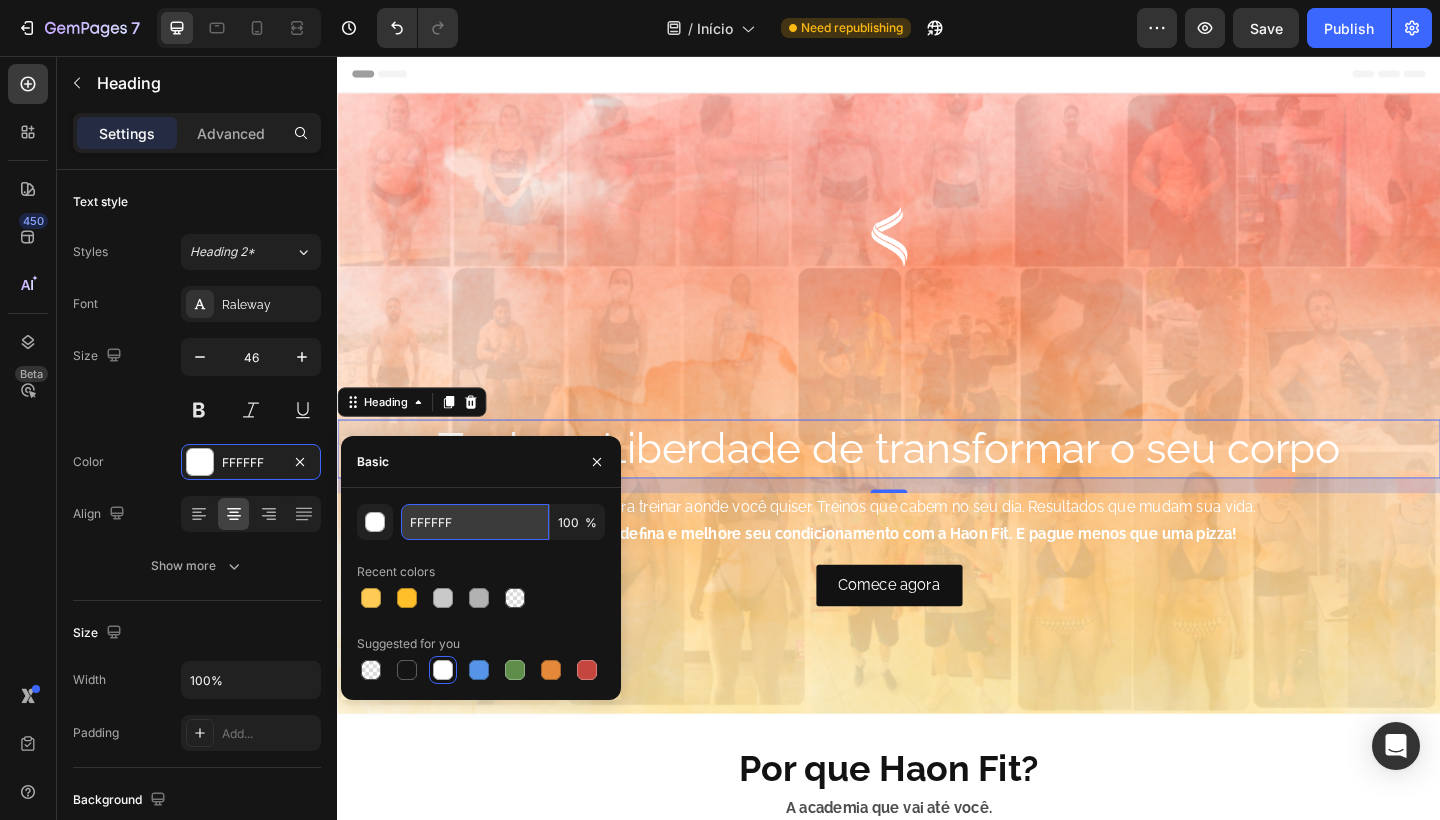 click on "FFFFFF" at bounding box center [475, 522] 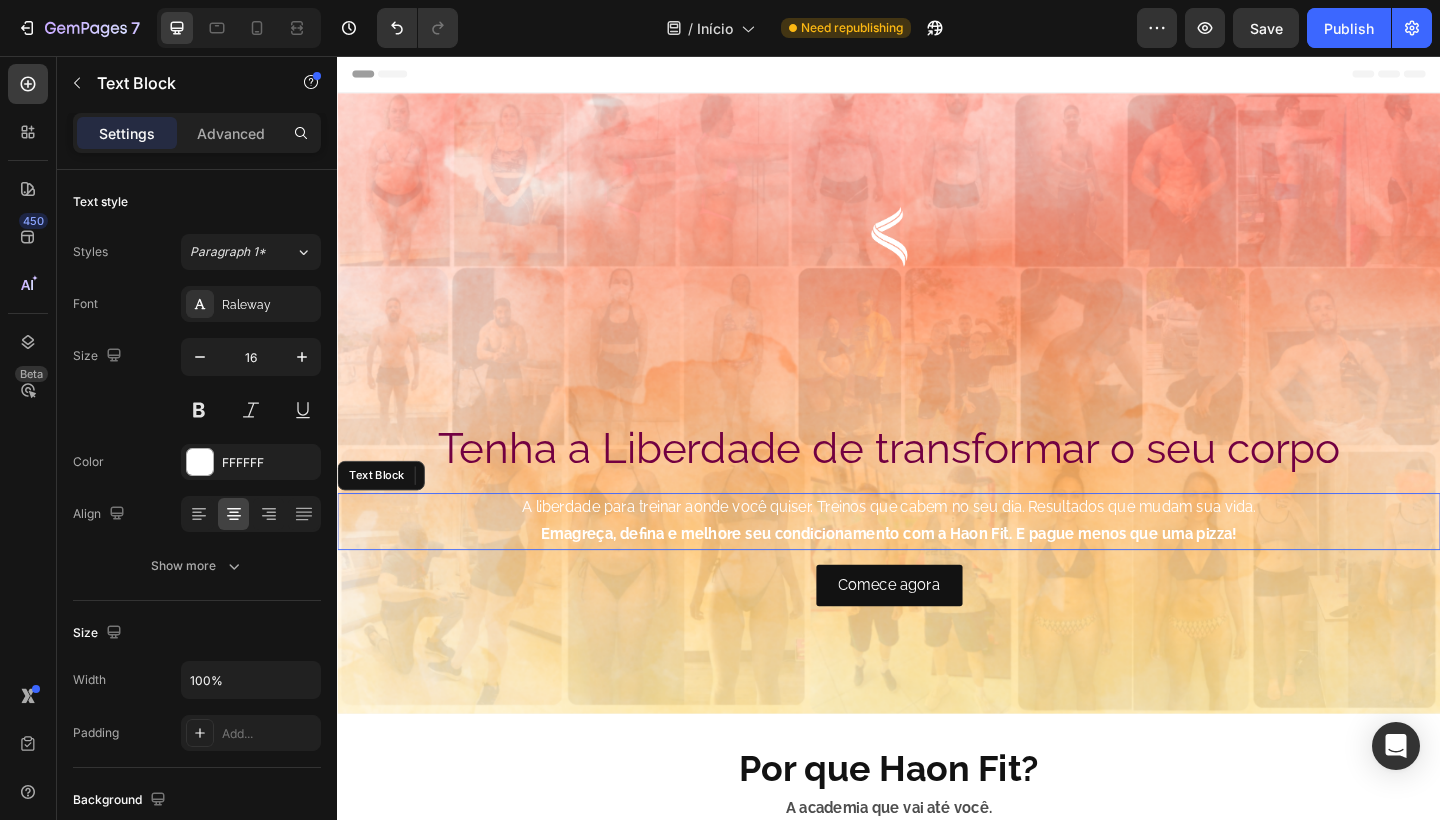 click on "Emagreça, defina e melhore seu condicionamento com a Haon Fit. E pague menos que uma pizza!" at bounding box center (937, 576) 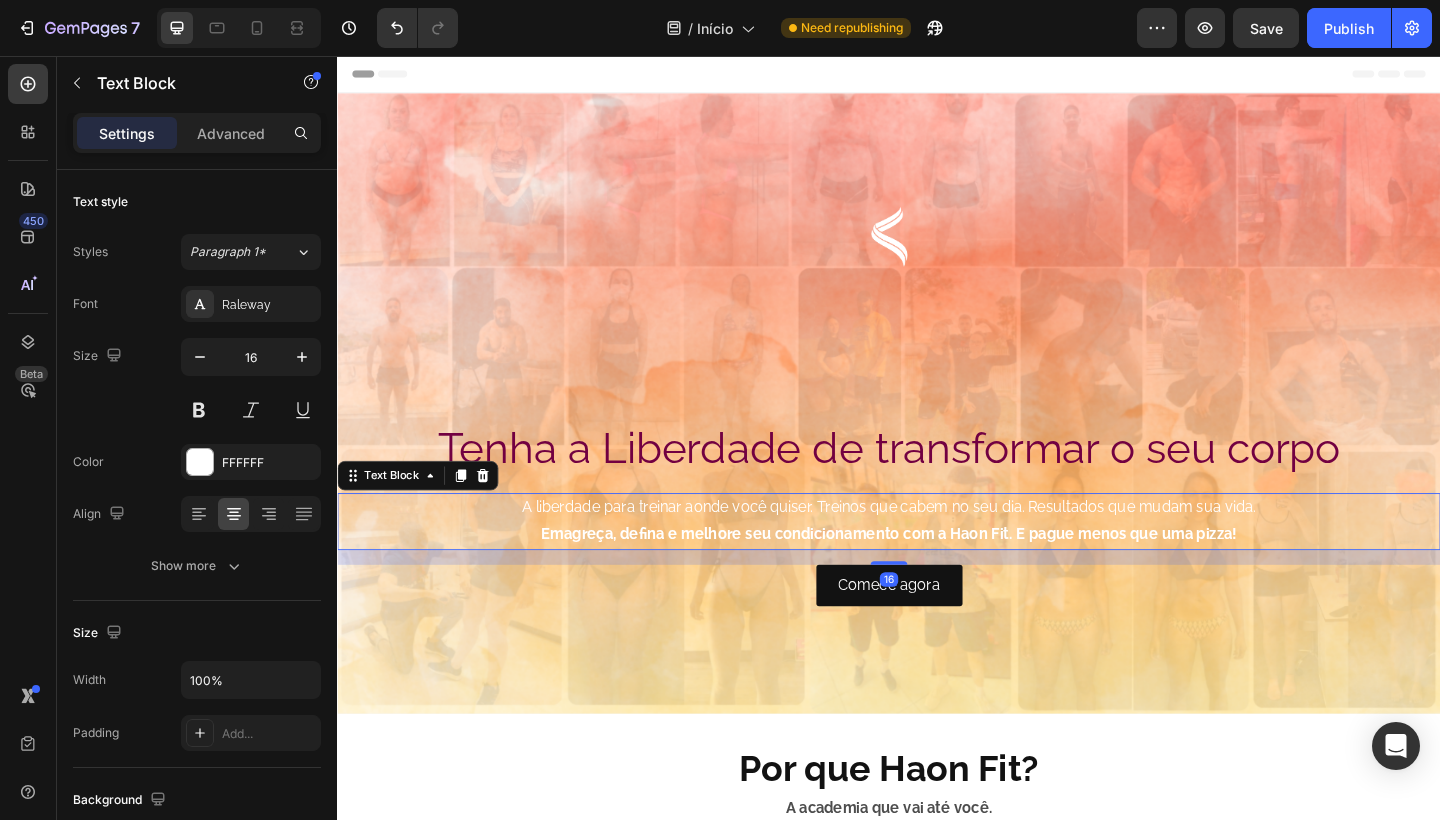 click on "Emagreça, defina e melhore seu condicionamento com a Haon Fit. E pague menos que uma pizza!" at bounding box center (937, 576) 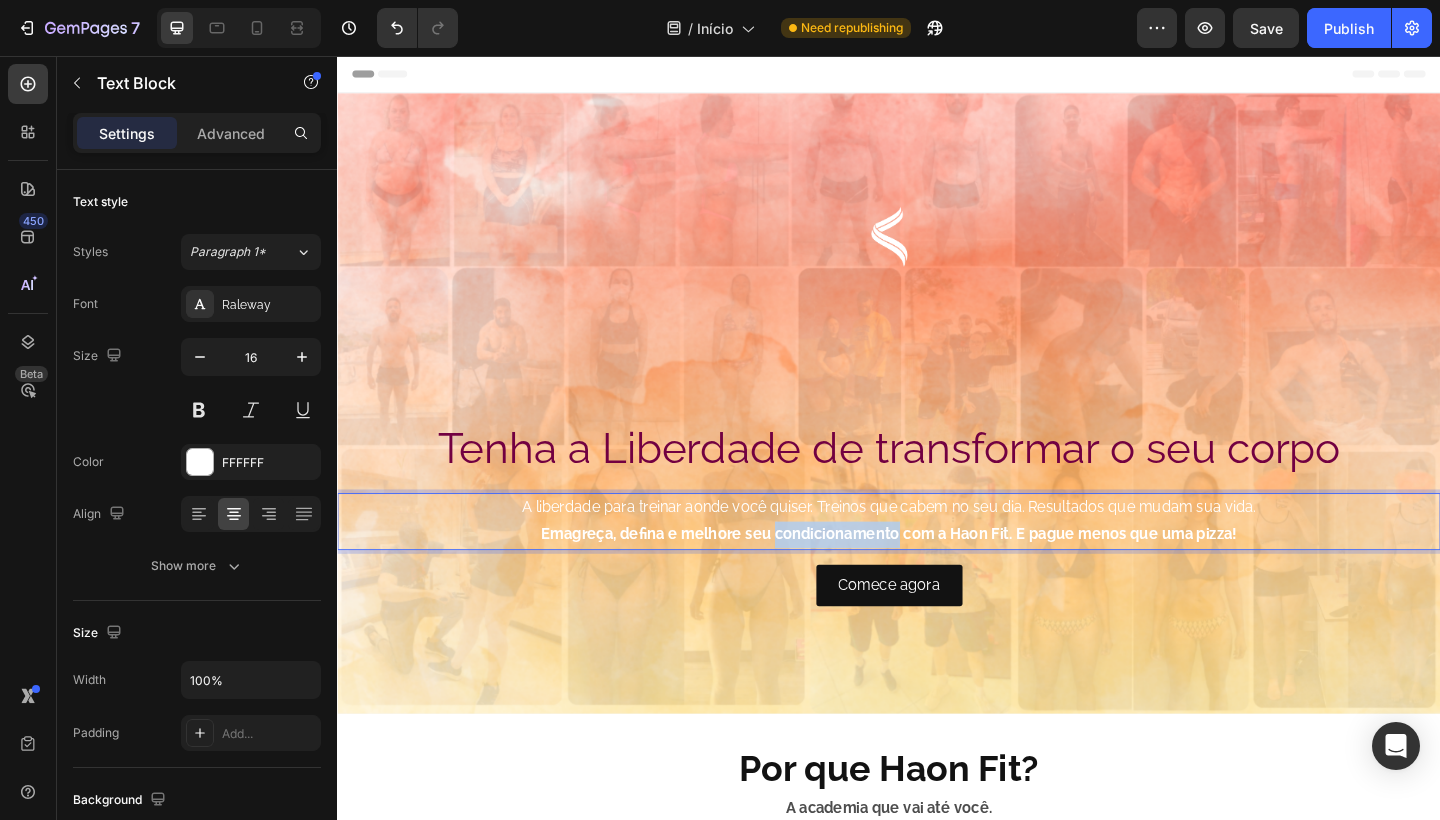click on "Emagreça, defina e melhore seu condicionamento com a Haon Fit. E pague menos que uma pizza!" at bounding box center [937, 576] 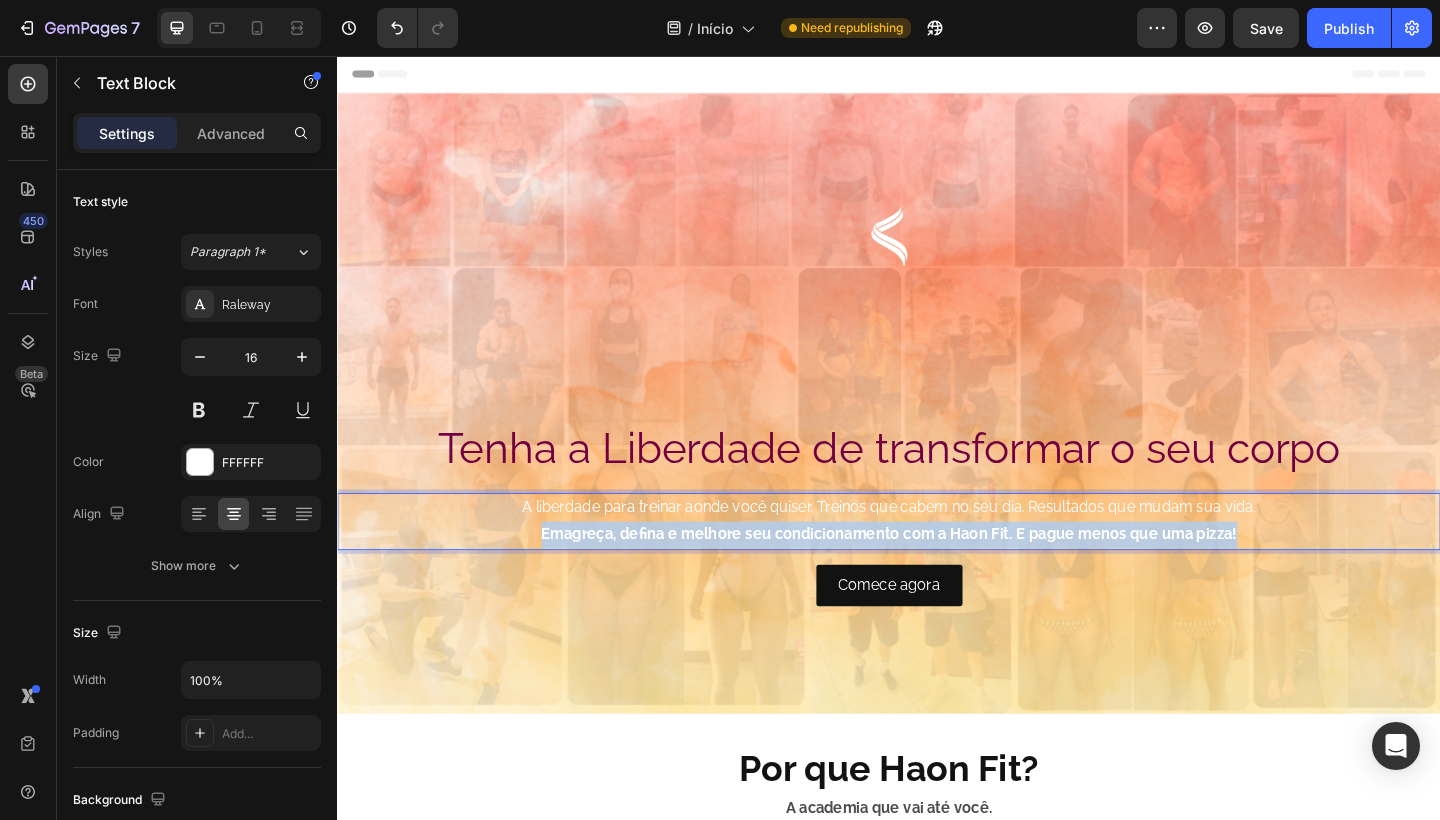 click on "Emagreça, defina e melhore seu condicionamento com a Haon Fit. E pague menos que uma pizza!" at bounding box center (937, 576) 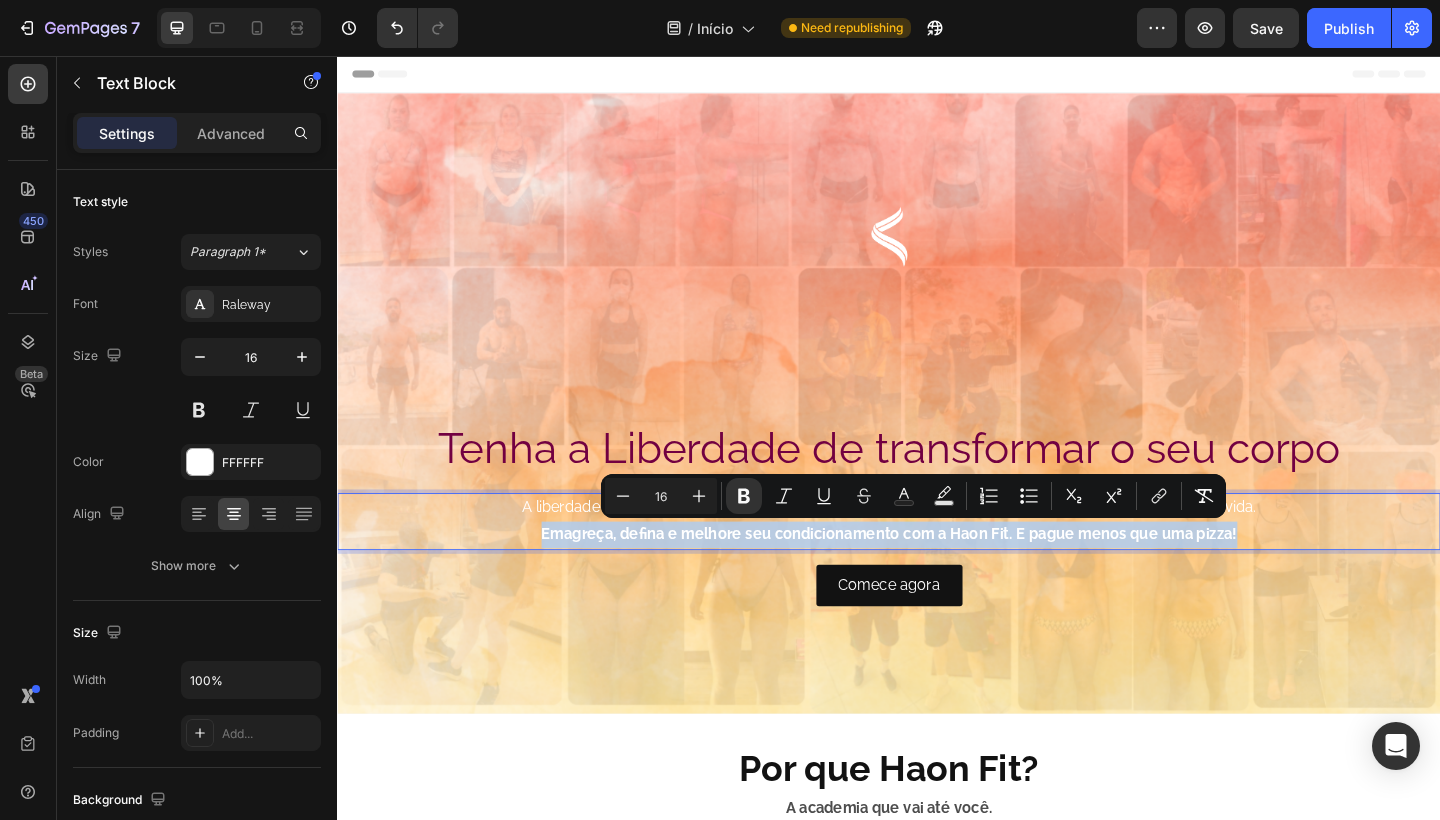 click on "A liberdade para treinar aonde você quiser. Treinos que cabem no seu dia. Resultados que mudam sua vida. Emagreça, defina e melhore seu condicionamento com a Haon Fit. E pague menos que uma pizza!" at bounding box center (937, 563) 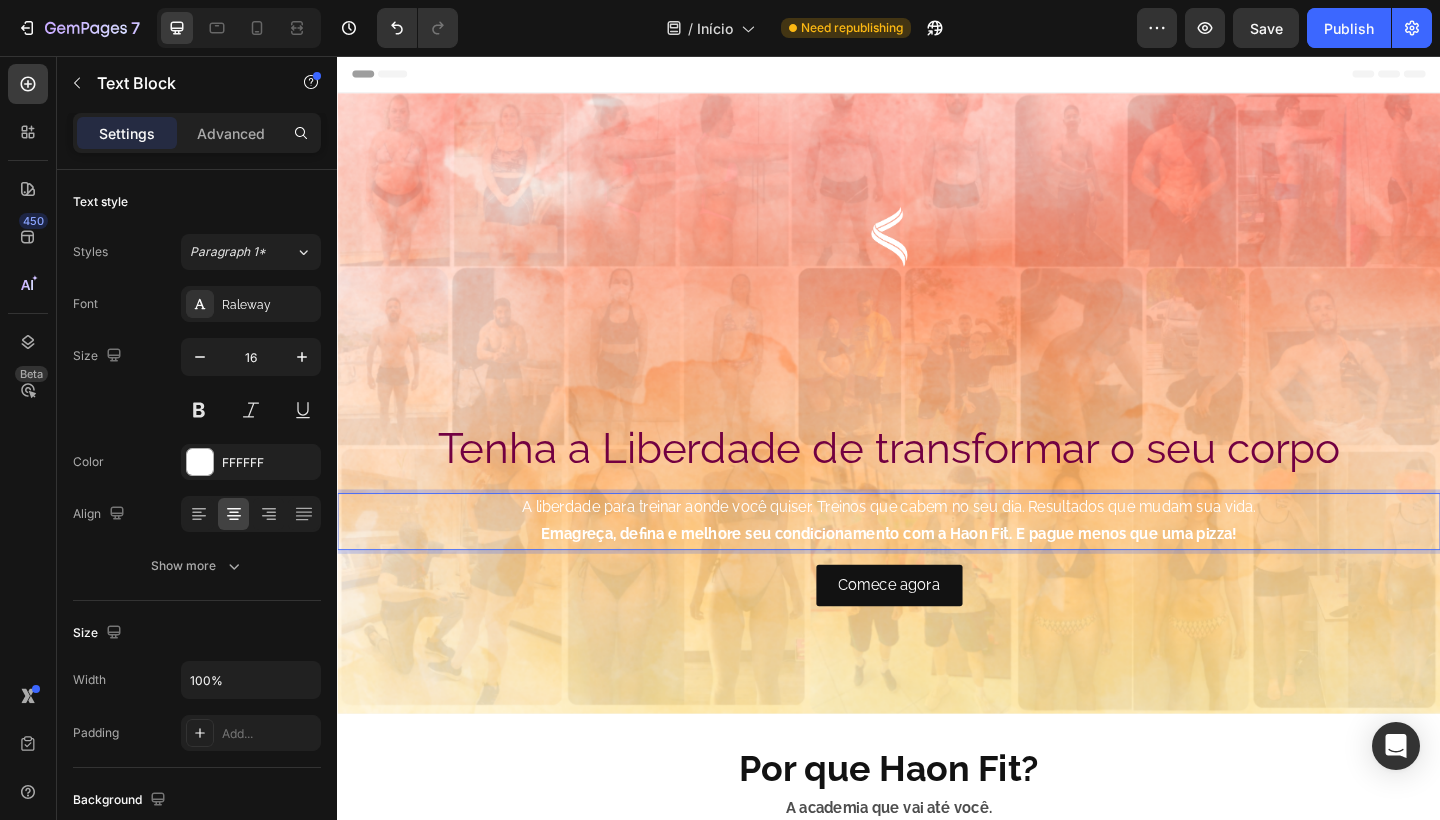 click on "A liberdade para treinar aonde você quiser. Treinos que cabem no seu dia. Resultados que mudam sua vida. Emagreça, defina e melhore seu condicionamento com a Haon Fit. E pague menos que uma pizza!" at bounding box center (937, 563) 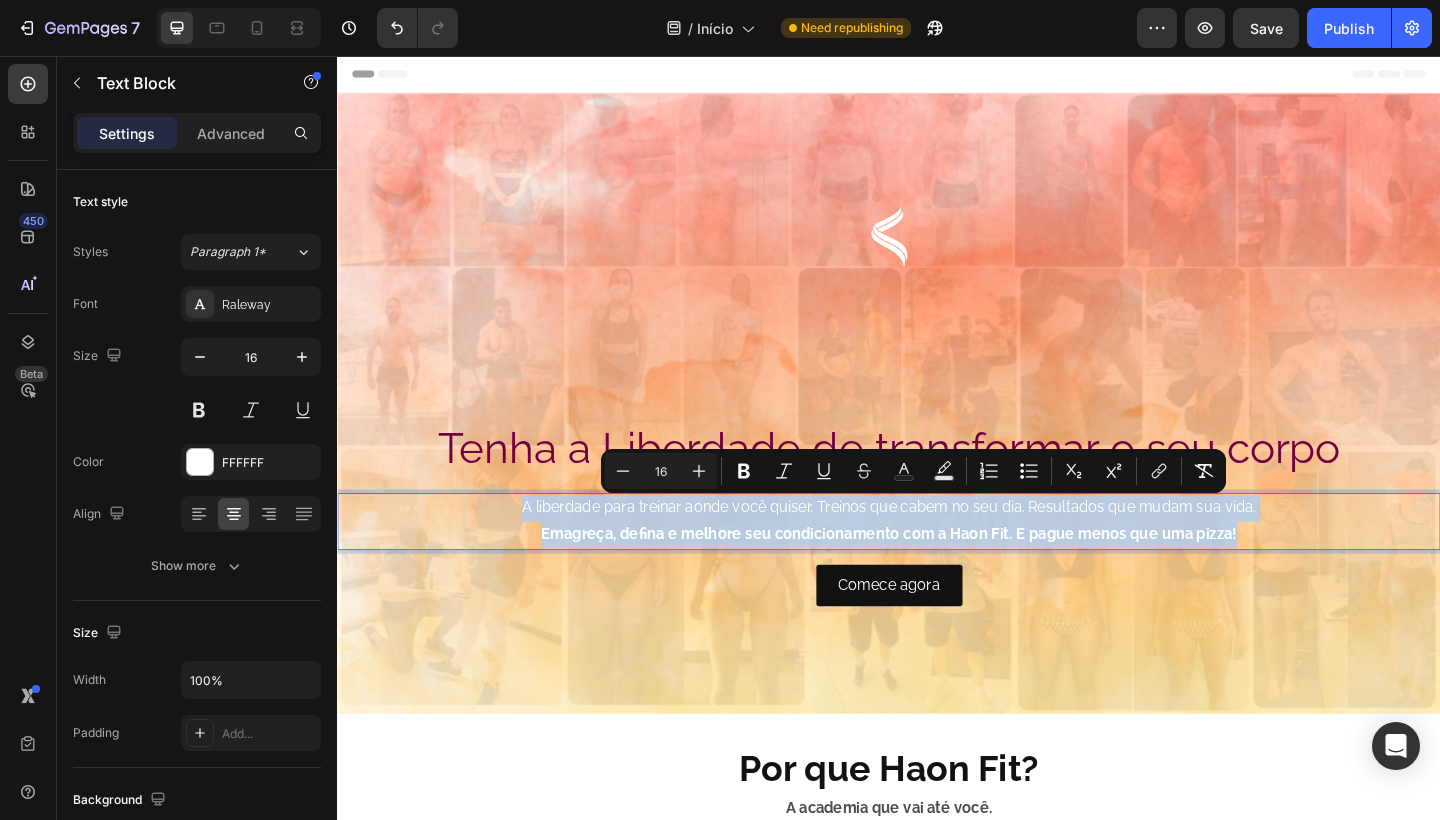 drag, startPoint x: 533, startPoint y: 543, endPoint x: 1337, endPoint y: 580, distance: 804.8509 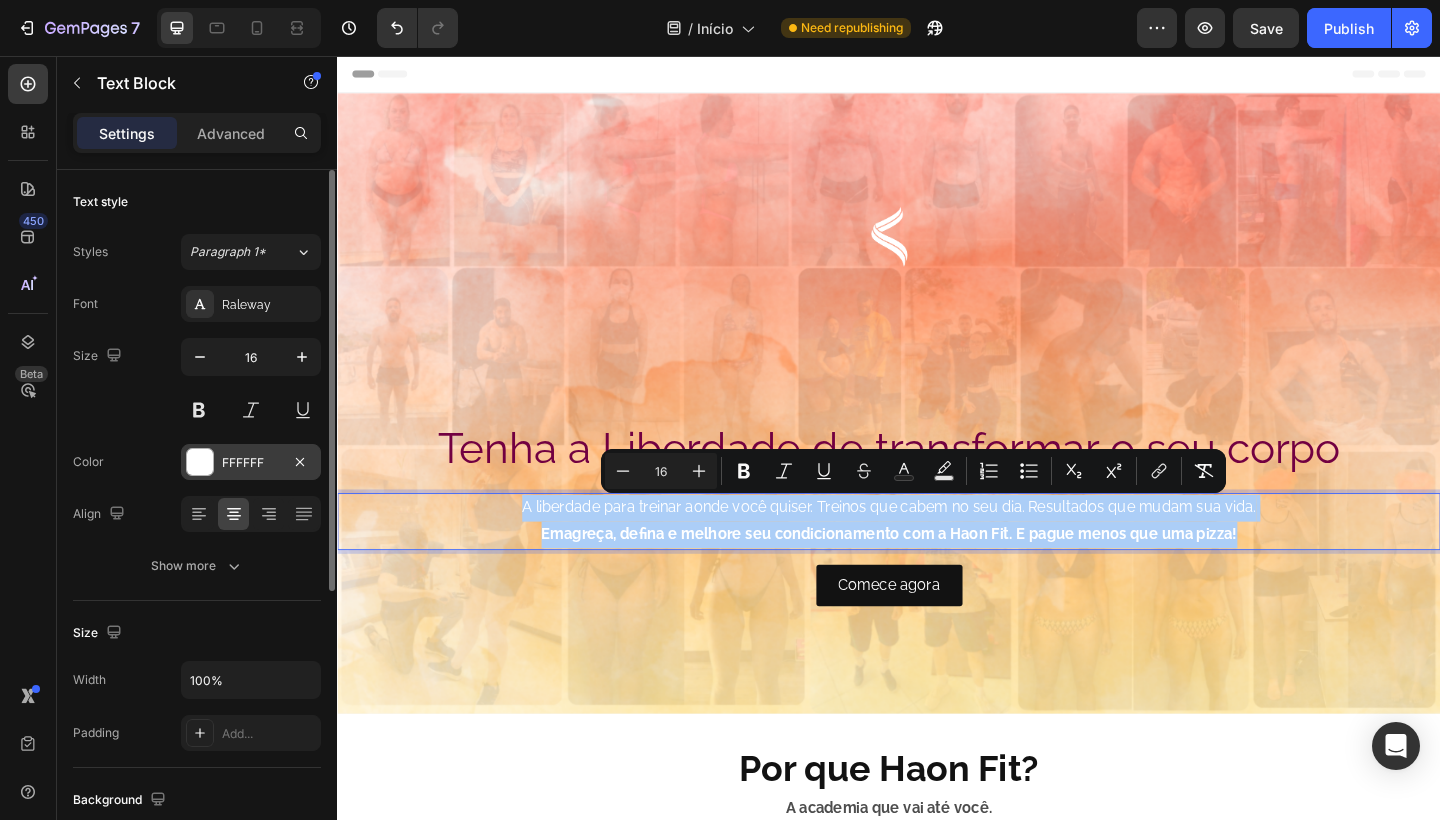 click on "FFFFFF" at bounding box center (251, 463) 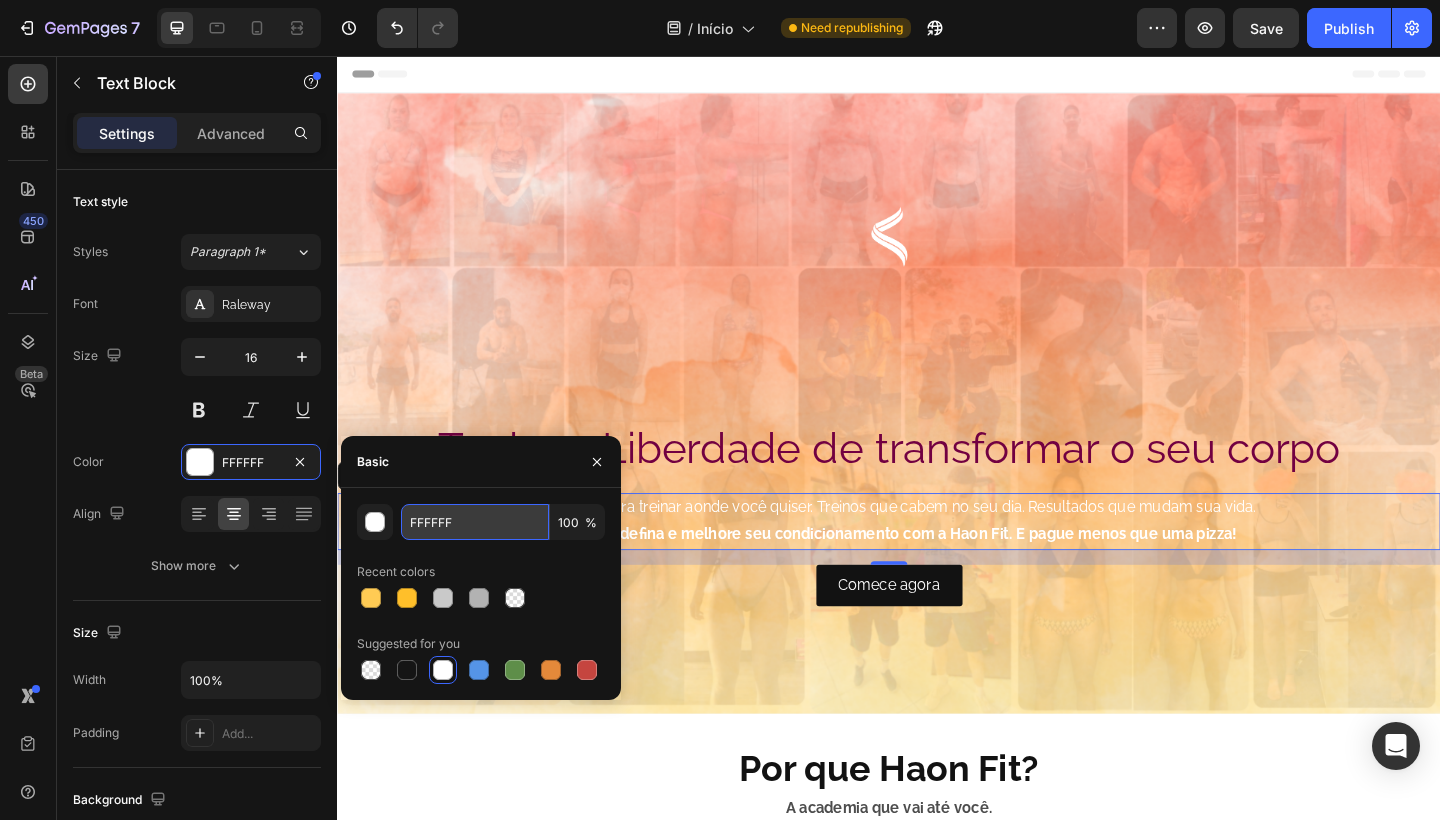 click on "FFFFFF" at bounding box center (475, 522) 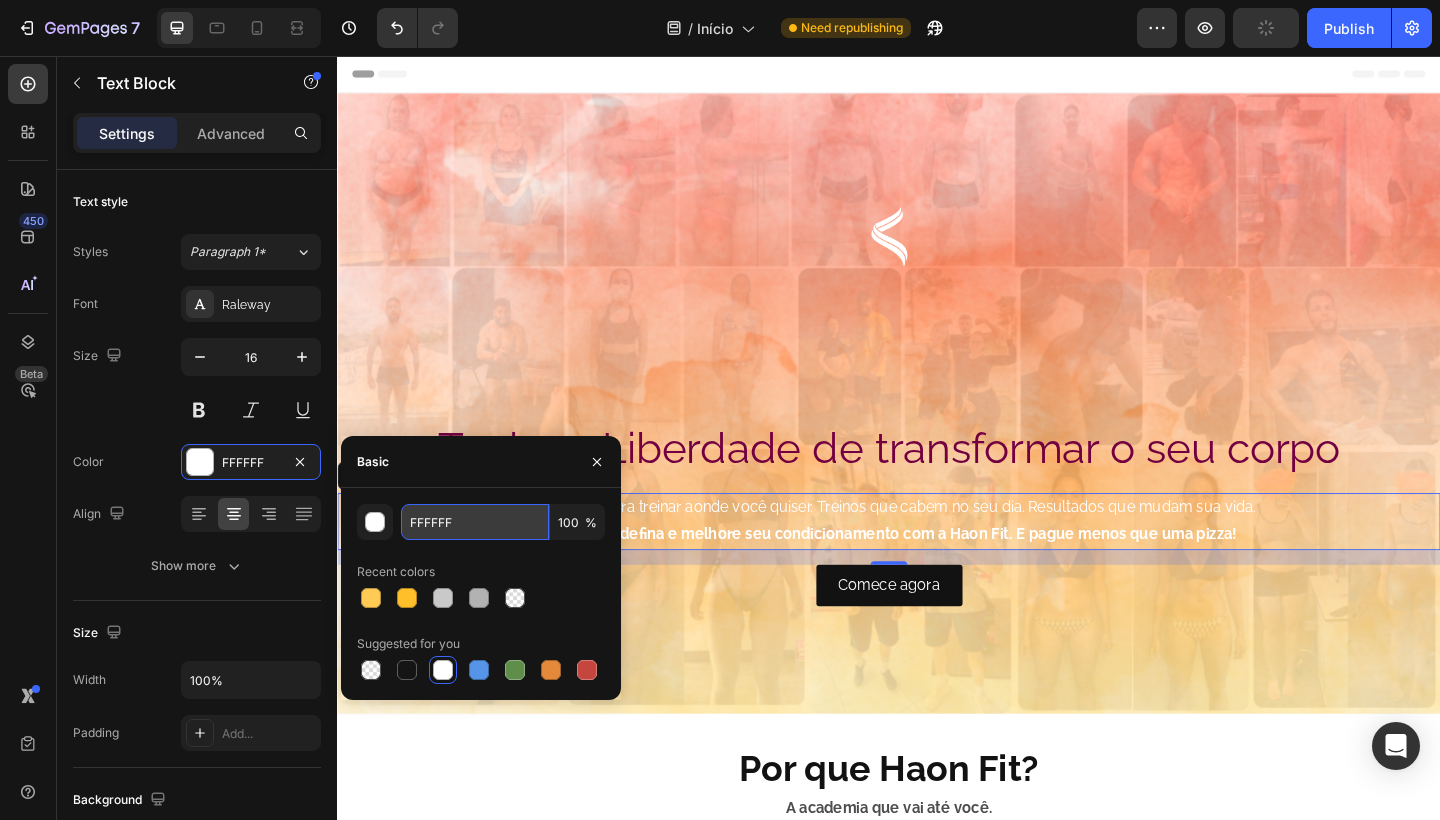 paste on "[HEXCODE]" 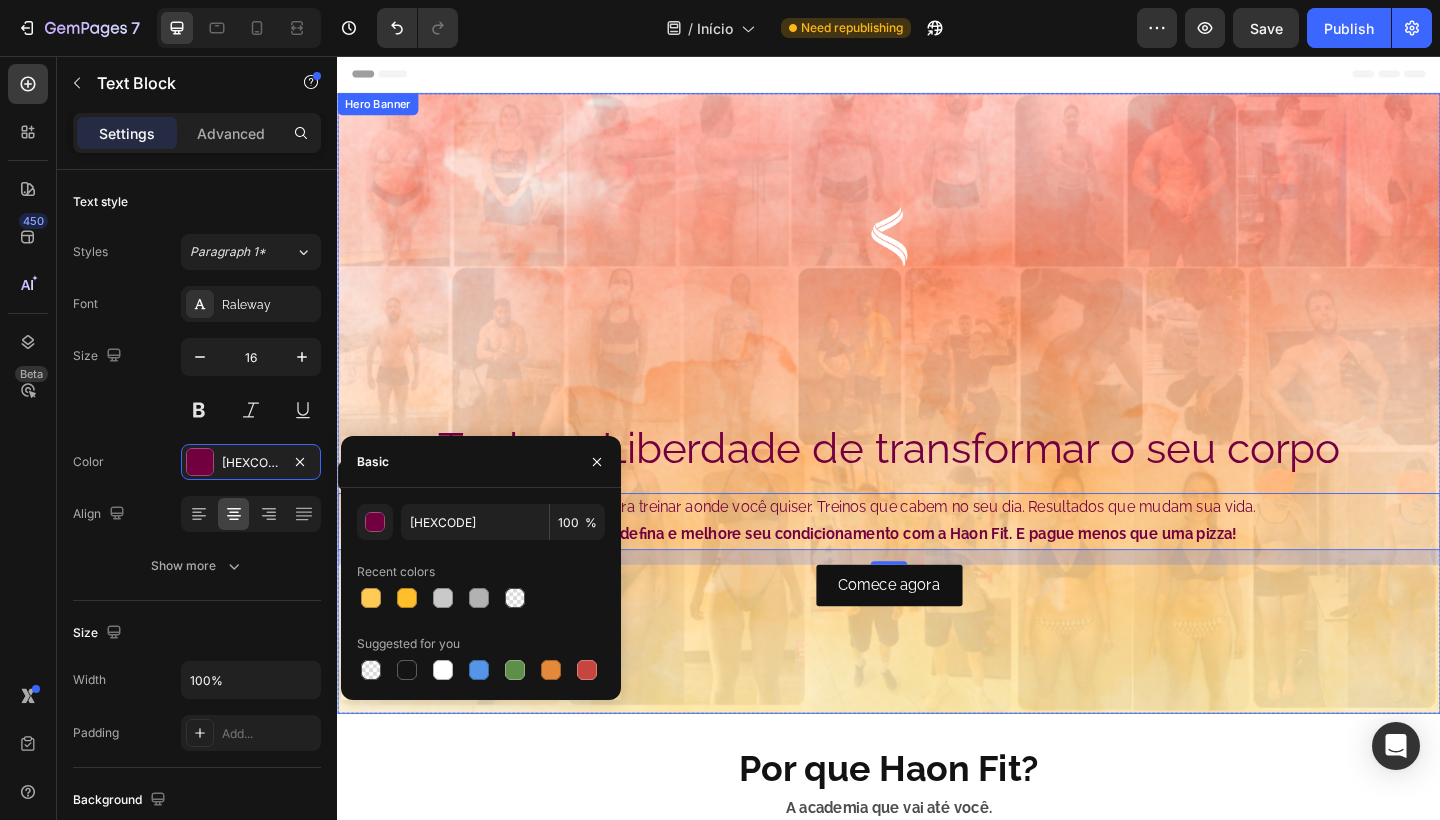 click on "Image Tenha a Liberdade de transformar o seu corpo Heading A liberdade para treinar aonde você quiser. Treinos que cabem no seu dia. Resultados que mudam sua vida. Emagreça, defina e melhore seu condicionamento com a Haon Fit. E pague menos que uma pizza! Text Block   16 Comece agora Button" at bounding box center [937, 434] 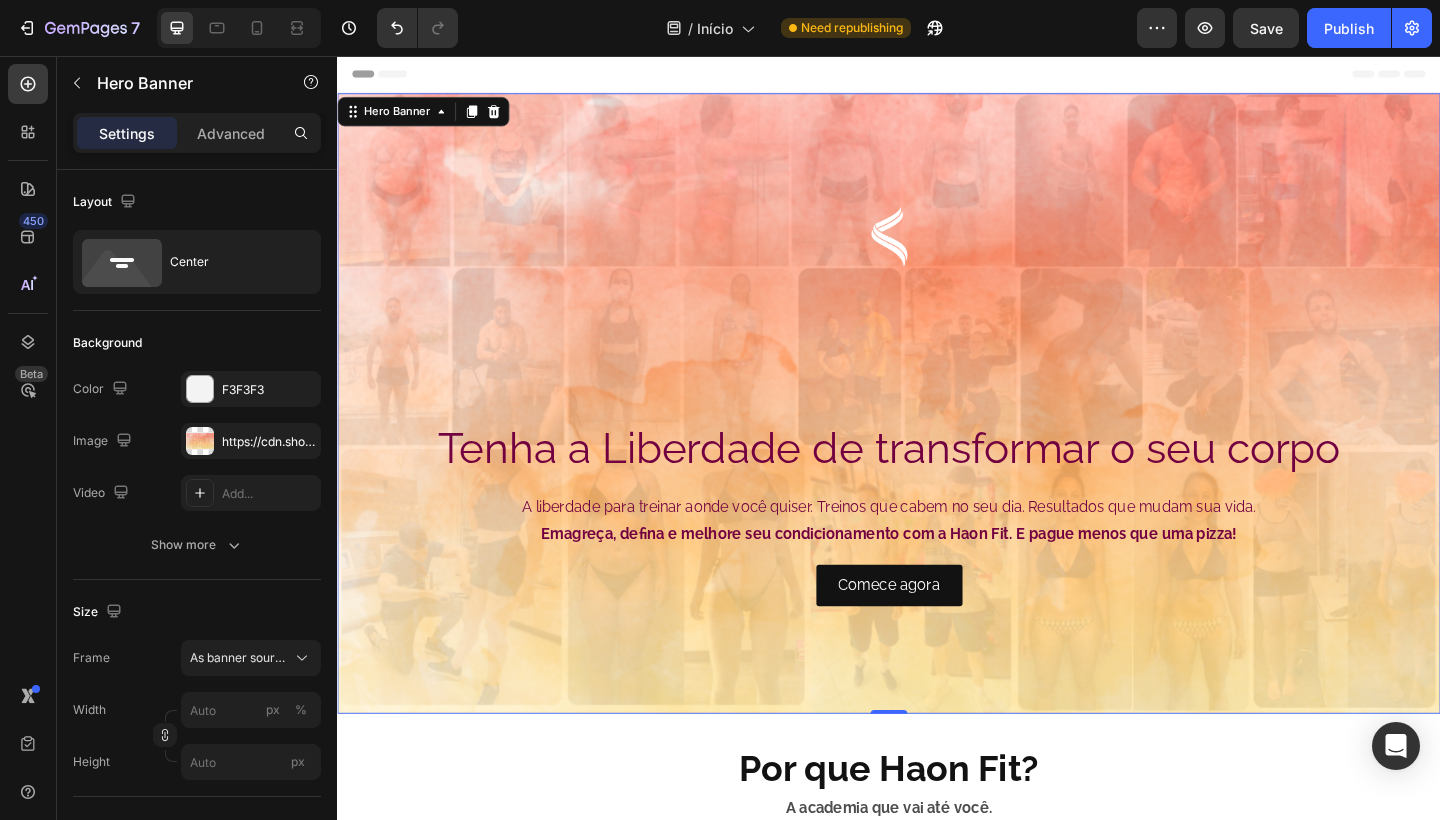 click on "Image Tenha a Liberdade de transformar o seu corpo Heading A liberdade para treinar aonde você quiser. Treinos que cabem no seu dia. Resultados que mudam sua vida. Emagreça, defina e melhore seu condicionamento com a Haon Fit. E pague menos que uma pizza! Text Block Comece agora Button" at bounding box center (937, 434) 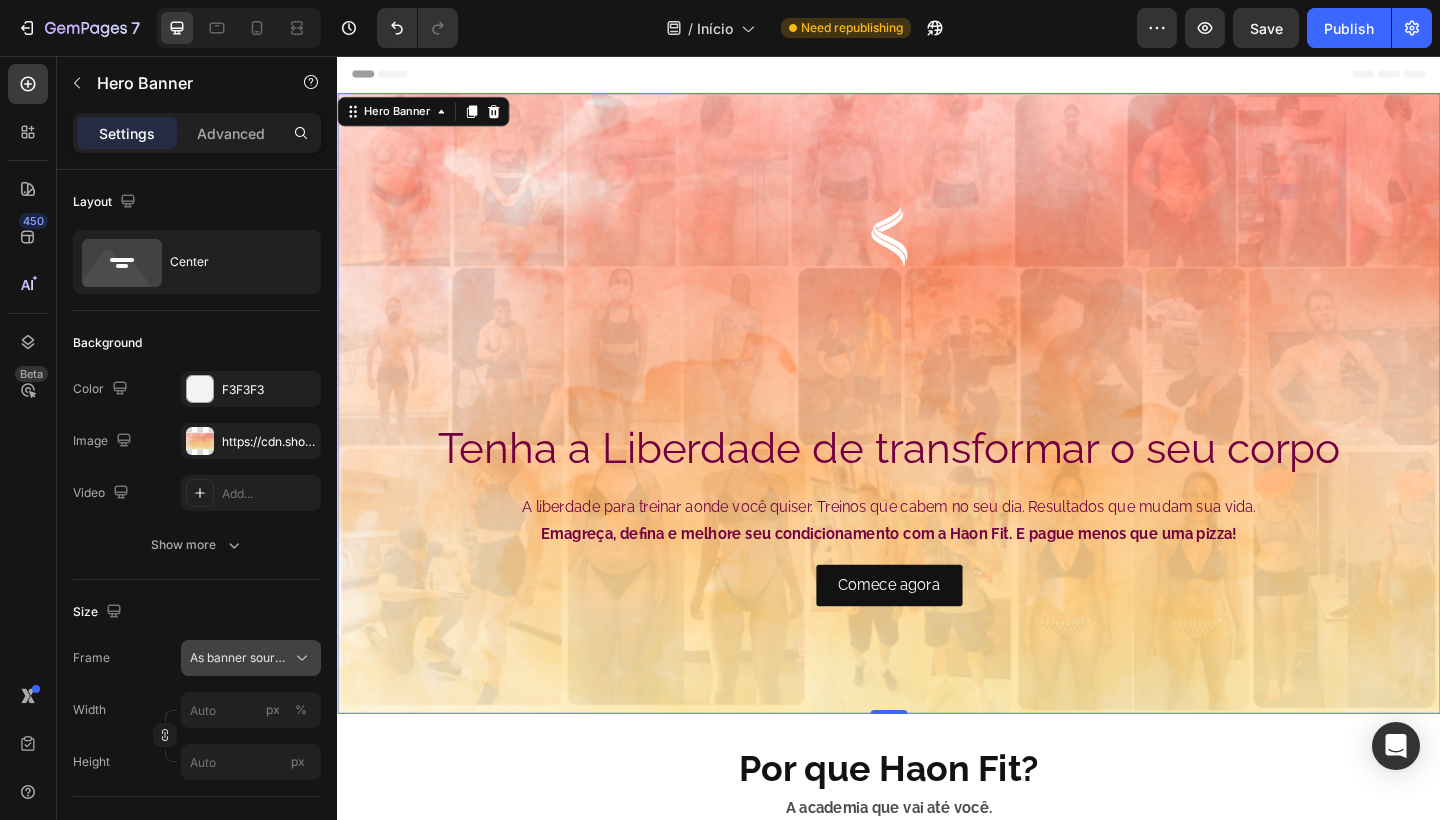 click on "As banner source" at bounding box center [239, 658] 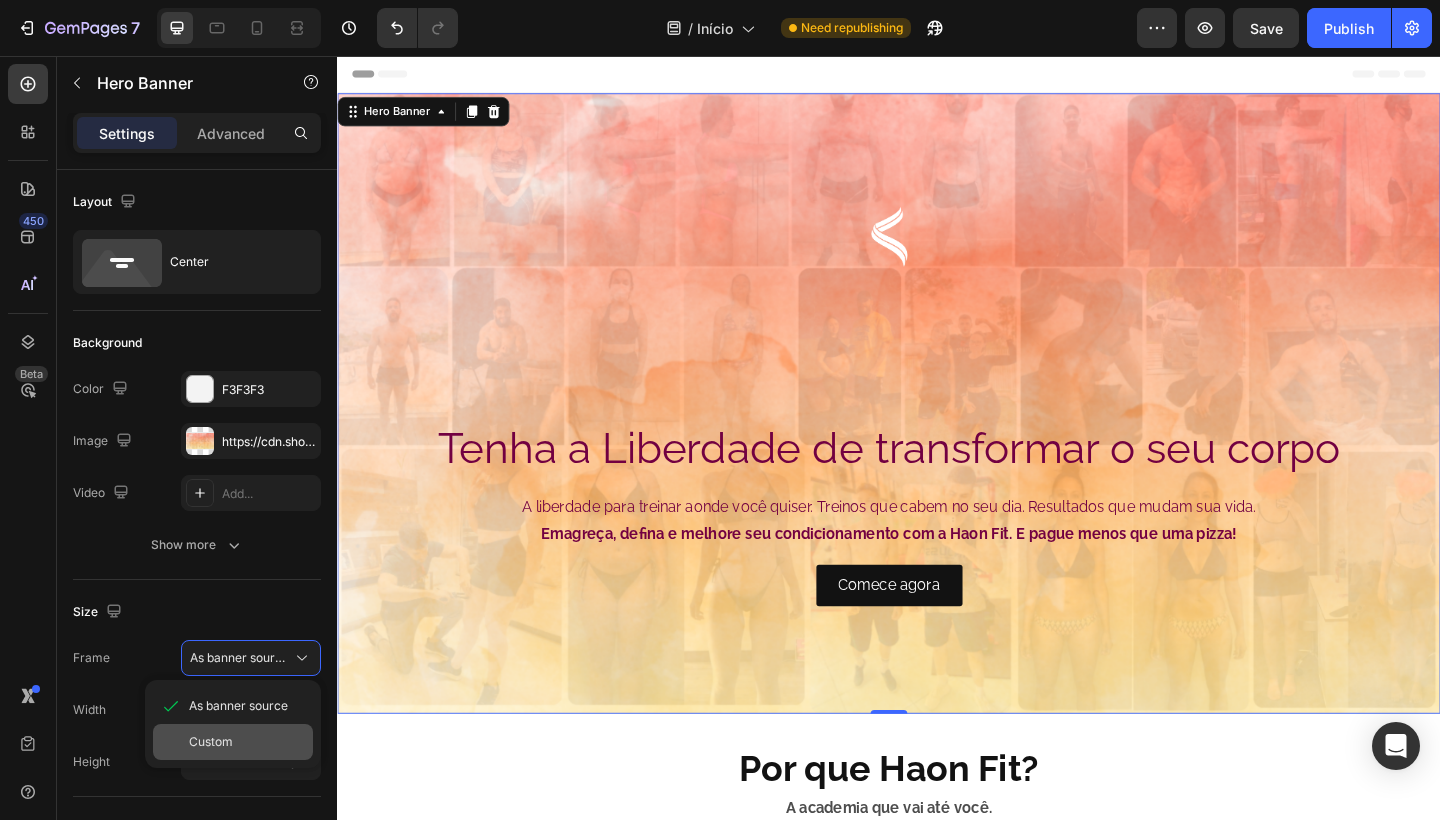 click on "Custom" 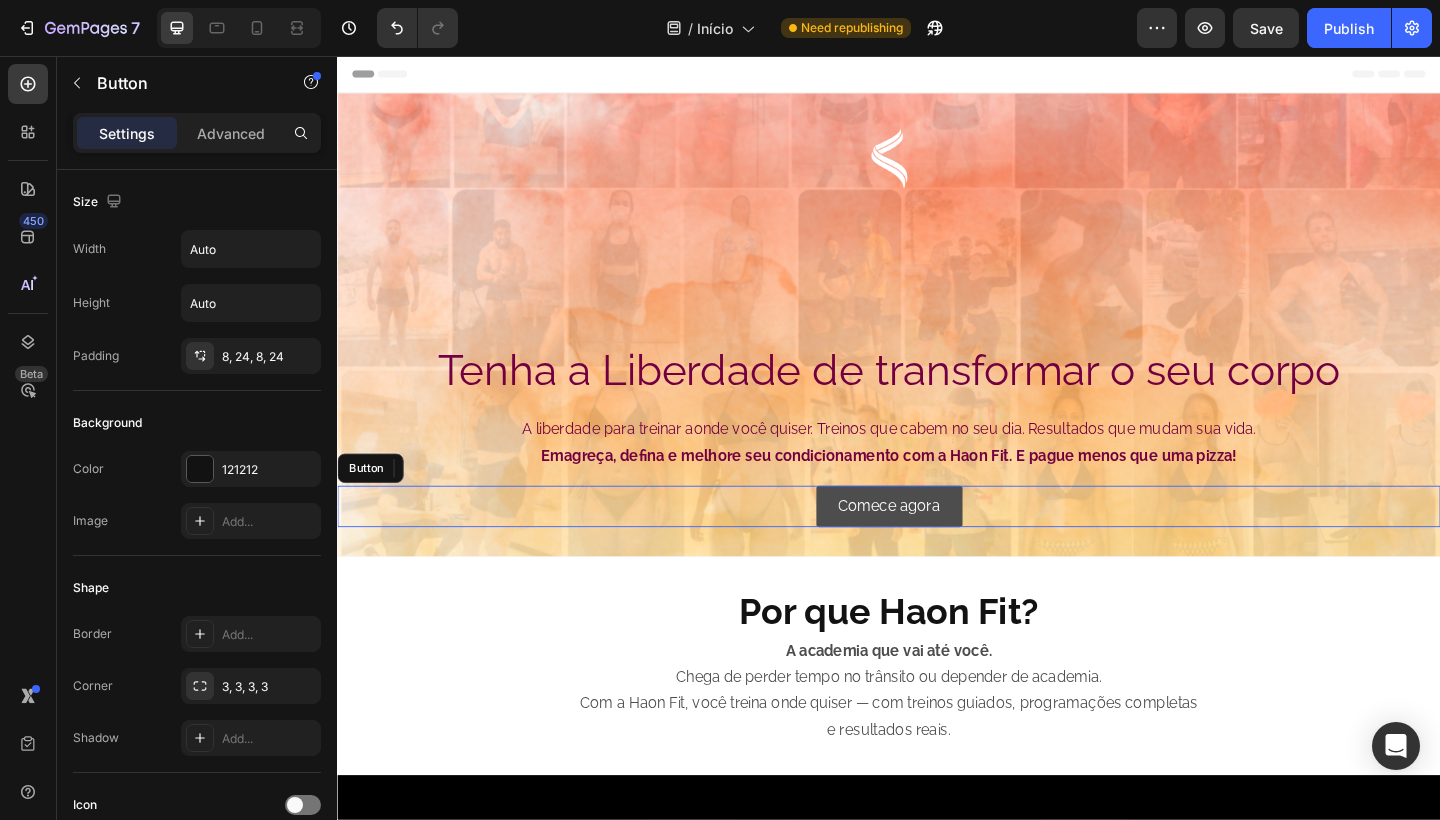 click on "Comece agora" at bounding box center (937, 546) 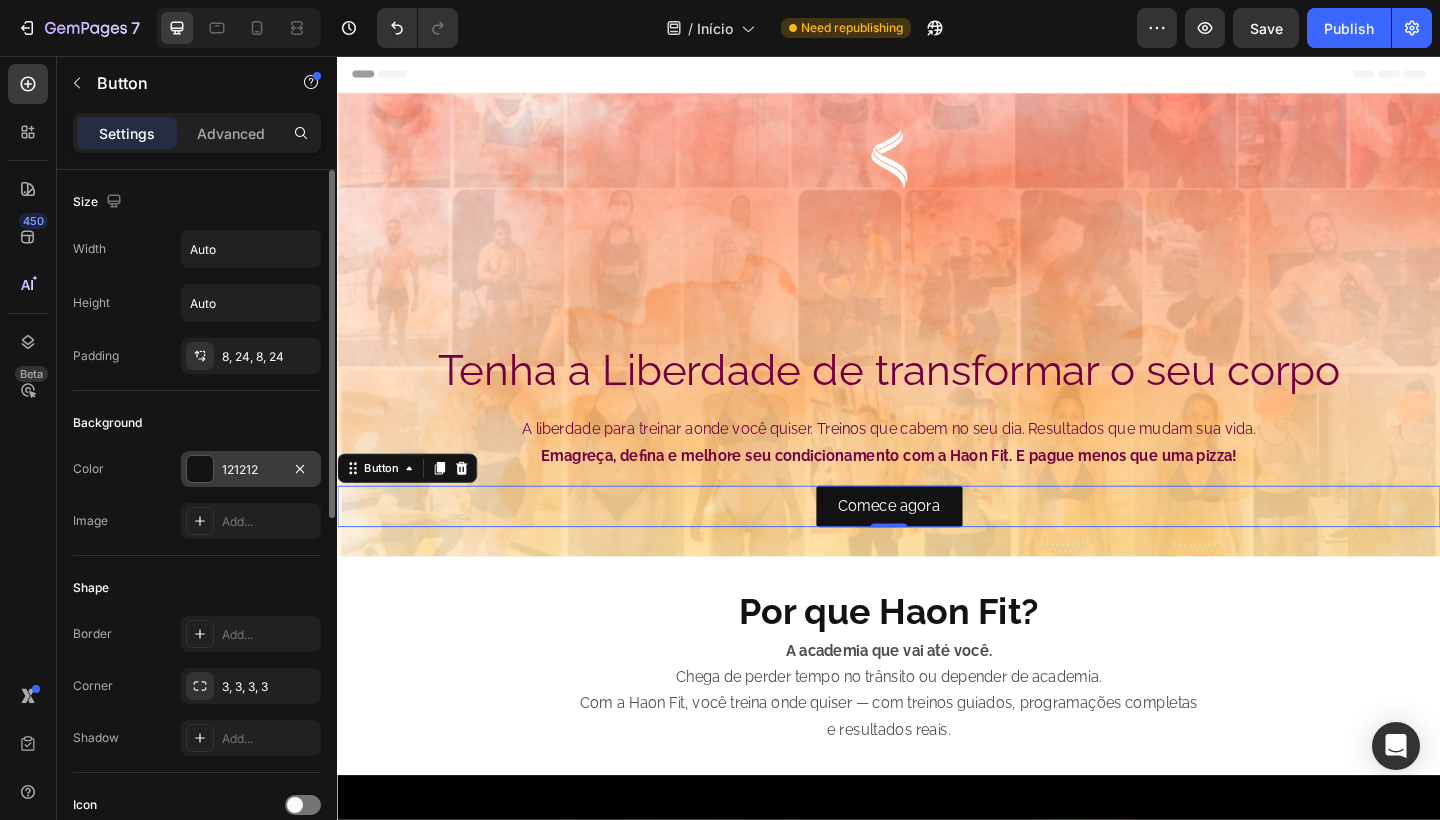 click on "121212" at bounding box center (251, 470) 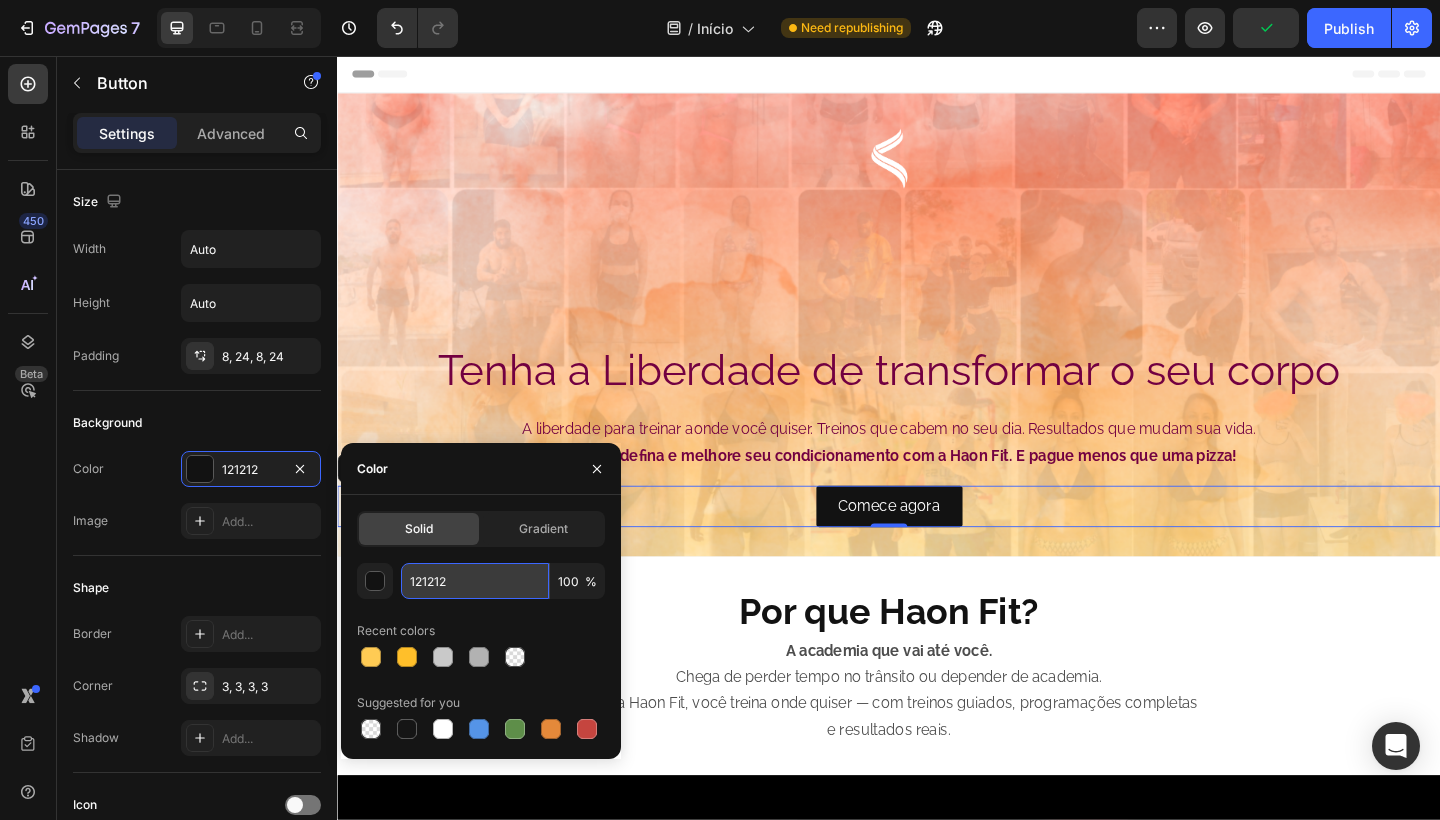 click on "121212" at bounding box center (475, 581) 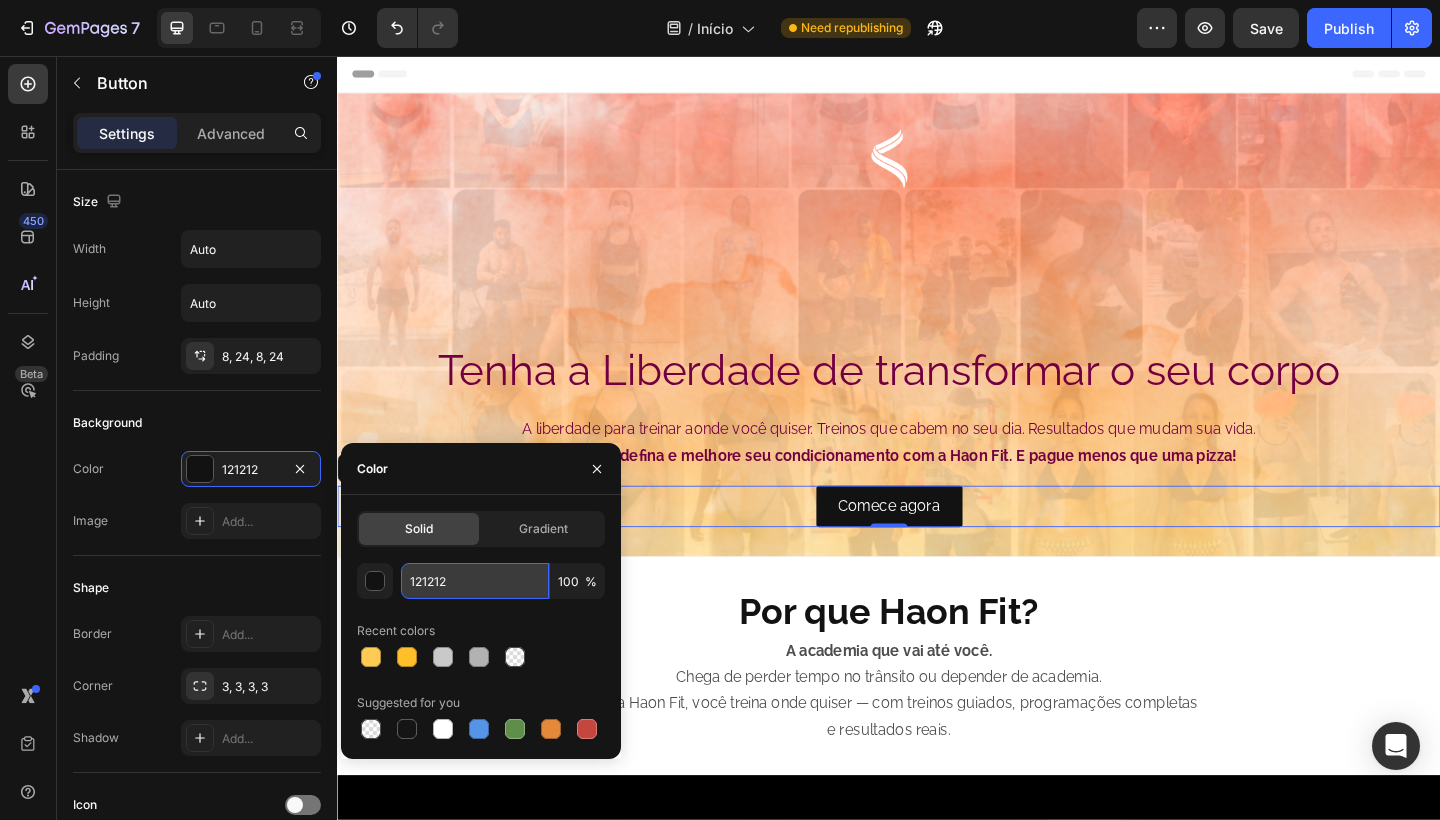 click on "121212" at bounding box center [475, 581] 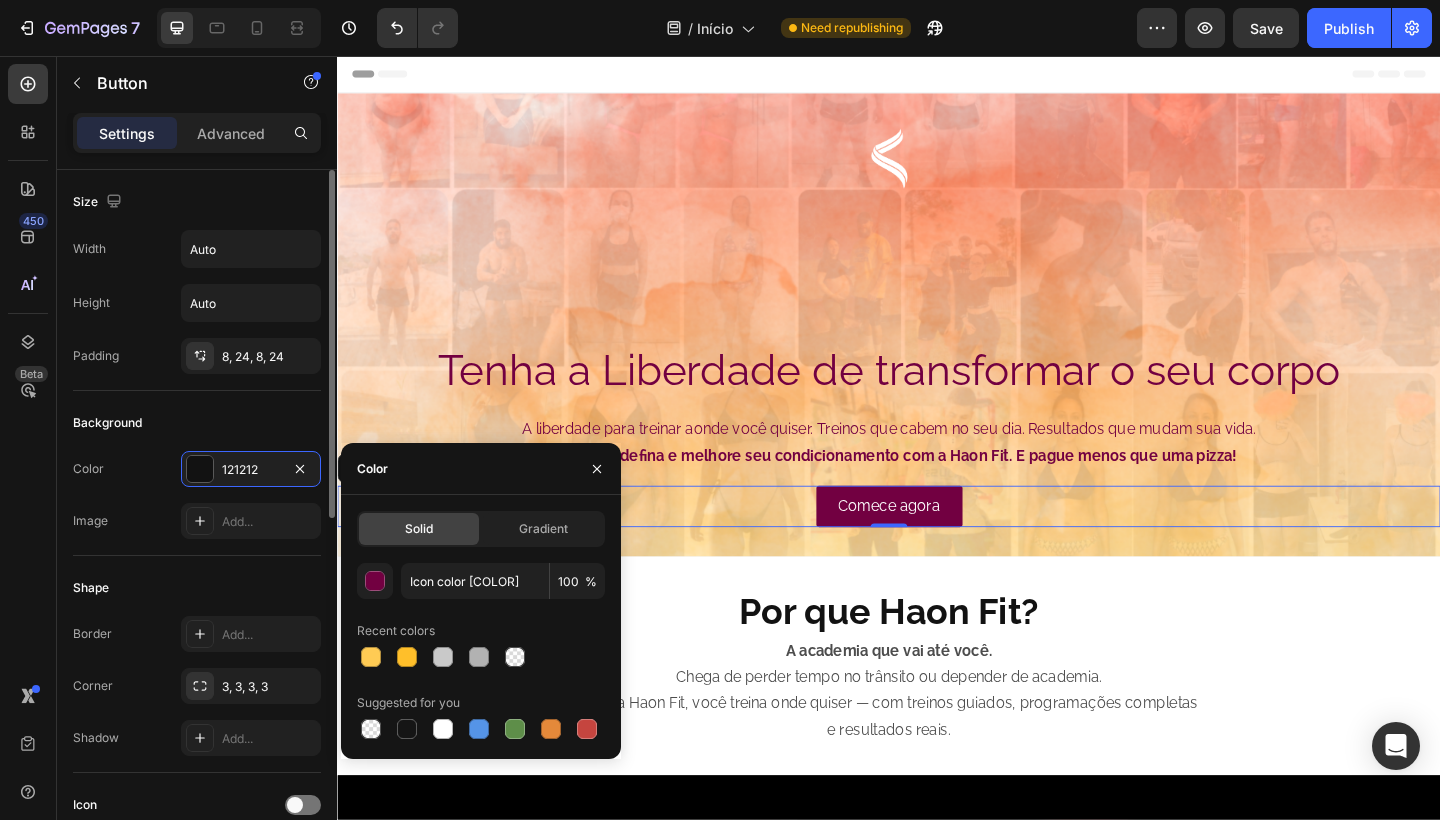 click on "Background" at bounding box center (197, 423) 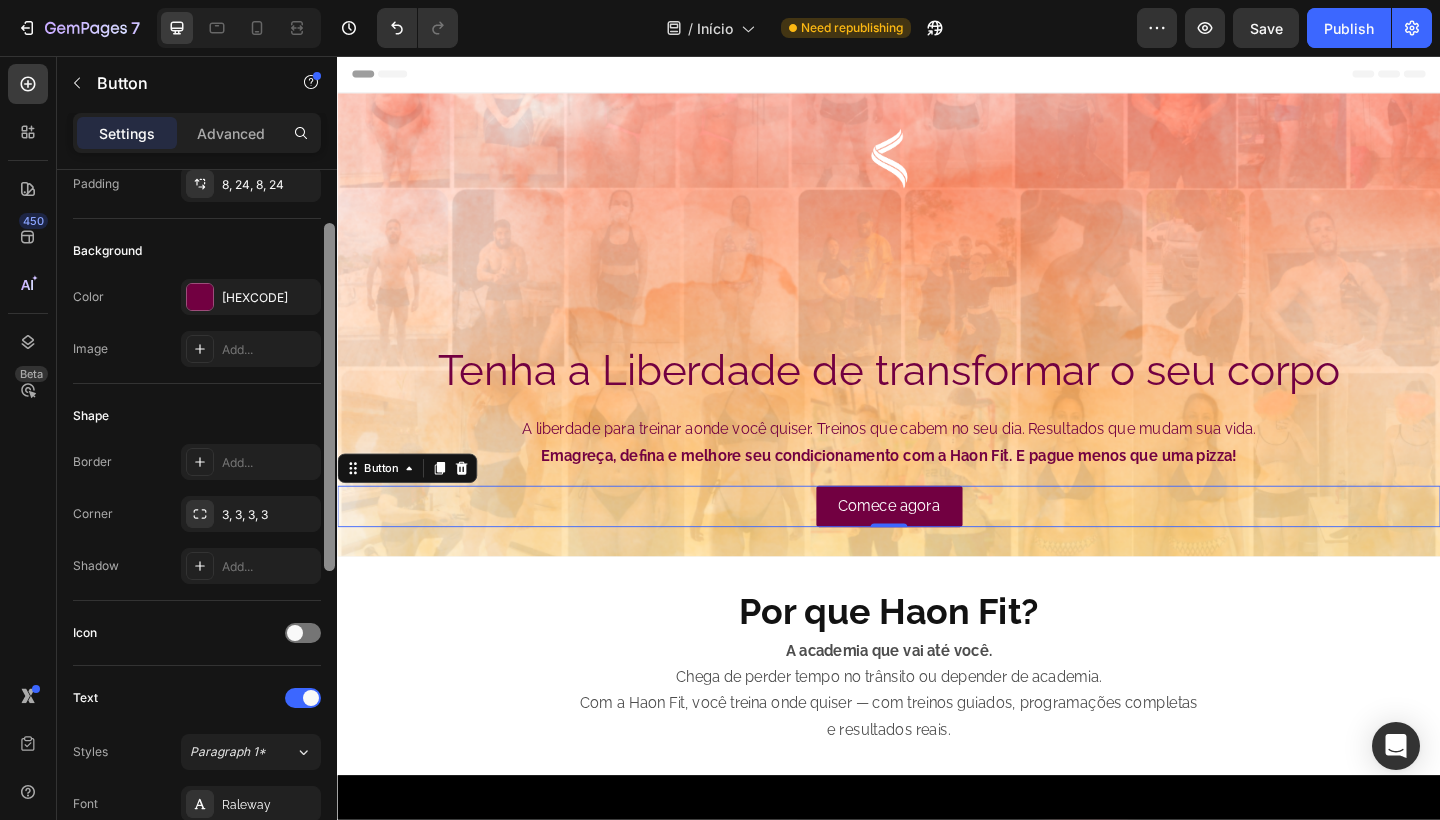scroll, scrollTop: 174, scrollLeft: 0, axis: vertical 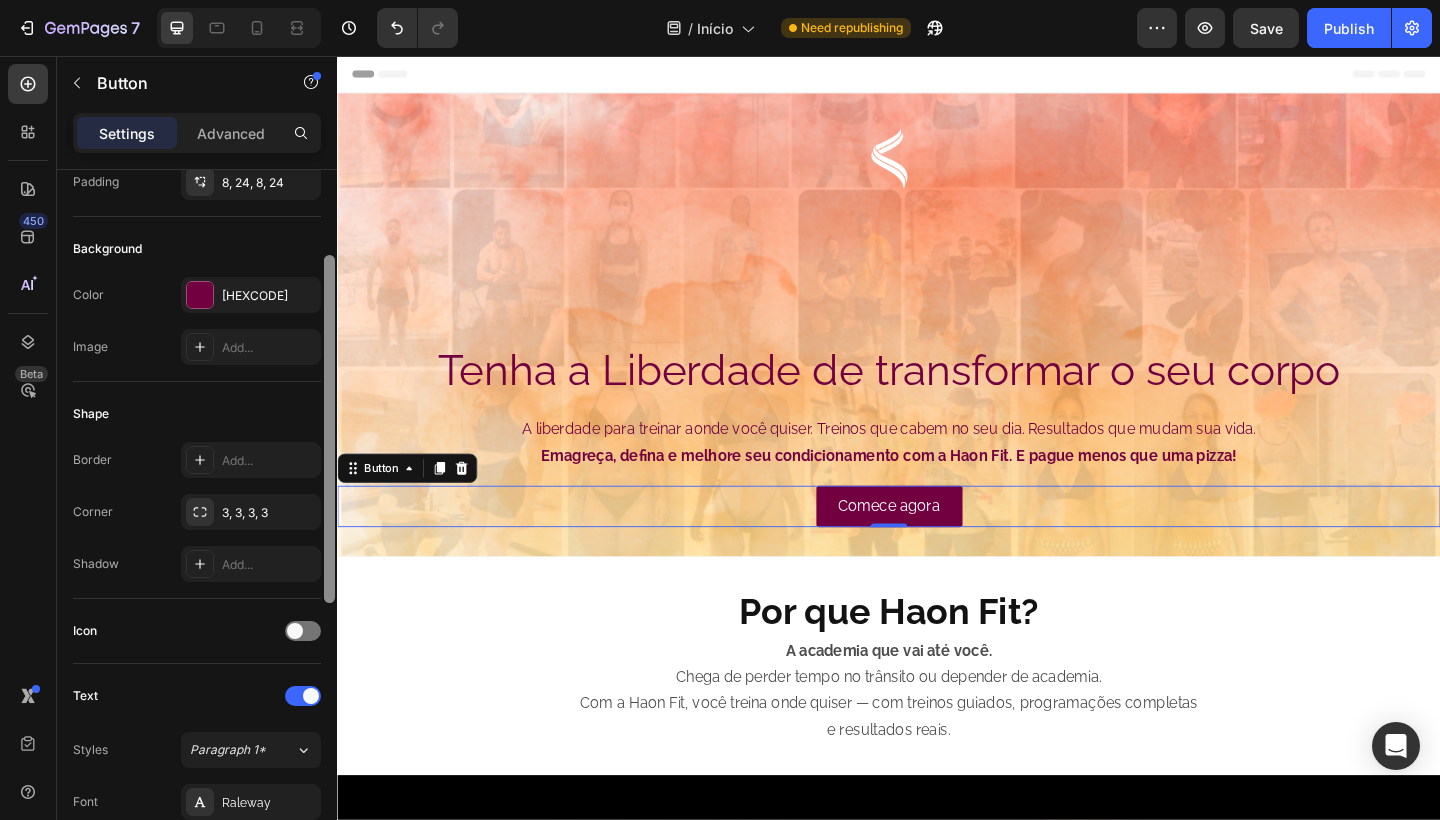 drag, startPoint x: 330, startPoint y: 425, endPoint x: 330, endPoint y: 511, distance: 86 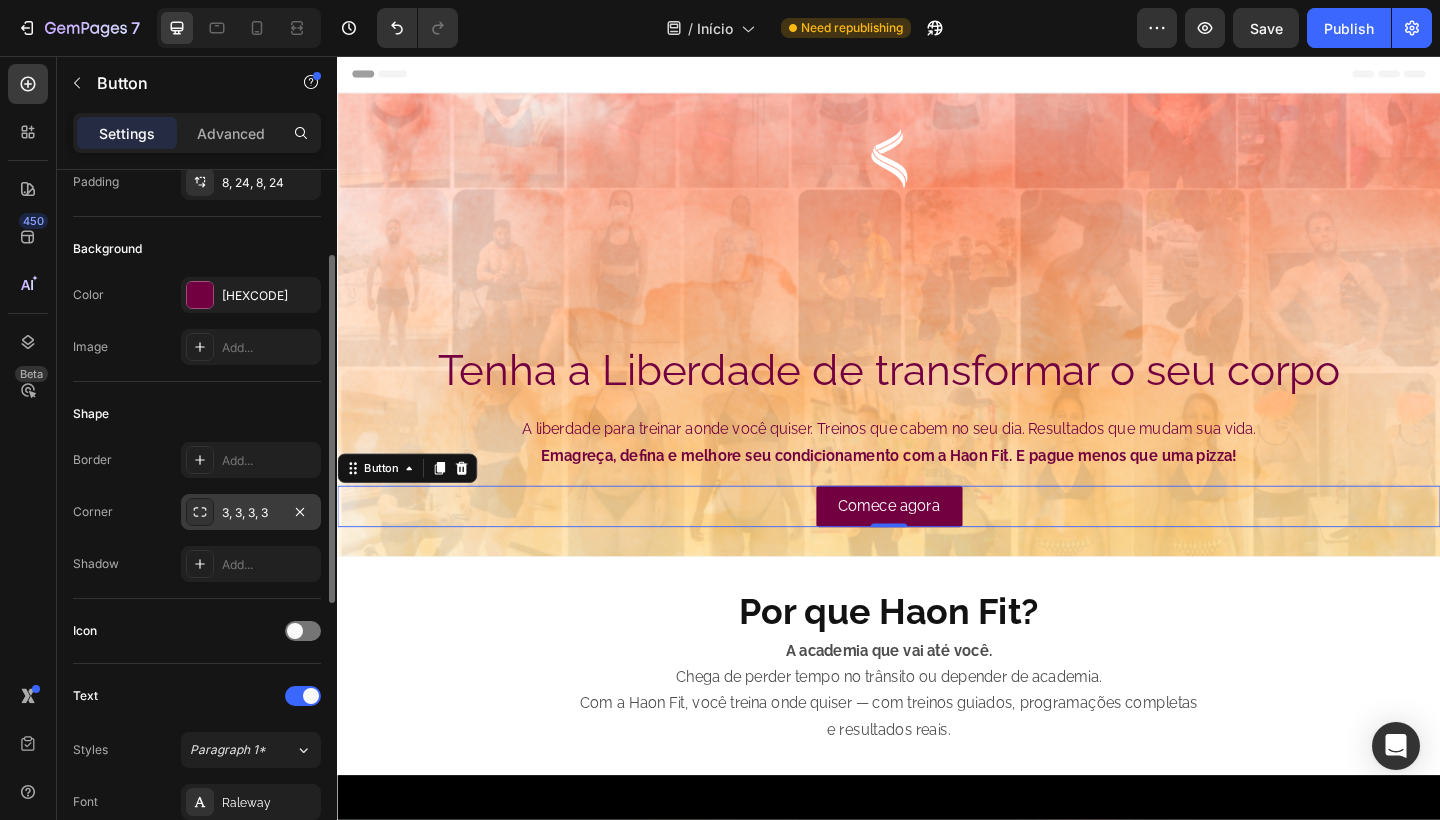 click on "3, 3, 3, 3" at bounding box center (251, 513) 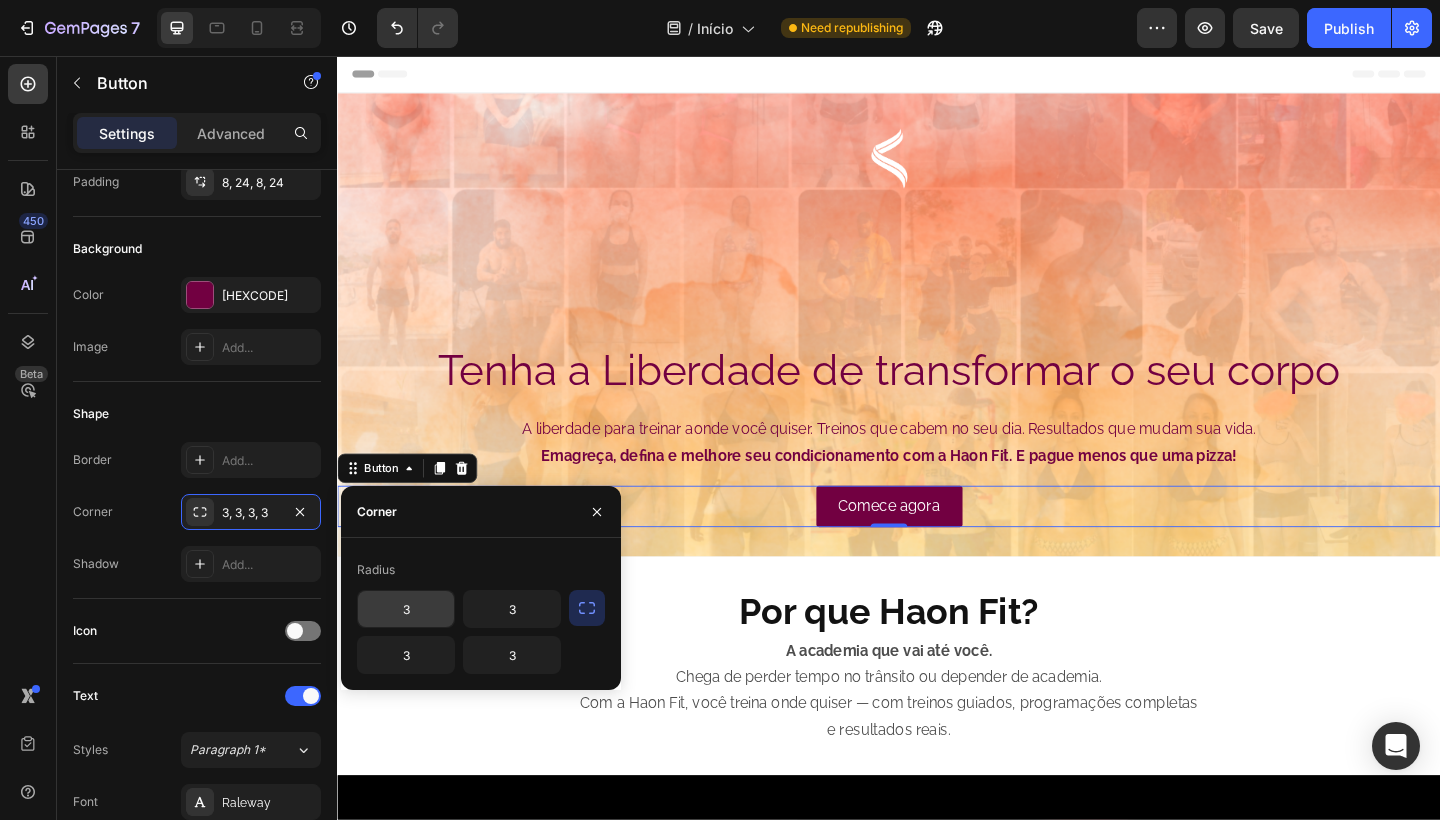 click on "3" at bounding box center (406, 609) 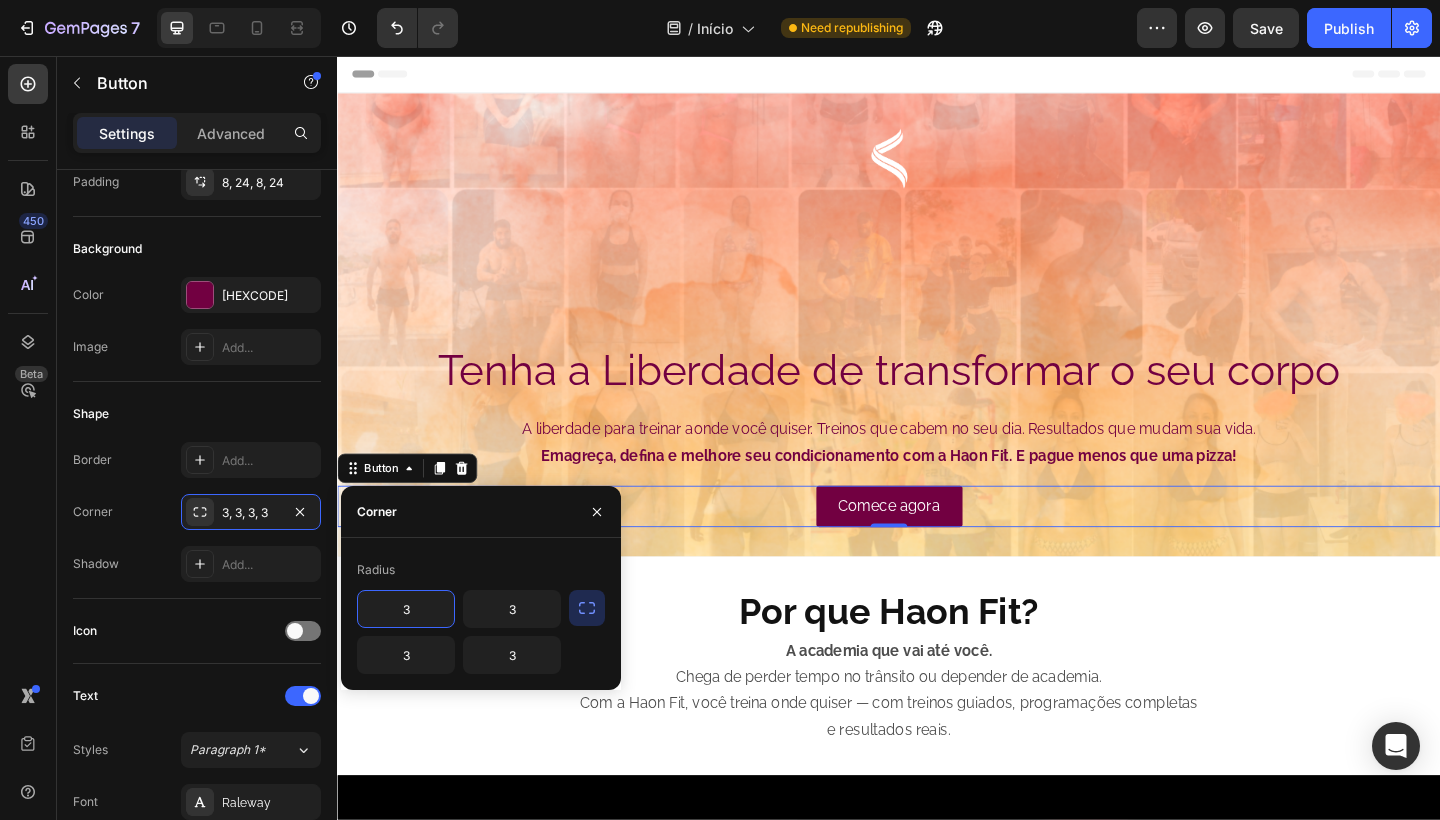 click on "3" at bounding box center [406, 609] 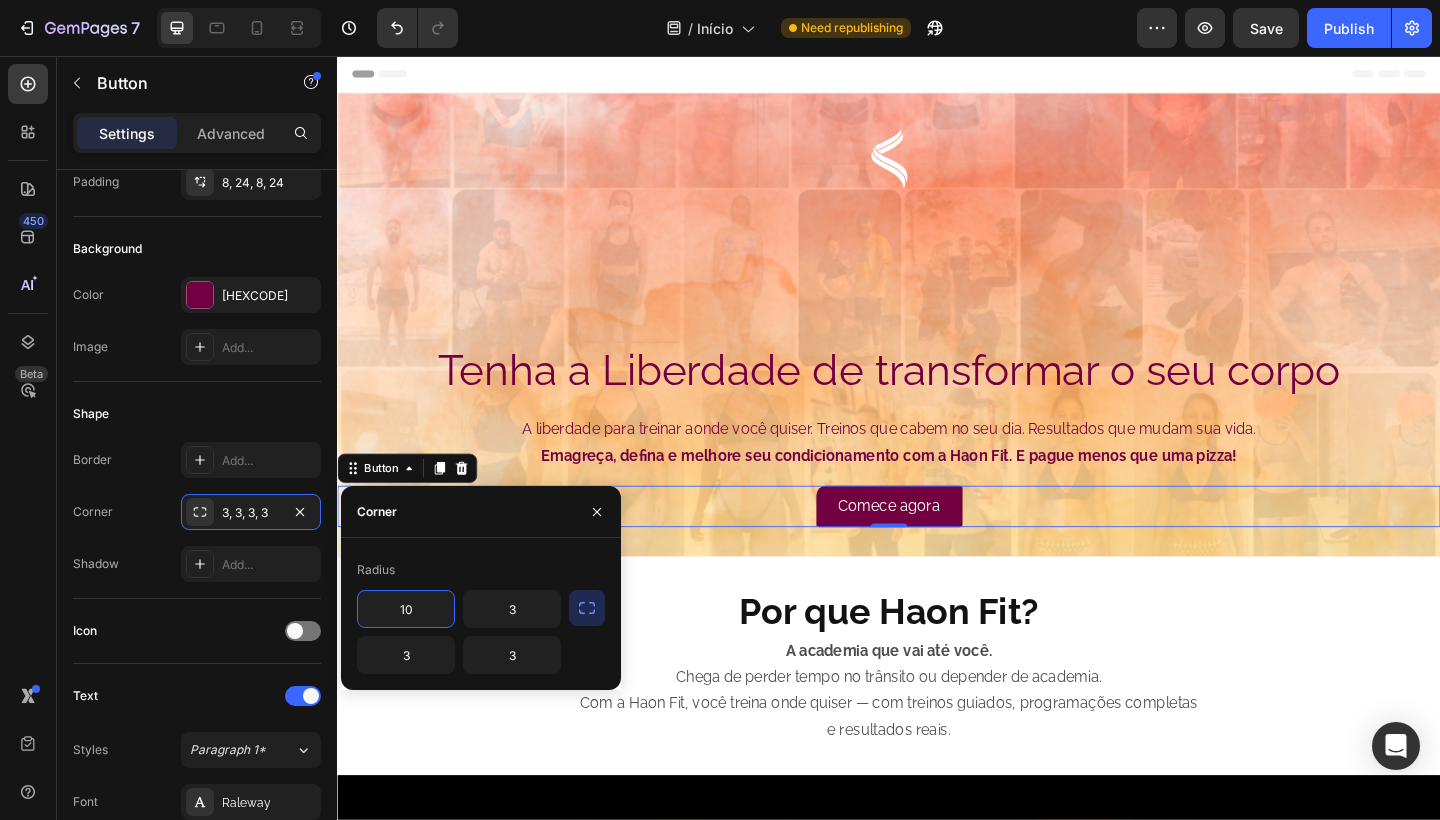 type on "1" 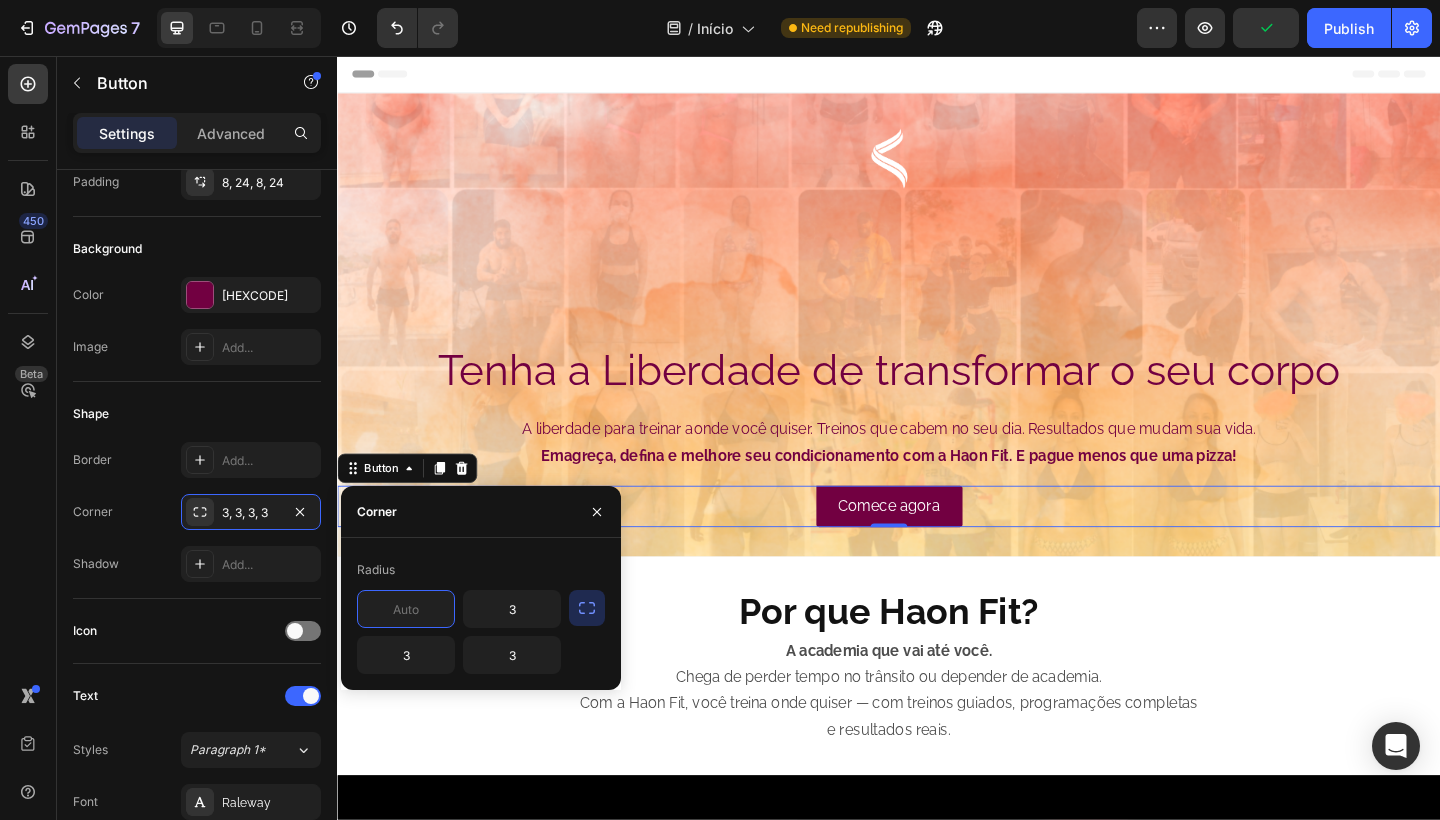 click 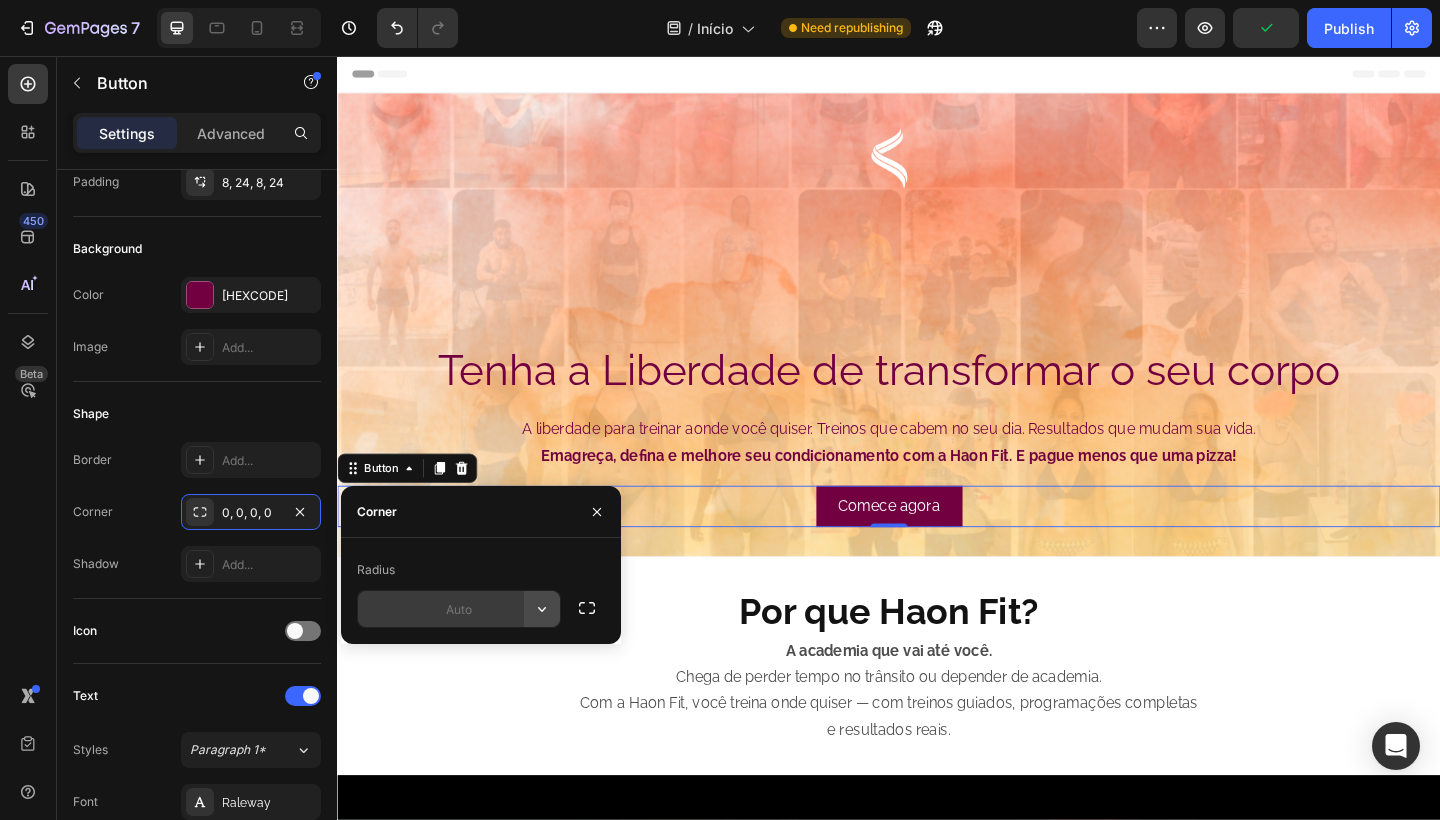 click 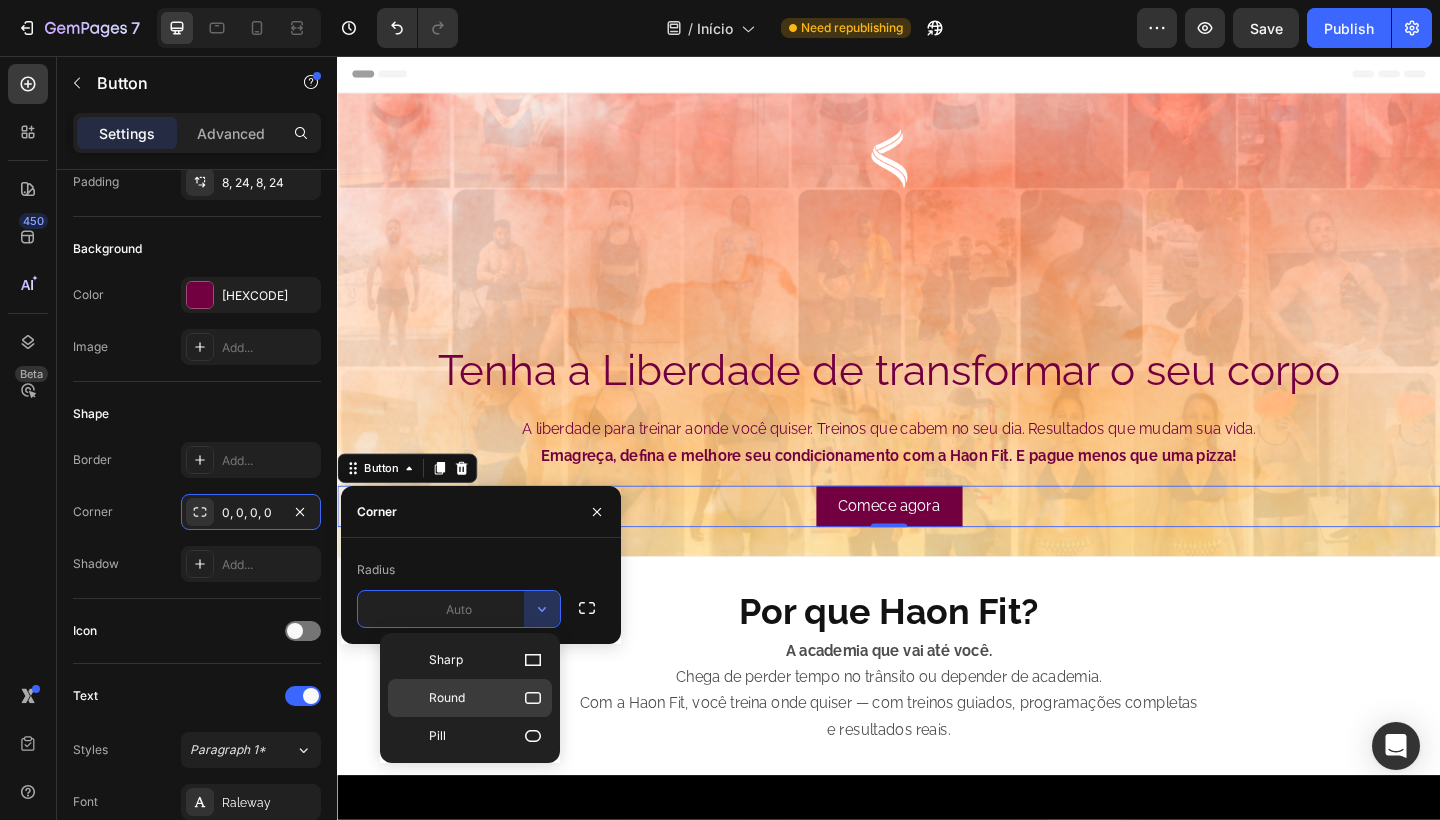 click 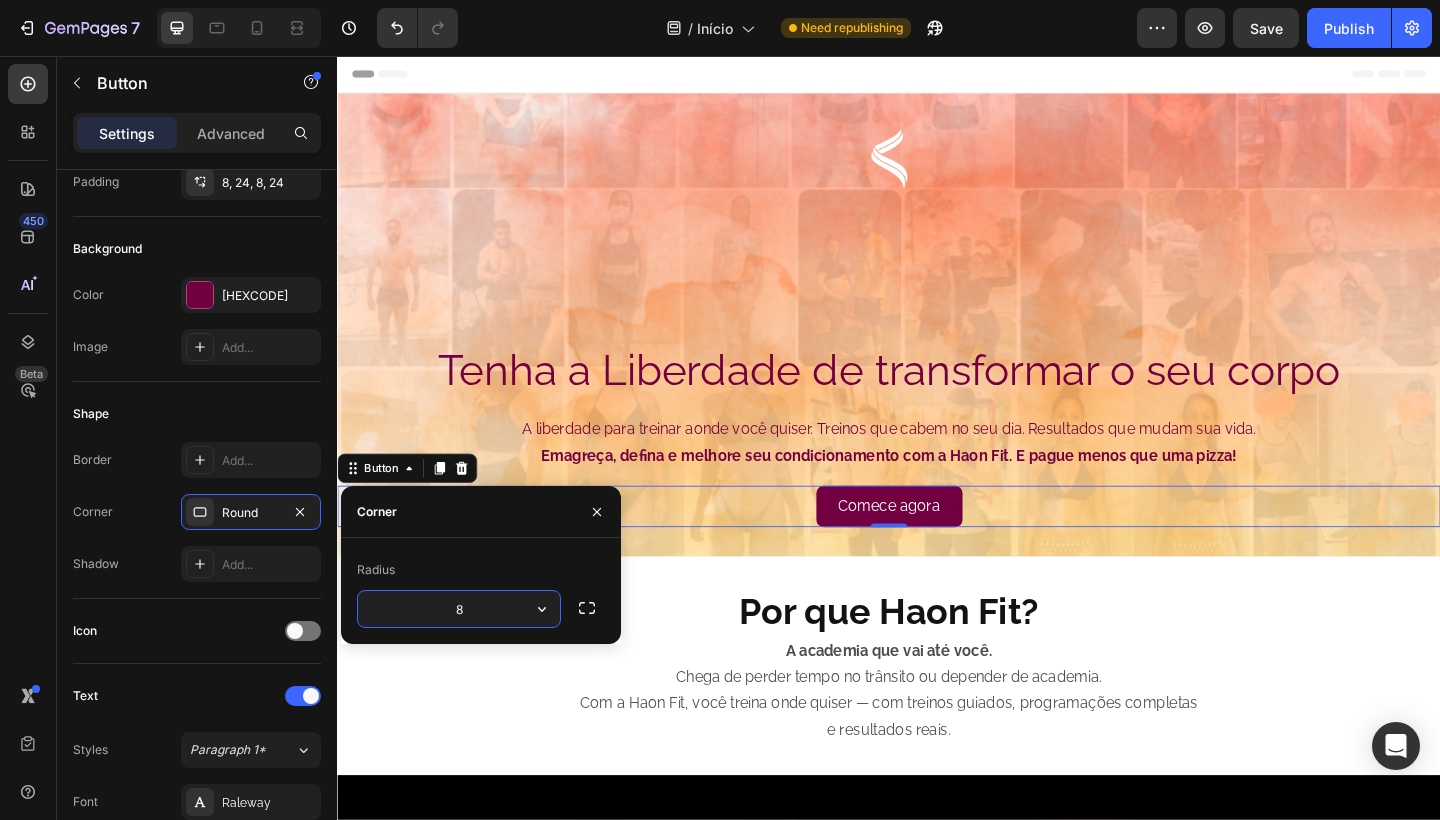 click on "8" at bounding box center [459, 609] 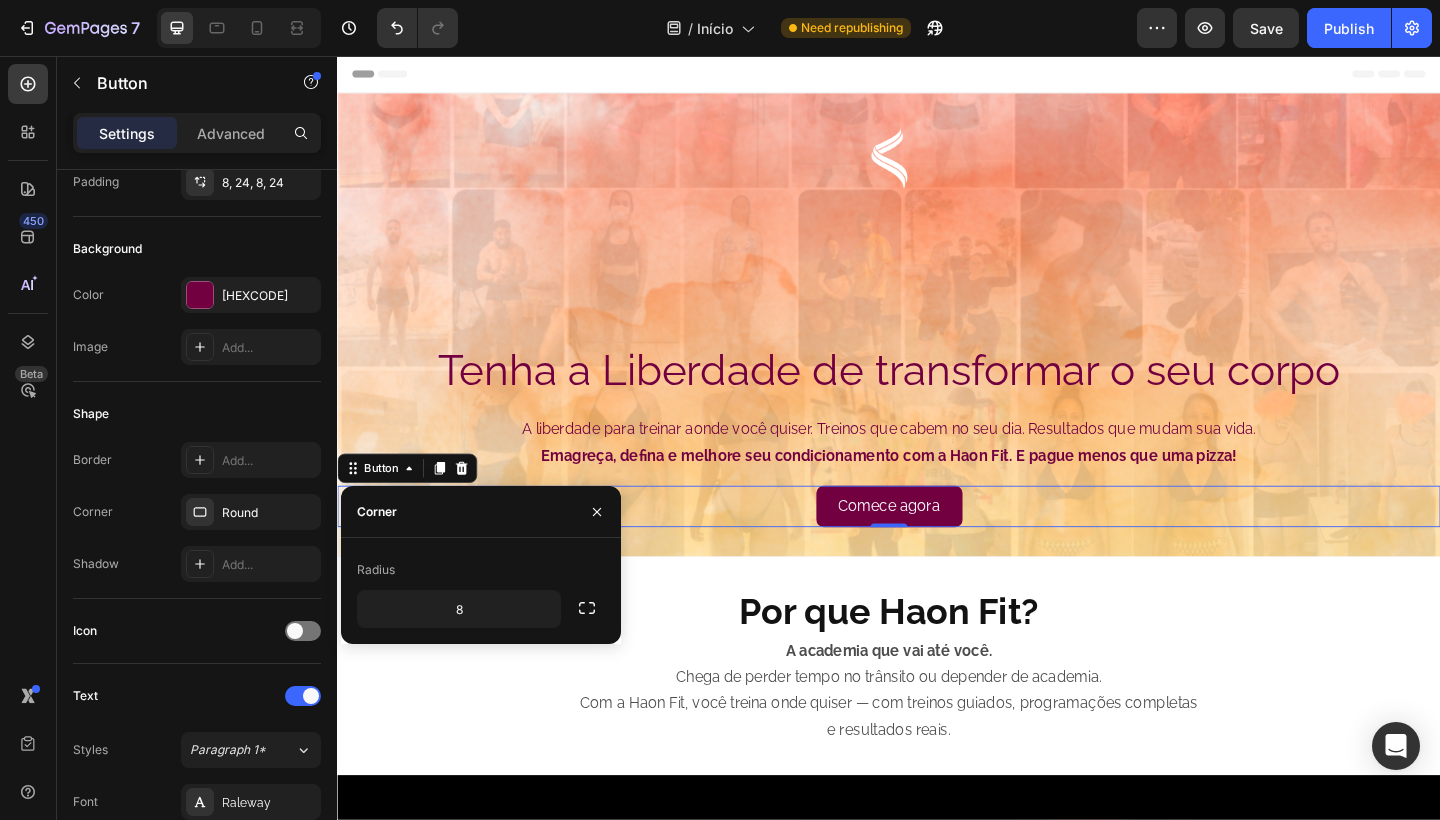 click on "Comece agora Button   0" at bounding box center [937, 546] 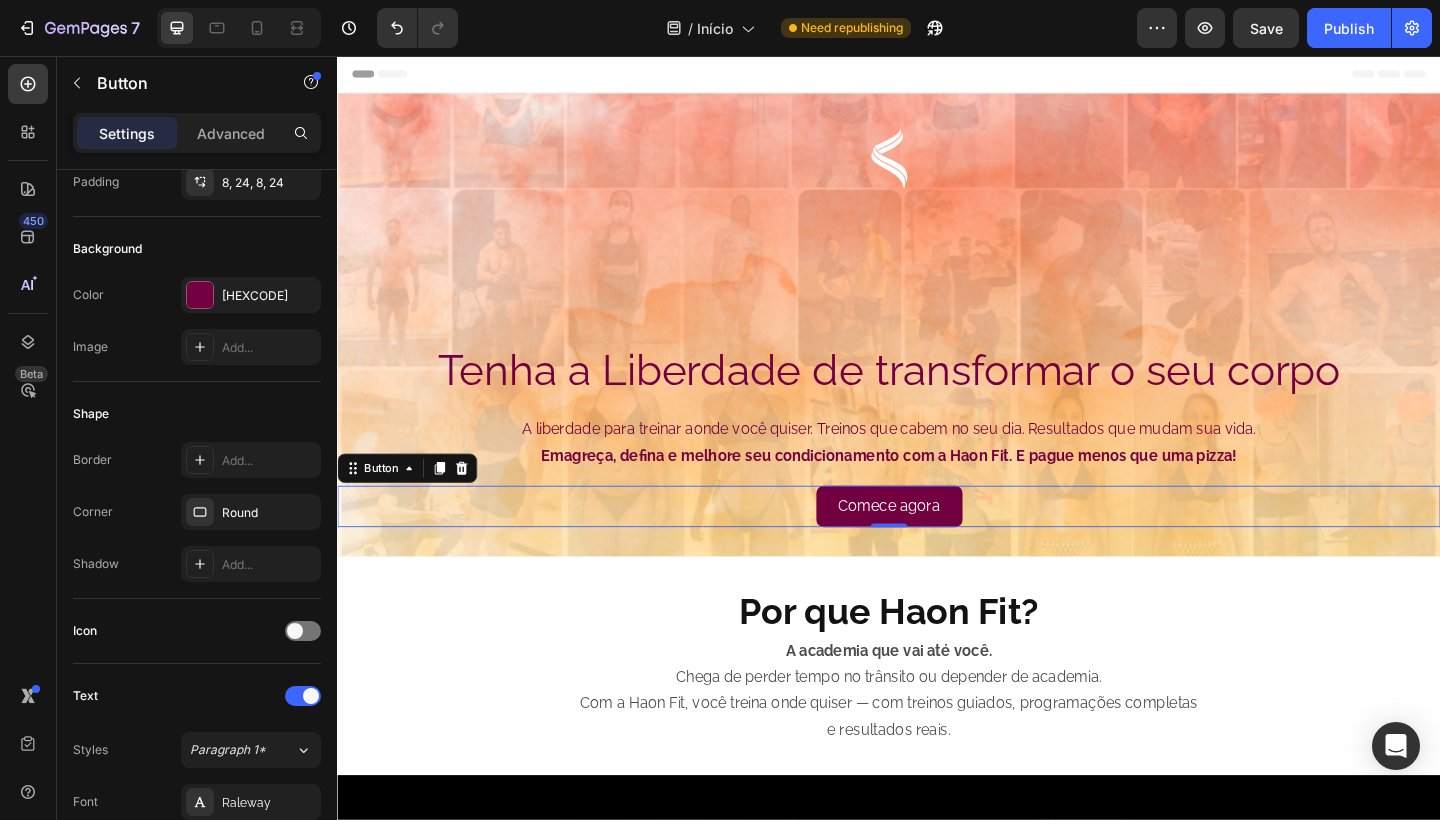 click on "Comece agora Button   0" at bounding box center (937, 546) 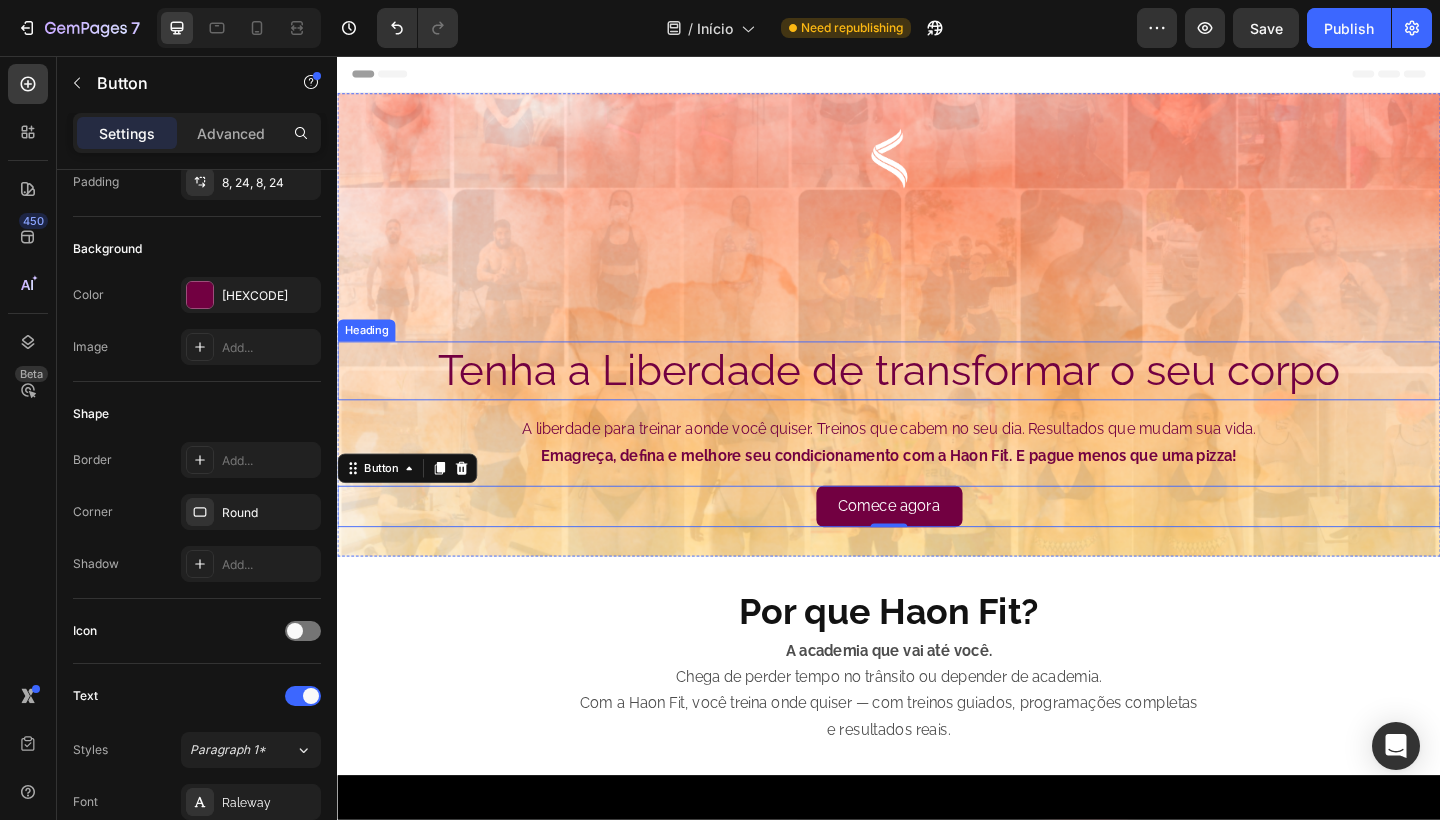 click on "Image Tenha a Liberdade de transformar o seu corpo Heading A liberdade para treinar aonde você quiser. Treinos que cabem no seu dia. Resultados que mudam sua vida. Emagreça, defina e melhore seu condicionamento com a Haon Fit. E pague menos que uma pizza! Text Block Comece agora Button   0" at bounding box center (937, 349) 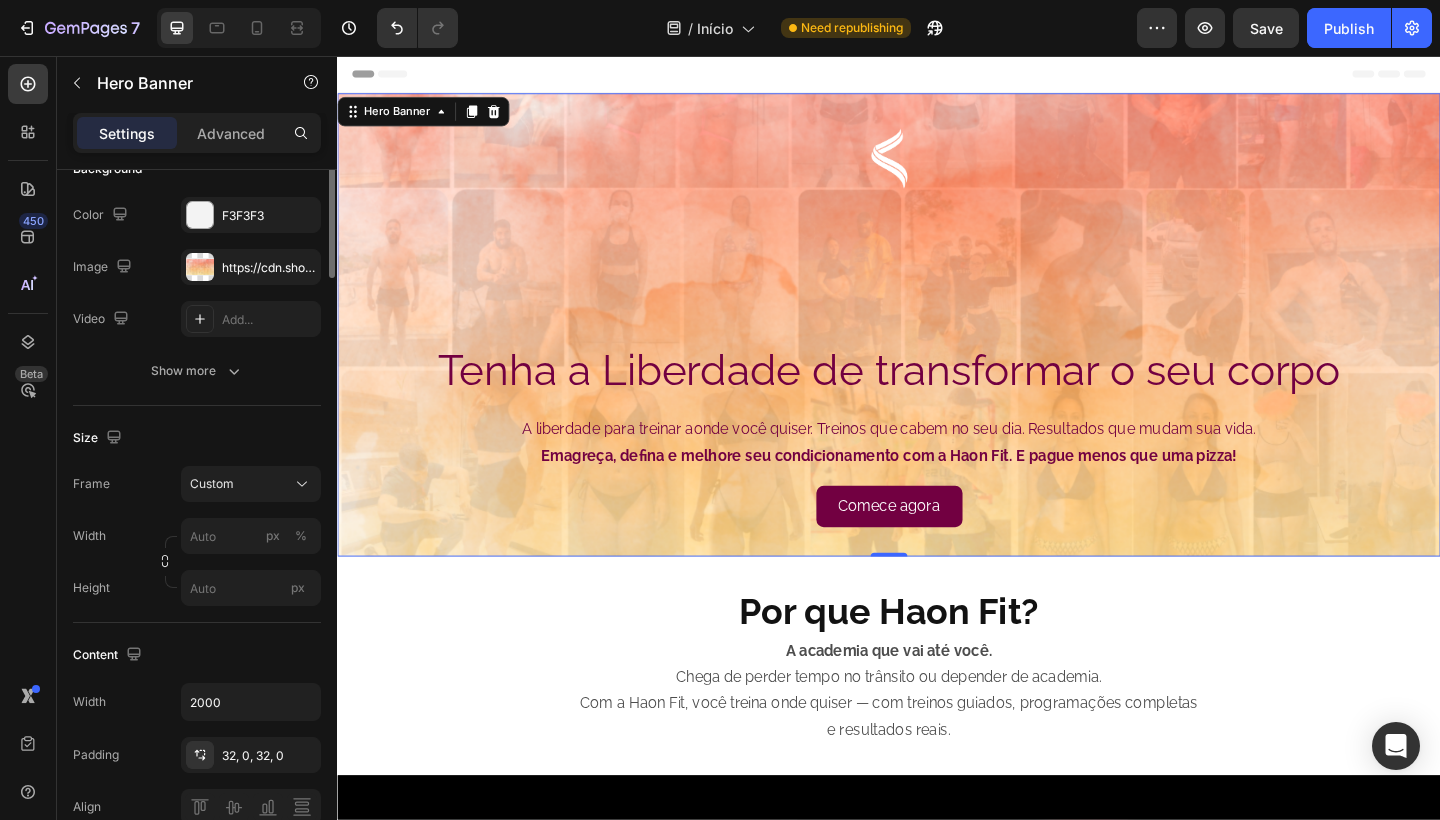 scroll, scrollTop: 0, scrollLeft: 0, axis: both 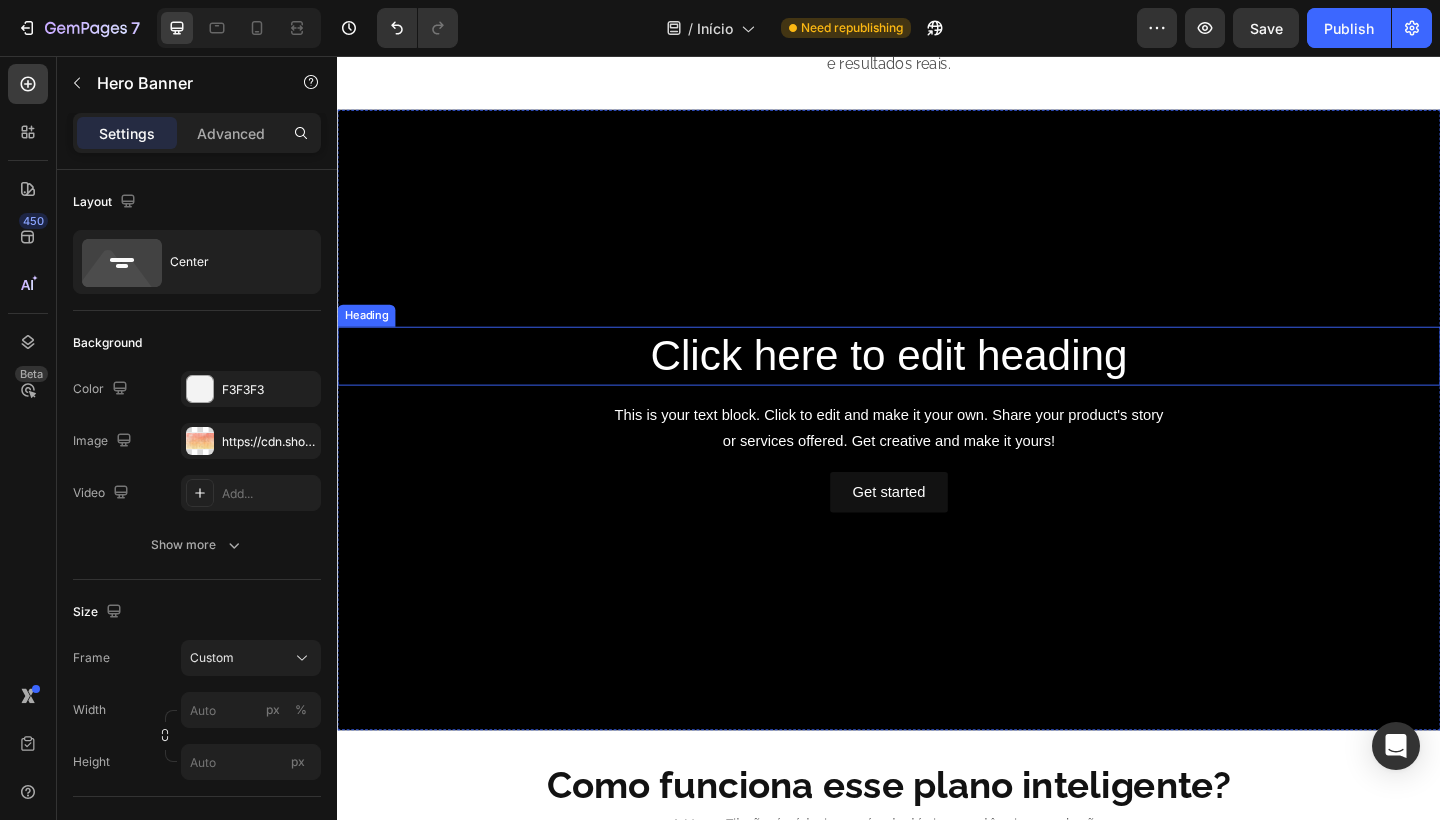 click on "Click here to edit heading" at bounding box center [937, 383] 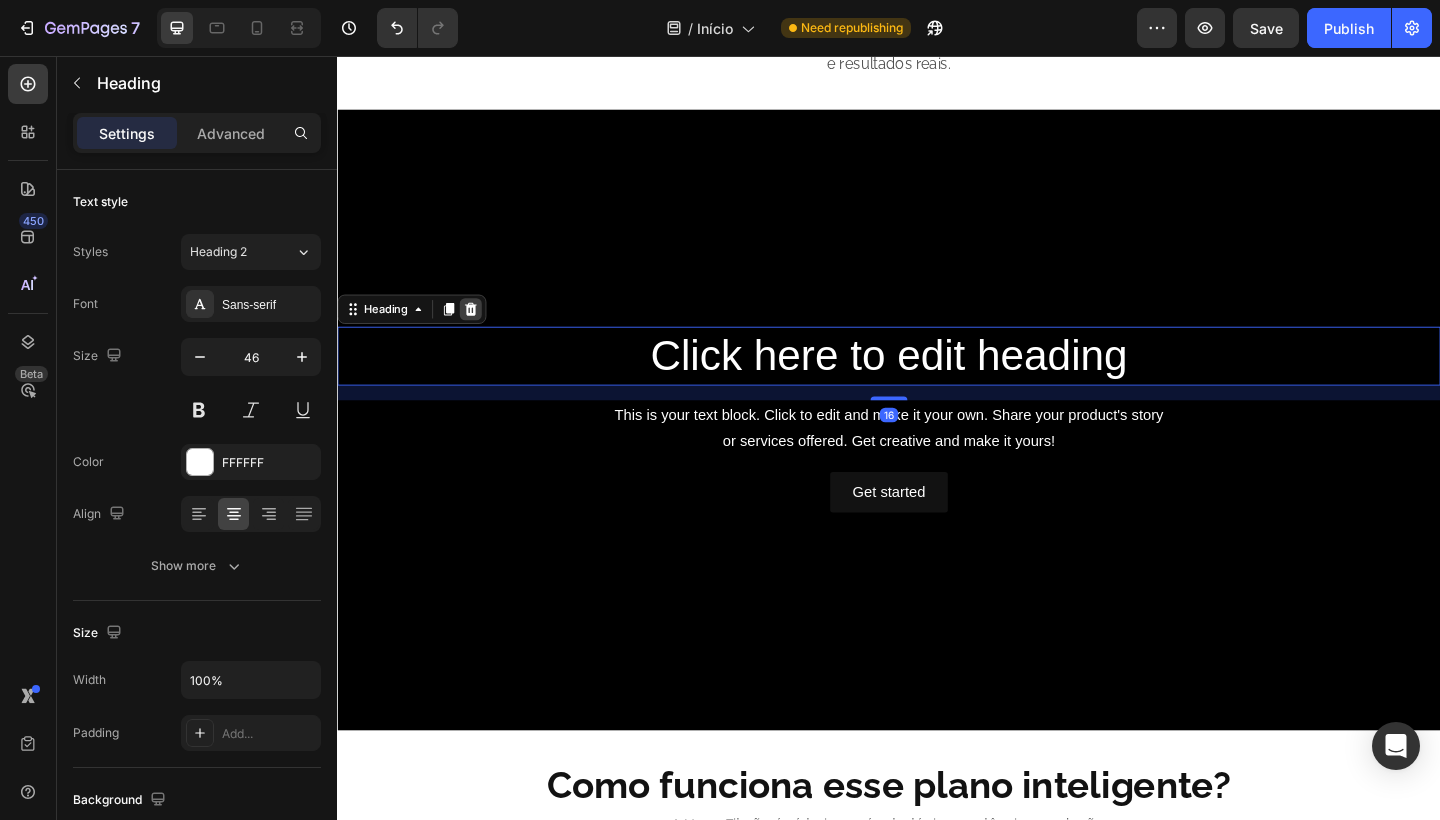 click 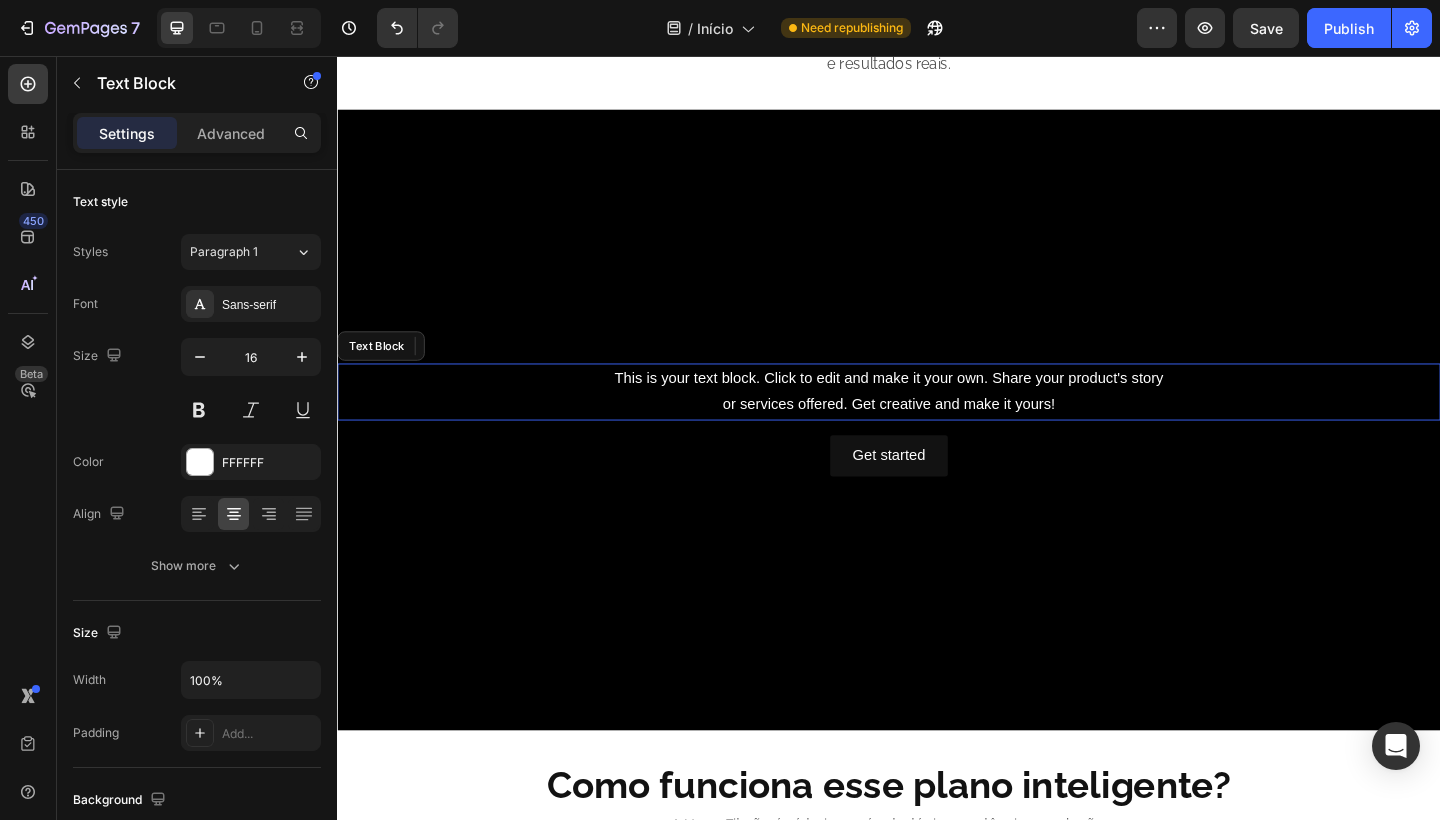 click on "This is your text block. Click to edit and make it your own. Share your product's story                   or services offered. Get creative and make it yours!" at bounding box center [937, 422] 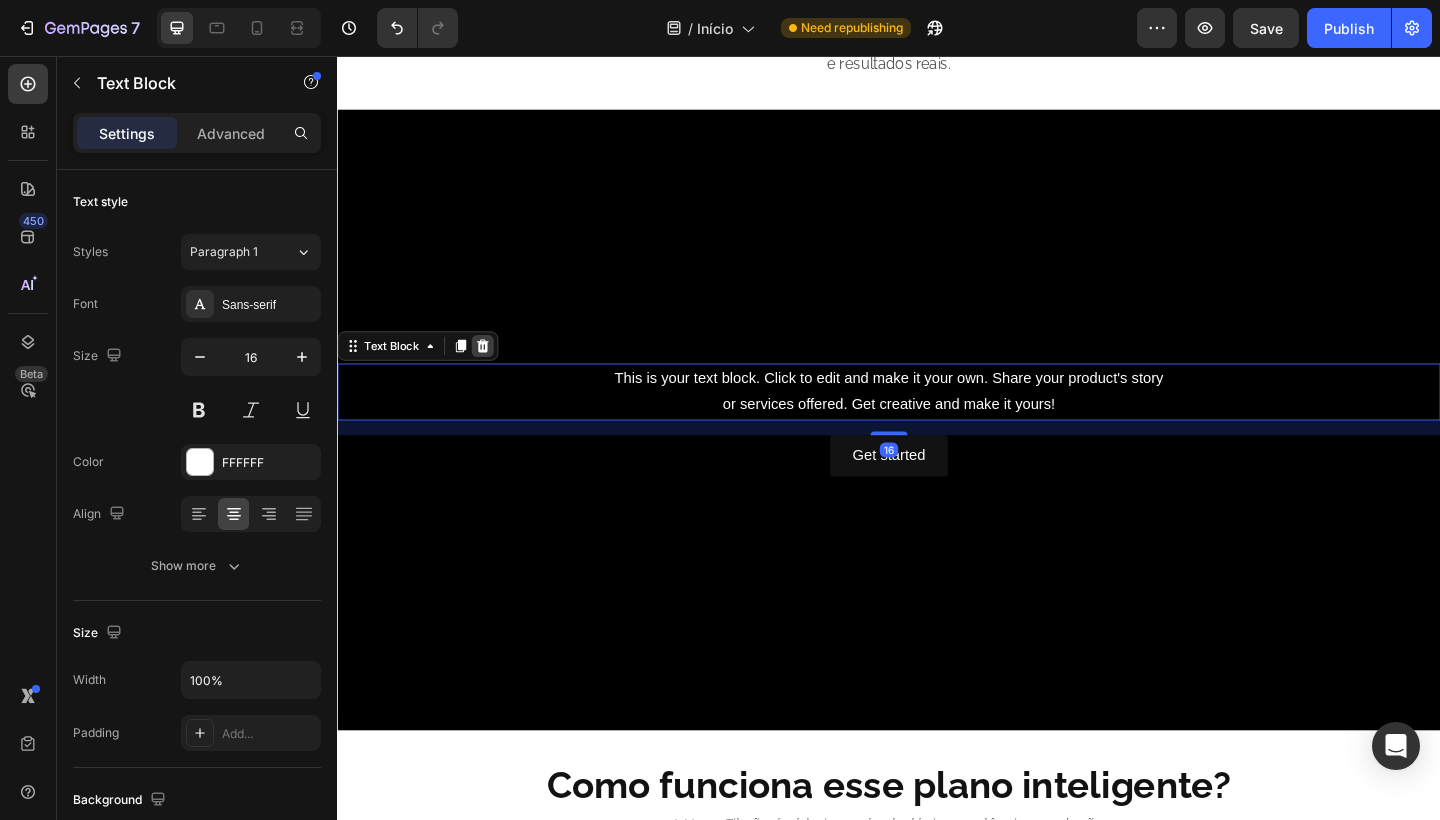 click 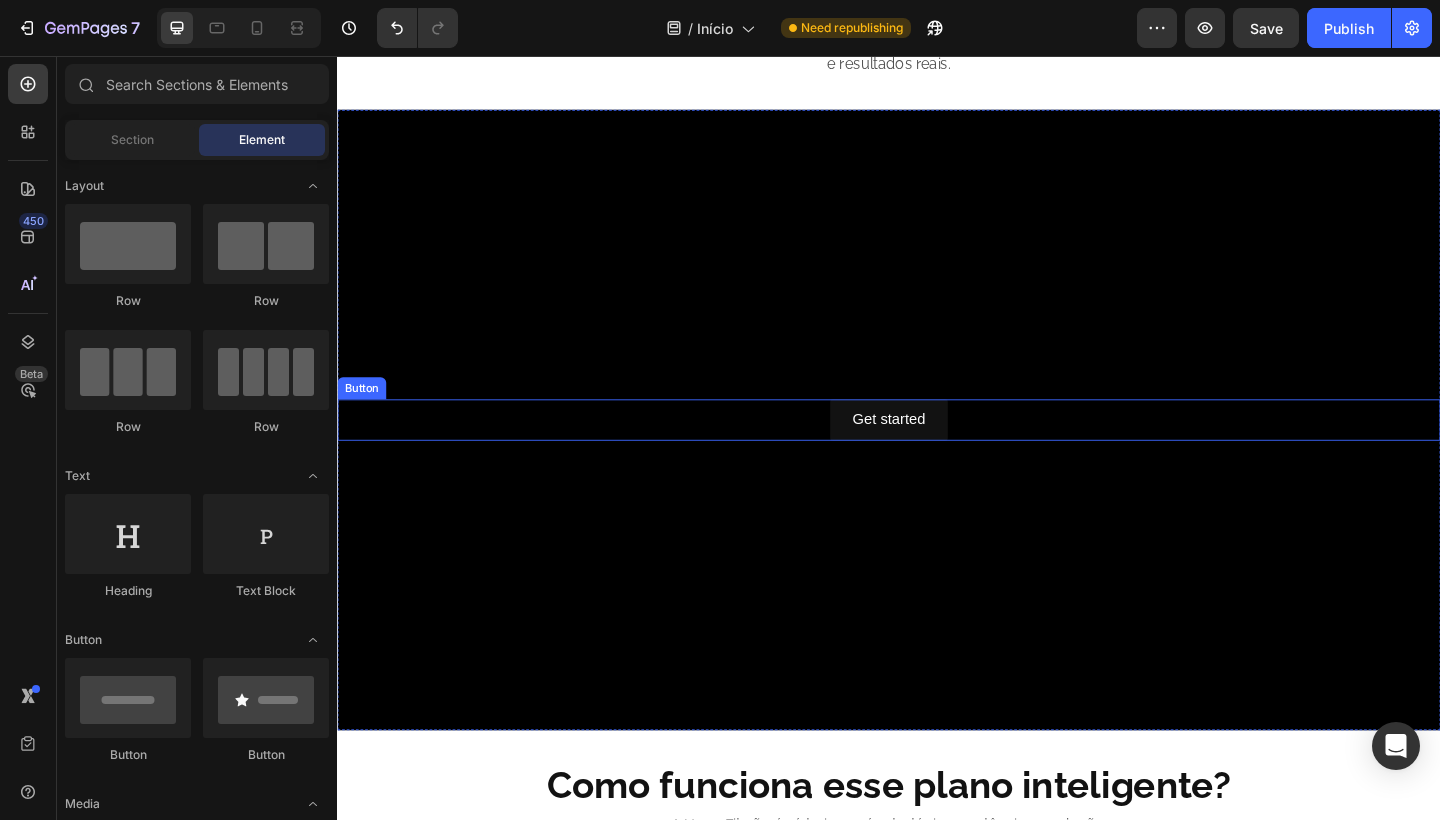 click on "Get started Button" at bounding box center (937, 452) 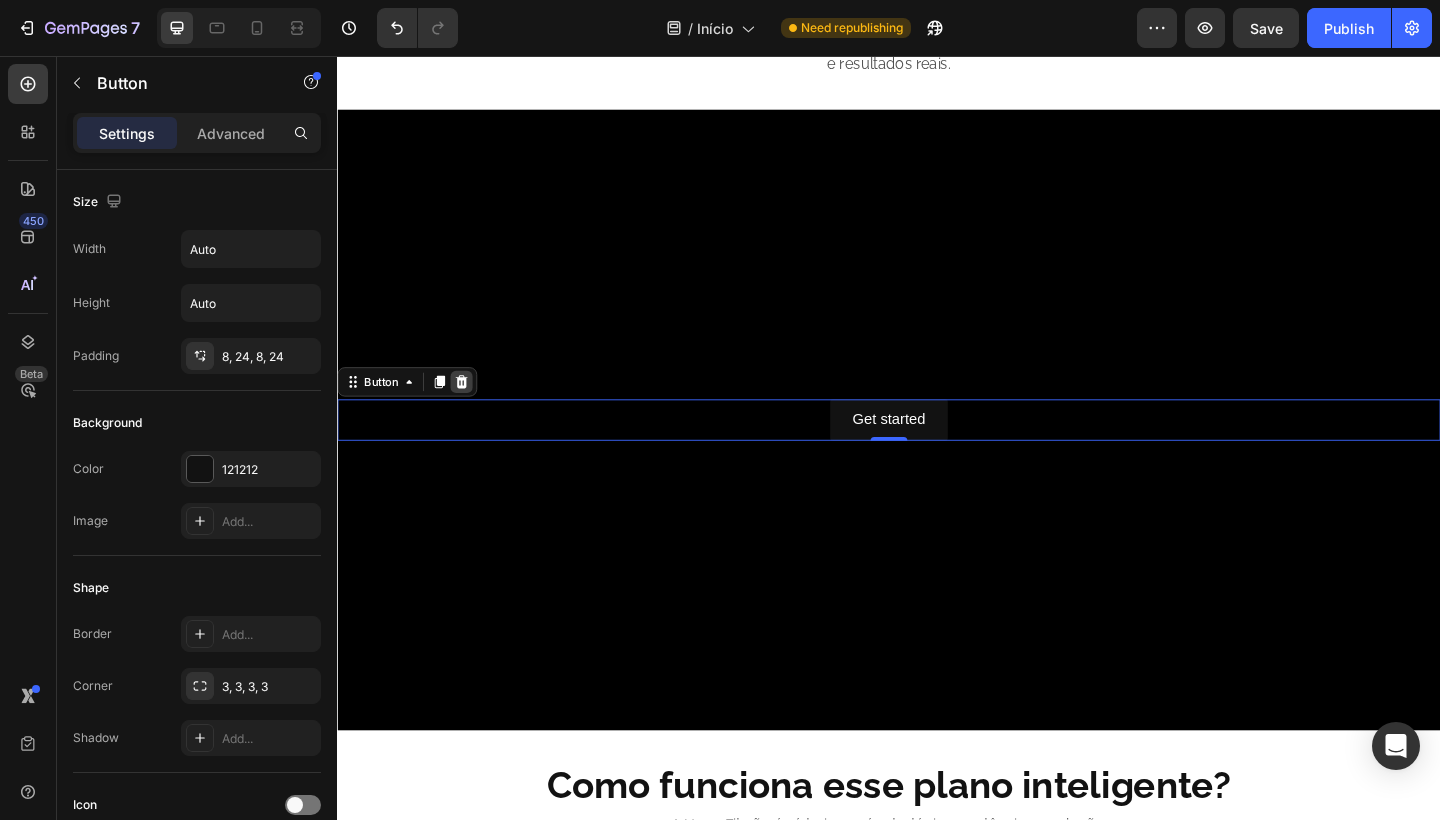 click 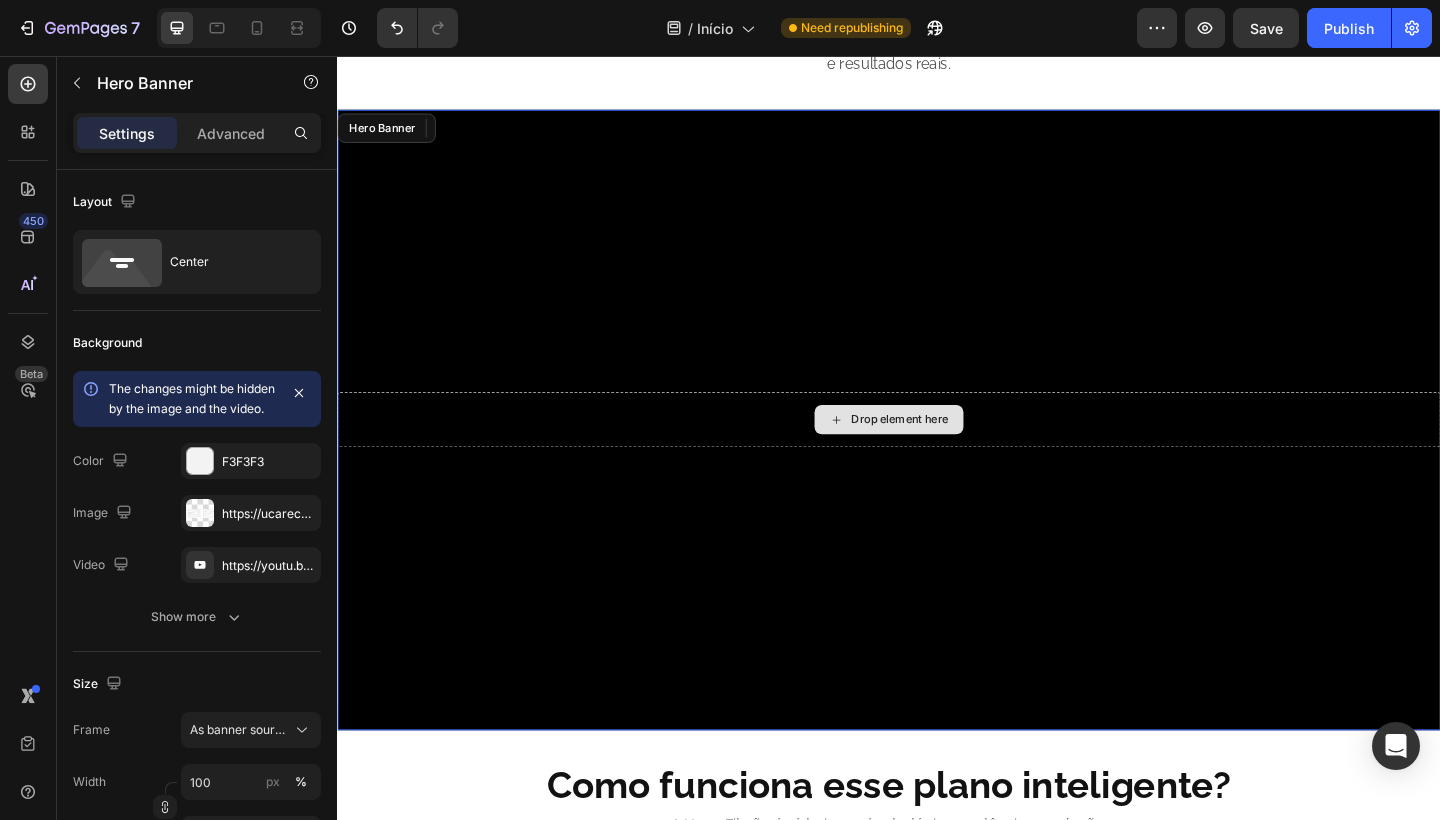 click on "Drop element here" at bounding box center [937, 452] 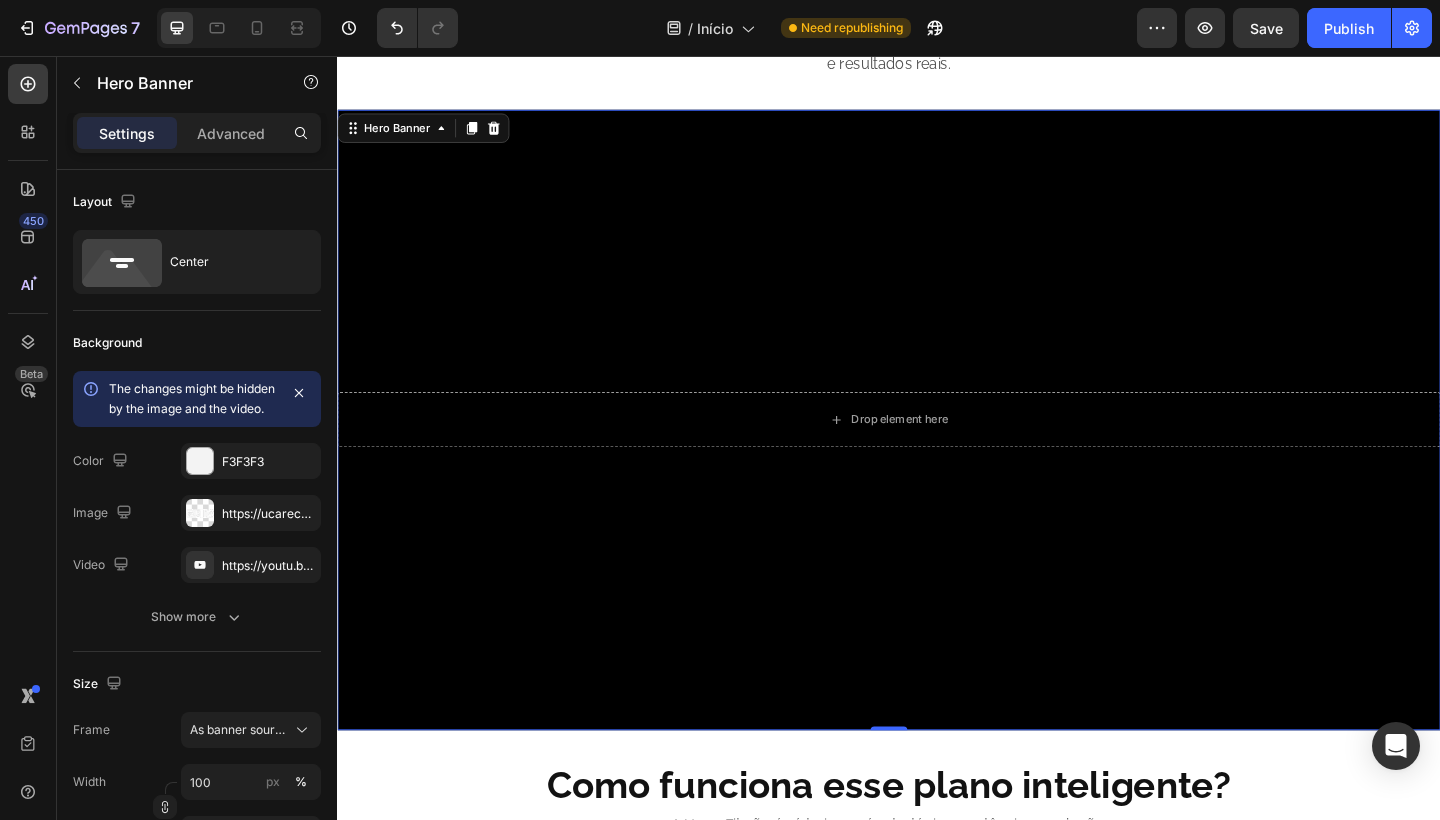 click at bounding box center [937, 452] 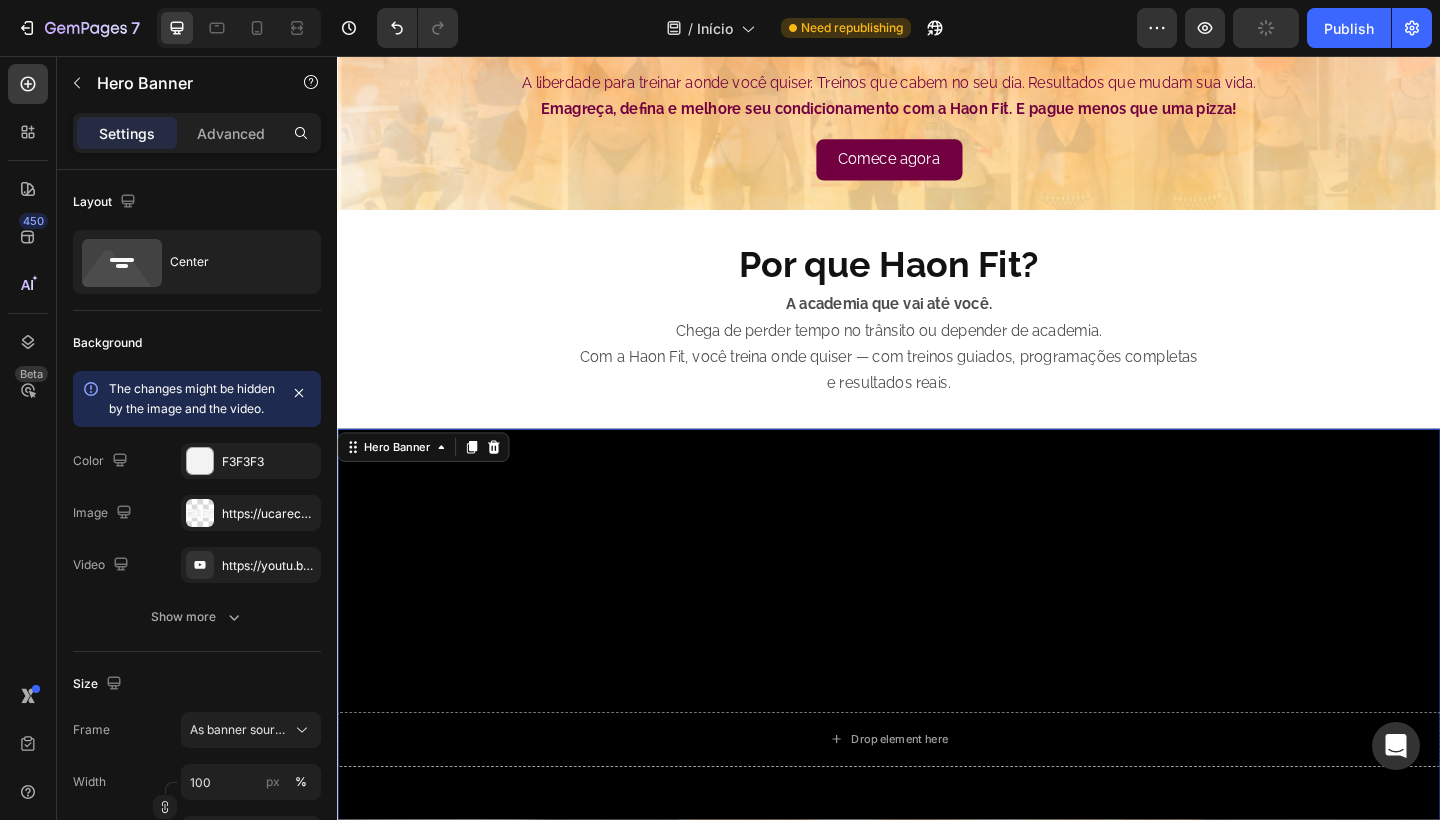 scroll, scrollTop: 347, scrollLeft: 0, axis: vertical 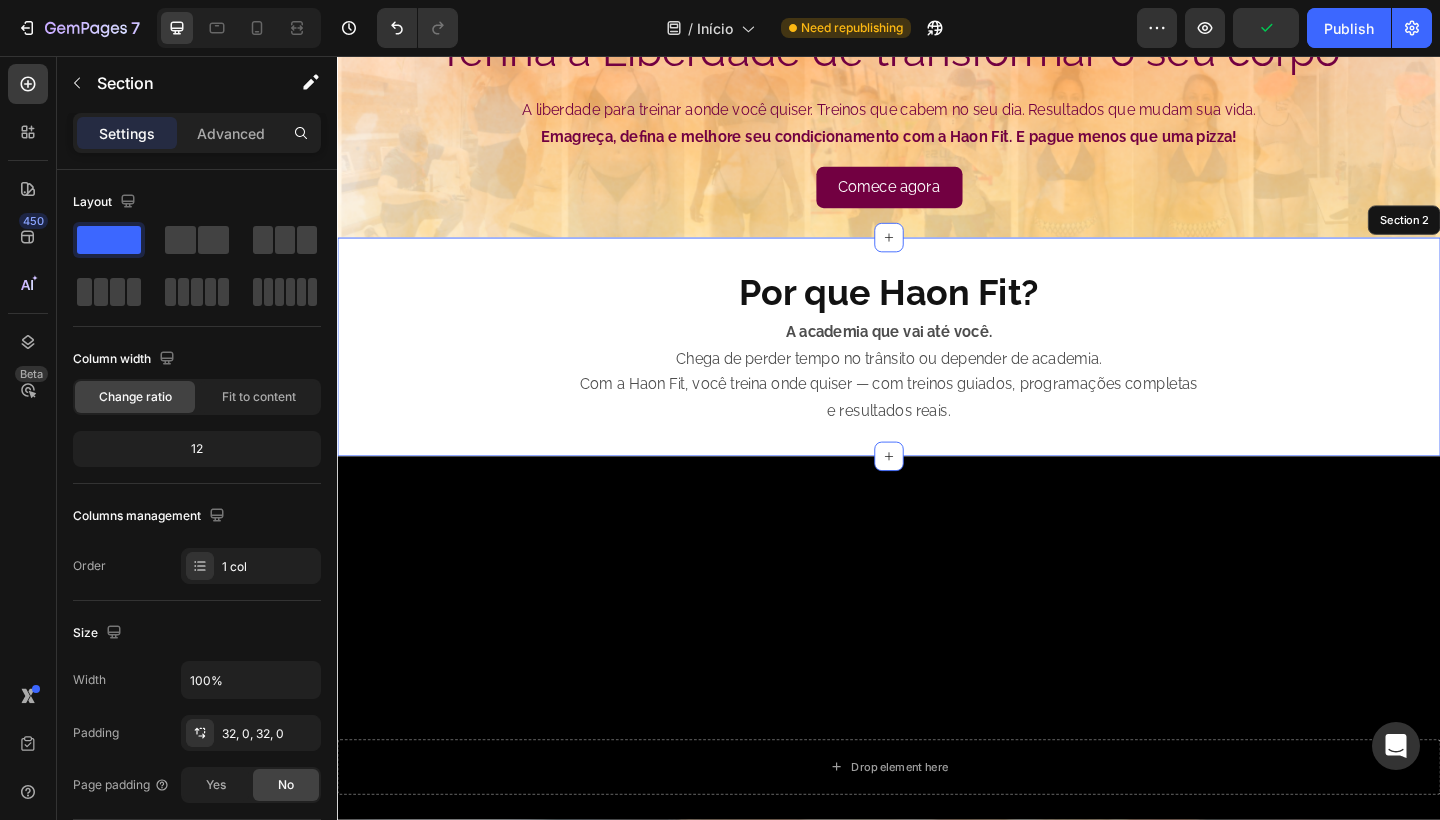click on "Por que Haon Fit? Heading A academia que vai até você. Chega de perder tempo no trânsito ou depender de academia. Com a Haon Fit, você treina onde quiser — com treinos guiados, programações completas e resultados reais. Text Block Section 2" at bounding box center [937, 373] 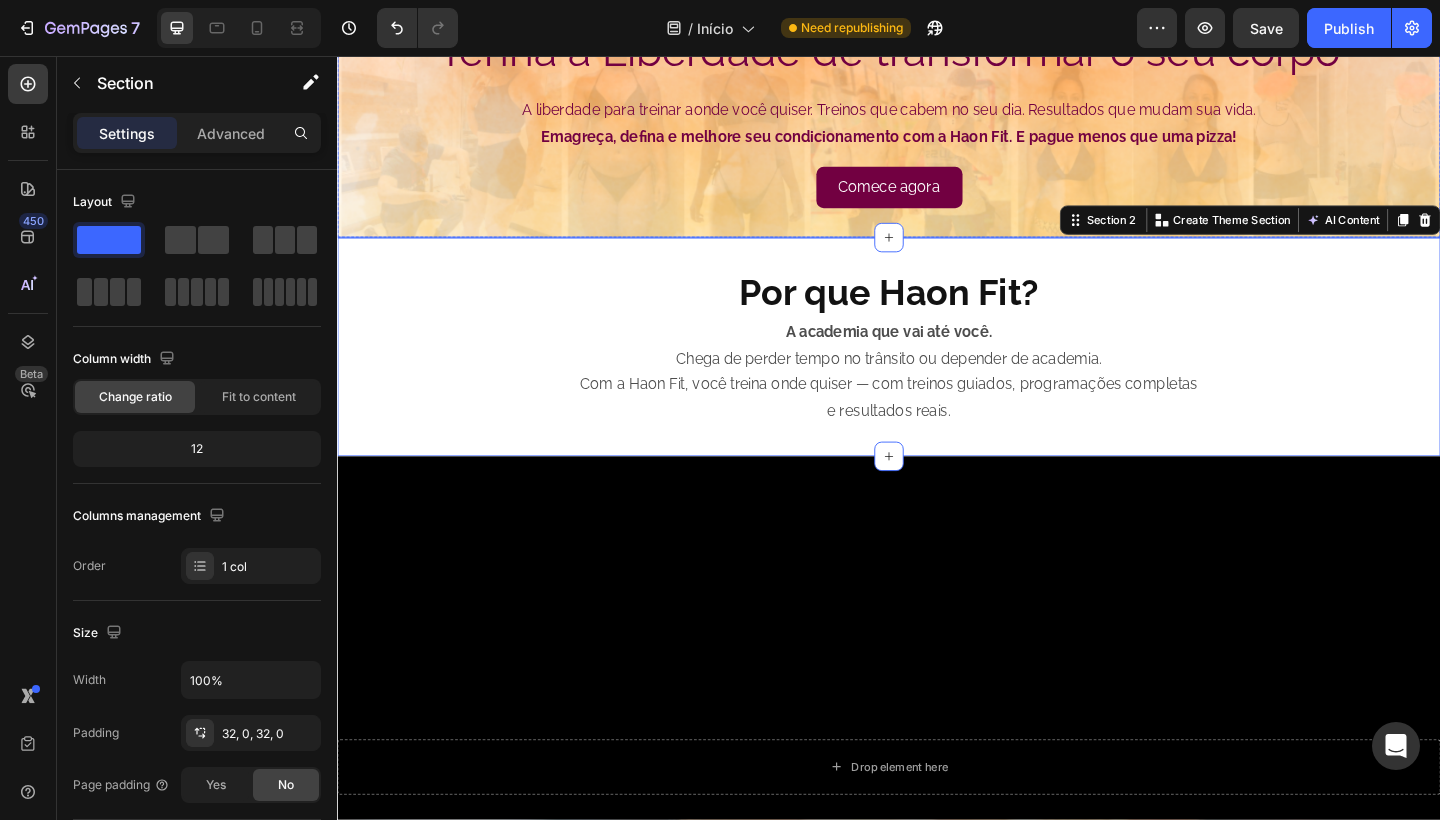 click on "Image Tenha a Liberdade de transformar o seu corpo Heading A liberdade para treinar aonde você quiser. Treinos que cabem no seu dia. Resultados que mudam sua vida. Emagreça, defina e melhore seu condicionamento com a Haon Fit. E pague menos que uma pizza! Text Block Comece agora Button" at bounding box center (937, 2) 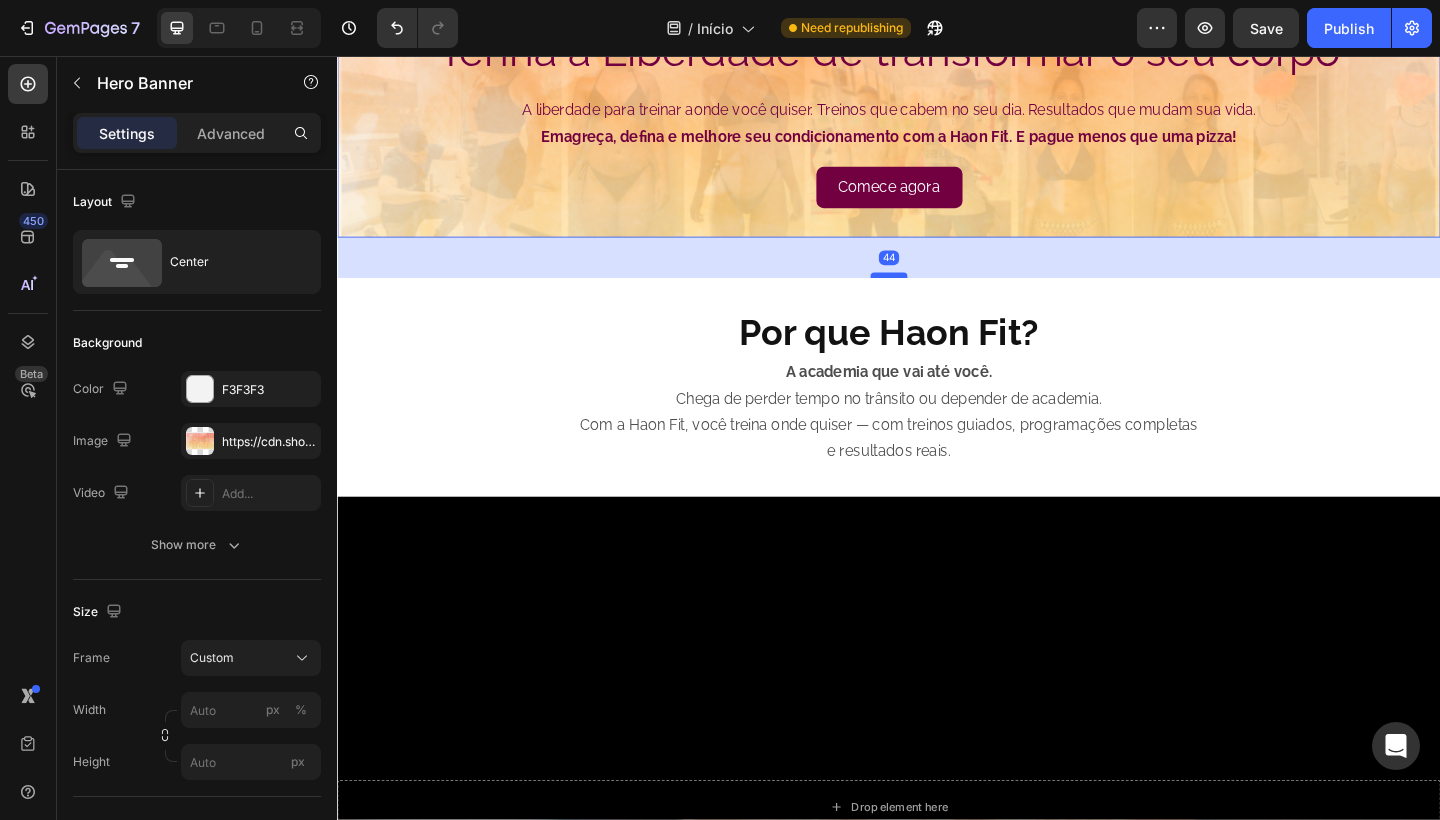 drag, startPoint x: 930, startPoint y: 247, endPoint x: 929, endPoint y: 290, distance: 43.011627 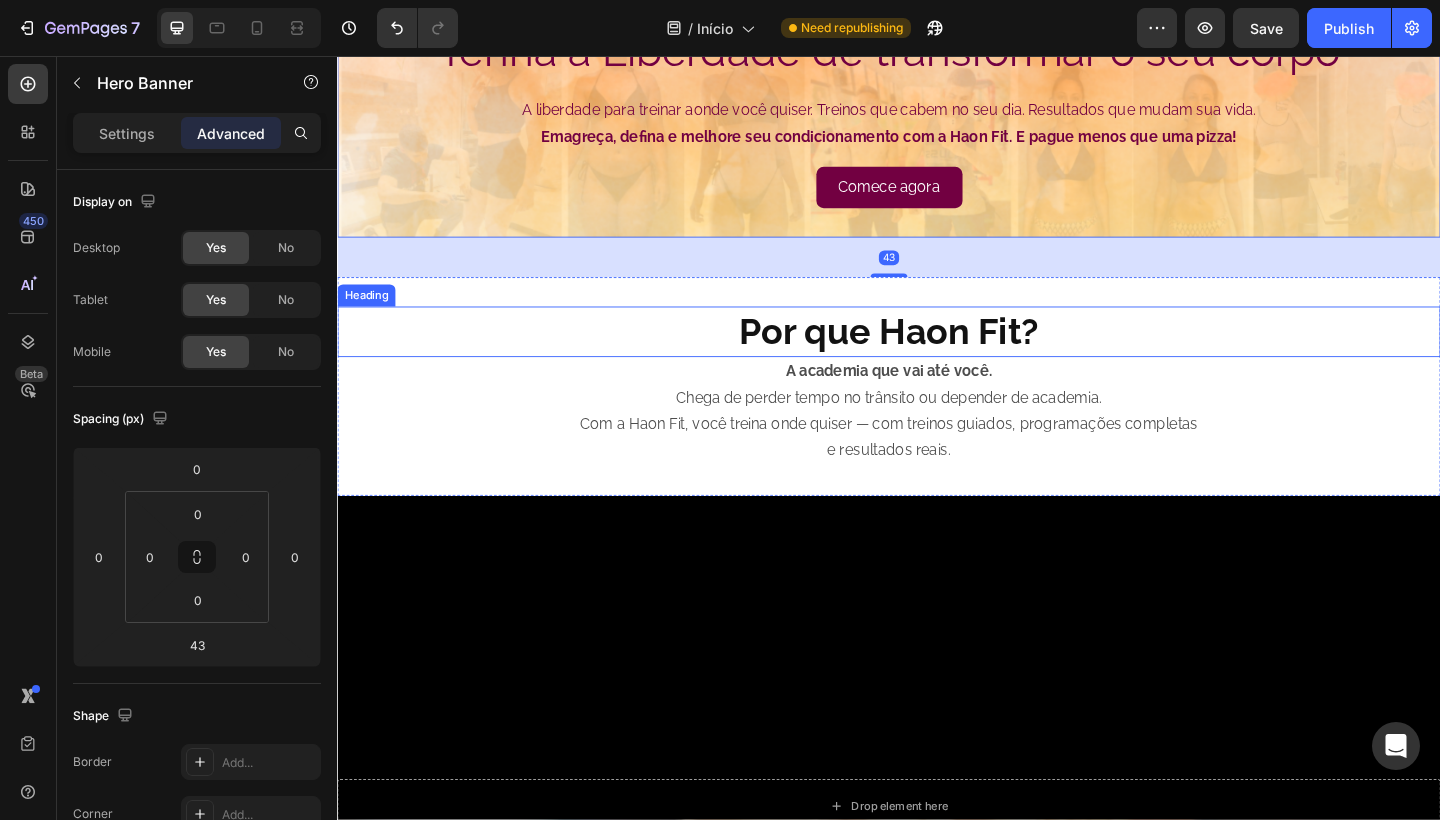 click on "Por que Haon Fit?" at bounding box center (937, 356) 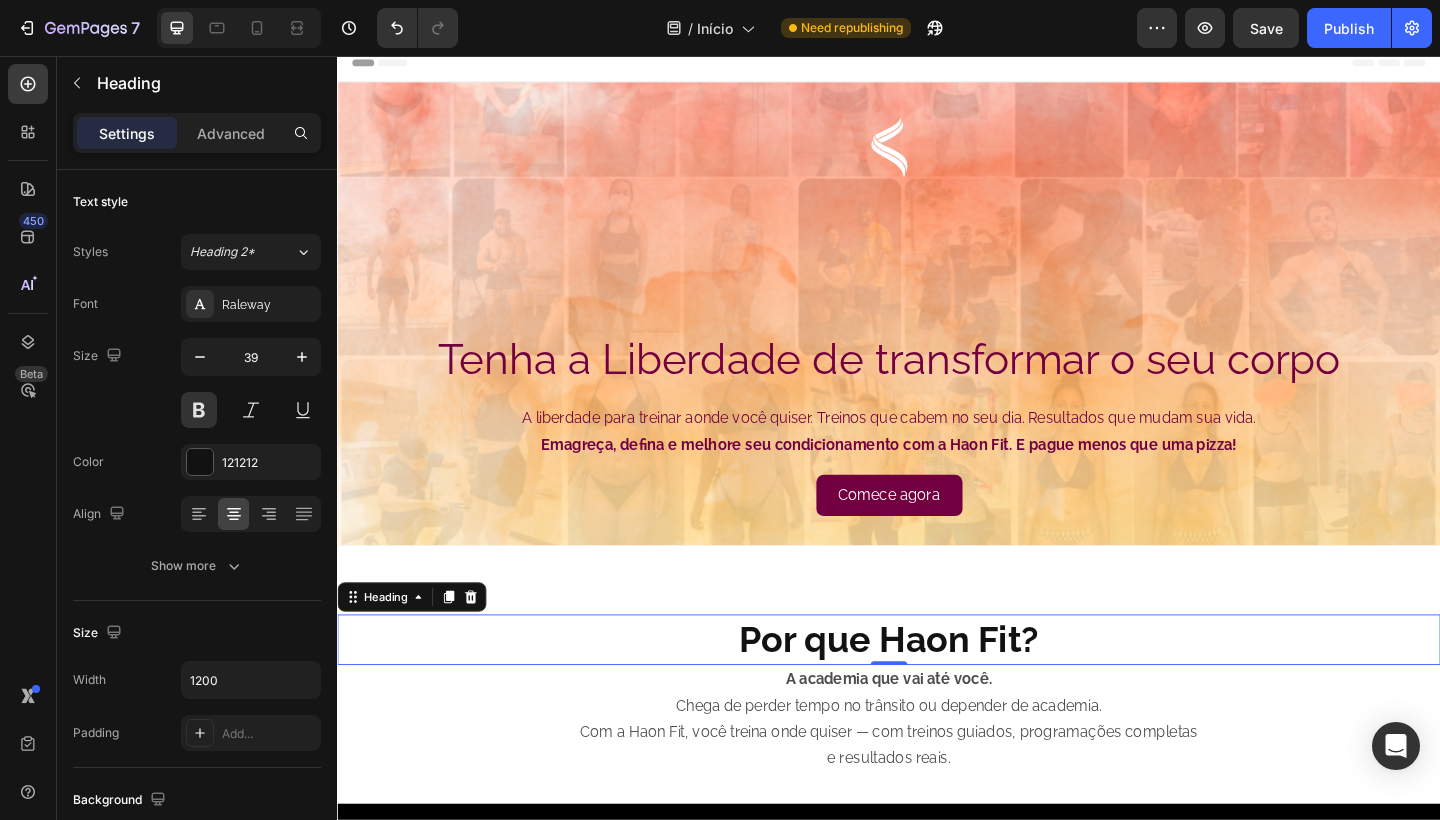 scroll, scrollTop: -1, scrollLeft: 0, axis: vertical 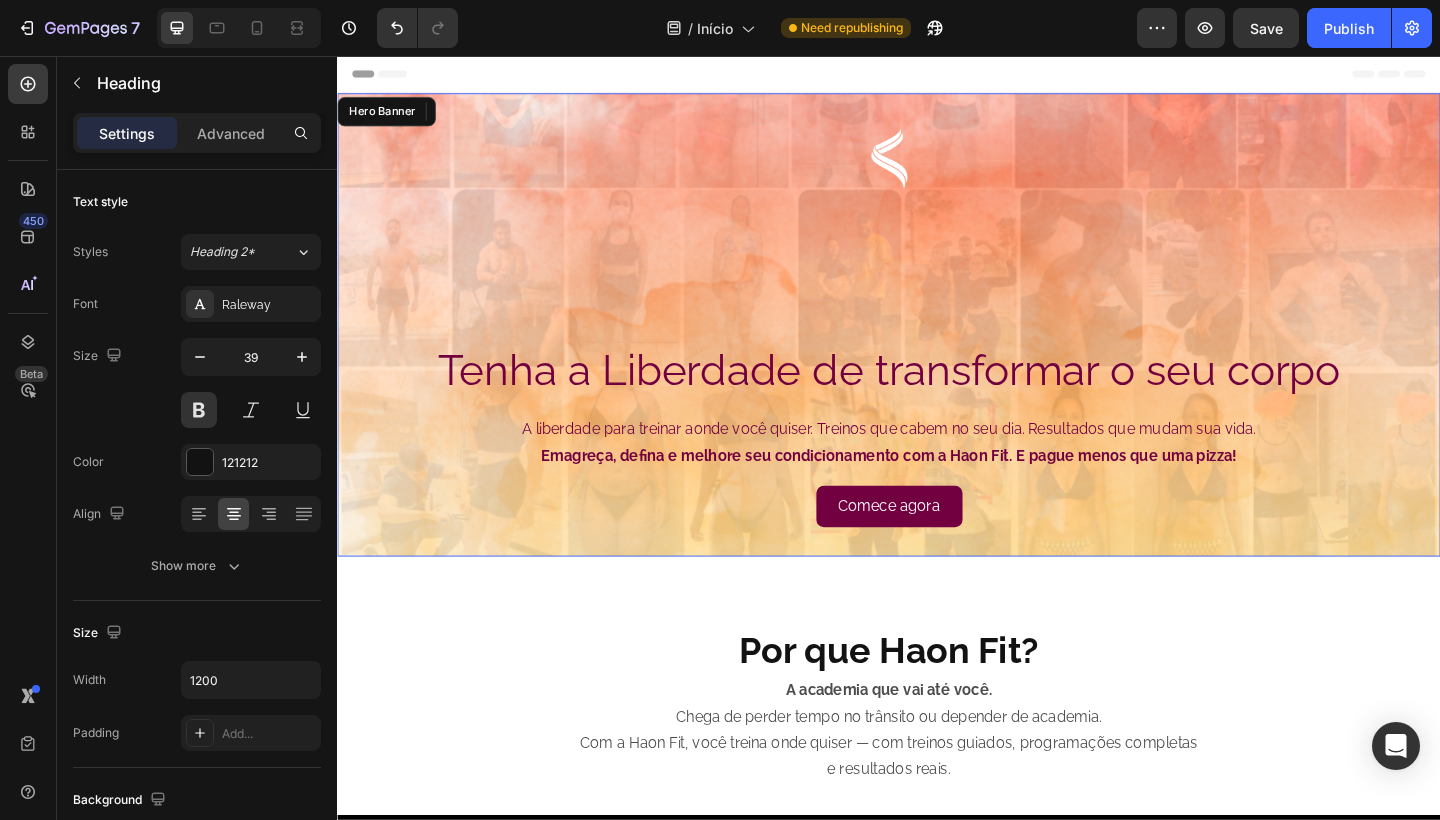 click on "Image Tenha a Liberdade de transformar o seu corpo Heading A liberdade para treinar aonde você quiser. Treinos que cabem no seu dia. Resultados que mudam sua vida. Emagreça, defina e melhore seu condicionamento com a Haon Fit. E pague menos que uma pizza! Text Block Comece agora Button" at bounding box center (937, 349) 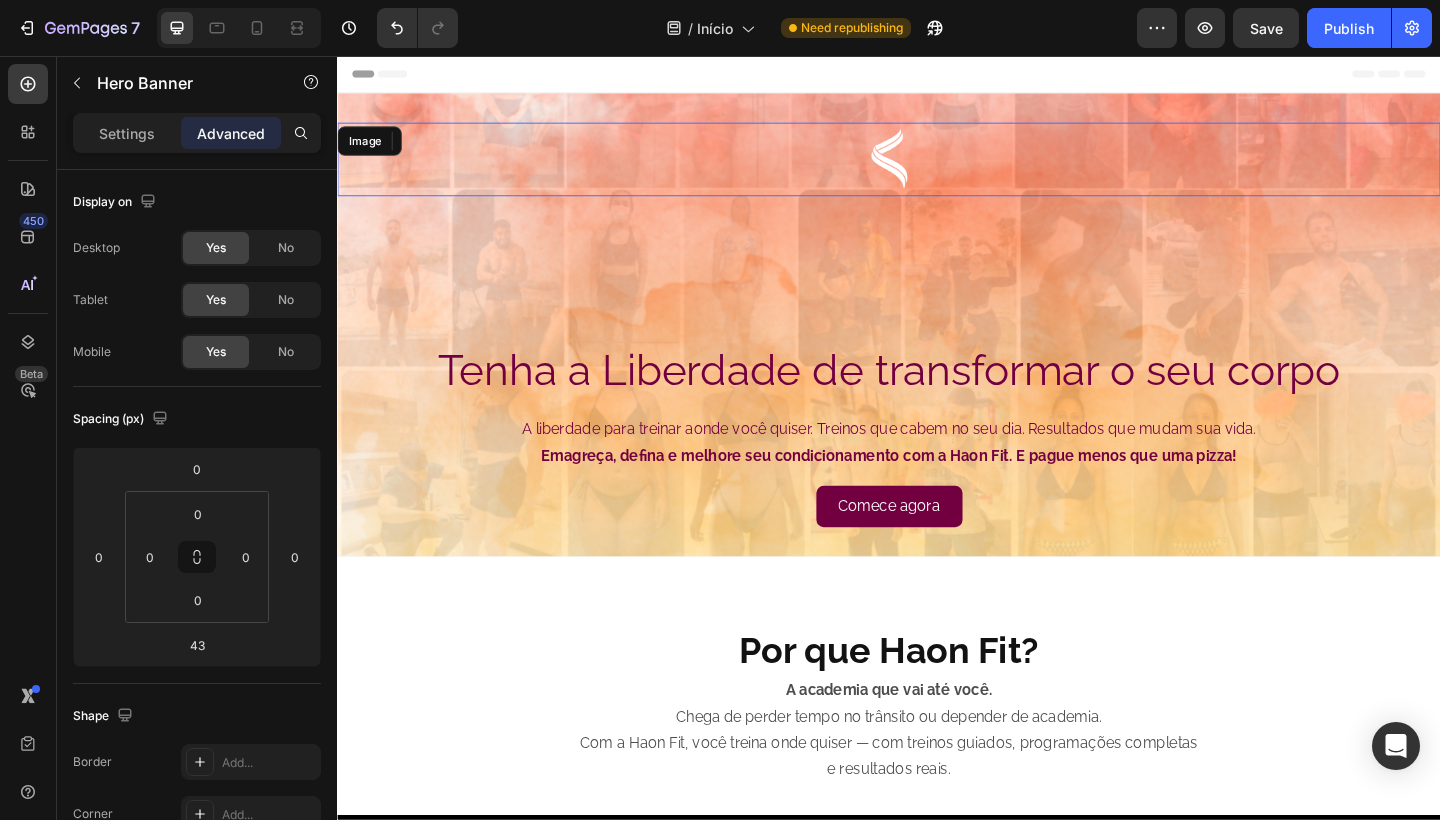 click at bounding box center [937, 169] 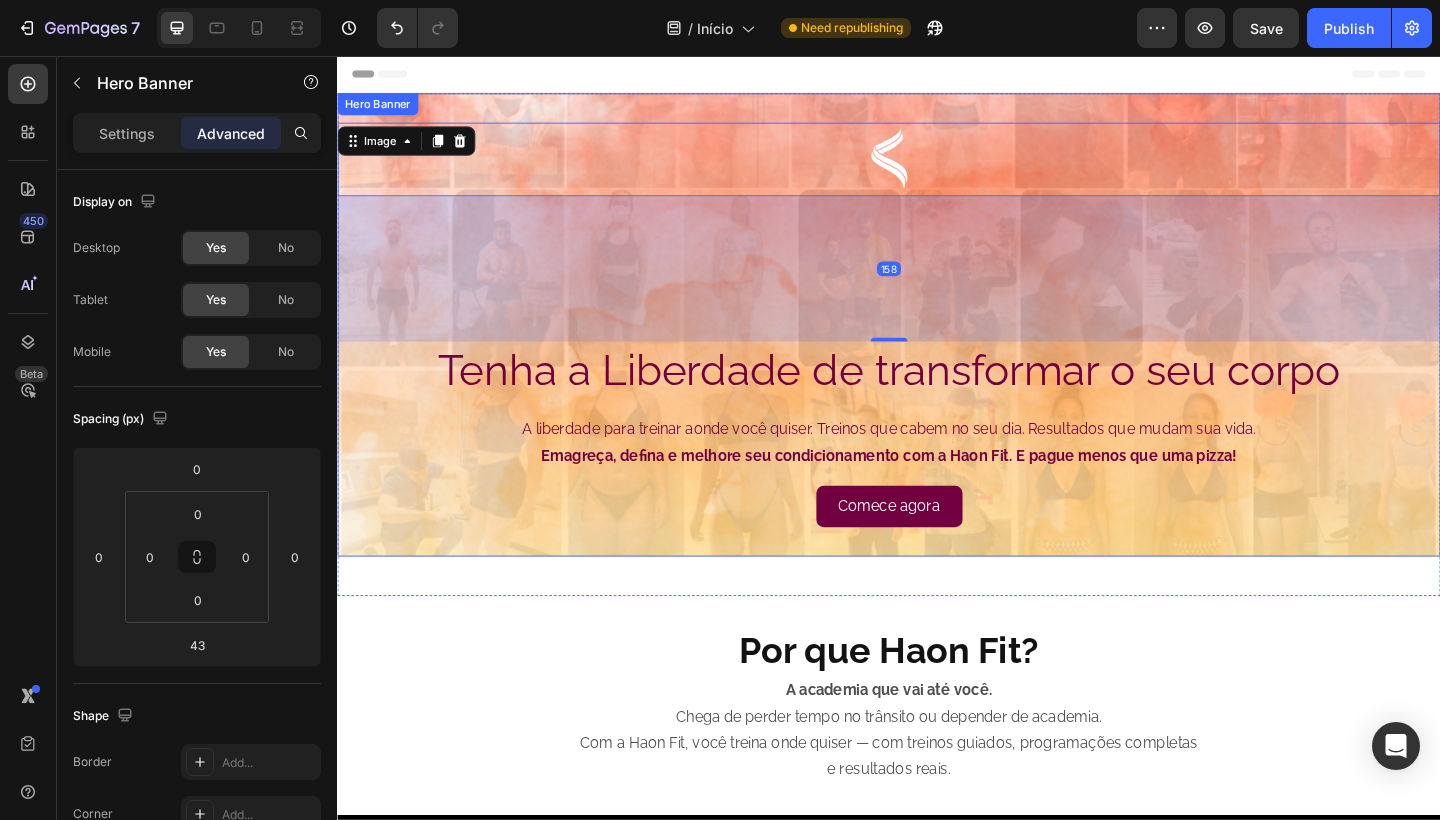 click on "Image   158 Tenha a Liberdade de transformar o seu corpo Heading A liberdade para treinar aonde você quiser. Treinos que cabem no seu dia. Resultados que mudam sua vida. Emagreça, defina e melhore seu condicionamento com a Haon Fit. E pague menos que uma pizza! Text Block Comece agora Button" at bounding box center [937, 349] 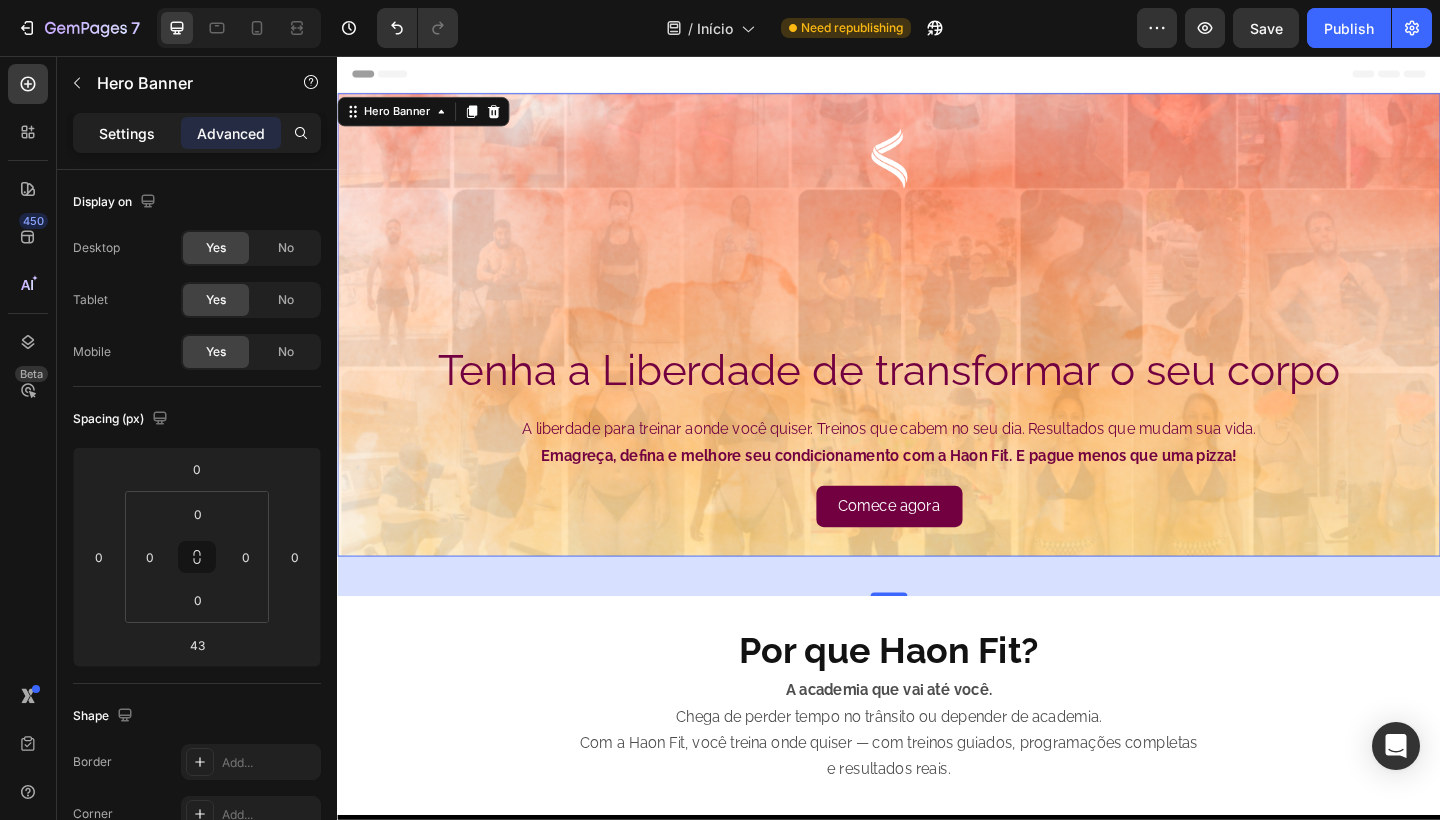 click on "Settings" 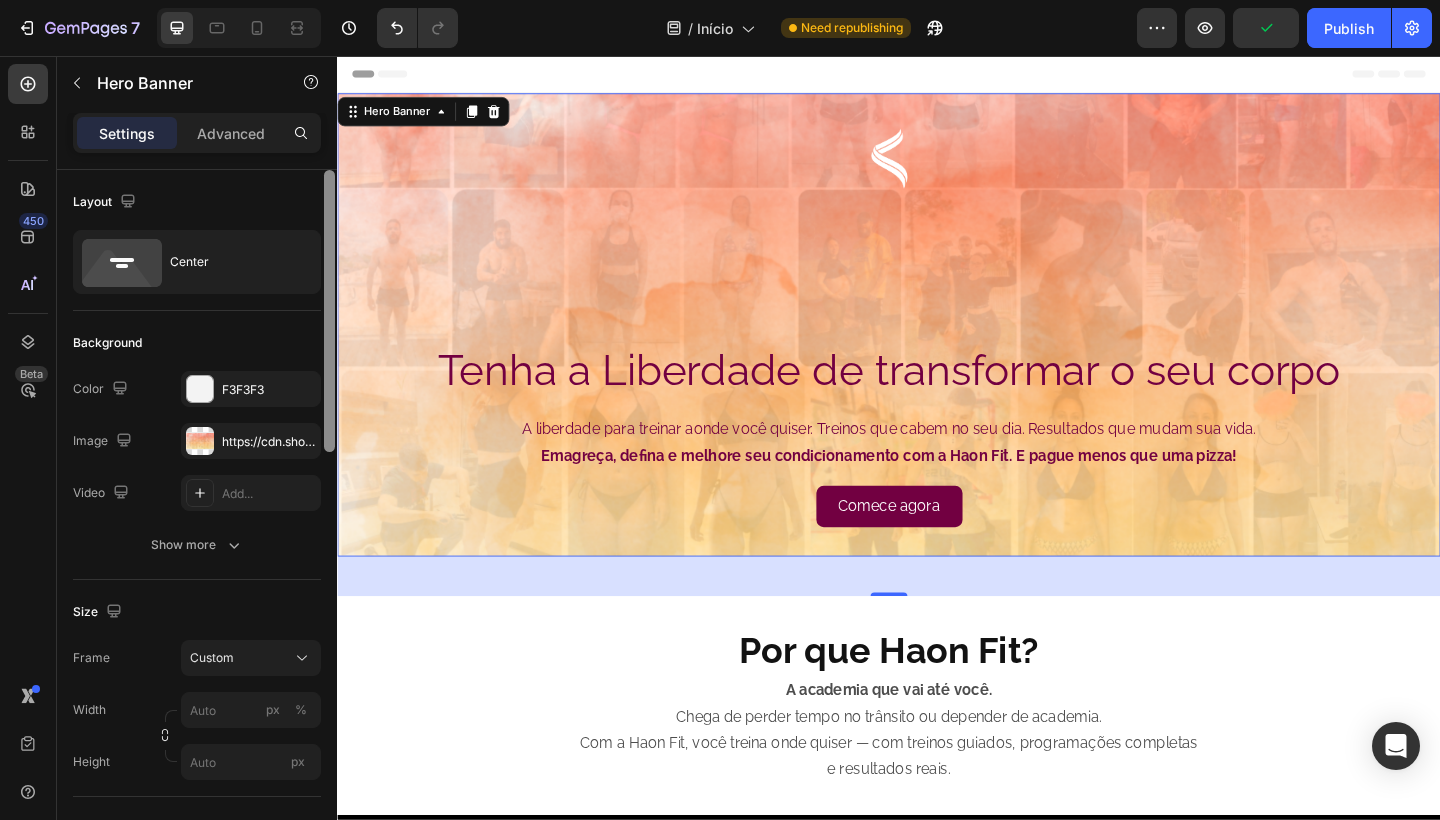 click at bounding box center [329, 311] 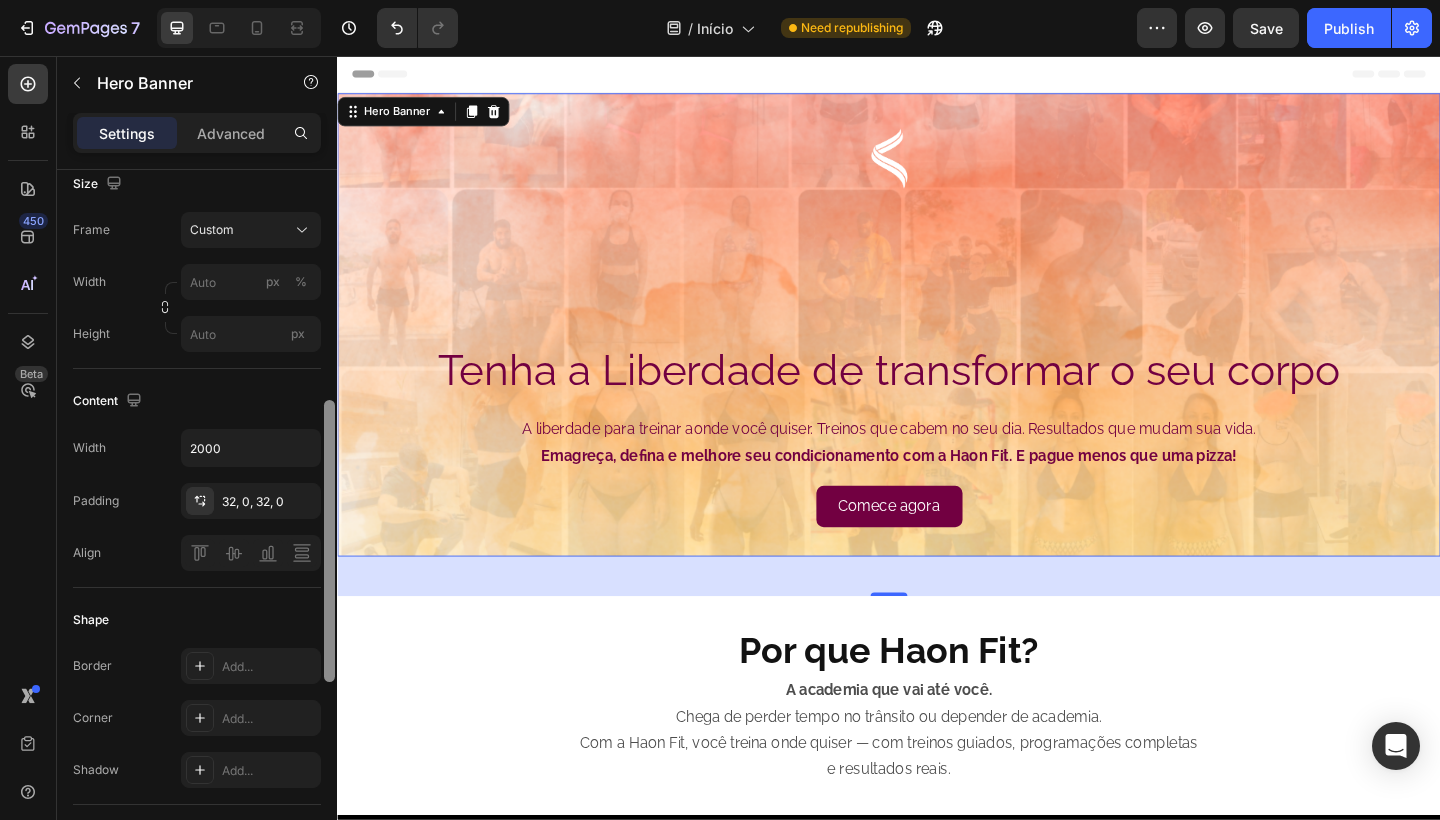 scroll, scrollTop: 470, scrollLeft: 0, axis: vertical 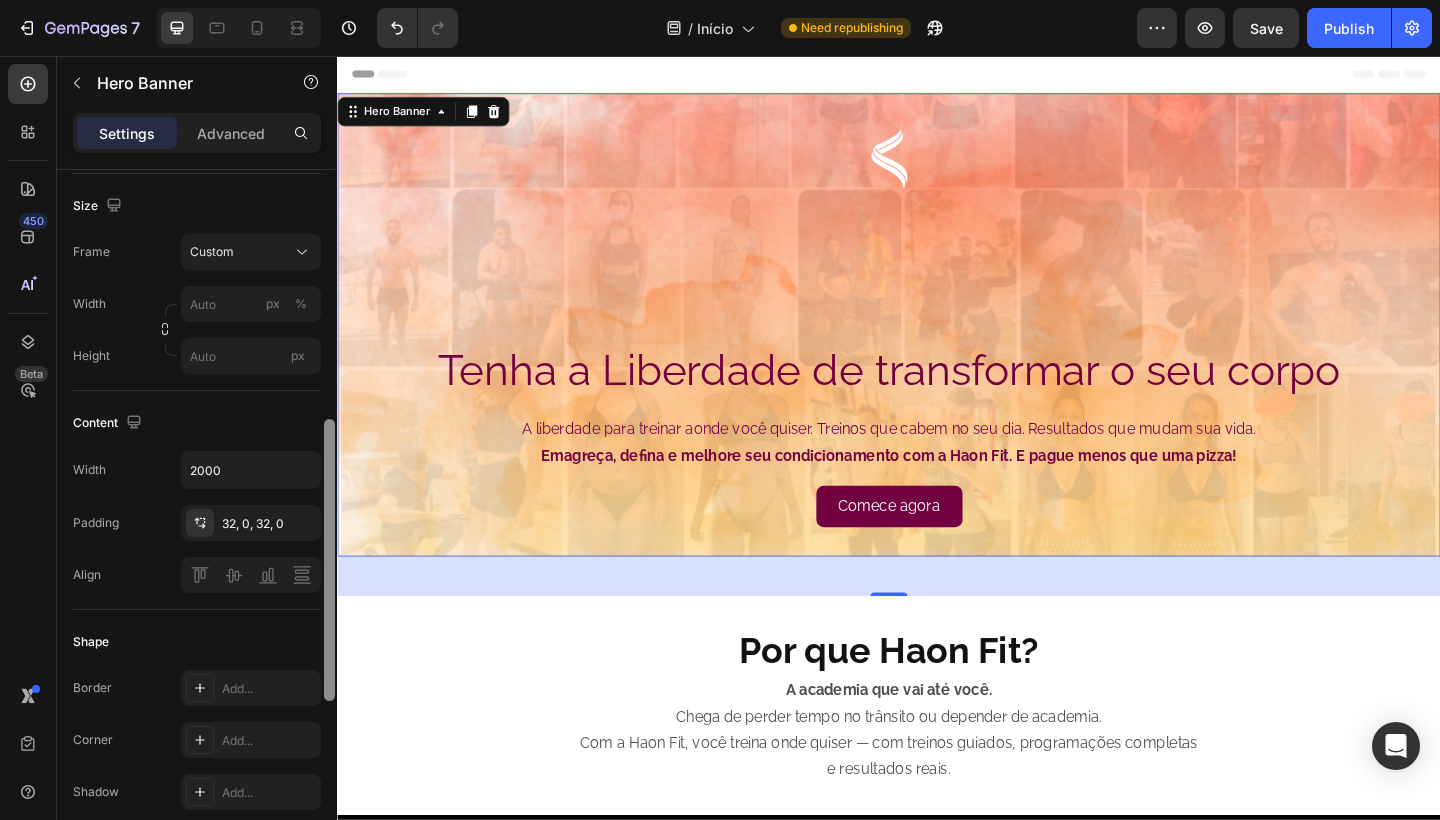 drag, startPoint x: 324, startPoint y: 394, endPoint x: 310, endPoint y: 555, distance: 161.60754 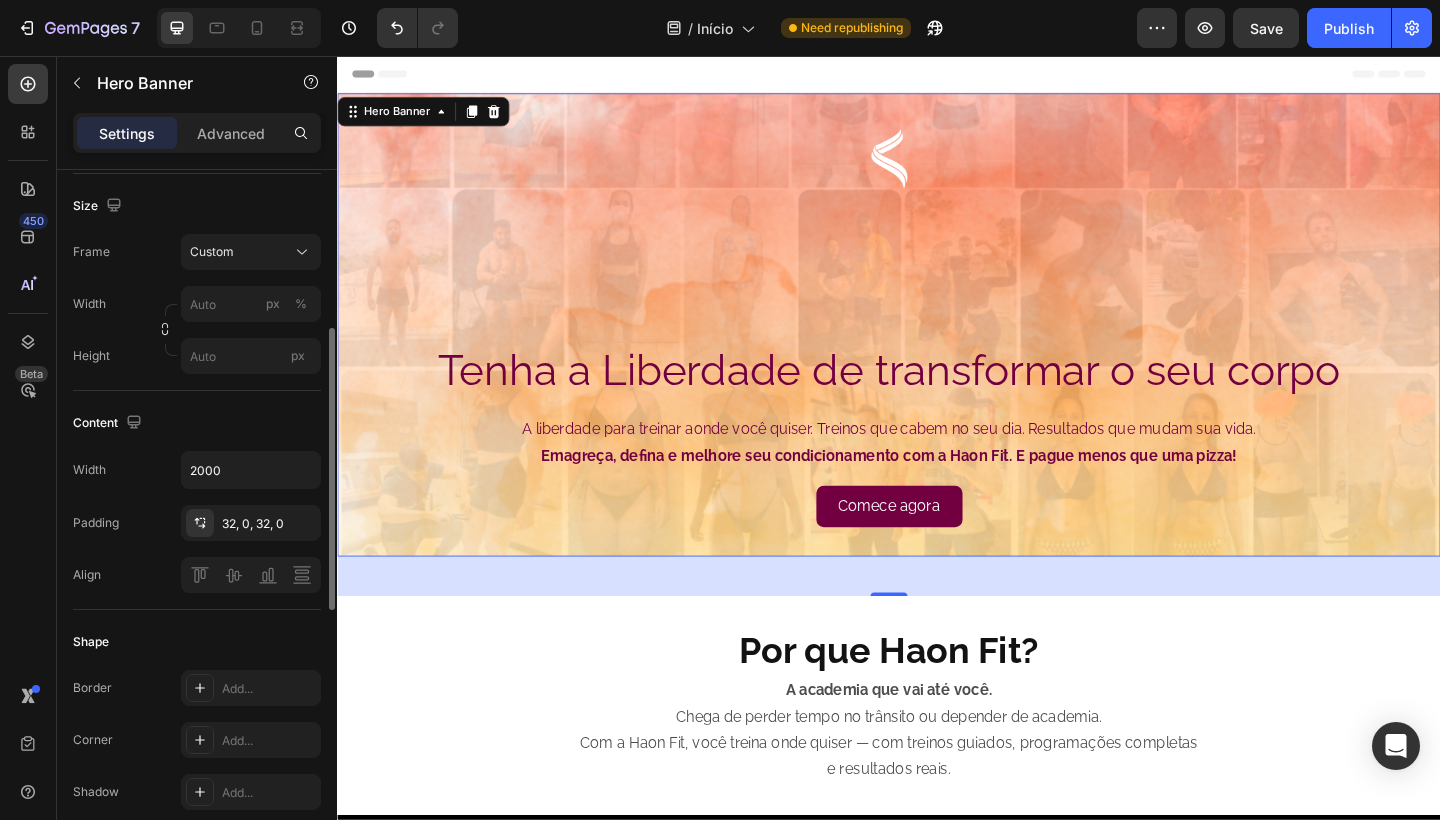 scroll, scrollTop: 403, scrollLeft: 0, axis: vertical 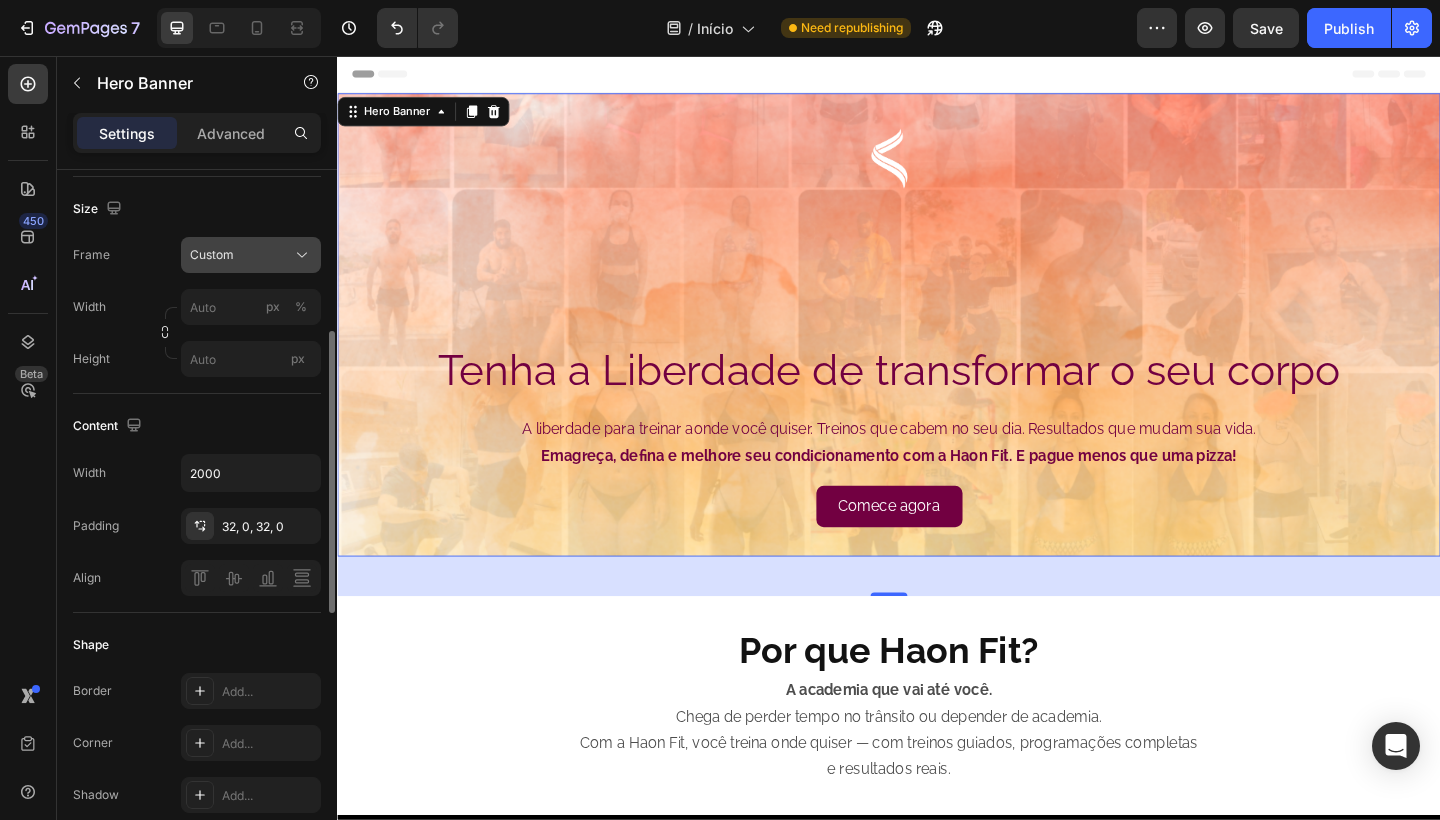 click on "Custom" at bounding box center (251, 255) 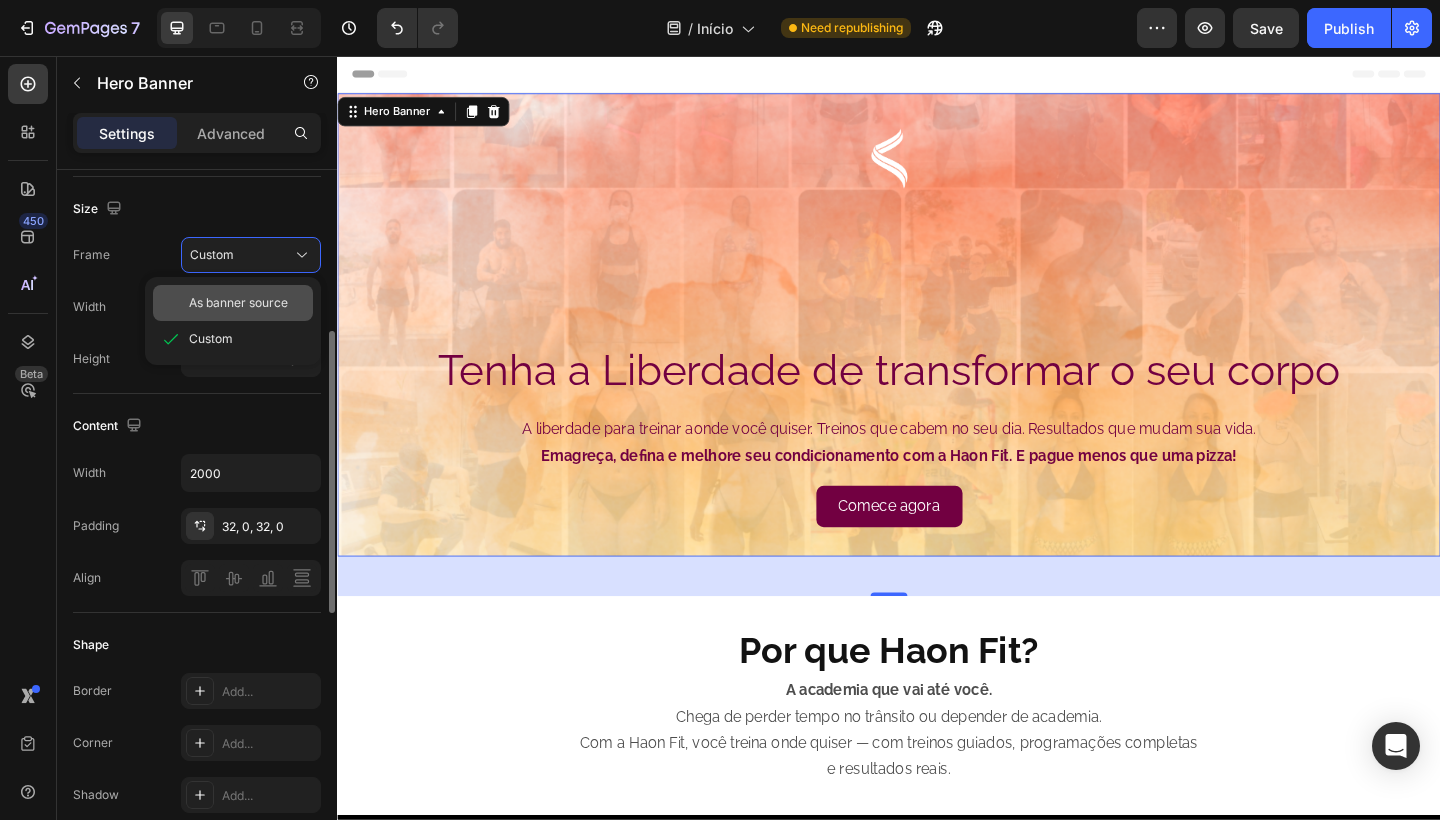 click on "As banner source" 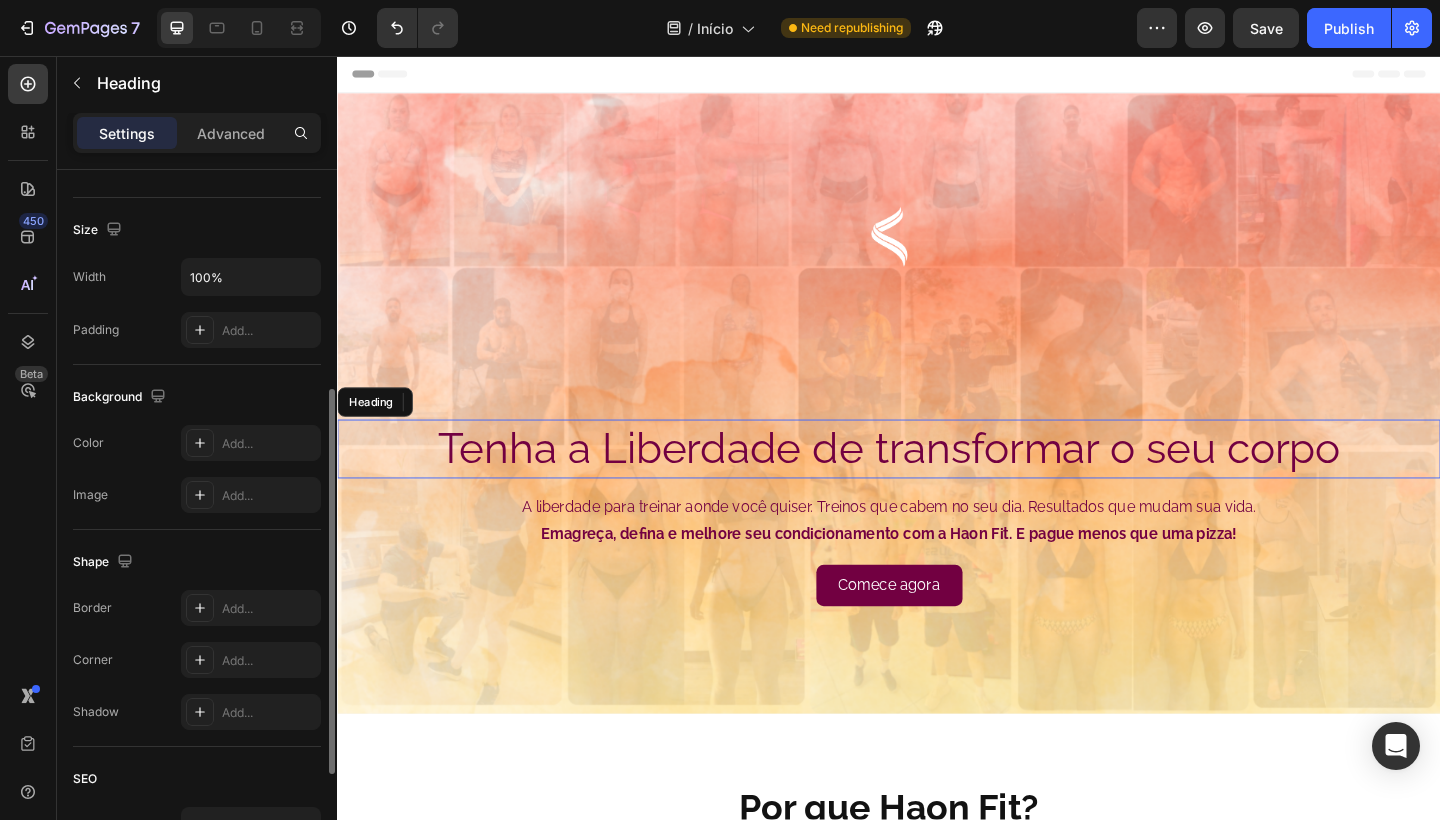 click on "Tenha a Liberdade de transformar o seu corpo" at bounding box center [937, 484] 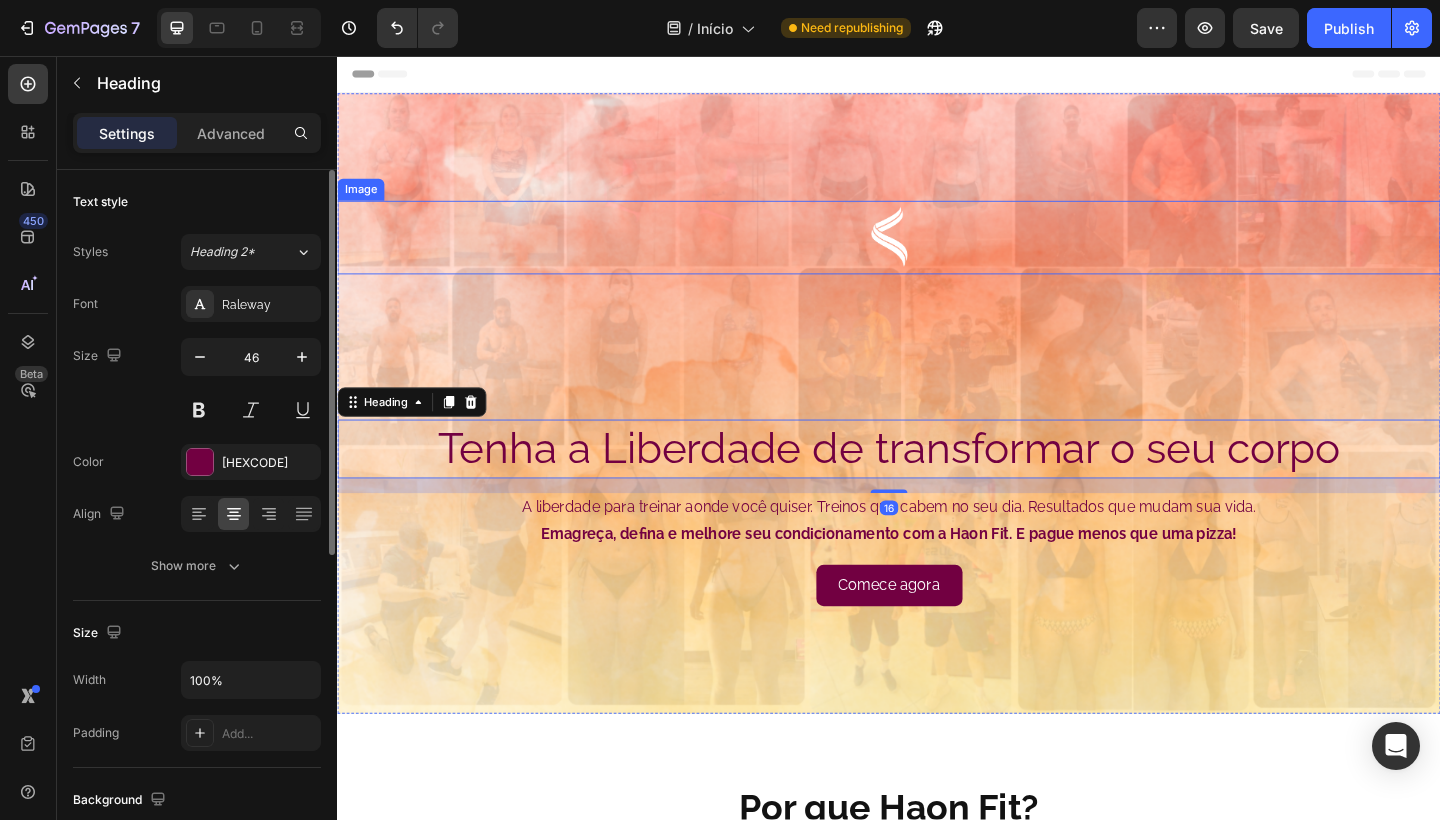 click at bounding box center [937, 254] 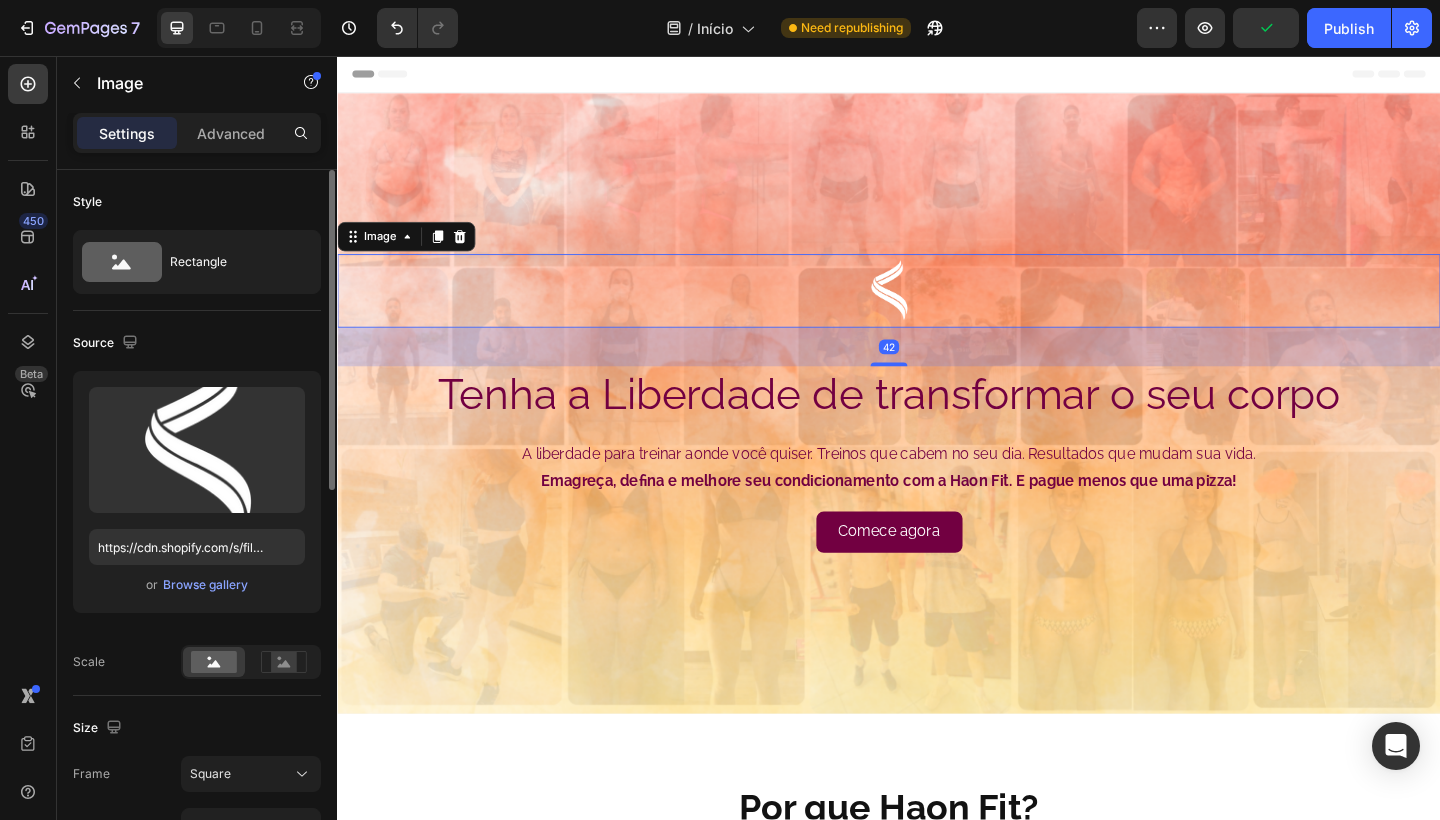 drag, startPoint x: 948, startPoint y: 452, endPoint x: 933, endPoint y: 333, distance: 119.94165 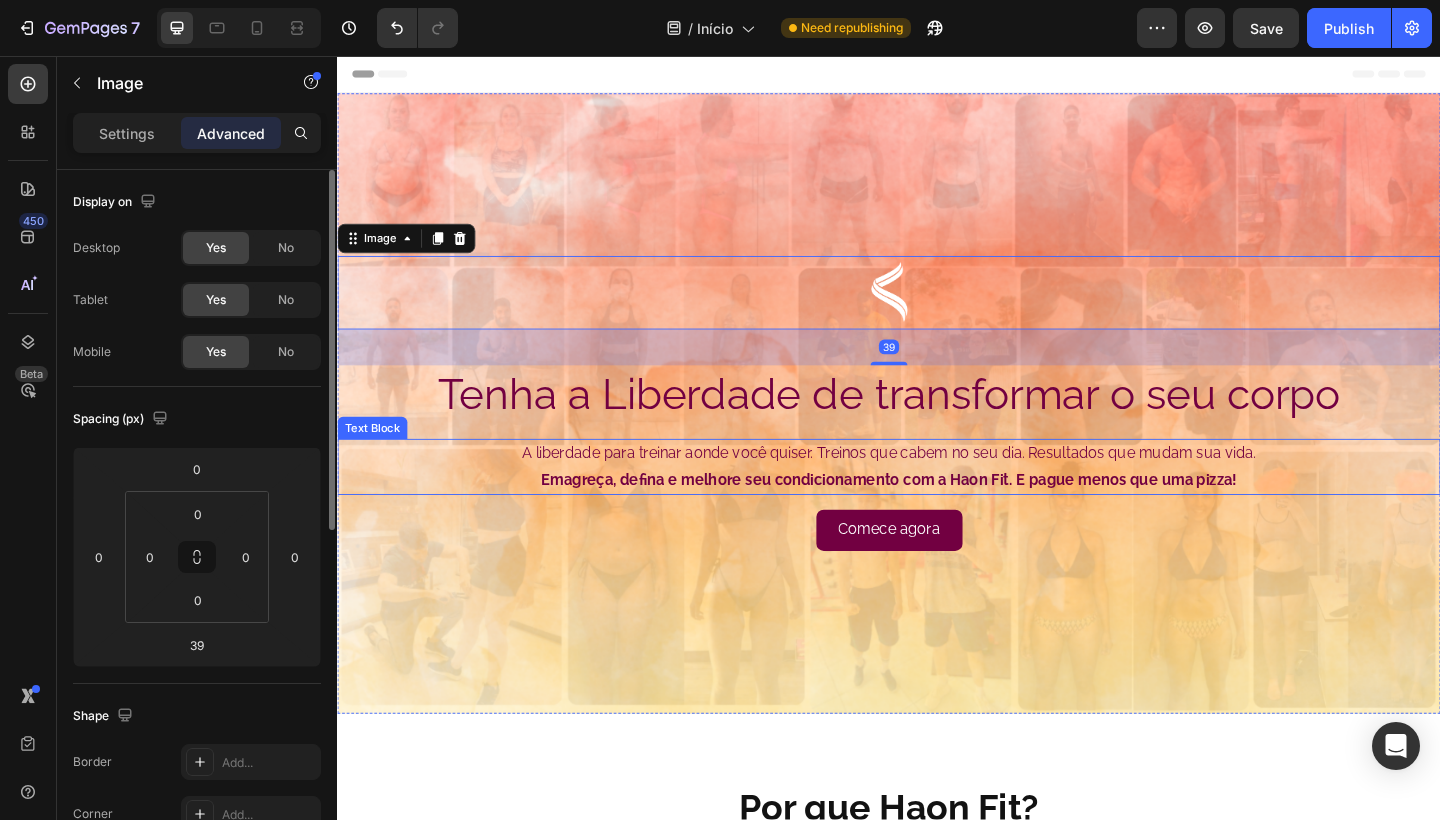 click on "Emagreça, defina e melhore seu condicionamento com a Haon Fit. E pague menos que uma pizza!" at bounding box center (937, 517) 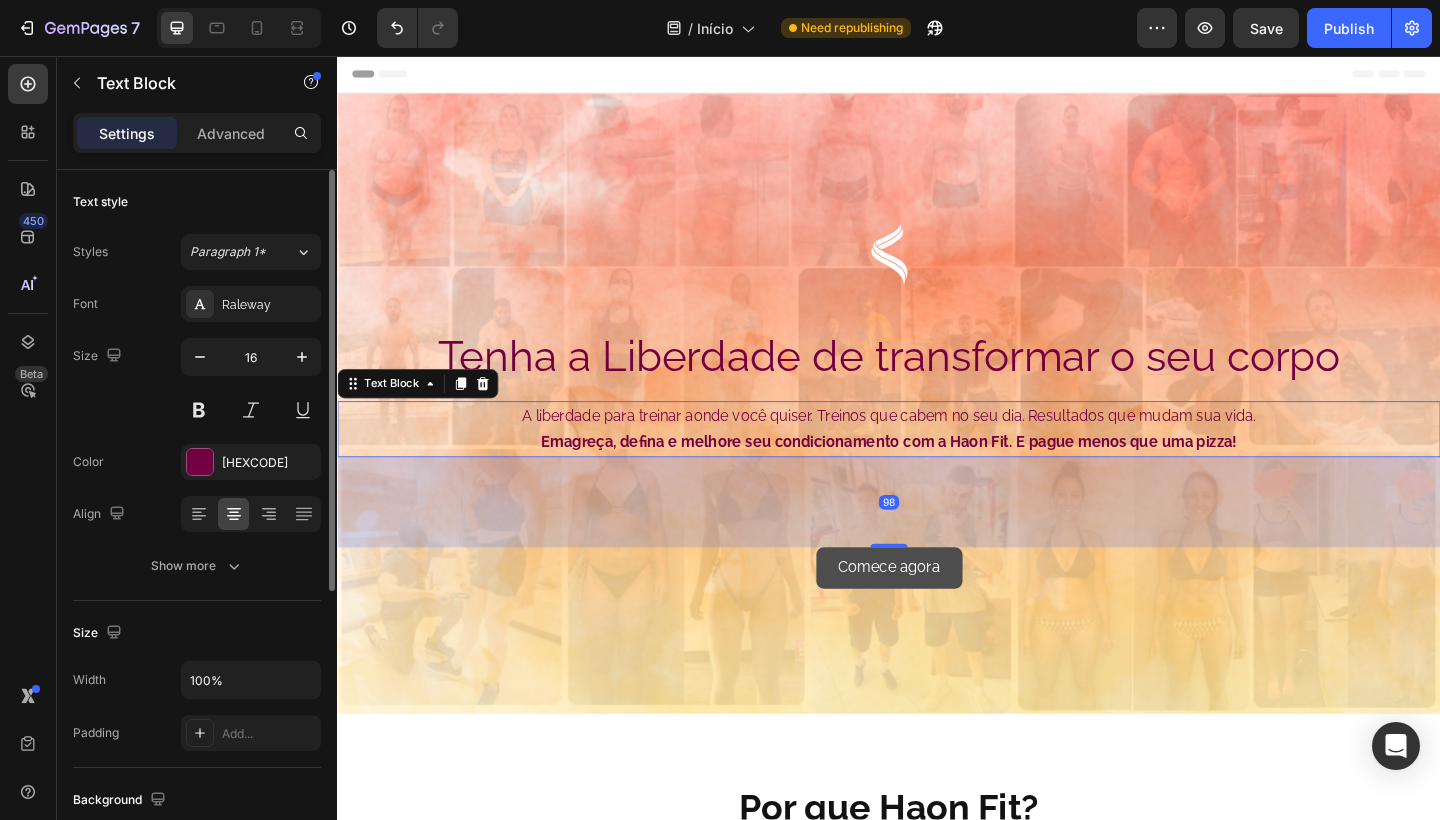 drag, startPoint x: 942, startPoint y: 546, endPoint x: 940, endPoint y: 628, distance: 82.02438 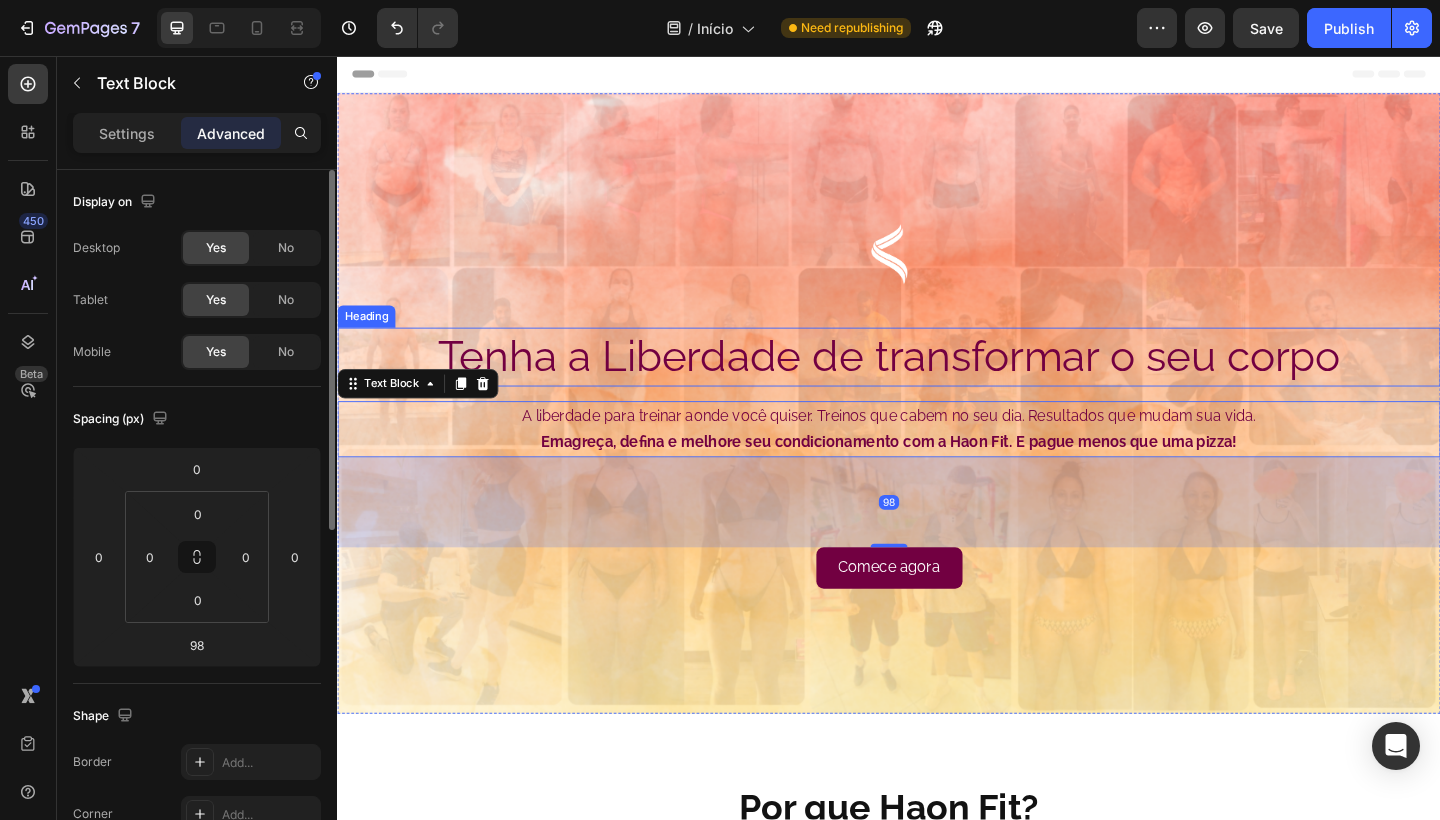 click on "Tenha a Liberdade de transformar o seu corpo" at bounding box center [937, 384] 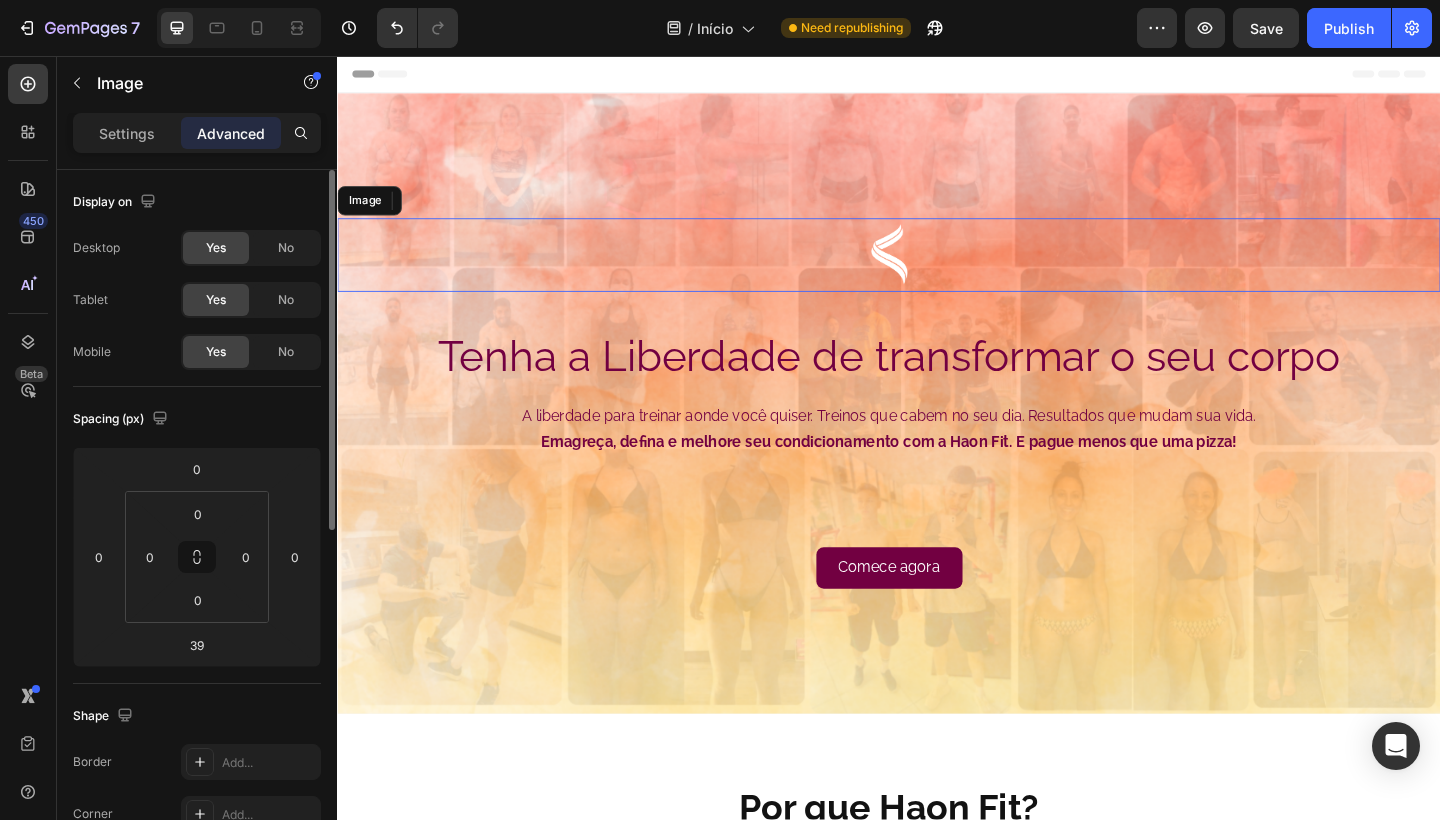 click at bounding box center [937, 273] 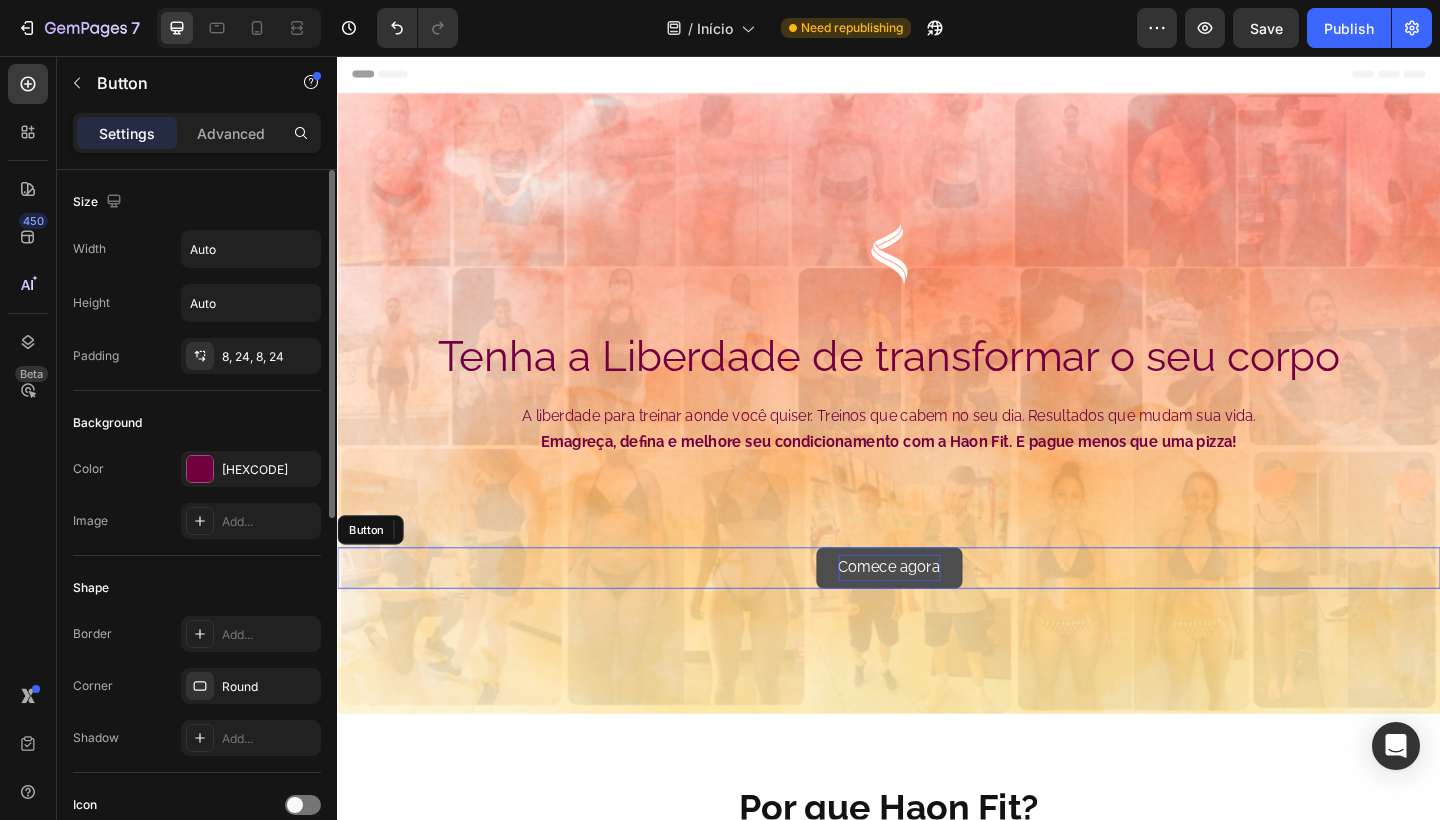 click on "Comece agora" at bounding box center [937, 613] 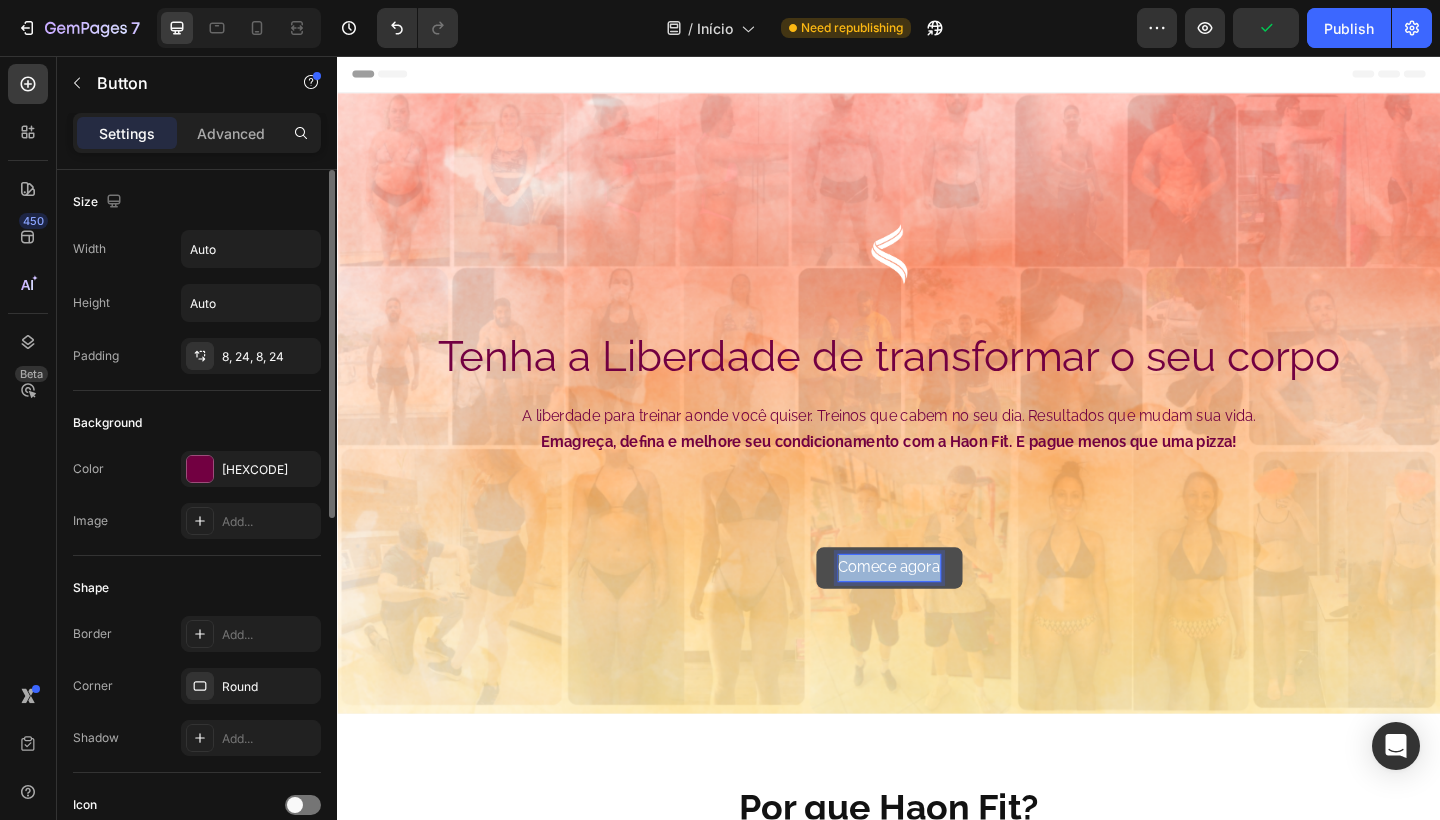 click on "Comece agora" at bounding box center (937, 613) 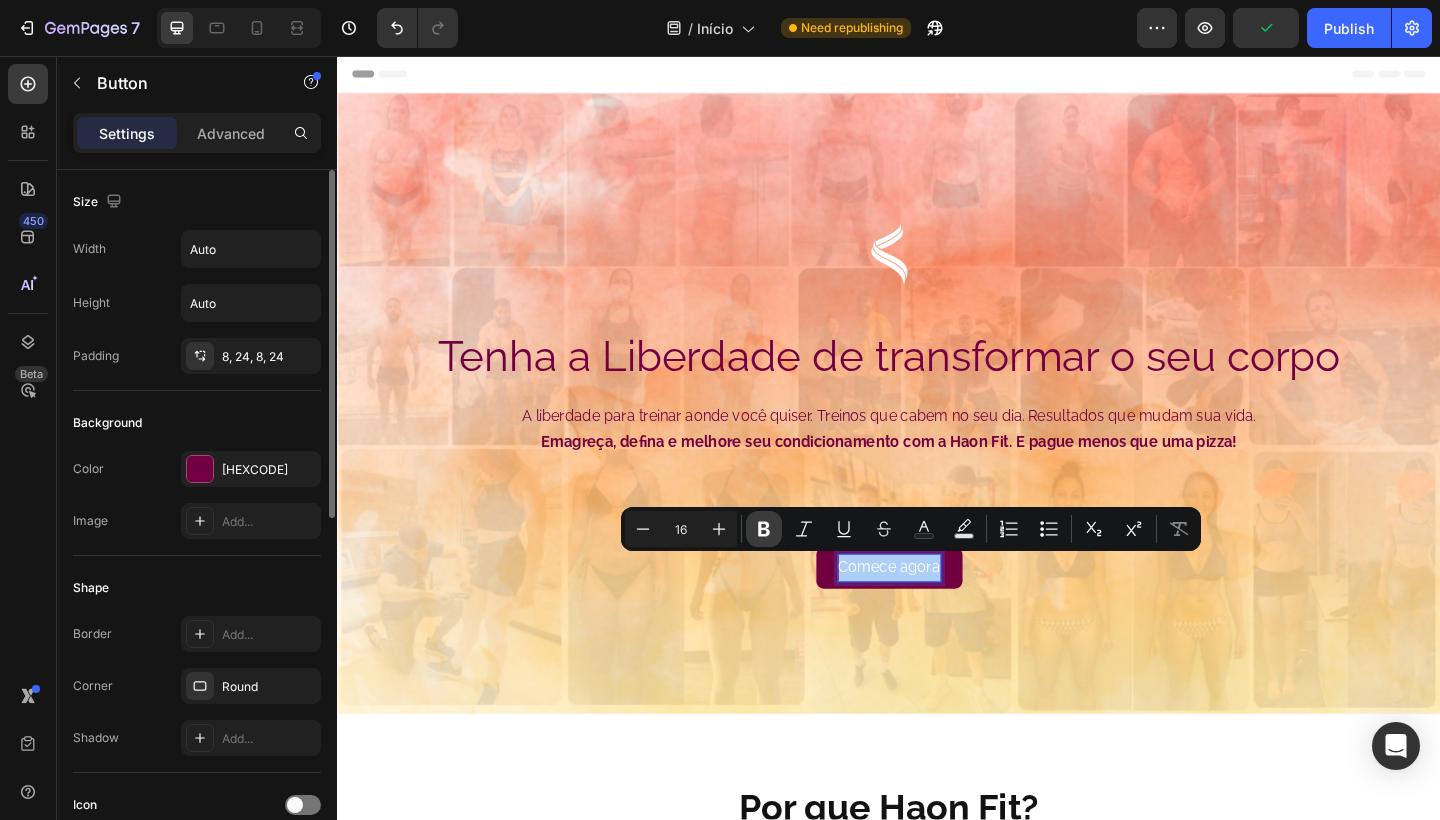 click 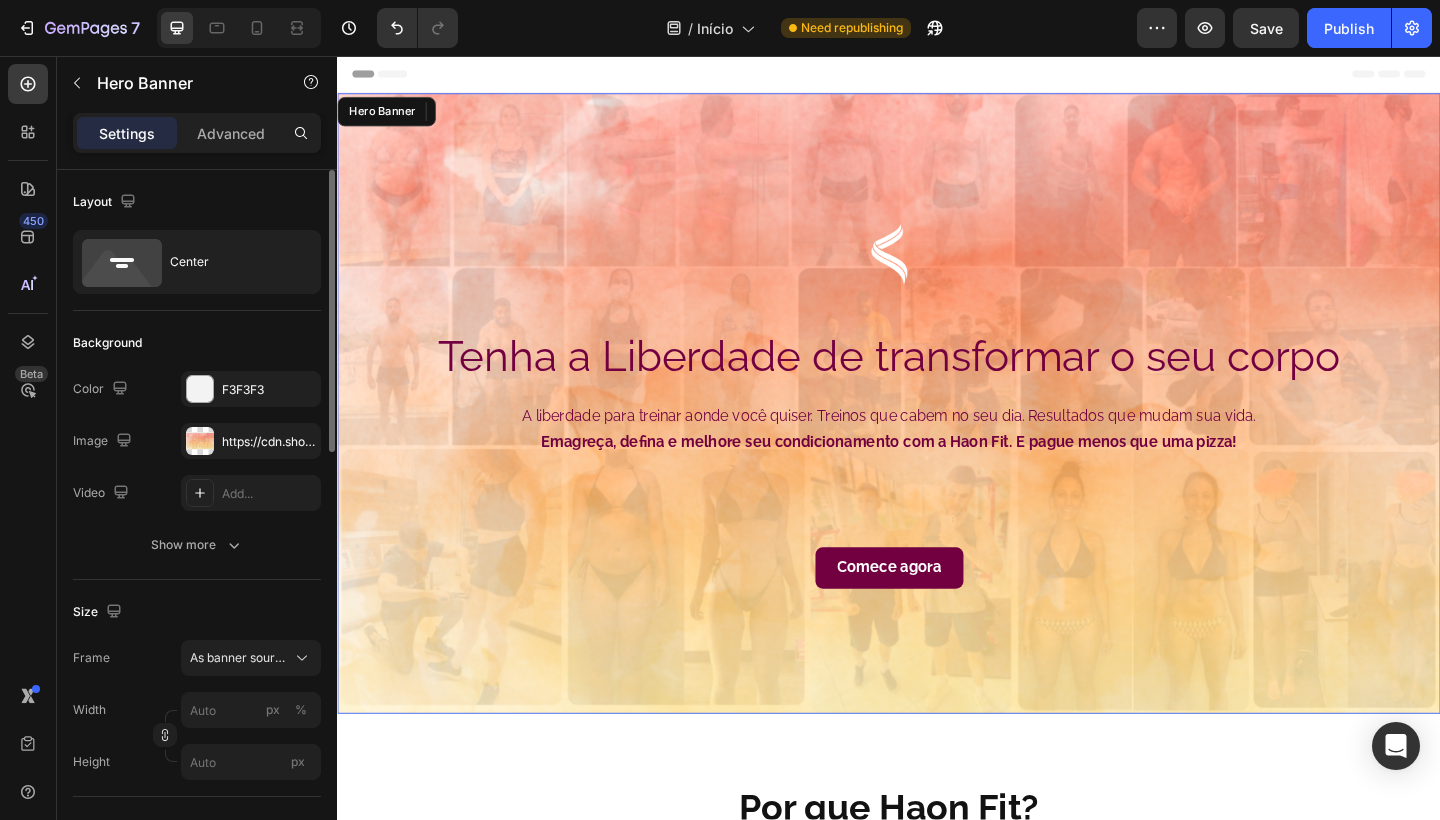 click on "Image Tenha a Liberdade de transformar o seu corpo Heading A liberdade para treinar aonde você quiser. Treinos que cabem no seu dia. Resultados que mudam sua vida. Emagreça, defina e melhore seu condicionamento com a Haon Fit. E pague menos que uma pizza! Text Block Comece agora Button   0" at bounding box center (937, 434) 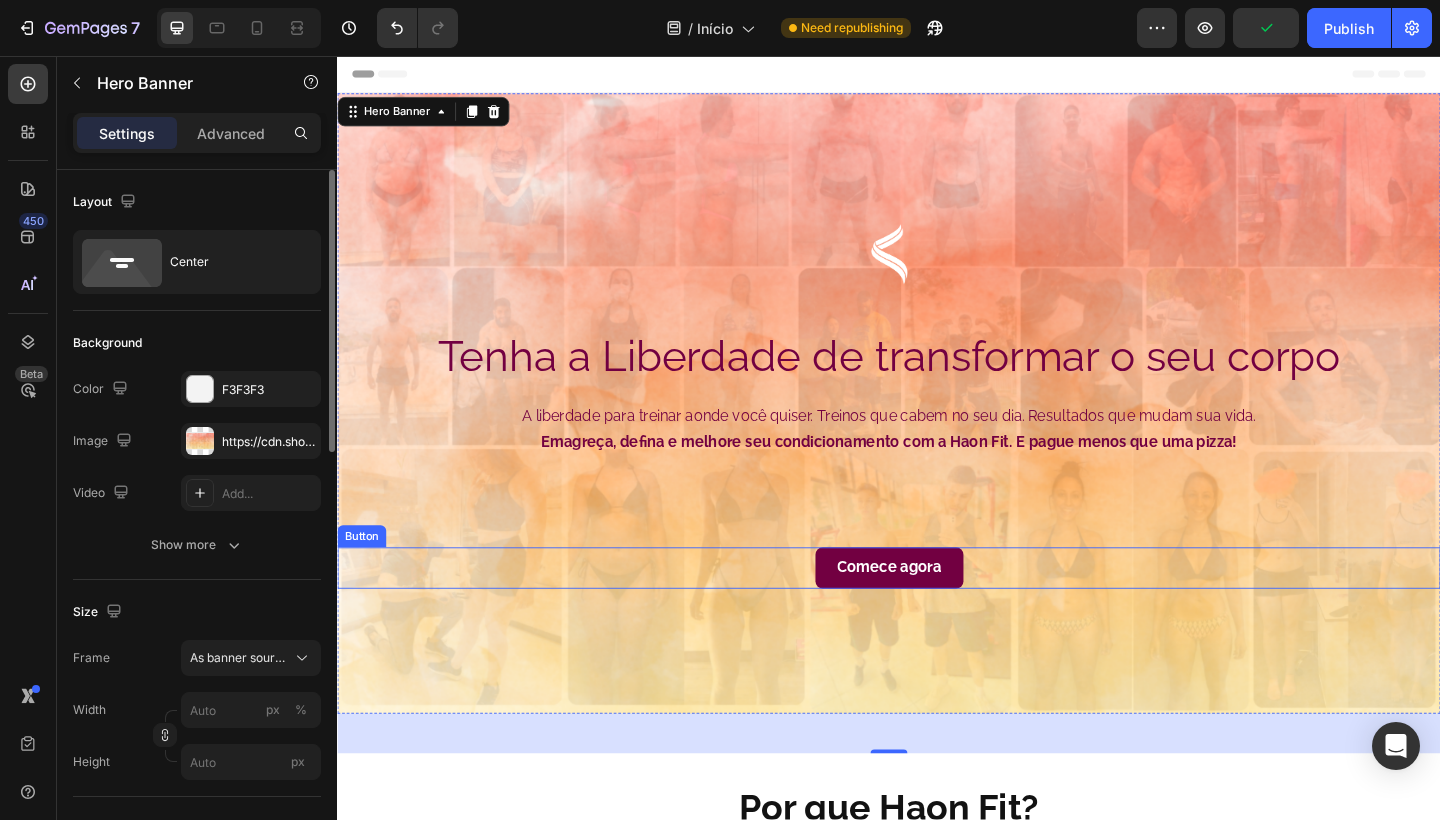 click on "Comece agora Button" at bounding box center [937, 613] 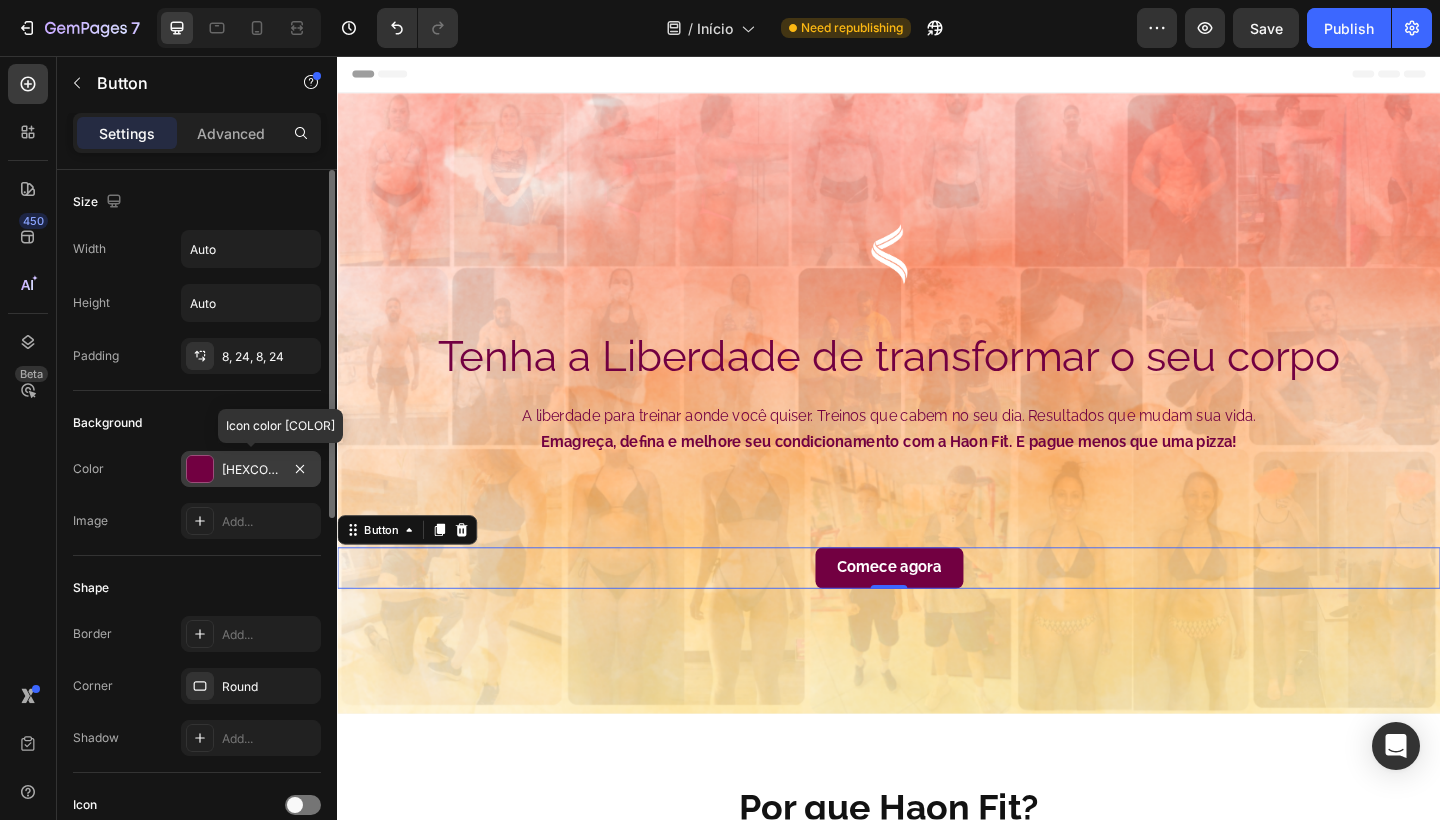 click on "[HEXCODE]" at bounding box center (251, 470) 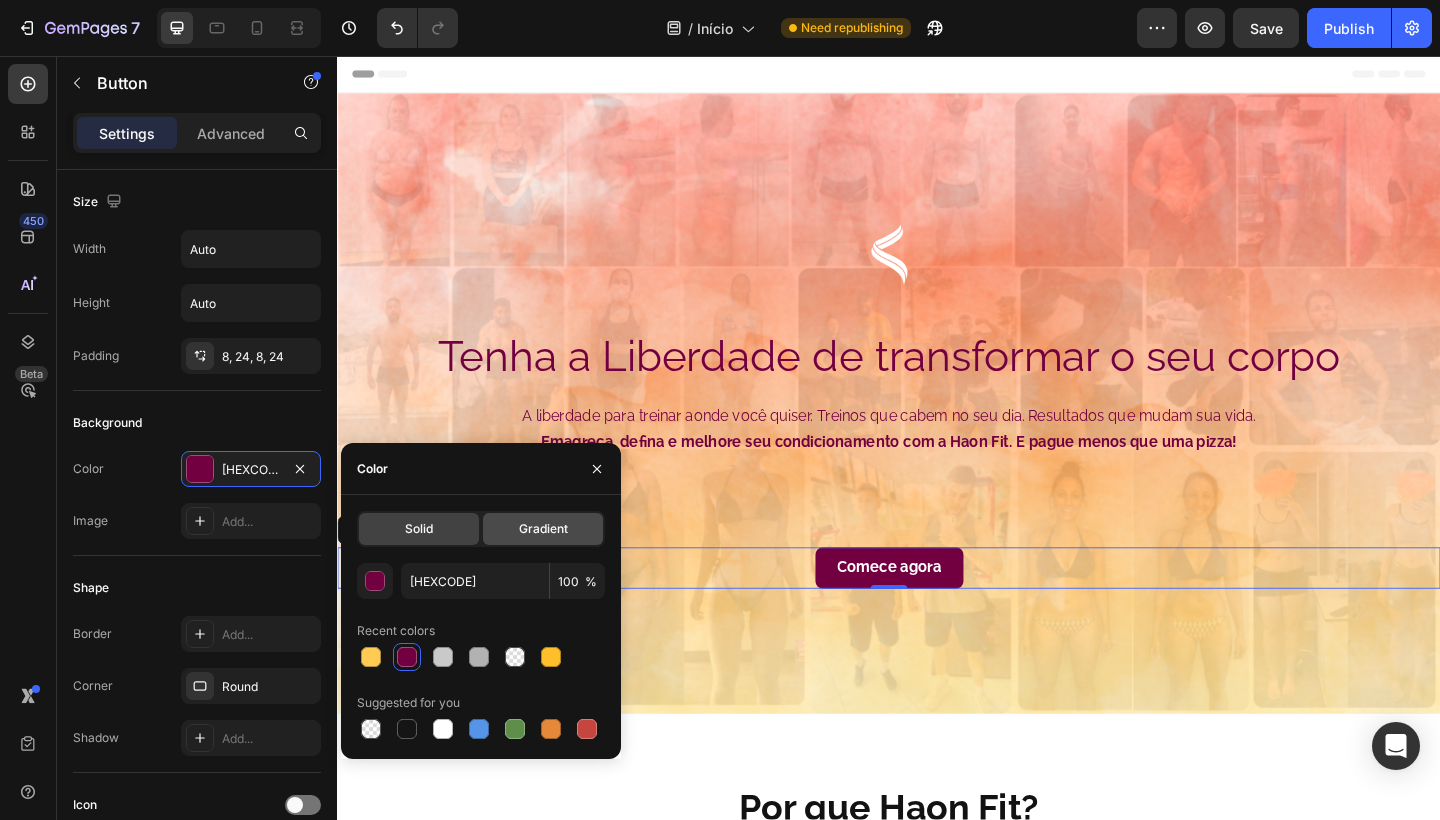 click on "Gradient" 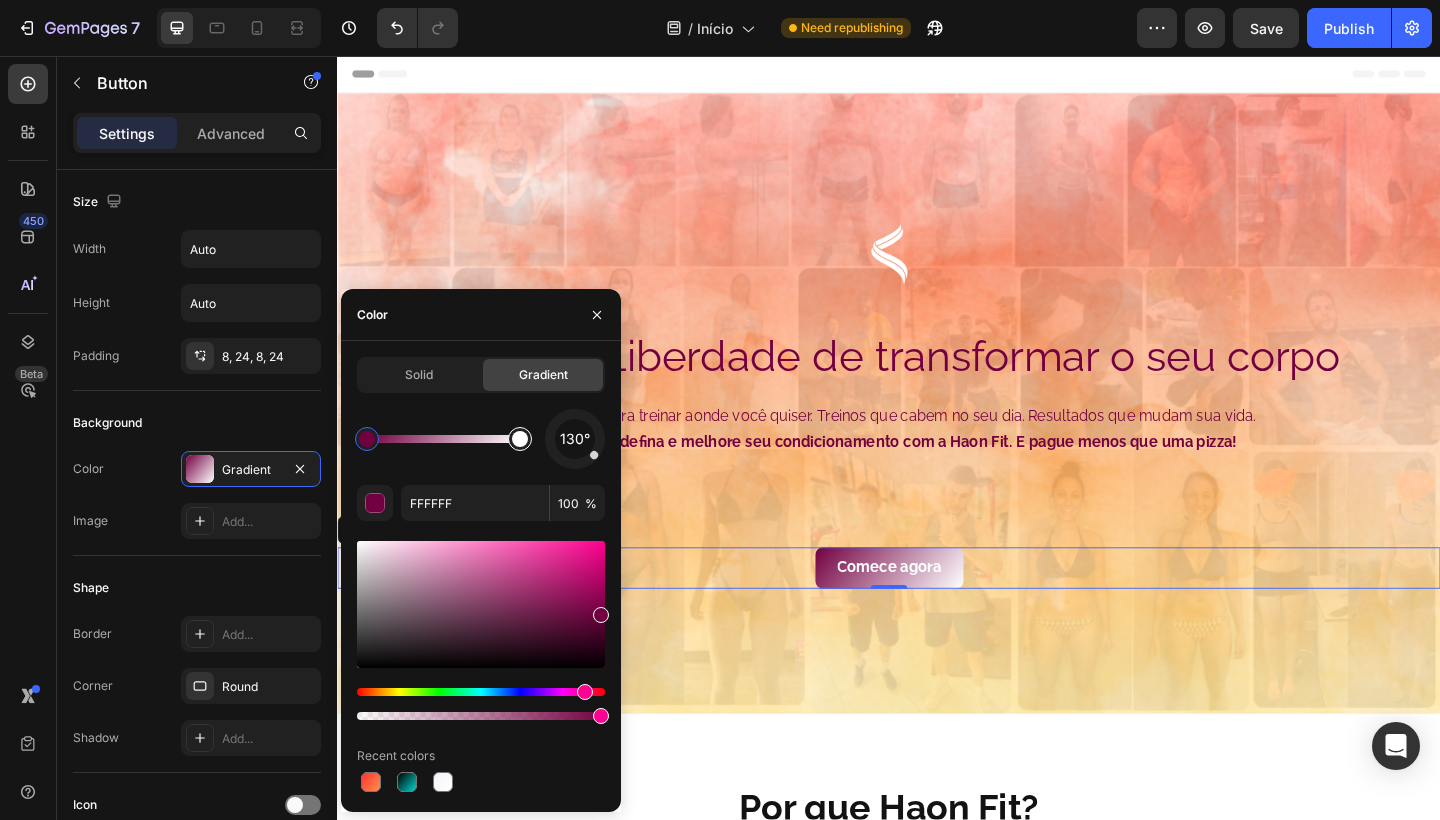 click at bounding box center [520, 439] 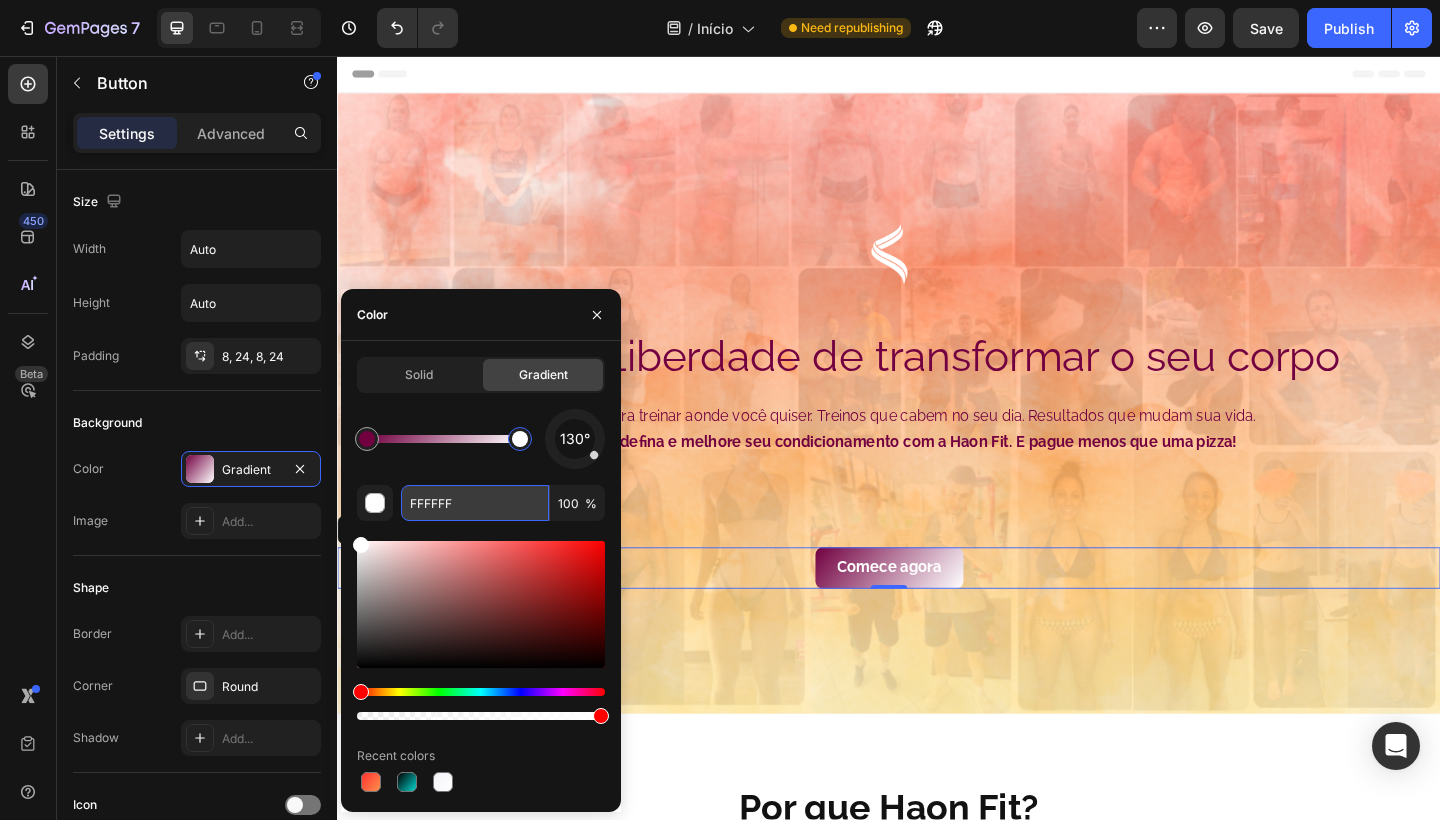 click on "FFFFFF" at bounding box center [475, 503] 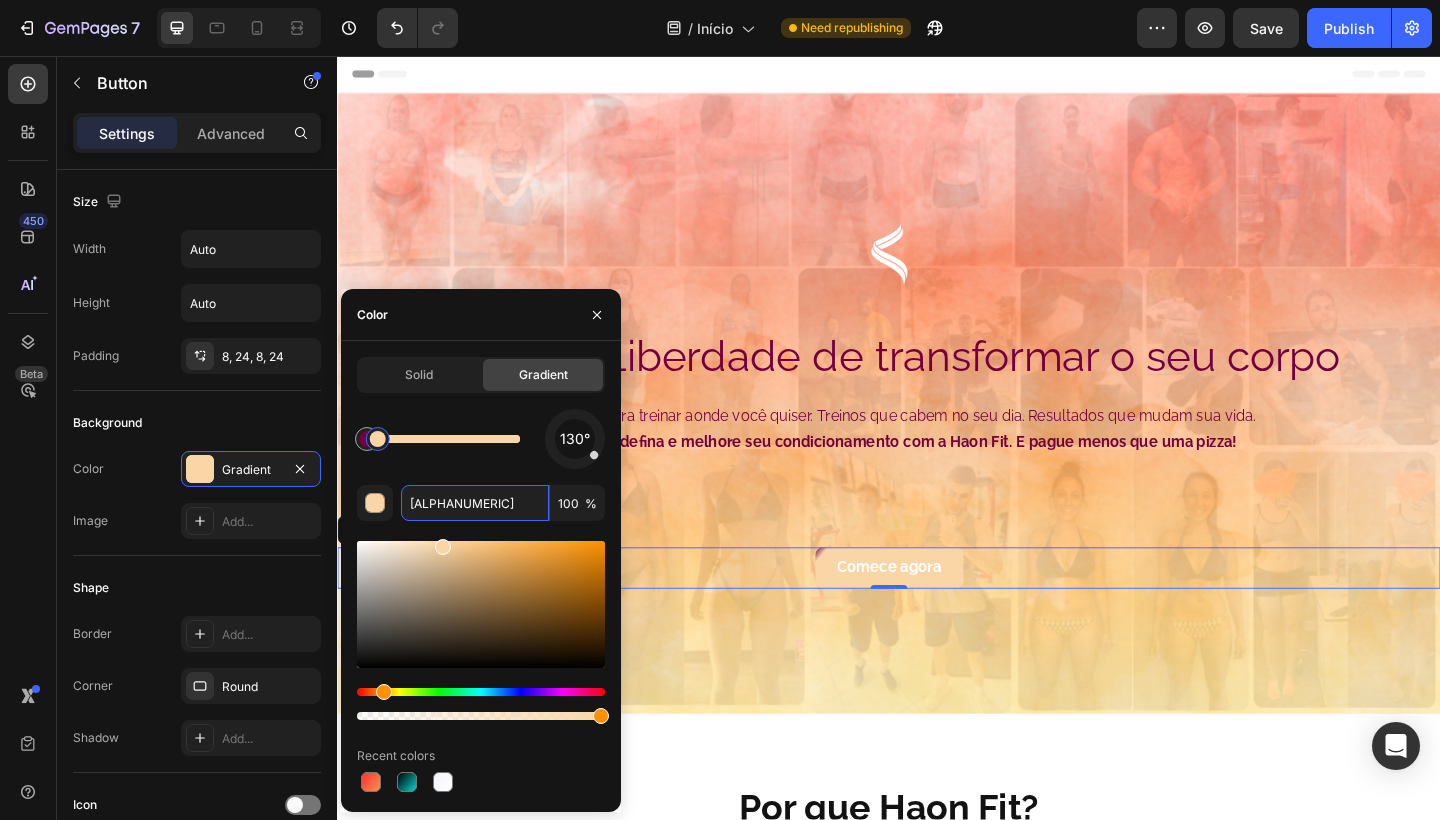 drag, startPoint x: 517, startPoint y: 438, endPoint x: 474, endPoint y: 447, distance: 43.931767 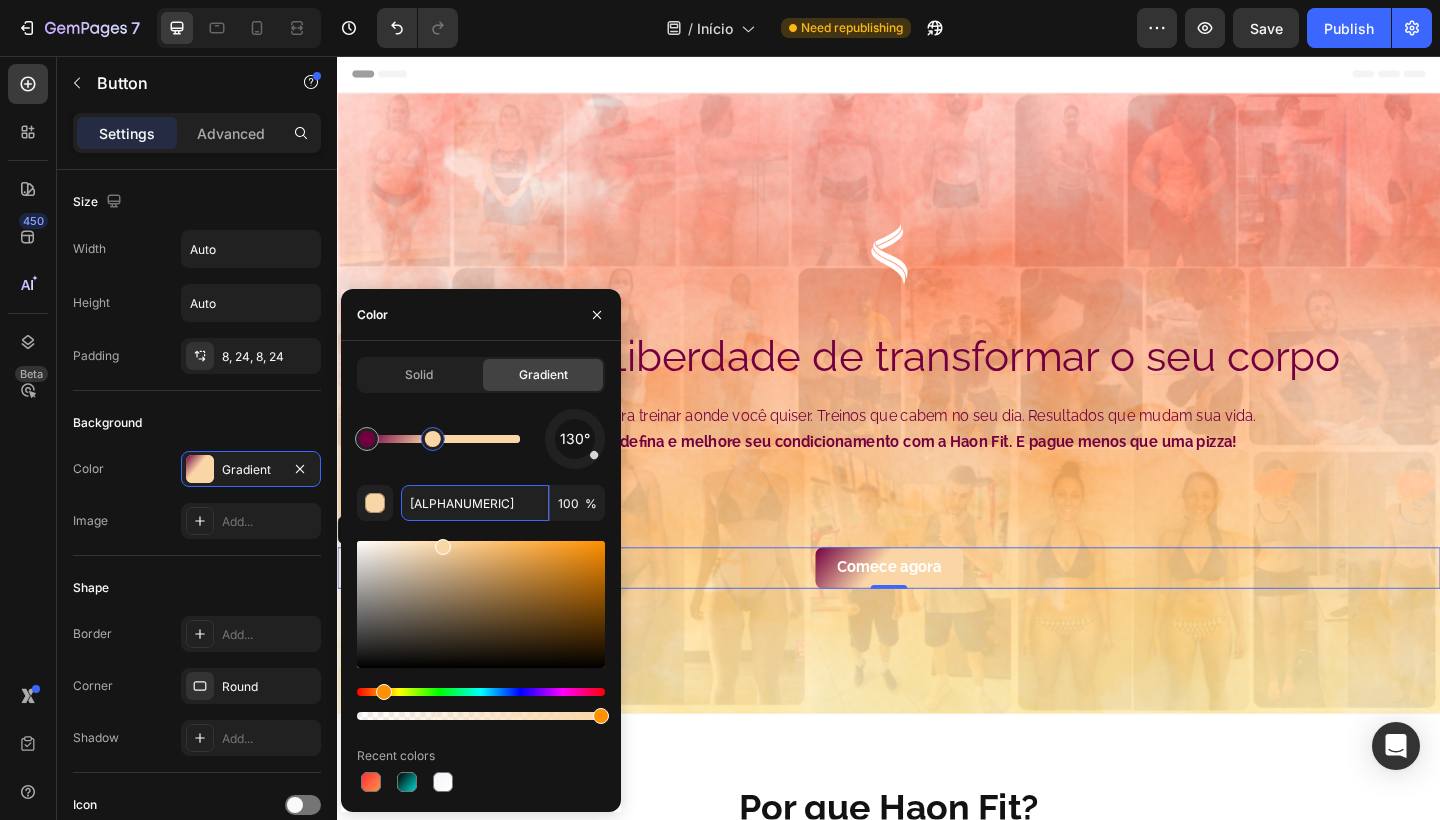 drag, startPoint x: 522, startPoint y: 442, endPoint x: 568, endPoint y: 456, distance: 48.08326 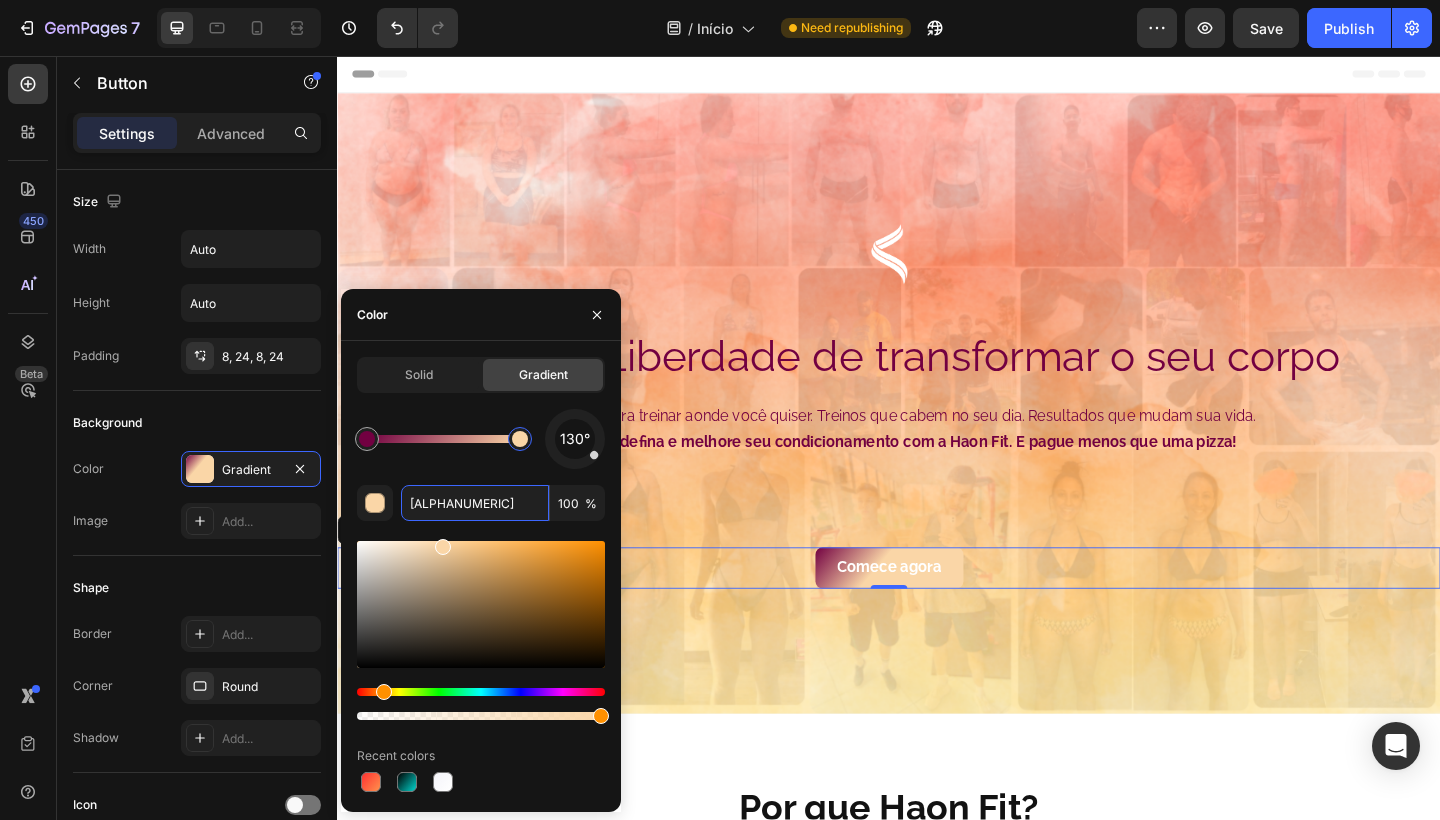 drag, startPoint x: 438, startPoint y: 438, endPoint x: 576, endPoint y: 438, distance: 138 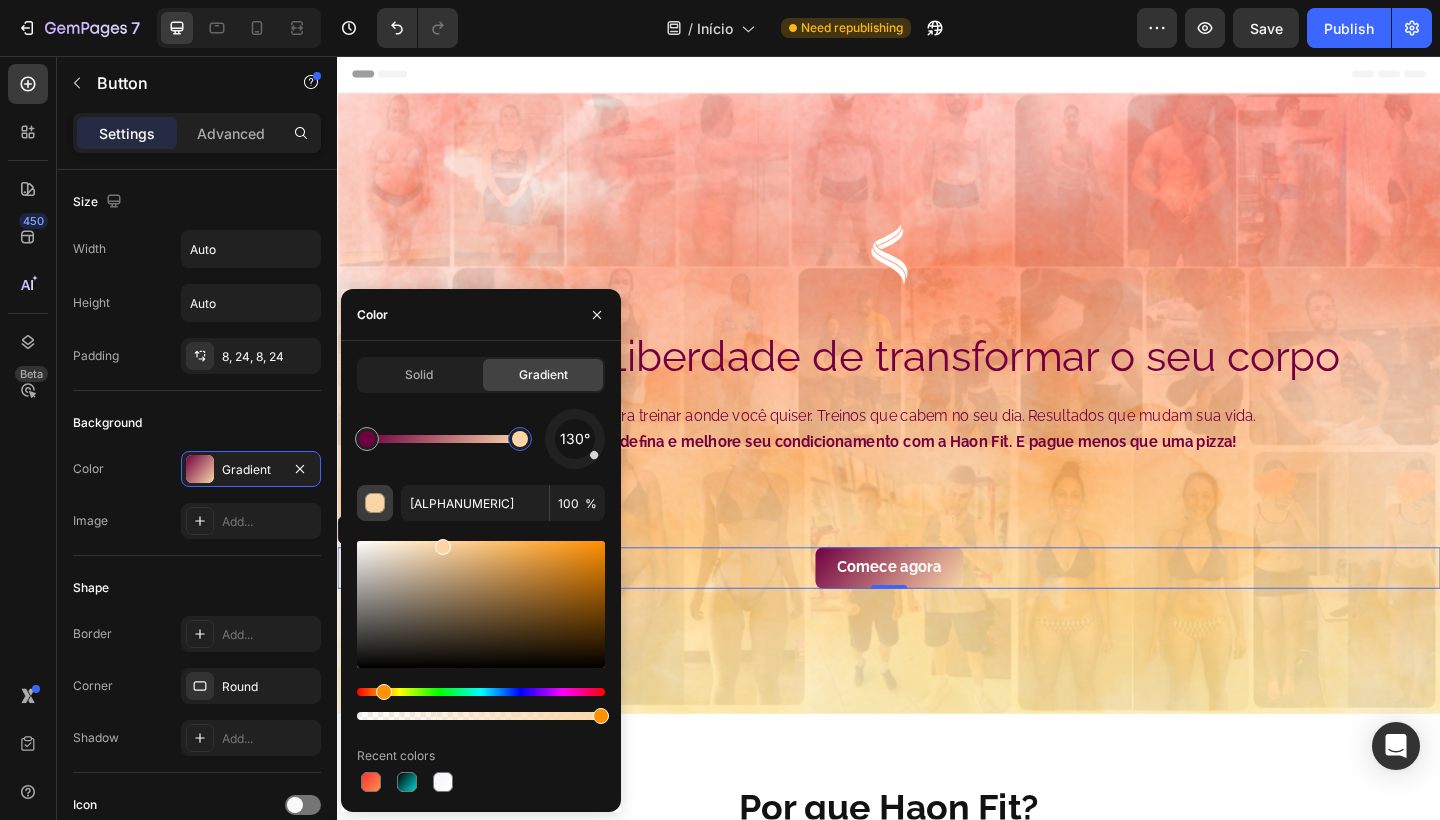 click at bounding box center [376, 504] 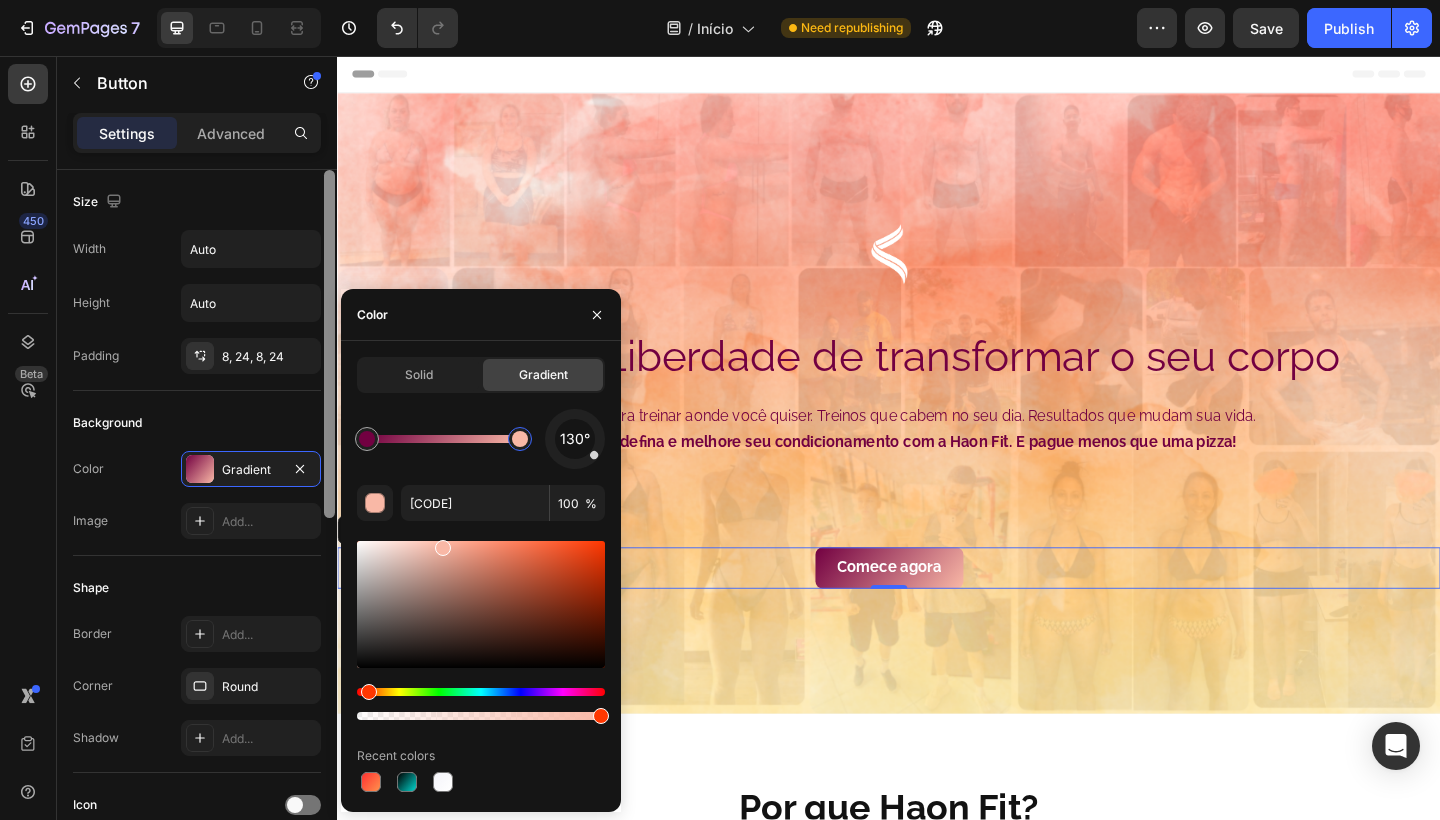drag, startPoint x: 380, startPoint y: 695, endPoint x: 336, endPoint y: 697, distance: 44.04543 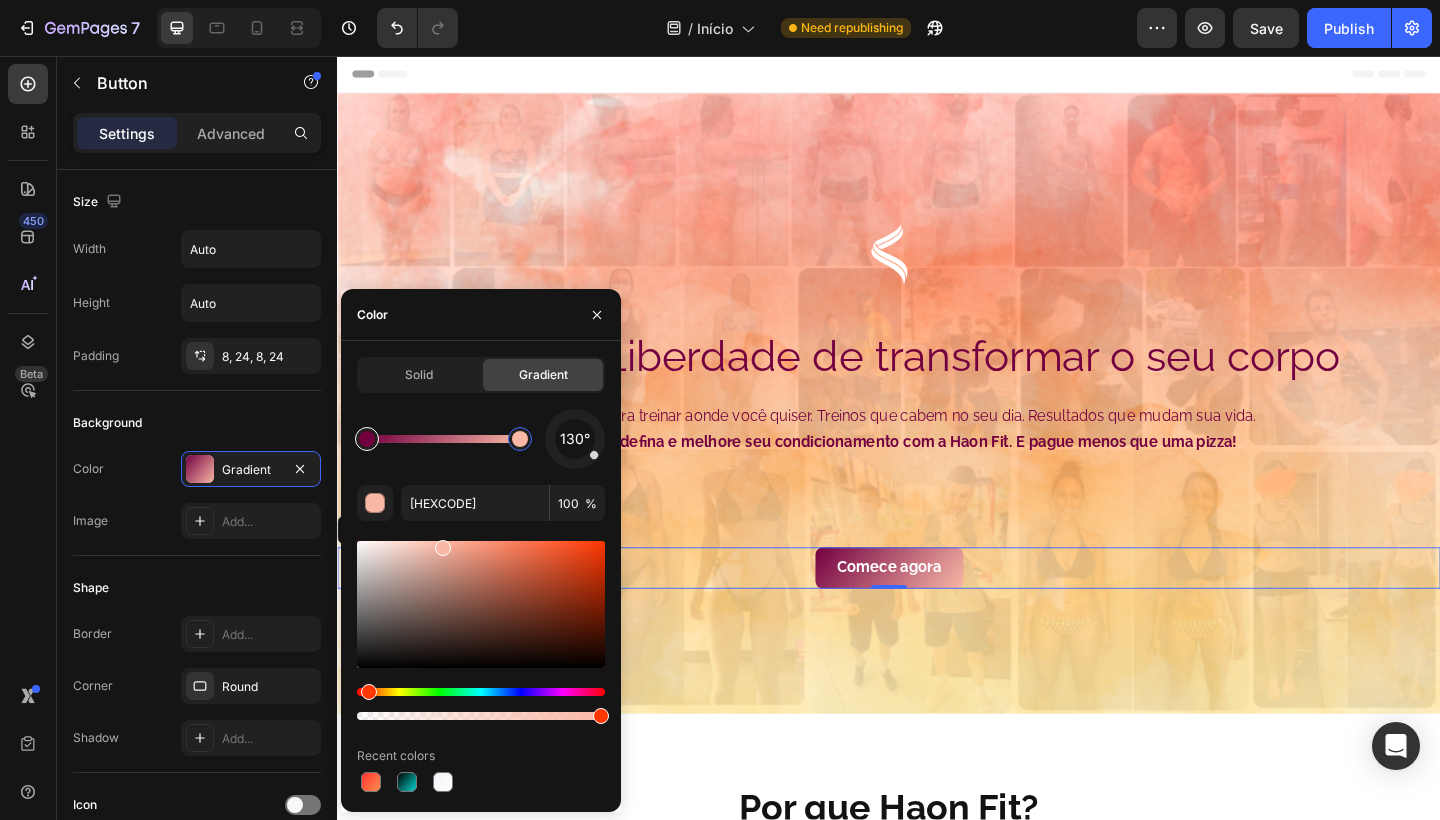 click at bounding box center [367, 439] 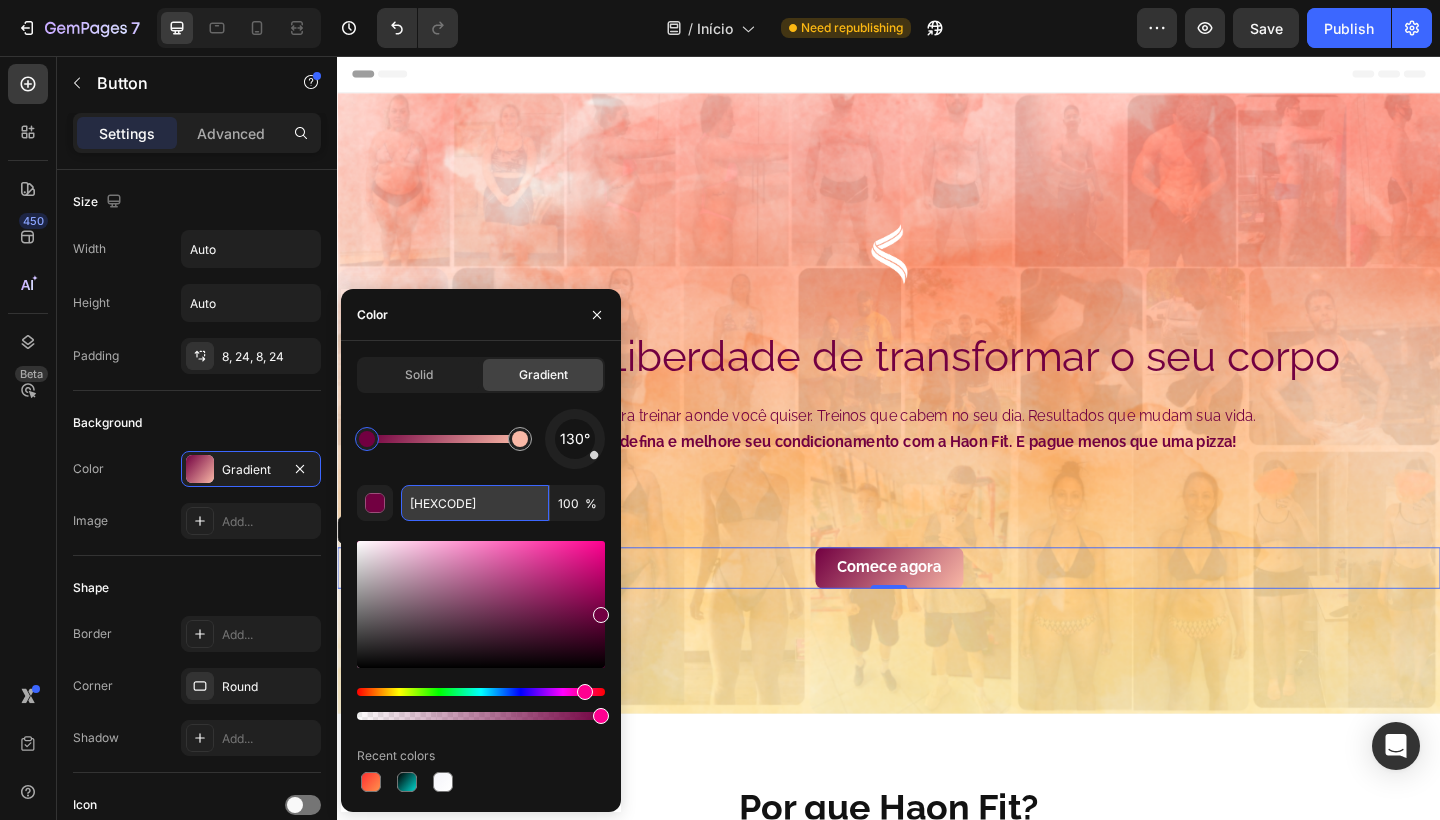 click on "[HEXCODE]" at bounding box center (475, 503) 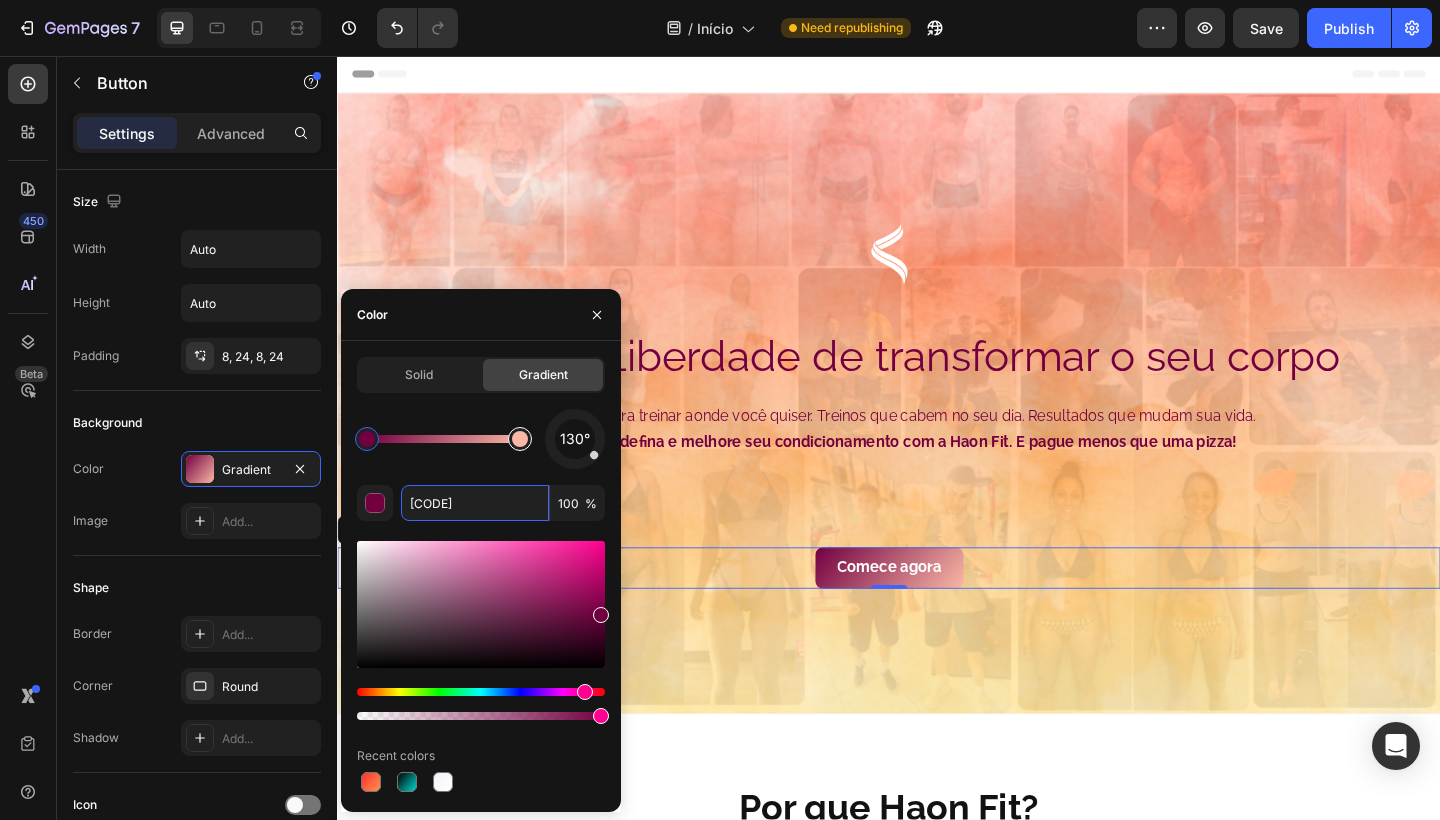 click at bounding box center (520, 439) 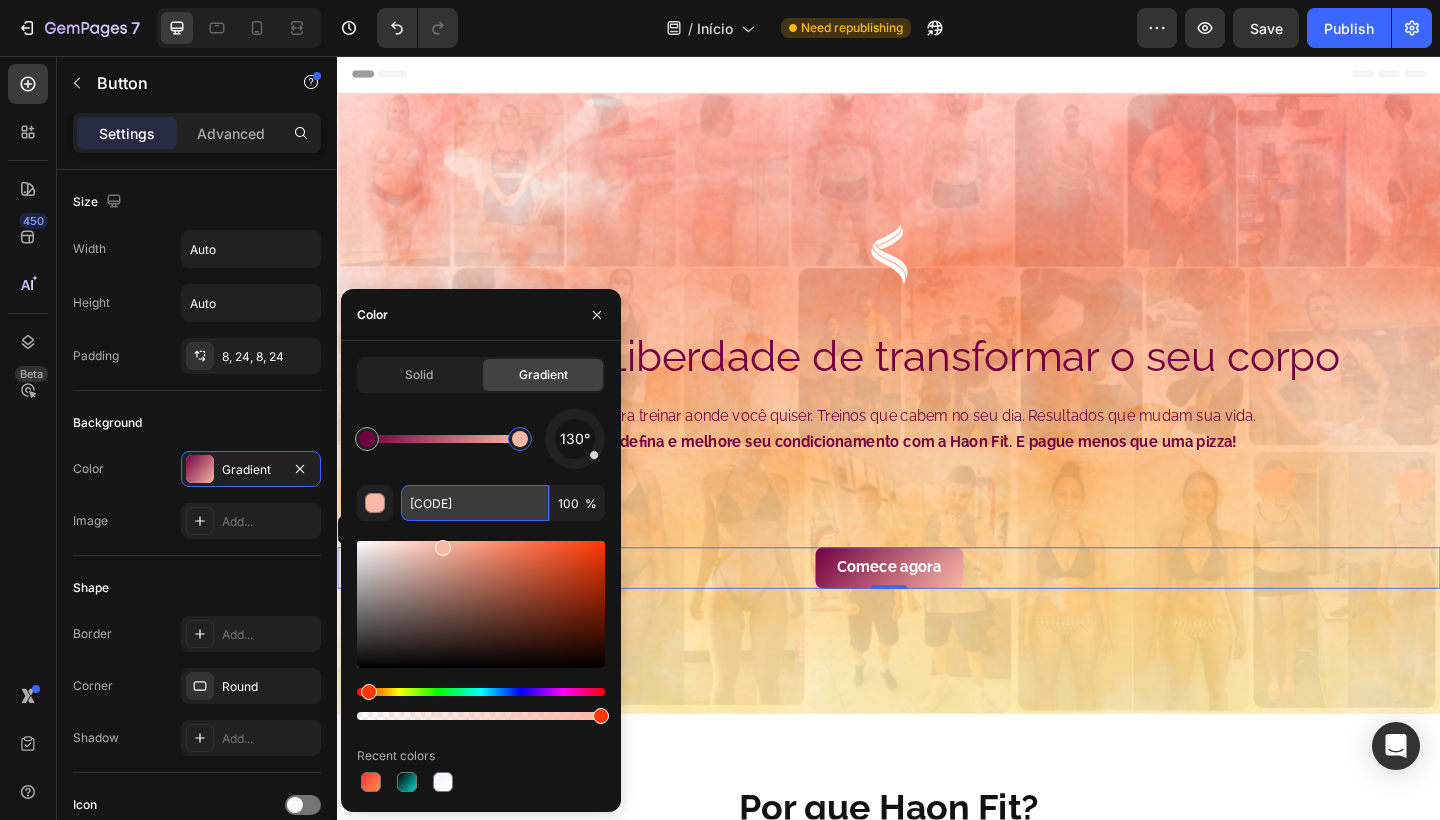 click on "[CODE]" at bounding box center [475, 503] 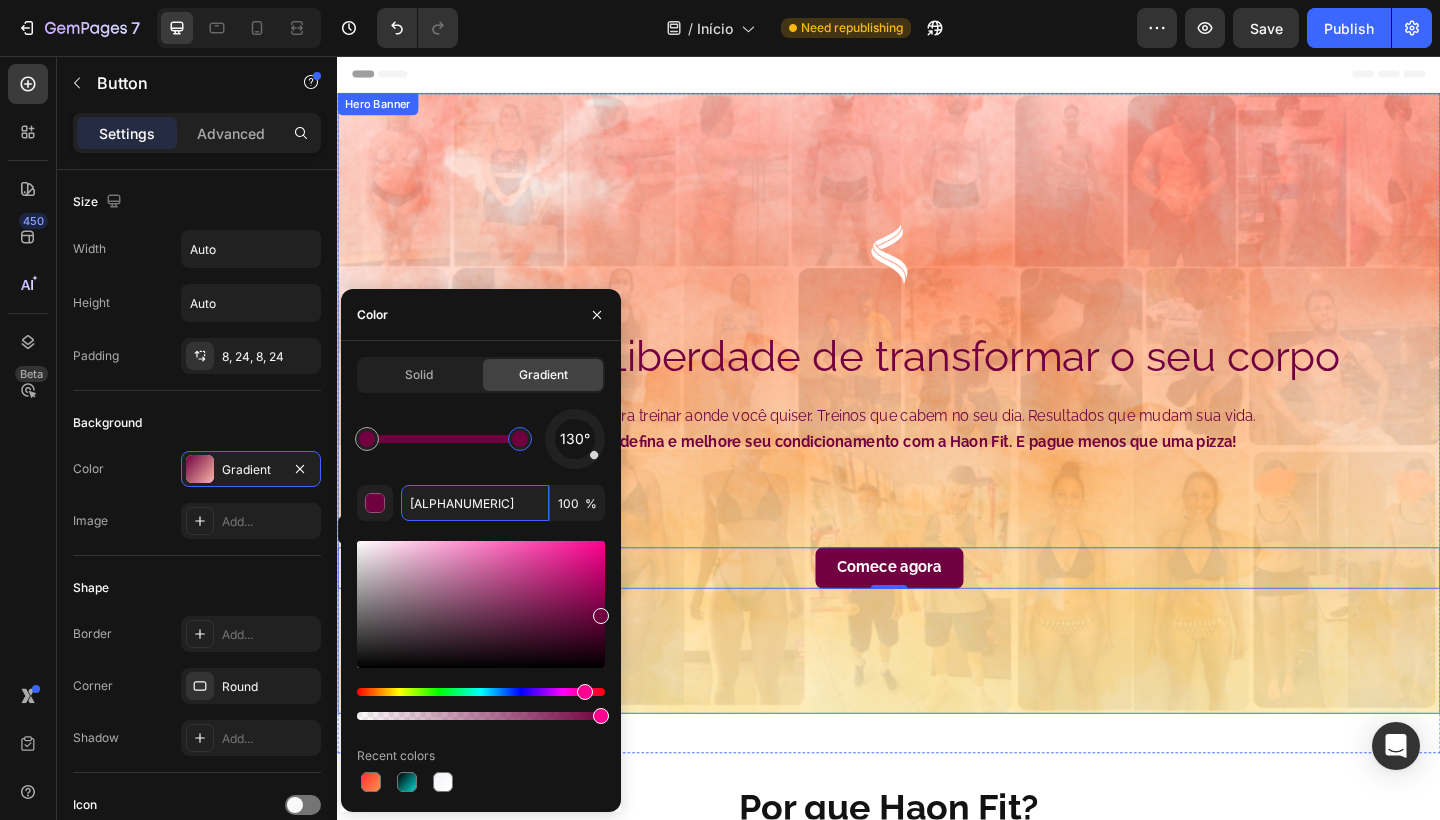 drag, startPoint x: 940, startPoint y: 671, endPoint x: 664, endPoint y: 666, distance: 276.0453 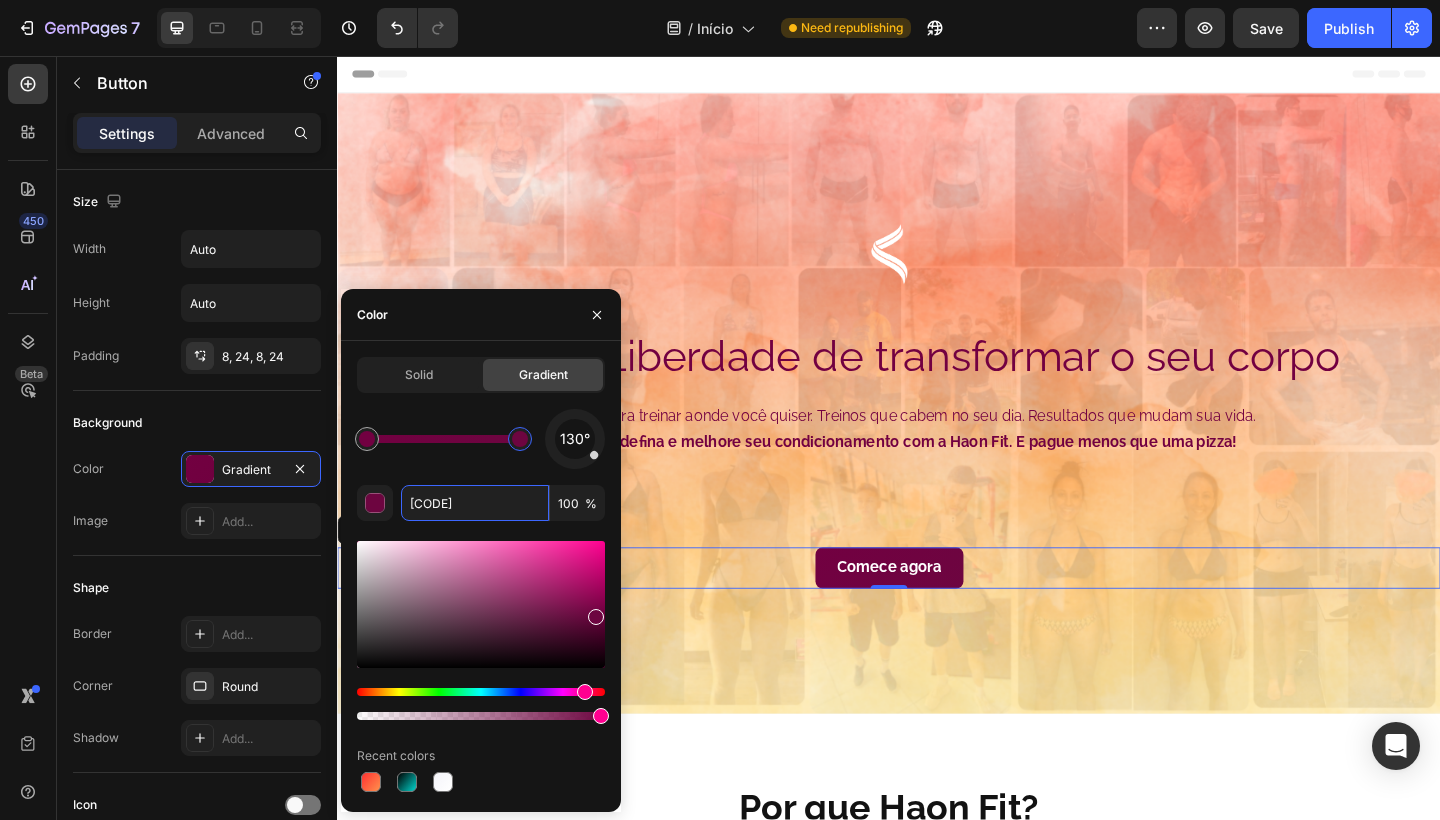 type on "[HEXCODE]" 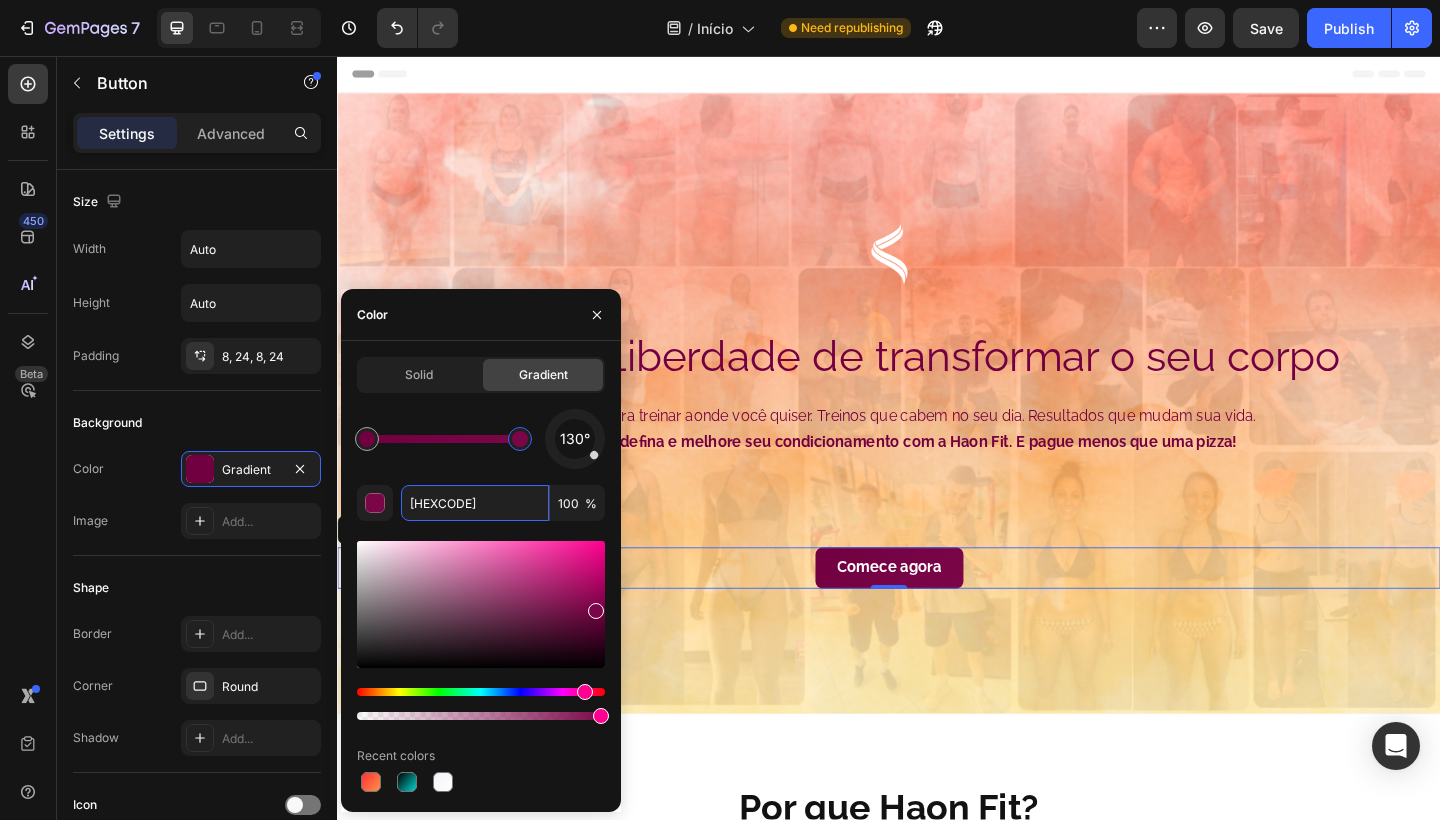 click at bounding box center [596, 611] 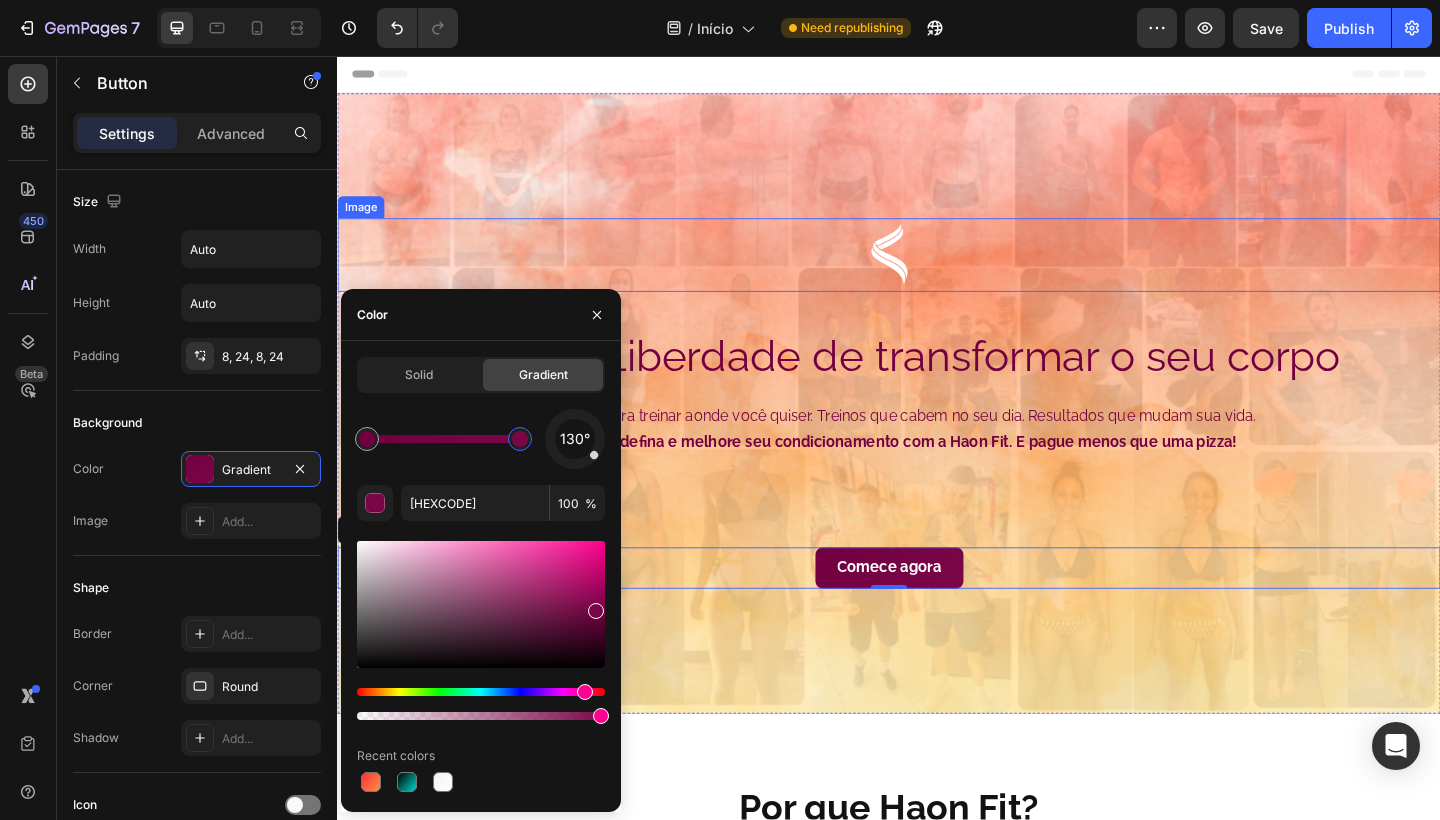 click at bounding box center [937, 273] 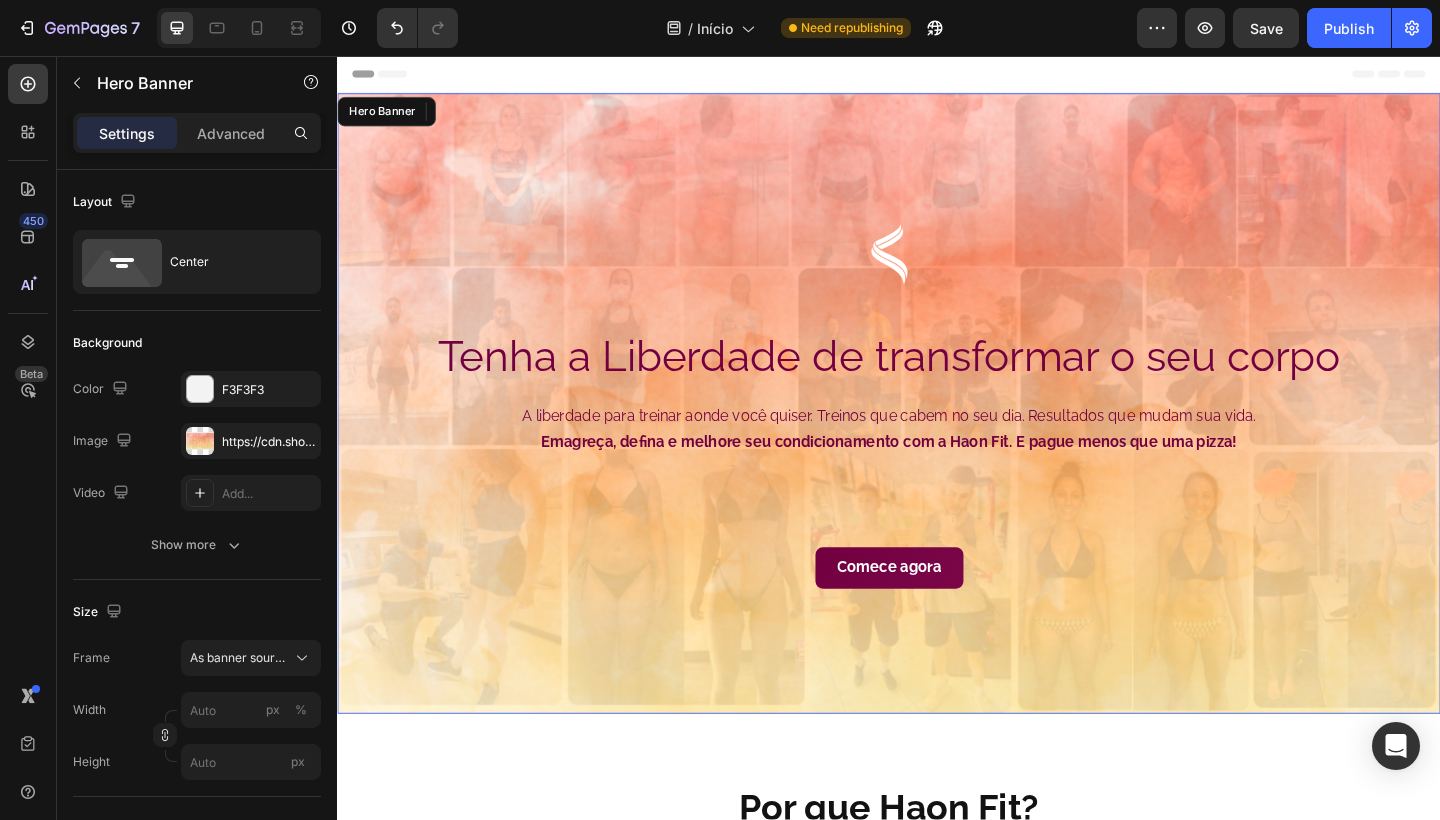 click at bounding box center [937, 434] 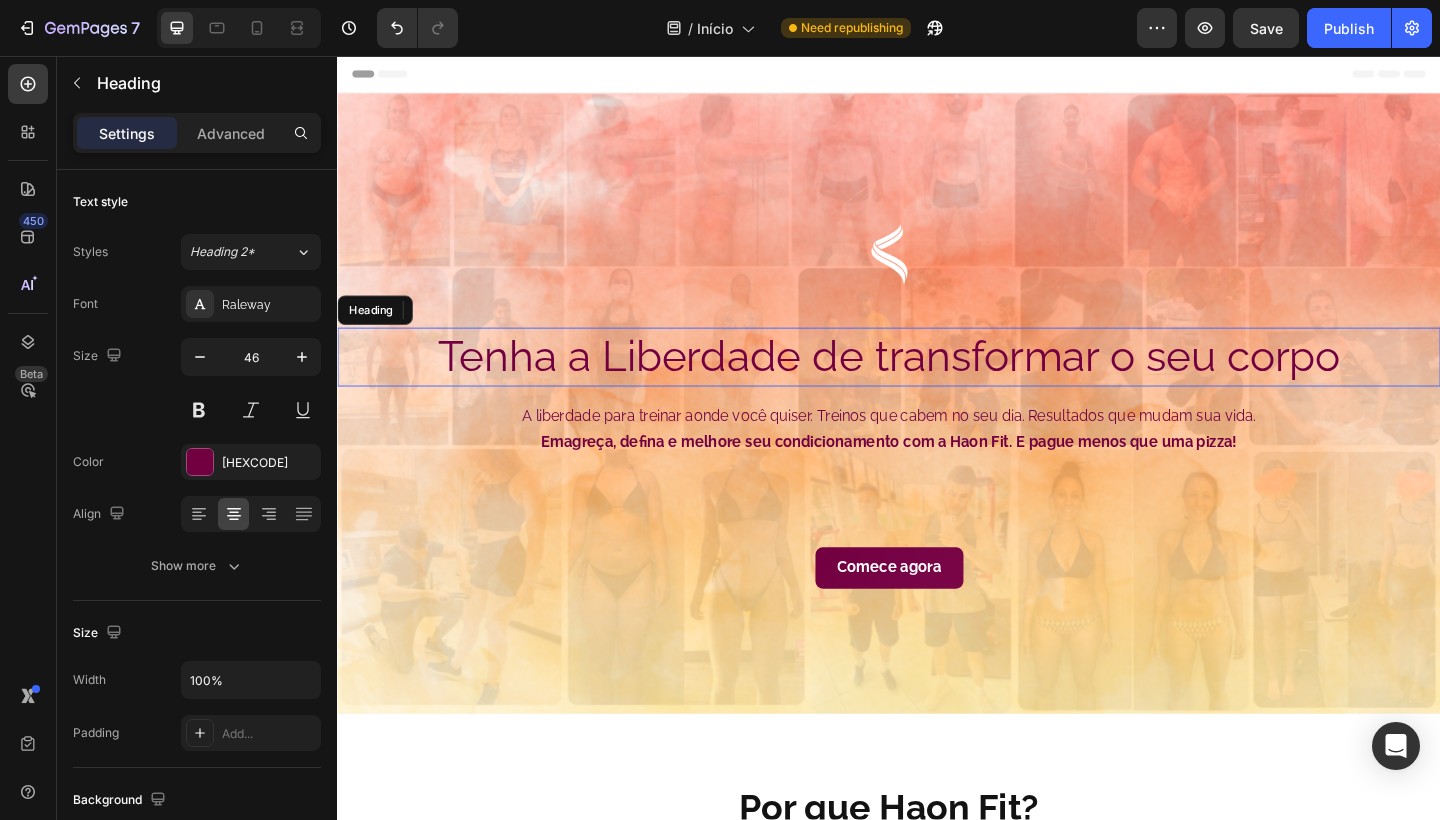 click on "Tenha a Liberdade de transformar o seu corpo" at bounding box center [937, 384] 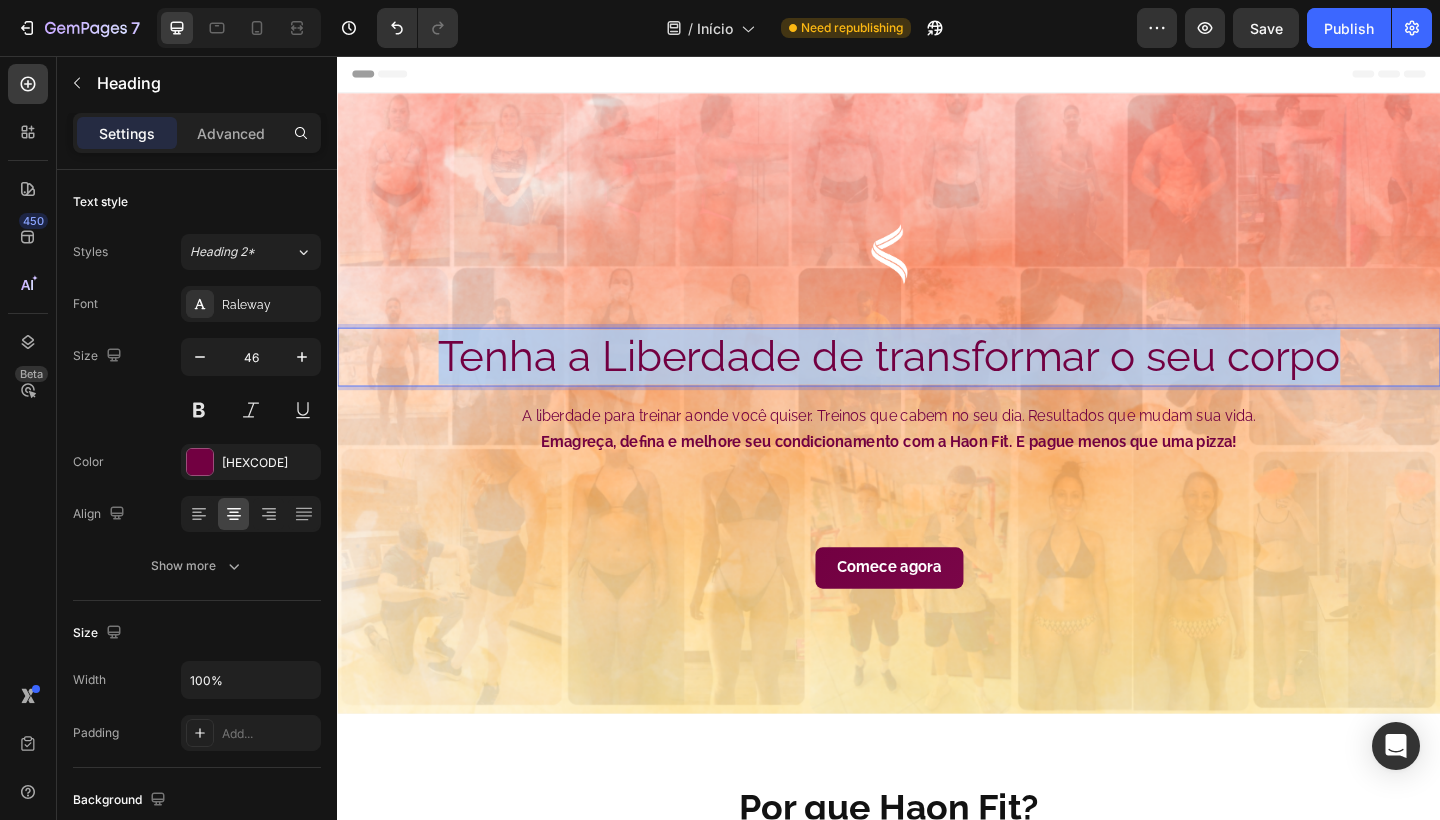 click on "Tenha a Liberdade de transformar o seu corpo" at bounding box center [937, 384] 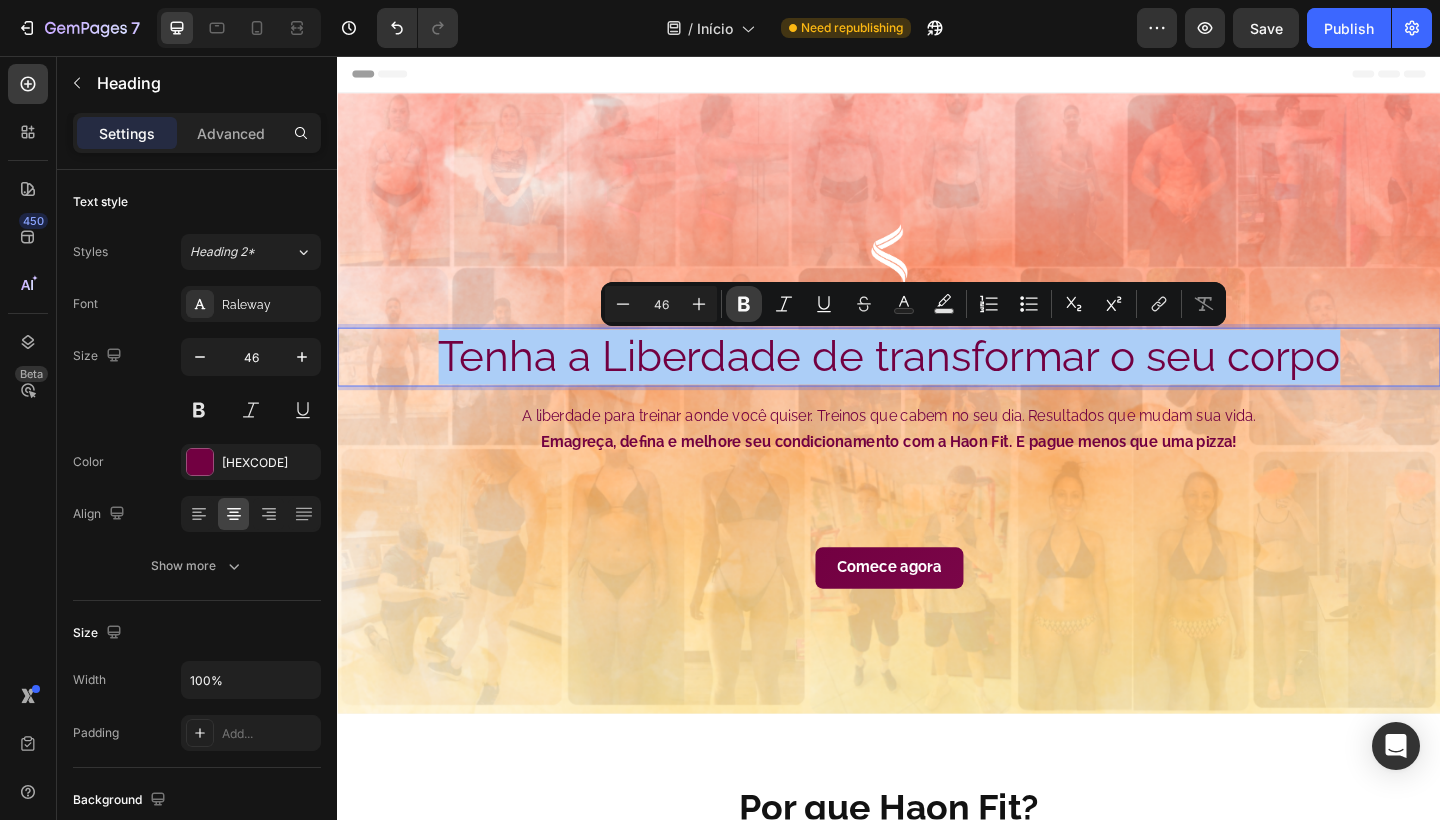 click on "Bold" at bounding box center (744, 304) 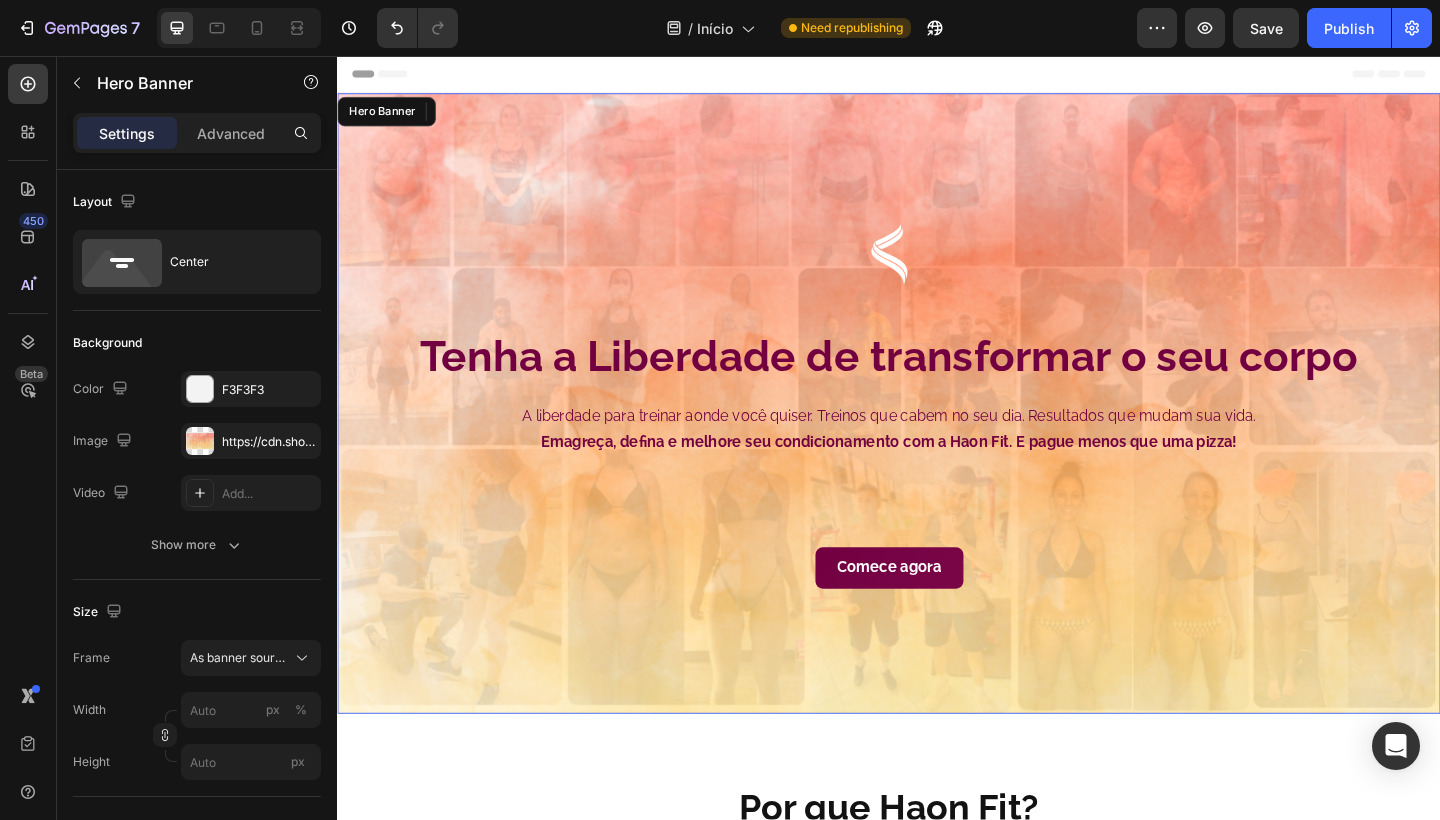 click on "Image ⁠⁠⁠⁠⁠⁠⁠ Tenha a Liberdade de transformar o seu corpo Heading   16 A liberdade para treinar aonde você quiser. Treinos que cabem no seu dia. Resultados que mudam sua vida. Emagreça, defina e melhore seu condicionamento com a Haon Fit. E pague menos que uma pizza! Text Block Comece agora Button" at bounding box center (937, 434) 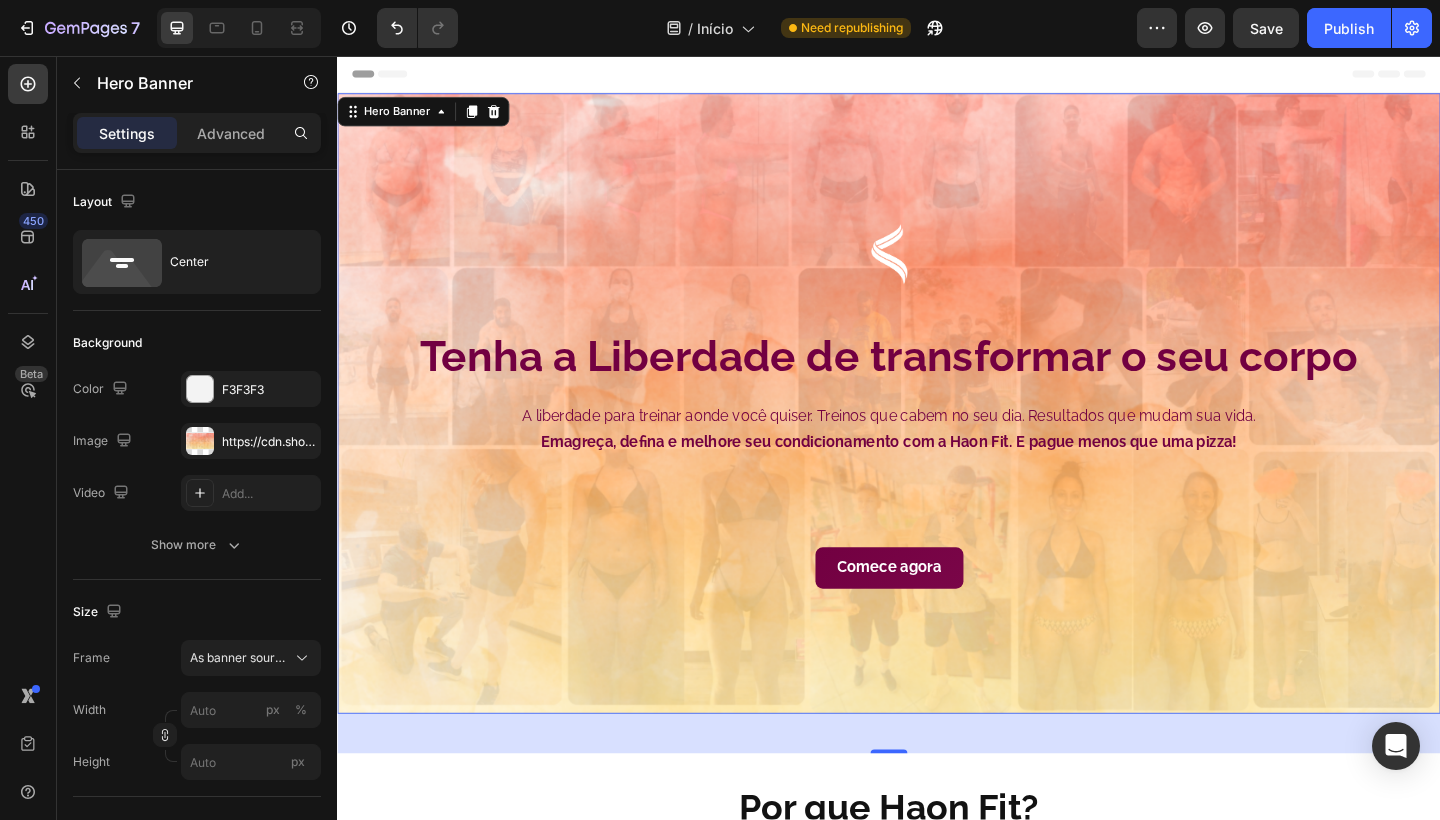 click at bounding box center [937, 434] 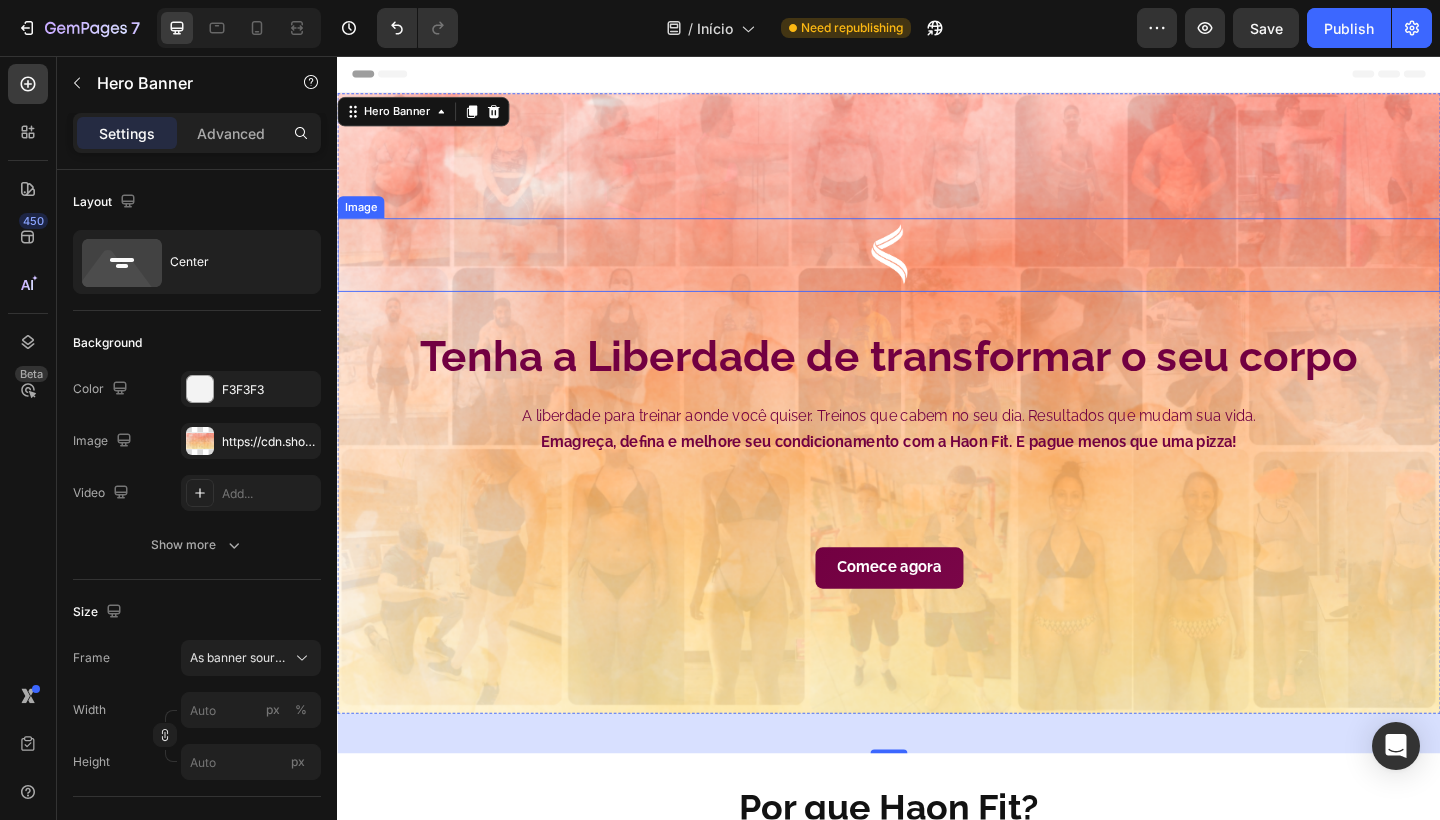 scroll, scrollTop: 0, scrollLeft: 0, axis: both 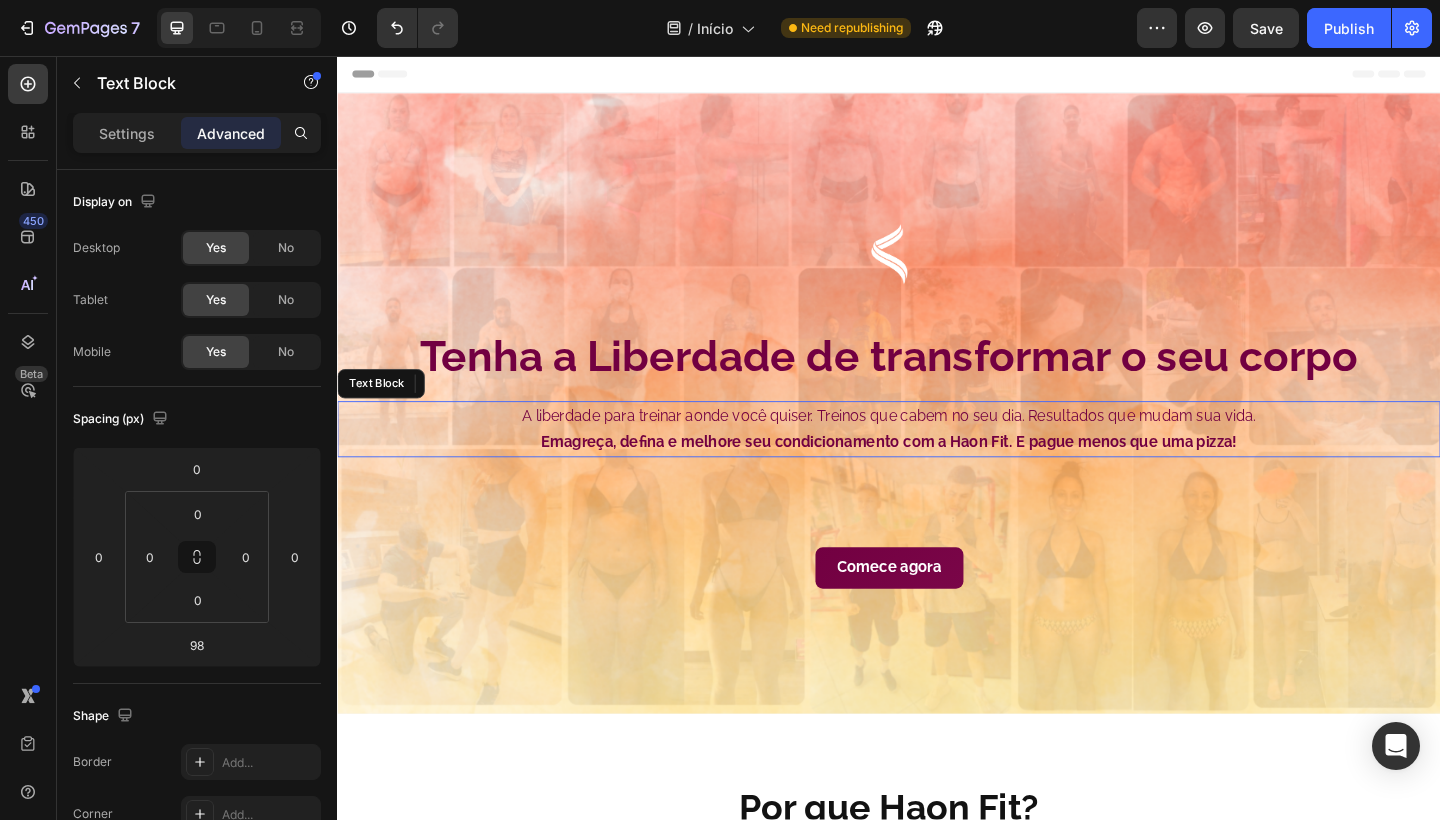 click on "Emagreça, defina e melhore seu condicionamento com a Haon Fit. E pague menos que uma pizza!" at bounding box center (937, 476) 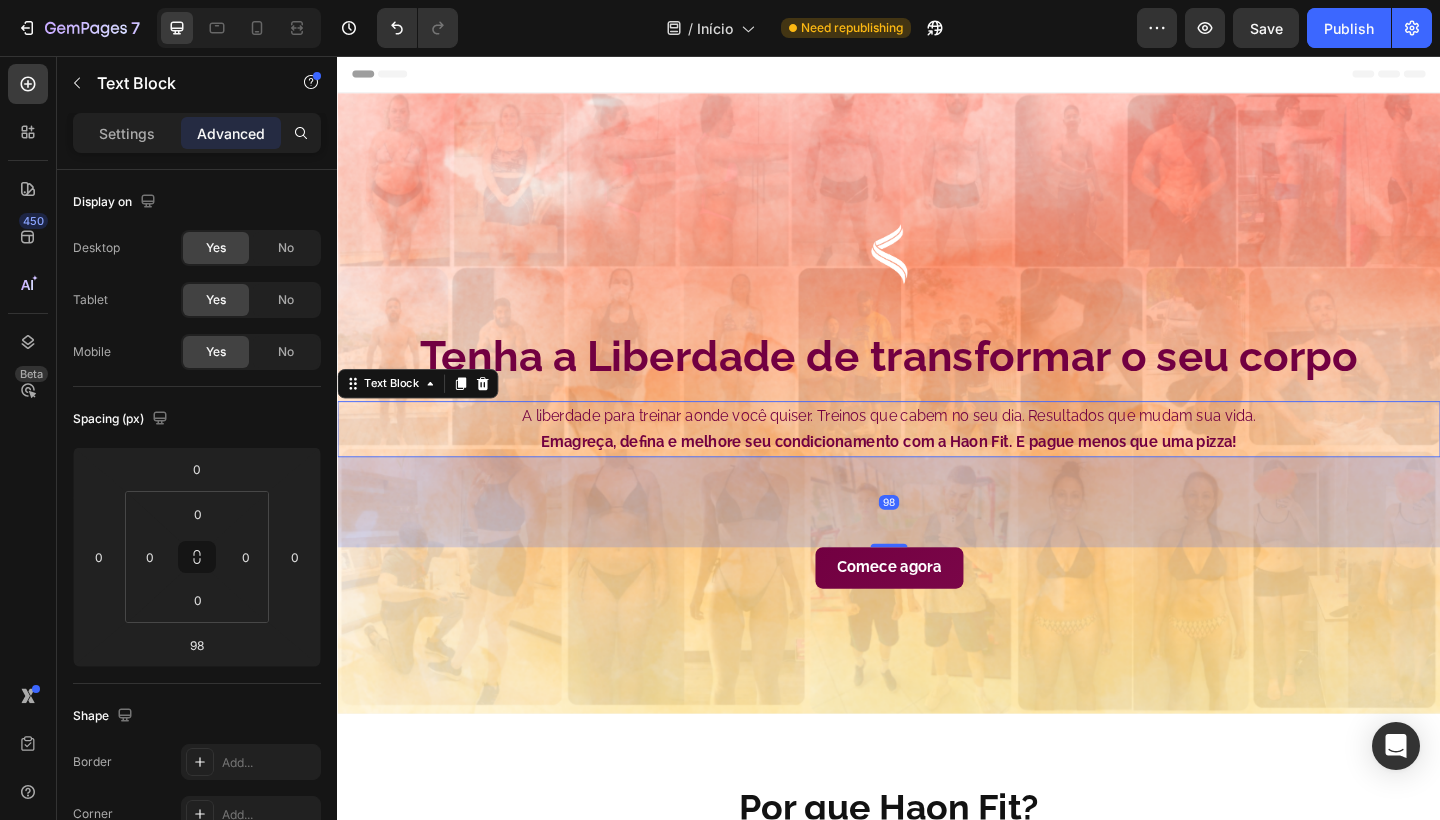 click on "A liberdade para treinar aonde você quiser. Treinos que cabem no seu dia. Resultados que mudam sua vida. Emagreça, defina e melhore seu condicionamento com a Haon Fit. E pague menos que uma pizza!" at bounding box center [937, 463] 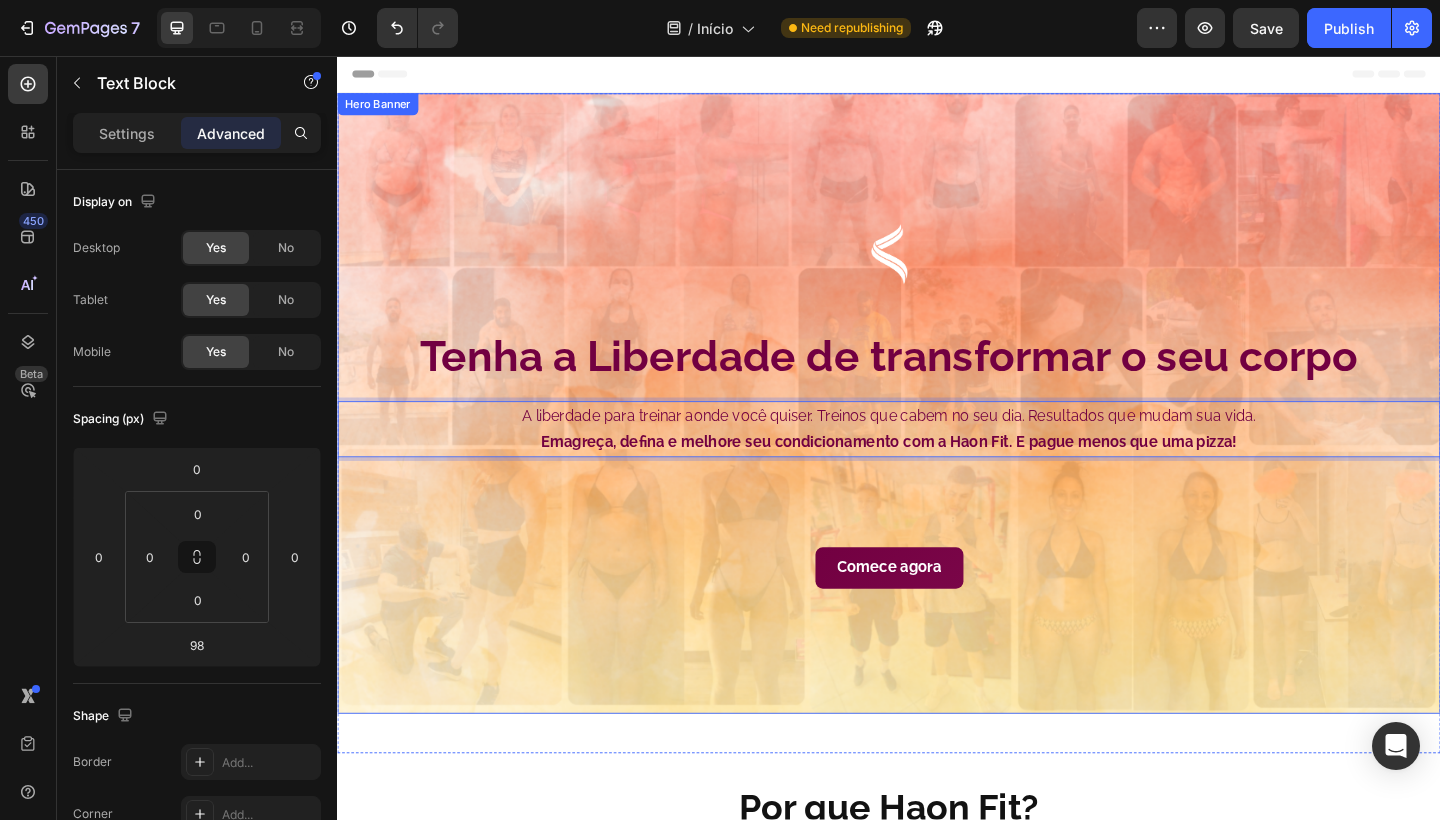 click at bounding box center (937, 434) 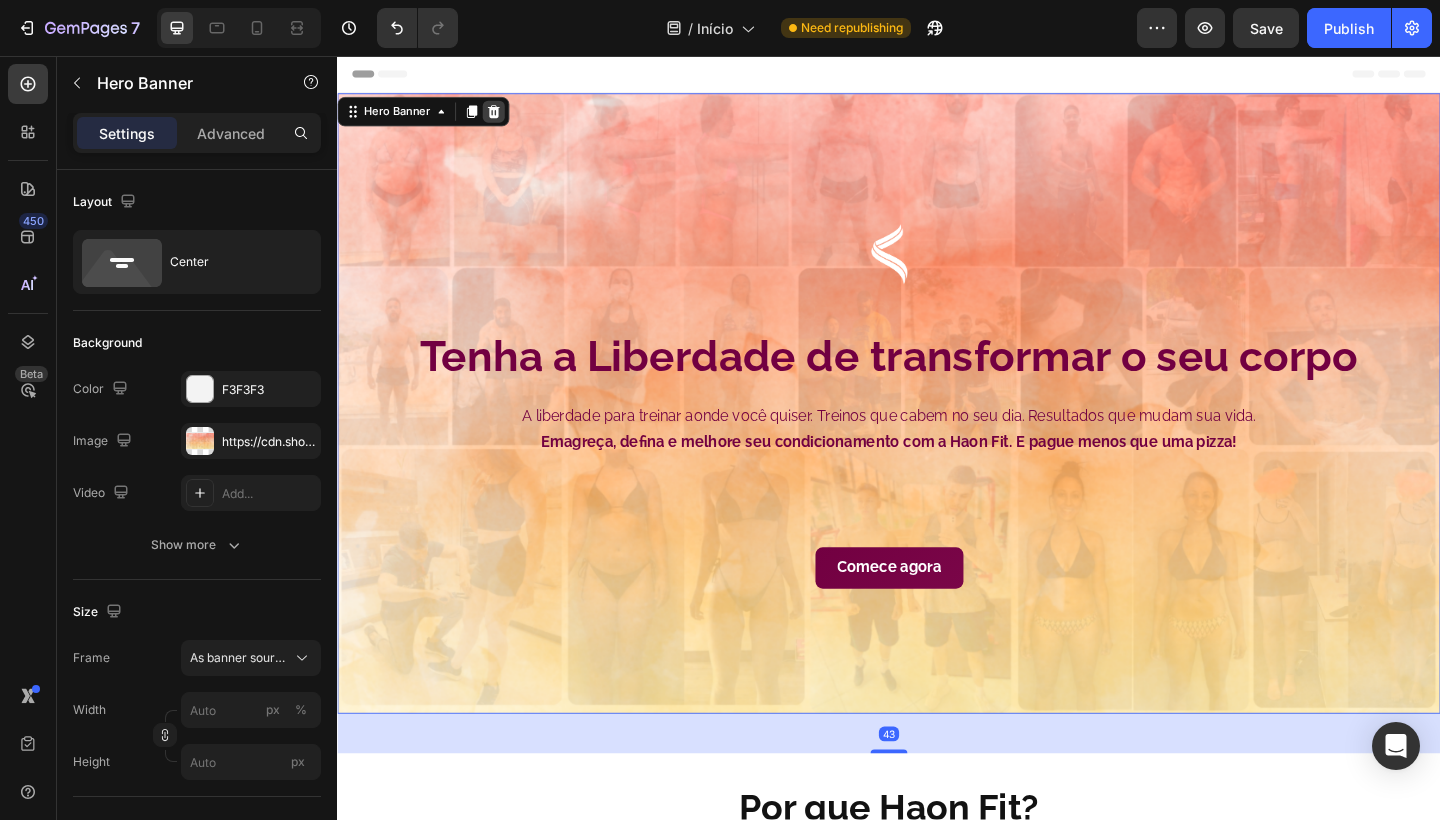 click 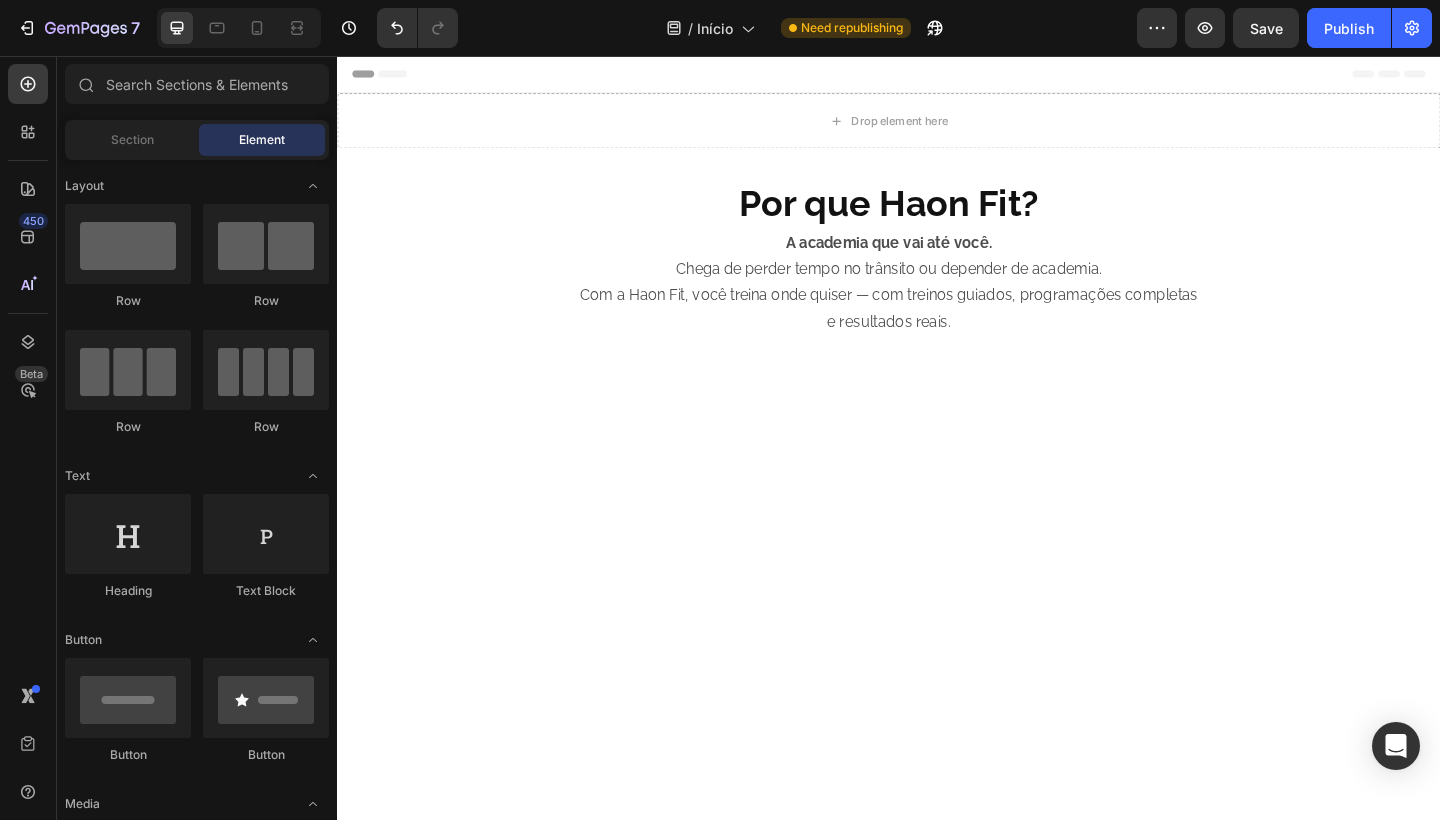 click at bounding box center [937, 732] 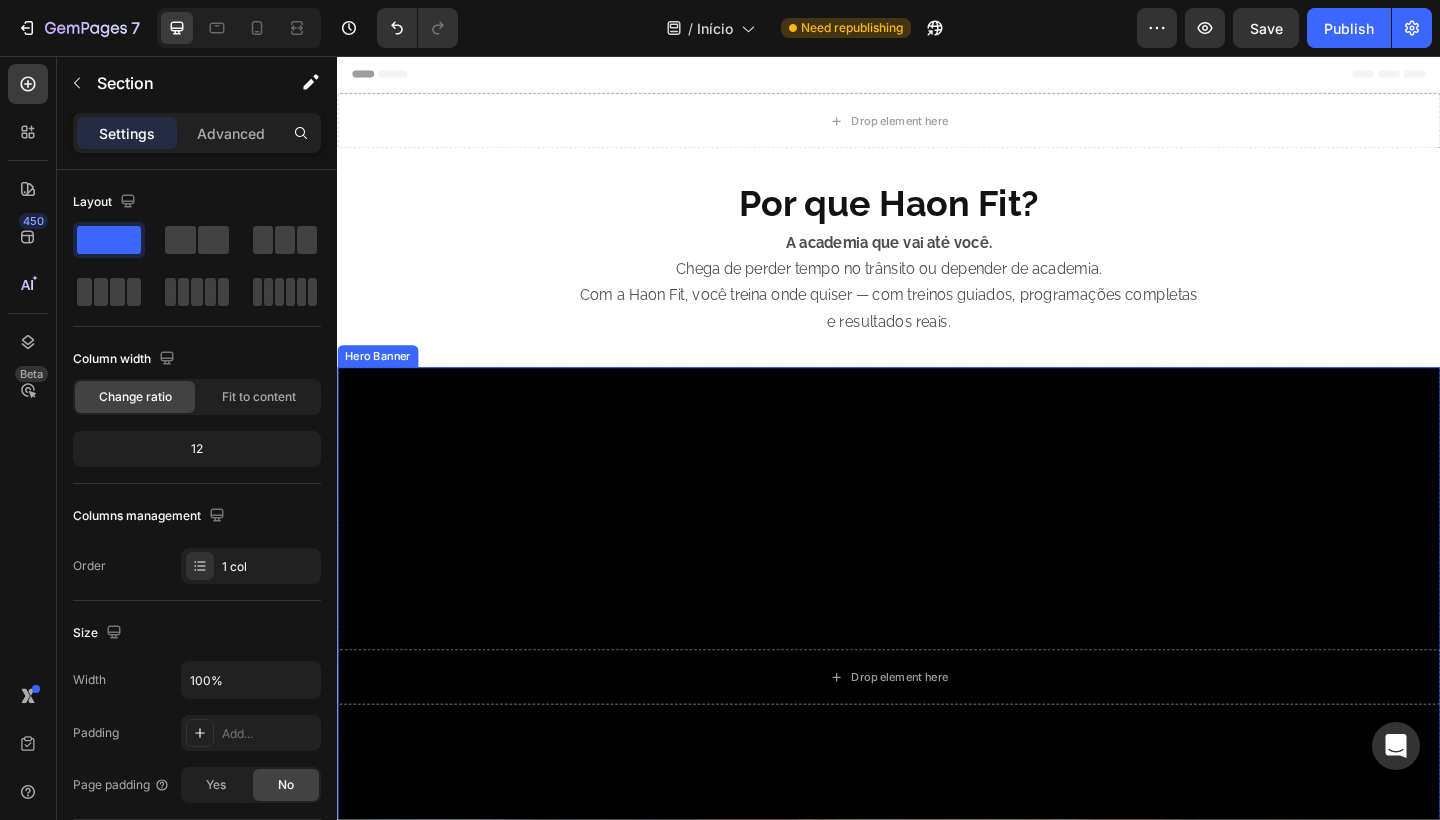 scroll, scrollTop: 0, scrollLeft: 0, axis: both 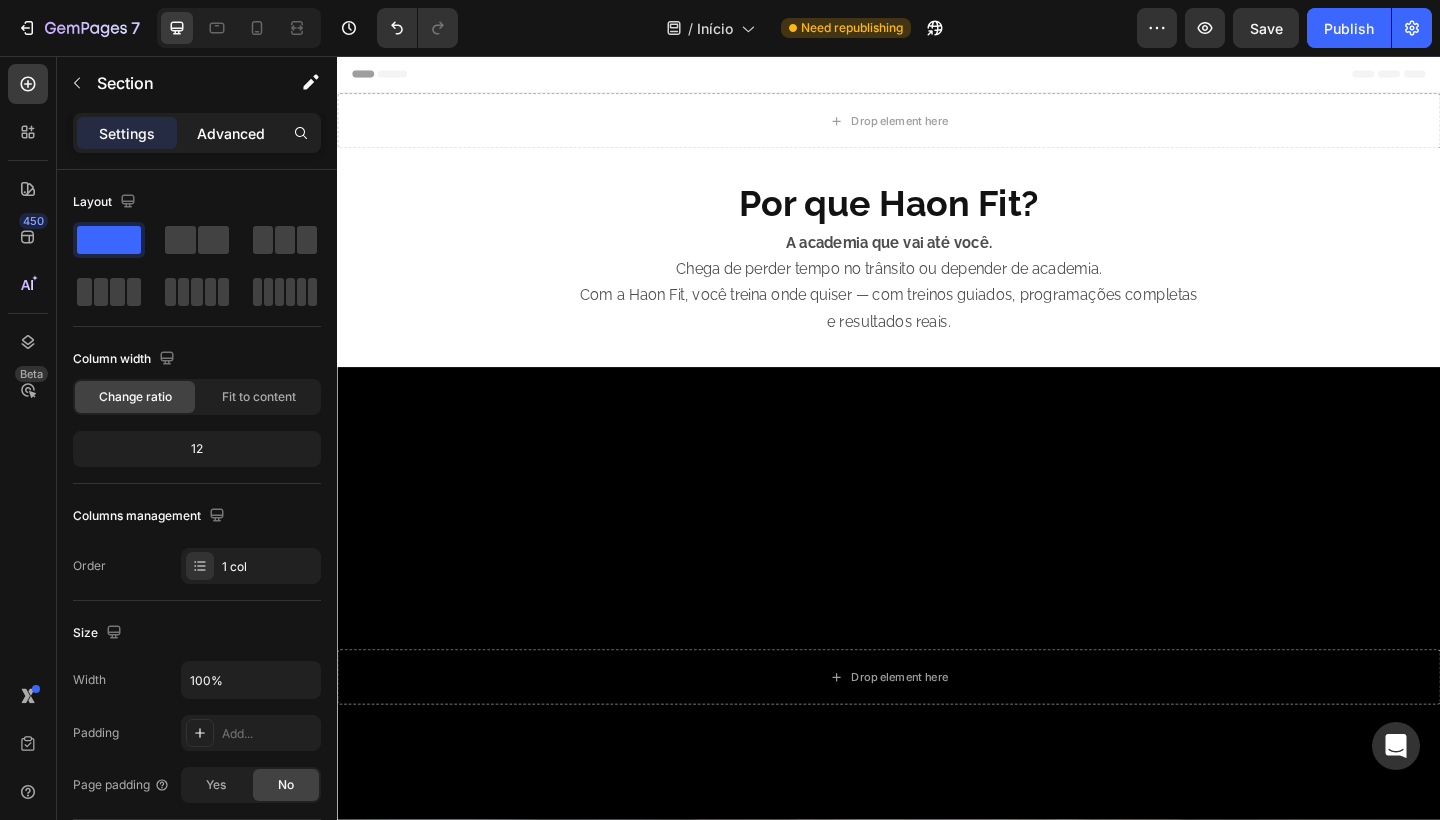 click on "Advanced" at bounding box center [231, 133] 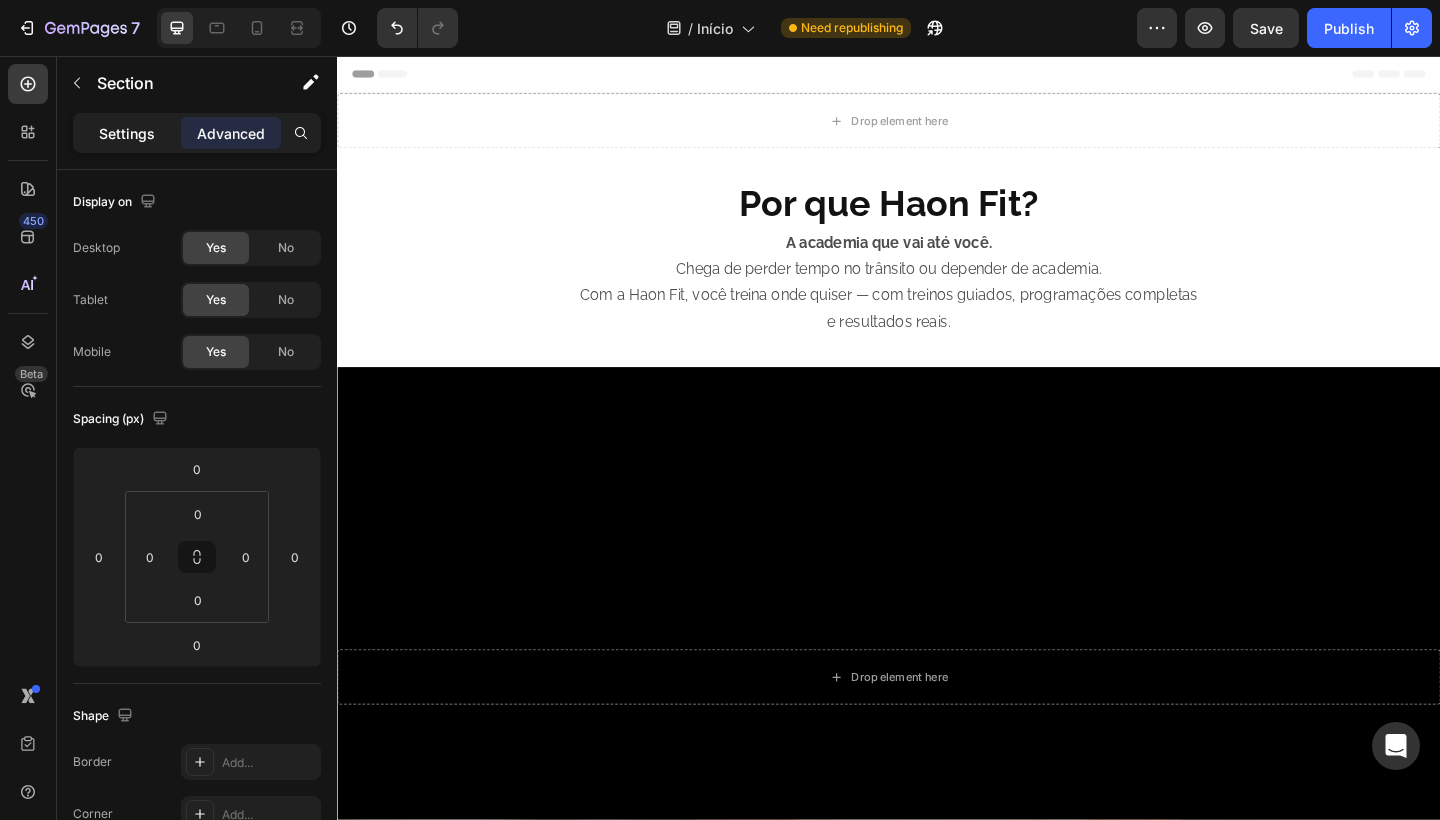 click on "Settings" at bounding box center (127, 133) 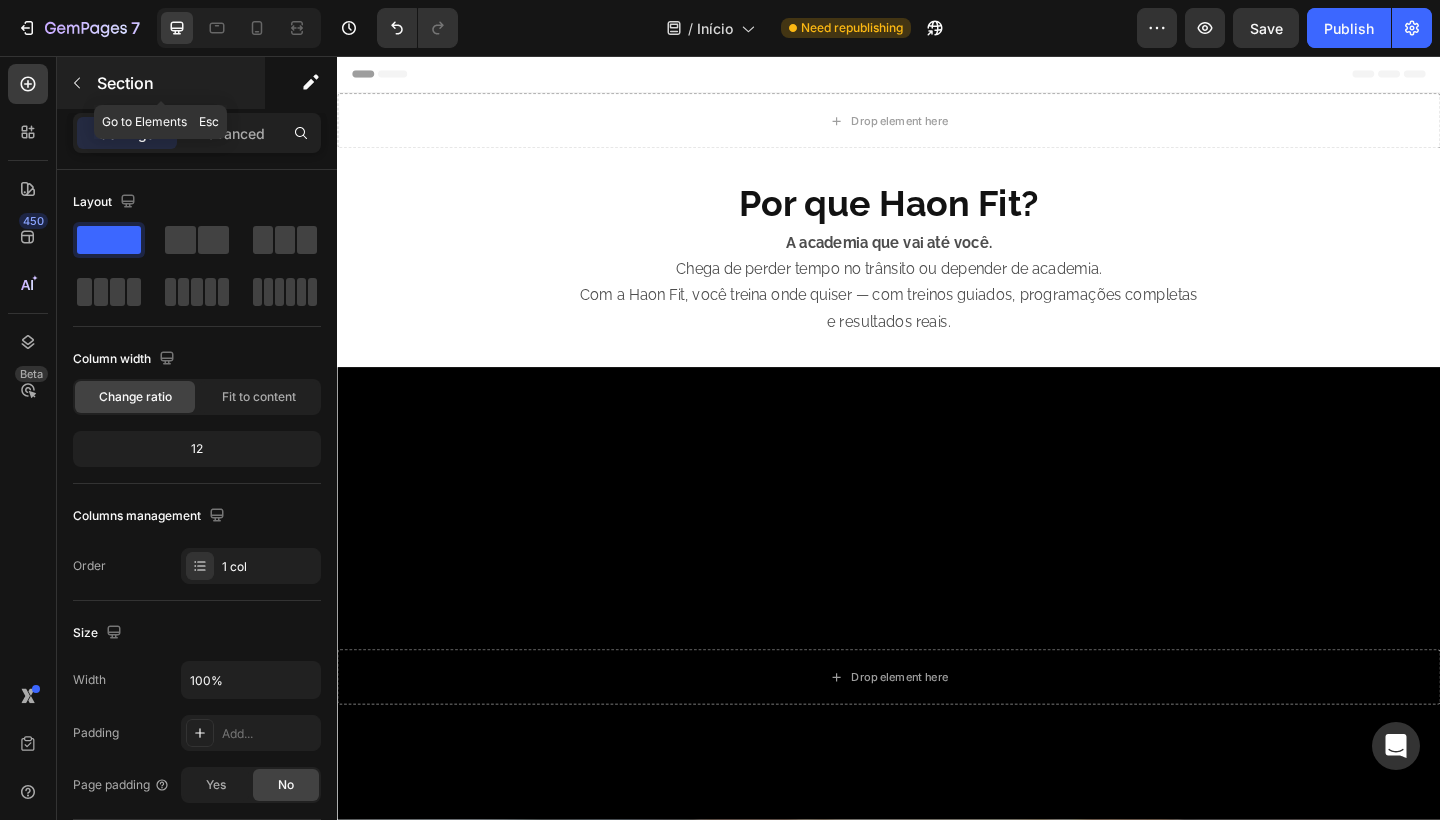 click 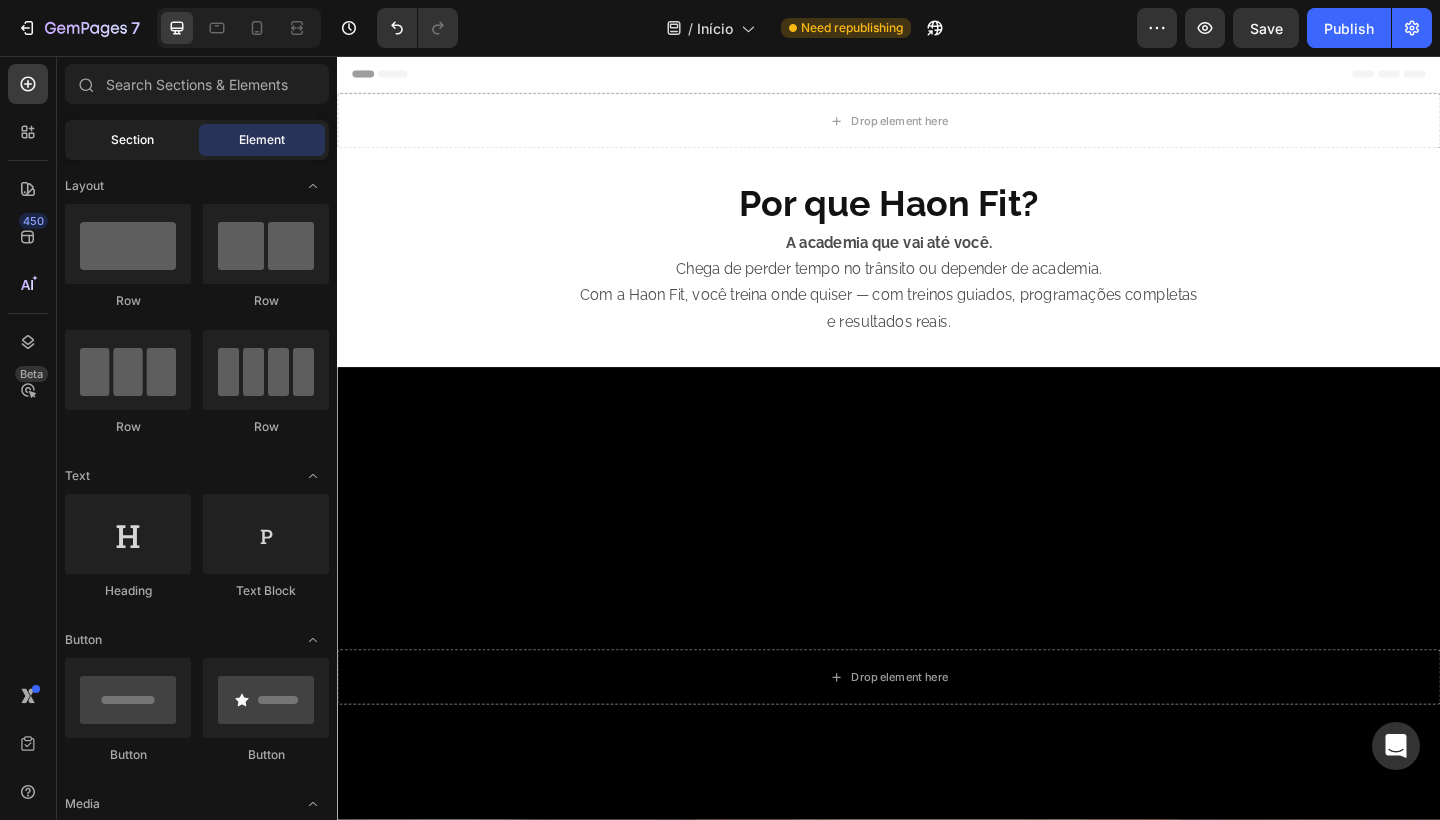 click on "Section" 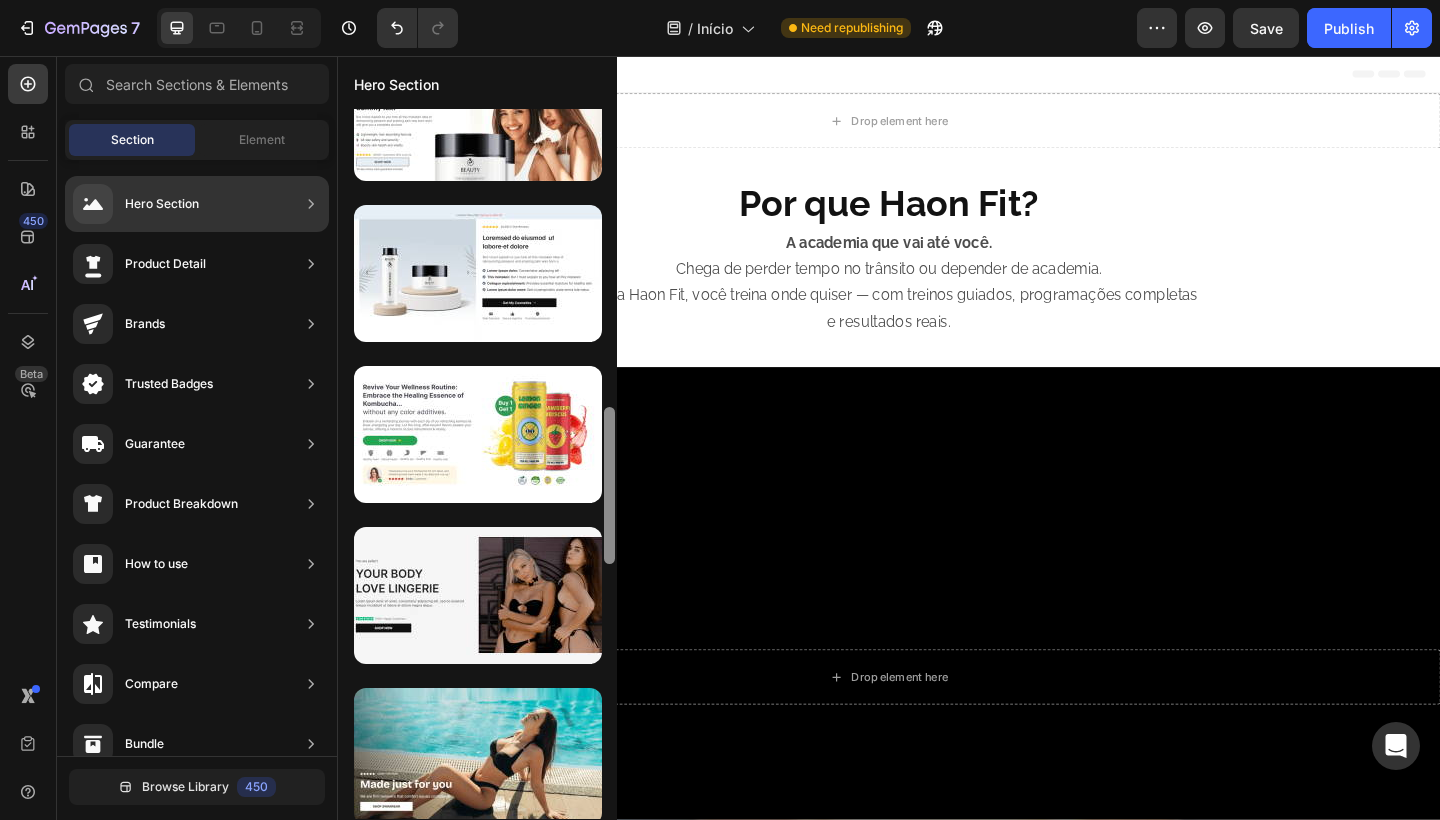 scroll, scrollTop: 1229, scrollLeft: 0, axis: vertical 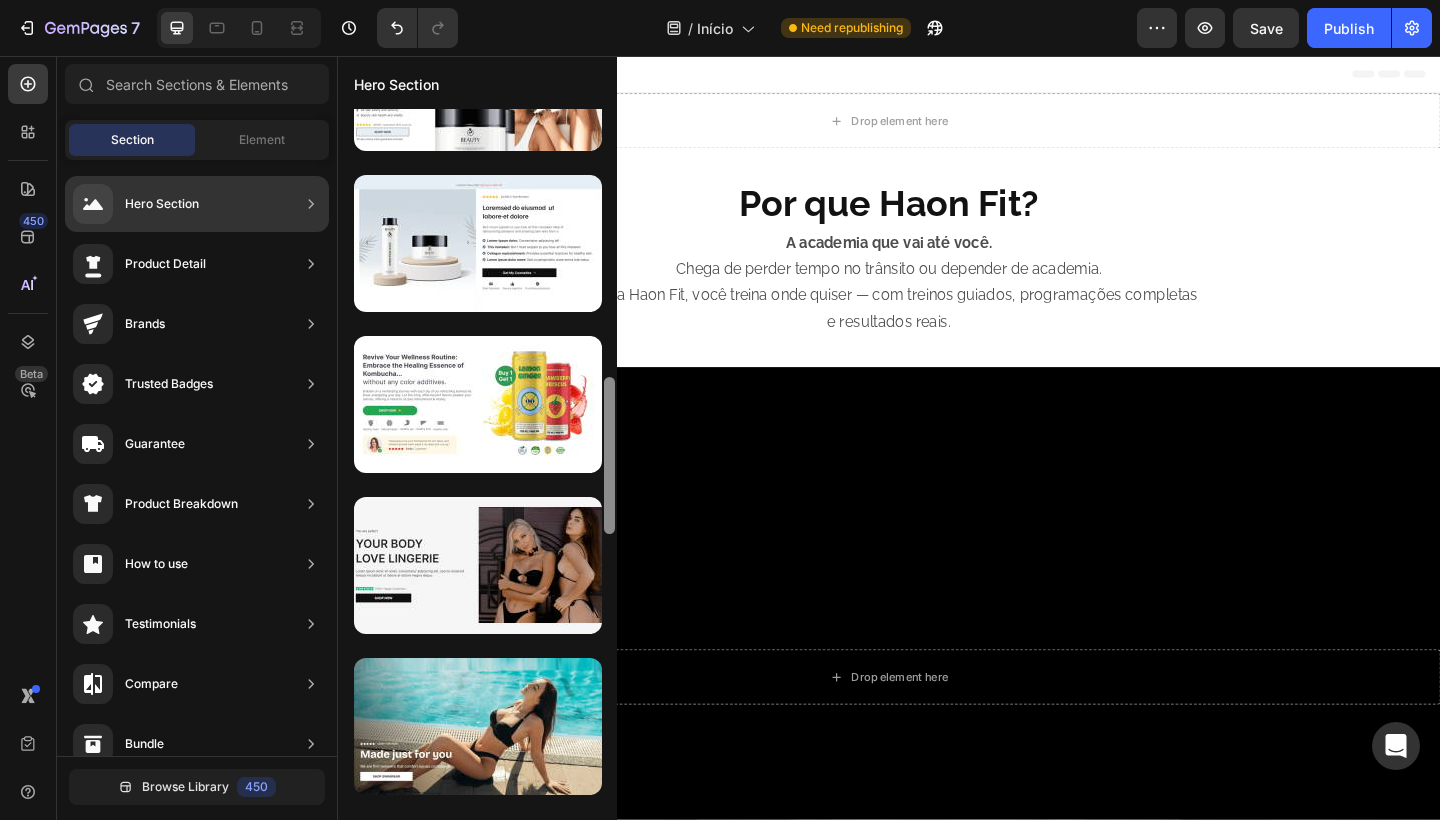 drag, startPoint x: 607, startPoint y: 266, endPoint x: 588, endPoint y: 813, distance: 547.3299 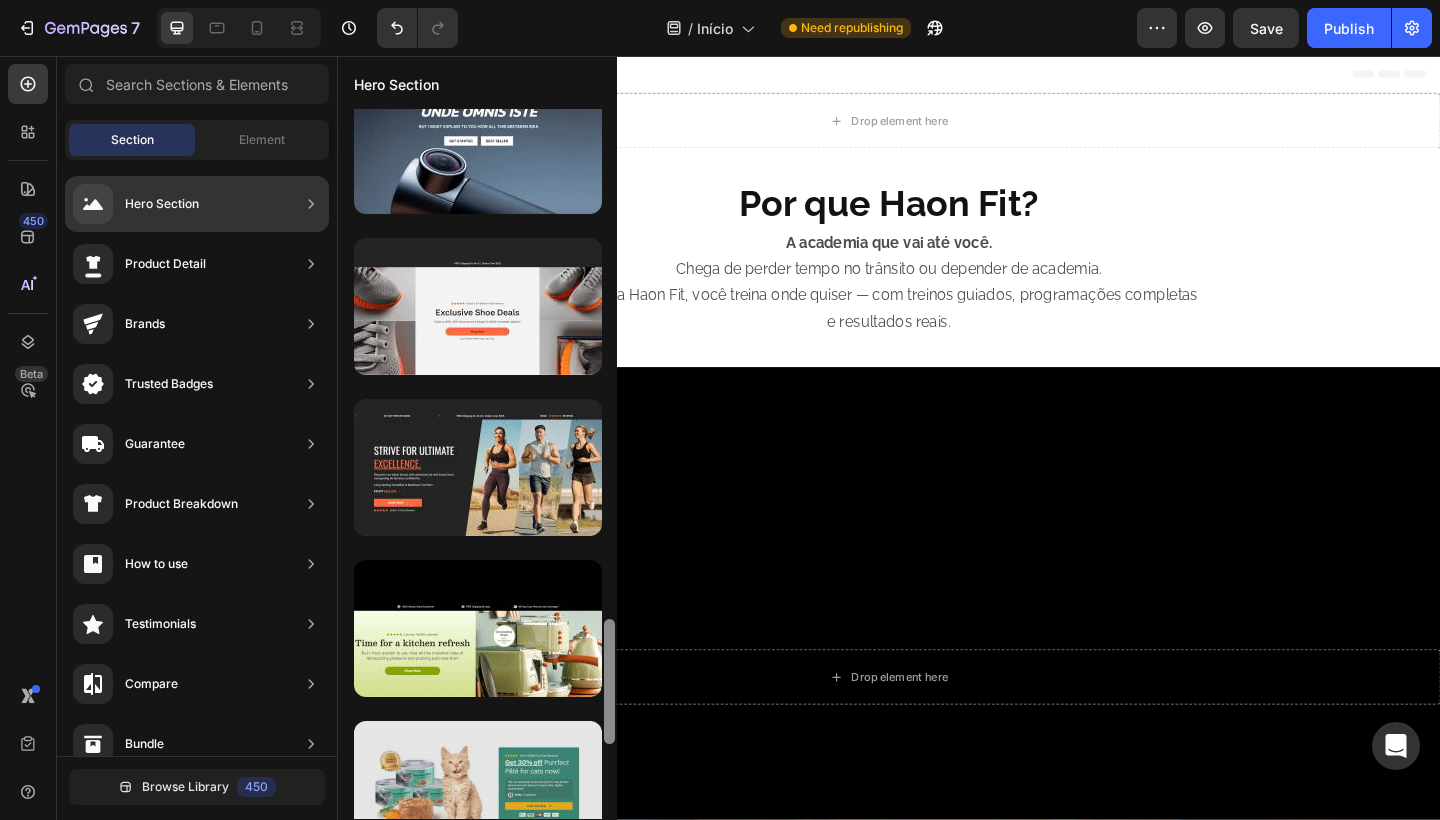 scroll, scrollTop: 2525, scrollLeft: 0, axis: vertical 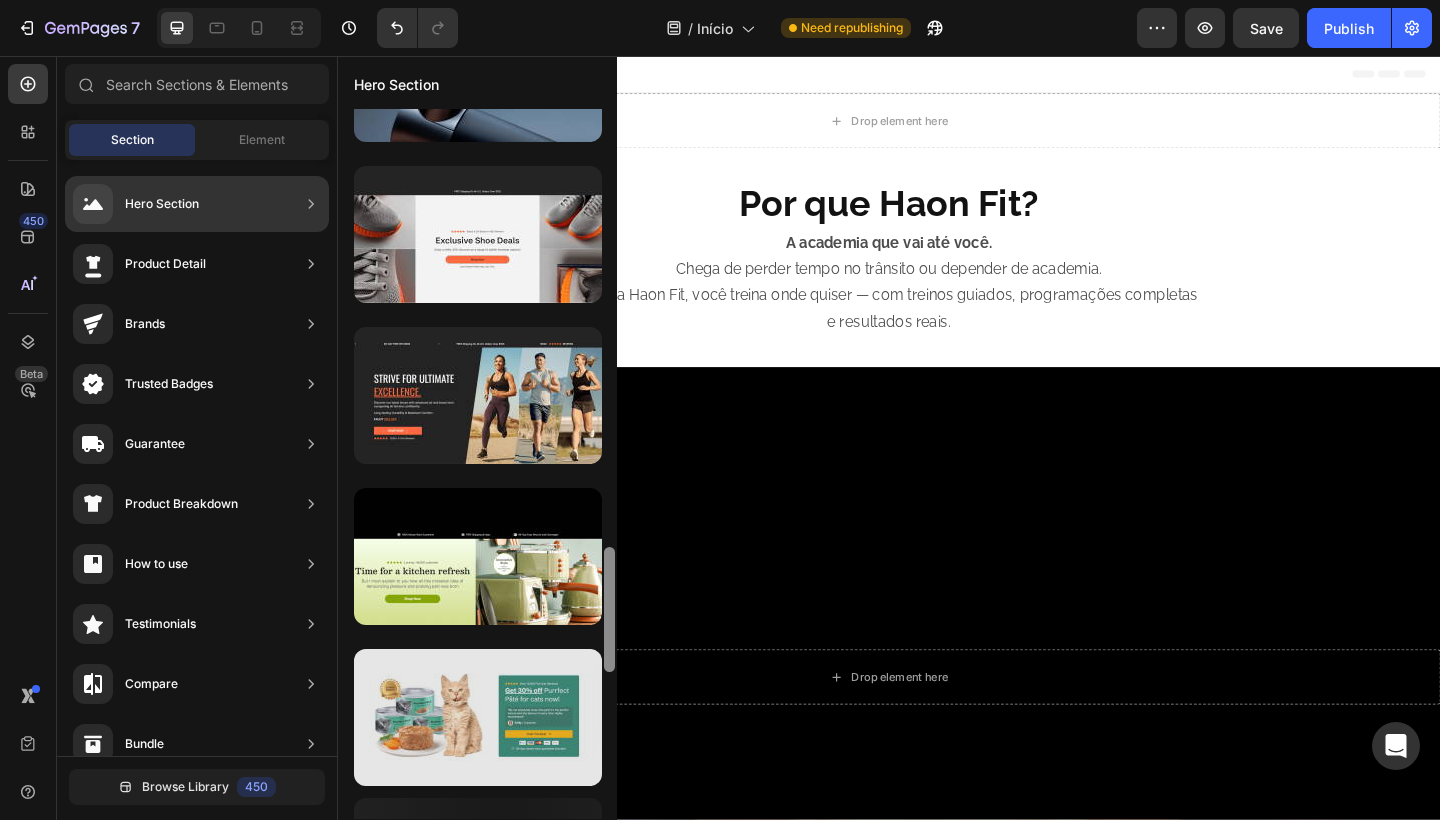 drag, startPoint x: 607, startPoint y: 497, endPoint x: 584, endPoint y: 784, distance: 287.92014 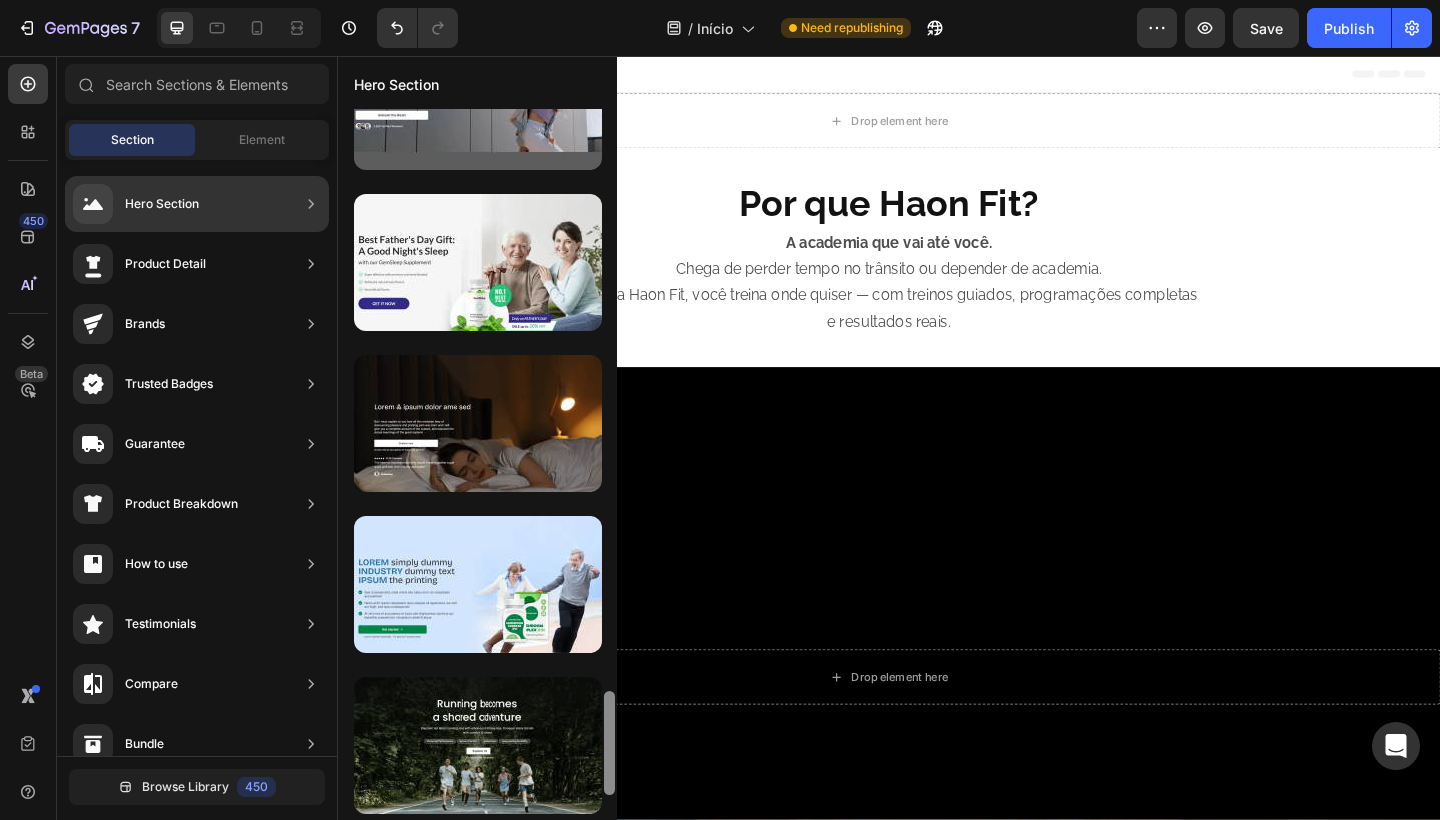 scroll, scrollTop: 3806, scrollLeft: 0, axis: vertical 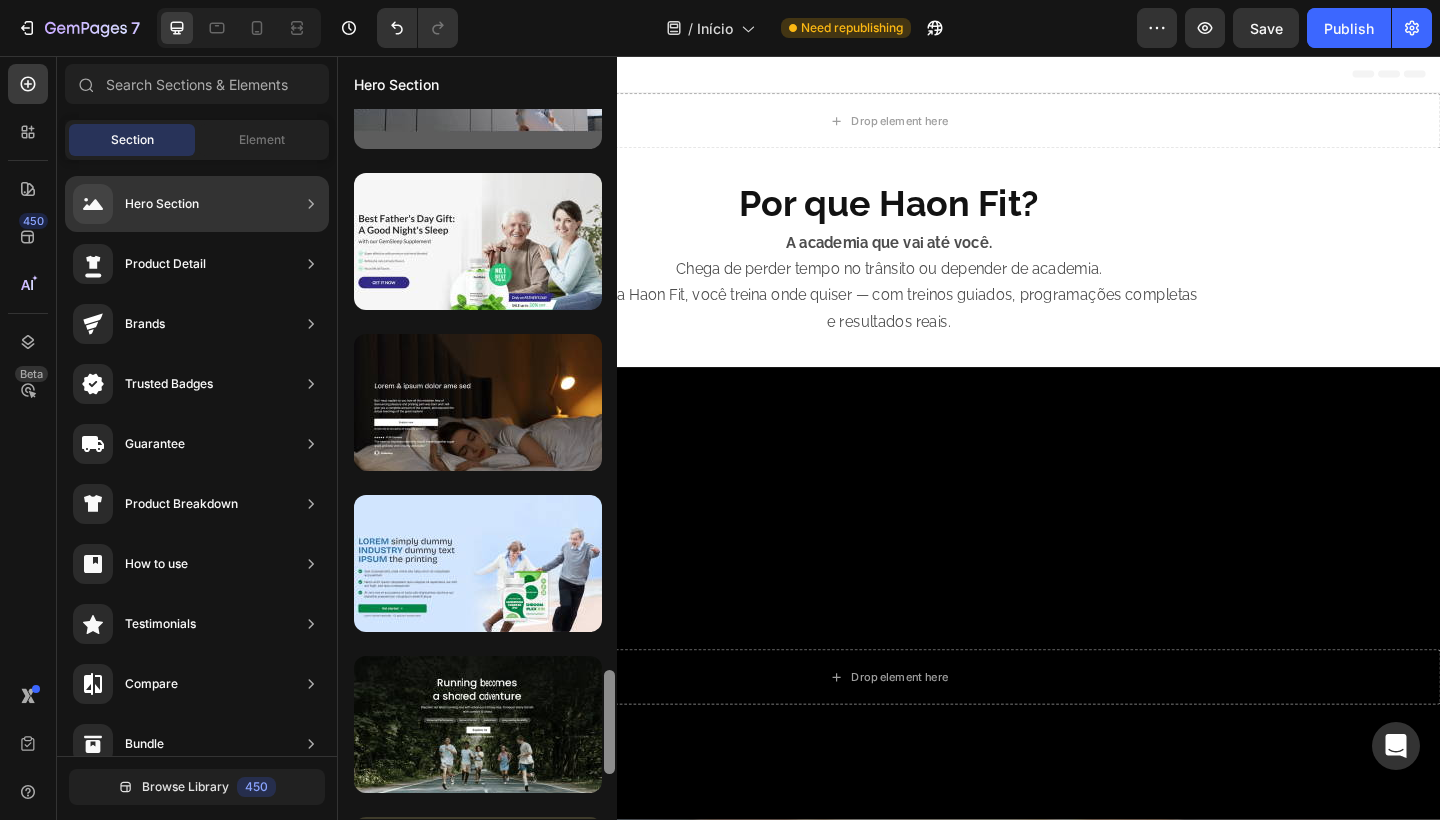 drag, startPoint x: 610, startPoint y: 569, endPoint x: 604, endPoint y: 758, distance: 189.09521 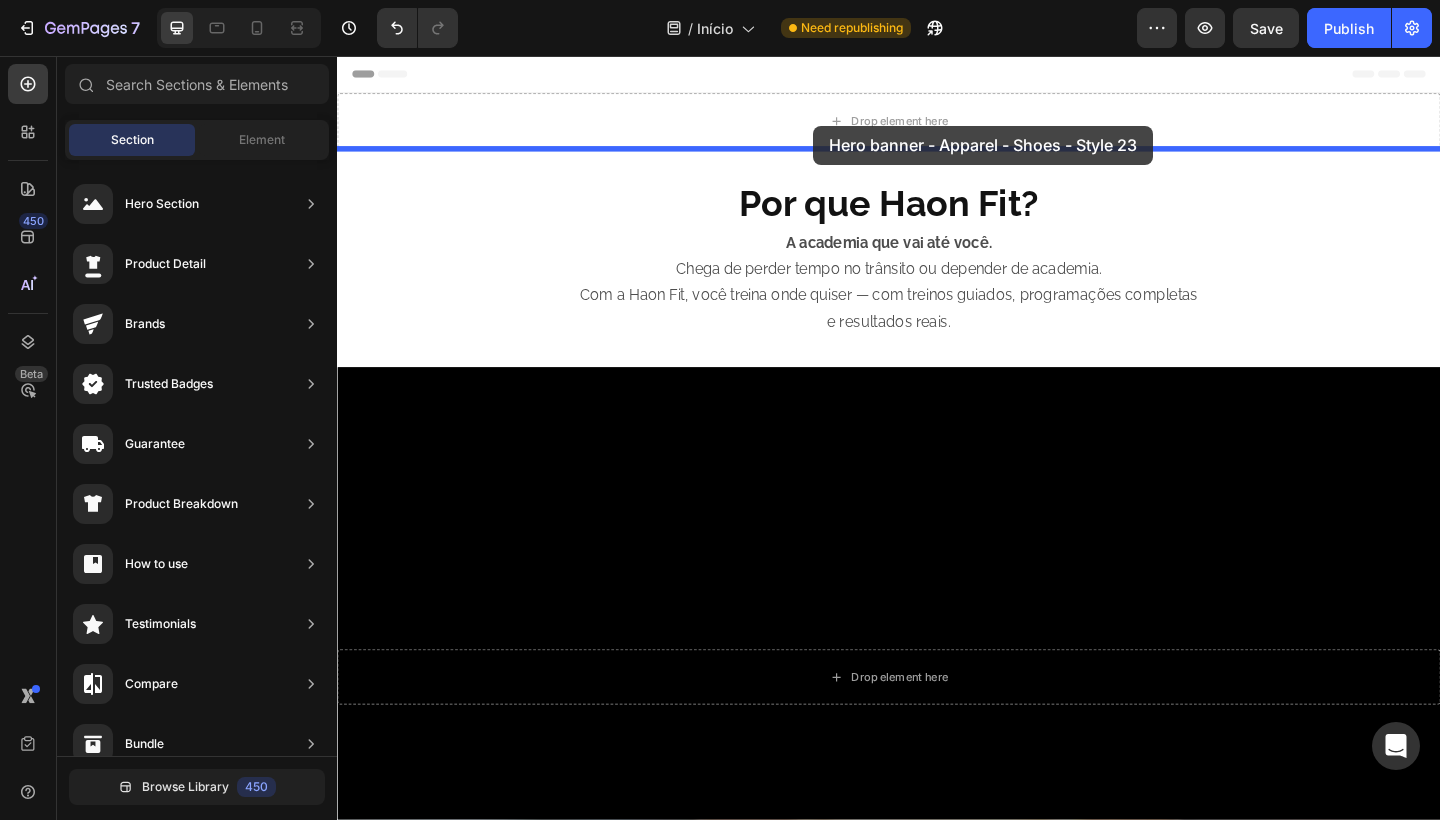 drag, startPoint x: 824, startPoint y: 781, endPoint x: 855, endPoint y: 132, distance: 649.7399 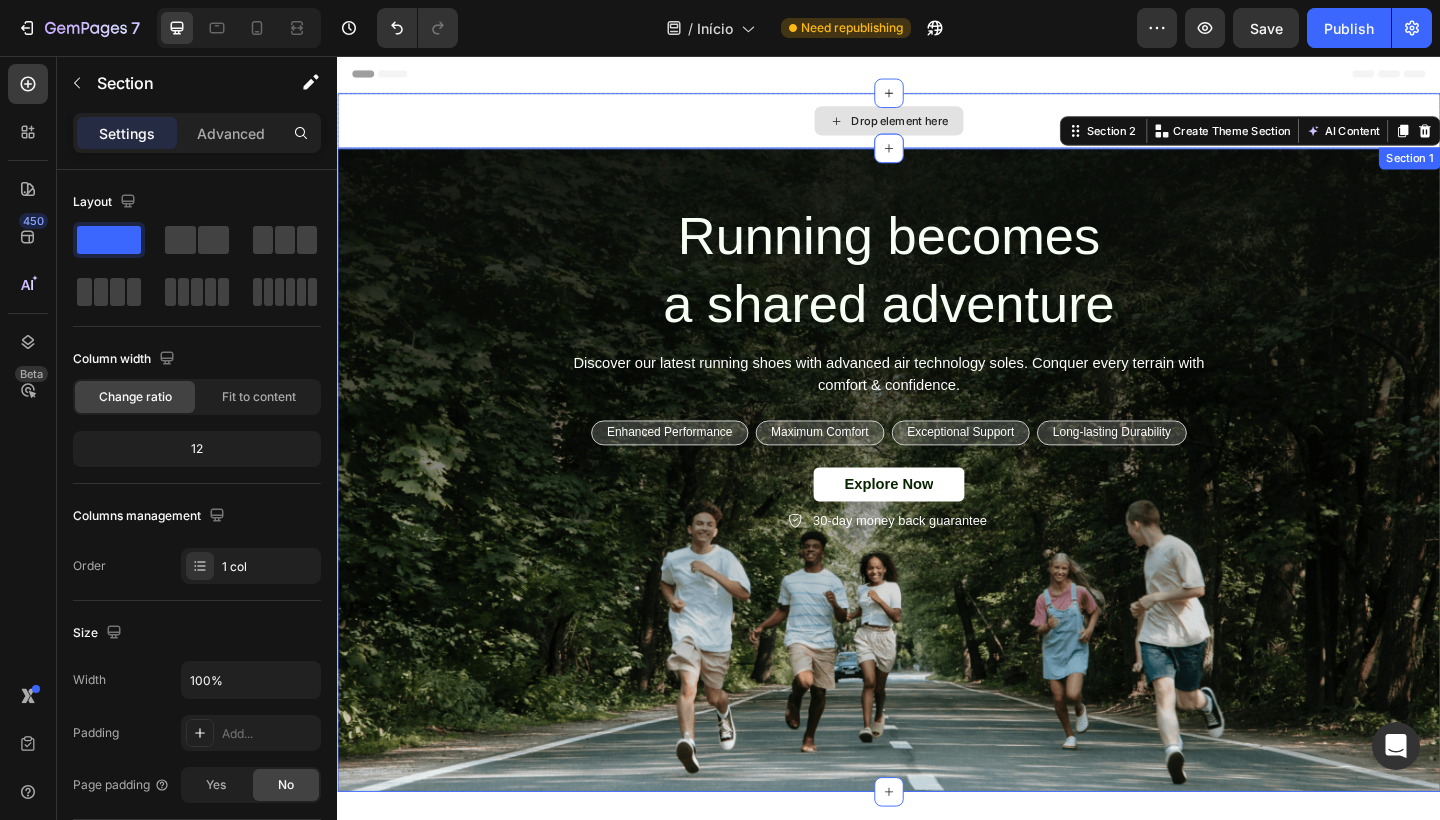 click on "Drop element here" at bounding box center [937, 127] 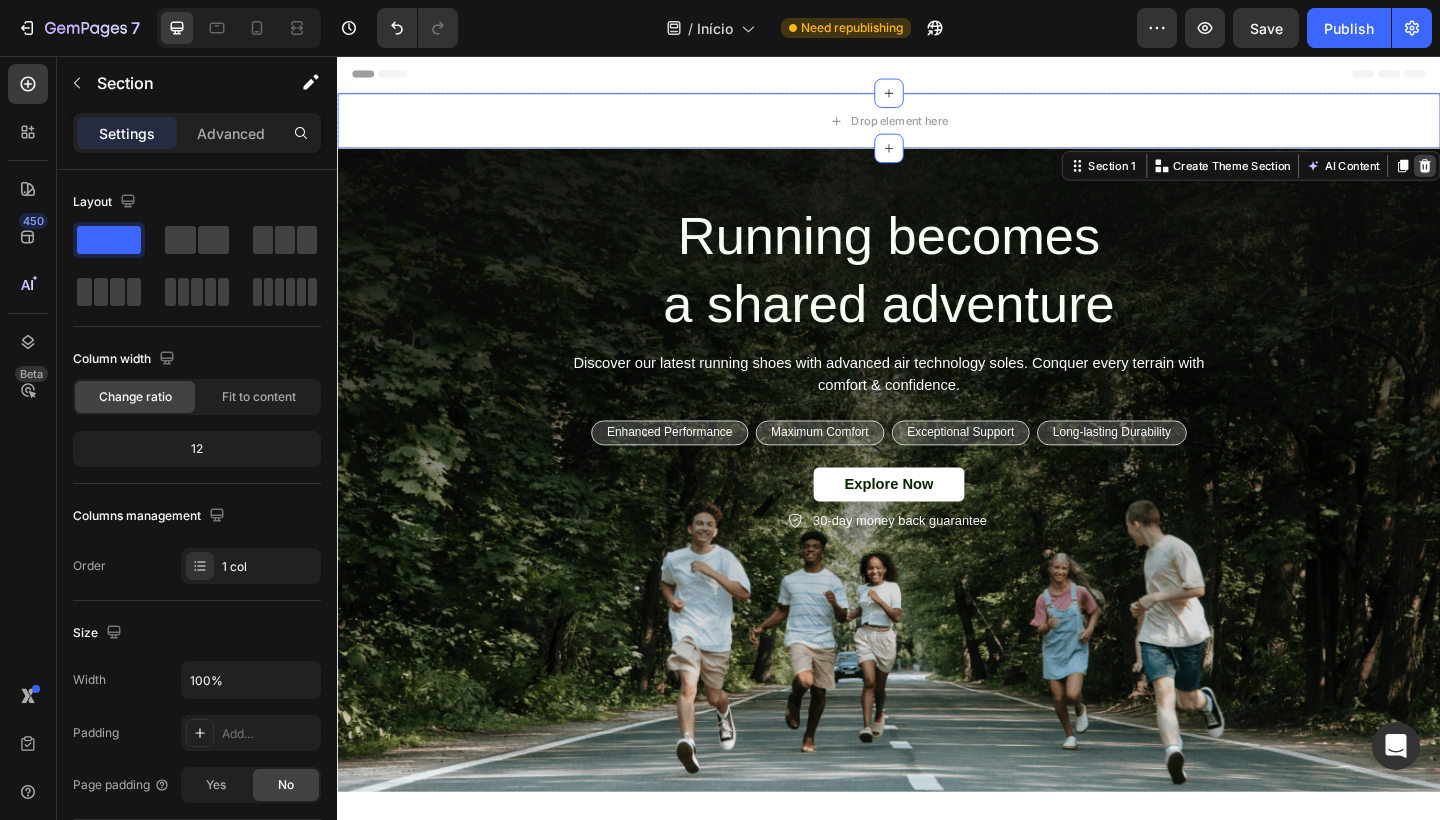 click at bounding box center (1520, 176) 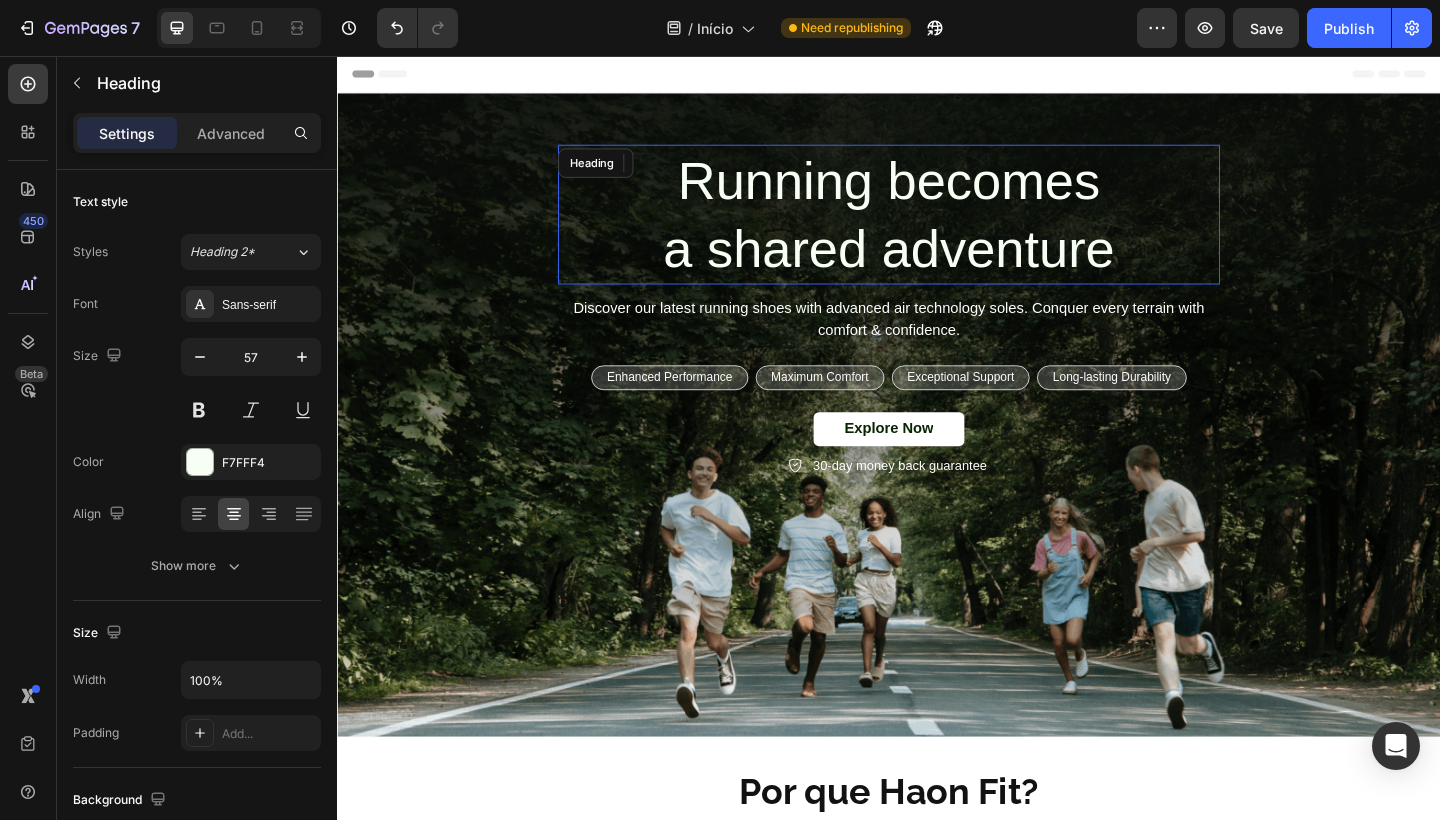 click on "Running becomes a shared adventure" at bounding box center (937, 229) 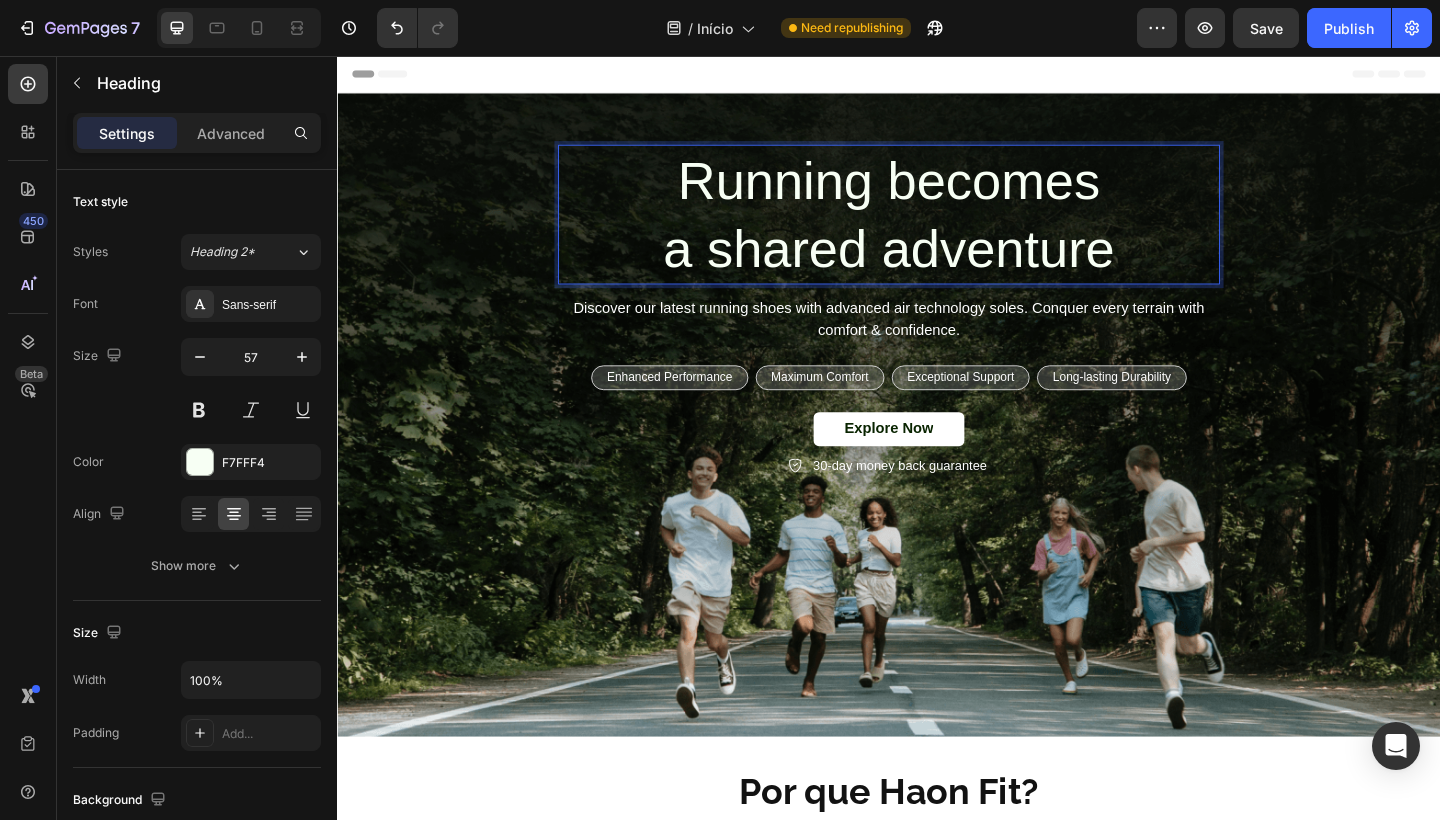 click on "Running becomes a shared adventure" at bounding box center [937, 229] 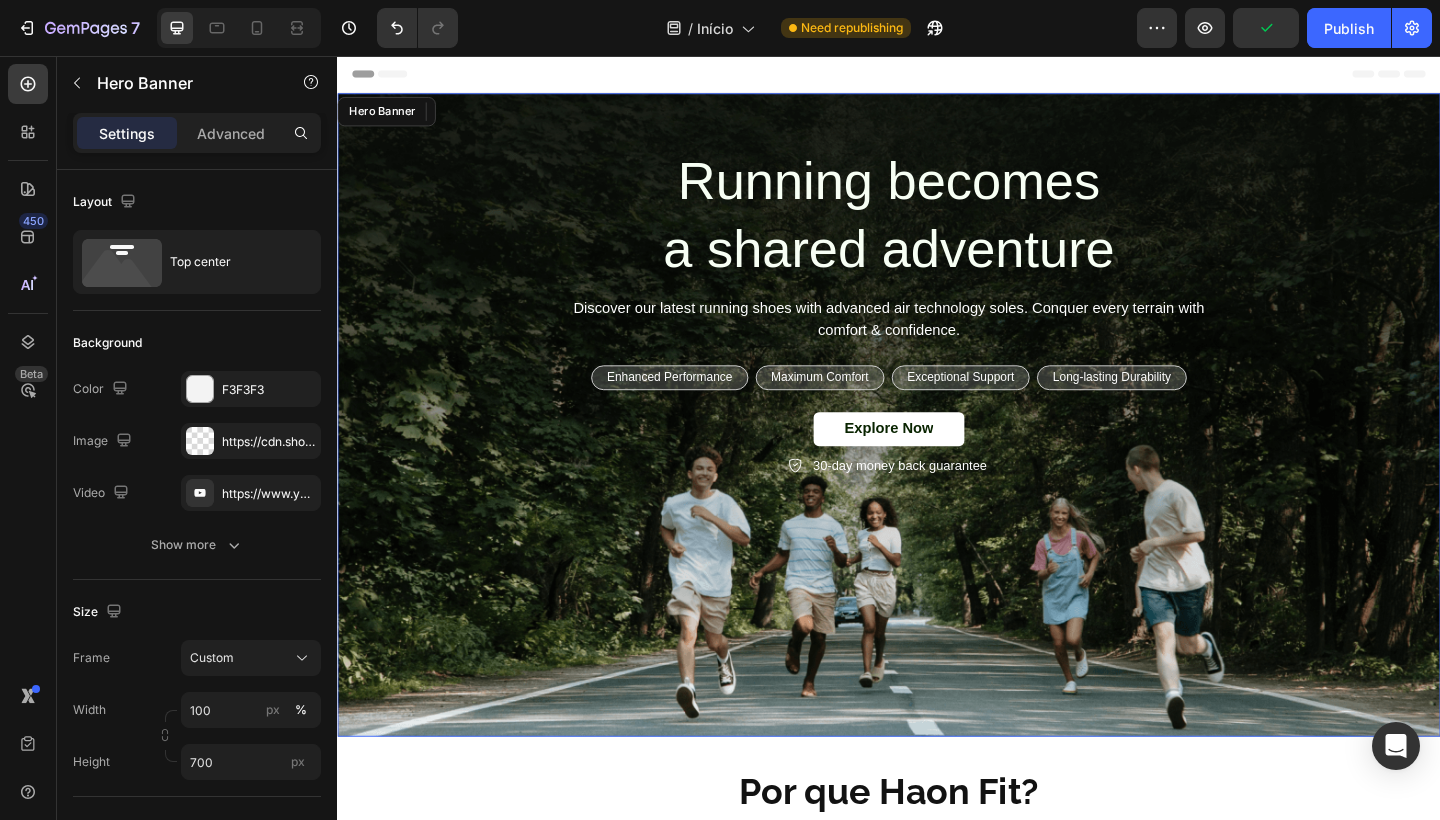 click on "Running becomes a shared adventure Heading   12 Discover our latest running shoes with advanced air technology soles. Conquer every terrain with comfort & confidence. Text Block Enhanced Performance Text Block Row Maximum Comfort Text Block Row Exceptional Support Text Block Row Long-lasting Durability Text Block Row Row Explore Now Button
30-day money back guarantee Item List Row" at bounding box center (937, 334) 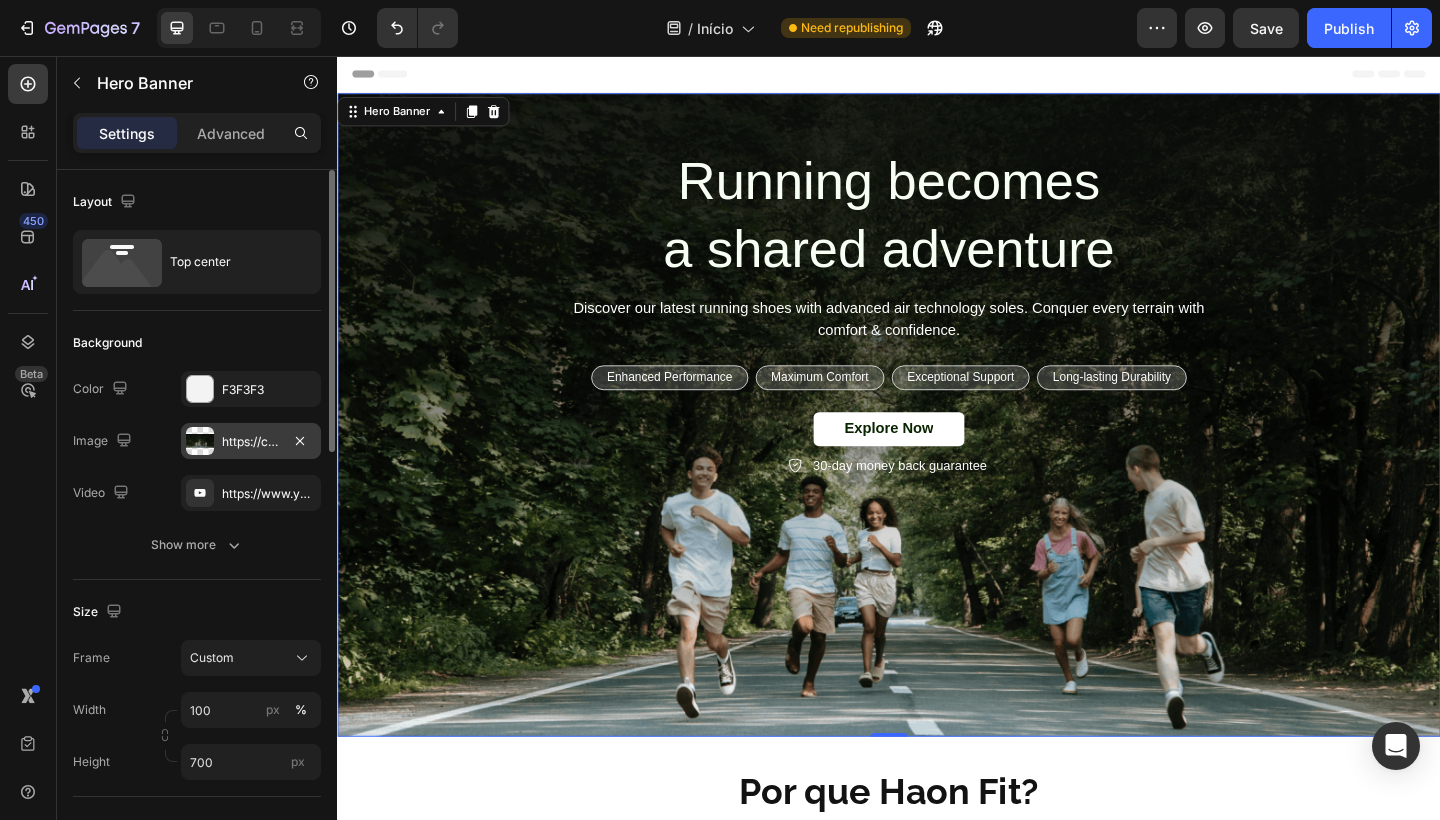 click on "https://cdn.shopify.com/s/files/1/0754/9681/6871/files/gempages_576628724481393183-87dc8b55-e8e3-4e52-960c-6d8e2fdd4f63.png" at bounding box center [251, 442] 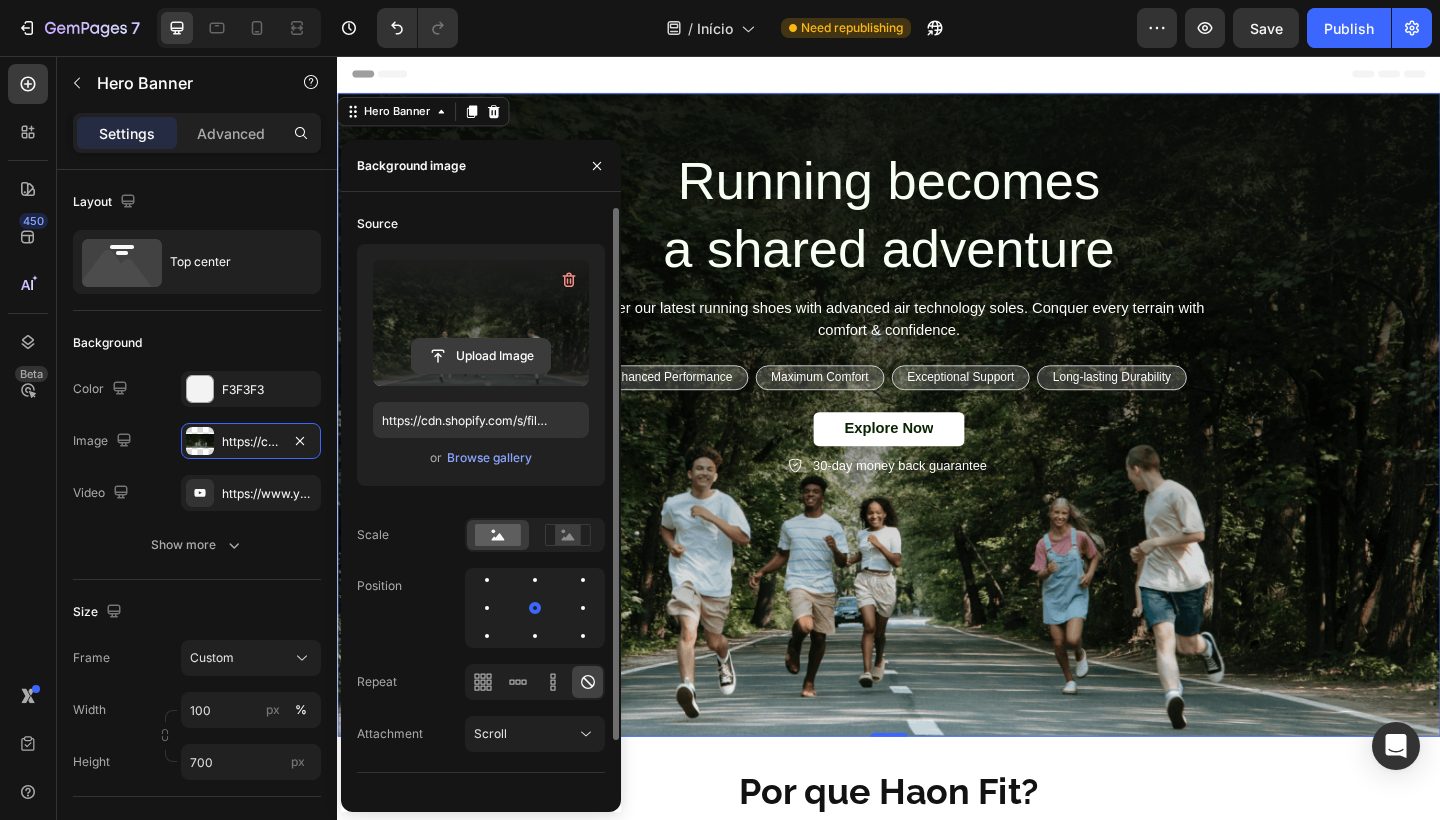 click 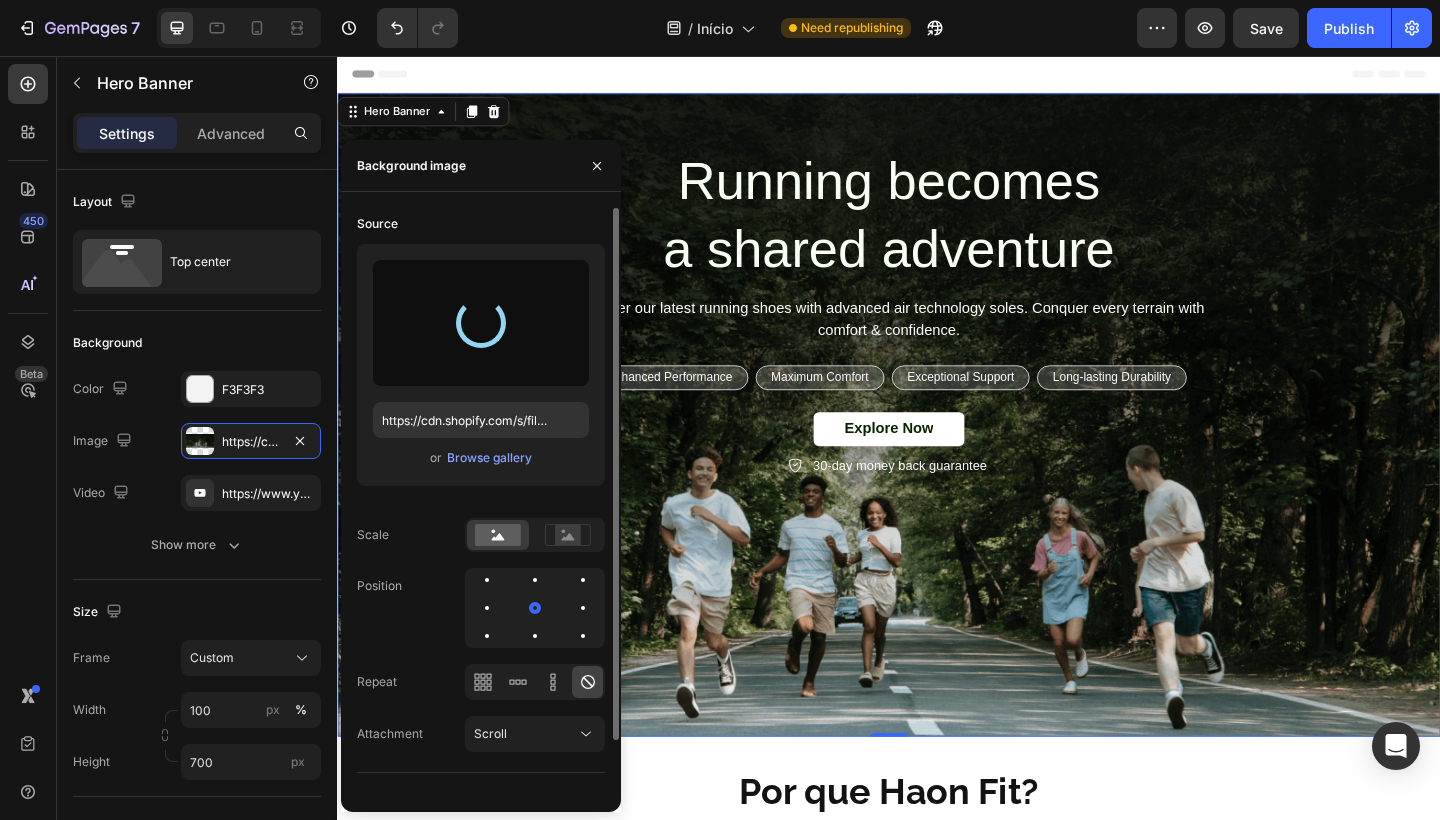 type on "https://cdn.shopify.com/s/files/1/0754/9681/6871/files/gempages_576628724481393183-c97b30b7-c26d-455a-bc93-7a0cda398db2.png" 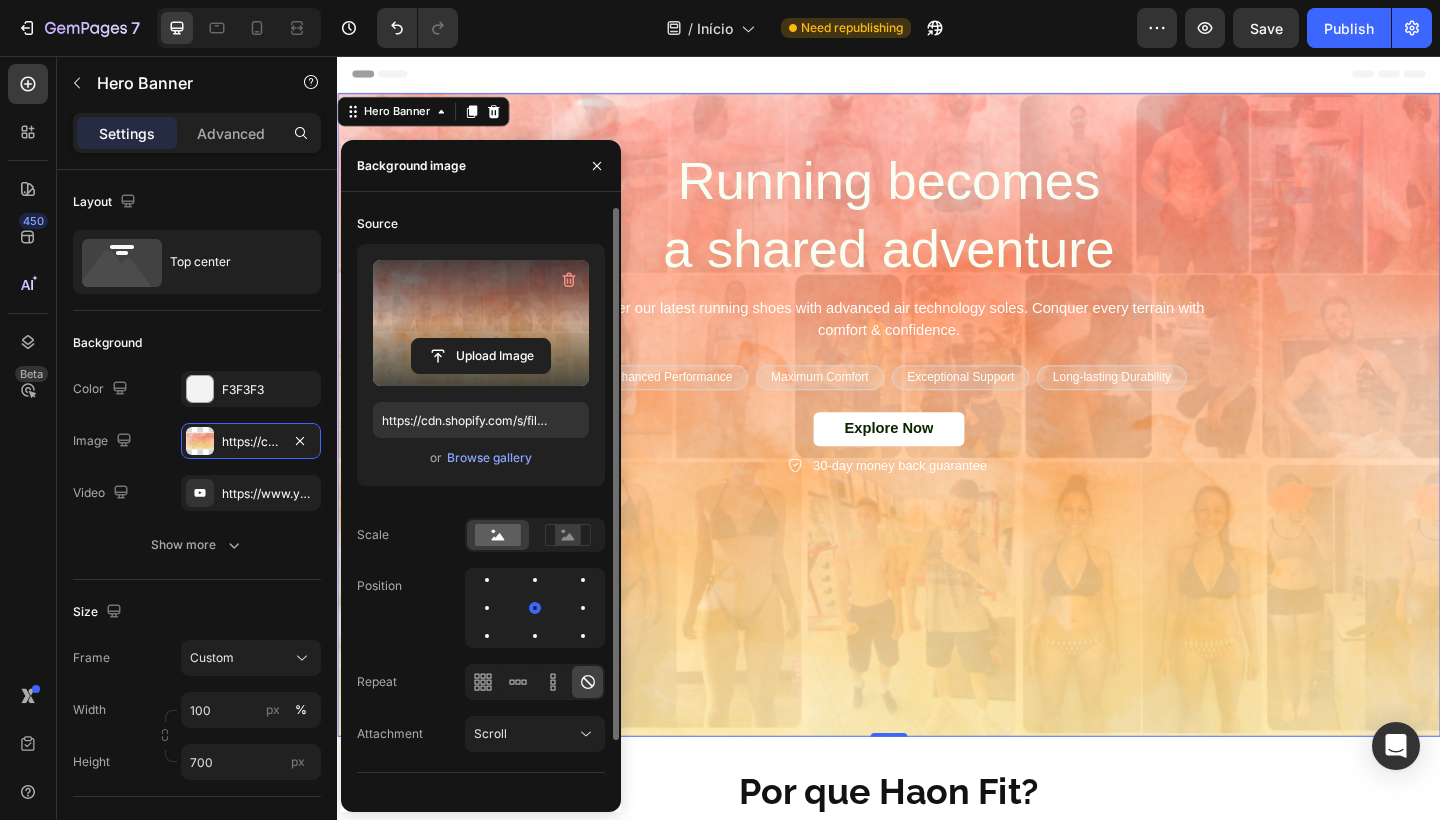 click at bounding box center [937, 447] 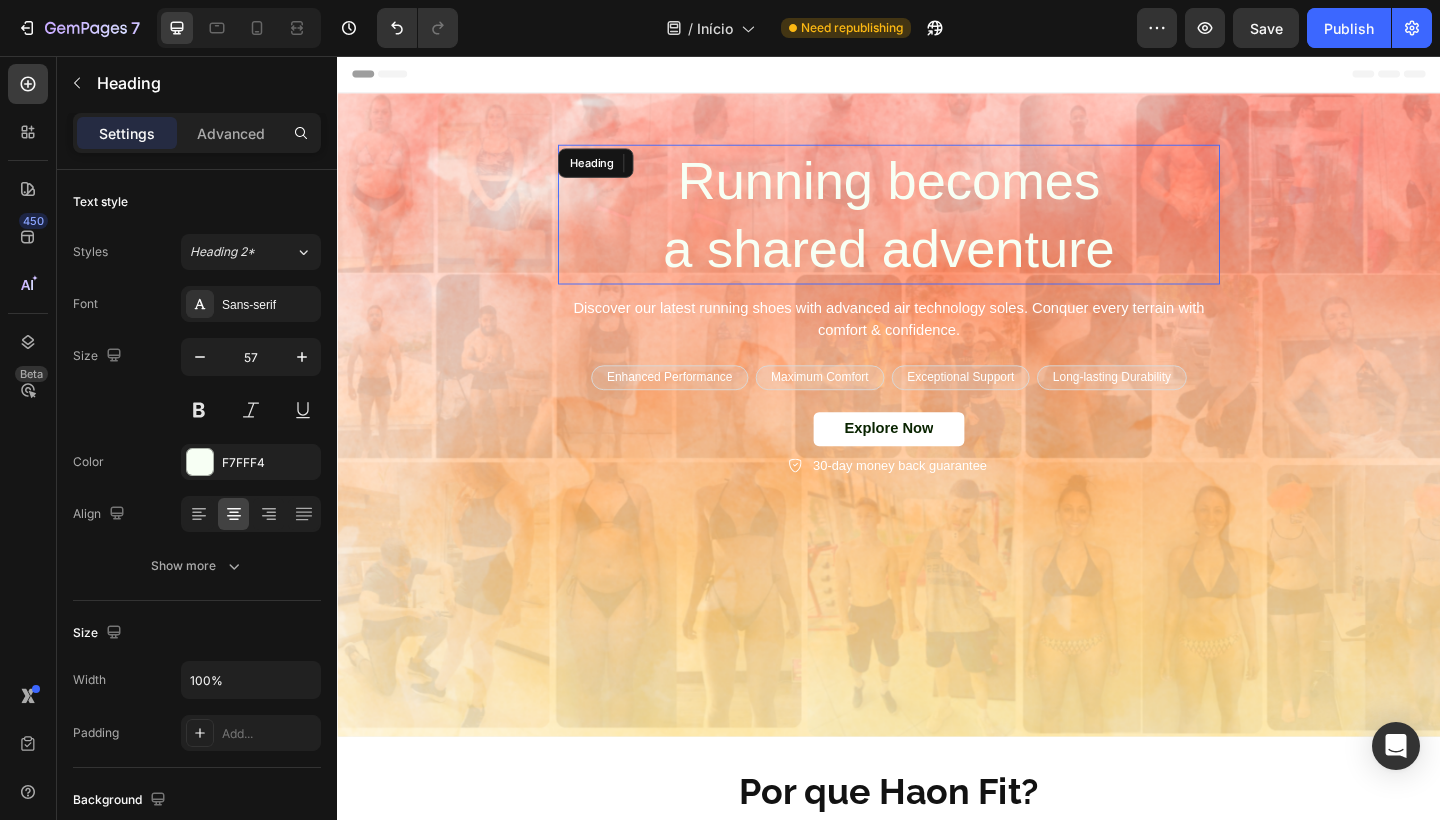 click on "Running becomes a shared adventure" at bounding box center (937, 229) 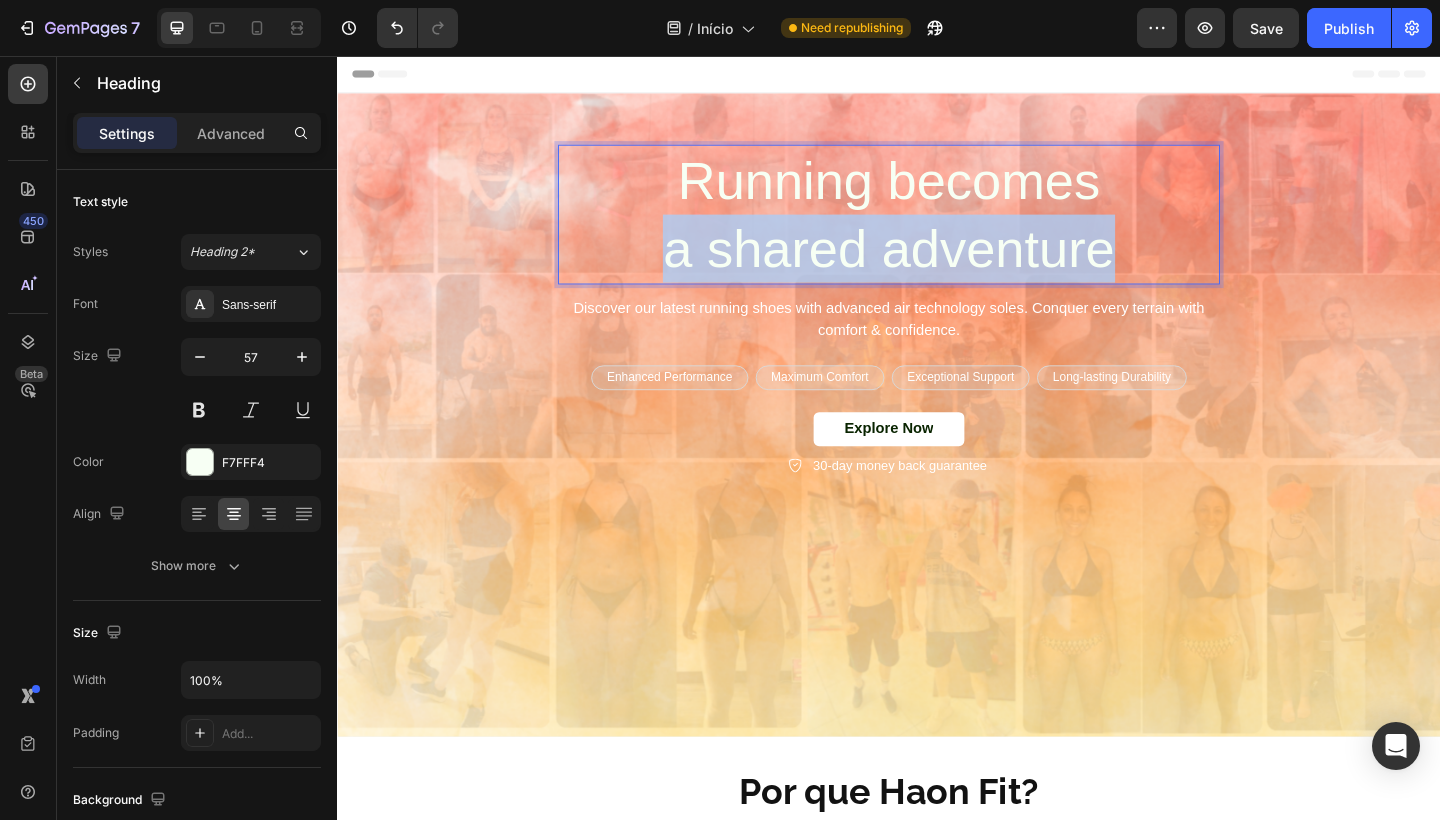 click on "Running becomes a shared adventure" at bounding box center (937, 229) 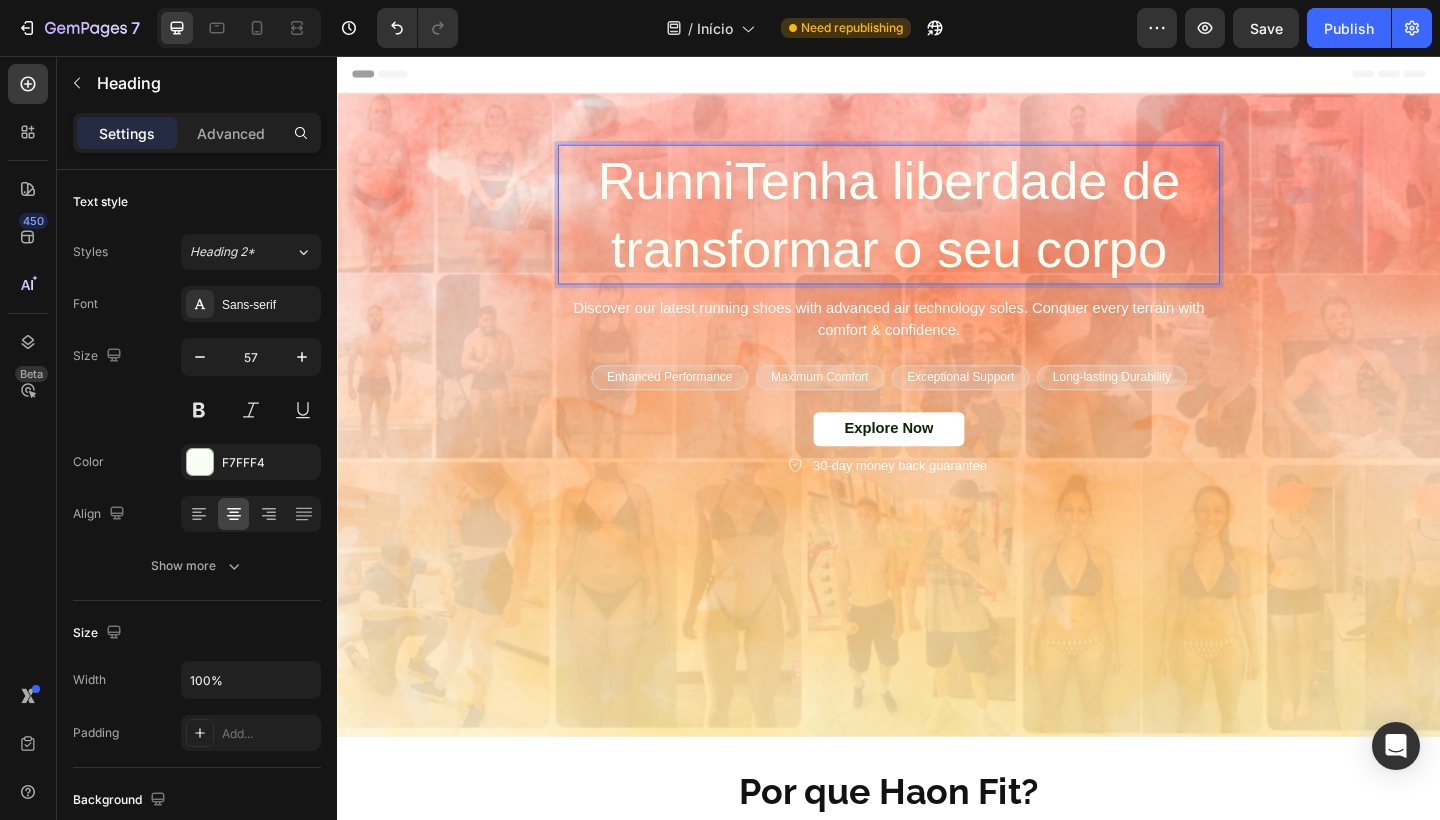 click on "RunniTenha liberdade de transformar o seu corpo" at bounding box center [937, 229] 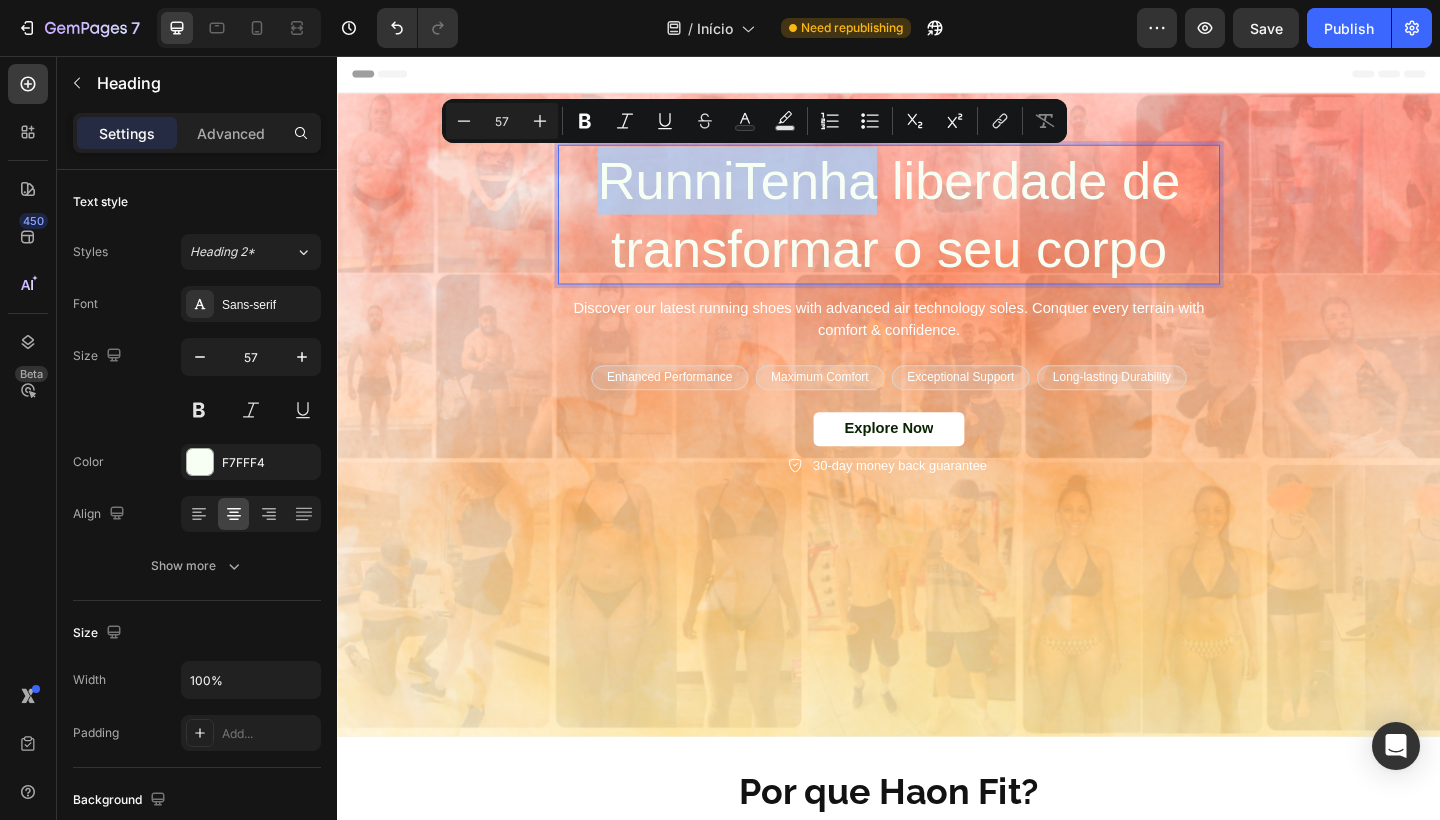 drag, startPoint x: 774, startPoint y: 194, endPoint x: 629, endPoint y: 194, distance: 145 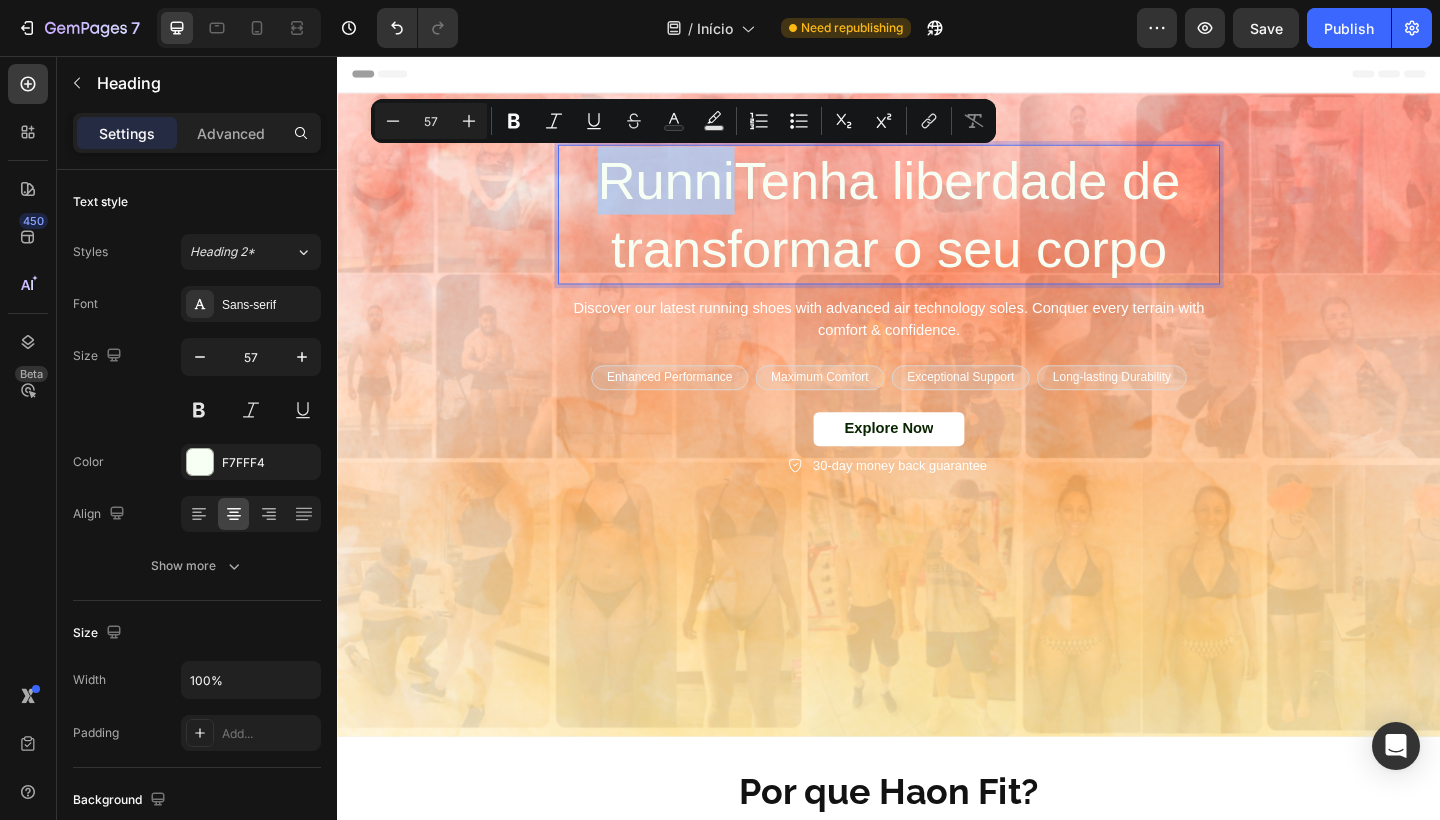 drag, startPoint x: 767, startPoint y: 203, endPoint x: 620, endPoint y: 202, distance: 147.0034 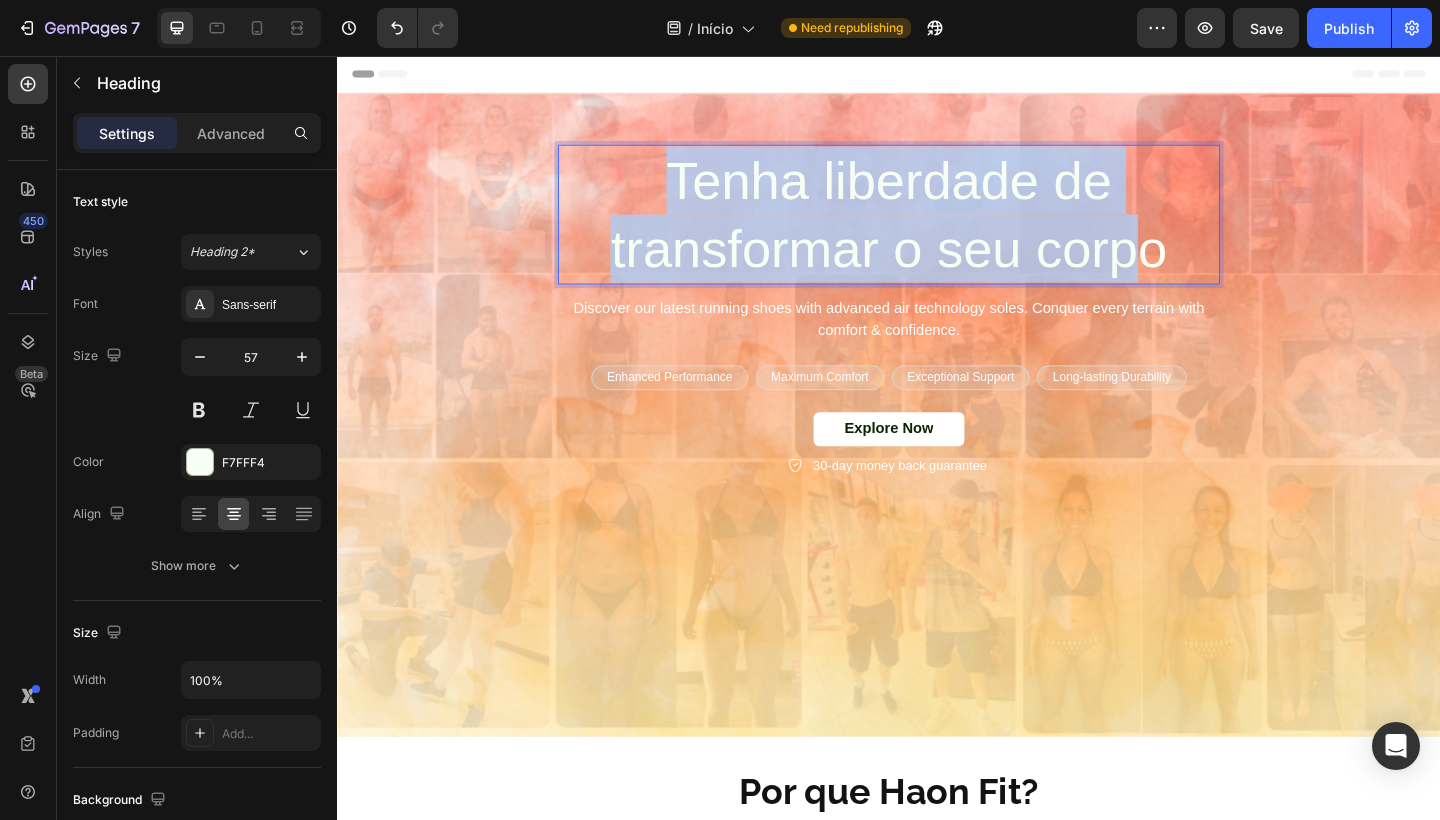 drag, startPoint x: 687, startPoint y: 189, endPoint x: 1206, endPoint y: 294, distance: 529.5149 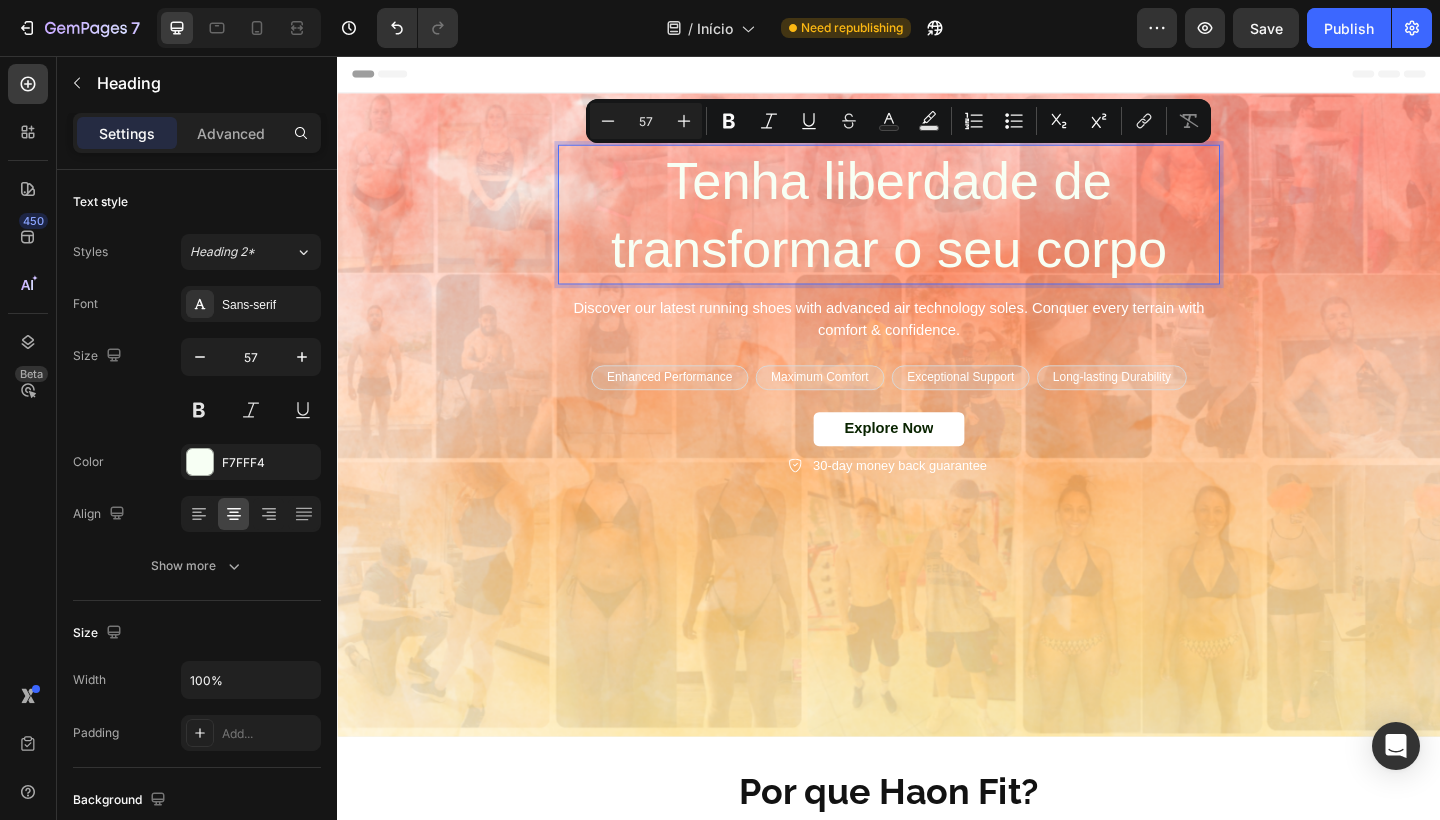 click on "Tenha liberdade de transformar o seu corpo" at bounding box center (937, 229) 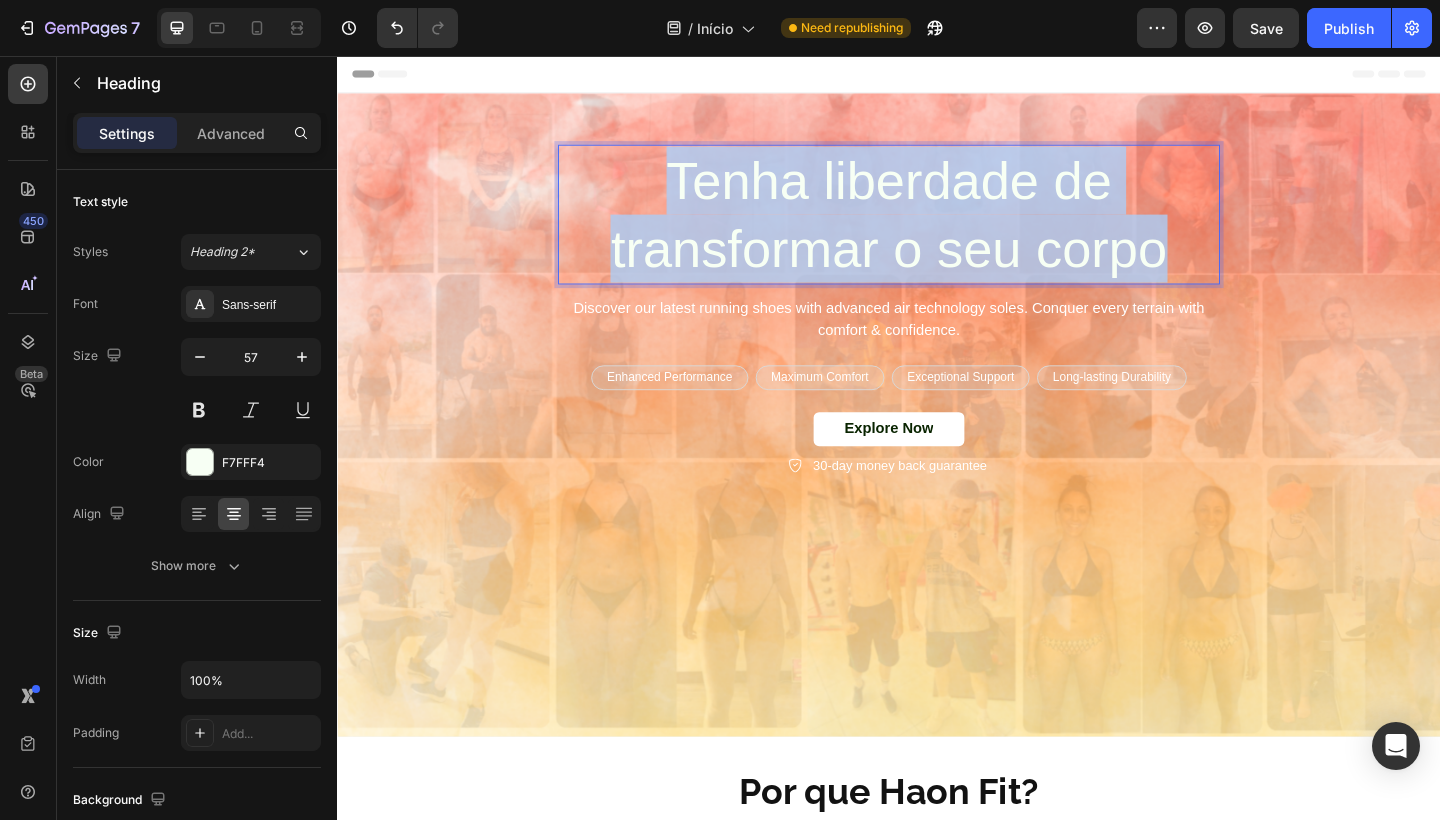 drag, startPoint x: 1249, startPoint y: 273, endPoint x: 698, endPoint y: 192, distance: 556.9219 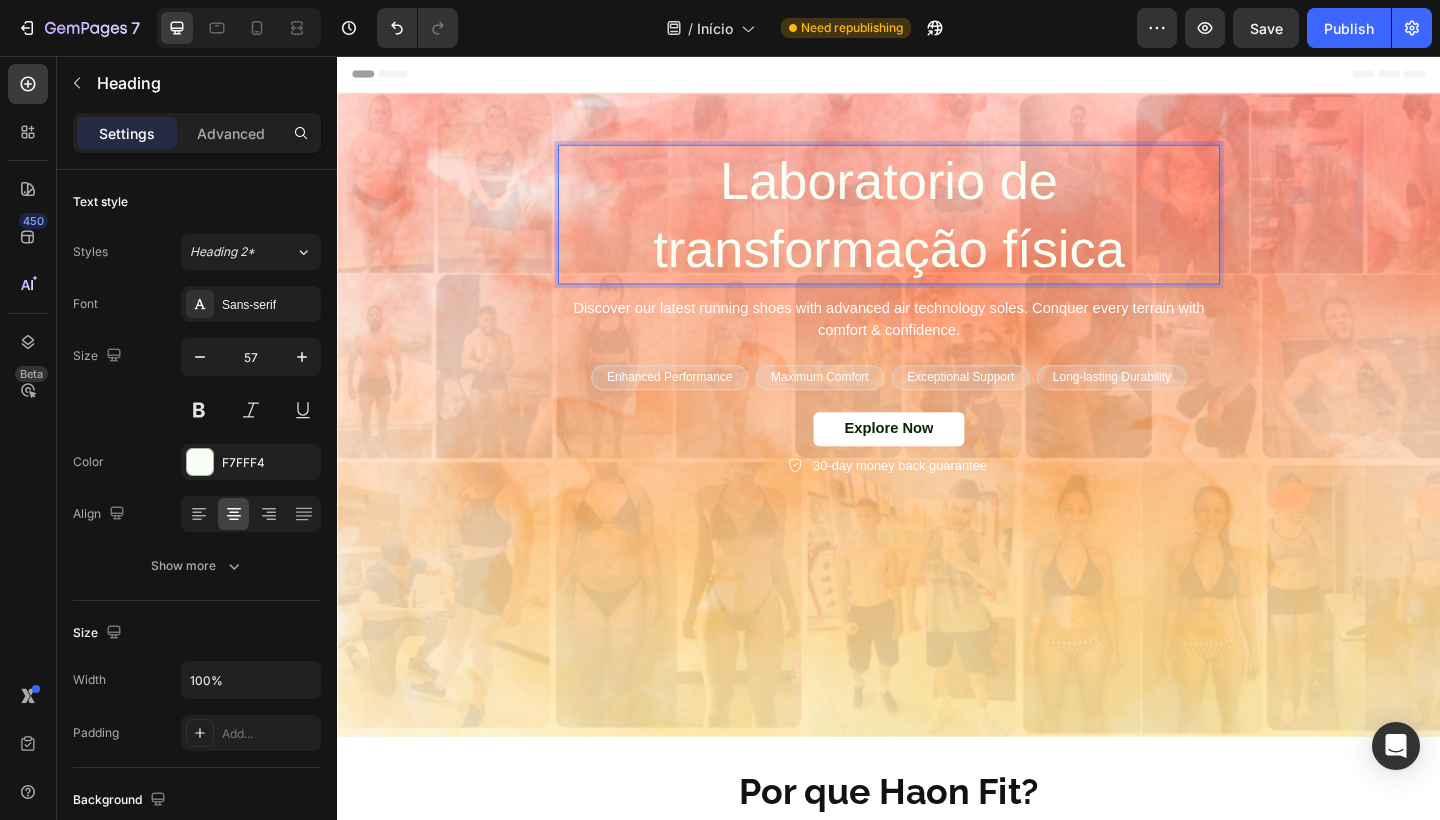 click on "Laboratorio de transformação física" at bounding box center [937, 229] 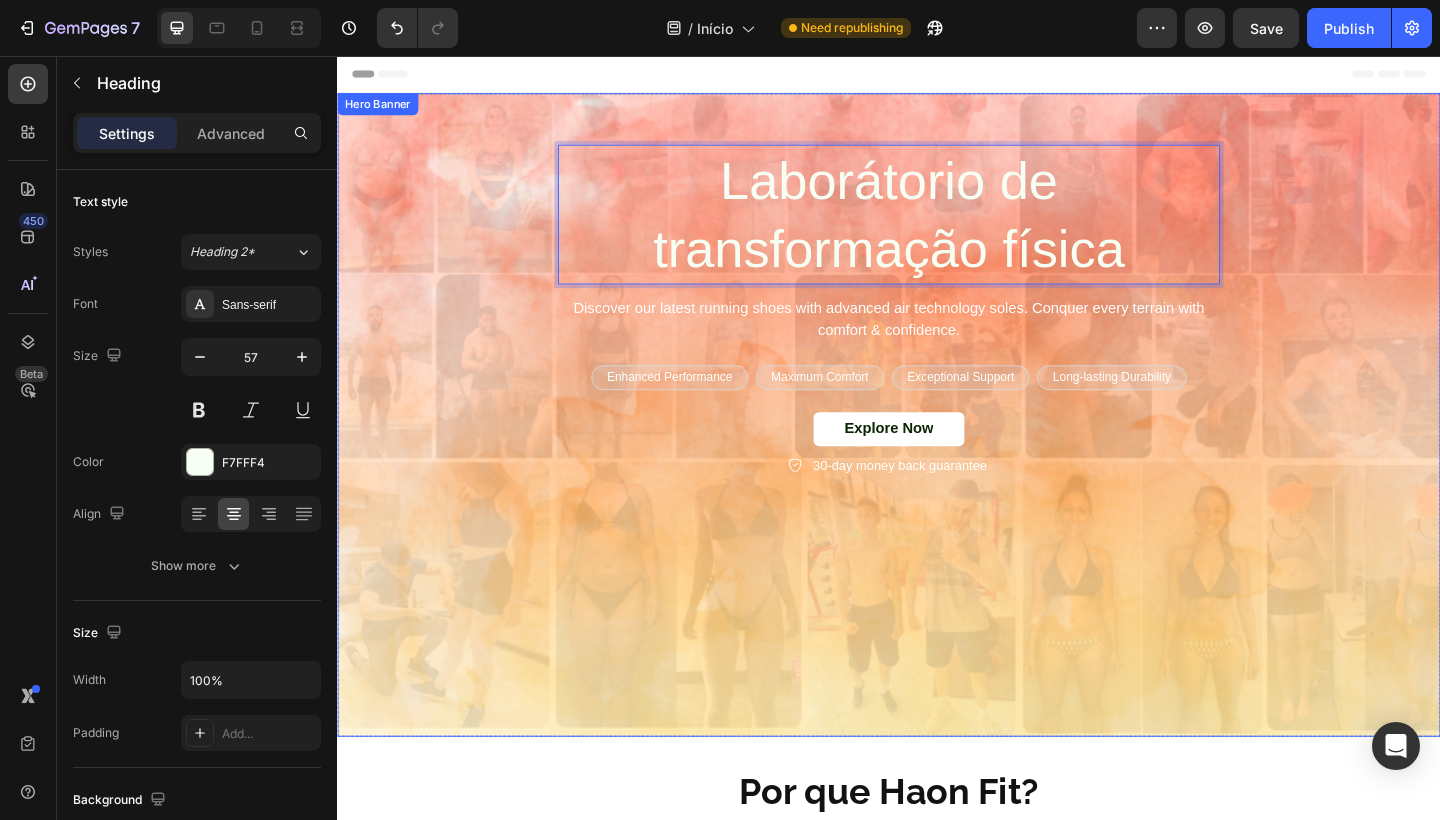 click on "Laborátório de transformação física Heading   12 Discover our latest running shoes with advanced air technology soles. Conquer every terrain with comfort & confidence. Text Block Enhanced Performance Text Block Row Maximum Comfort Text Block Row Exceptional Support Text Block Row Long-lasting Durability Text Block Row Row Explore Now Button
30-day money back guarantee Item List Row" at bounding box center [937, 334] 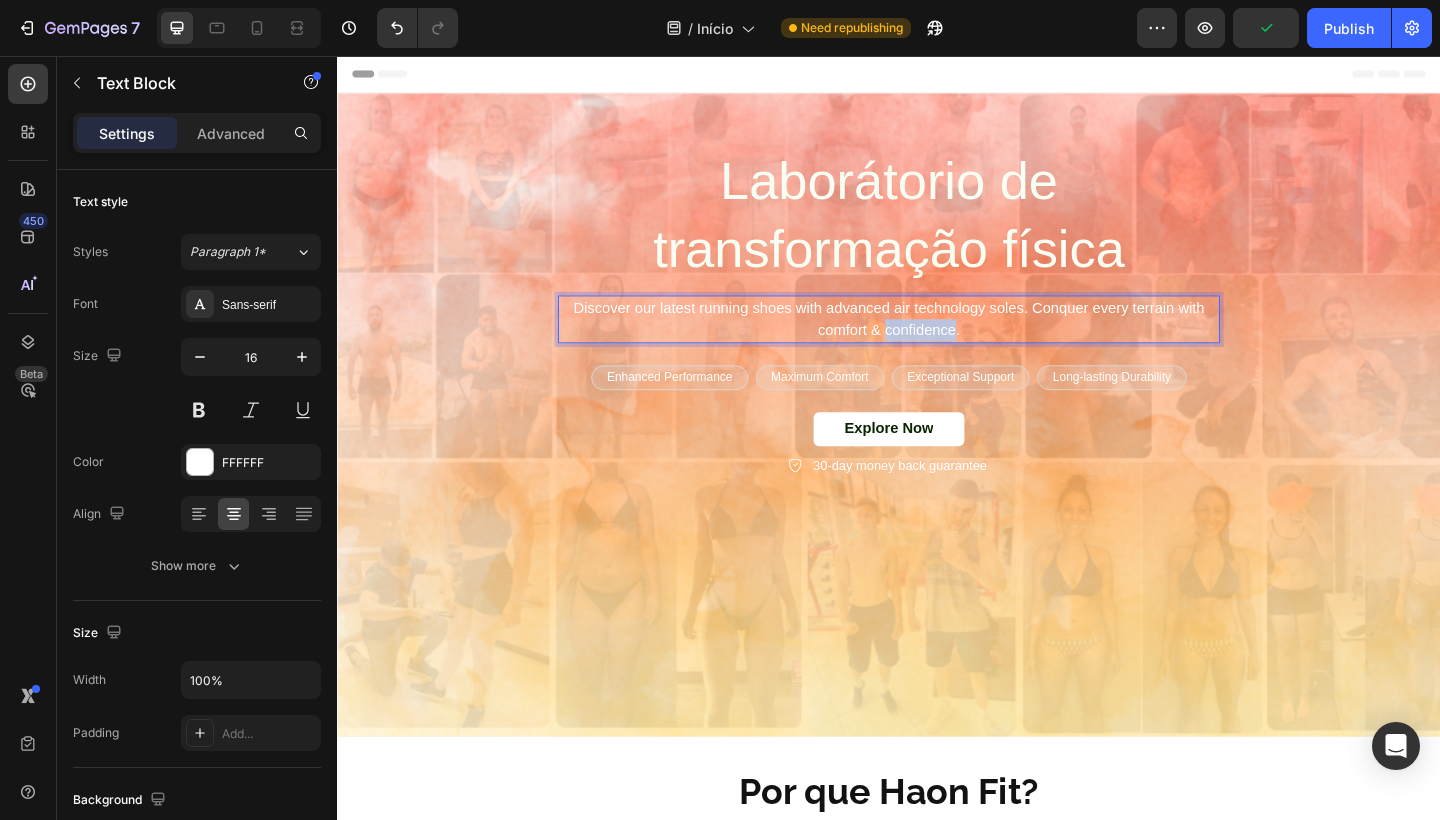 click on "Discover our latest running shoes with advanced air technology soles. Conquer every terrain with comfort & confidence." at bounding box center [937, 343] 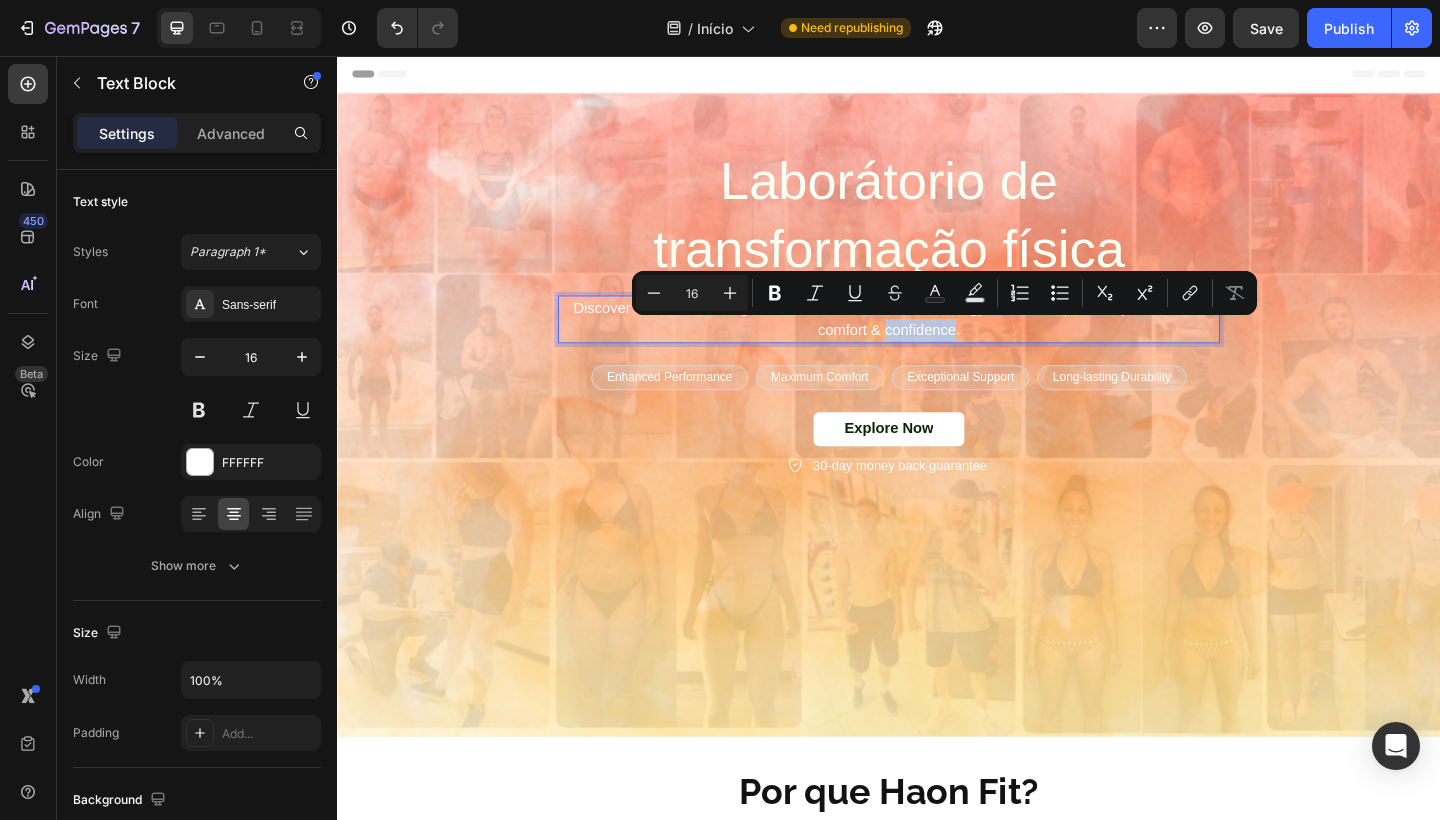 click on "Discover our latest running shoes with advanced air technology soles. Conquer every terrain with comfort & confidence." at bounding box center (937, 343) 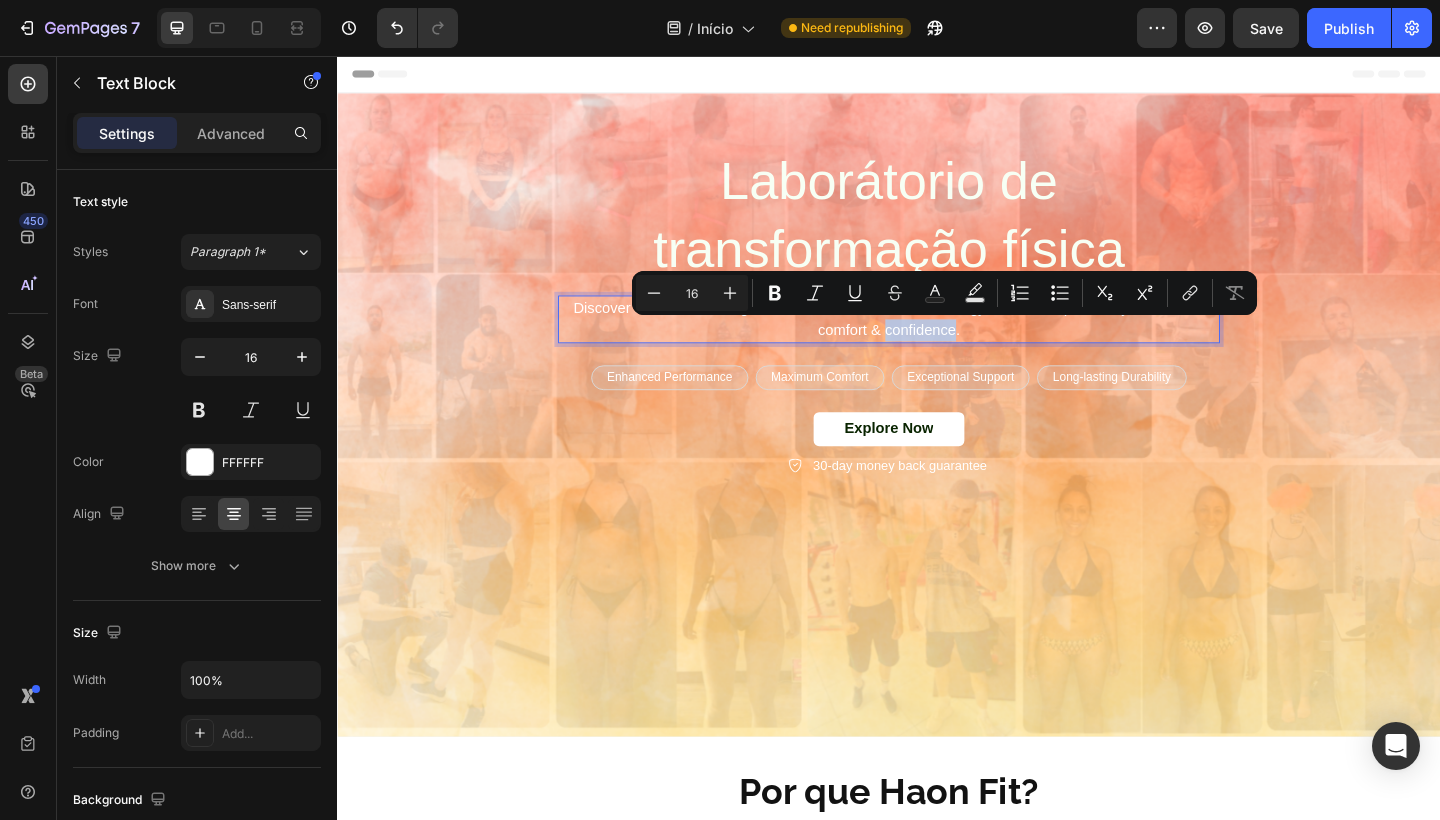 click on "Discover our latest running shoes with advanced air technology soles. Conquer every terrain with comfort & confidence." at bounding box center (937, 343) 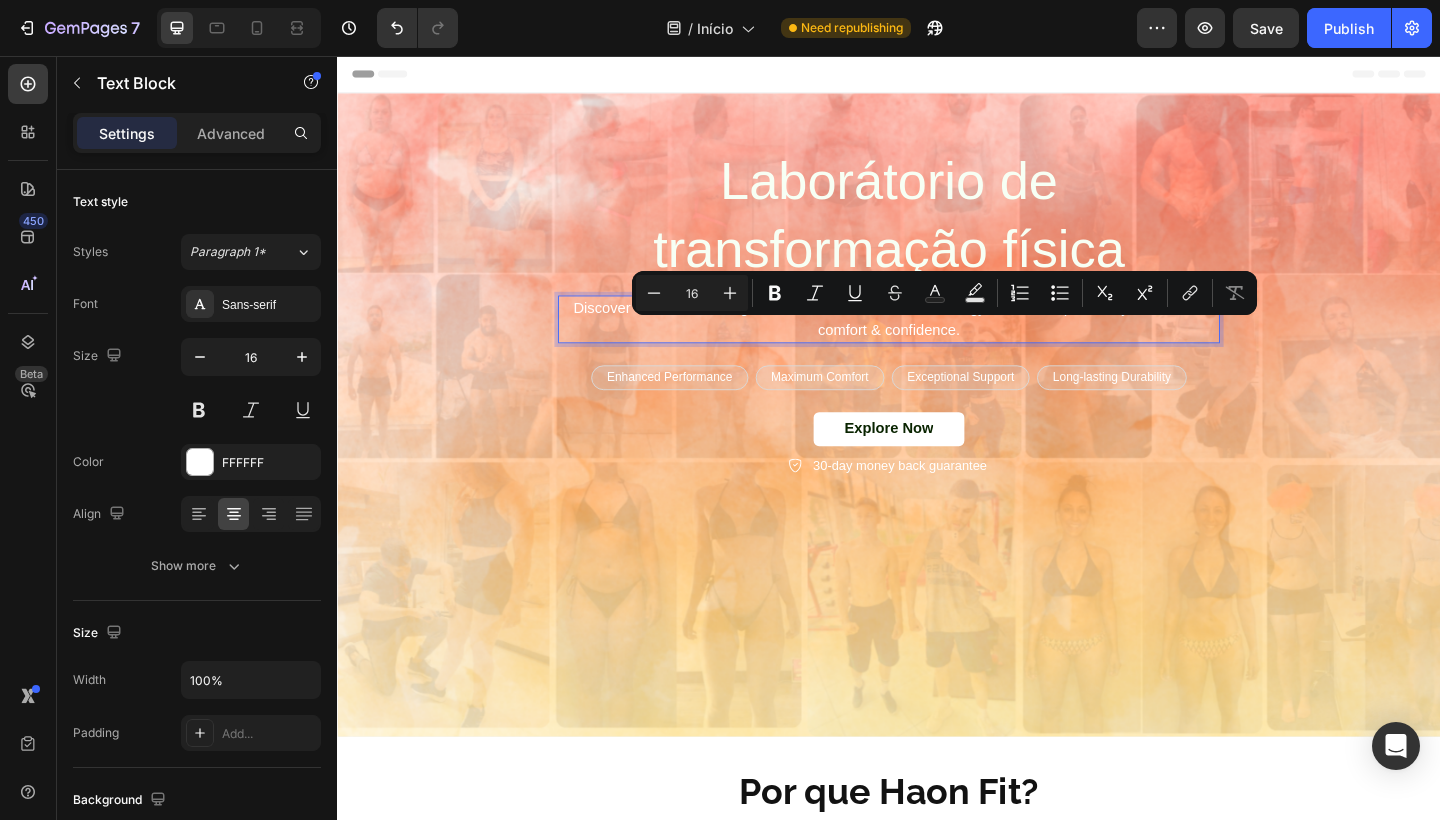 click on "Discover our latest running shoes with advanced air technology soles. Conquer every terrain with comfort & confidence." at bounding box center [937, 343] 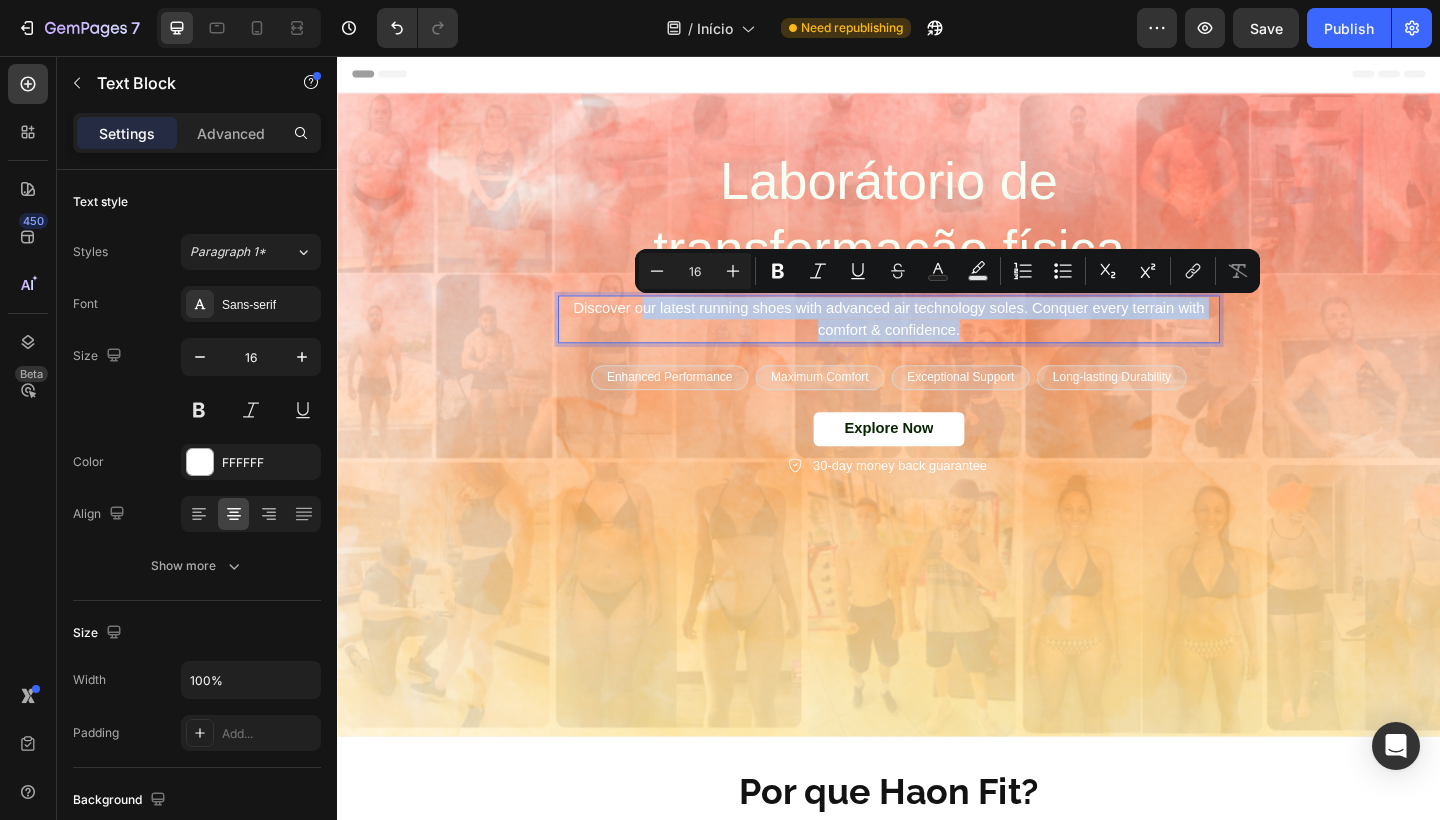 drag, startPoint x: 1032, startPoint y: 350, endPoint x: 664, endPoint y: 335, distance: 368.30557 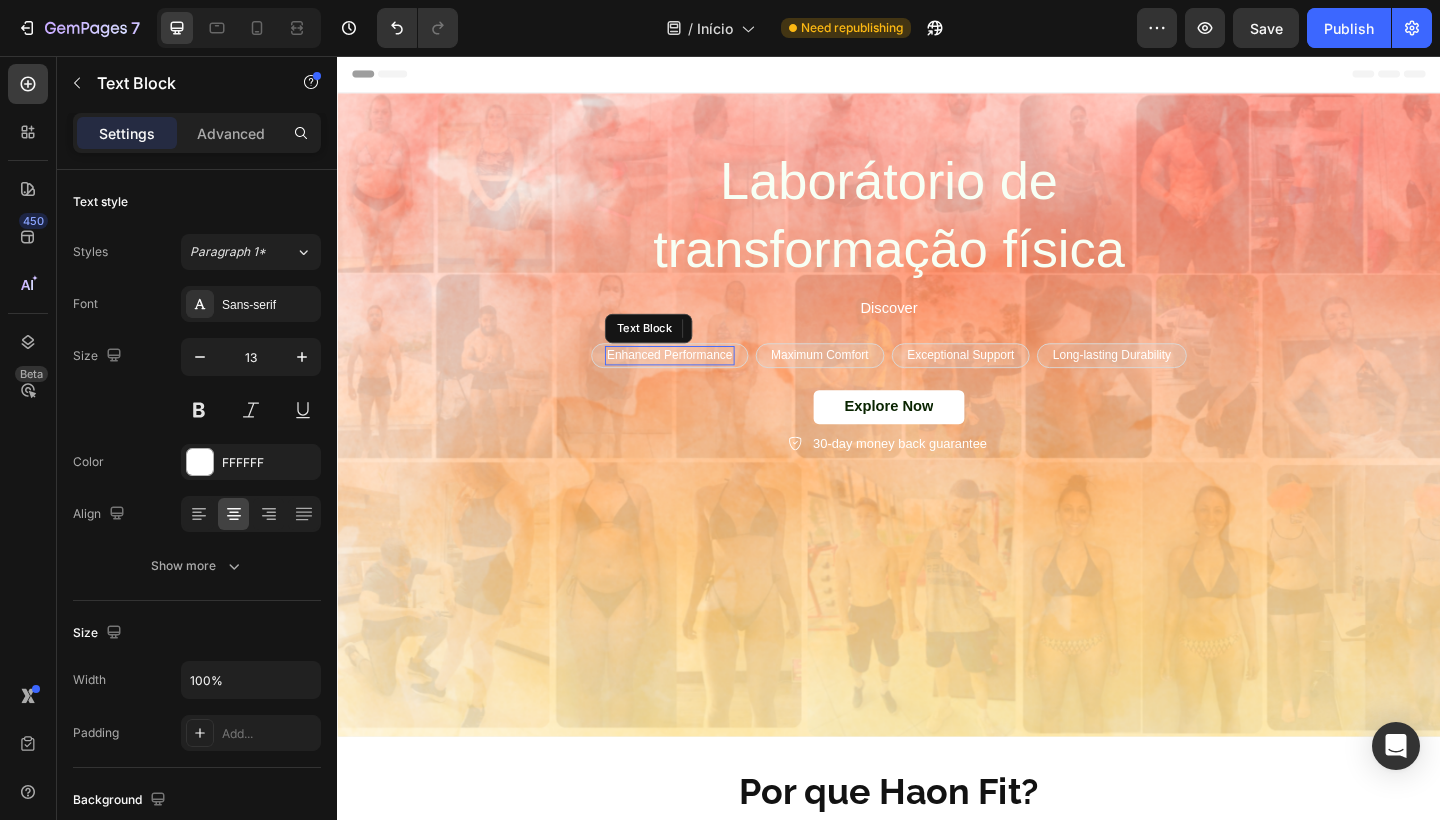 click on "Enhanced Performance" at bounding box center [698, 382] 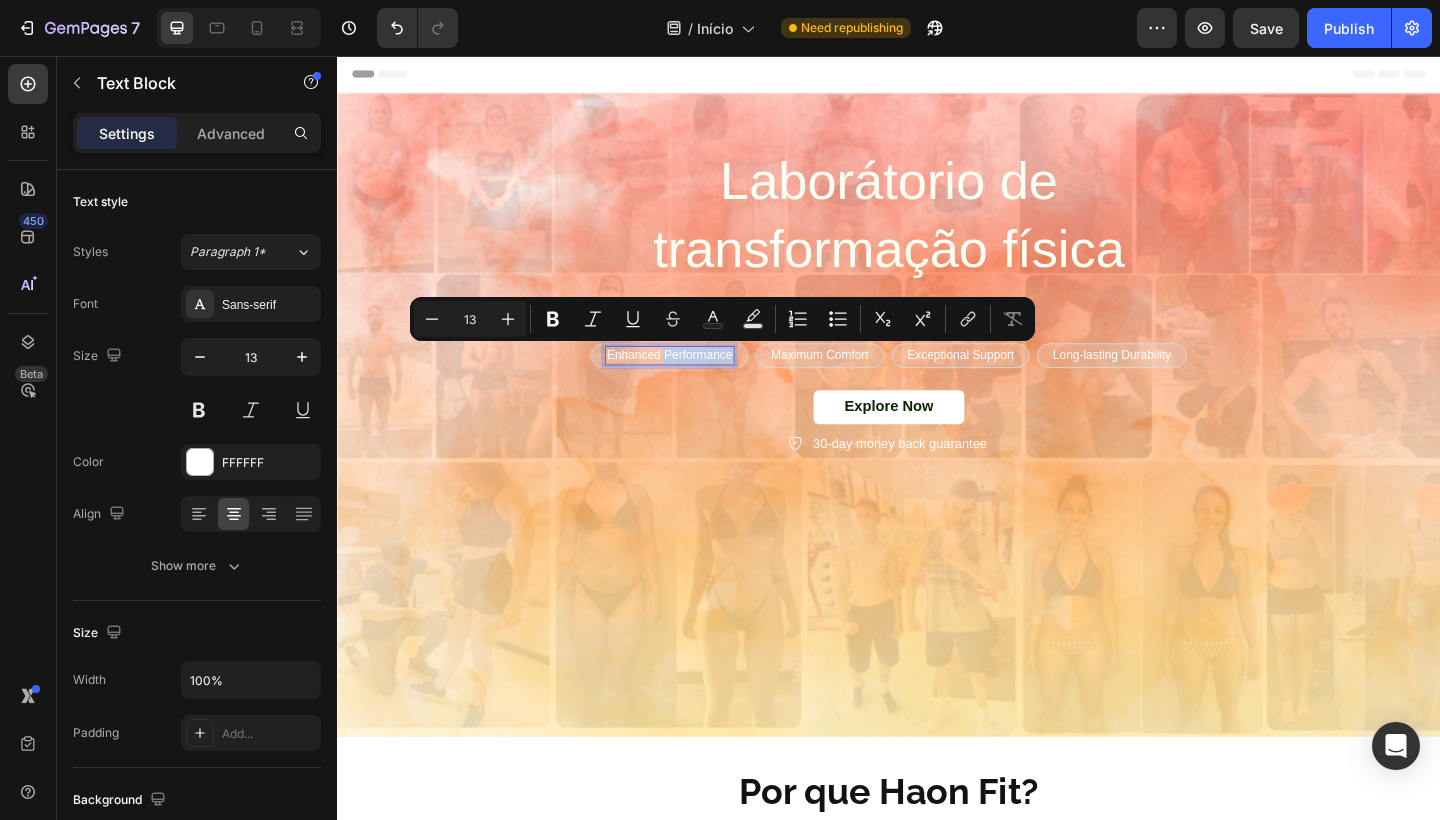 click on "Enhanced Performance" at bounding box center [698, 382] 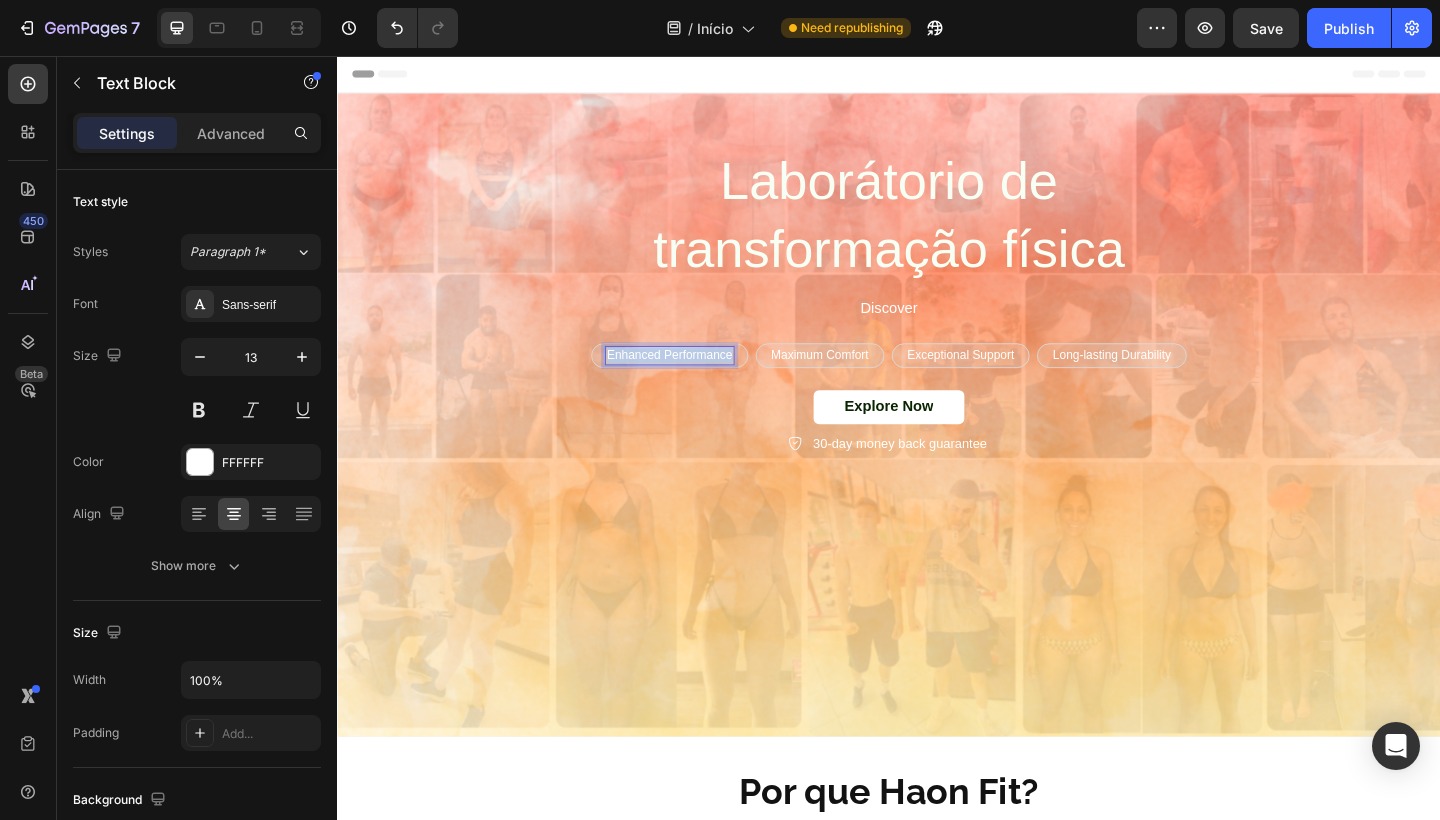 click on "Enhanced Performance" at bounding box center [698, 382] 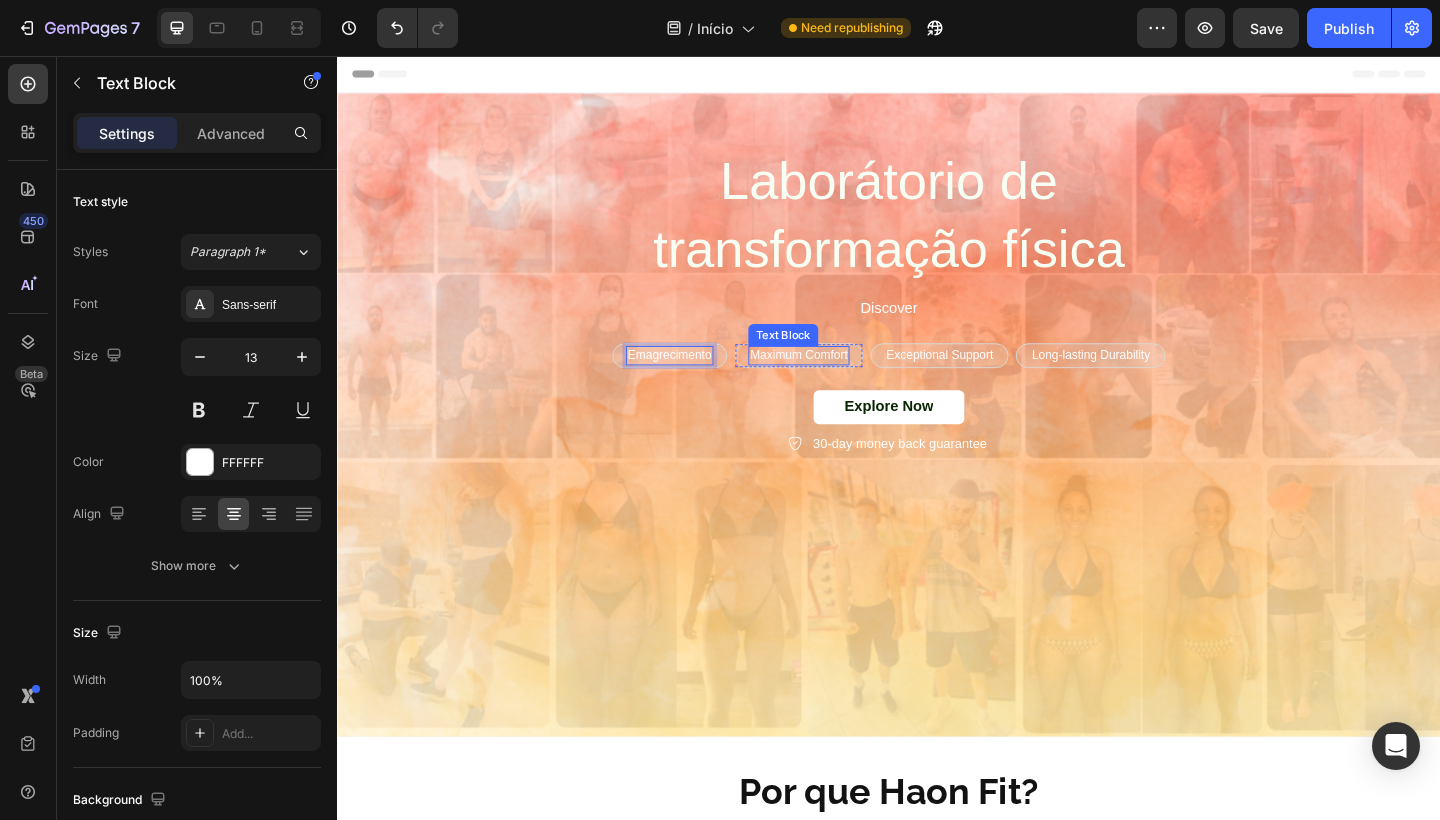 click on "Maximum Comfort" at bounding box center [839, 382] 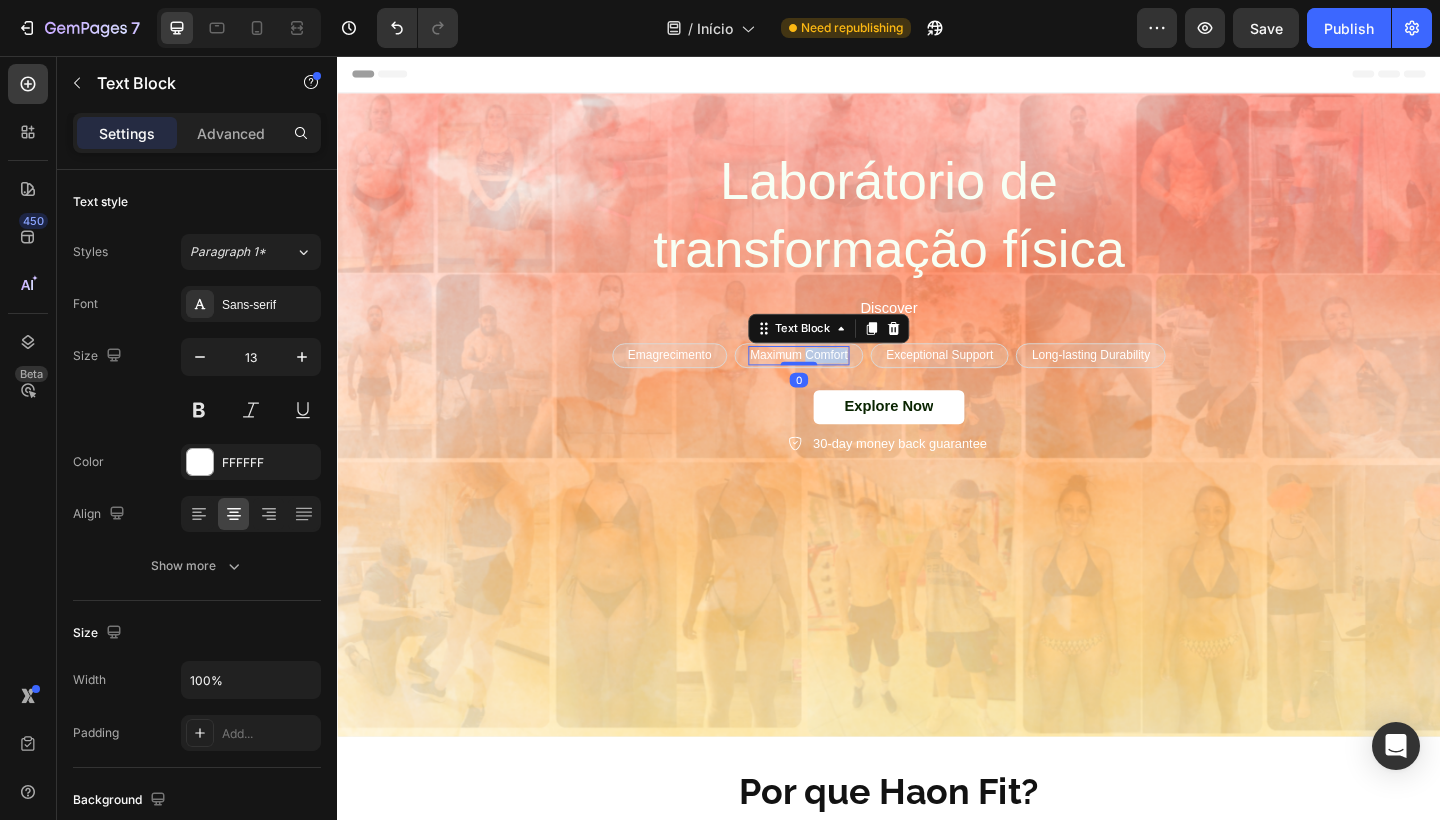 click on "Maximum Comfort" at bounding box center (839, 382) 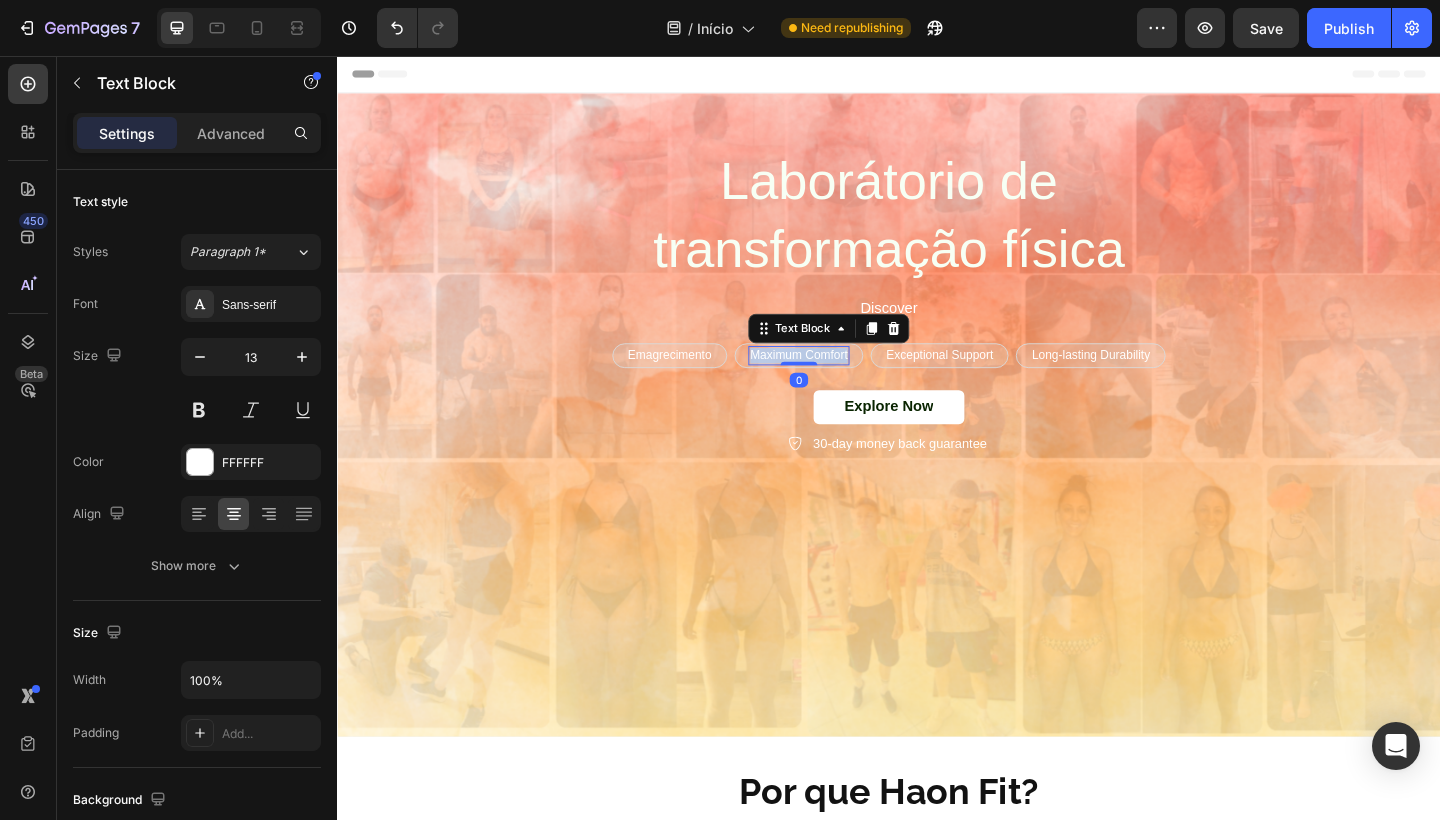 click on "Maximum Comfort" at bounding box center (839, 382) 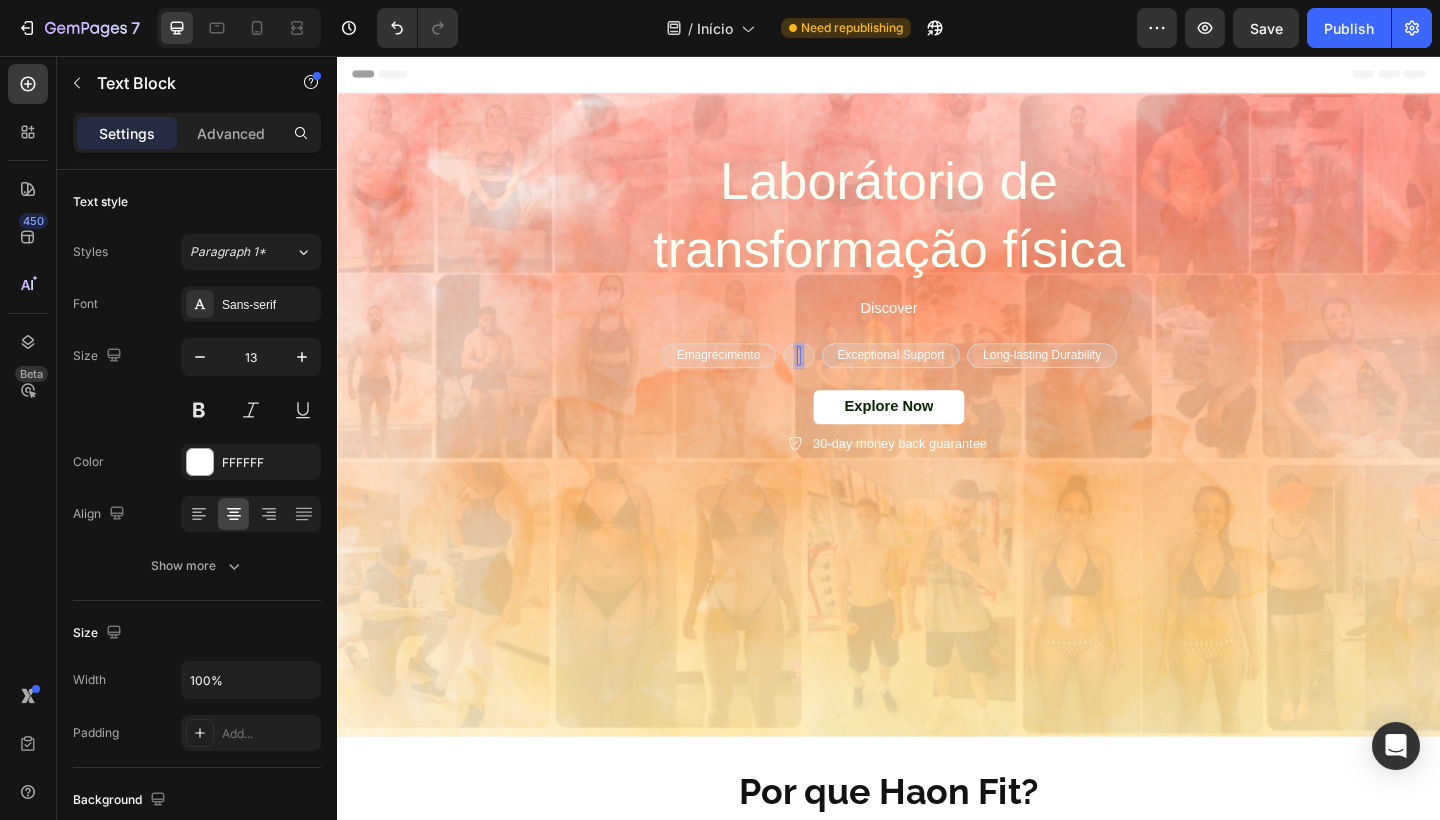 scroll, scrollTop: 0, scrollLeft: 0, axis: both 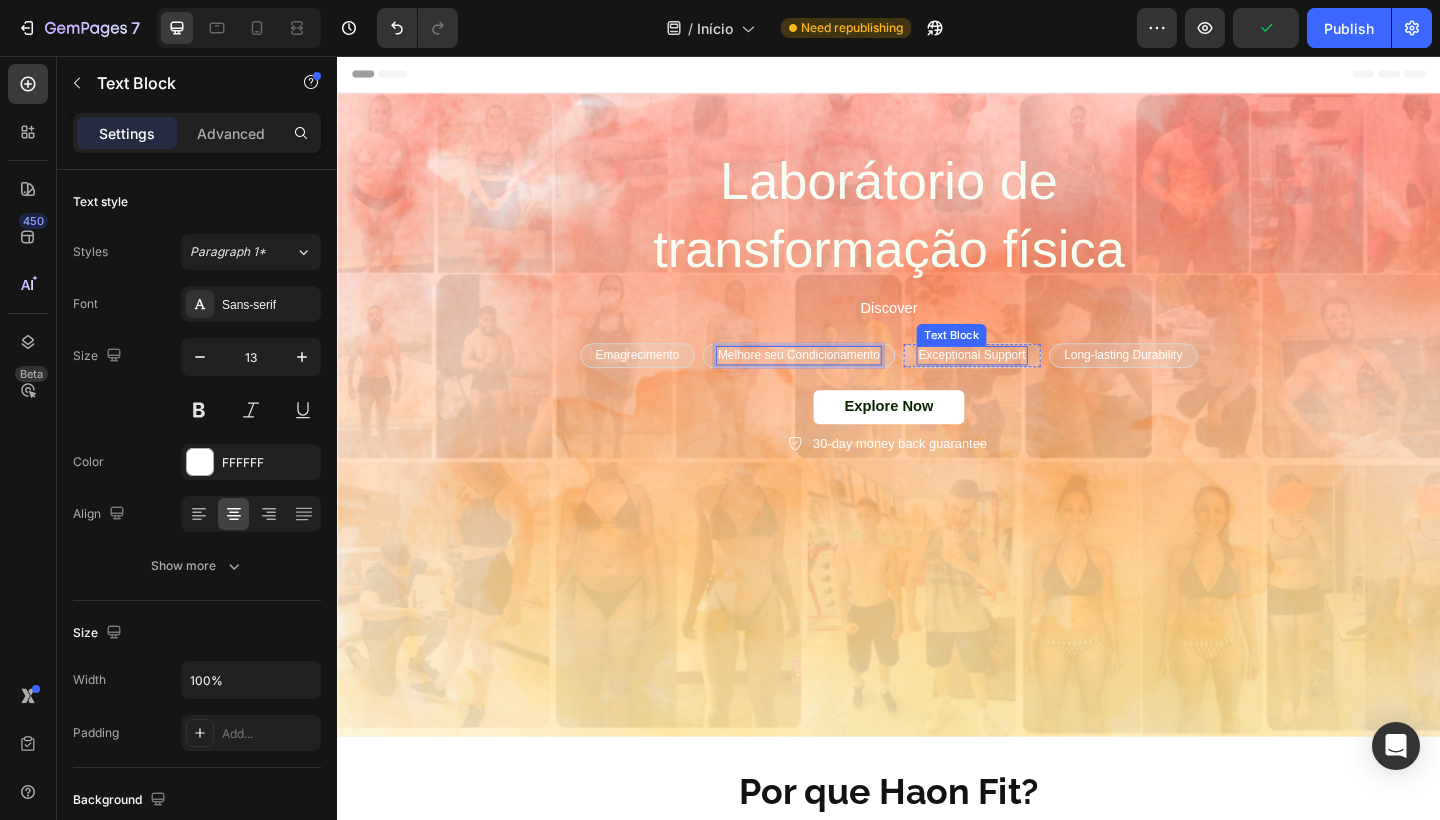 click on "Exceptional Support" at bounding box center (1027, 382) 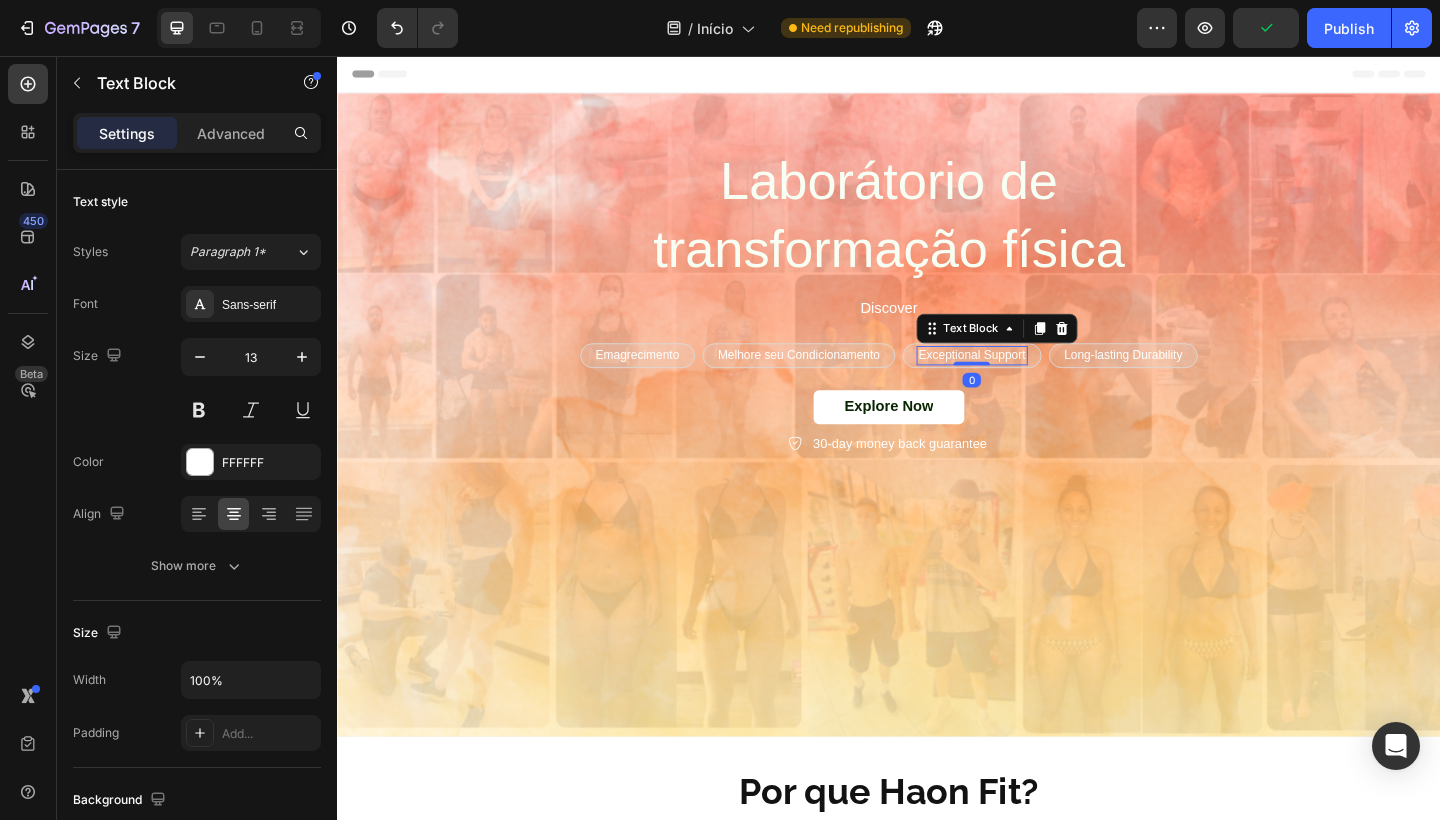 click on "Exceptional Support" at bounding box center (1027, 382) 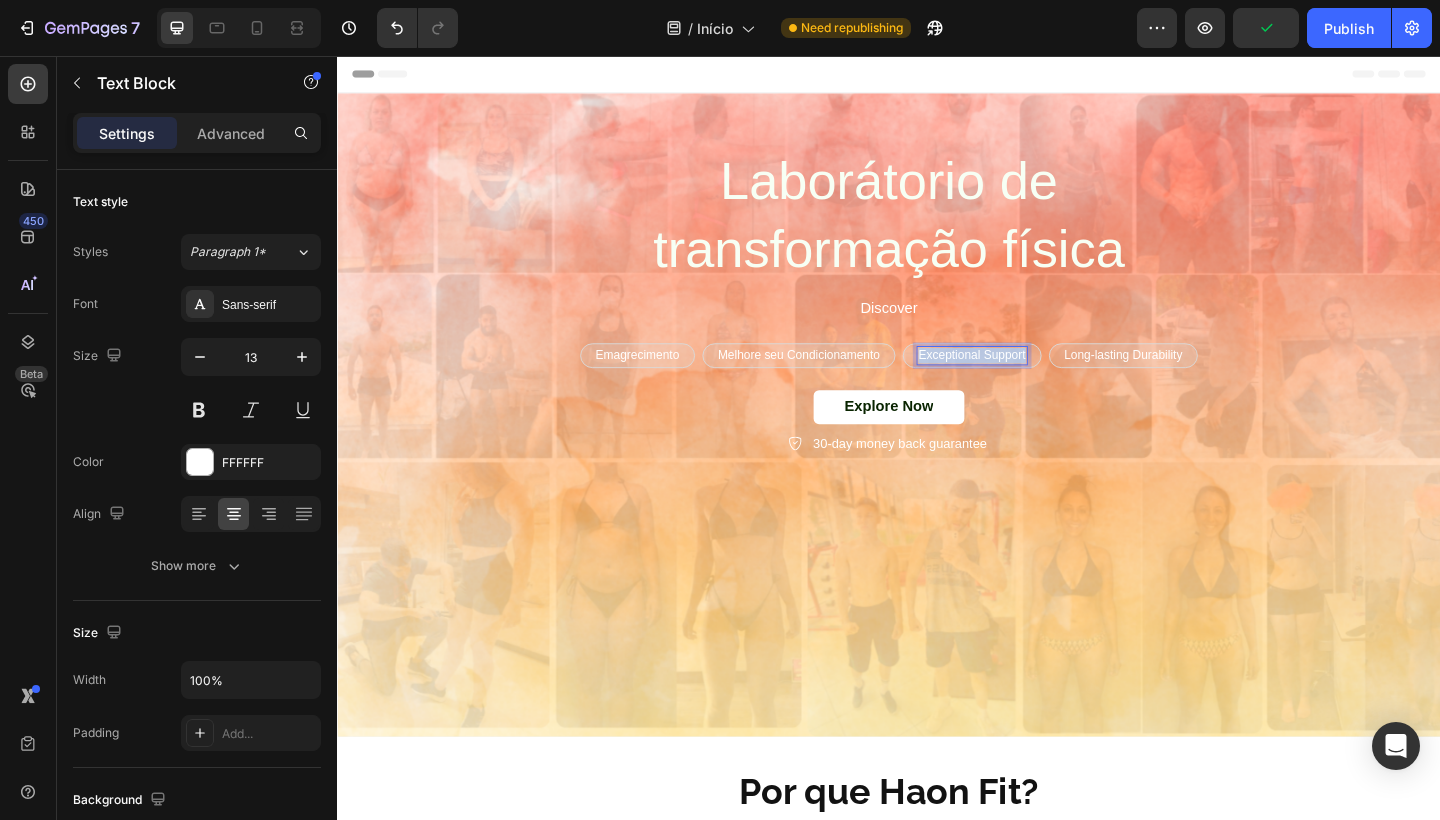 click on "Exceptional Support" at bounding box center [1027, 382] 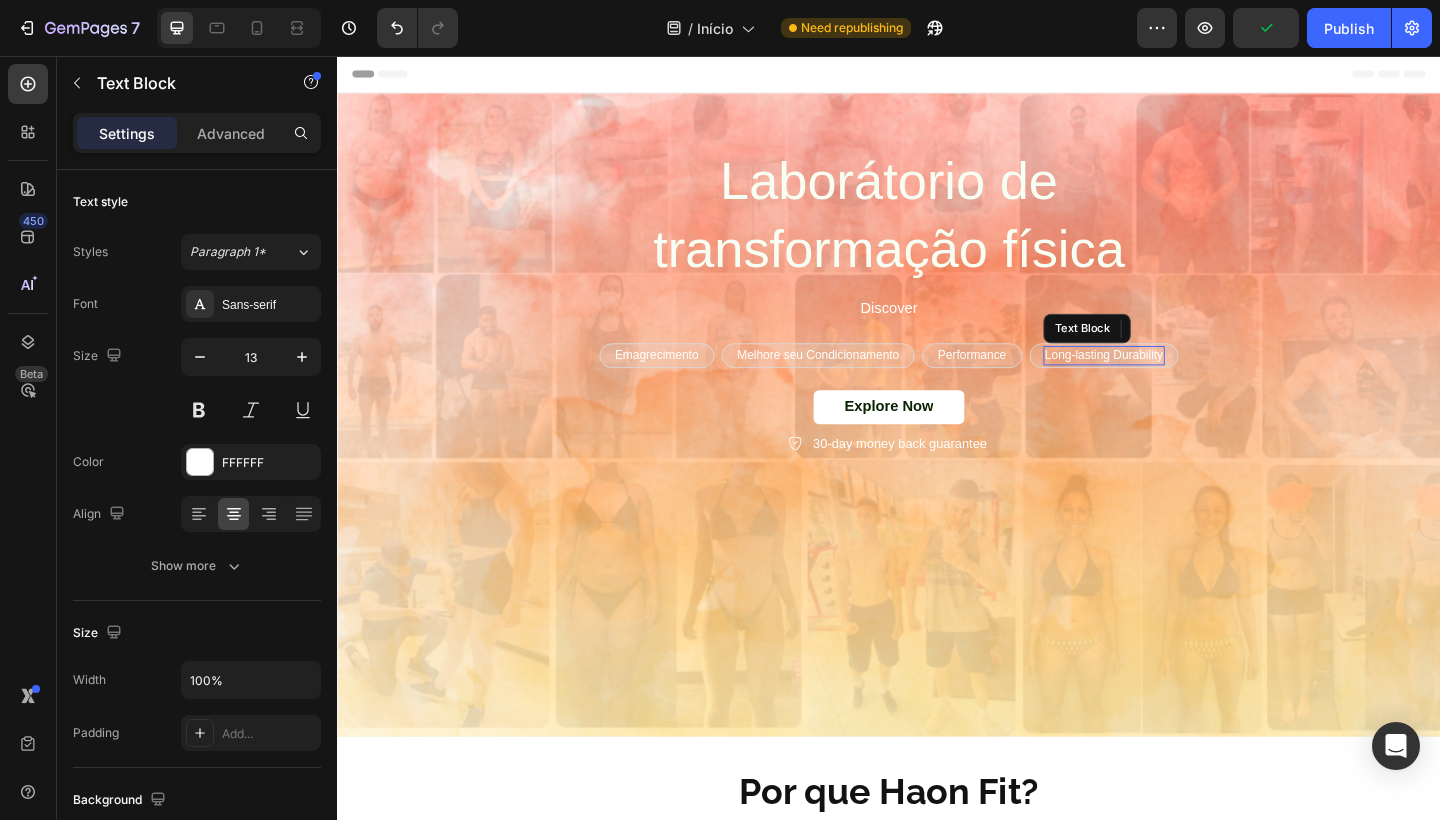 click on "Long-lasting Durability" at bounding box center [1171, 382] 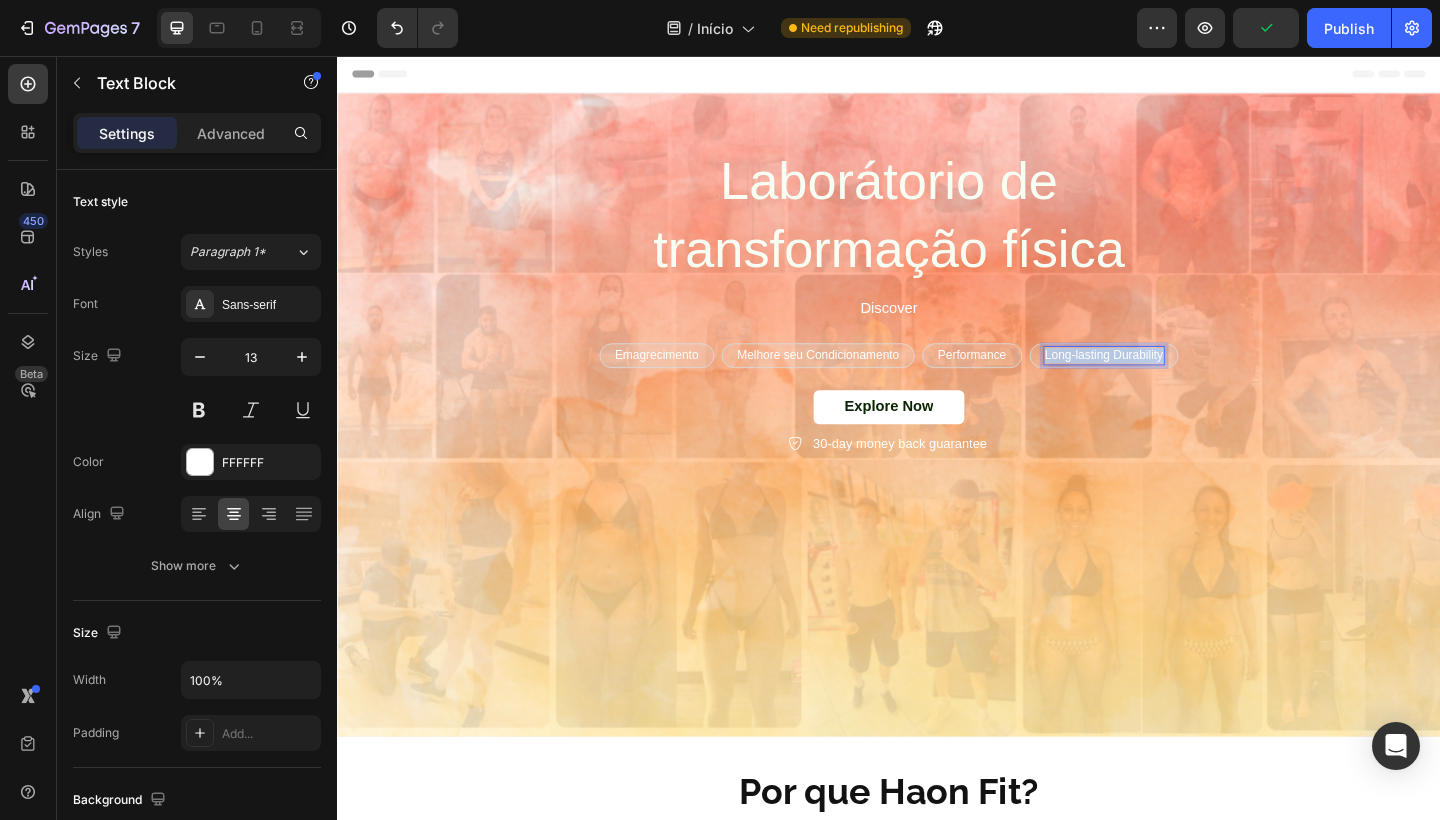click on "Long-lasting Durability" at bounding box center [1171, 382] 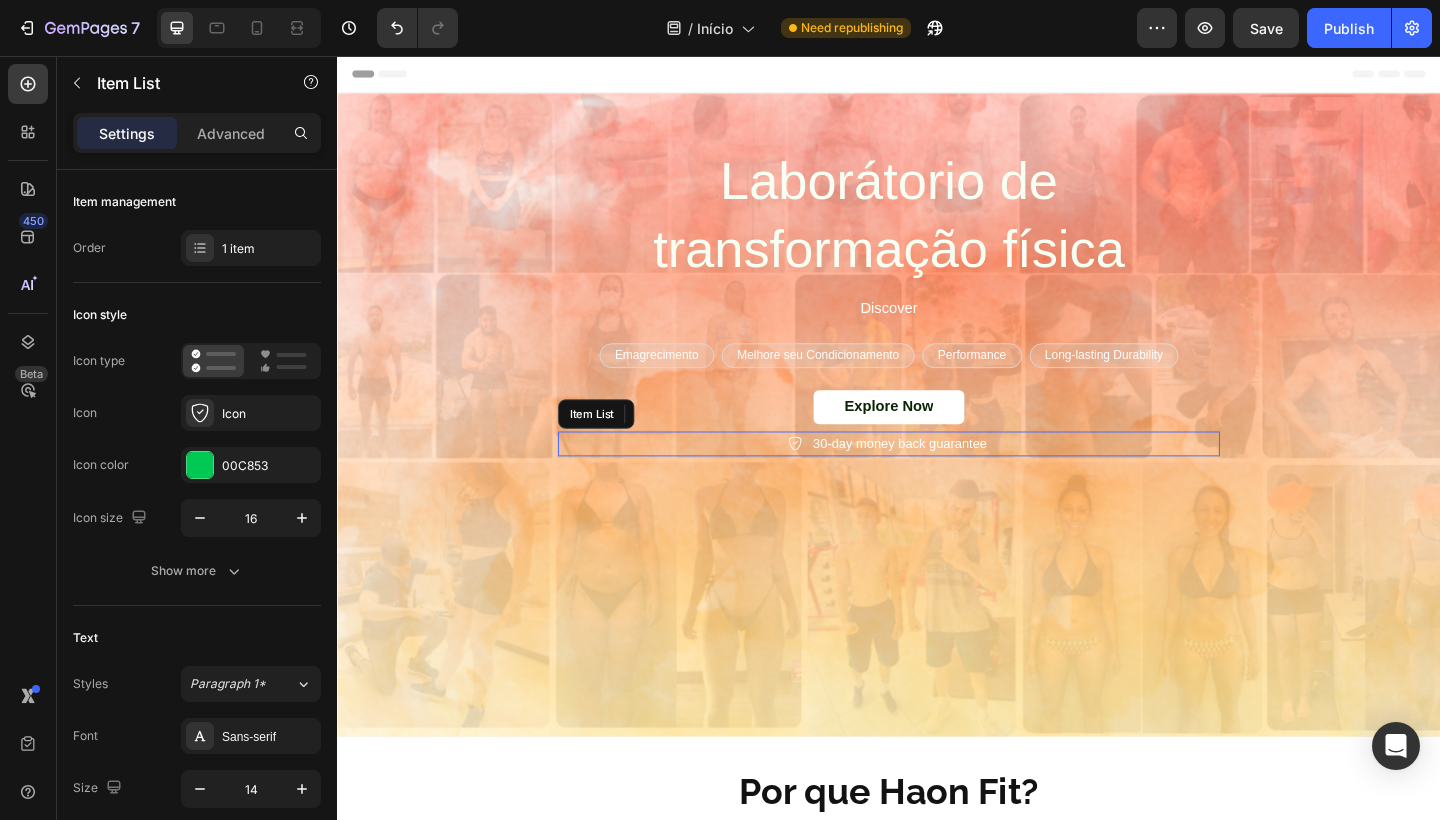 click on "30-day money back guarantee" at bounding box center (948, 478) 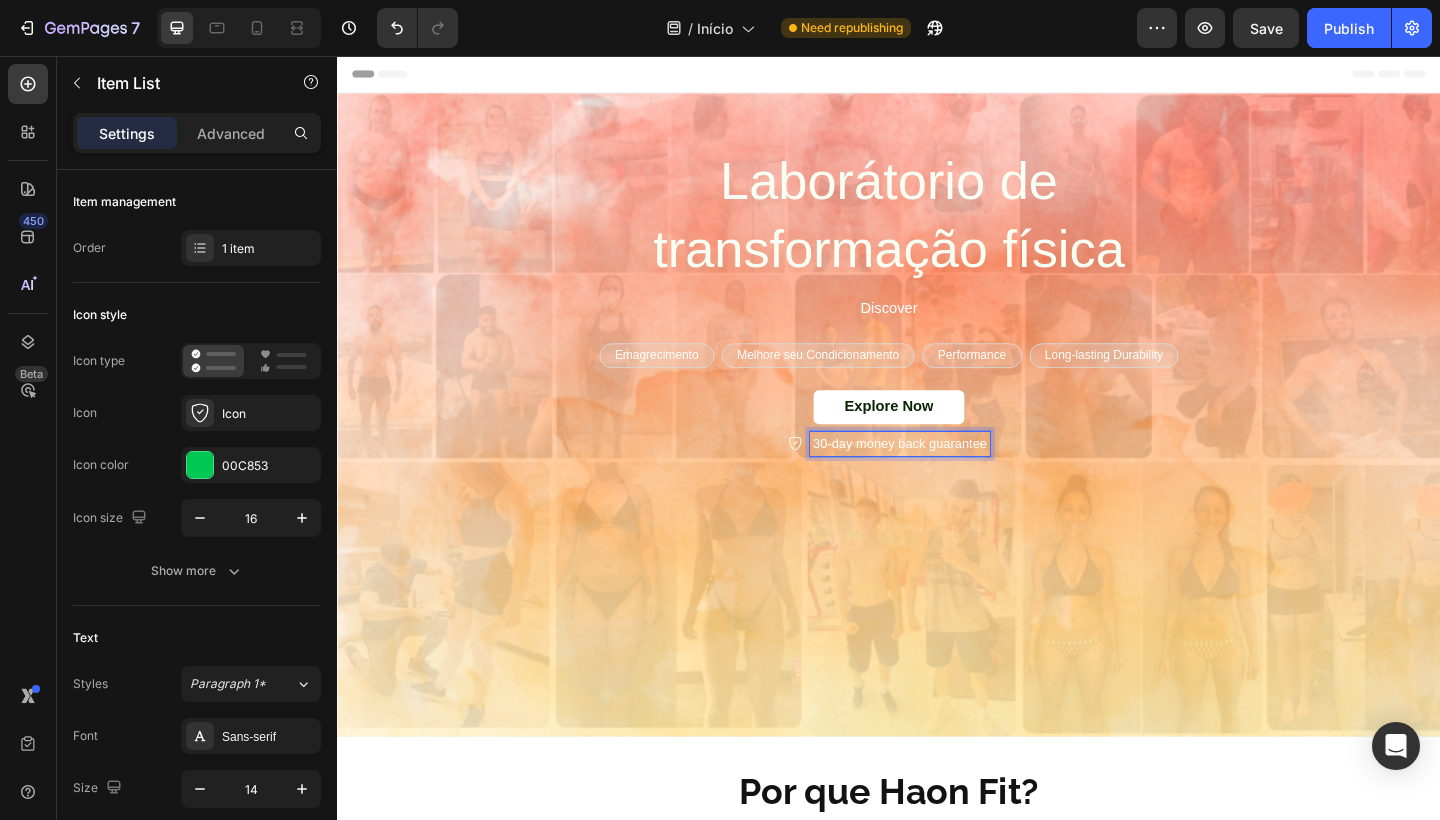 click on "30-day money back guarantee" at bounding box center (948, 478) 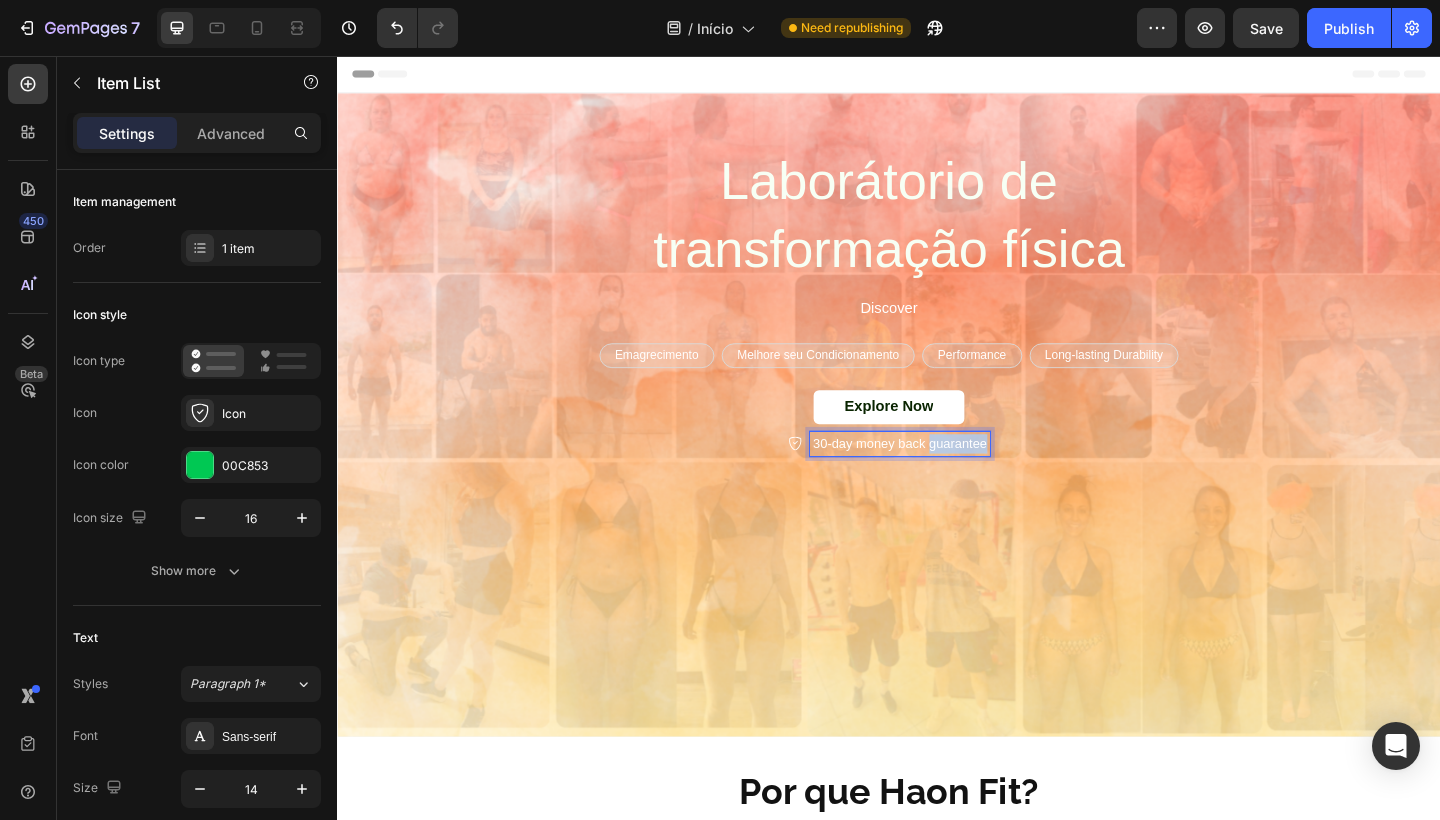 click on "30-day money back guarantee" at bounding box center (948, 478) 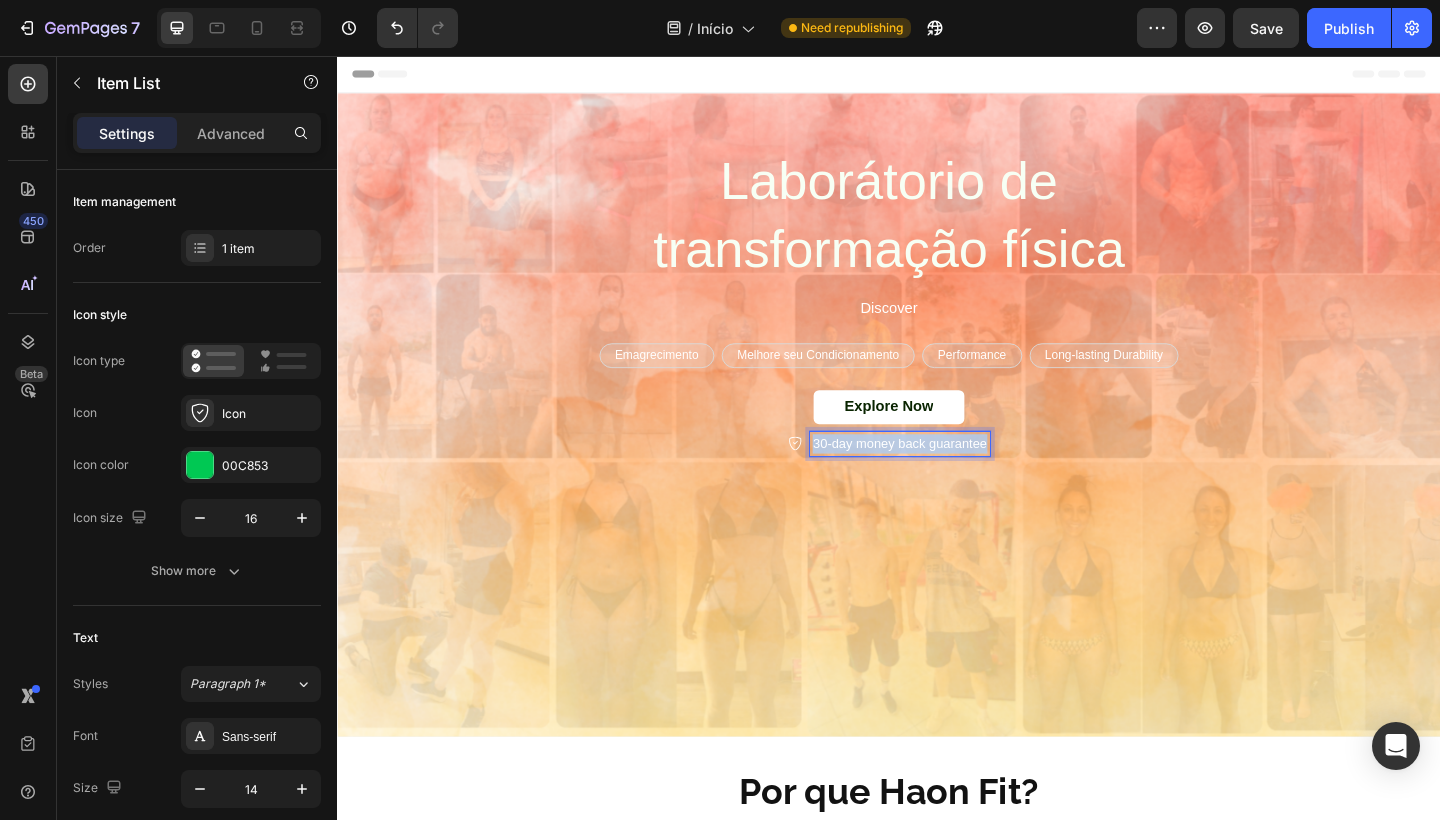 click on "30-day money back guarantee" at bounding box center (948, 478) 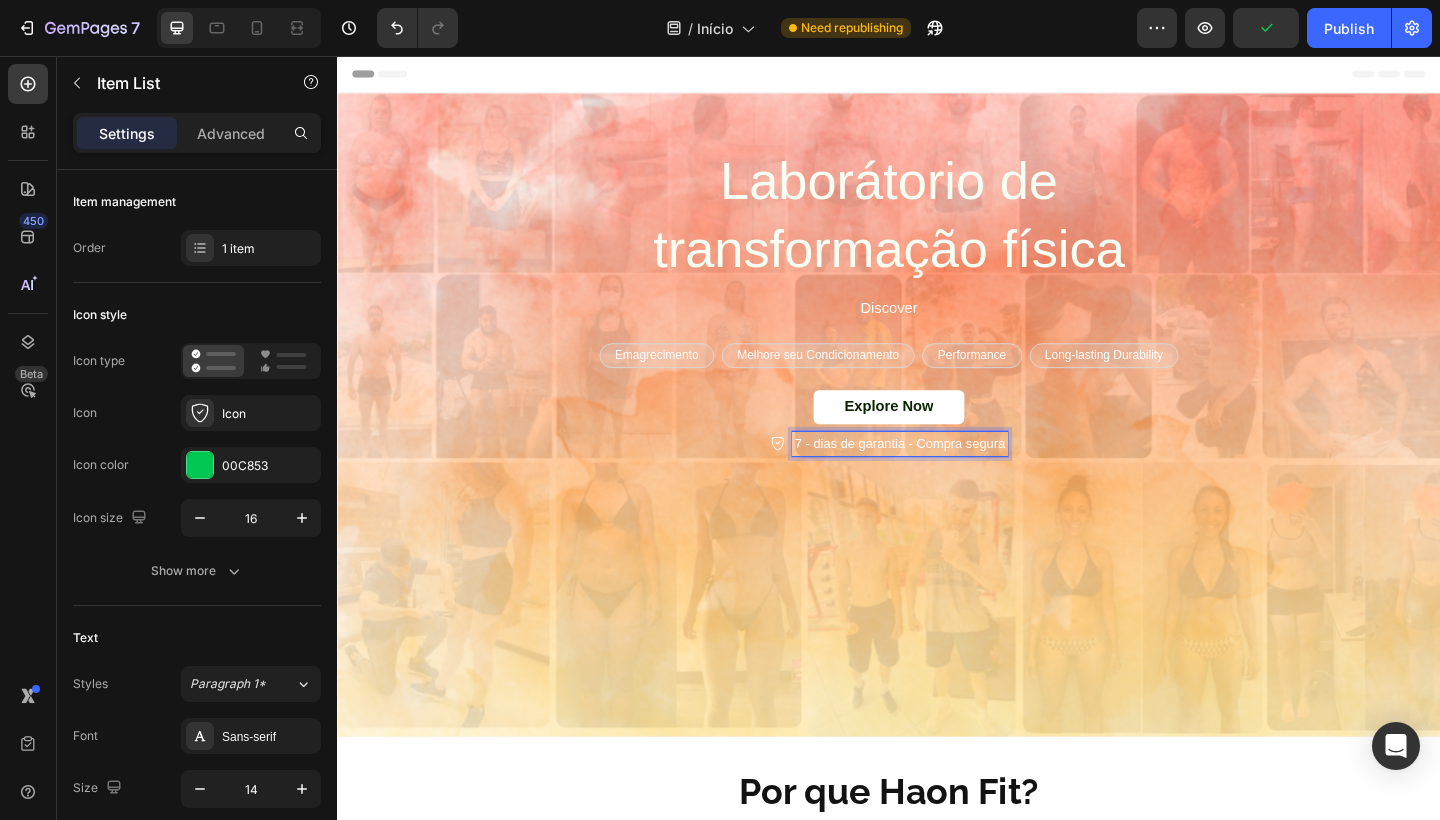 click on "7 - dias de garantia - Compra segura" at bounding box center [949, 478] 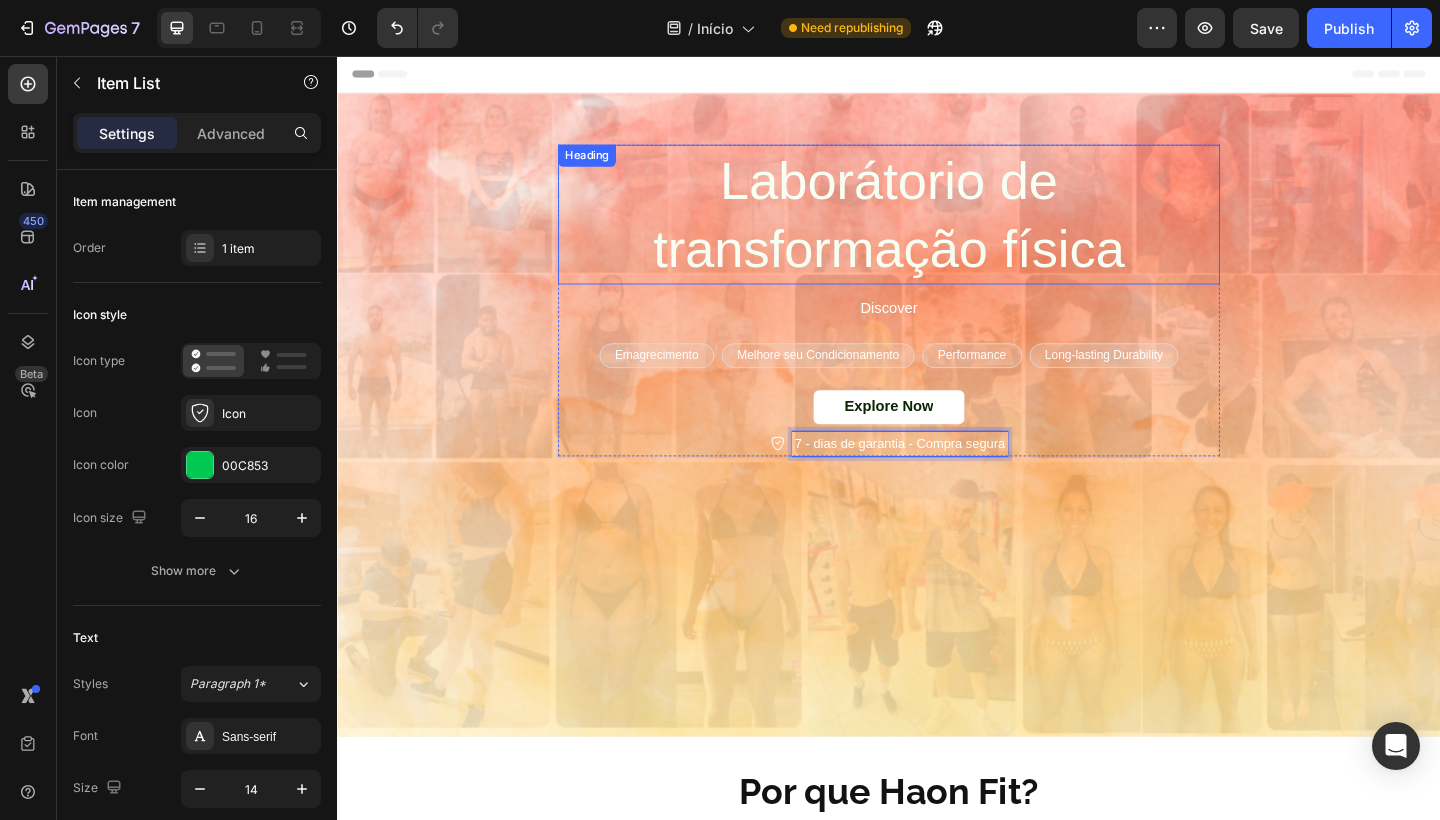 click on "Laborátorio de transformação física" at bounding box center (937, 229) 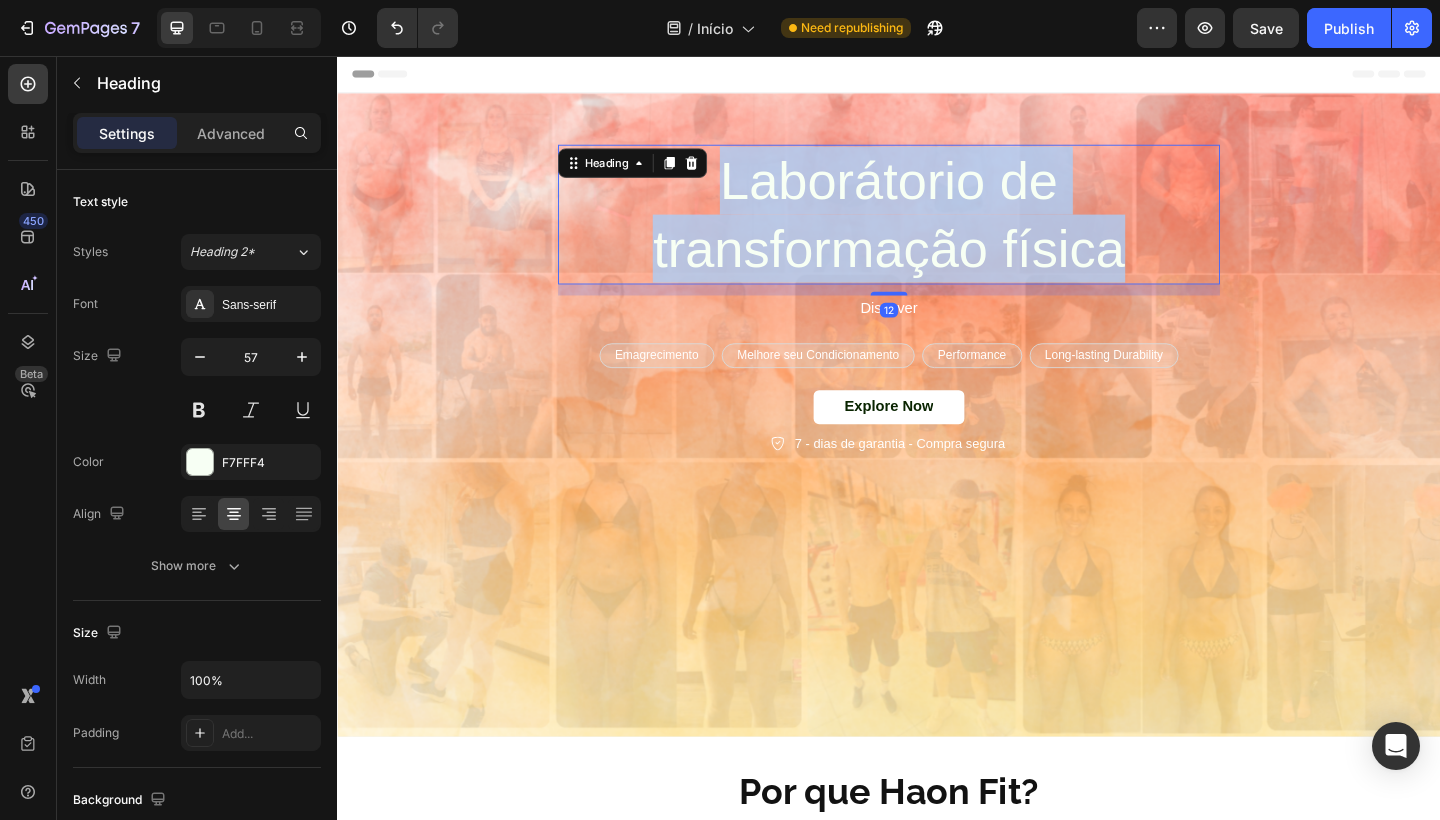 click on "Laborátorio de transformação física" at bounding box center (937, 229) 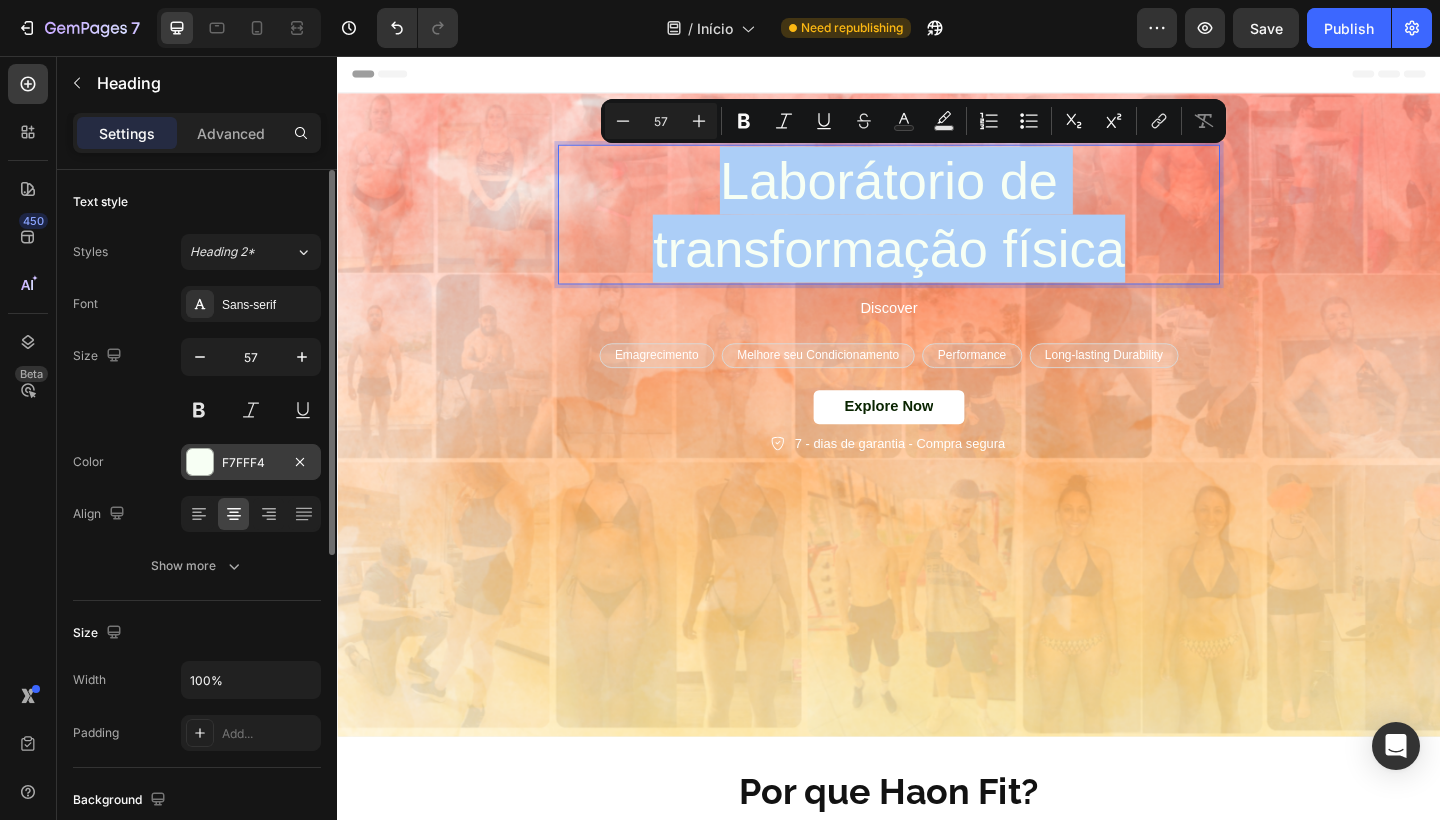 click on "F7FFF4" at bounding box center [251, 462] 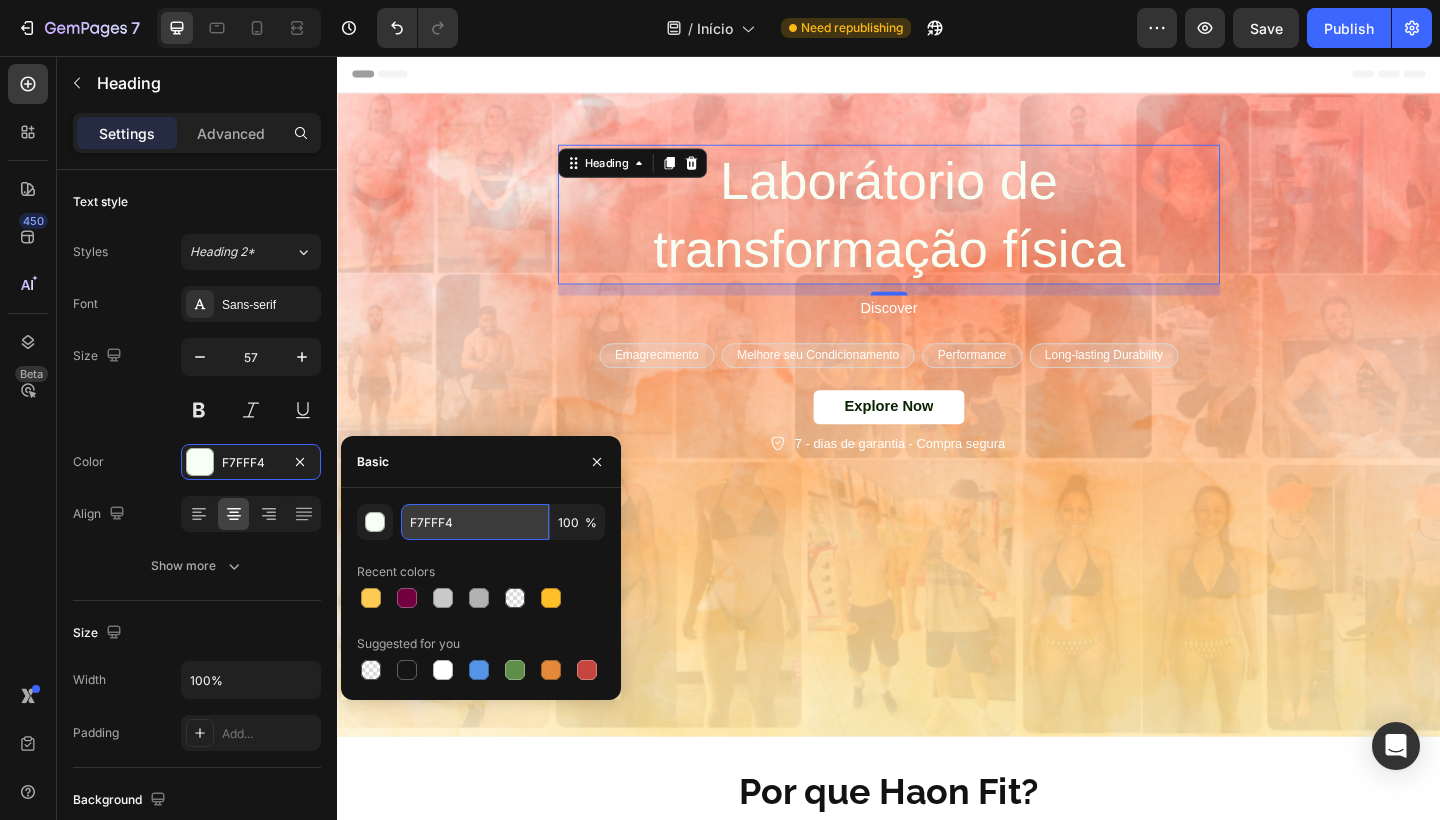 click on "F7FFF4" at bounding box center [475, 522] 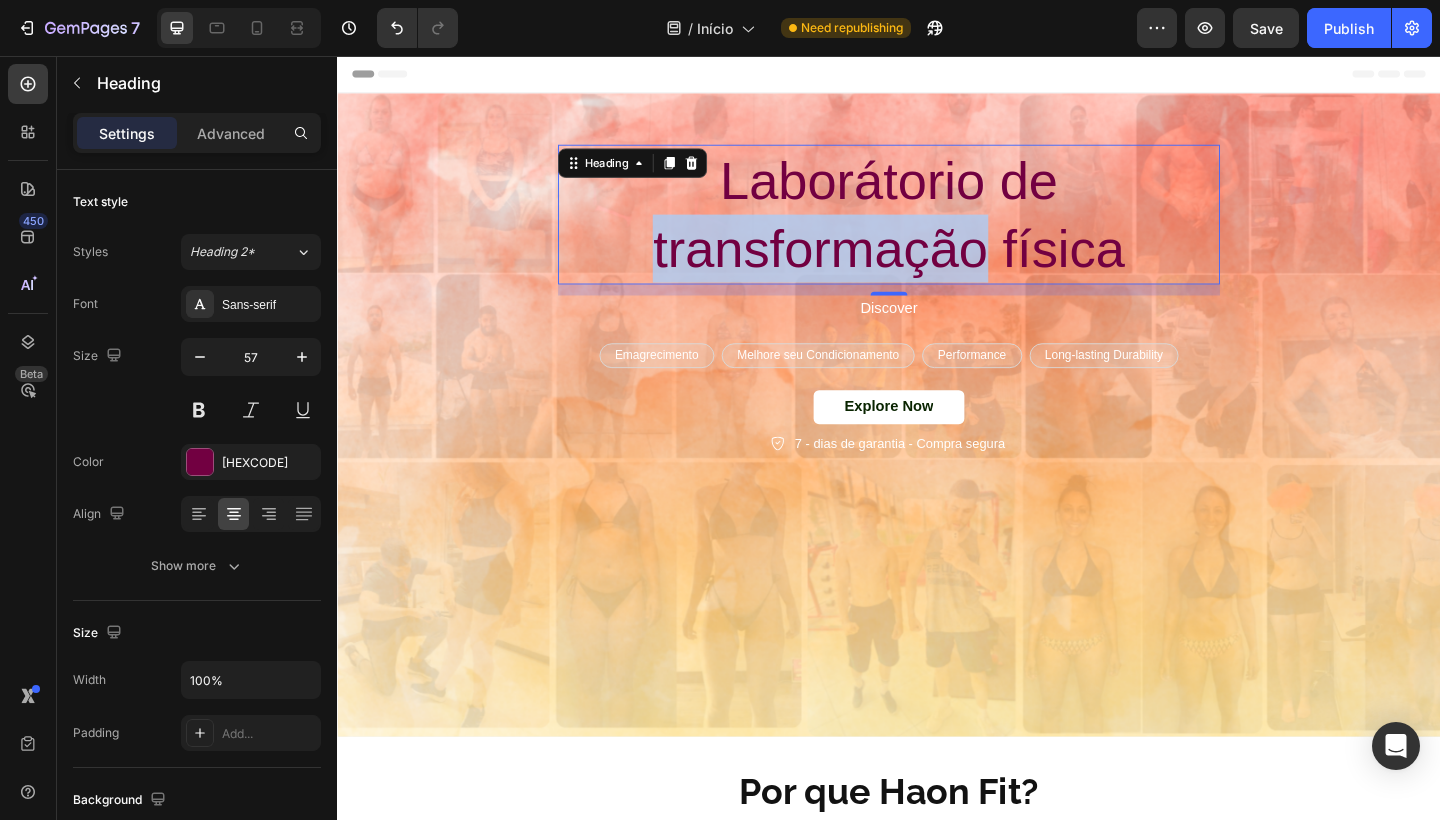 click on "Laborátorio de transformação física" at bounding box center (937, 229) 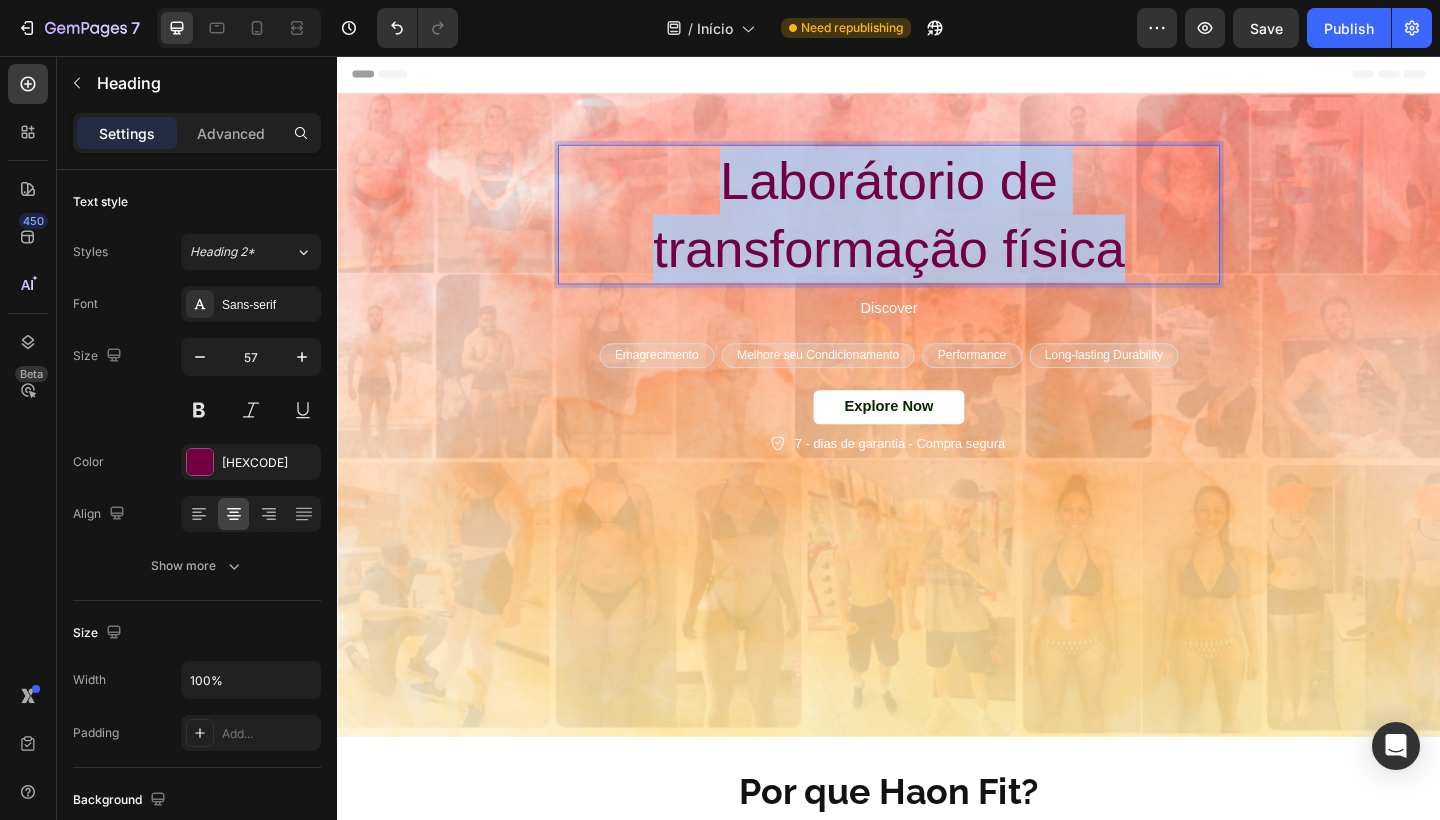 click on "Laborátorio de transformação física" at bounding box center (937, 229) 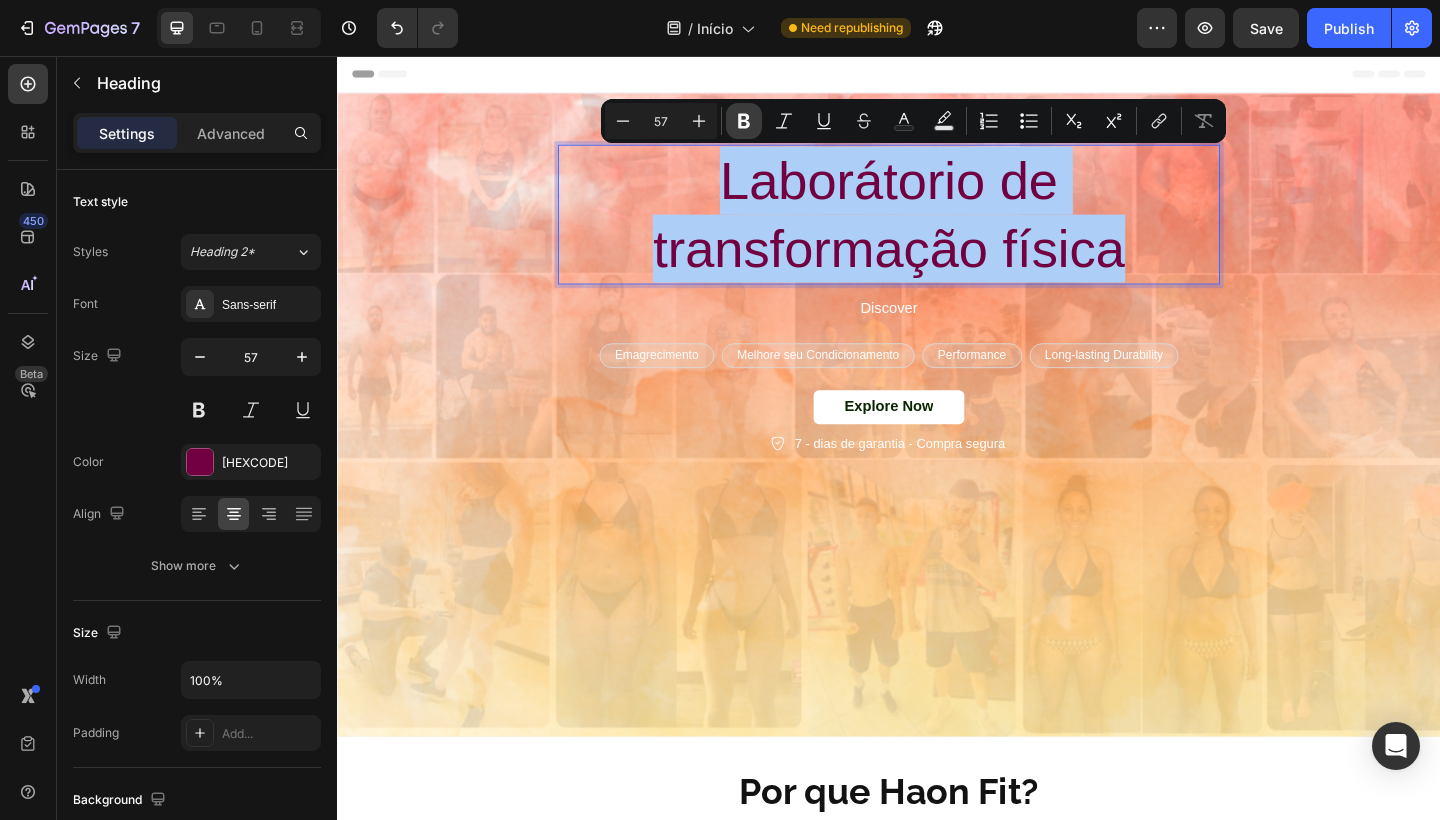 click 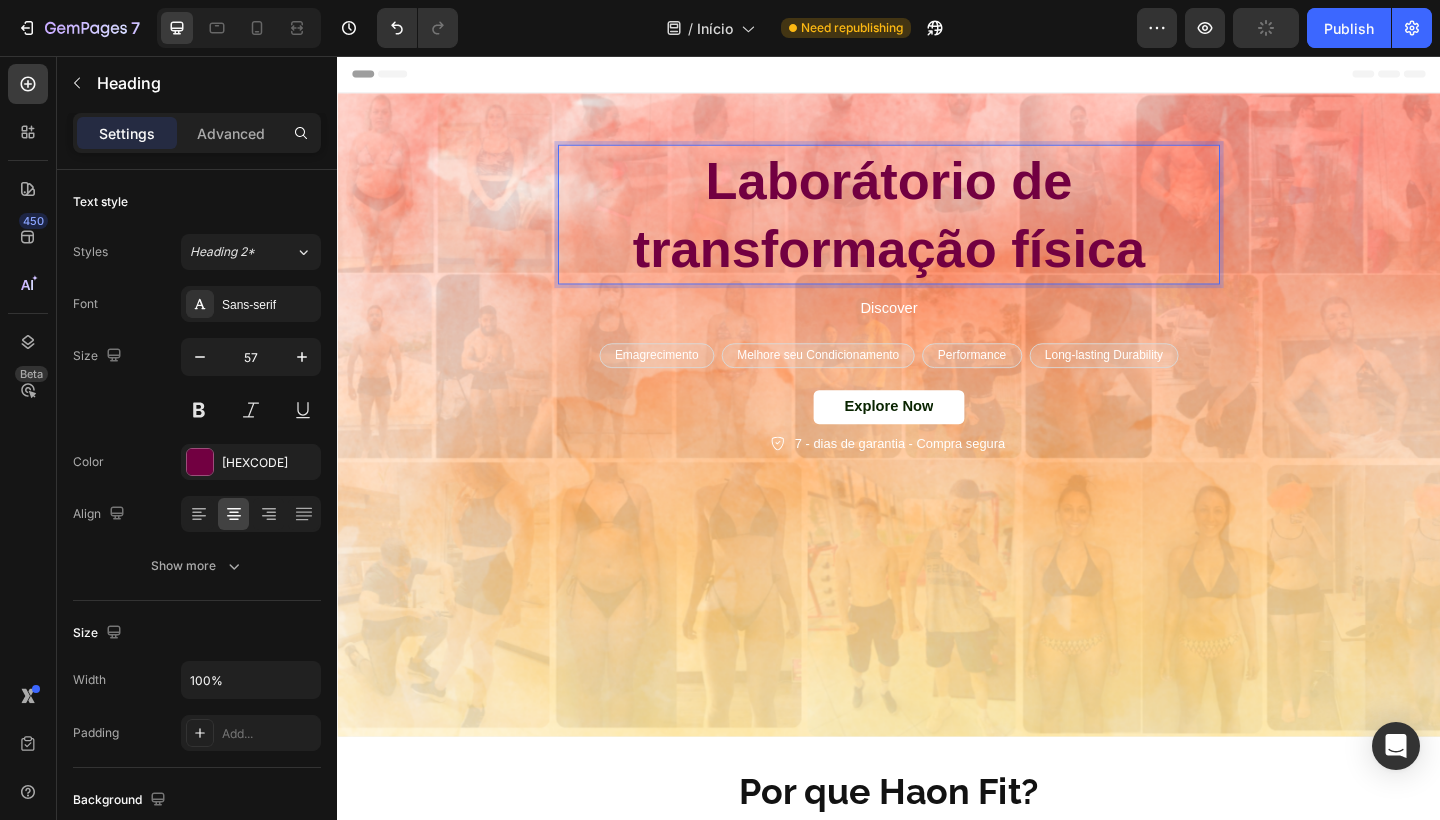 click on "Laborátorio de transformação física" at bounding box center [937, 229] 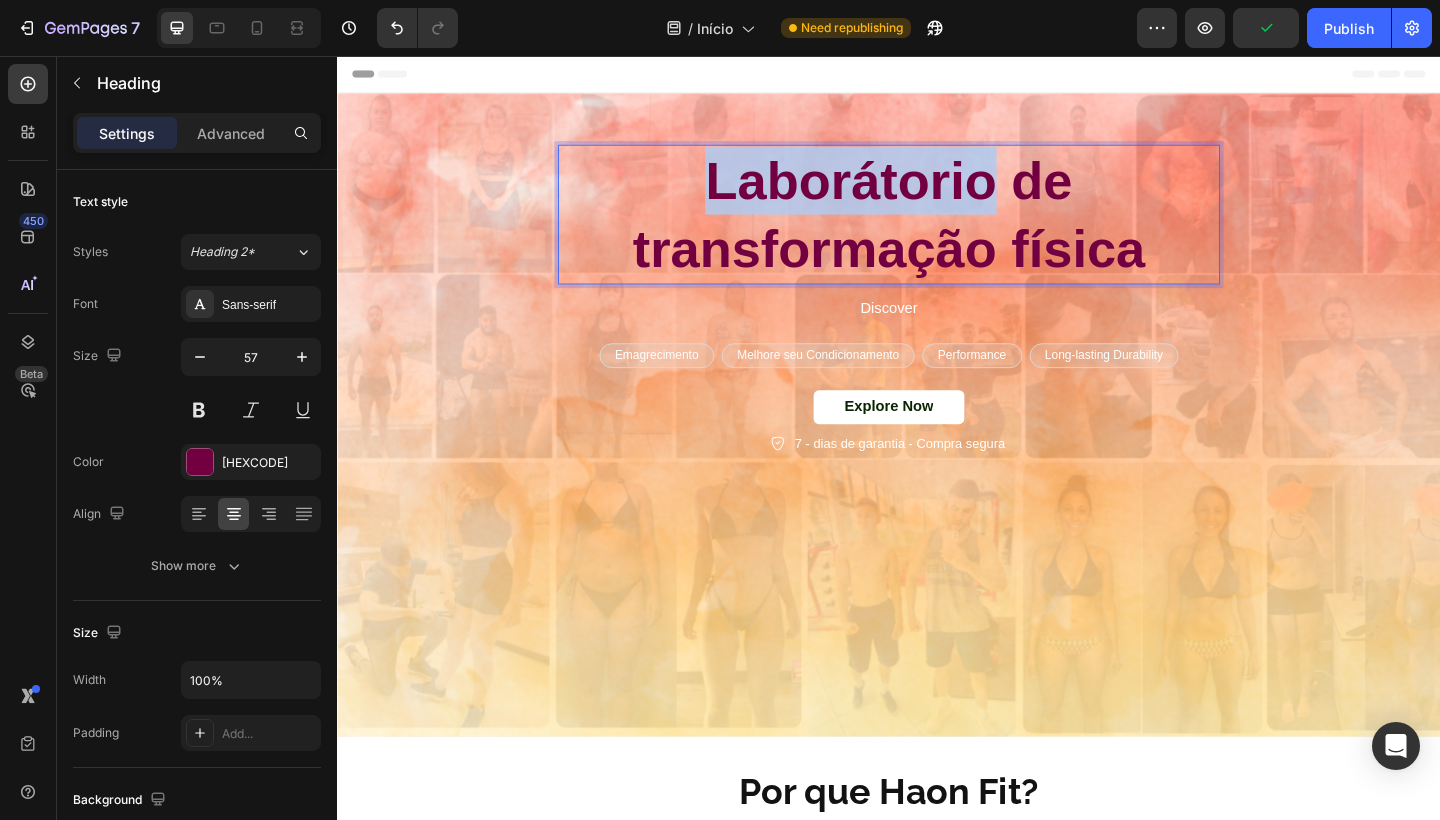 click on "Laborátorio de transformação física" at bounding box center (937, 229) 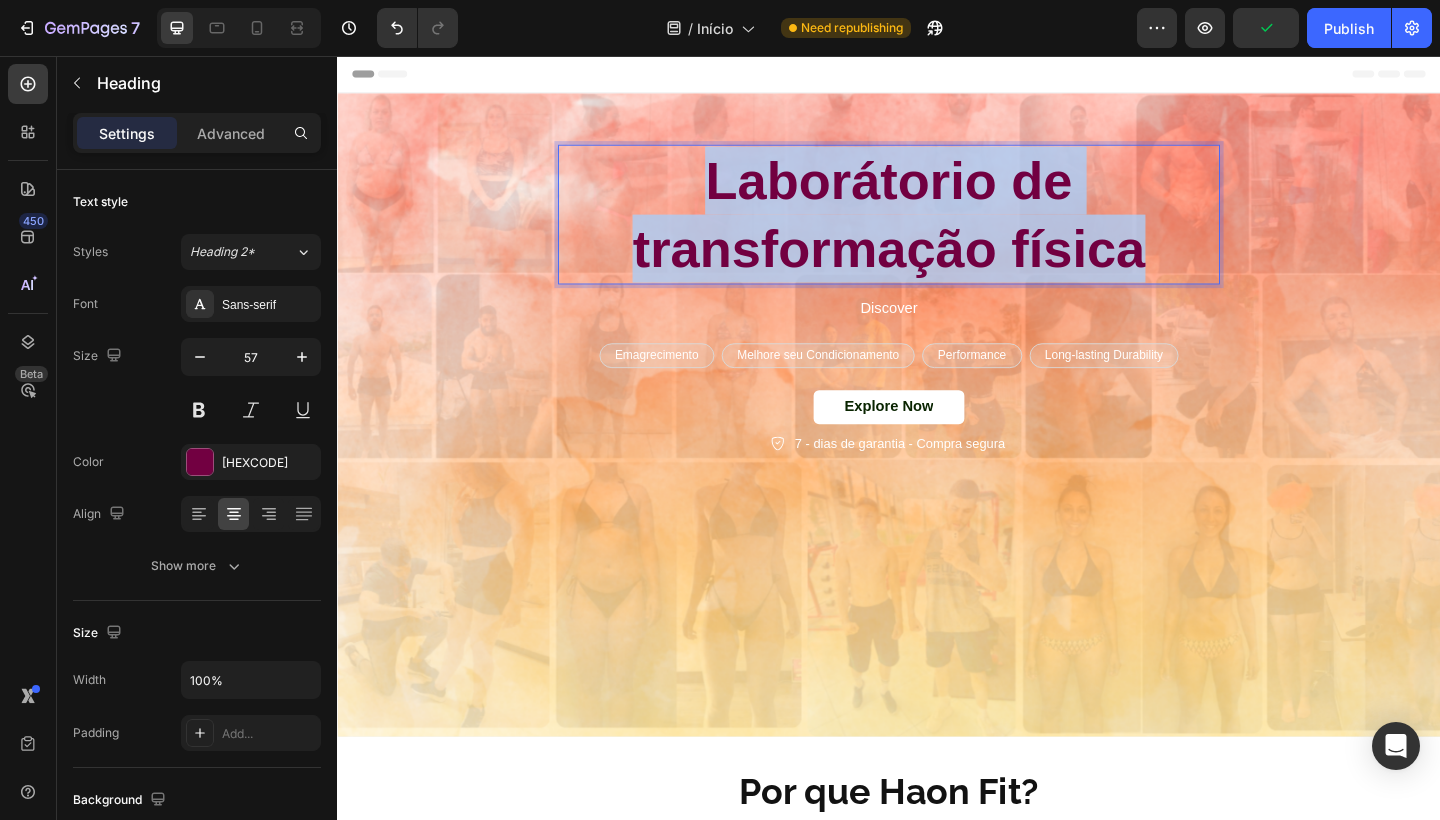 click on "Laborátorio de transformação física" at bounding box center [937, 229] 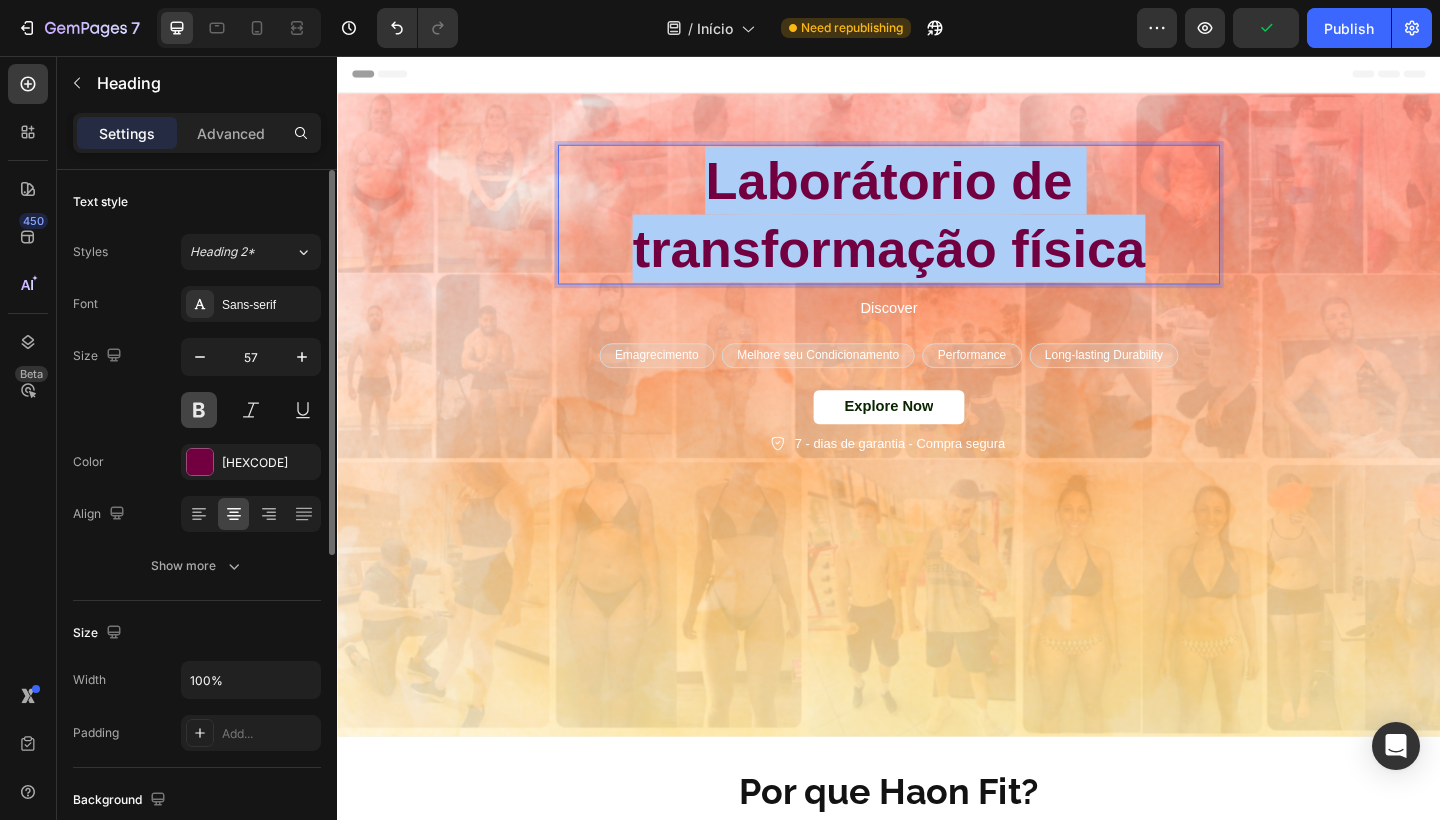 click at bounding box center [199, 410] 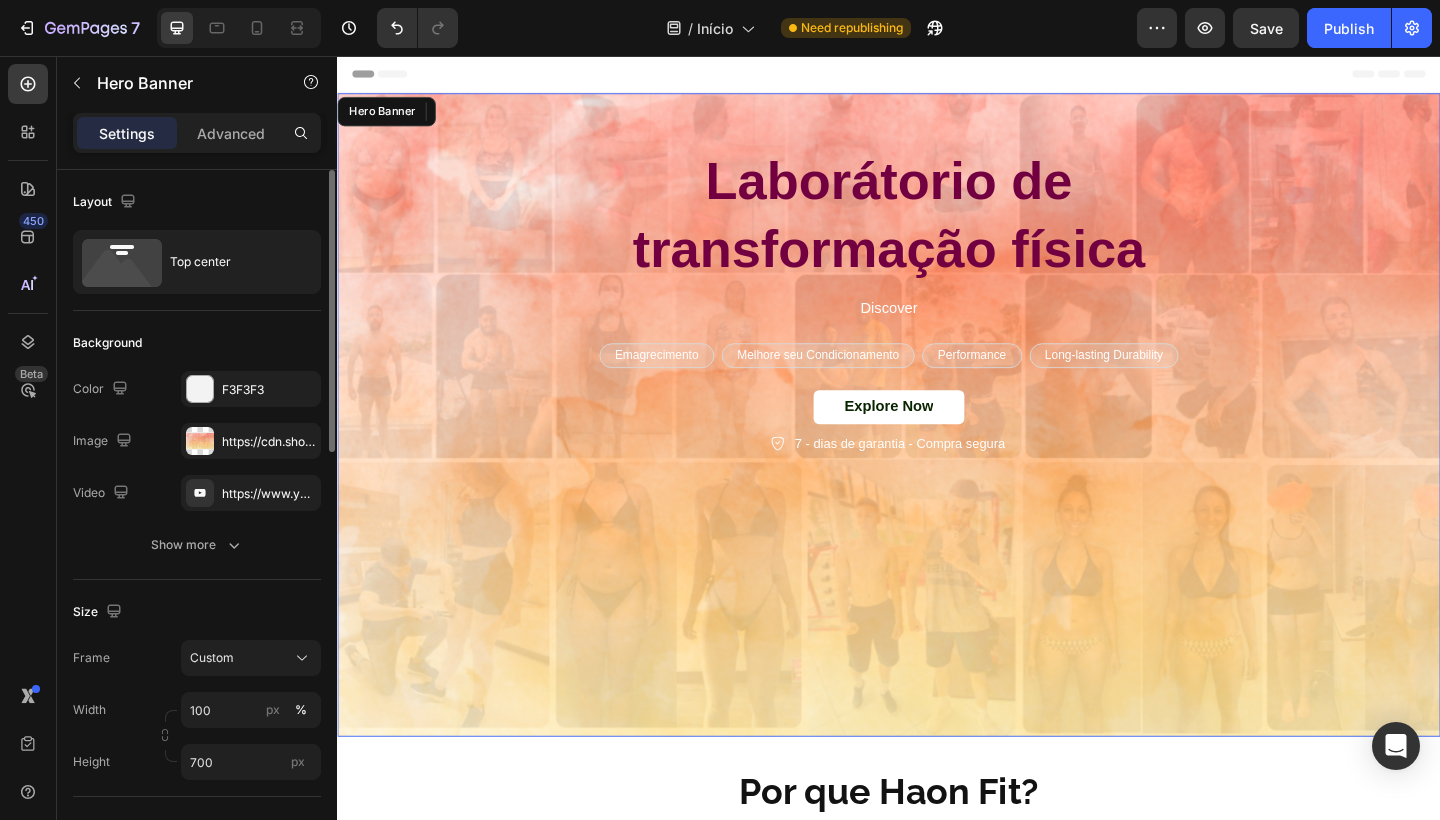 drag, startPoint x: 892, startPoint y: 498, endPoint x: 574, endPoint y: 476, distance: 318.7601 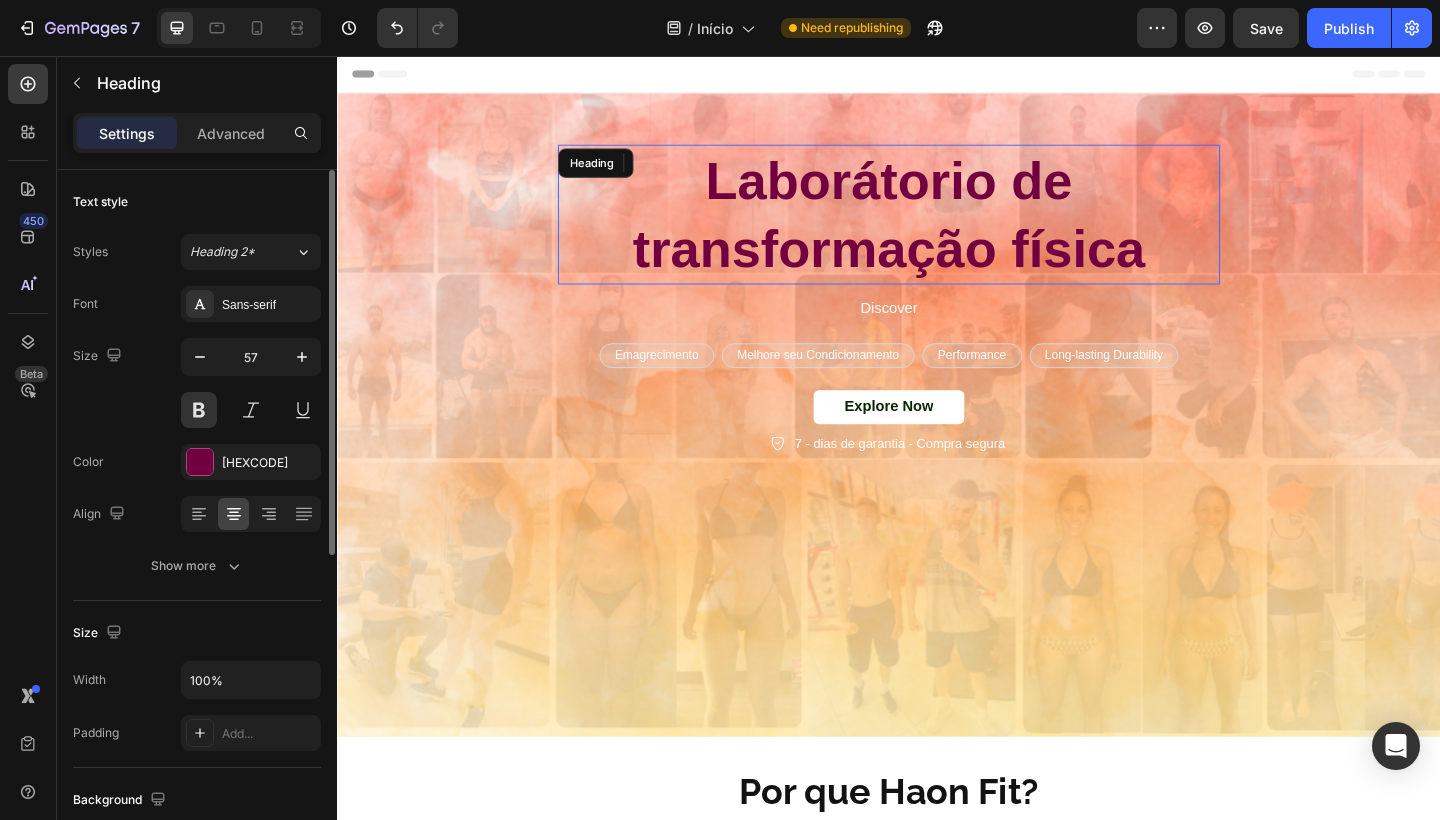 click on "Laborátorio de transformação física" at bounding box center (937, 229) 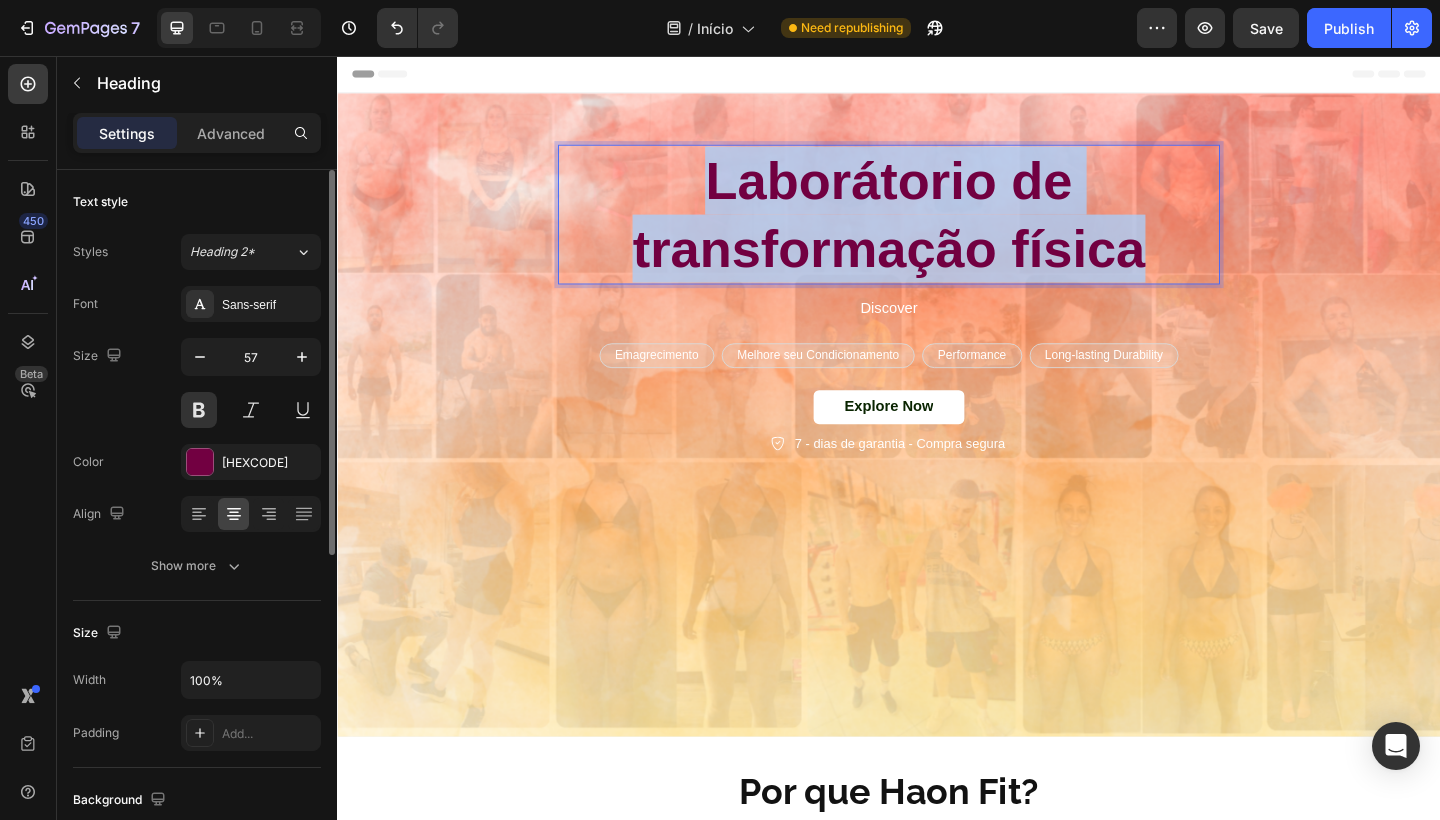 click on "Laborátorio de transformação física" at bounding box center [937, 229] 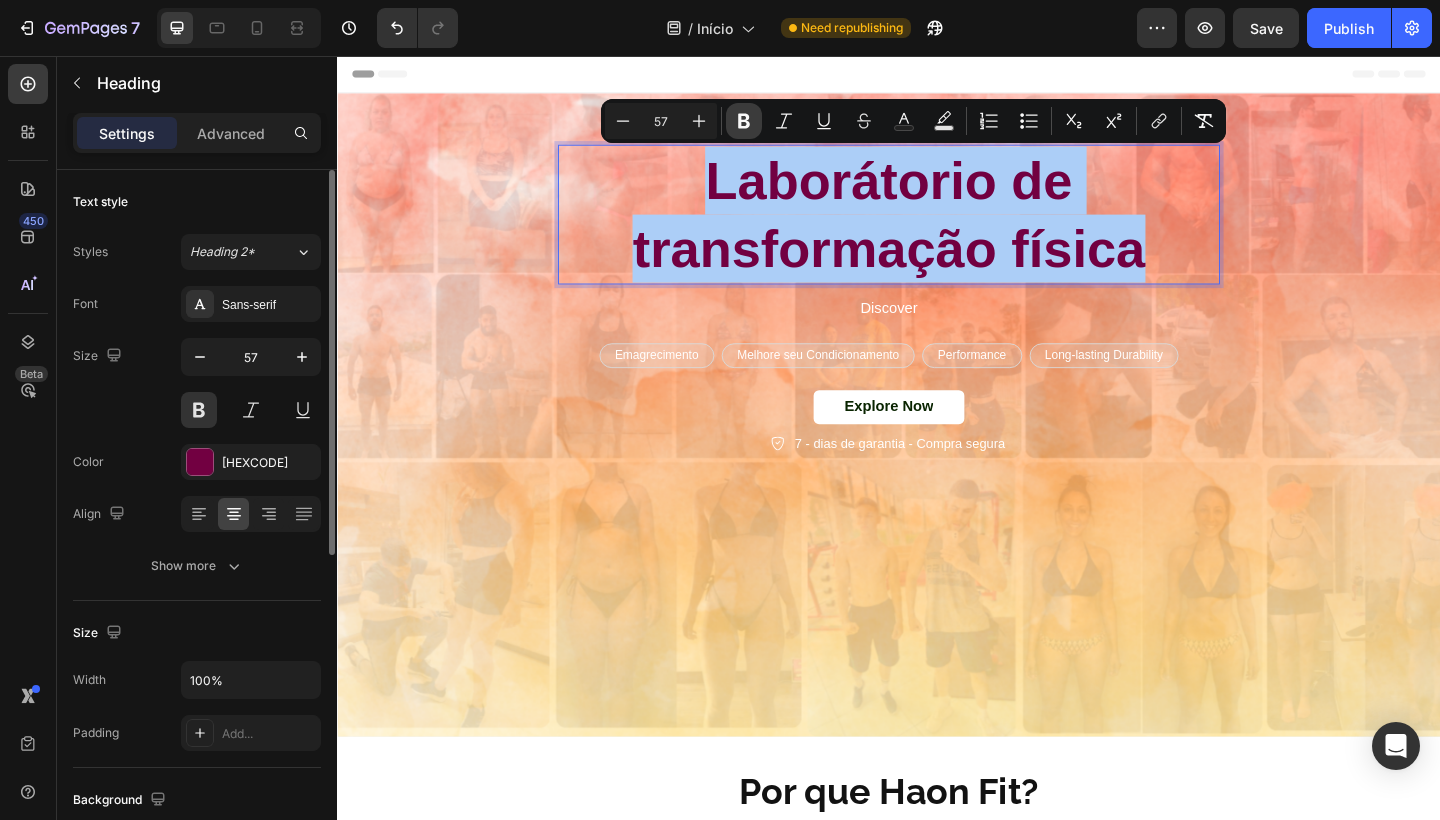 click on "Bold" at bounding box center [744, 121] 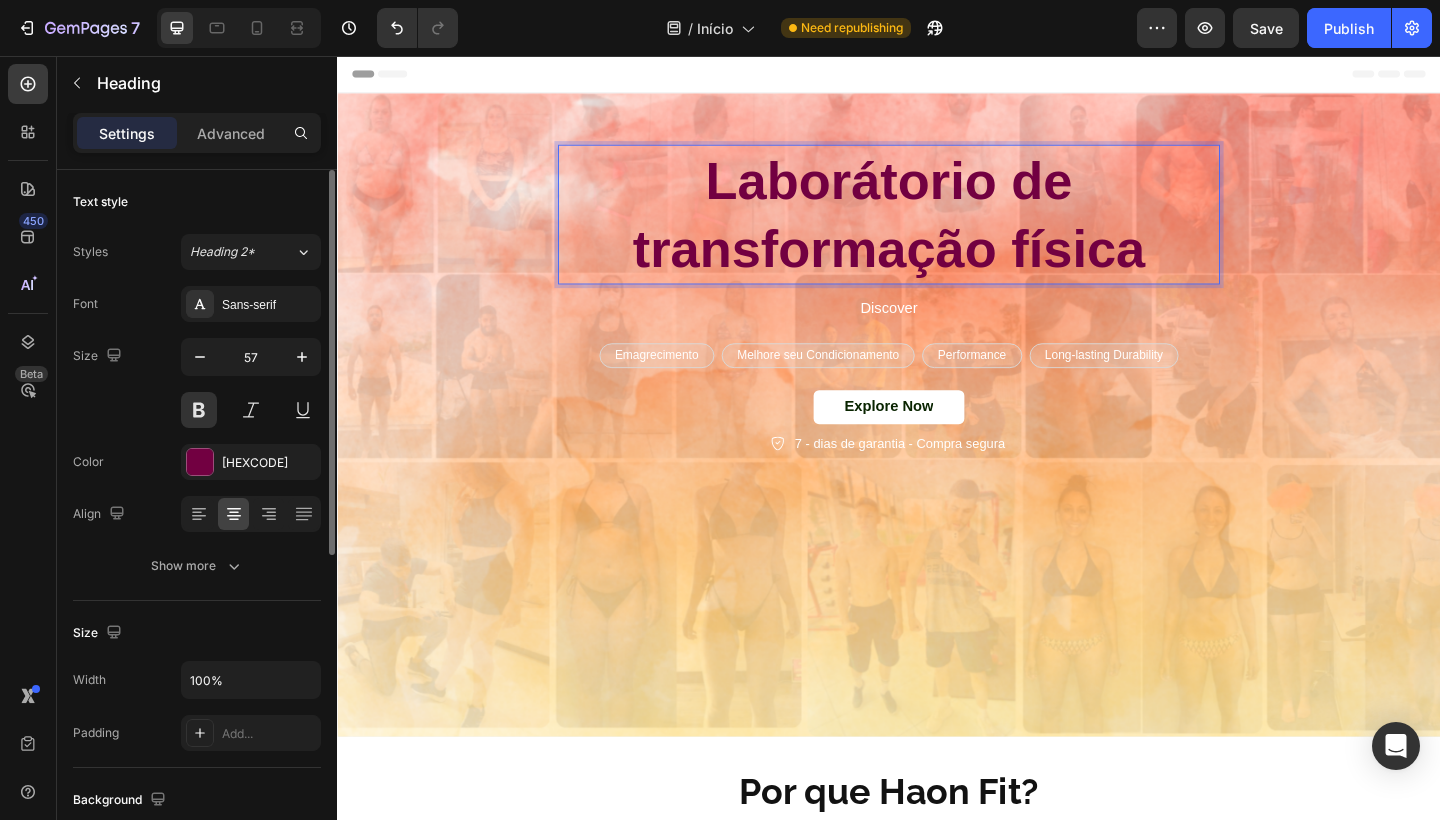 click on "Laborátorio de transformação física" at bounding box center (937, 229) 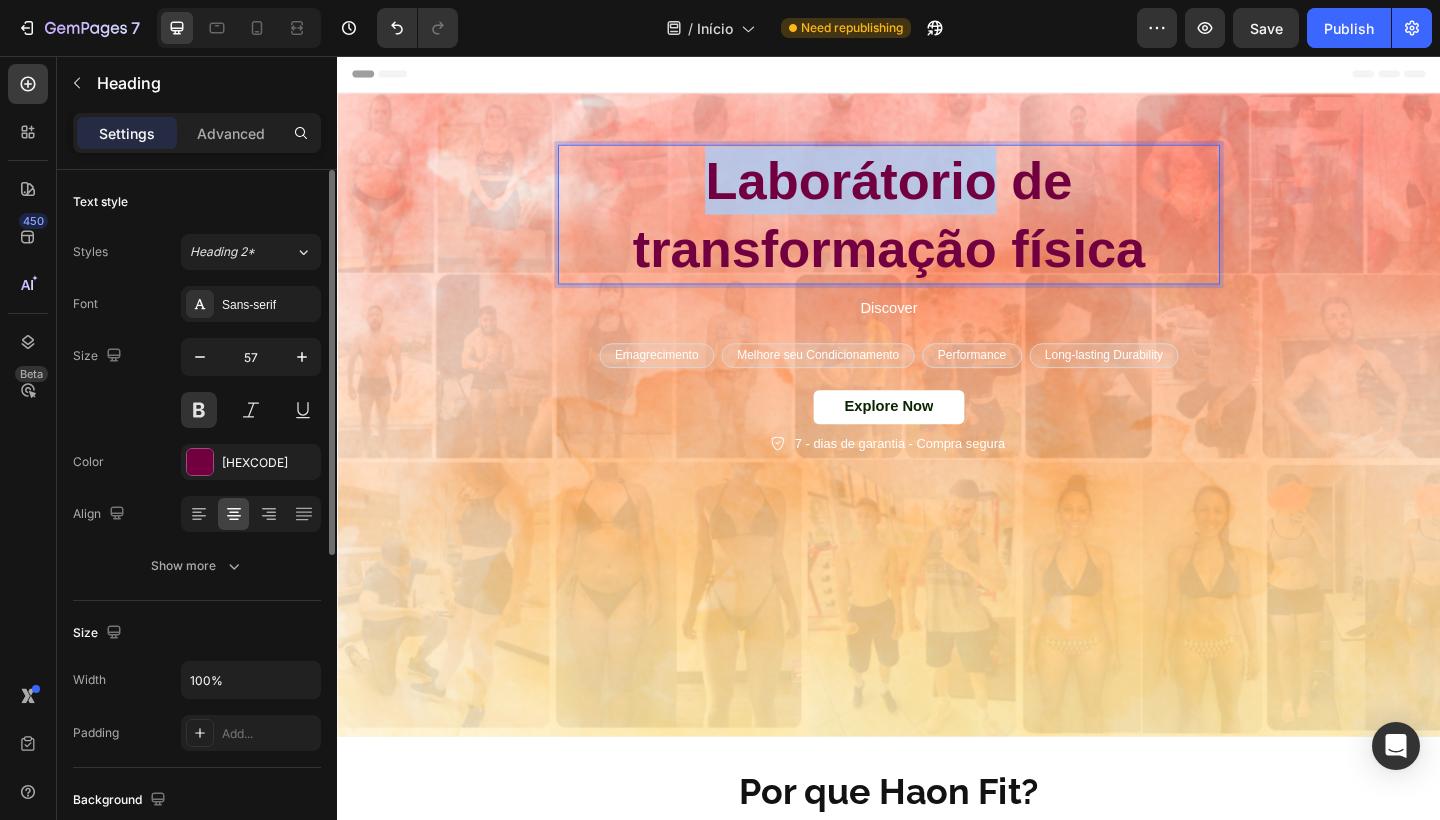click on "Laborátorio de transformação física" at bounding box center [937, 229] 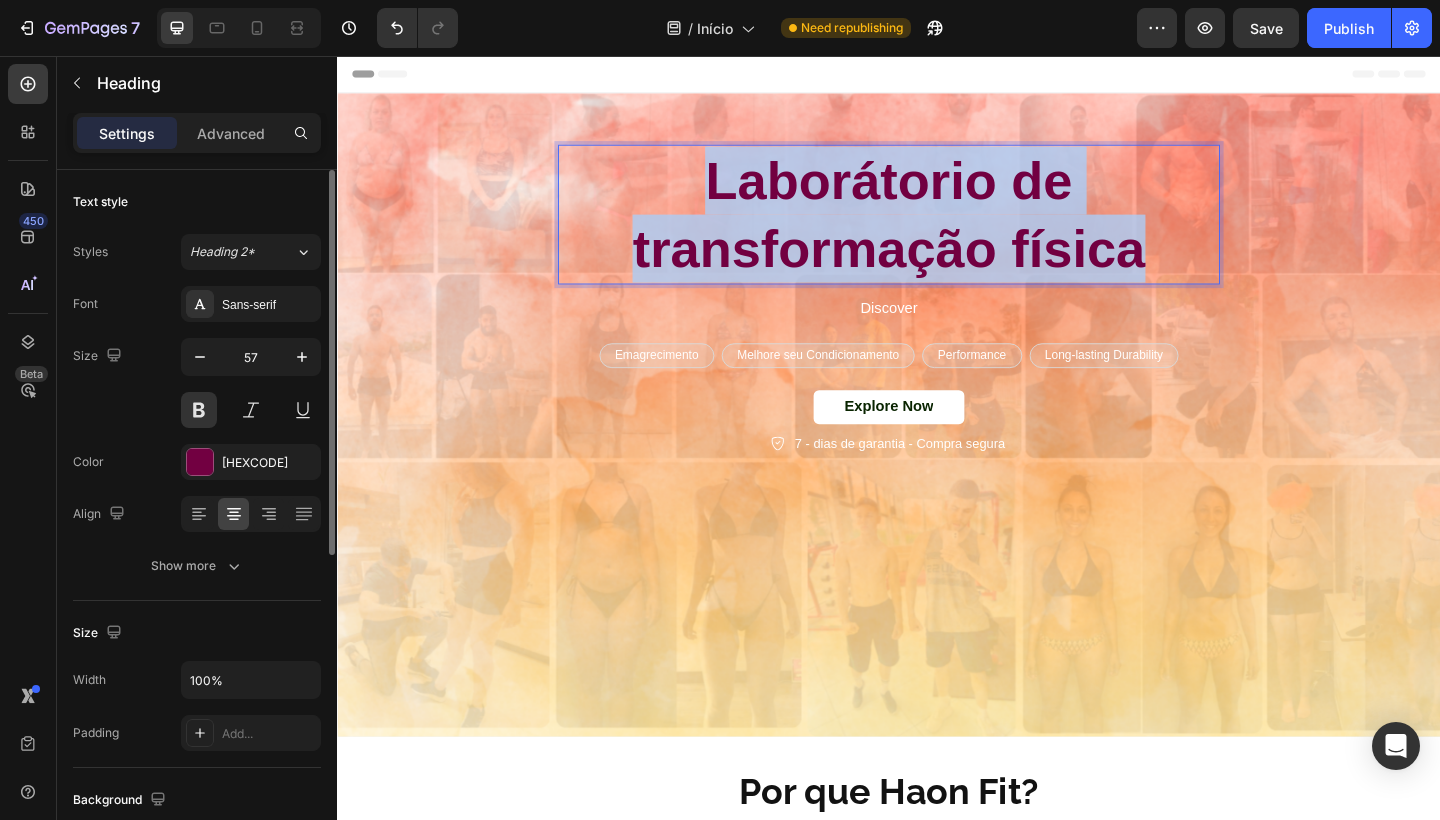 click on "Laborátorio de transformação física" at bounding box center [937, 229] 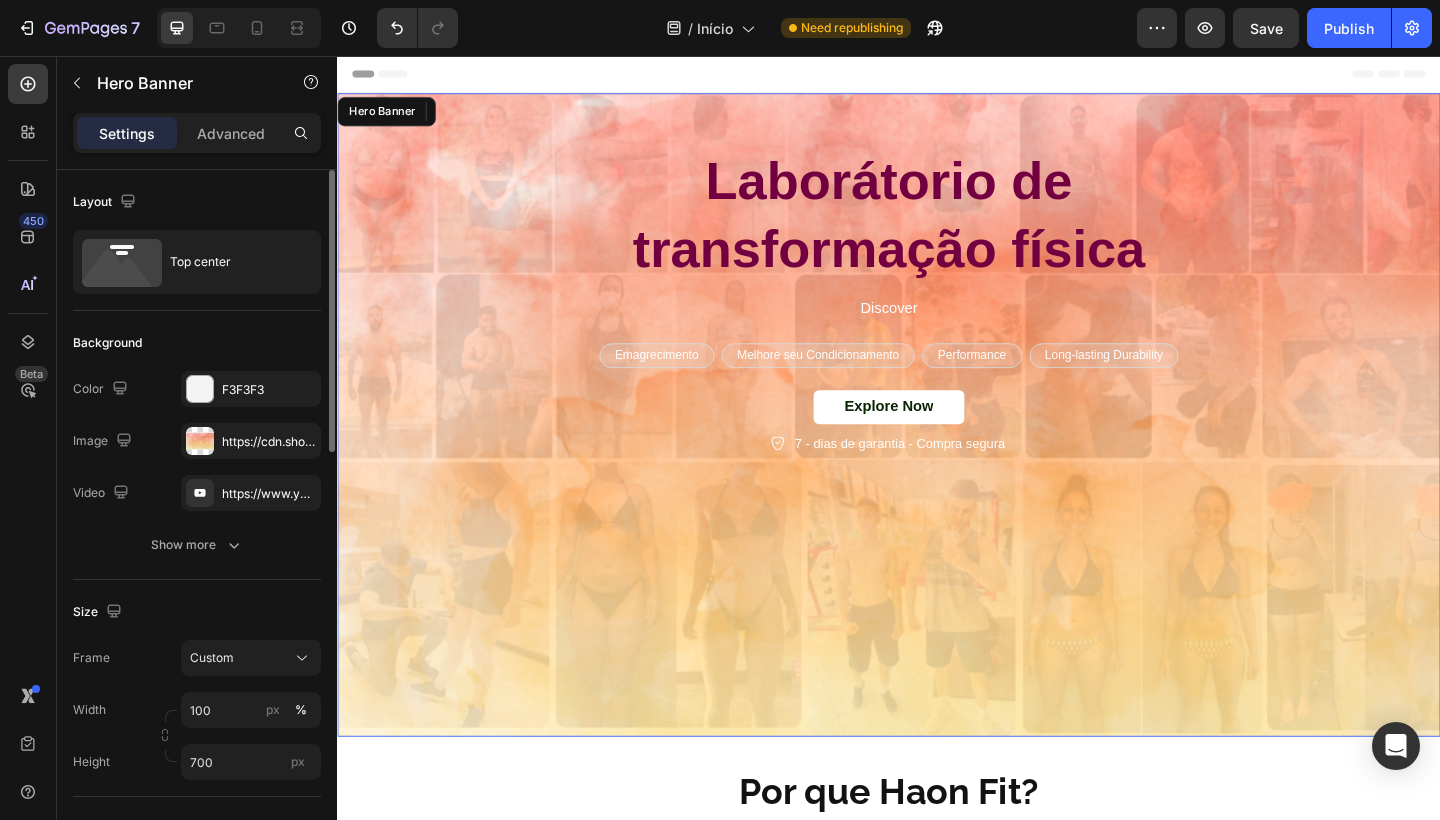 click on "Laborátorio de transformação física Heading   12 Discover  Text Block Emagrecimento Text Block Row Melhore seu Condicionamento Text Block Row Performance Text Block Row Long-lasting Durability Text Block Row Row Explore Now Button
7 - dias de garantia - Compra segura Item List Row" at bounding box center (937, 310) 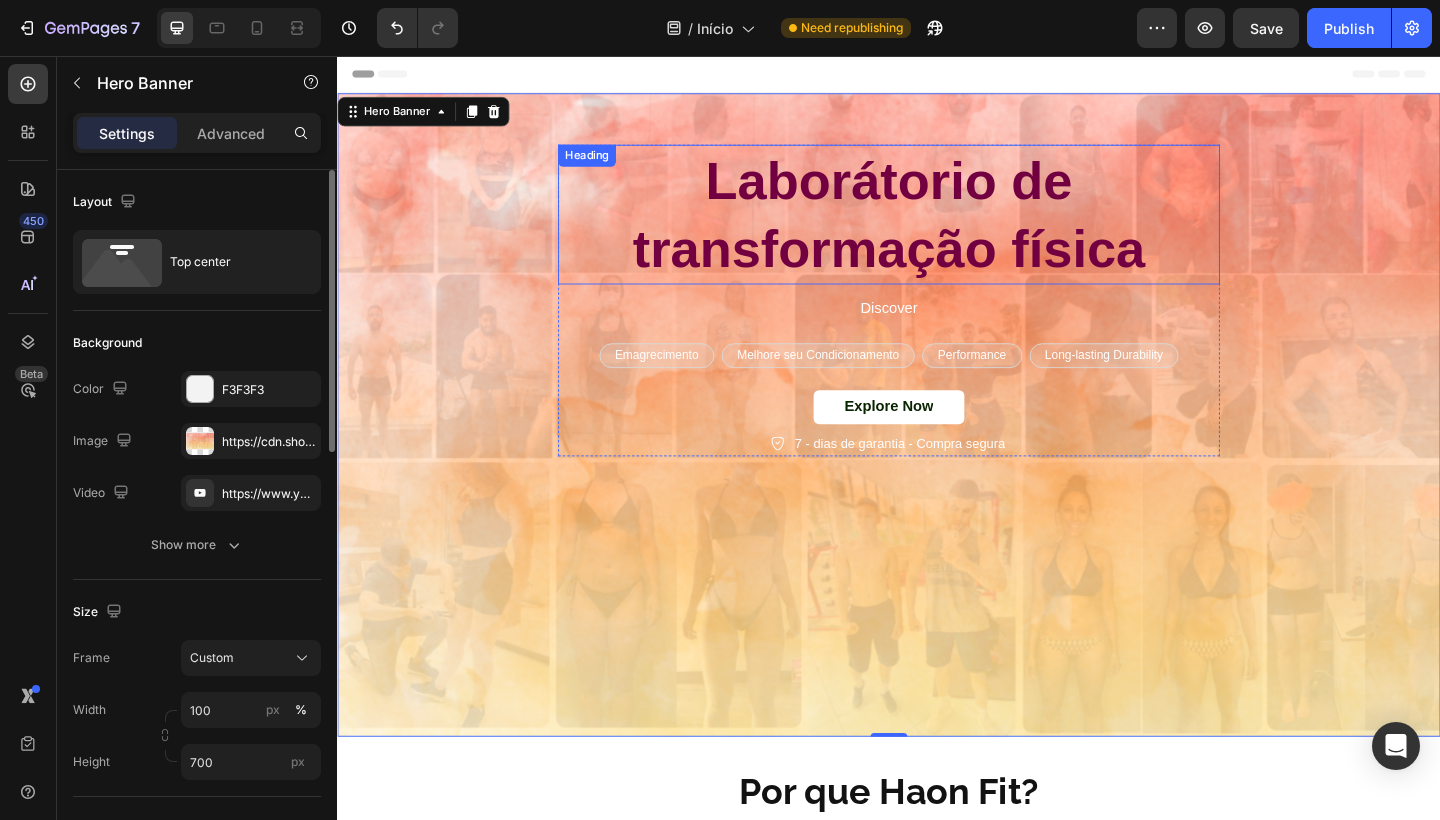 click on "Laborátorio de transformação física" at bounding box center [937, 229] 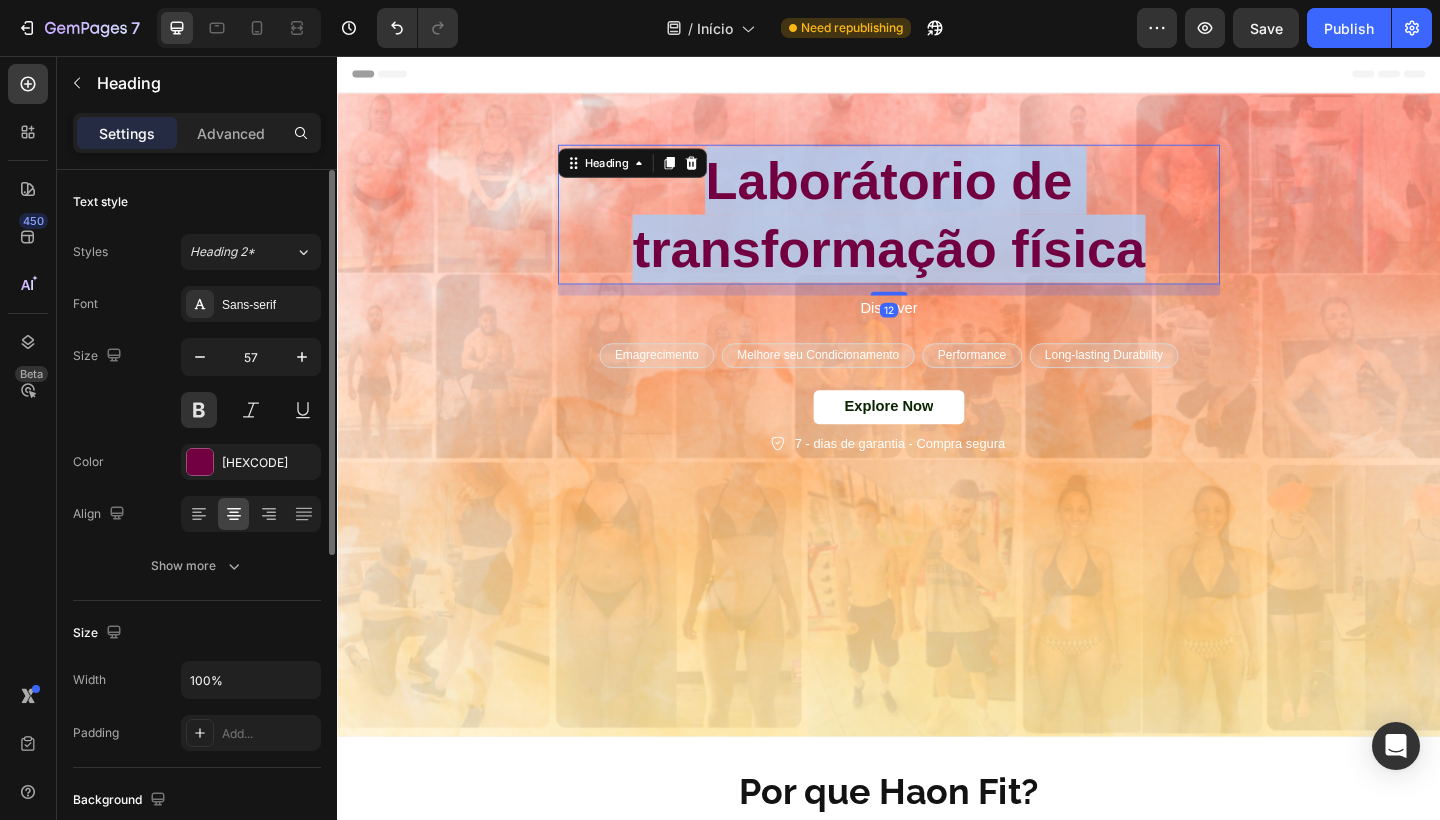 click on "Laborátorio de transformação física" at bounding box center [937, 229] 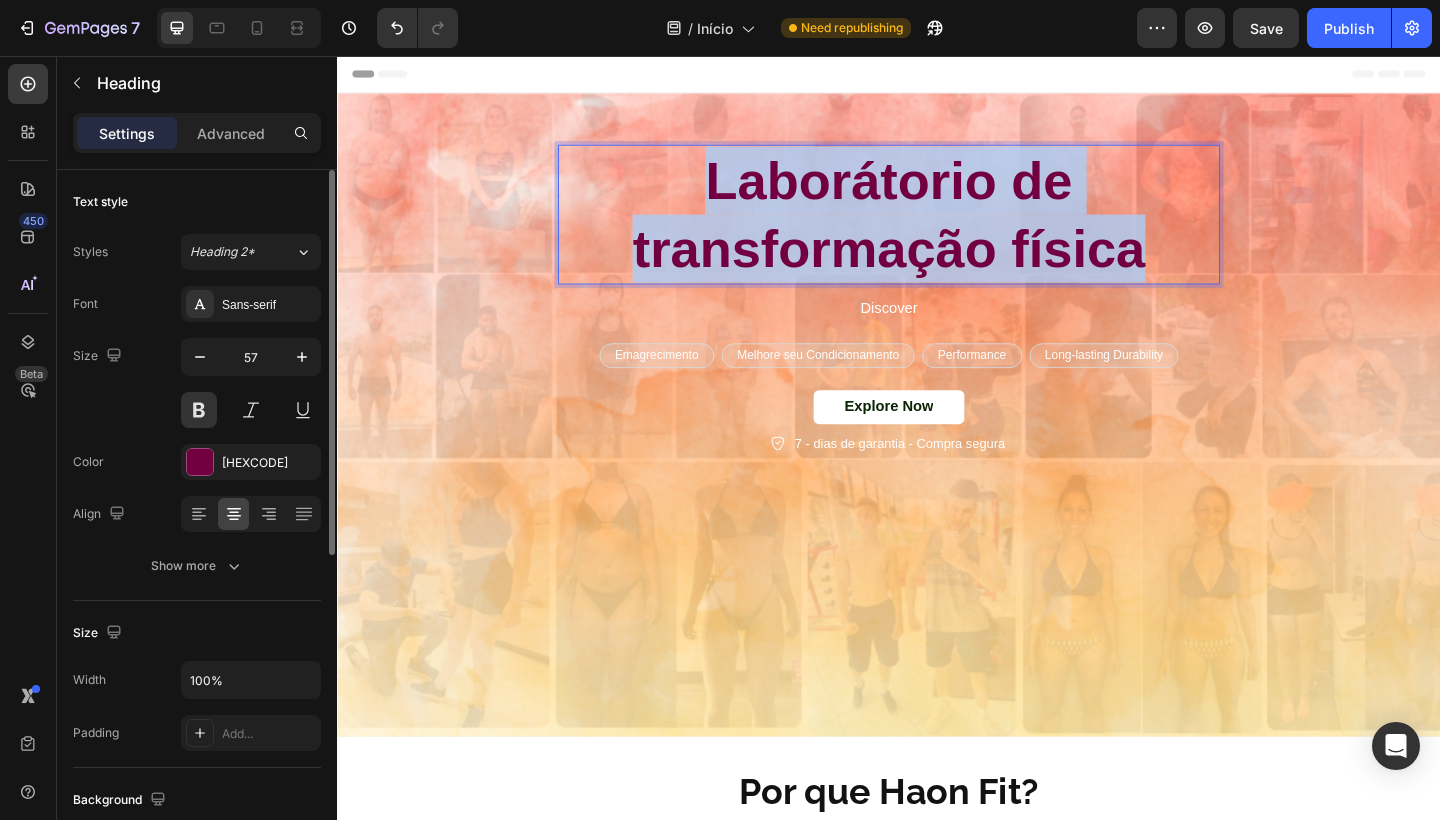 click on "Laborátorio de transformação física" at bounding box center (937, 229) 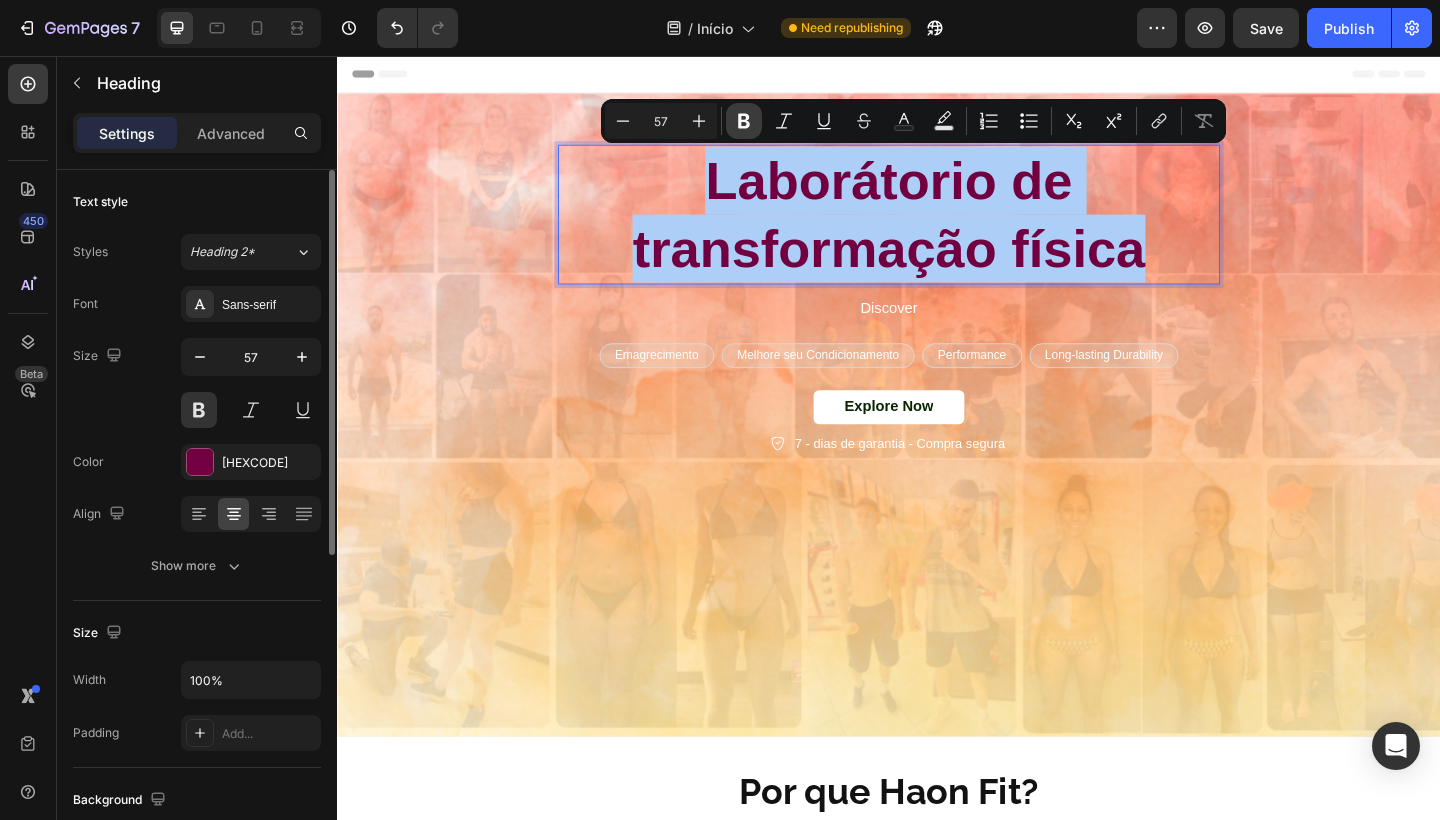 click 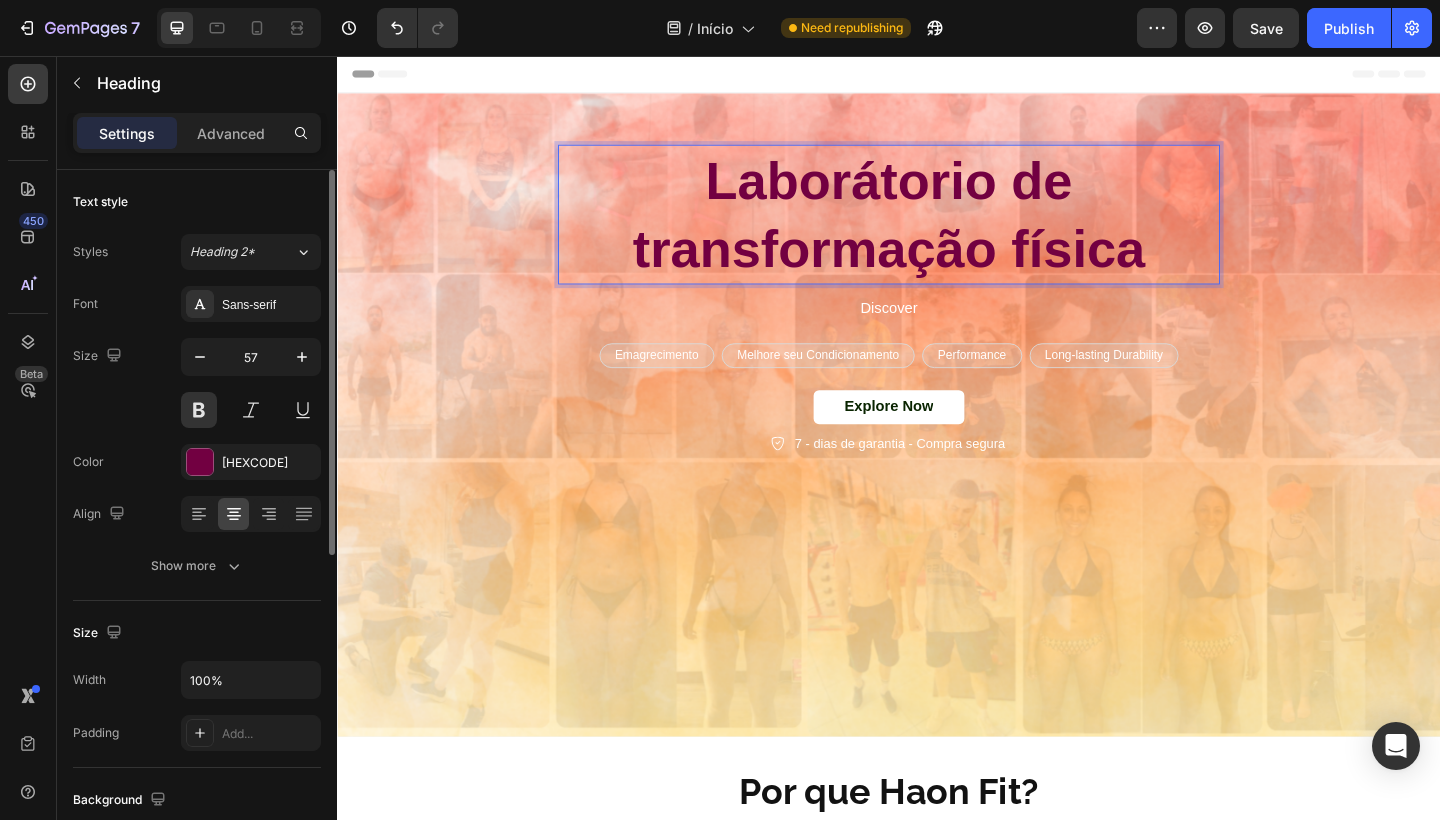 click on "Laborátorio de transformação física Heading   12 Discover  Text Block Emagrecimento Text Block Row Melhore seu Condicionamento Text Block Row Performance Text Block Row Long-lasting Durability Text Block Row Row Explore Now Button
7 - dias de garantia - Compra segura Item List Row" at bounding box center [937, 310] 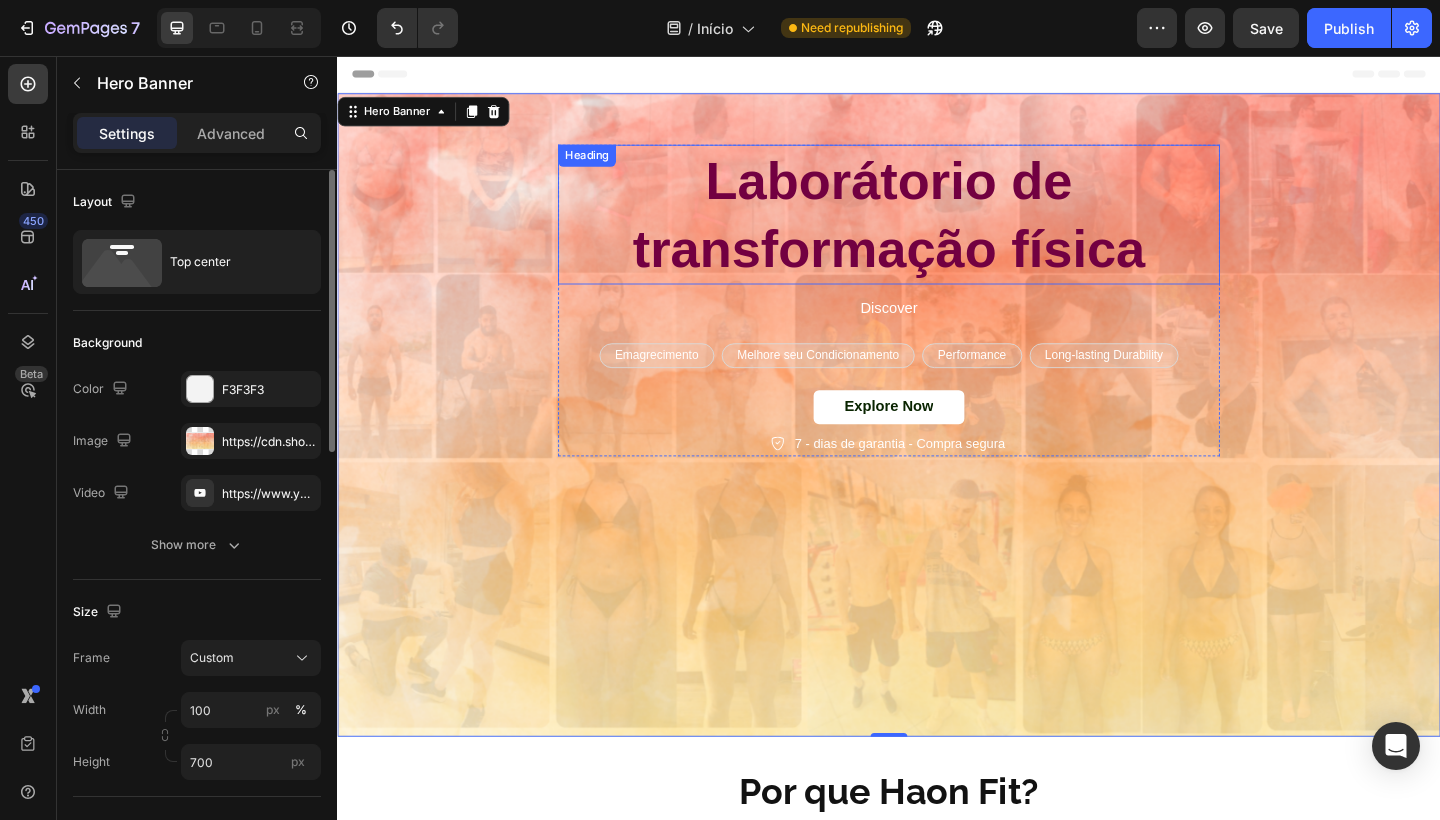 click on "Laborátorio de transformação física" at bounding box center (937, 229) 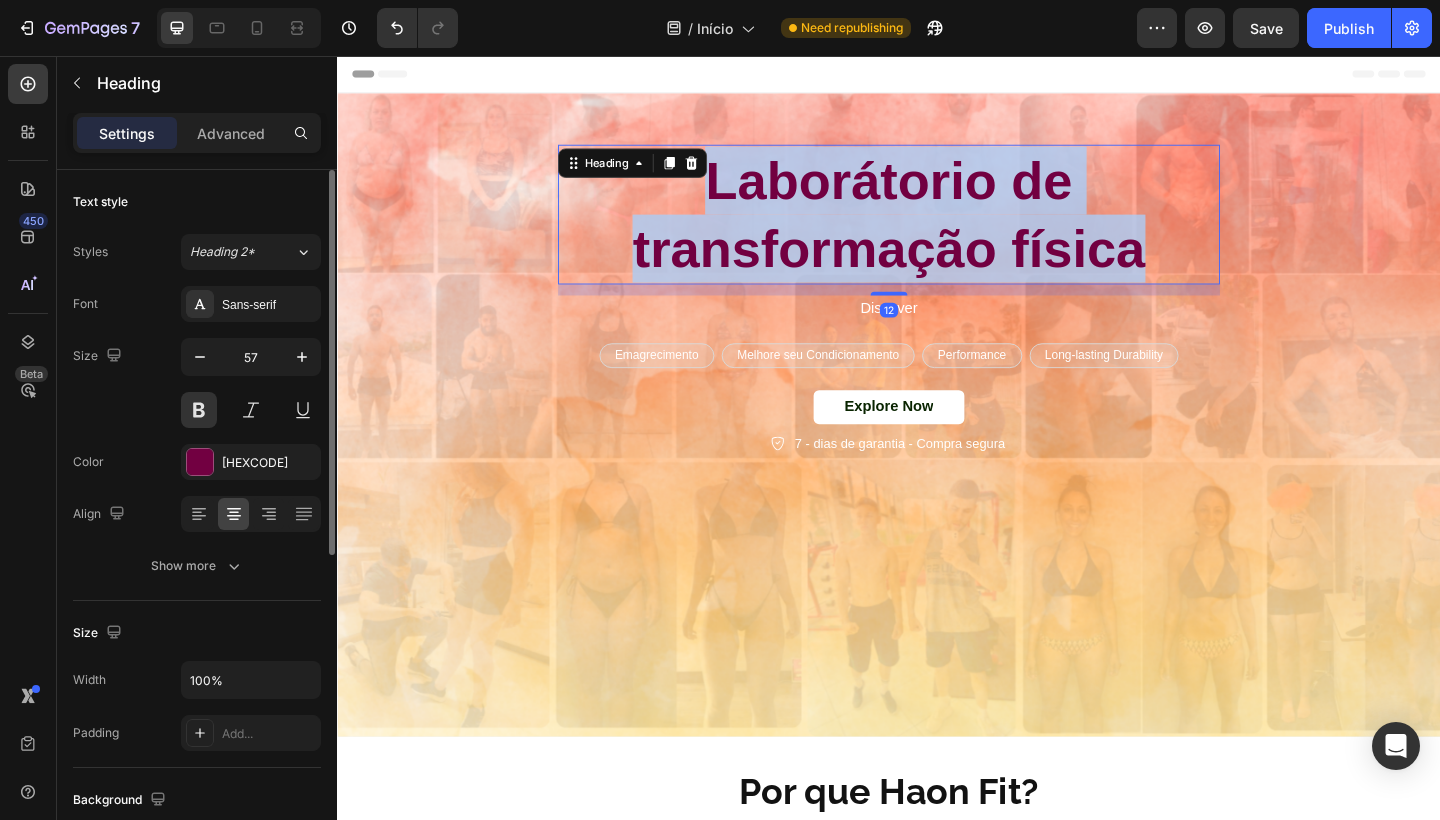 click on "Laborátorio de transformação física" at bounding box center (937, 229) 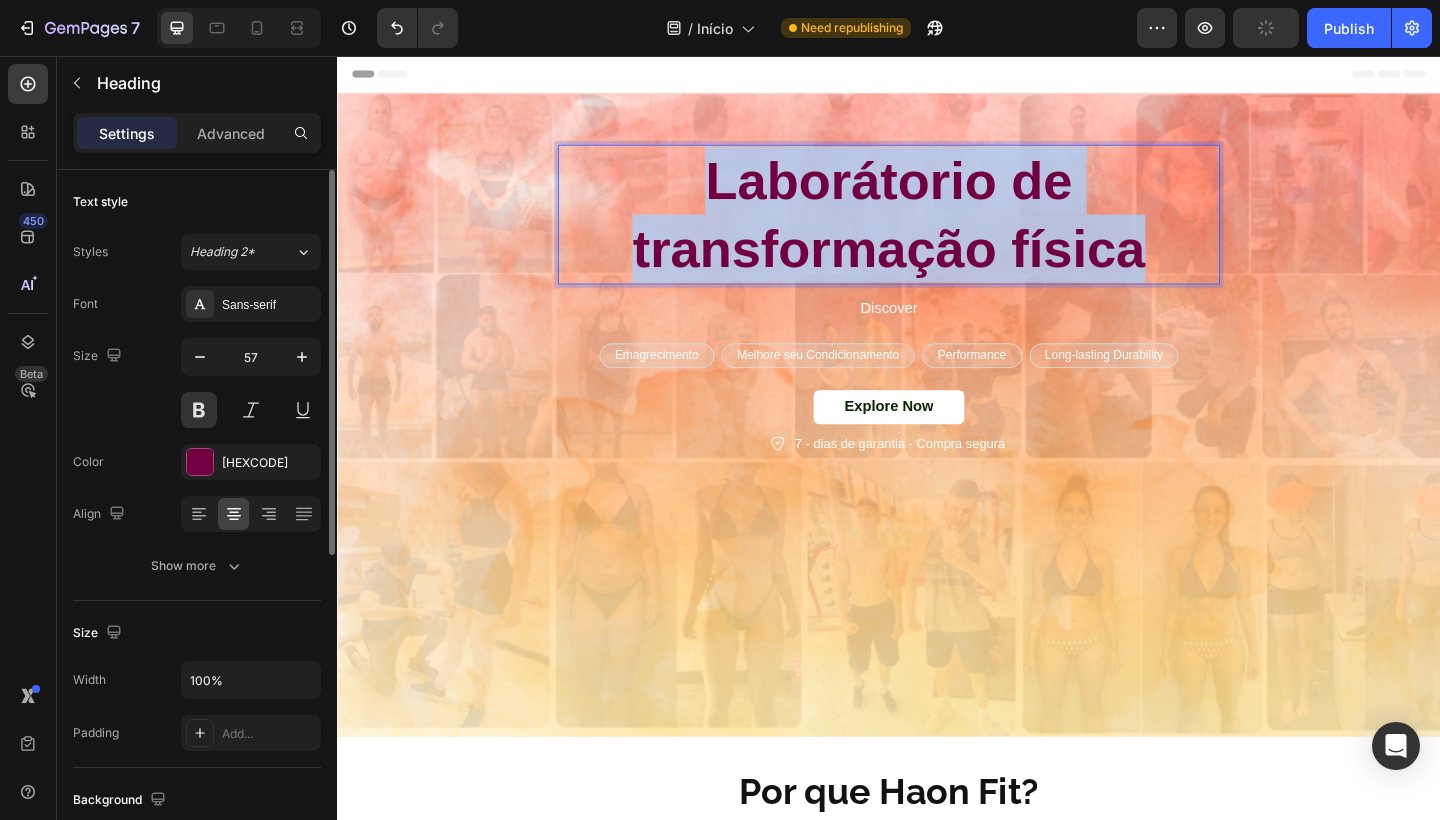 click on "Laborátorio de transformação física" at bounding box center [937, 229] 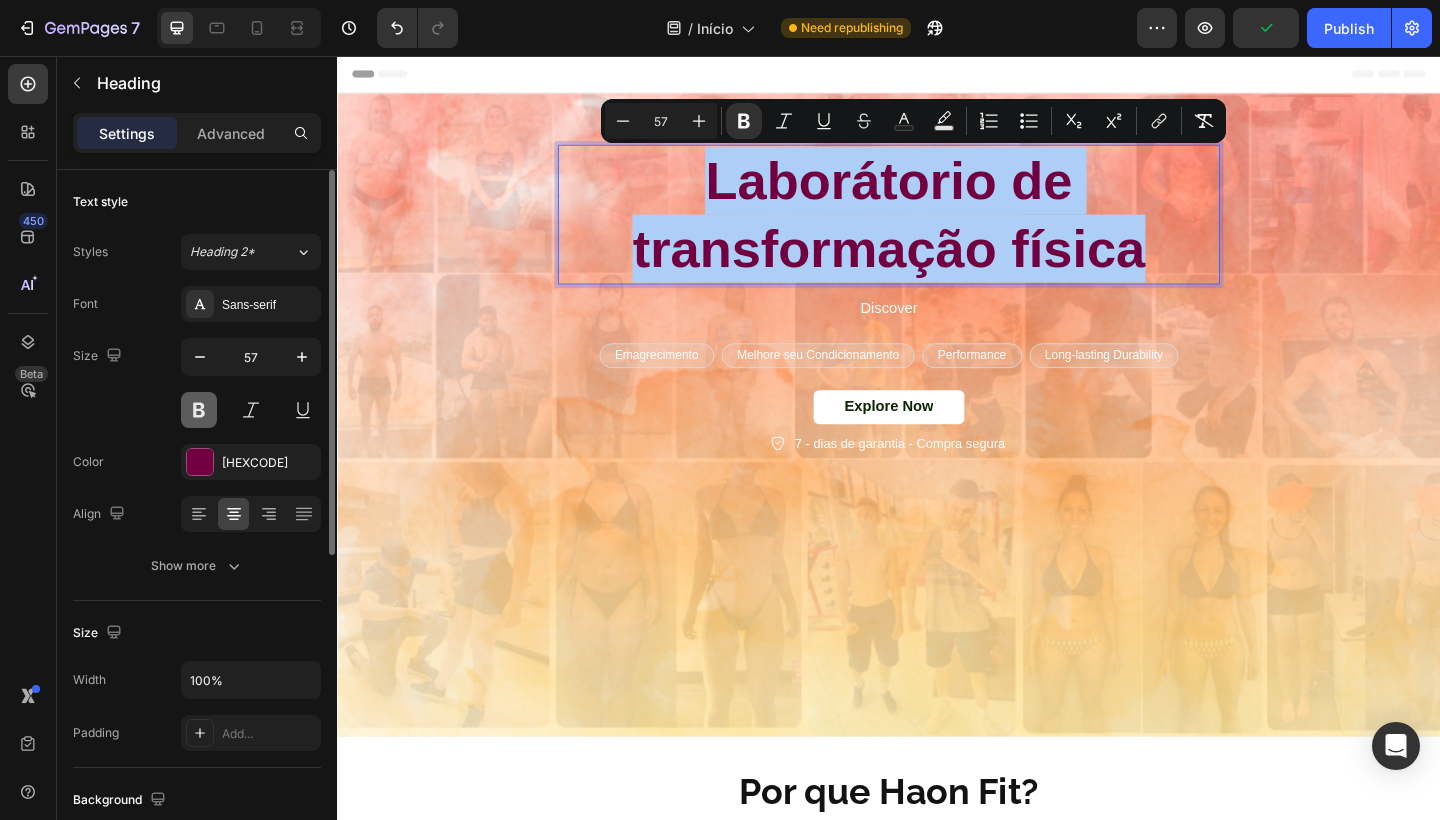 click at bounding box center (199, 410) 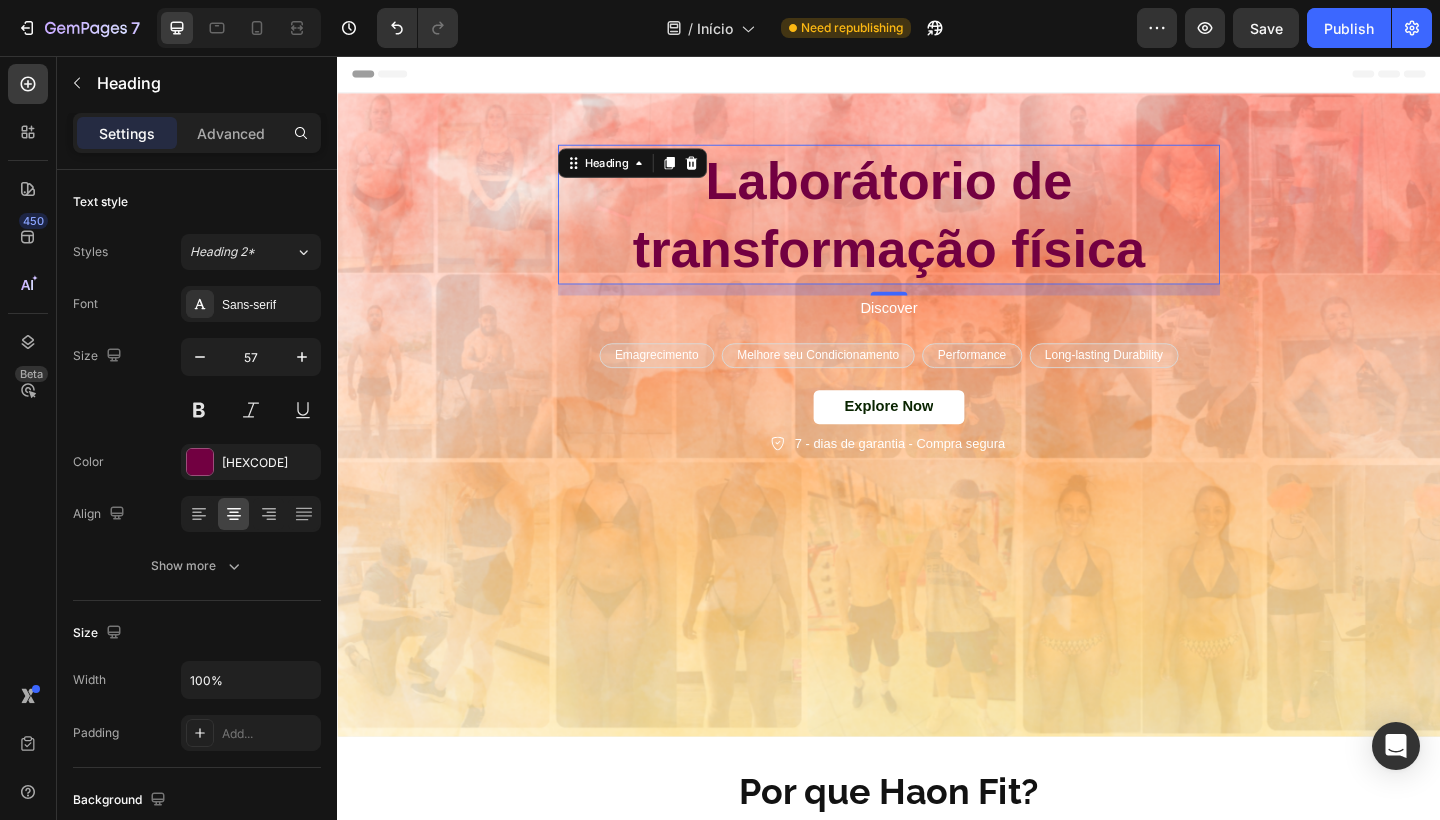drag, startPoint x: 1043, startPoint y: 265, endPoint x: 738, endPoint y: 222, distance: 308.01624 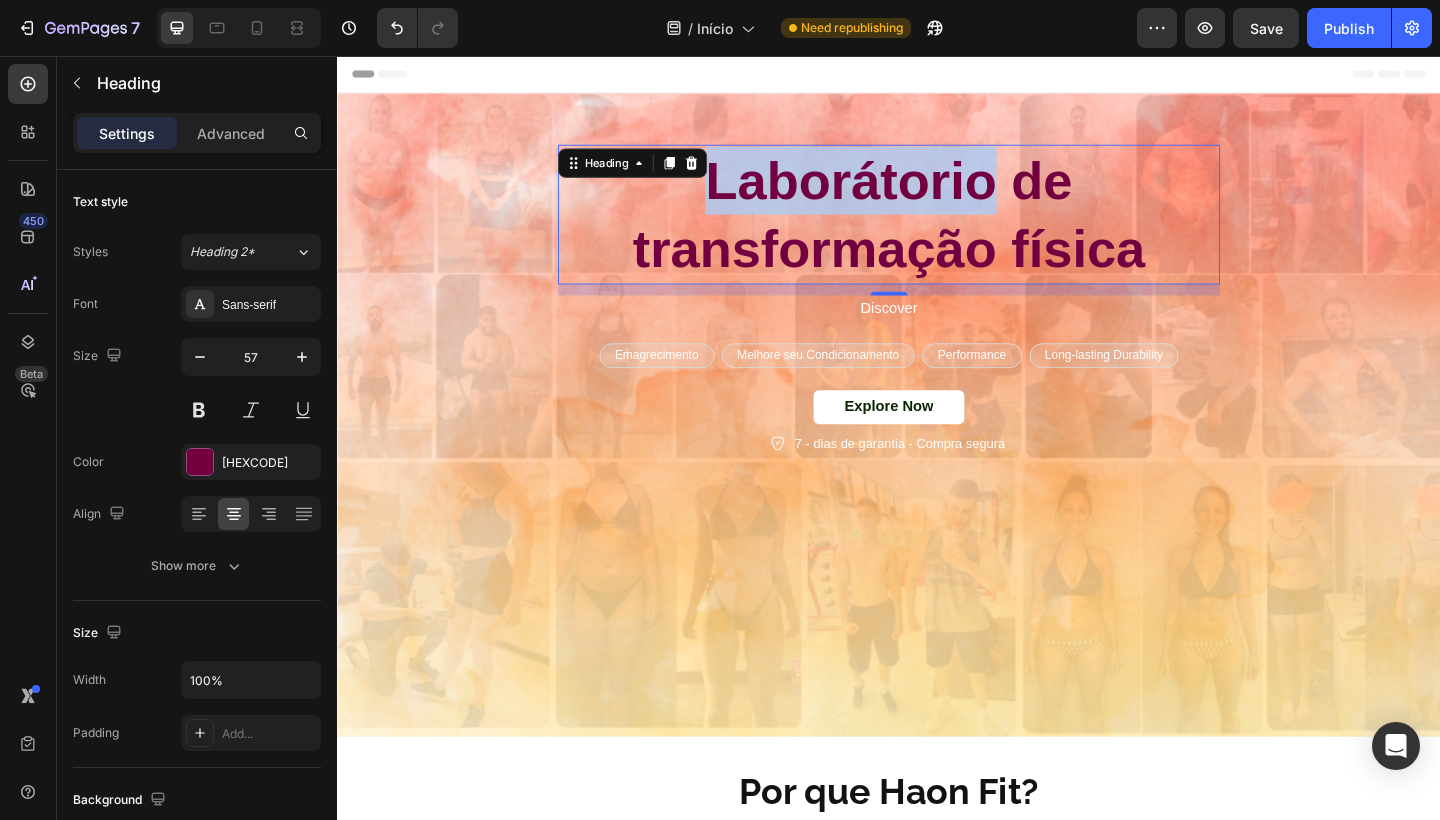 click on "Laborátorio de transformação física" at bounding box center (937, 229) 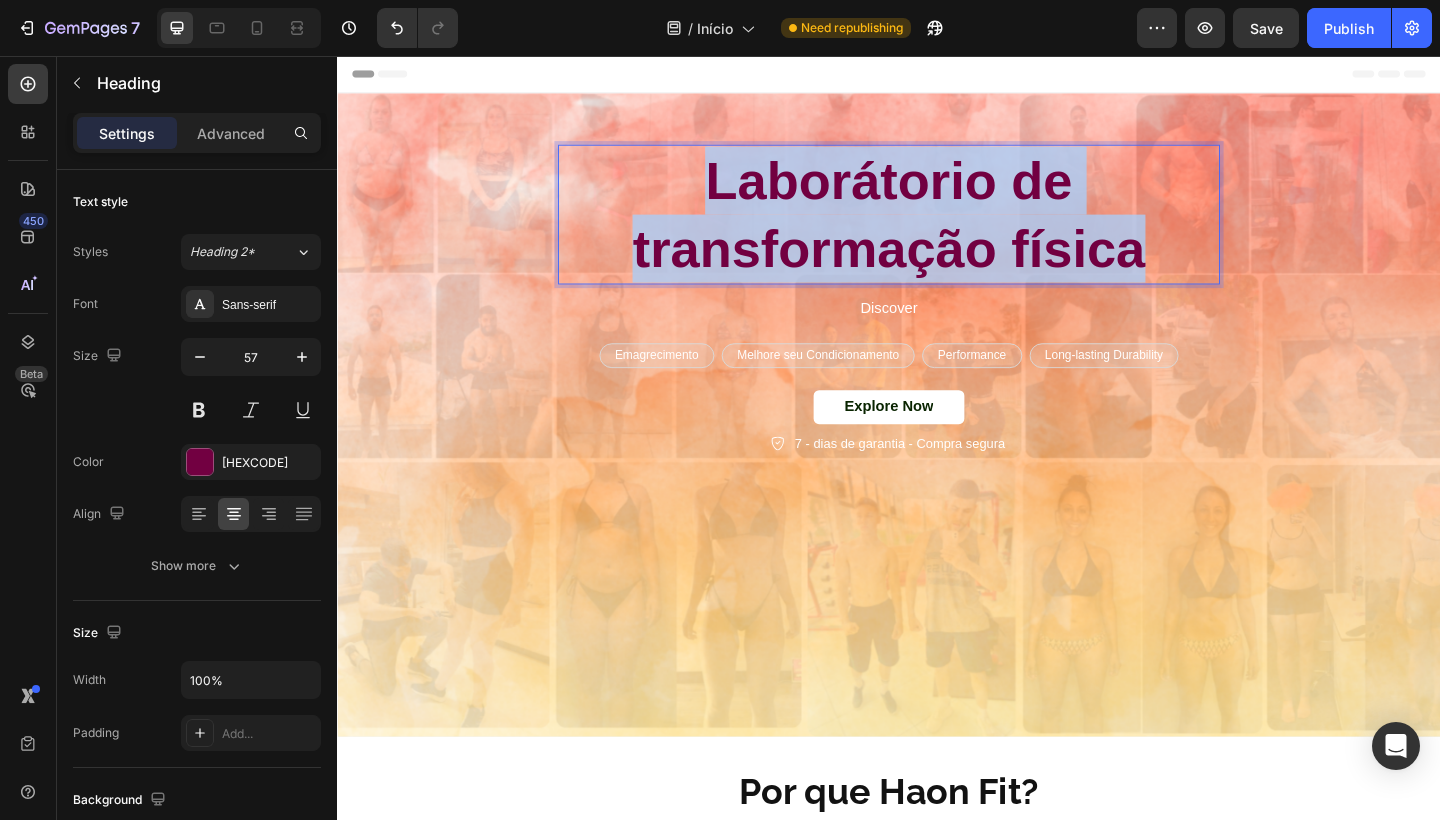 click on "Laborátorio de transformação física" at bounding box center [937, 229] 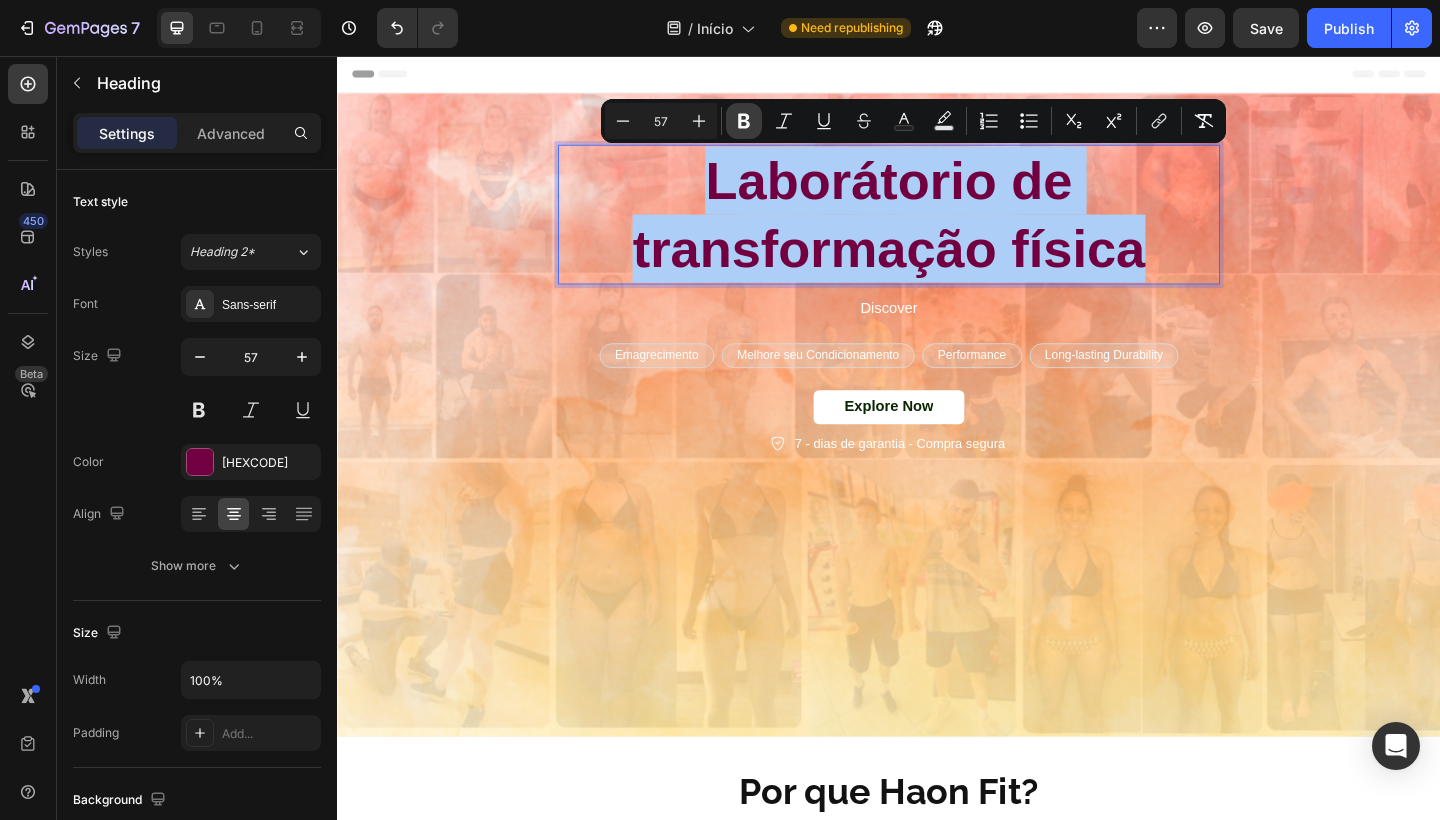 click 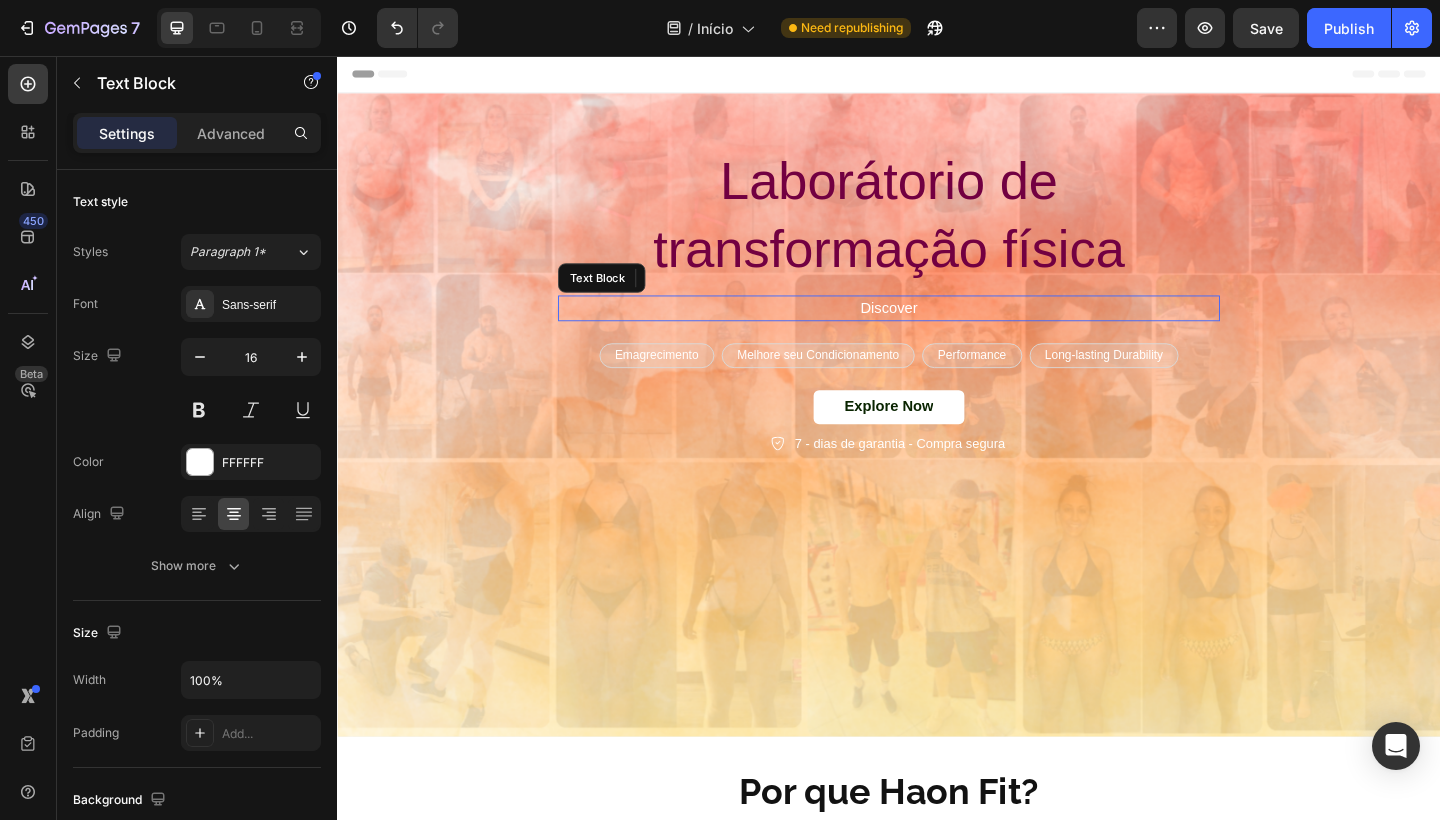 click on "Discover" at bounding box center [937, 331] 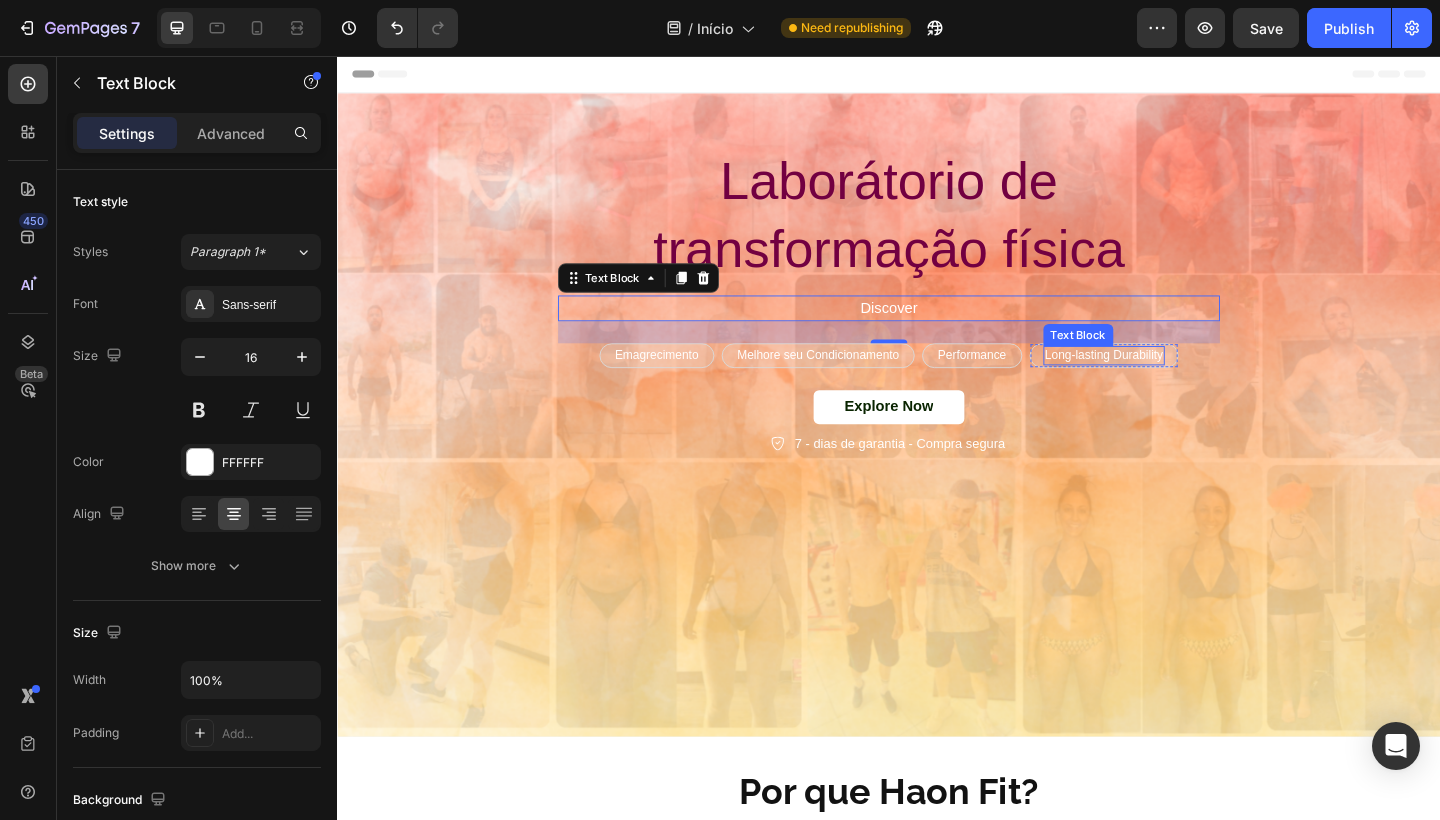 click on "Long-lasting Durability" at bounding box center [1171, 382] 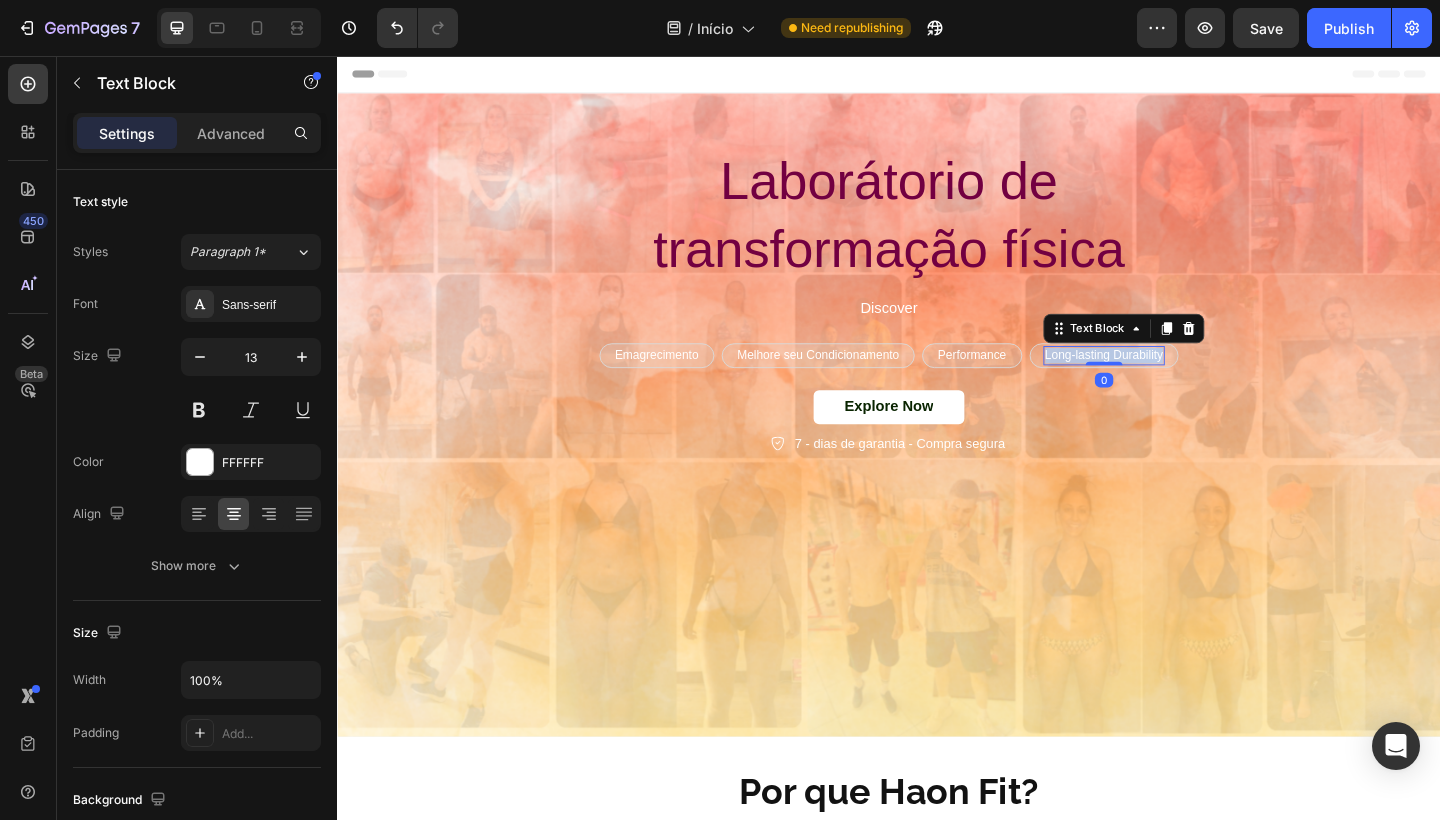 click on "Long-lasting Durability" at bounding box center [1171, 382] 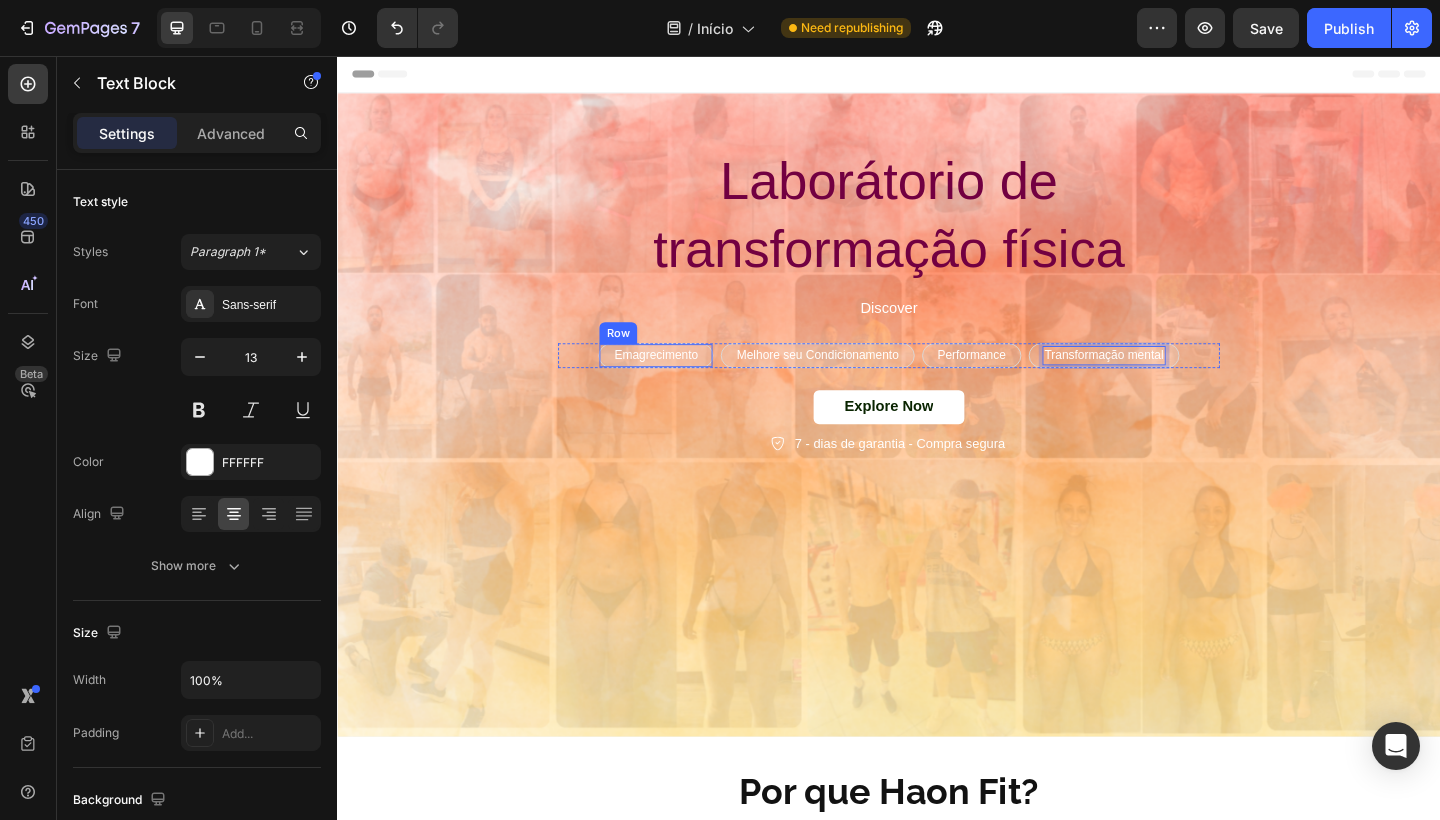 click on "Emagrecimento Text Block Row" at bounding box center (683, 382) 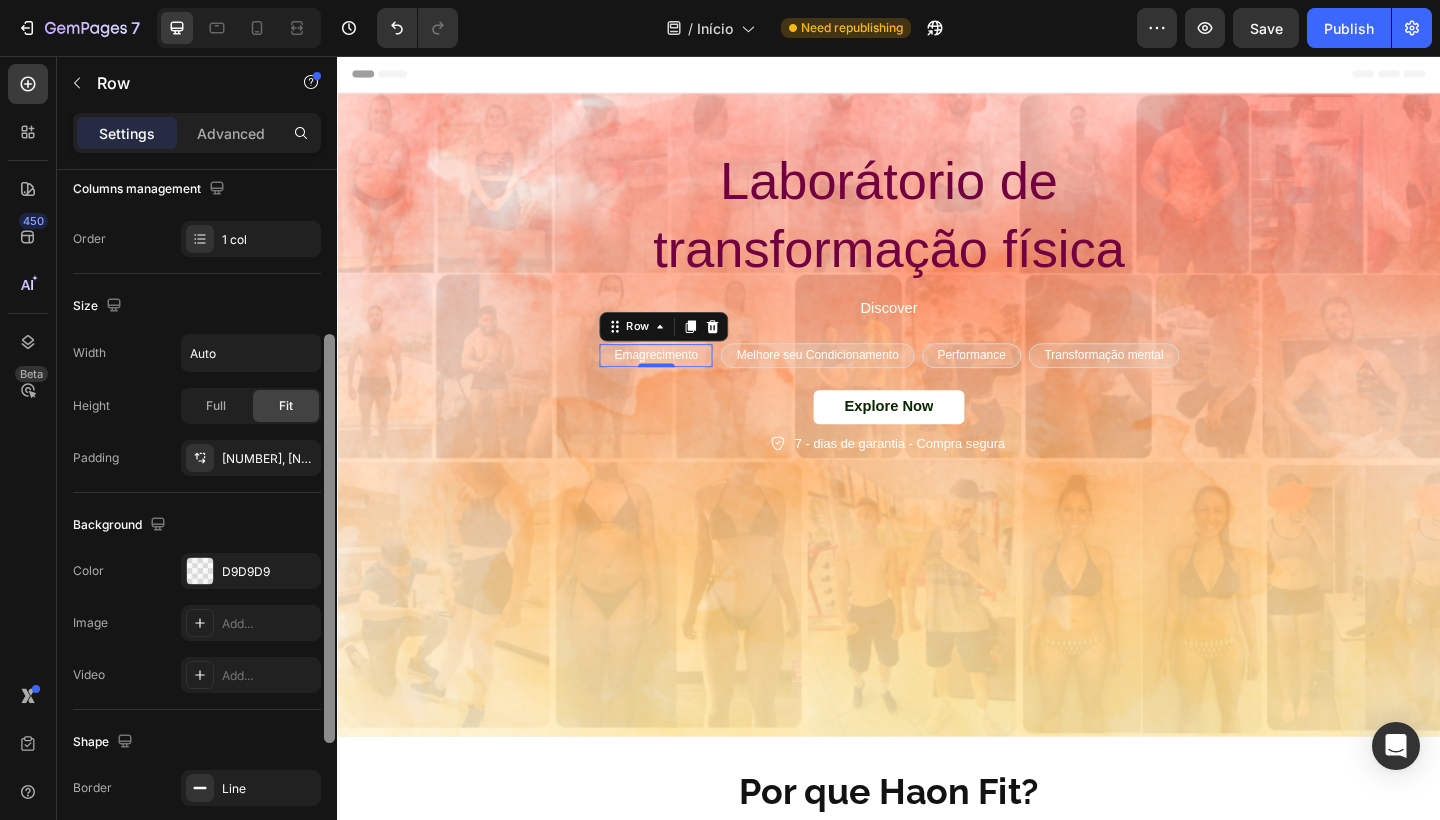scroll, scrollTop: 339, scrollLeft: 0, axis: vertical 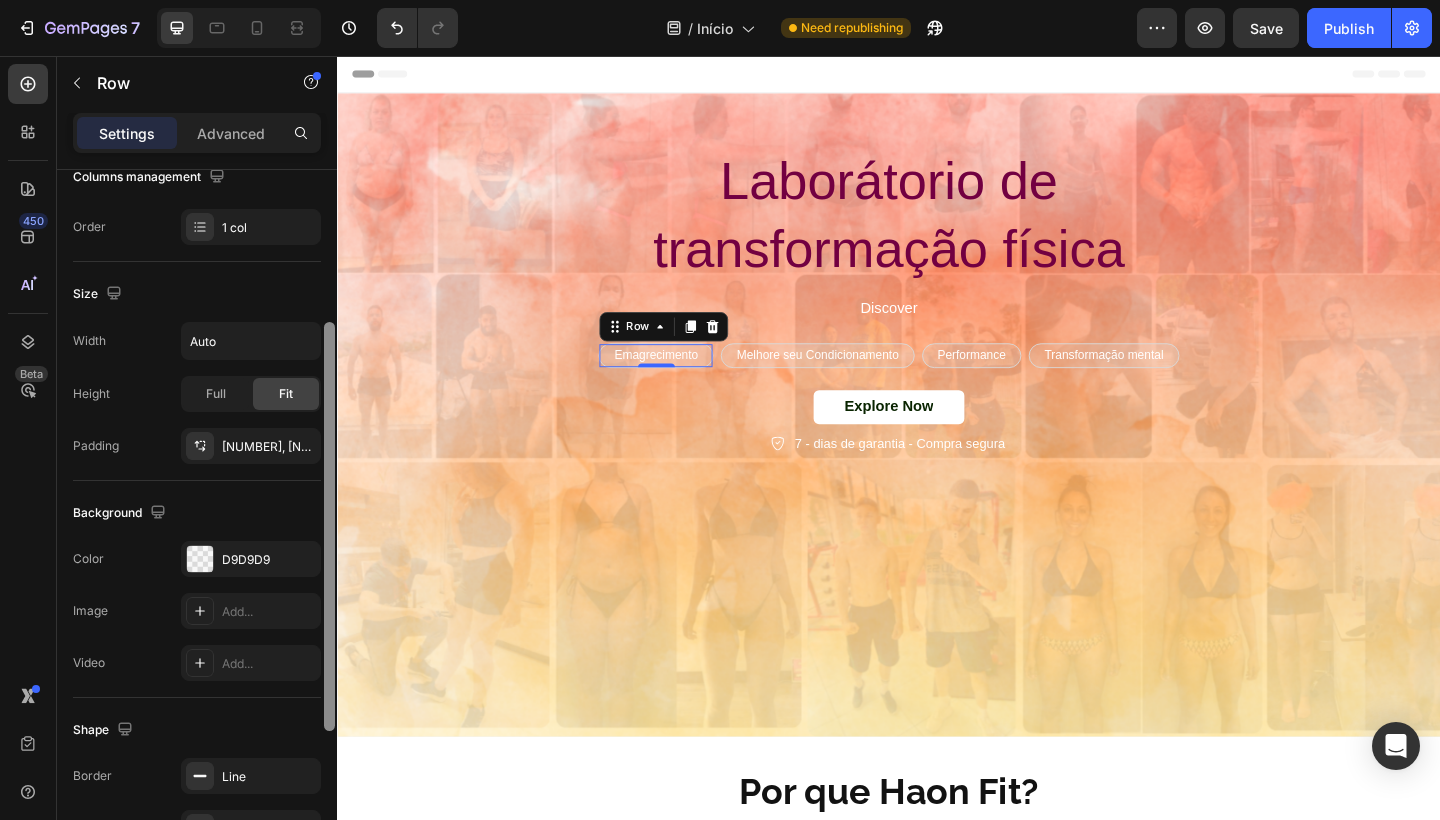drag, startPoint x: 332, startPoint y: 487, endPoint x: 319, endPoint y: 684, distance: 197.42847 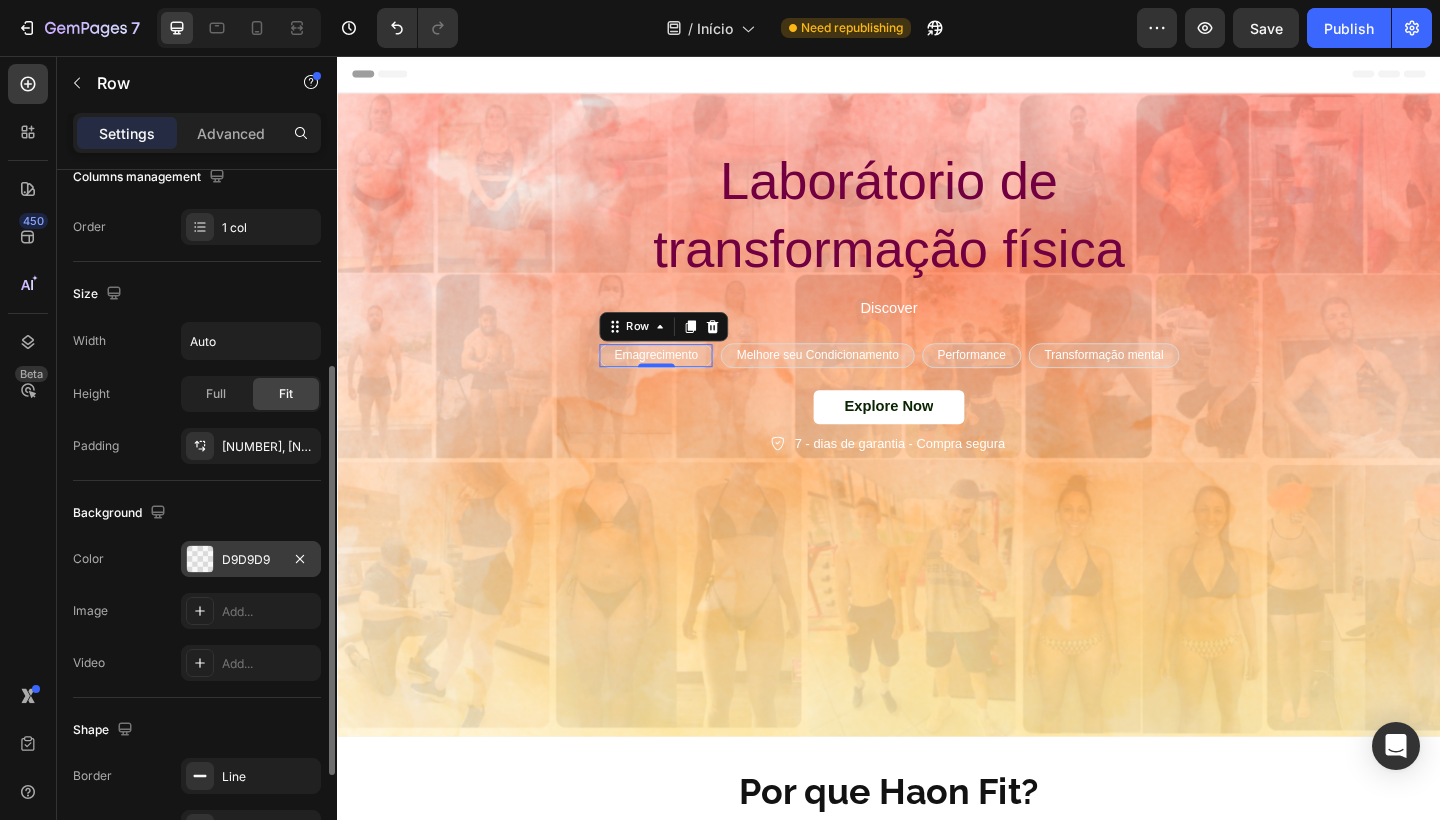 click on "D9D9D9" at bounding box center [251, 559] 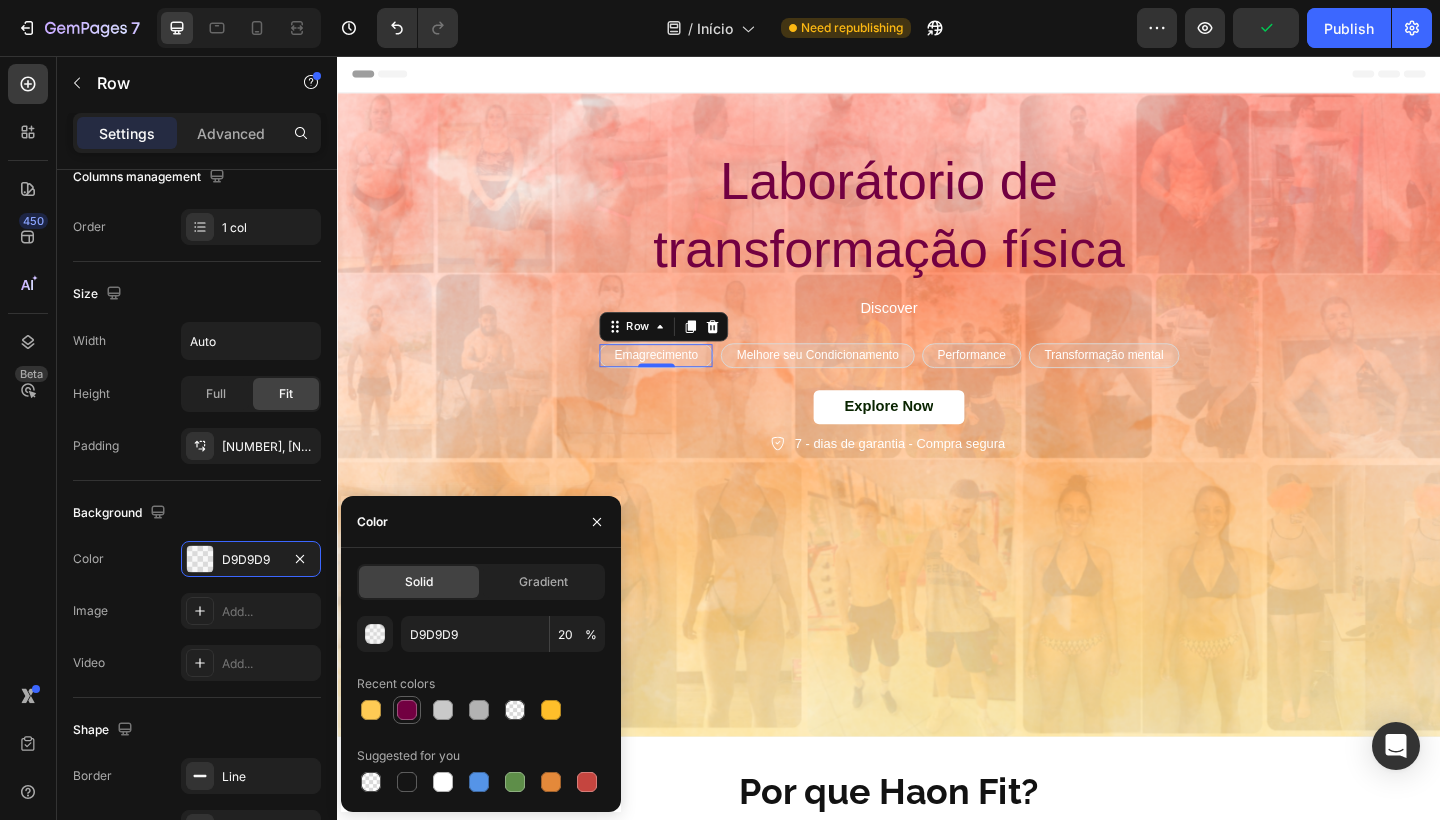 click at bounding box center (407, 710) 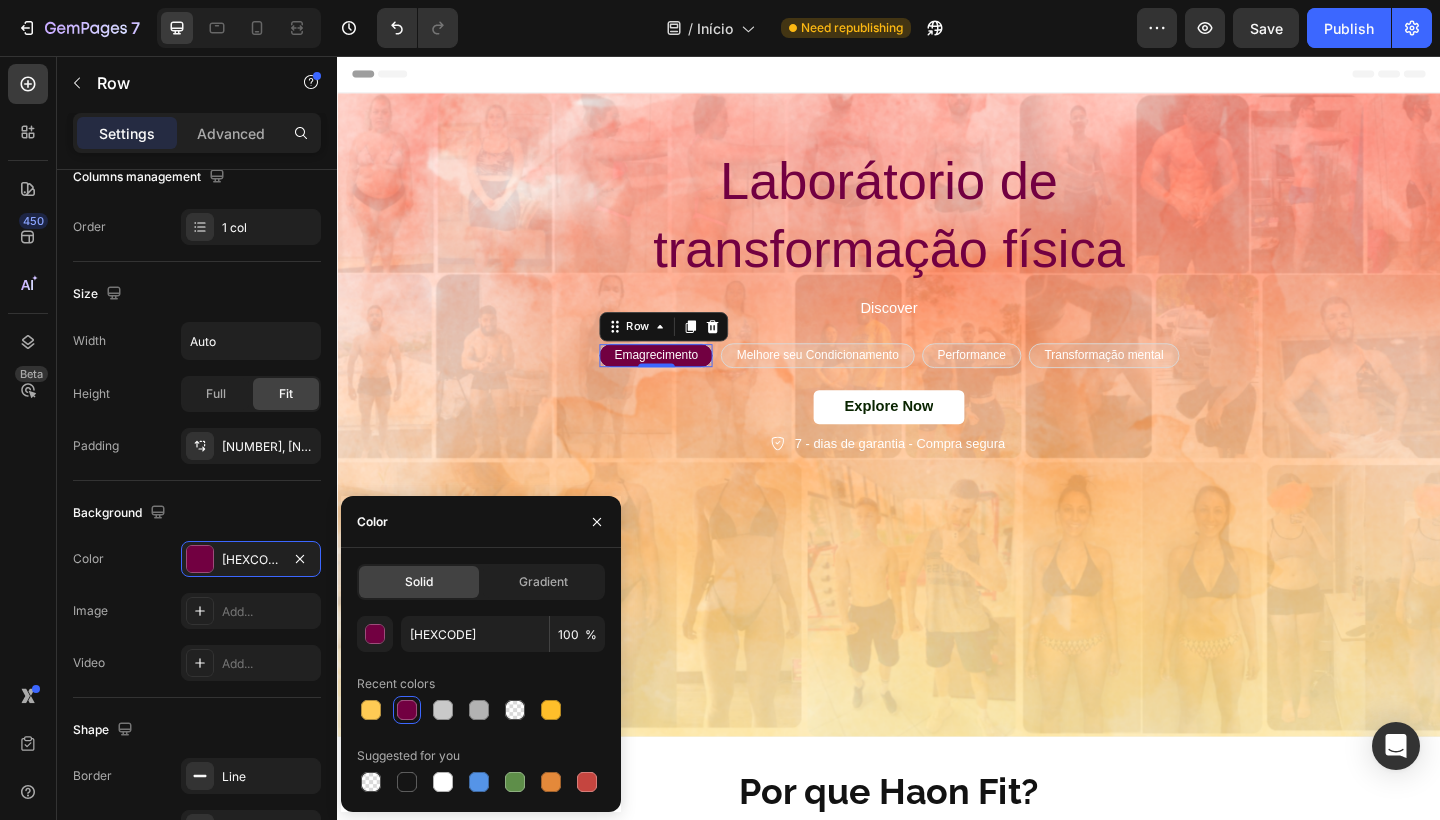 type on "D9D9D9" 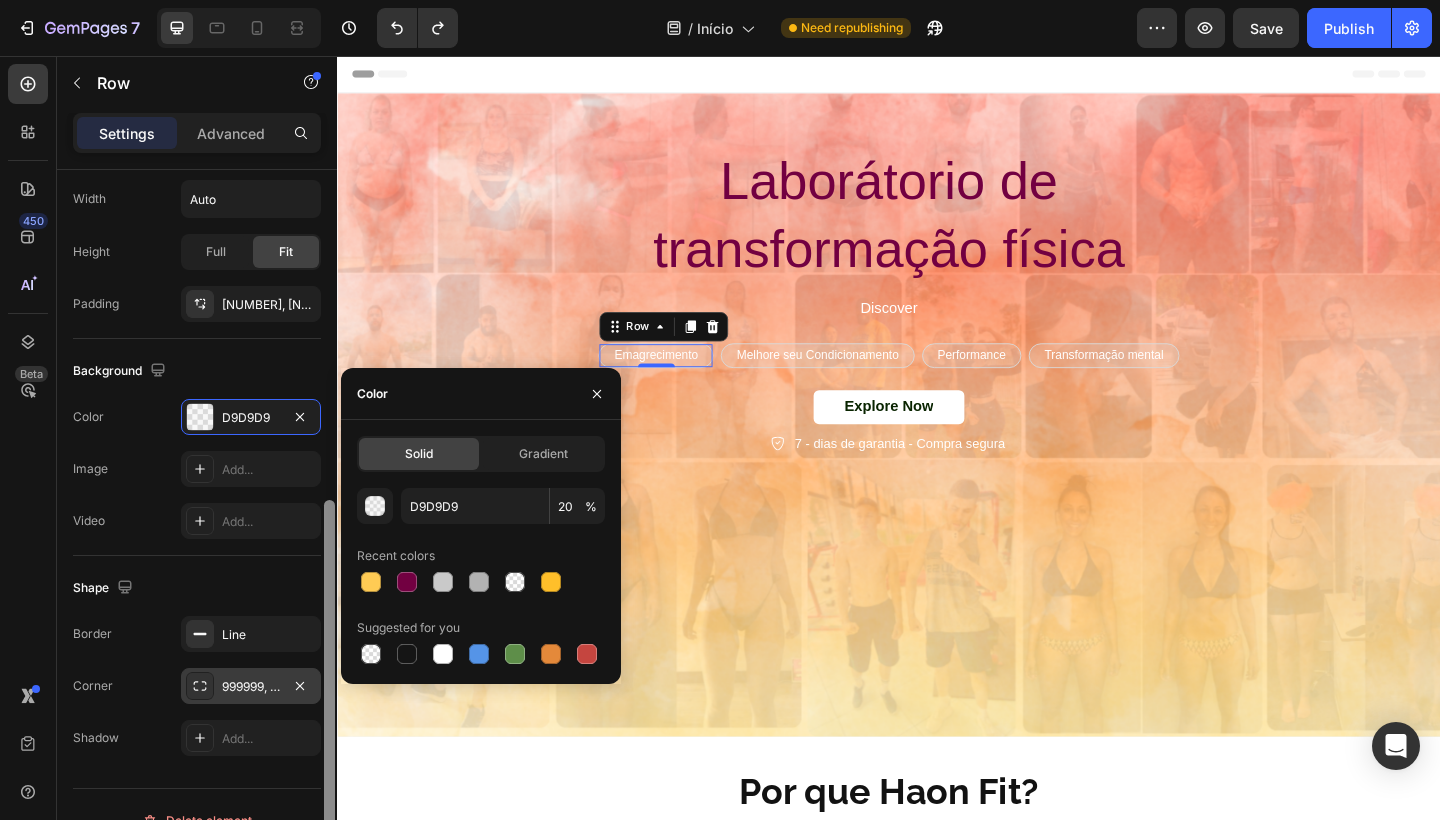 scroll, scrollTop: 513, scrollLeft: 0, axis: vertical 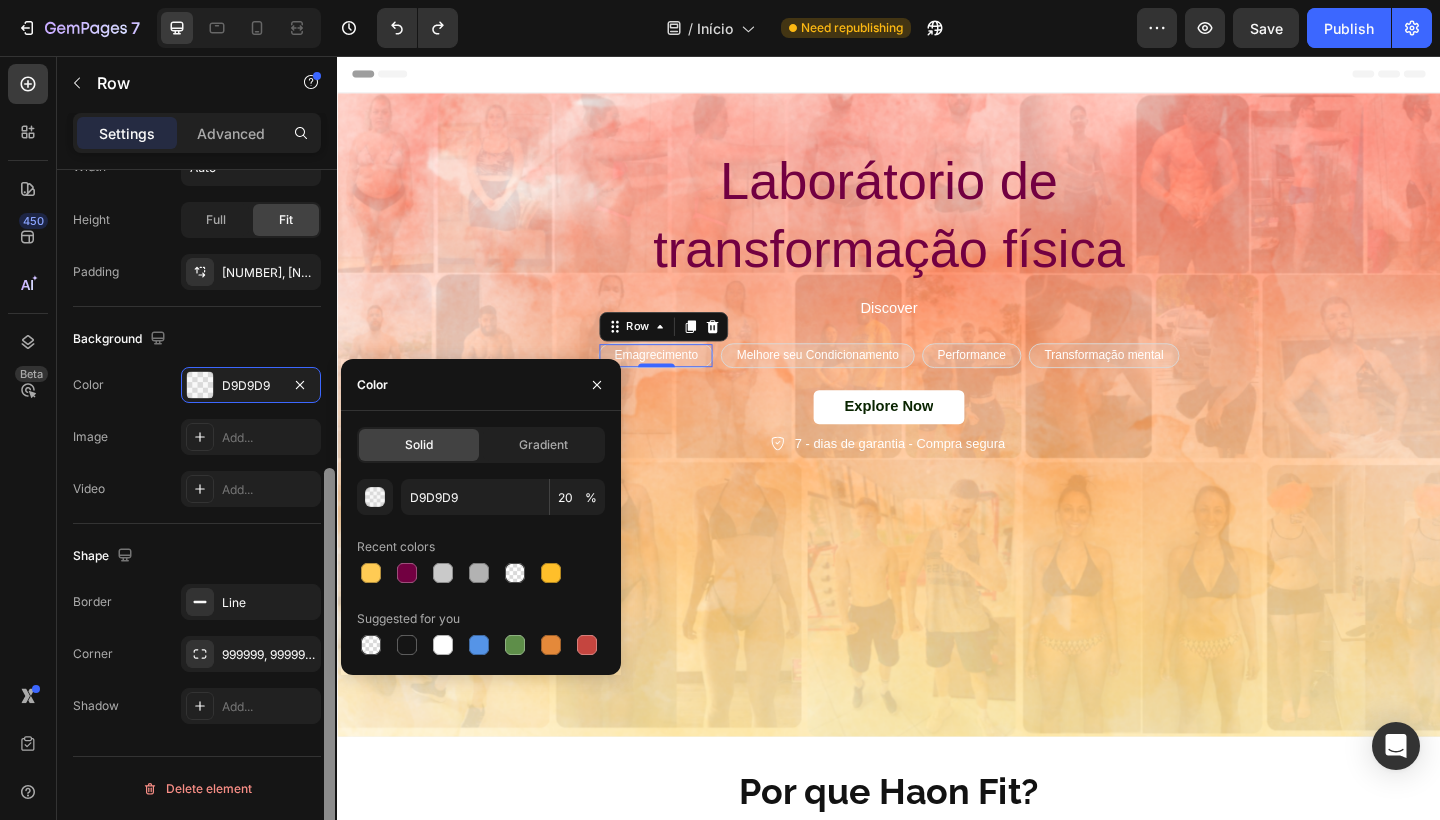 drag, startPoint x: 327, startPoint y: 515, endPoint x: 304, endPoint y: 743, distance: 229.15715 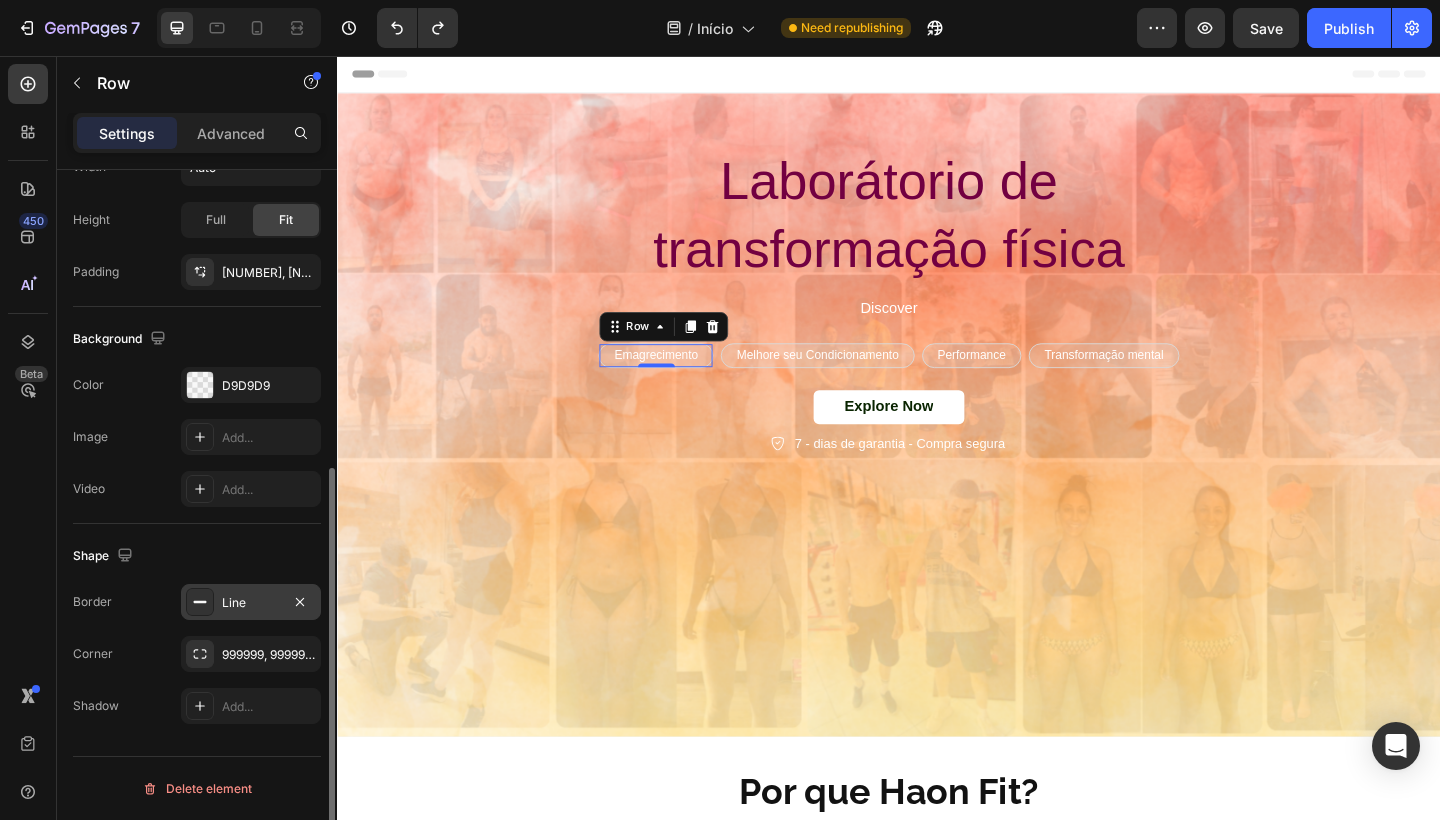 click on "Line" at bounding box center [251, 602] 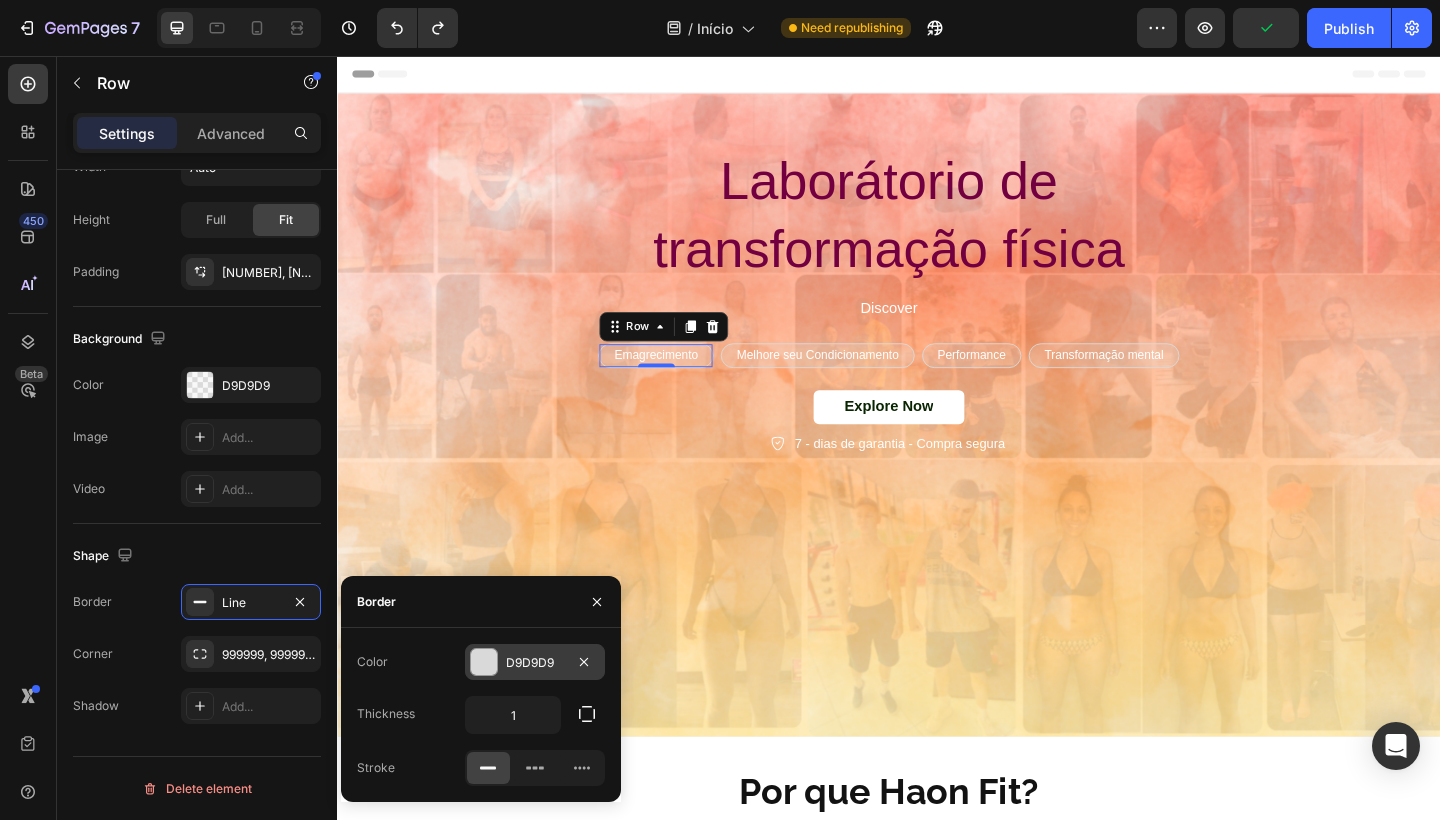 click on "D9D9D9" at bounding box center [535, 663] 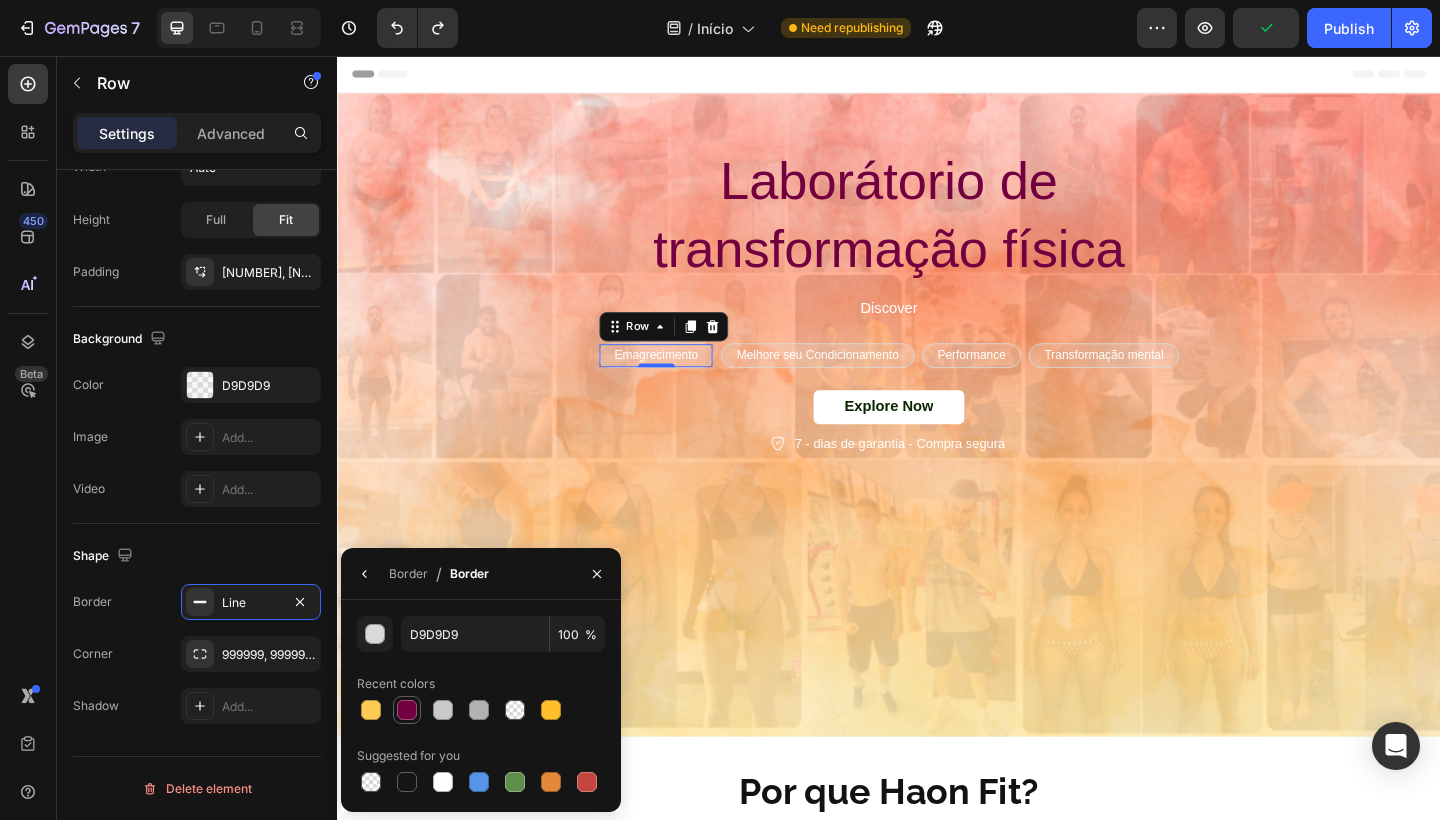 click at bounding box center (407, 710) 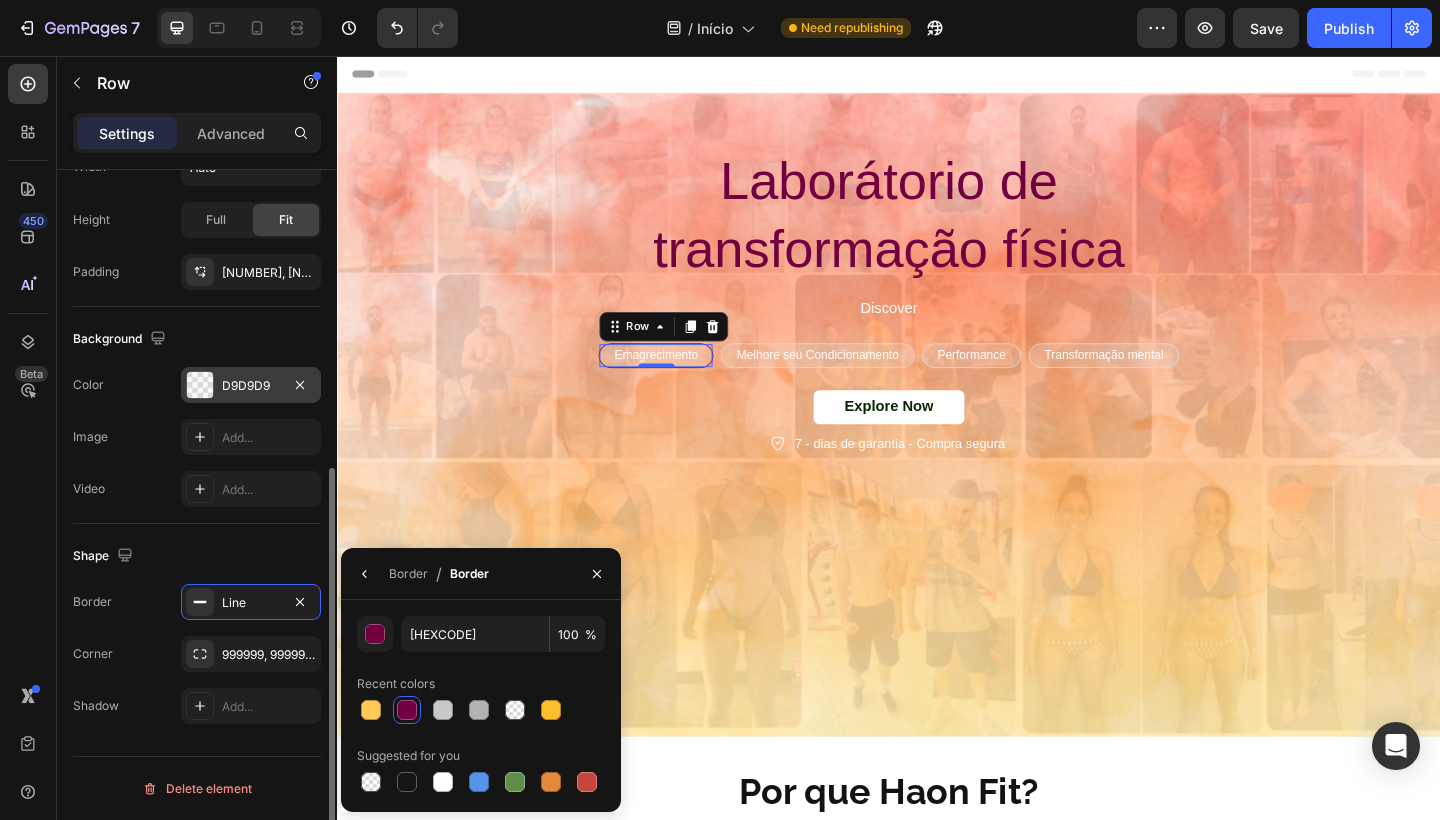 click 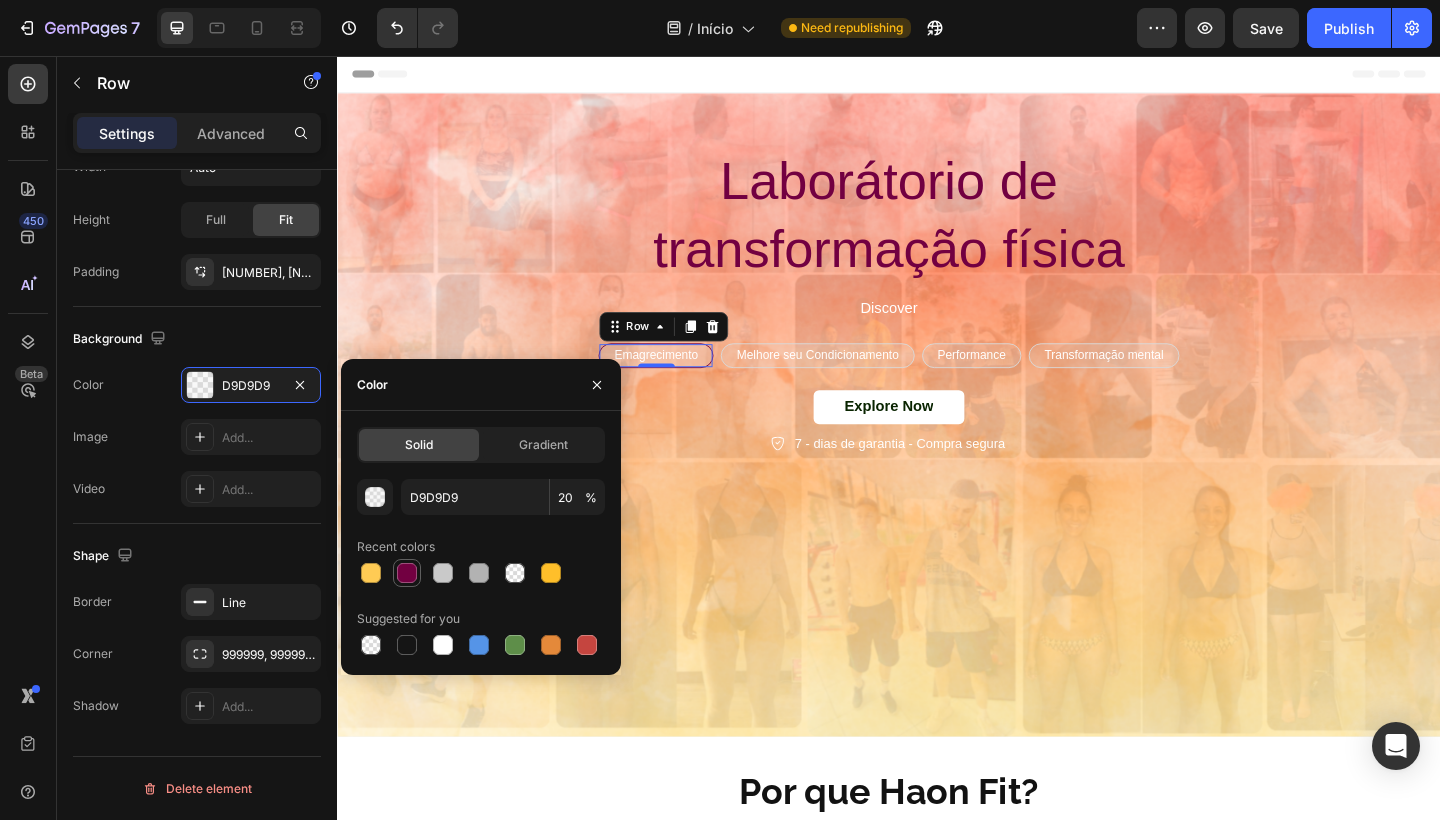 click at bounding box center [407, 573] 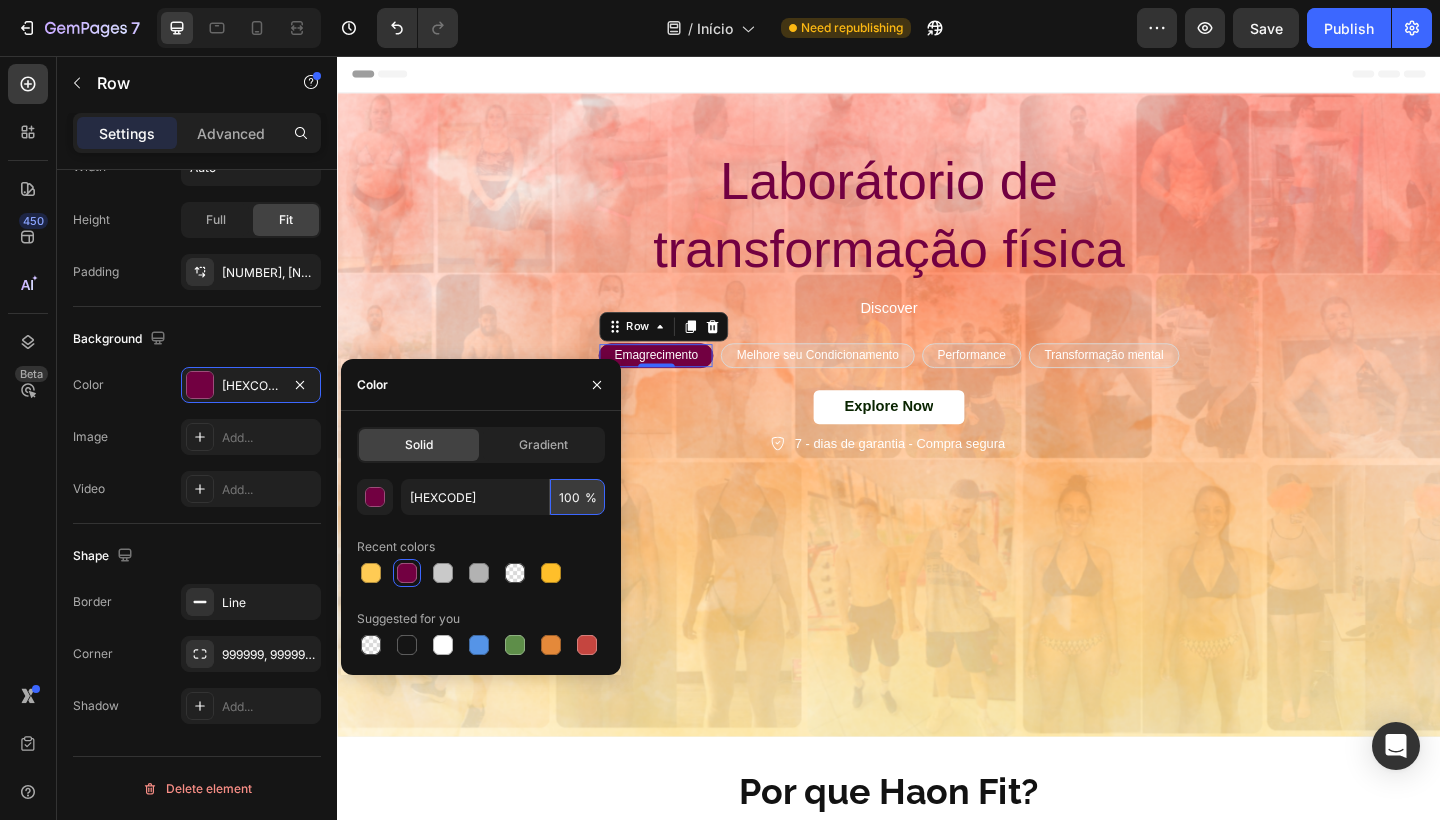 click on "100" at bounding box center [577, 497] 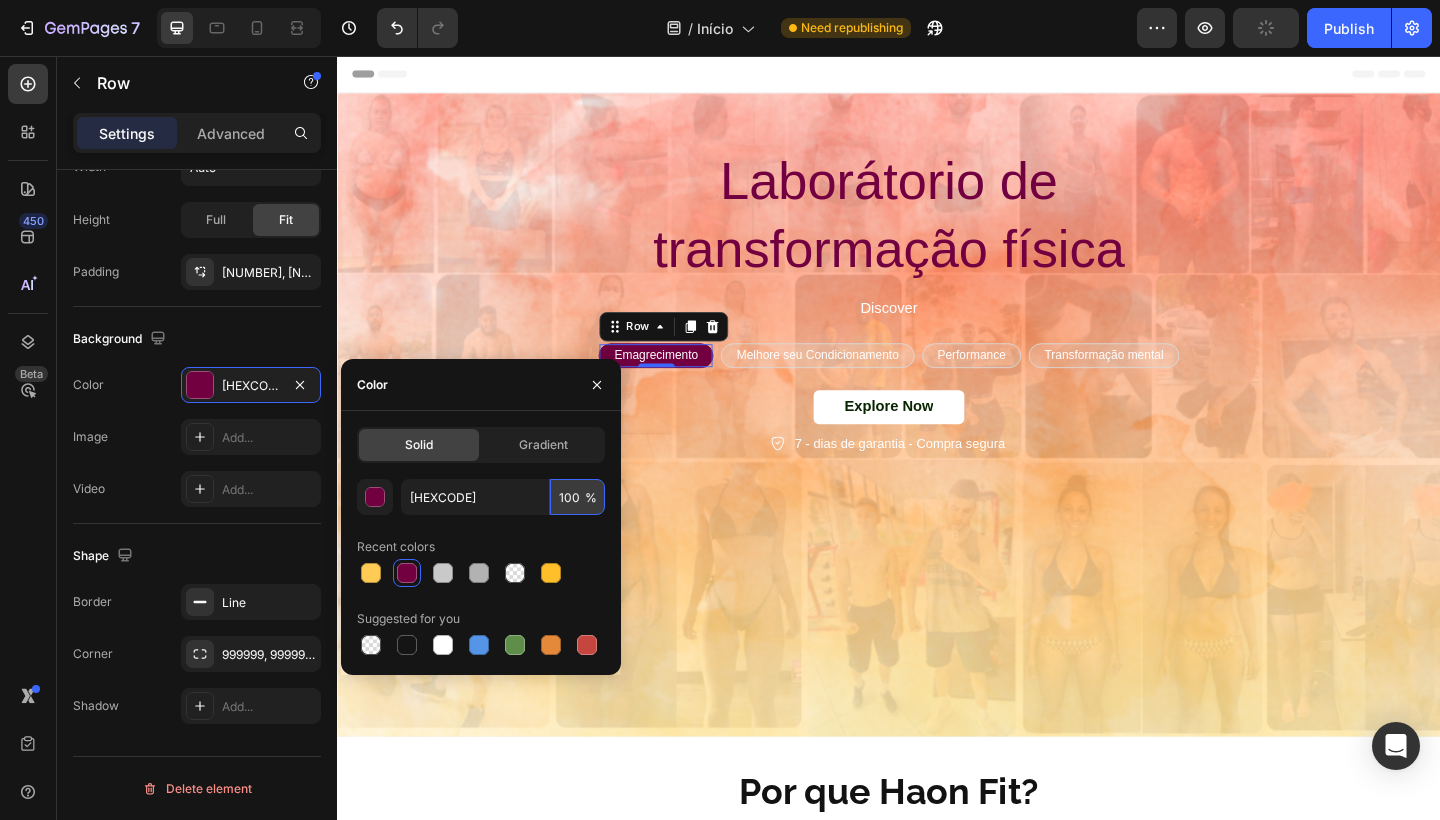 click on "100" at bounding box center (577, 497) 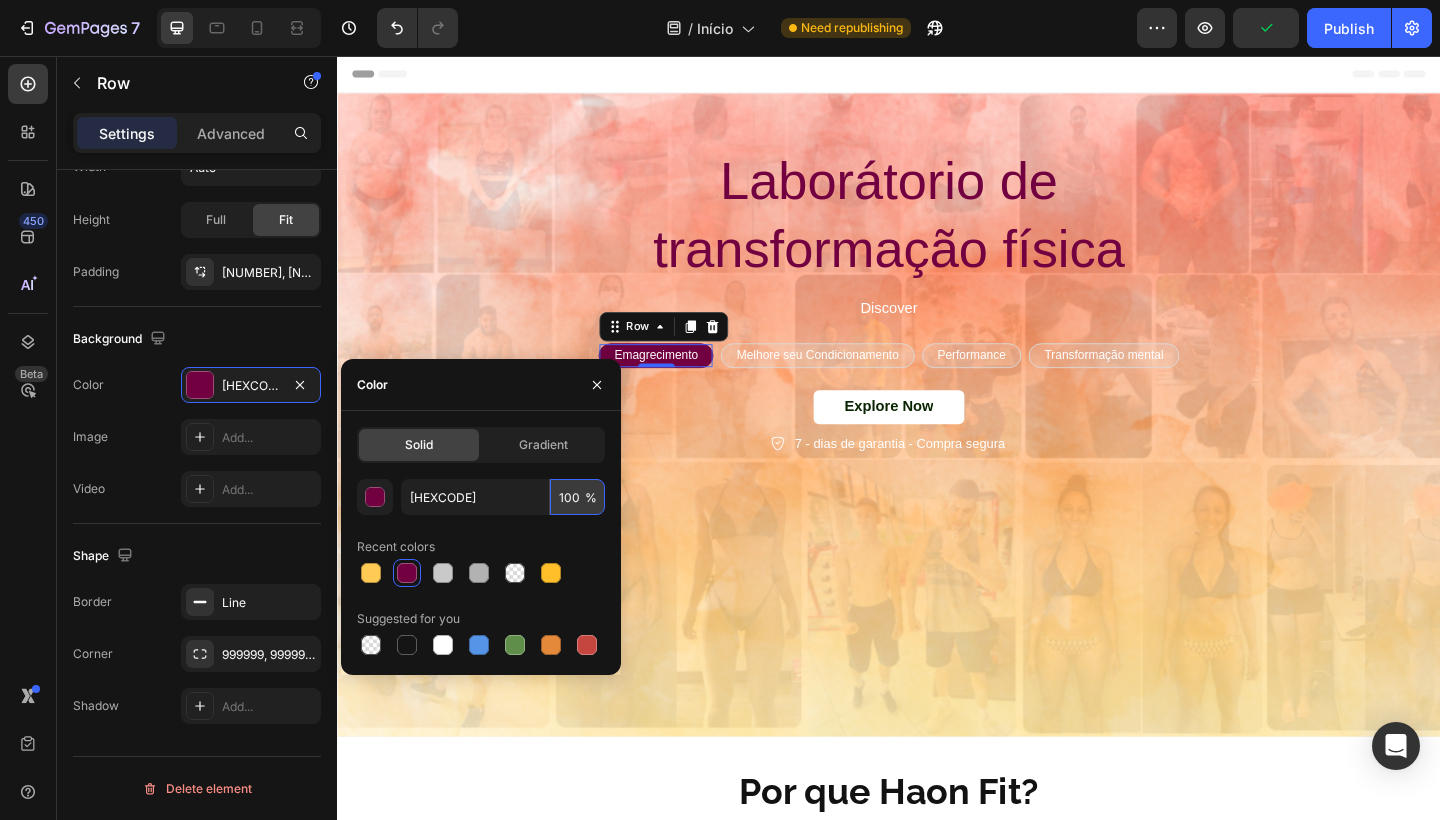 click on "100" at bounding box center (577, 497) 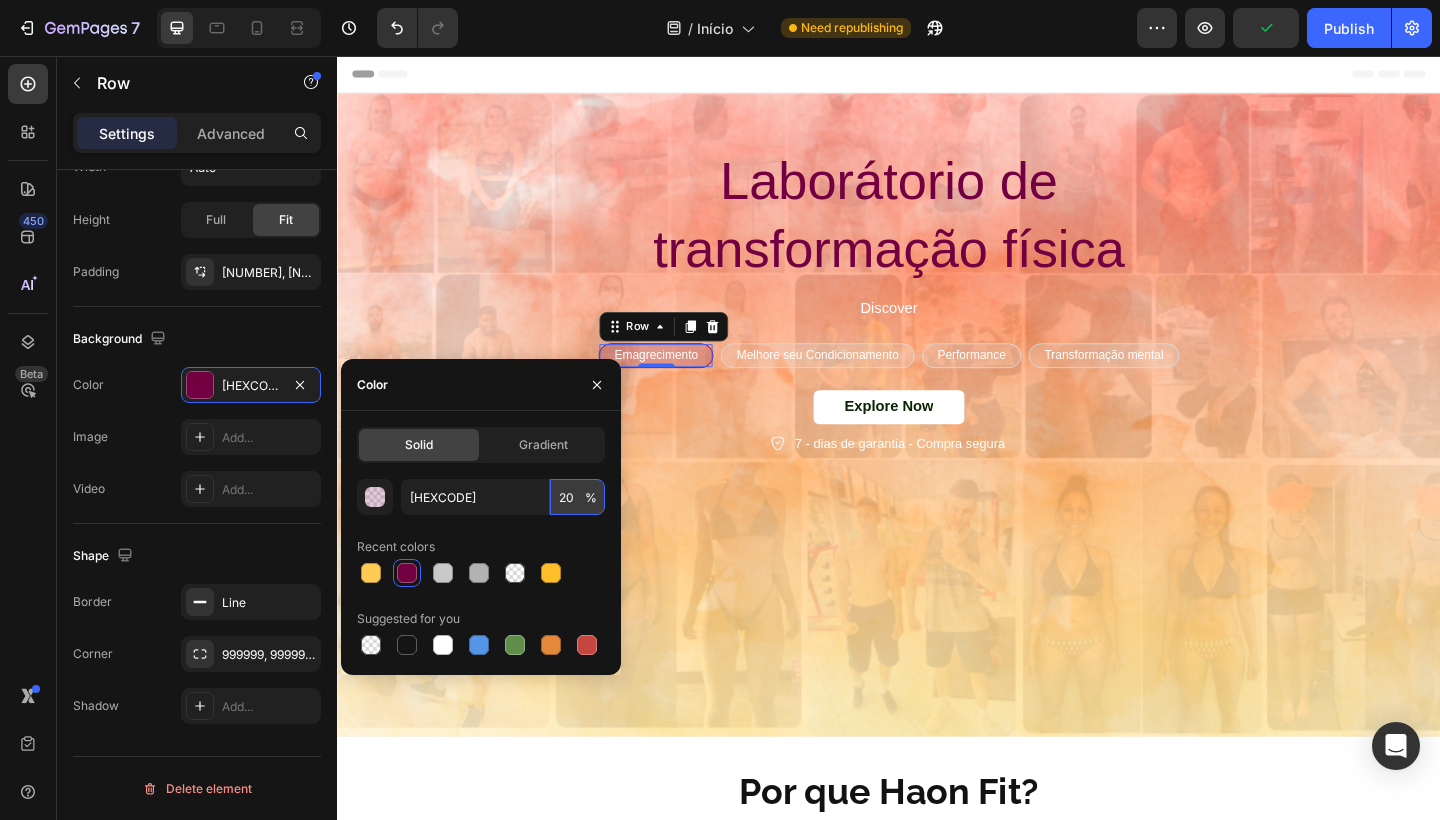 type on "20" 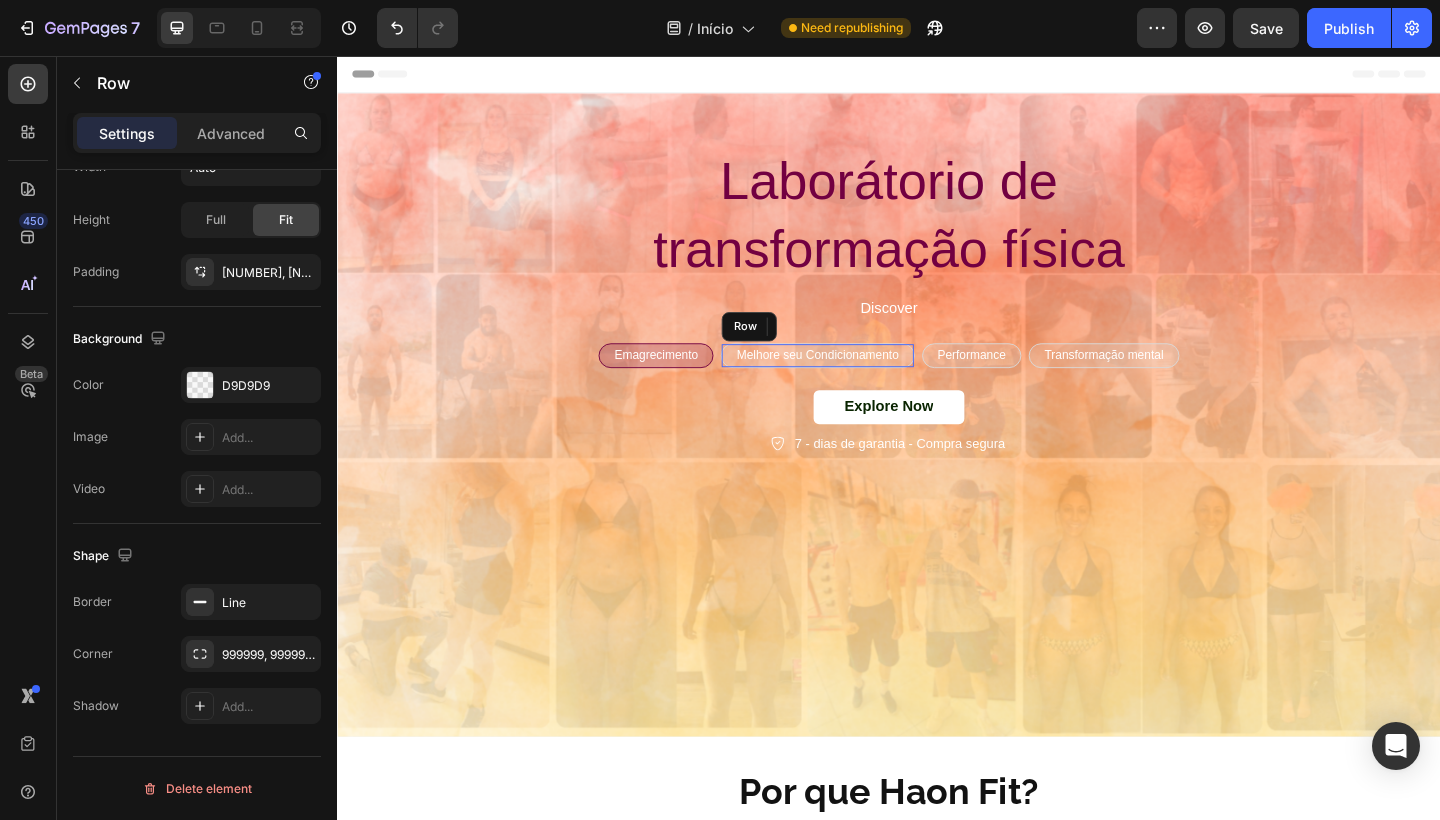 click on "Melhore seu Condicionamento Text Block Row" at bounding box center [859, 382] 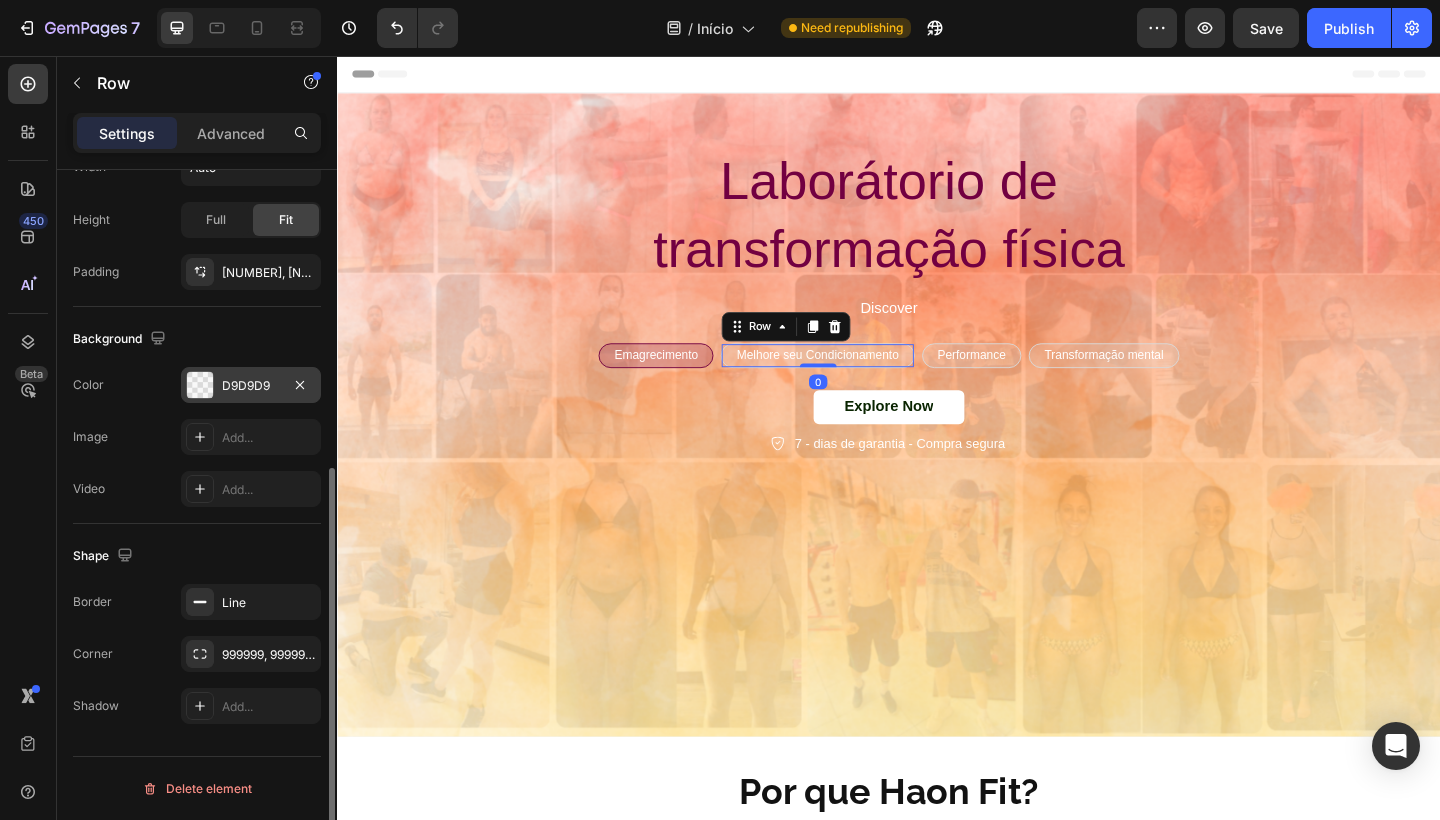 click on "D9D9D9" at bounding box center (251, 386) 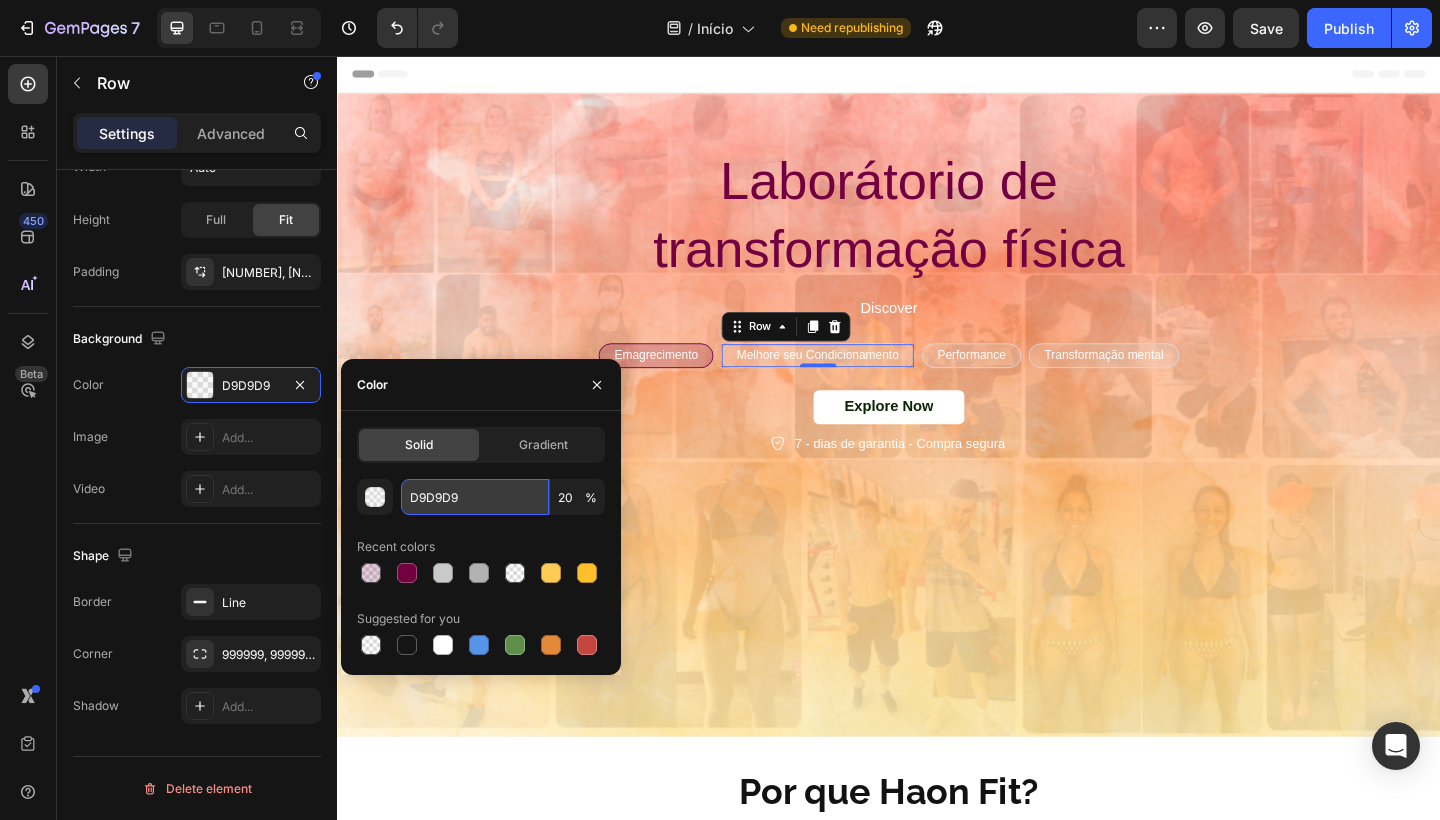 click on "D9D9D9" at bounding box center (475, 497) 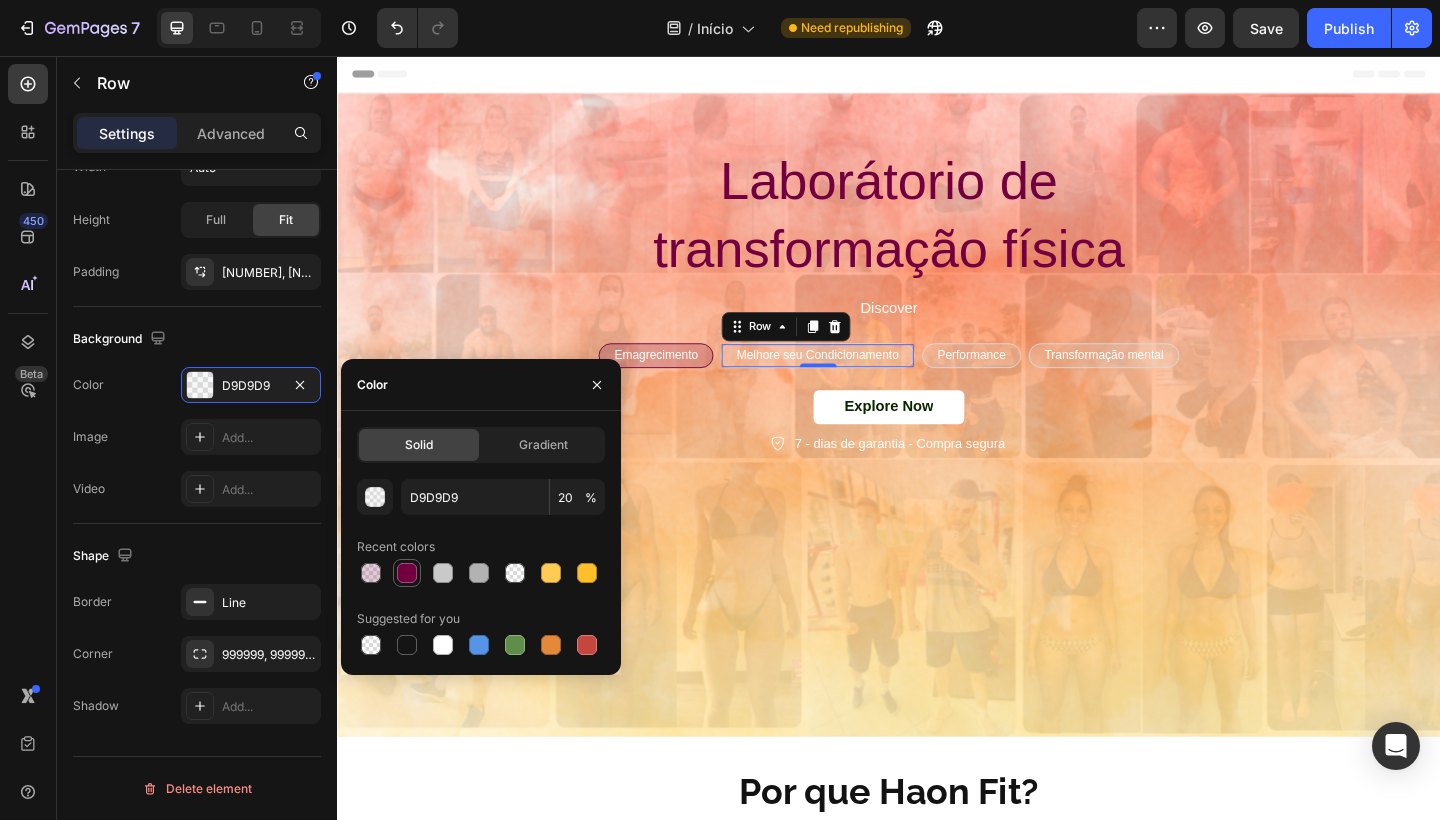 click at bounding box center (407, 573) 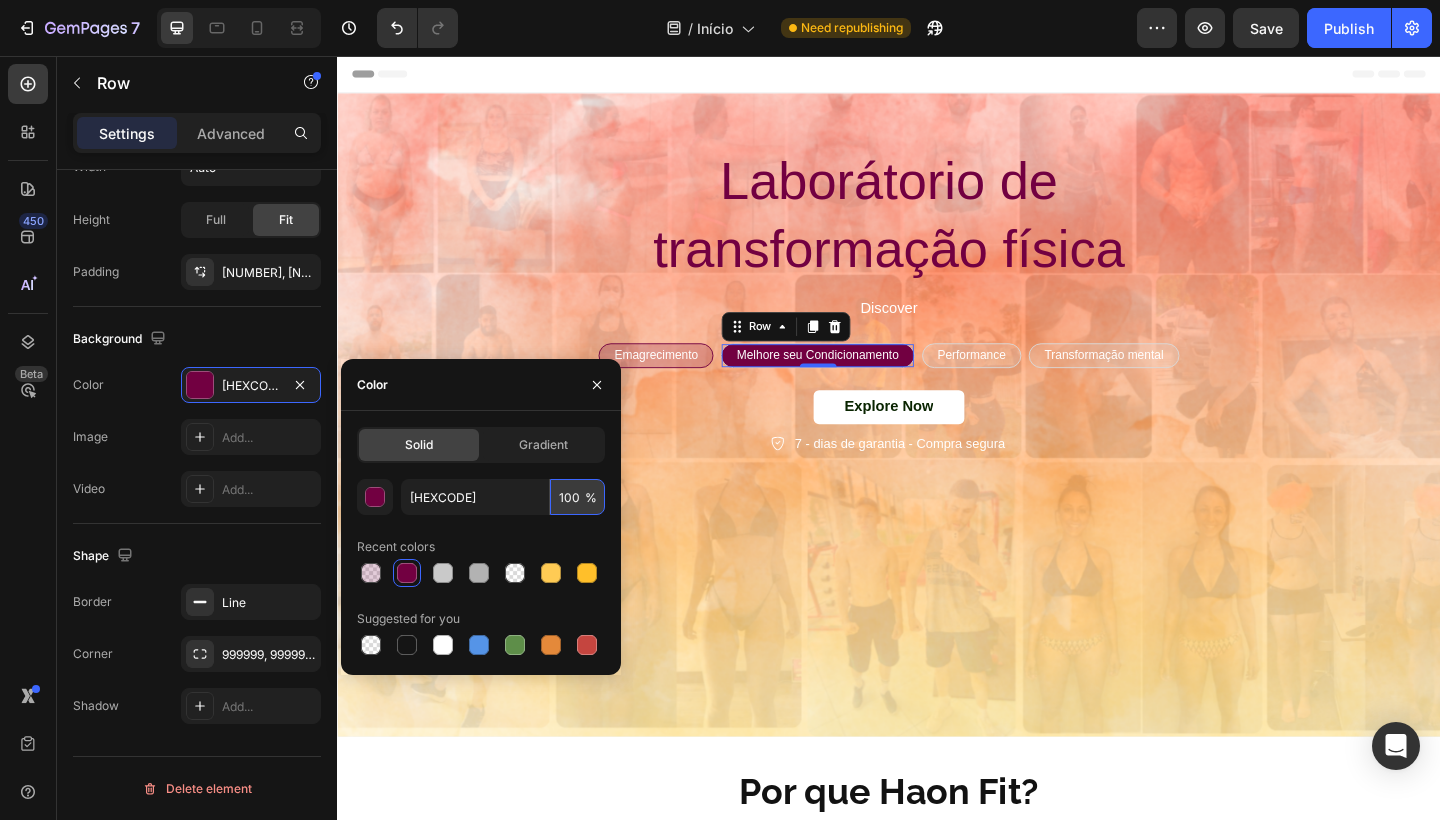 click on "100" at bounding box center [577, 497] 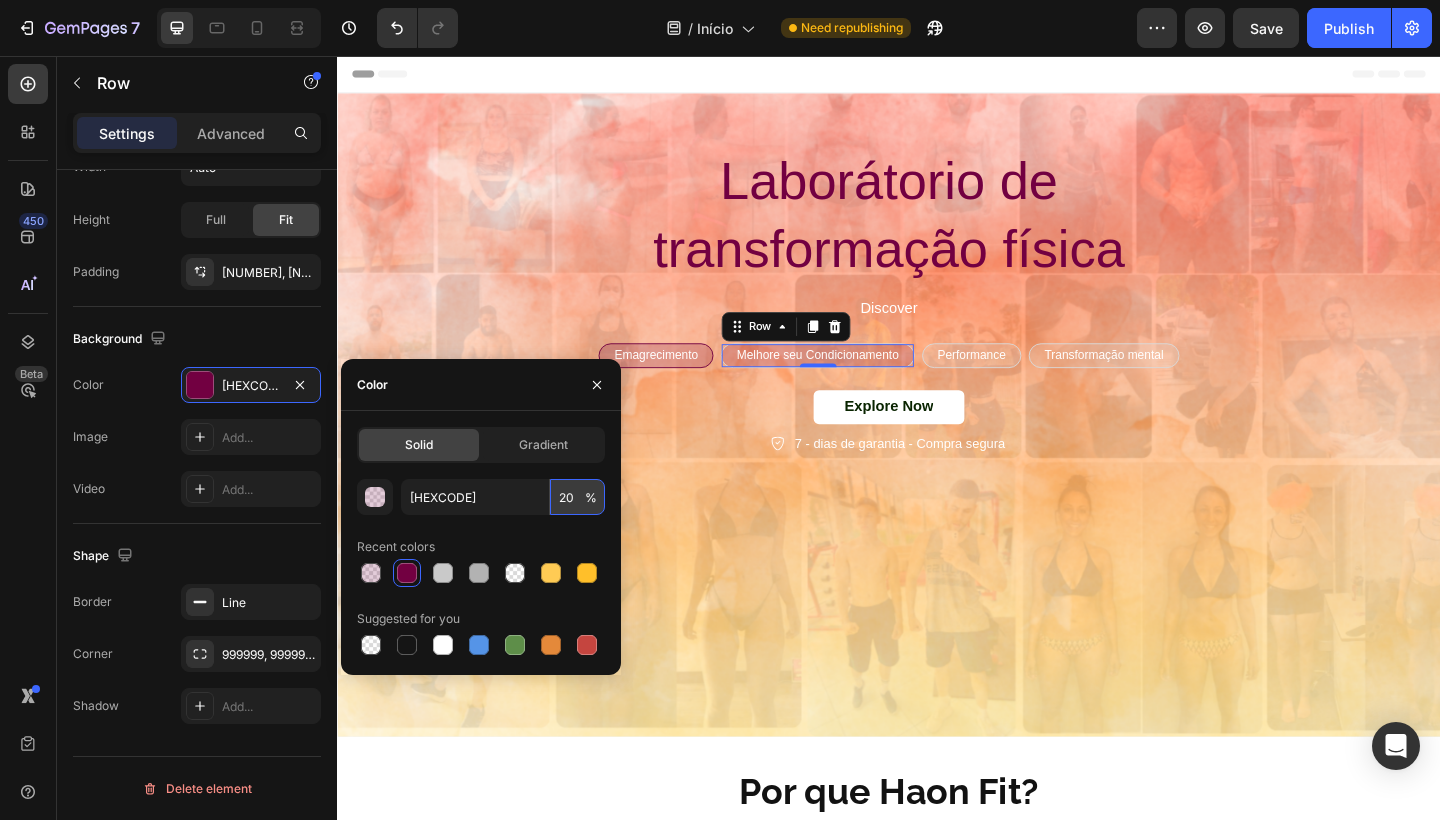 type on "20" 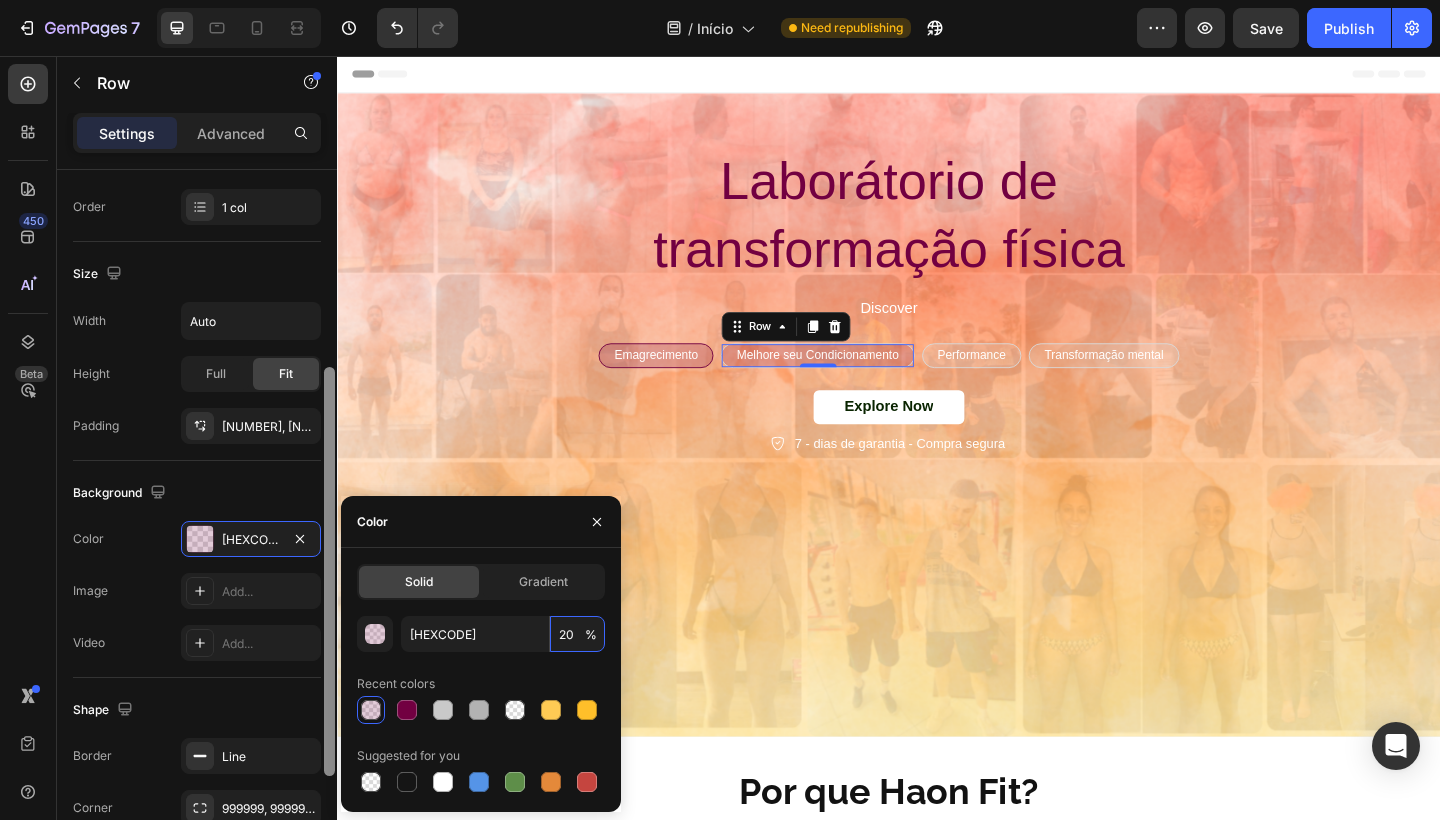 scroll, scrollTop: 352, scrollLeft: 0, axis: vertical 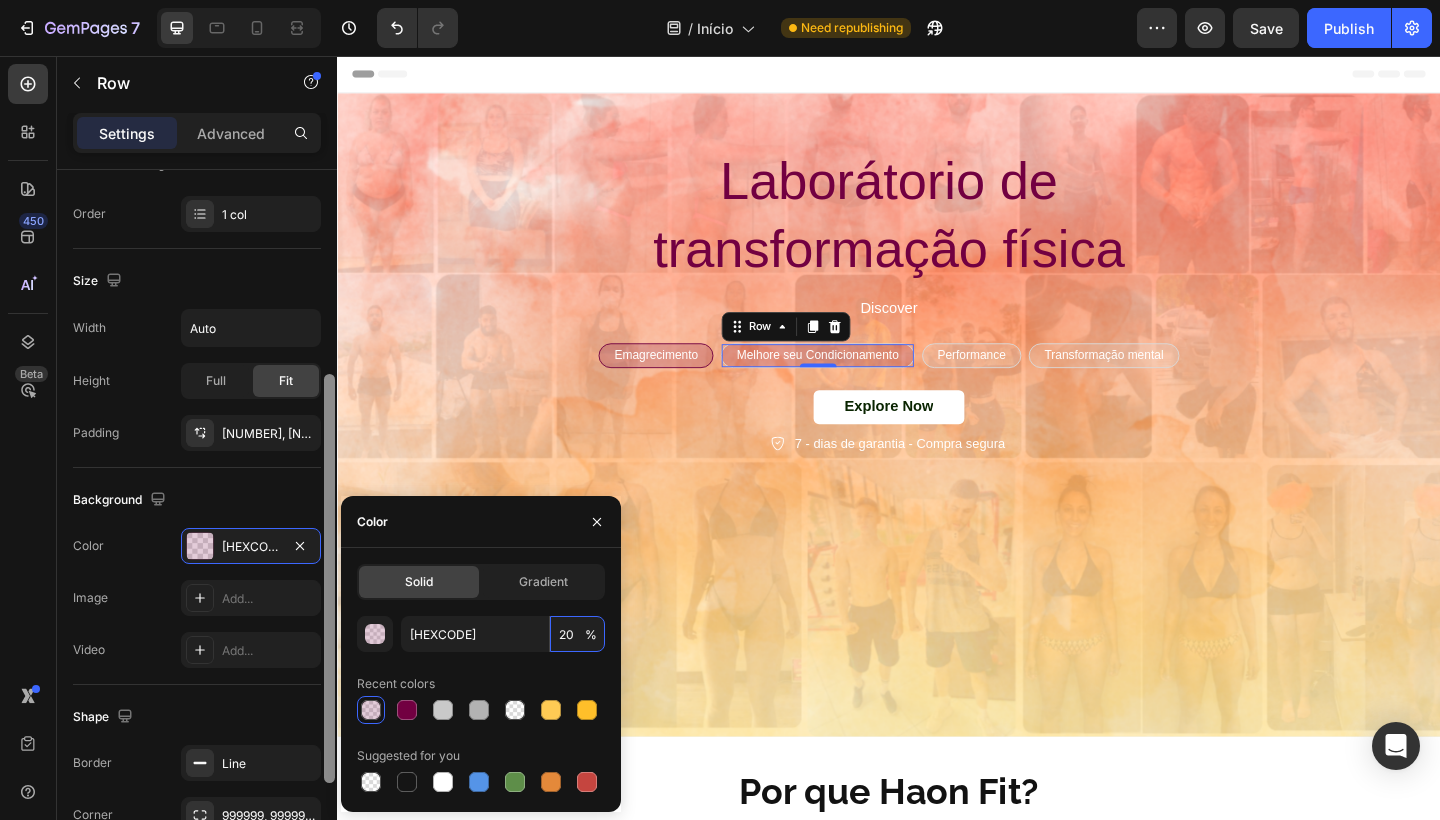drag, startPoint x: 333, startPoint y: 481, endPoint x: 320, endPoint y: 388, distance: 93.904205 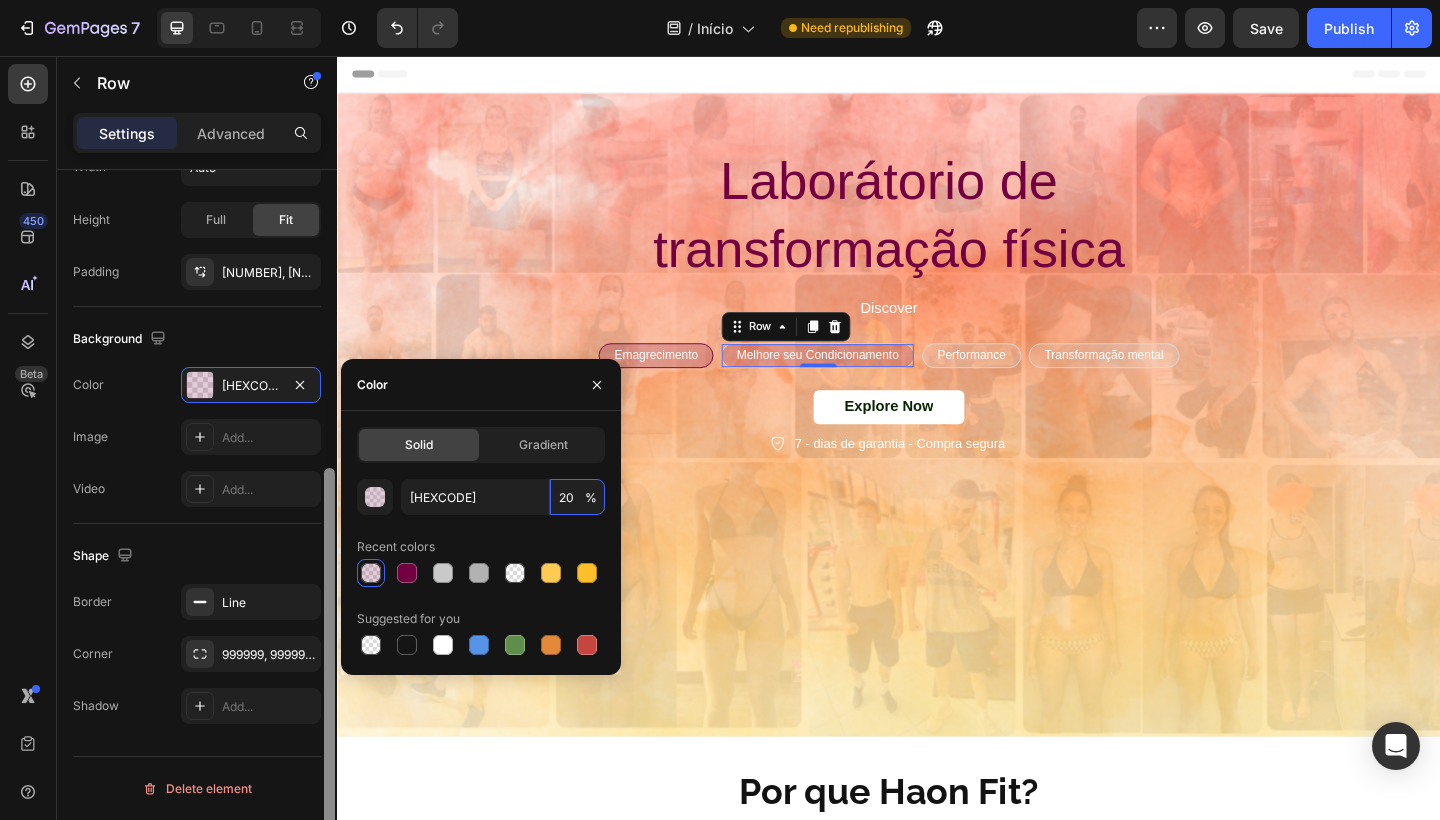 scroll, scrollTop: 513, scrollLeft: 0, axis: vertical 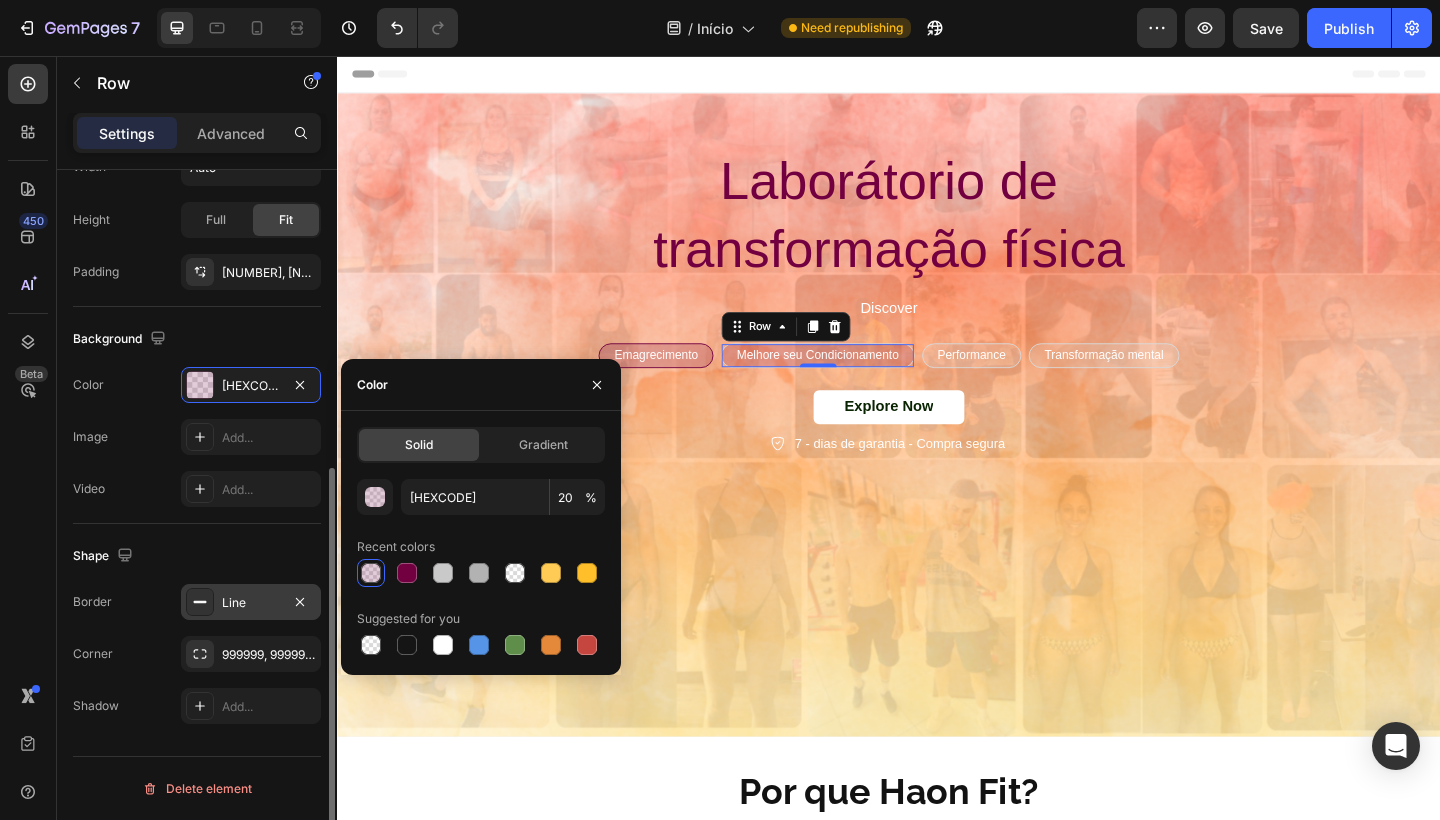 click on "Line" at bounding box center [251, 602] 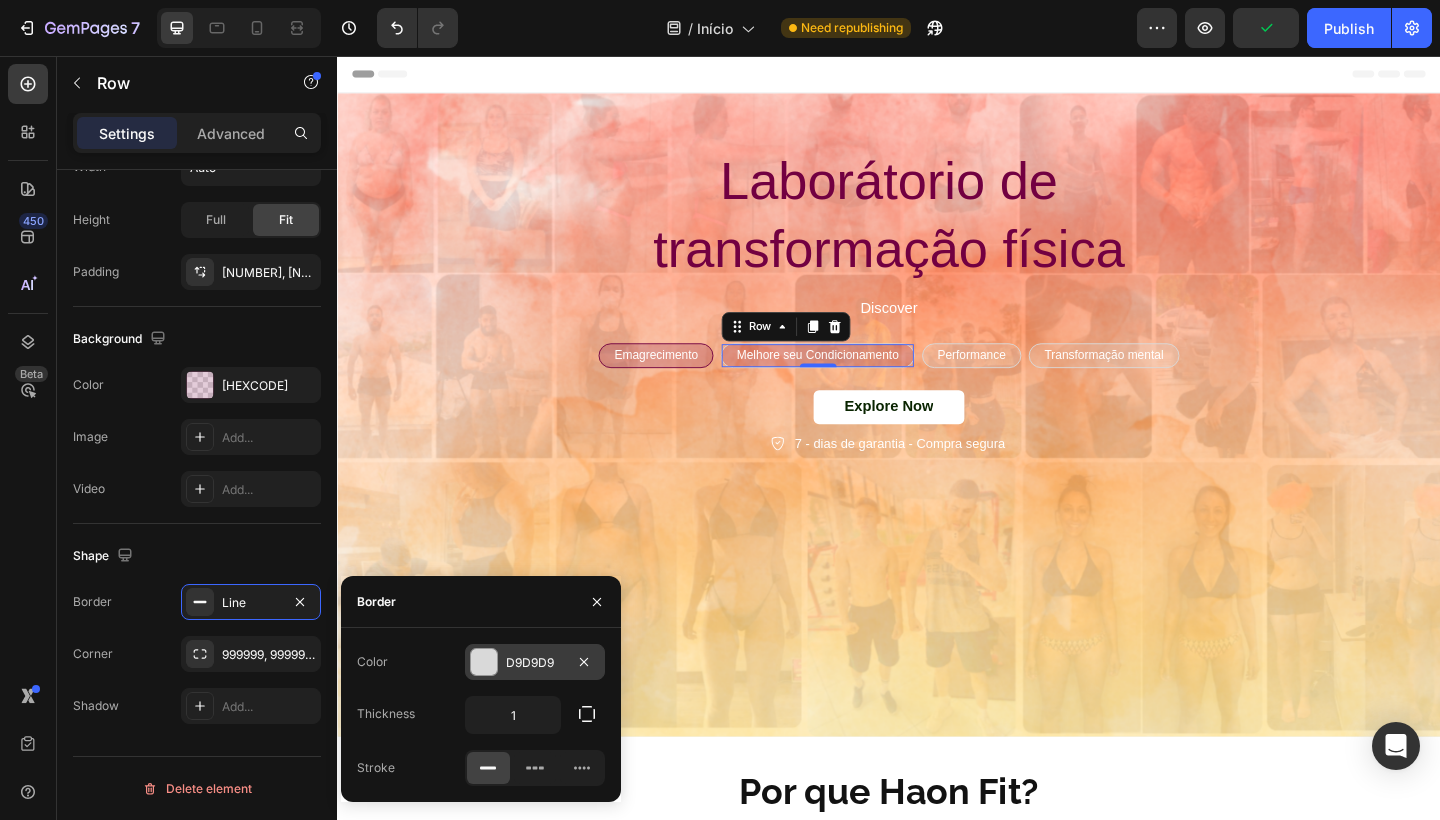 click on "D9D9D9" at bounding box center [535, 663] 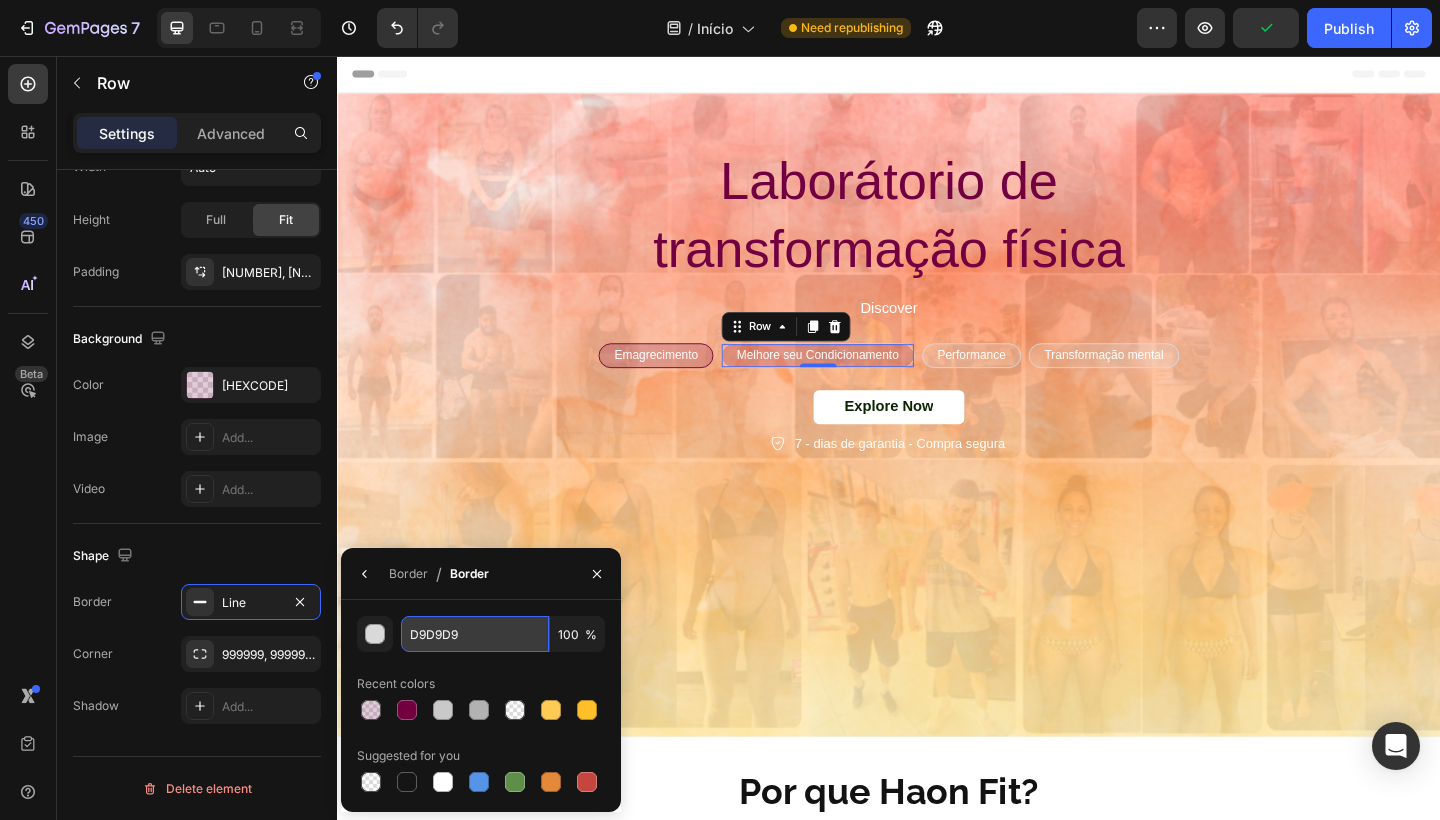 click on "D9D9D9" at bounding box center (0, 0) 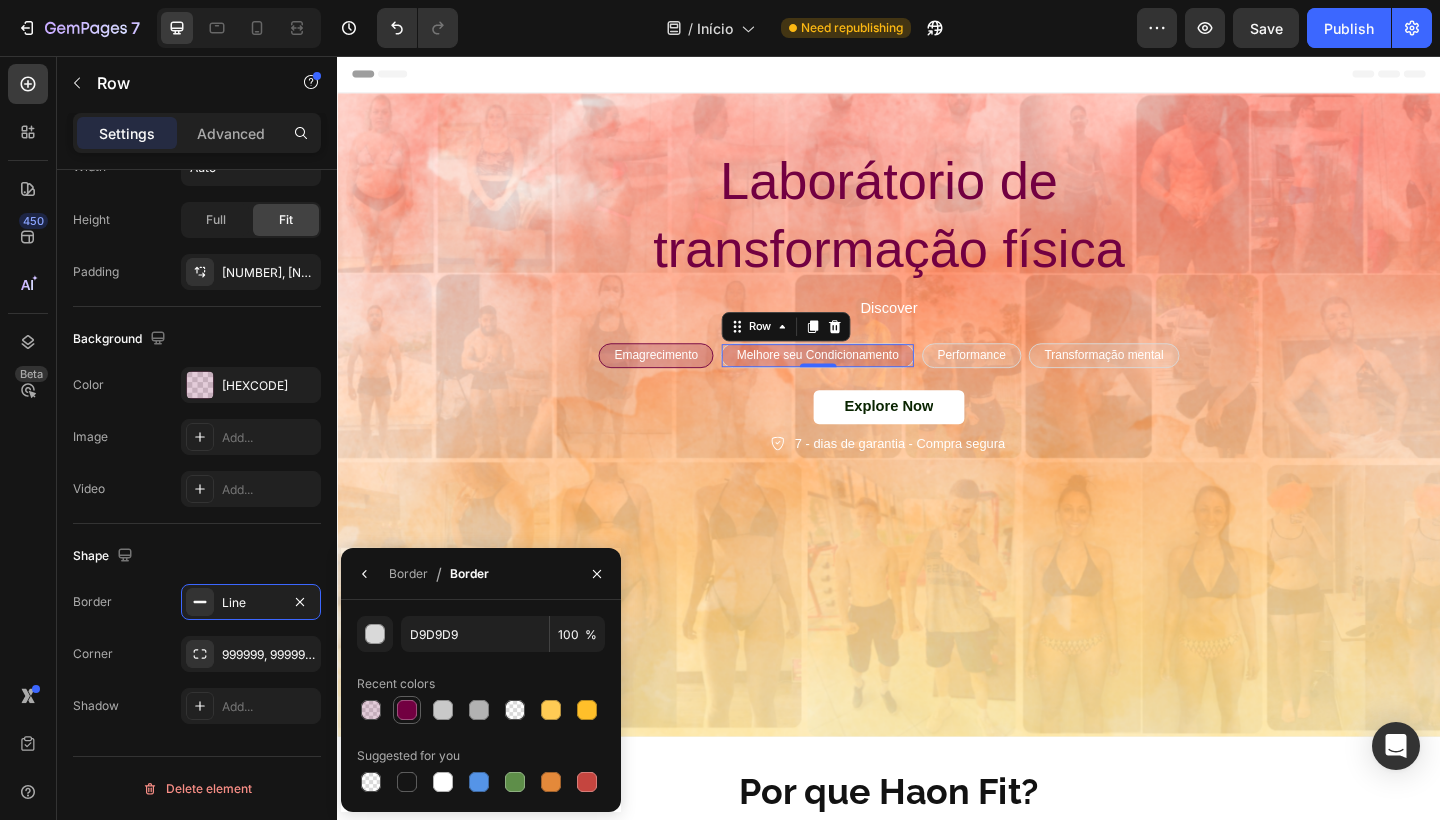 click at bounding box center (407, 710) 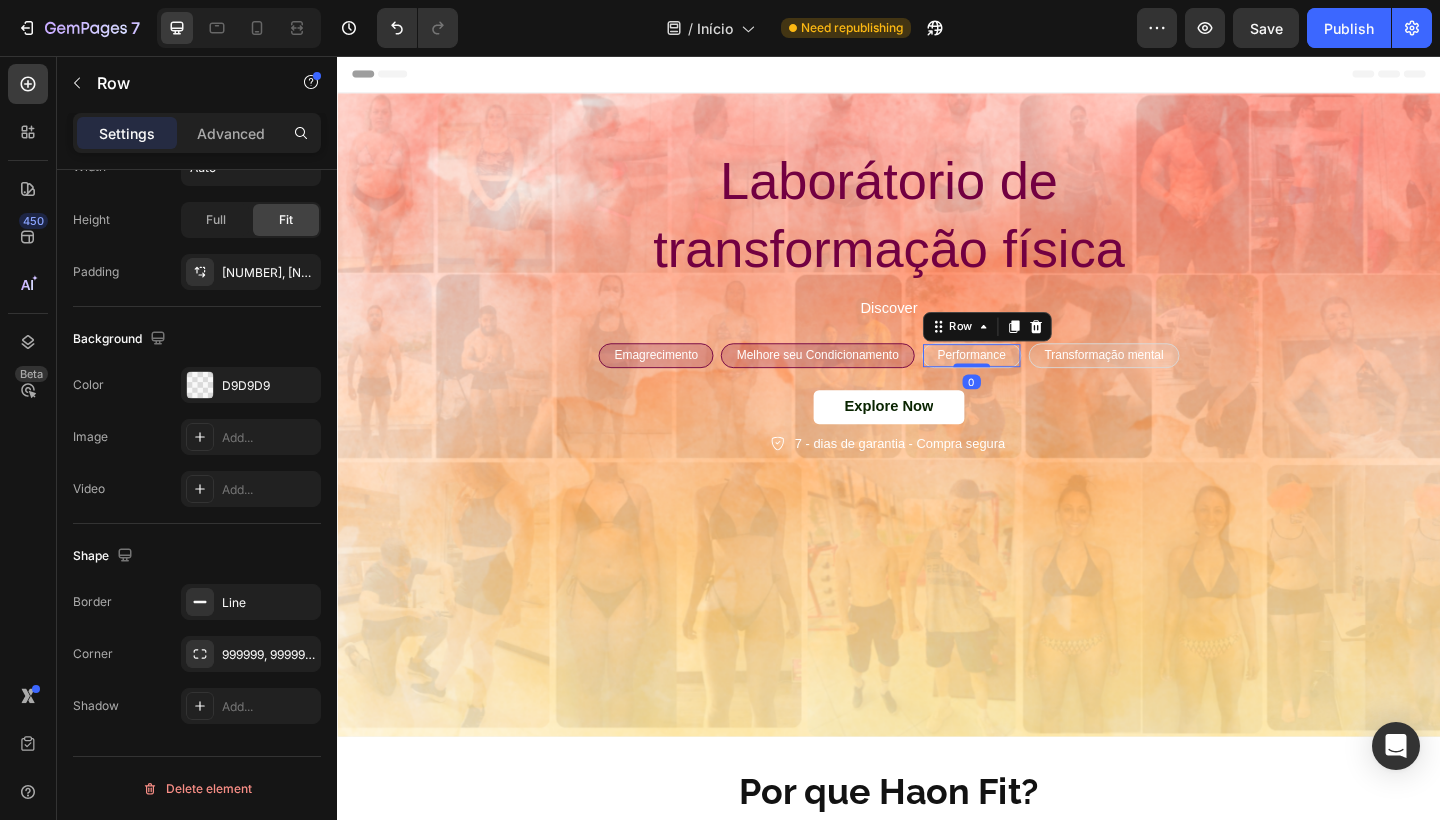 click on "Performance Text Block Row   0" at bounding box center [1027, 382] 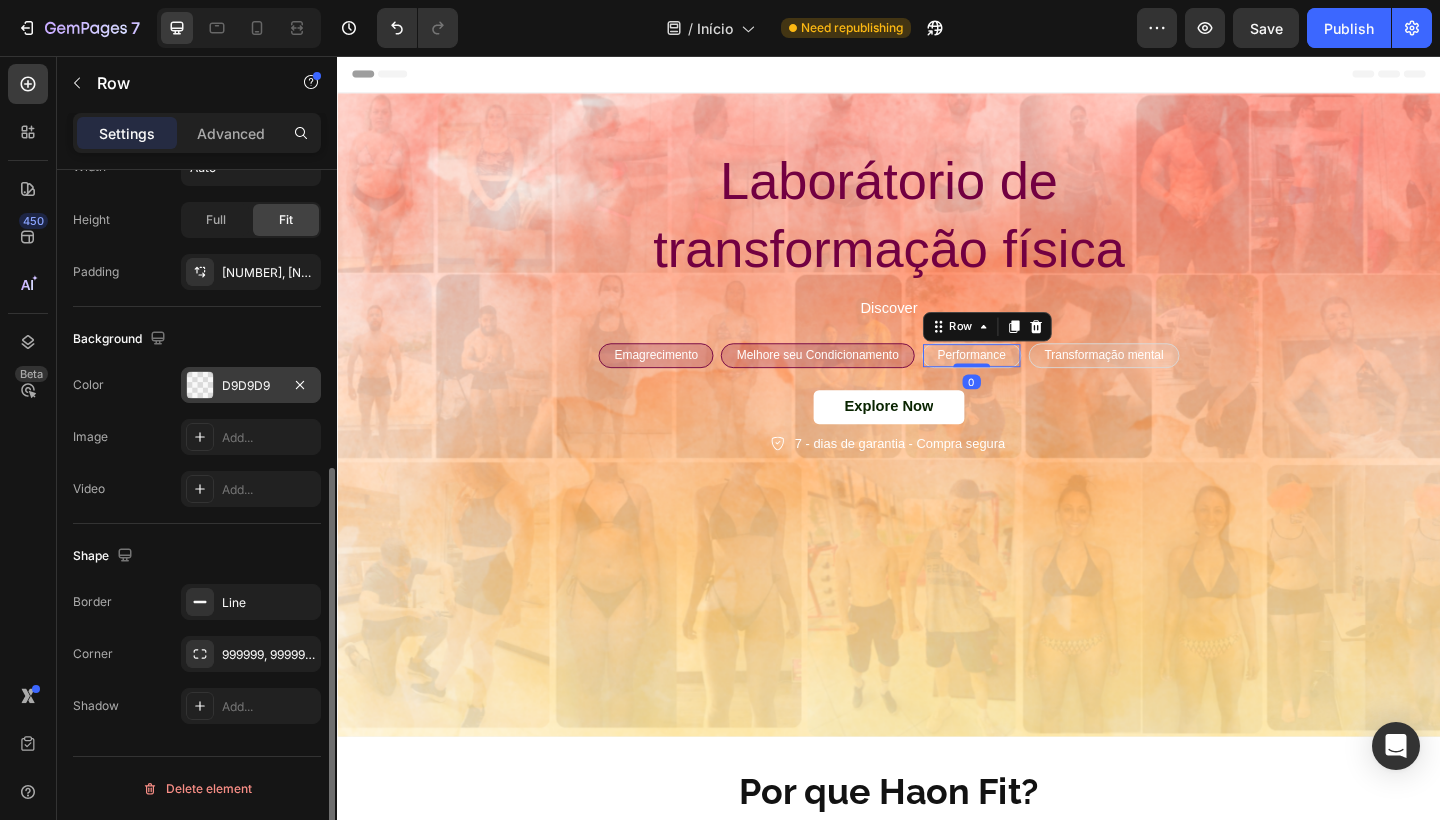 click on "D9D9D9" at bounding box center [251, 386] 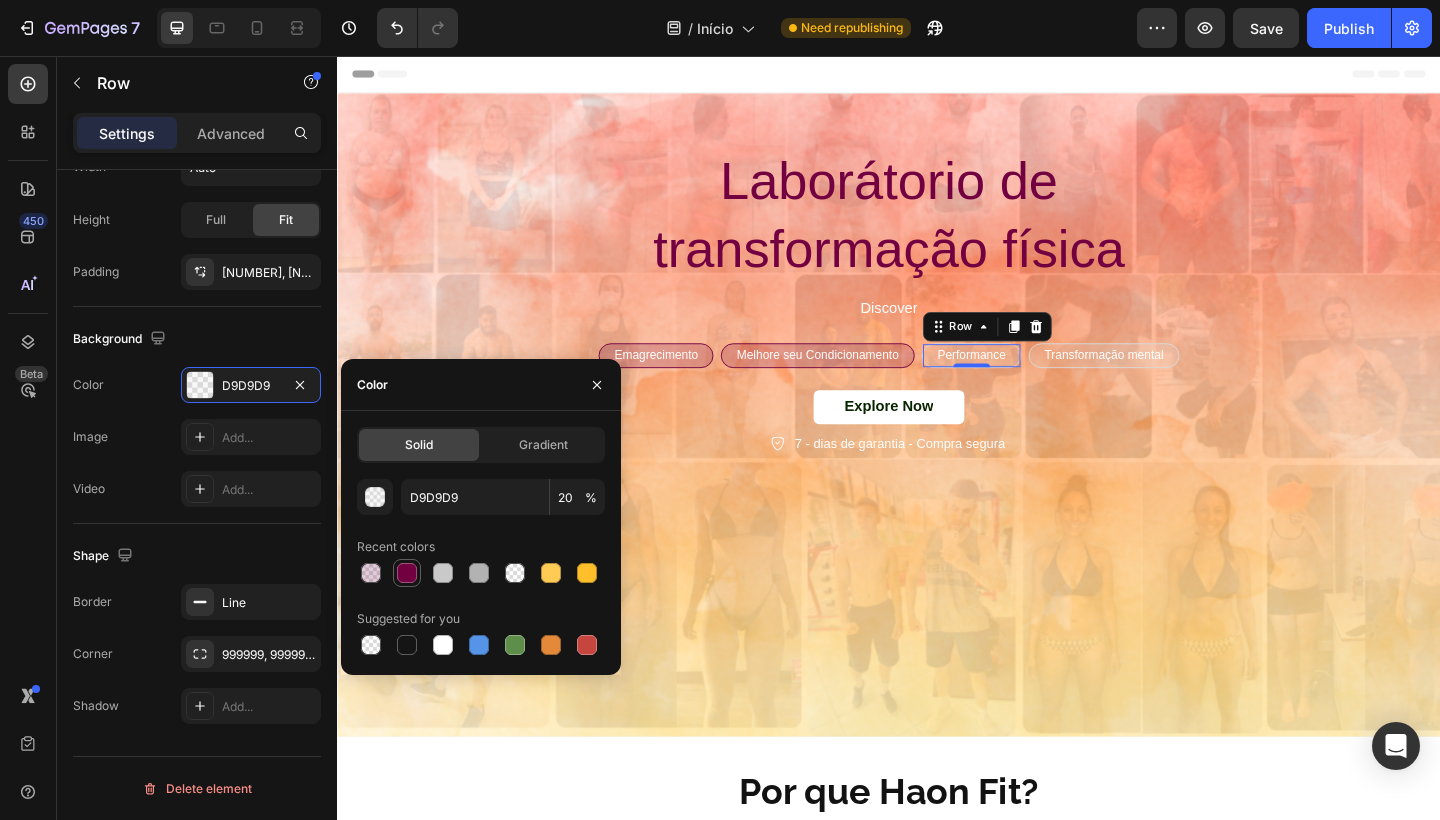 click at bounding box center (407, 573) 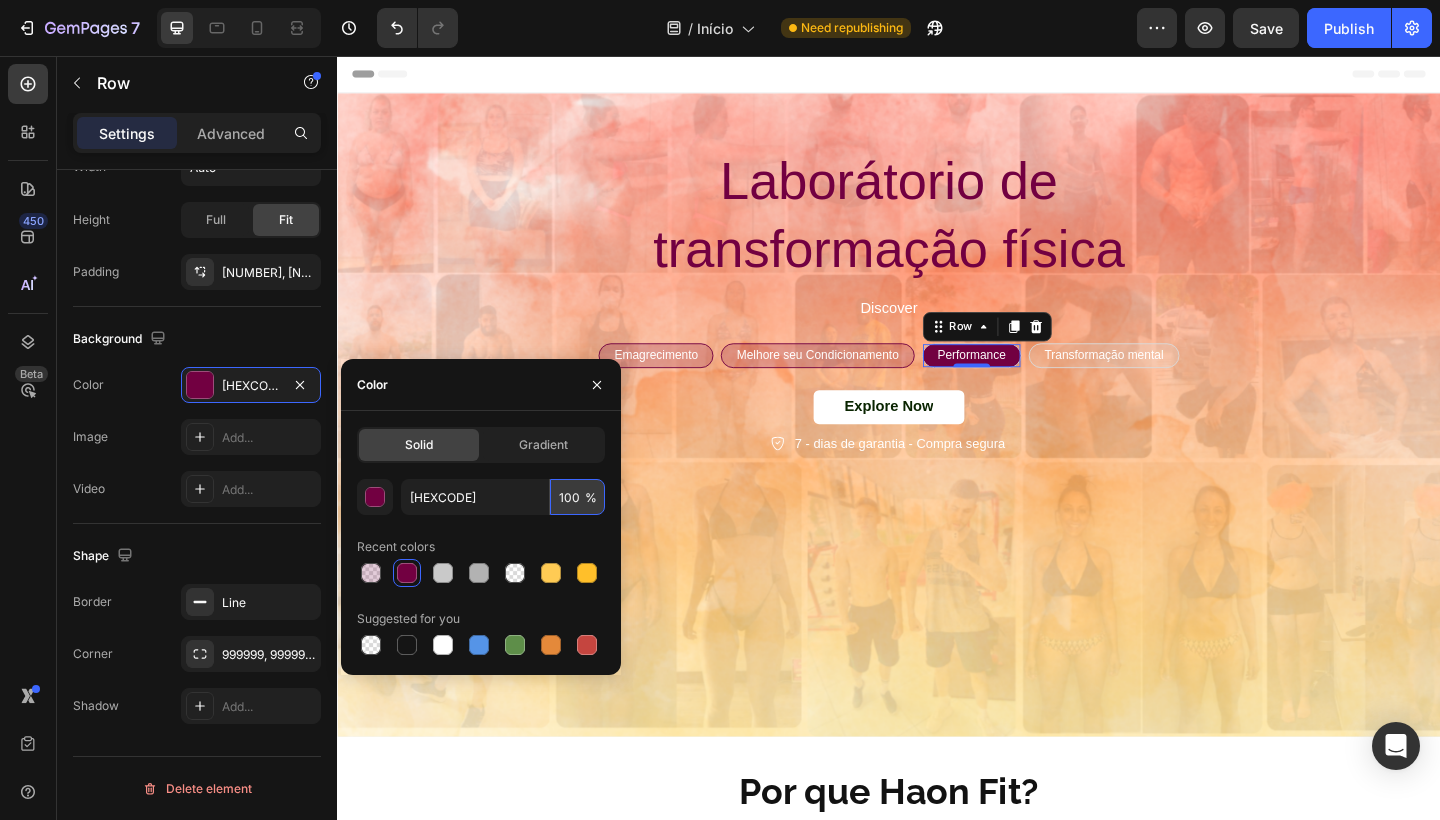 click on "100" at bounding box center [577, 497] 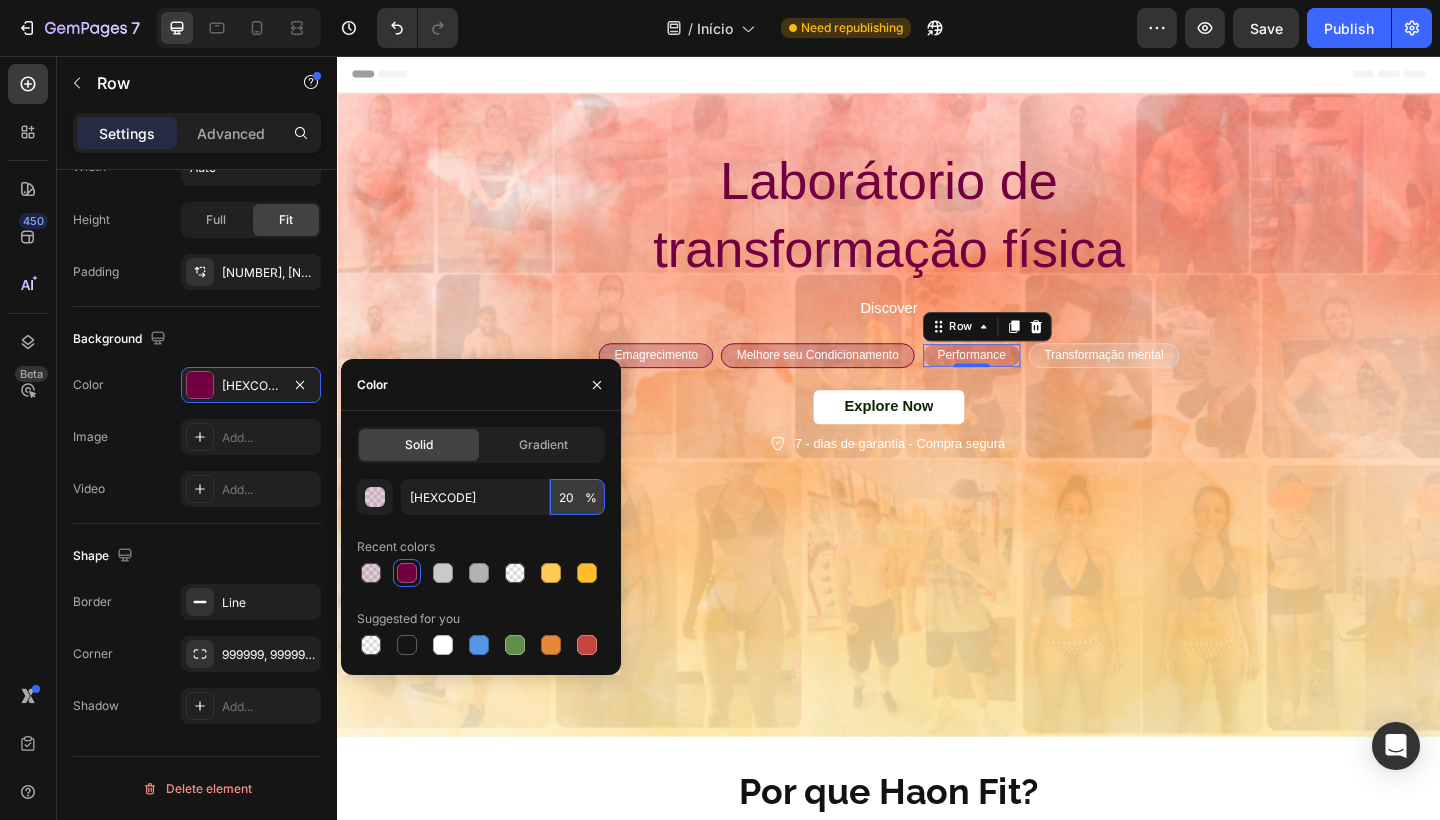 type on "20" 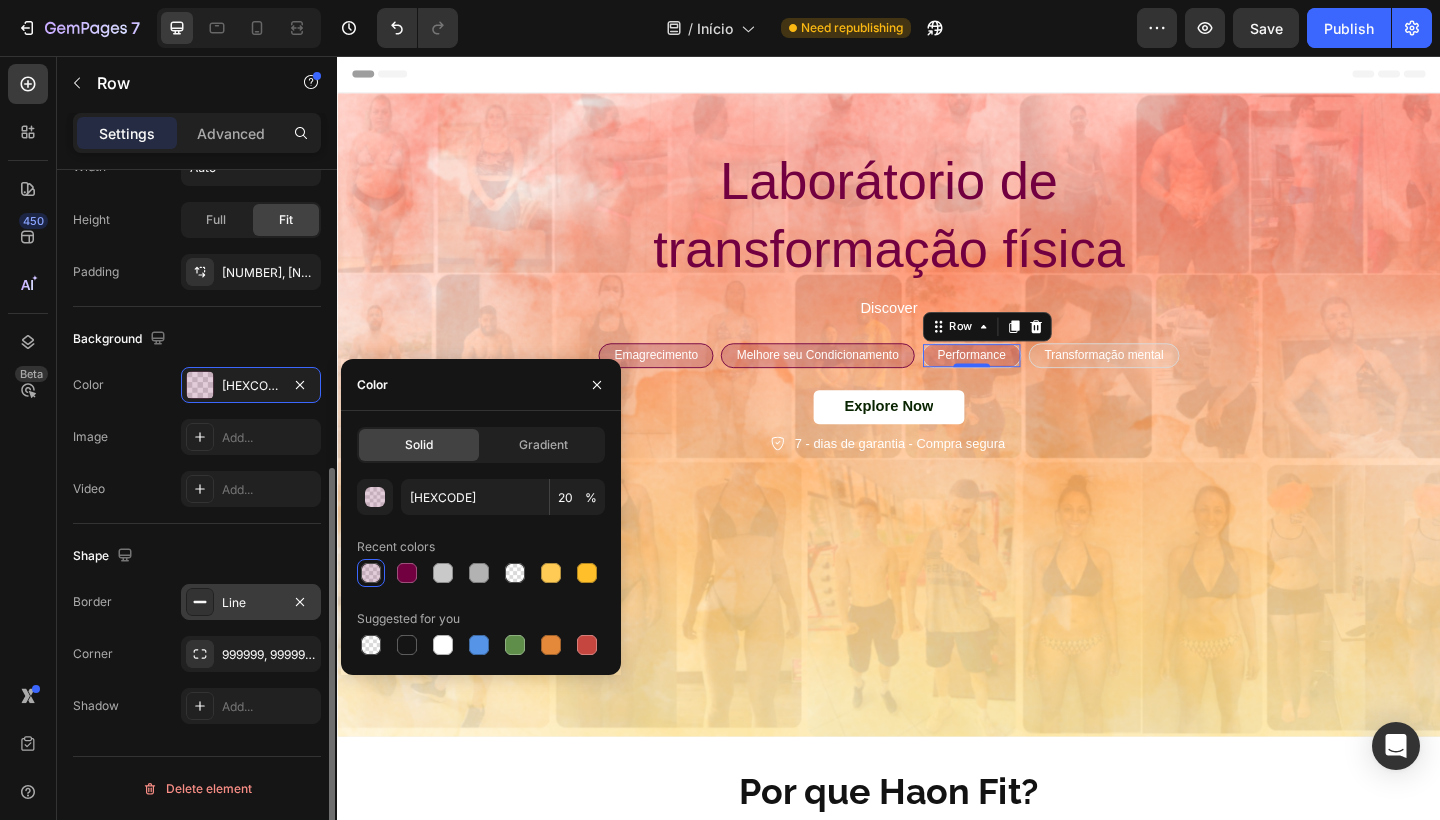 click on "Line" at bounding box center [251, 602] 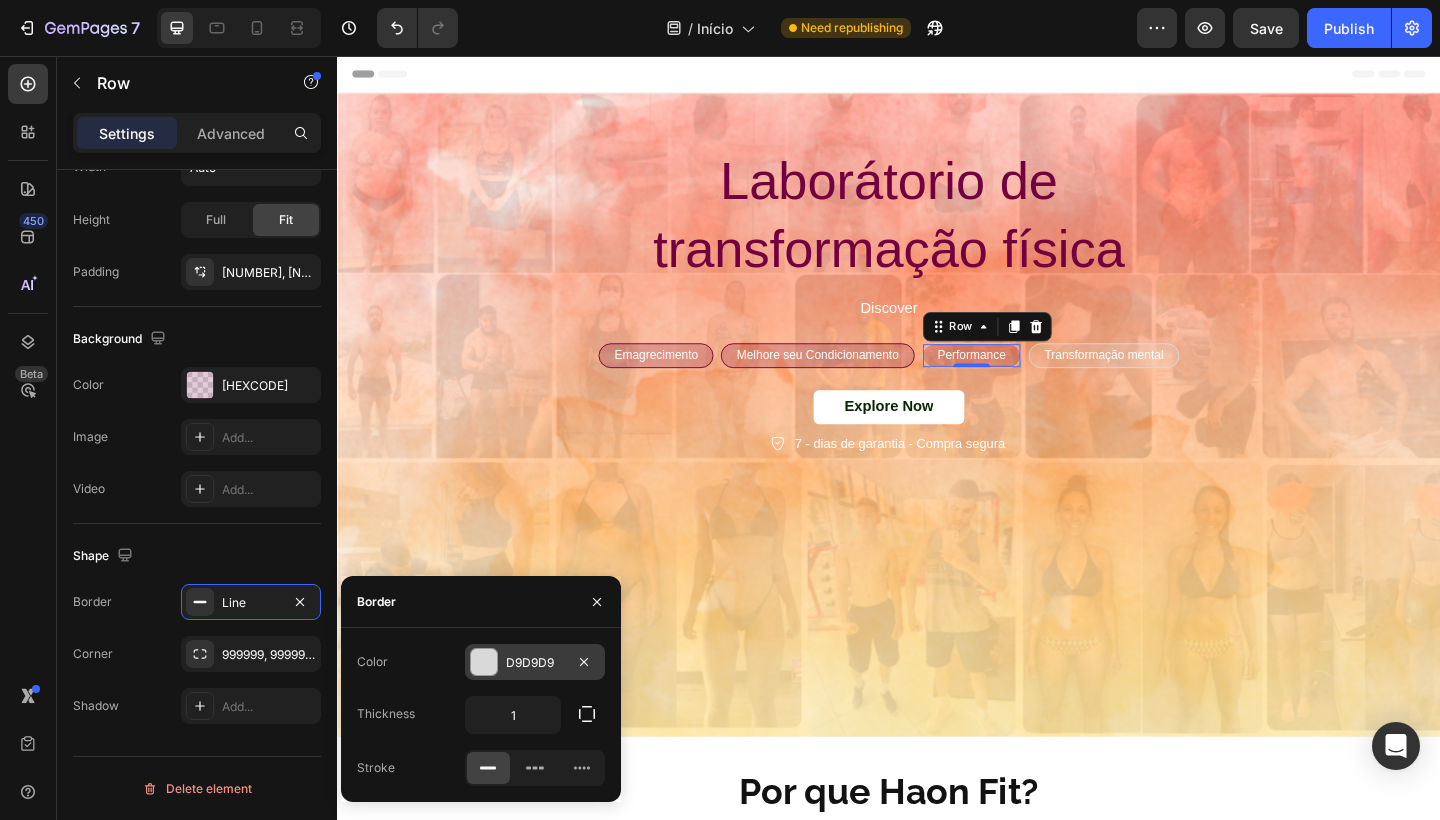click on "D9D9D9" at bounding box center [535, 663] 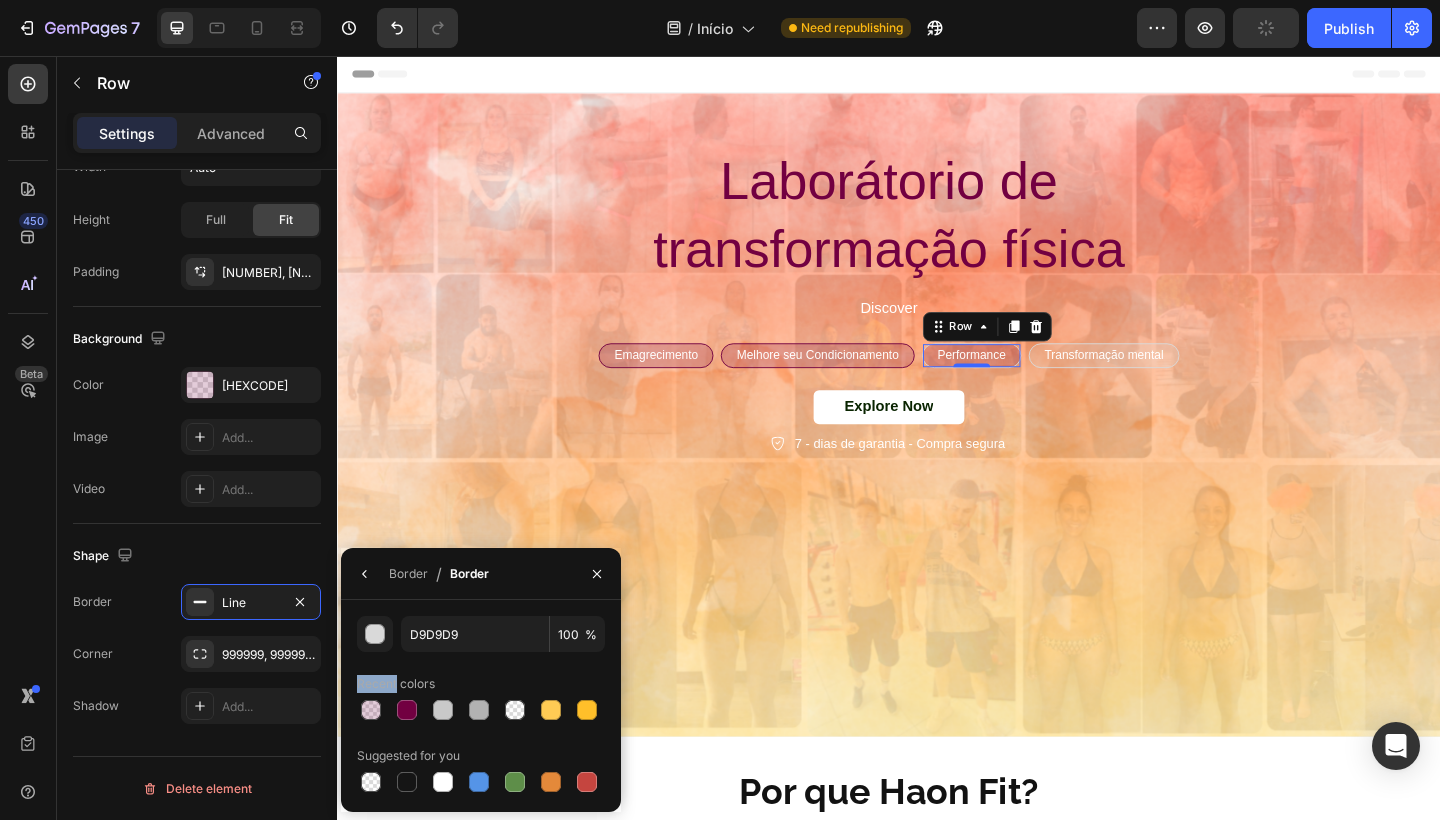 click on "D9D9D9 100 % Recent colors Suggested for you" at bounding box center (481, 706) 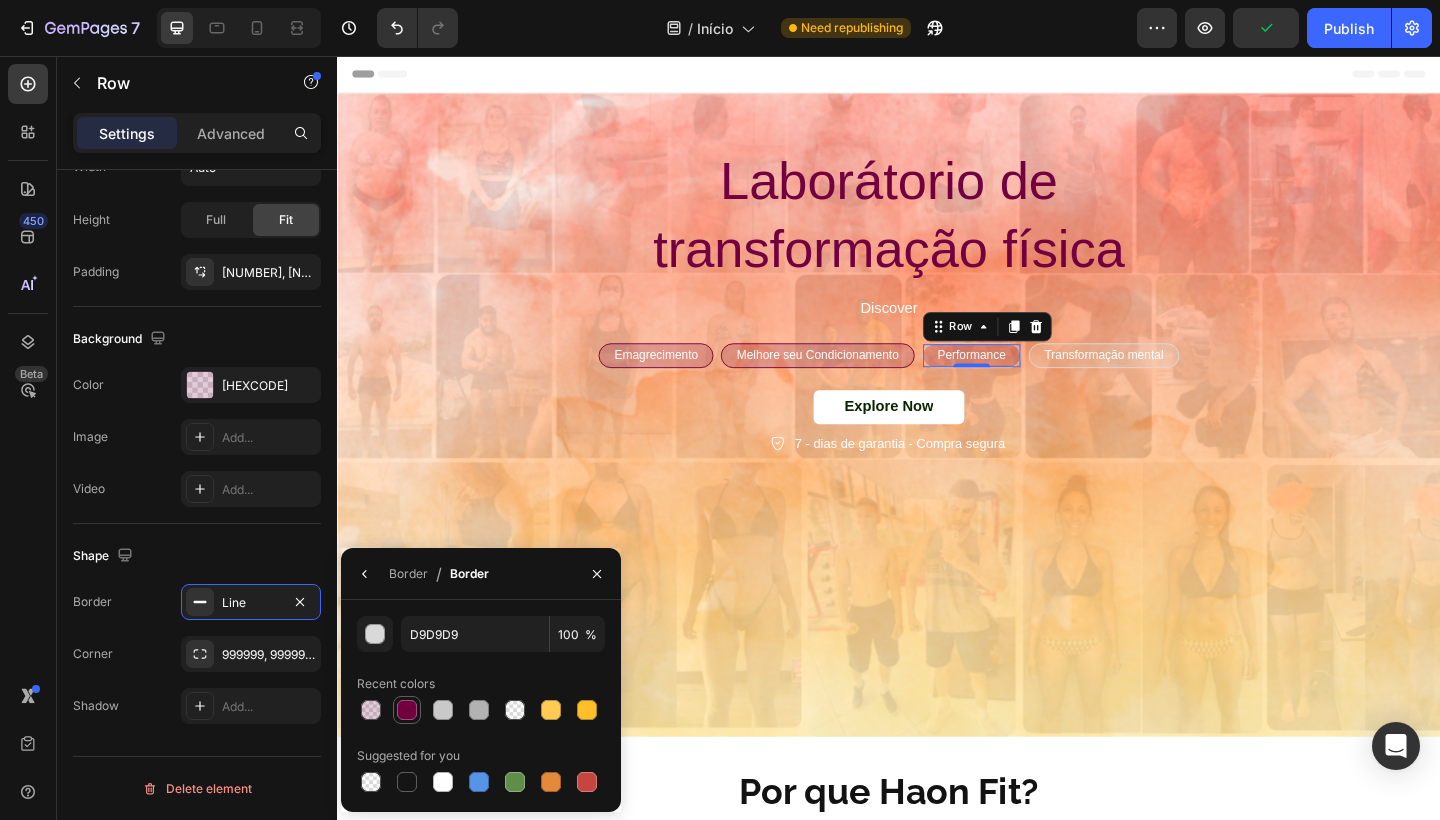 click at bounding box center (407, 710) 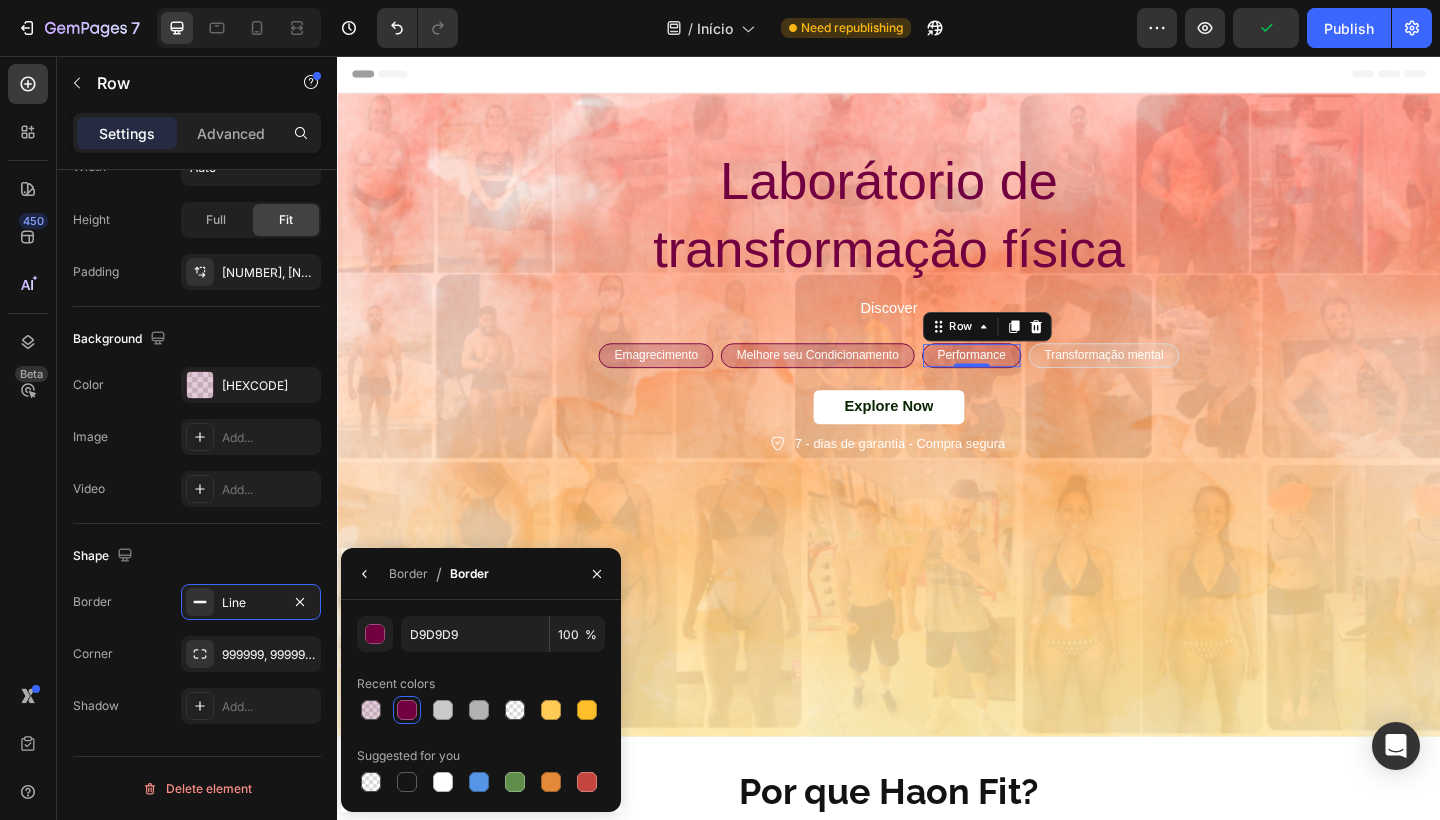 type on "[HEXCODE]" 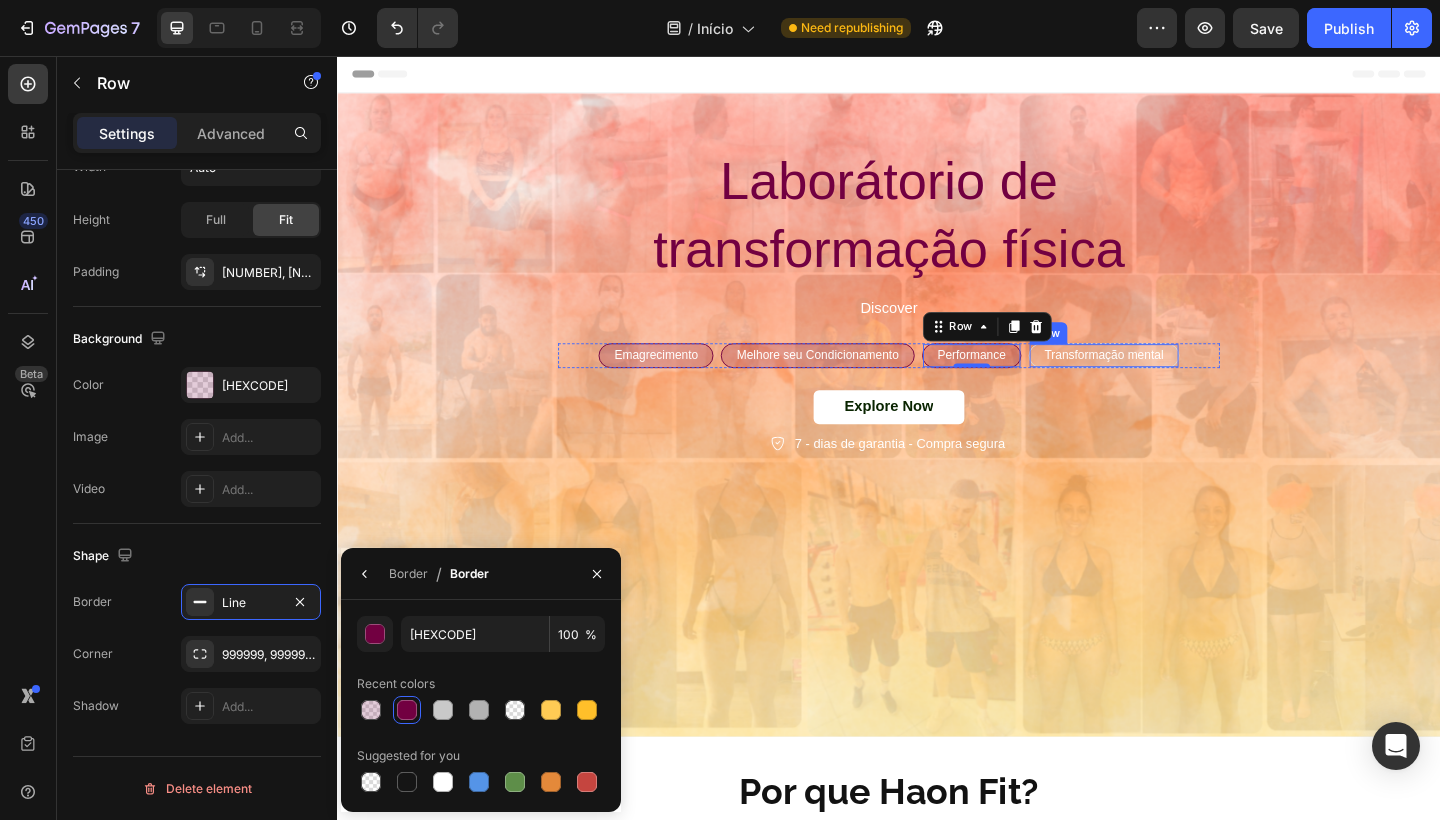 click on "Transformação mental Text Block Row" at bounding box center [1171, 382] 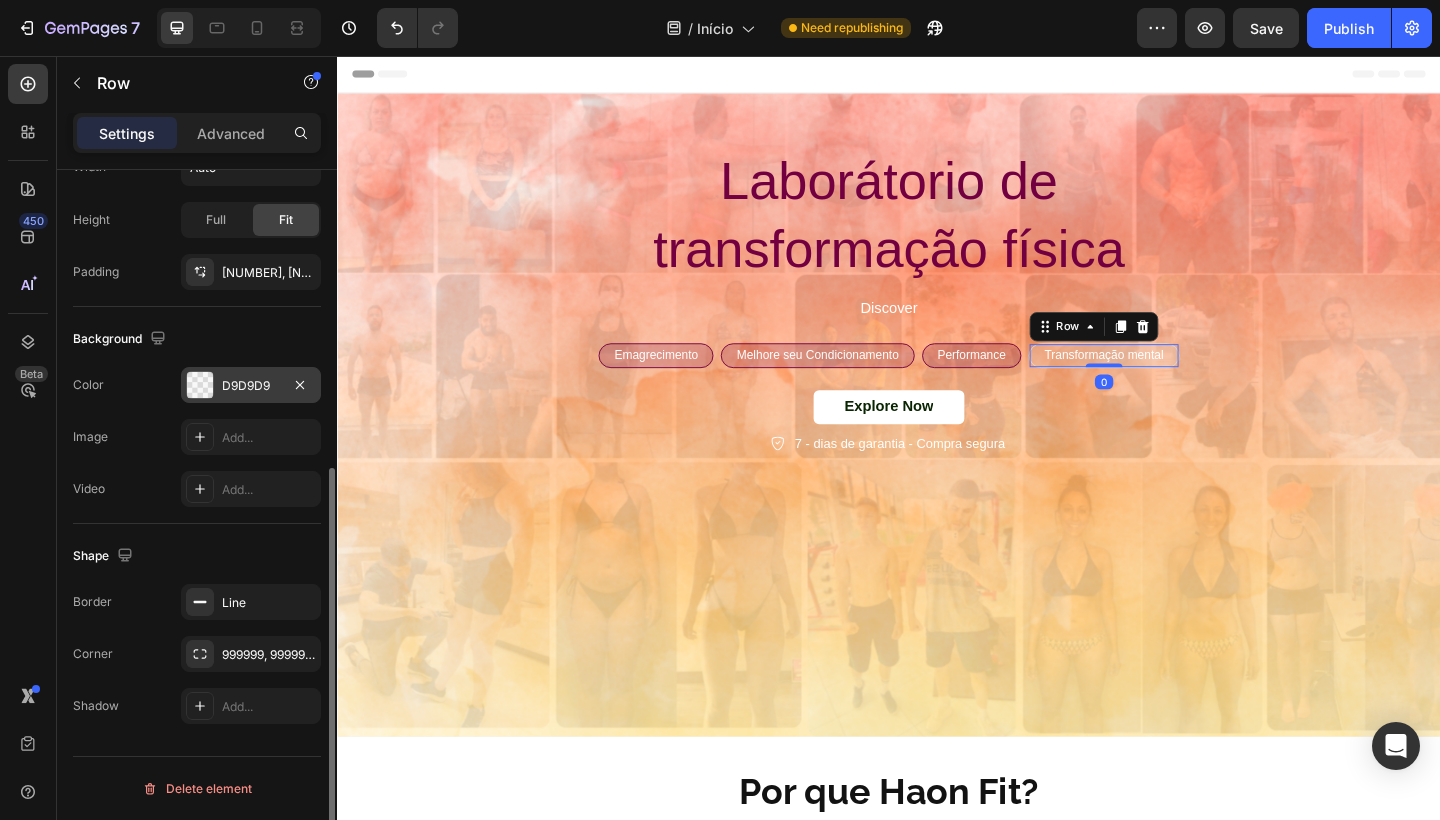 click on "D9D9D9" at bounding box center [251, 386] 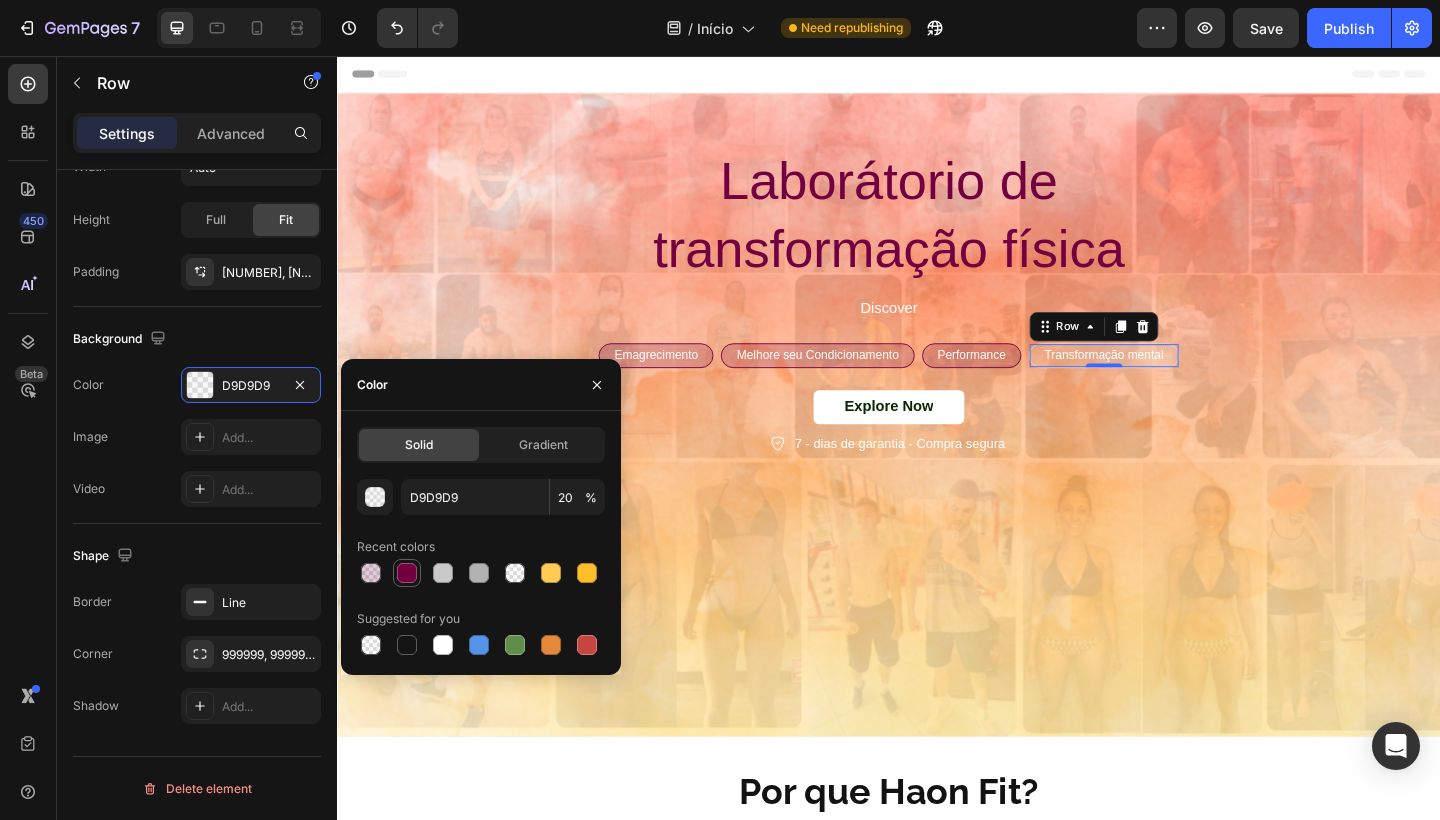 click at bounding box center (407, 573) 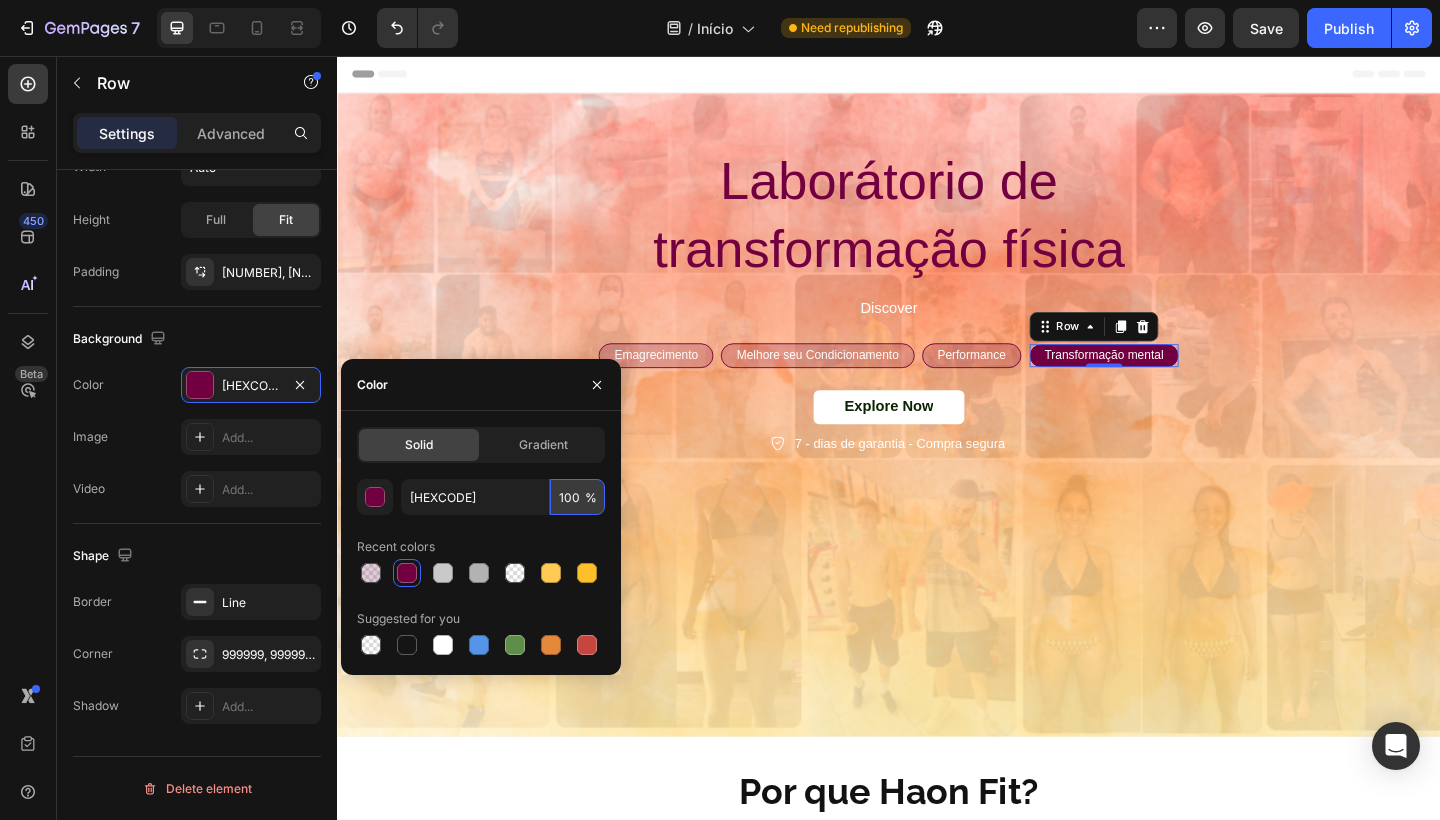 click on "100" at bounding box center (577, 497) 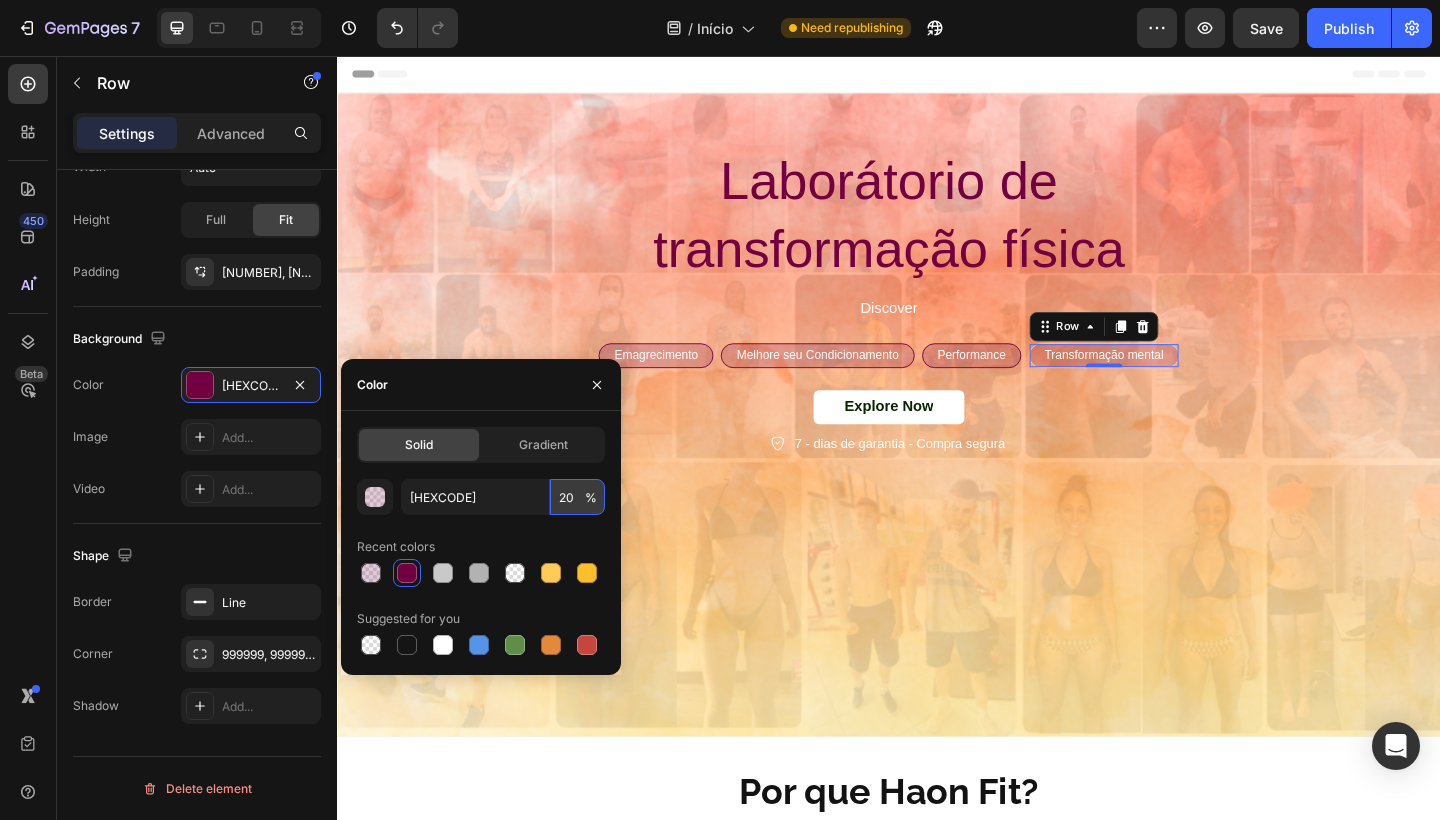 type on "20" 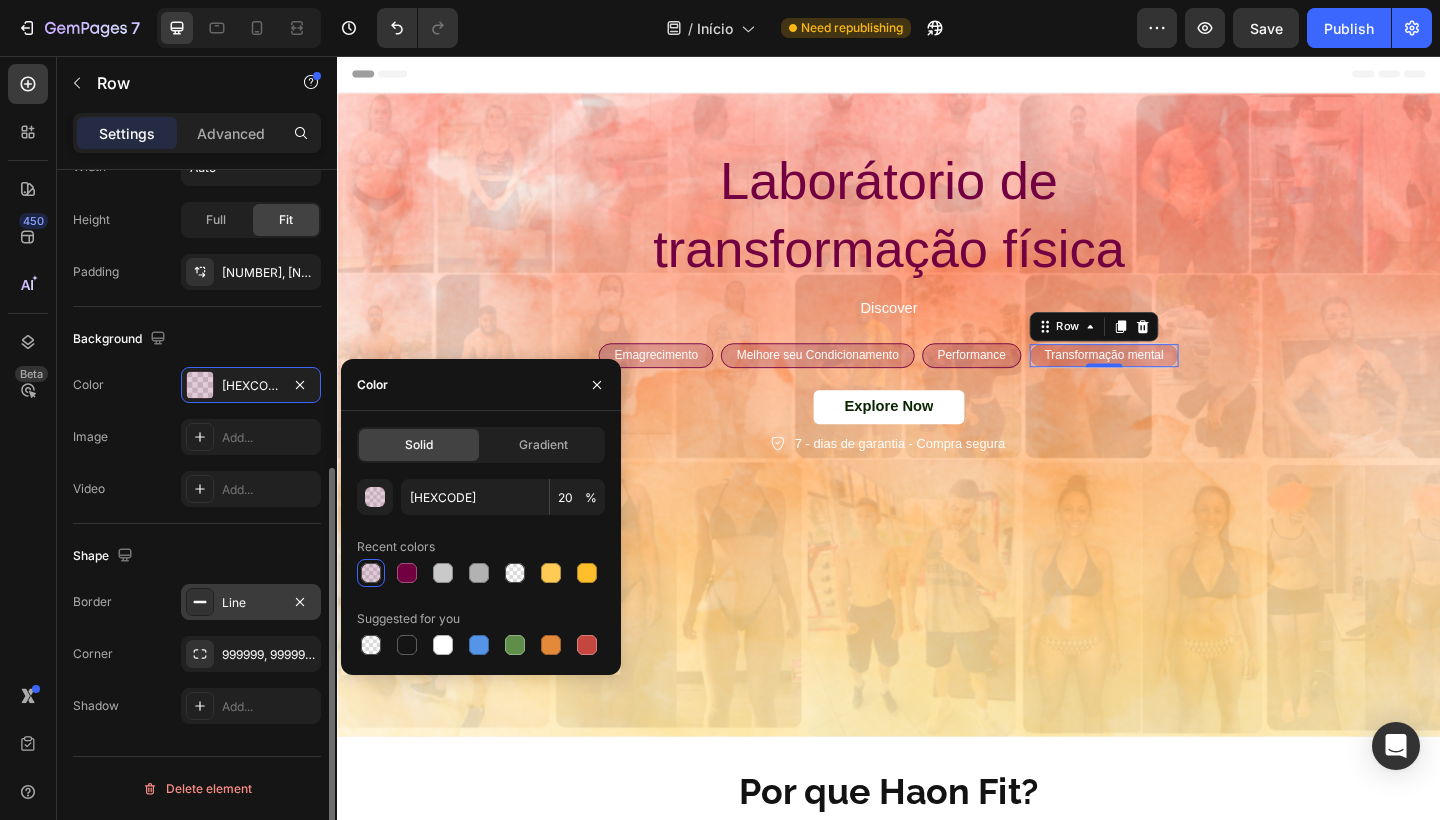 click on "Line" at bounding box center (251, 603) 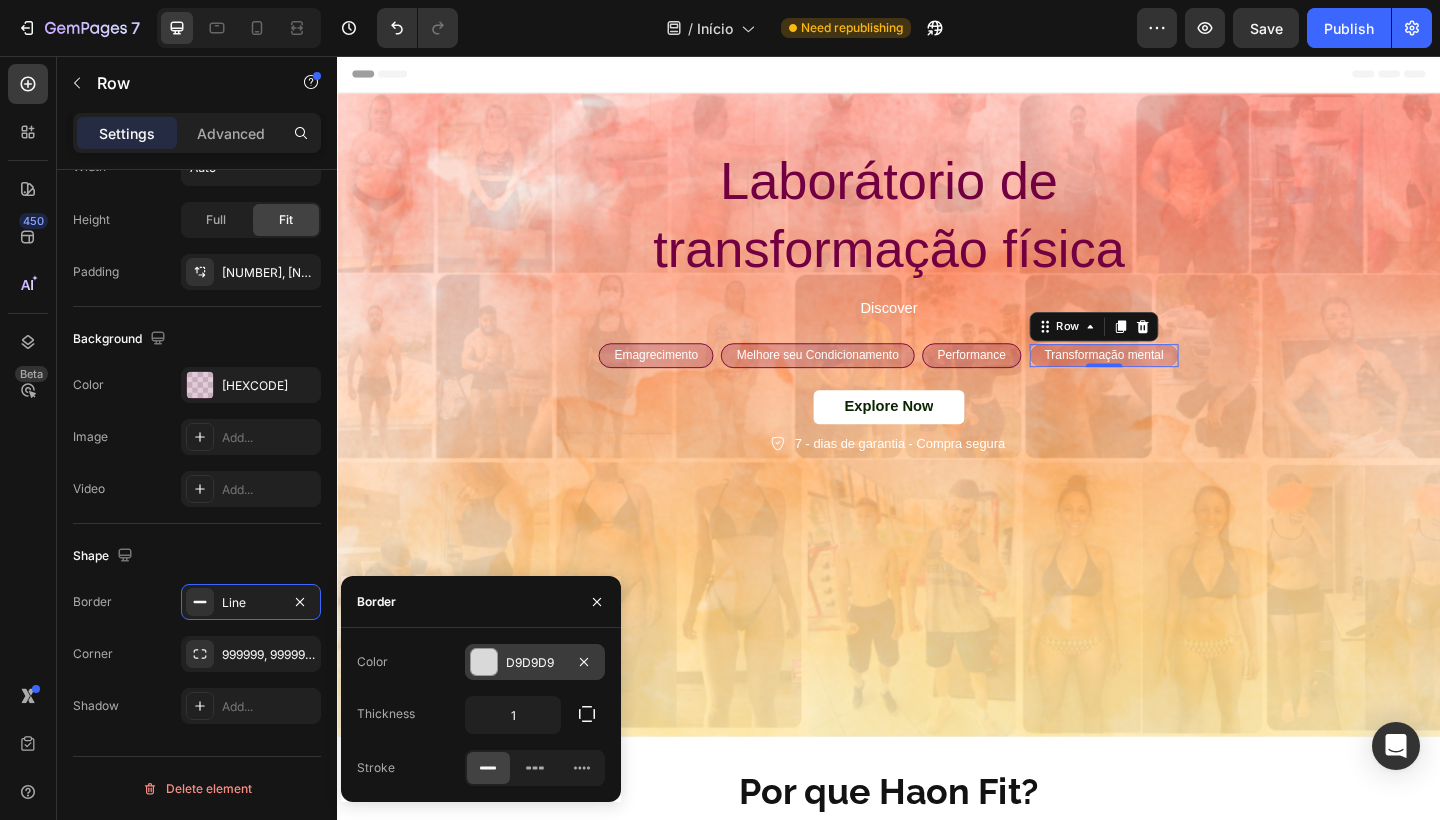 click on "D9D9D9" at bounding box center (535, 663) 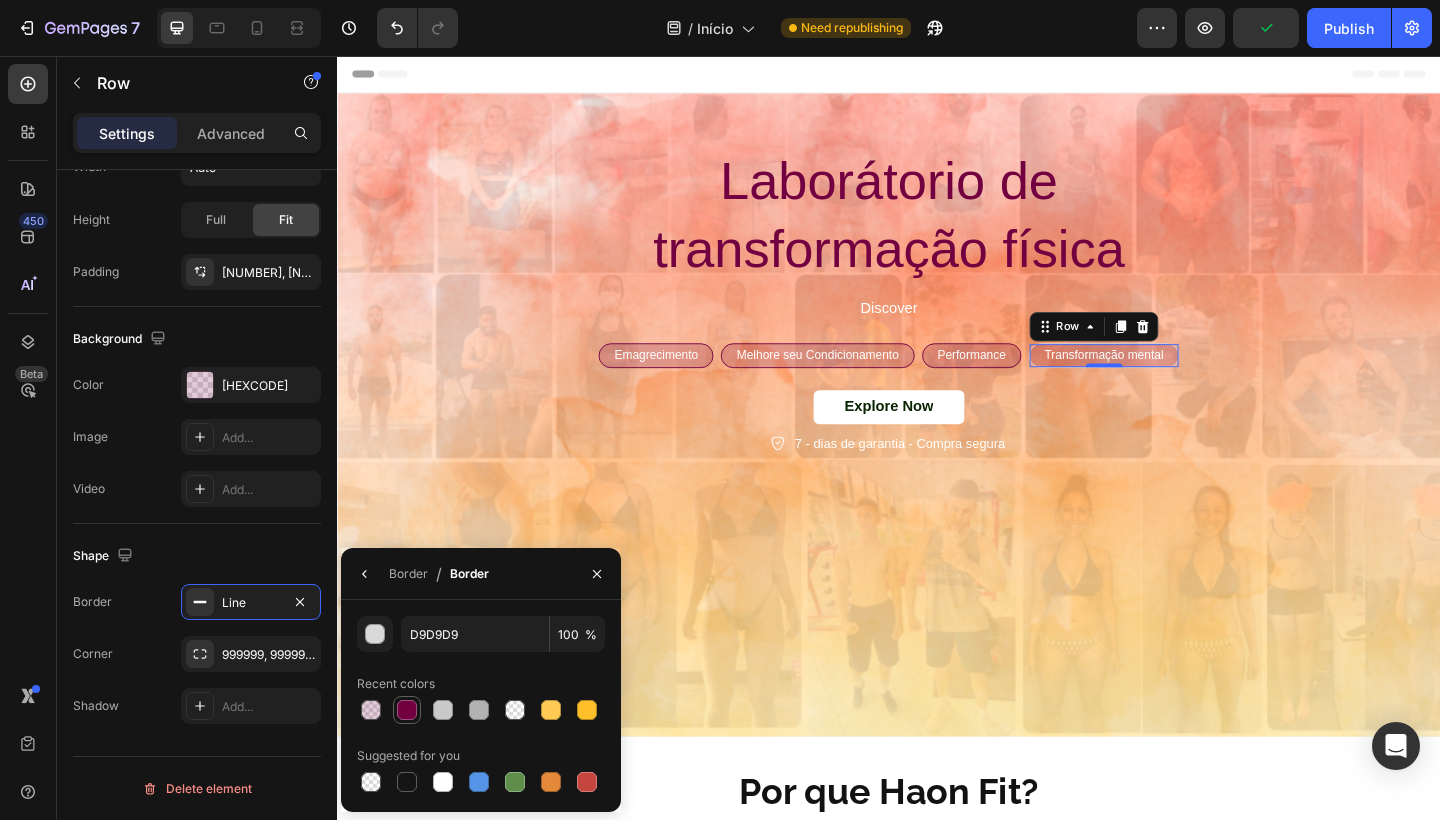 click at bounding box center (407, 710) 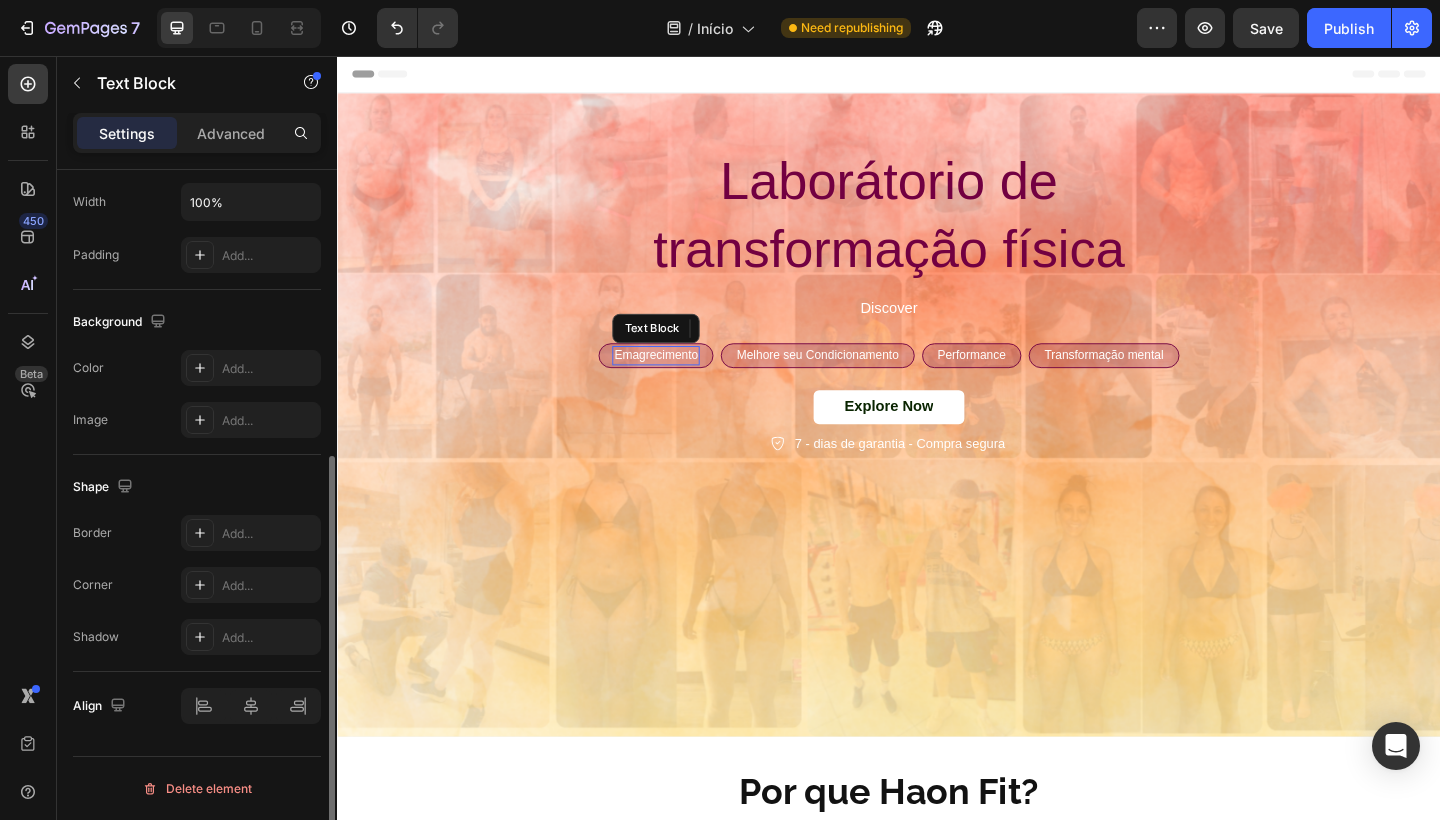 click on "Emagrecimento" at bounding box center (683, 382) 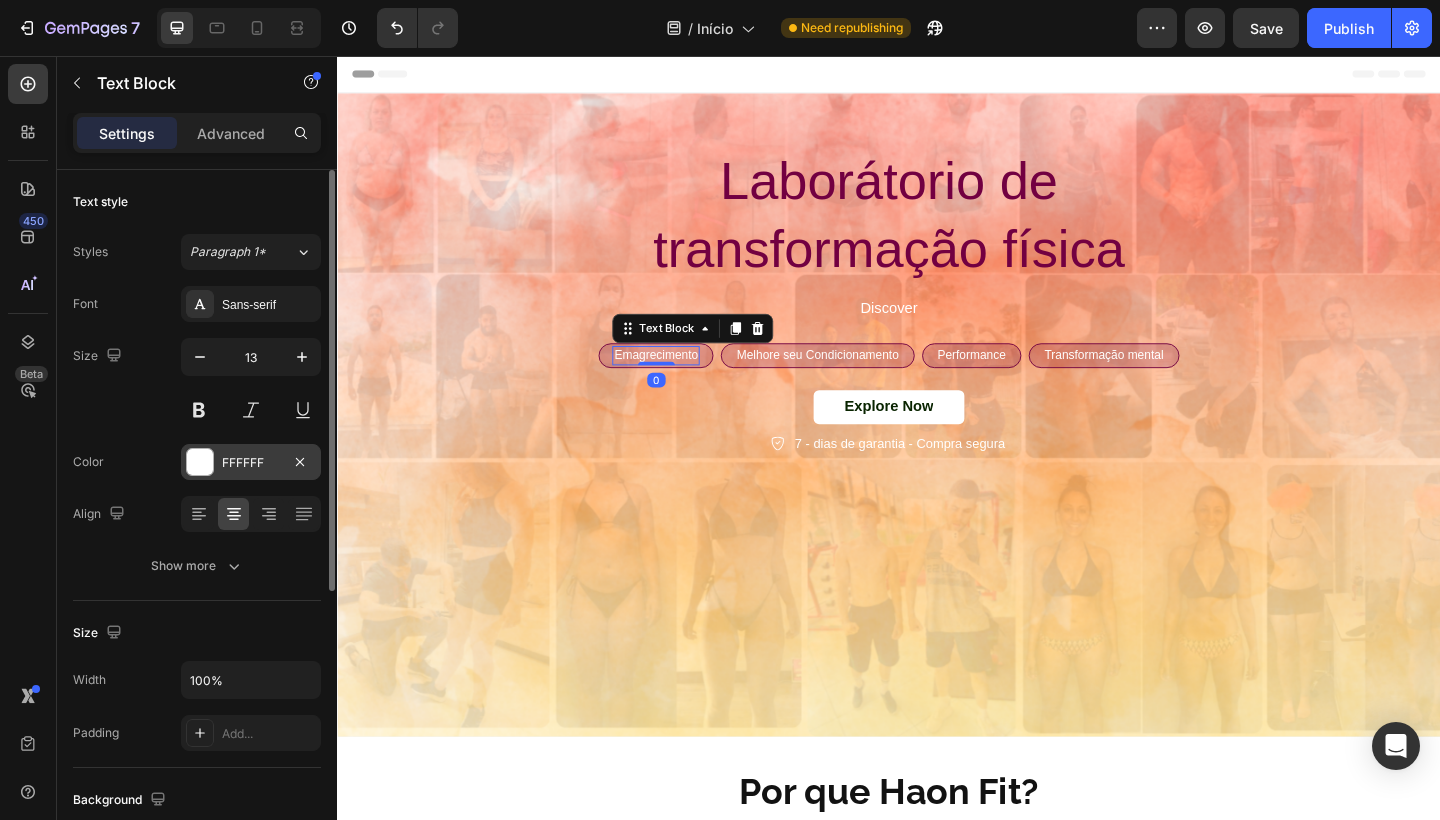 click on "FFFFFF" at bounding box center [251, 463] 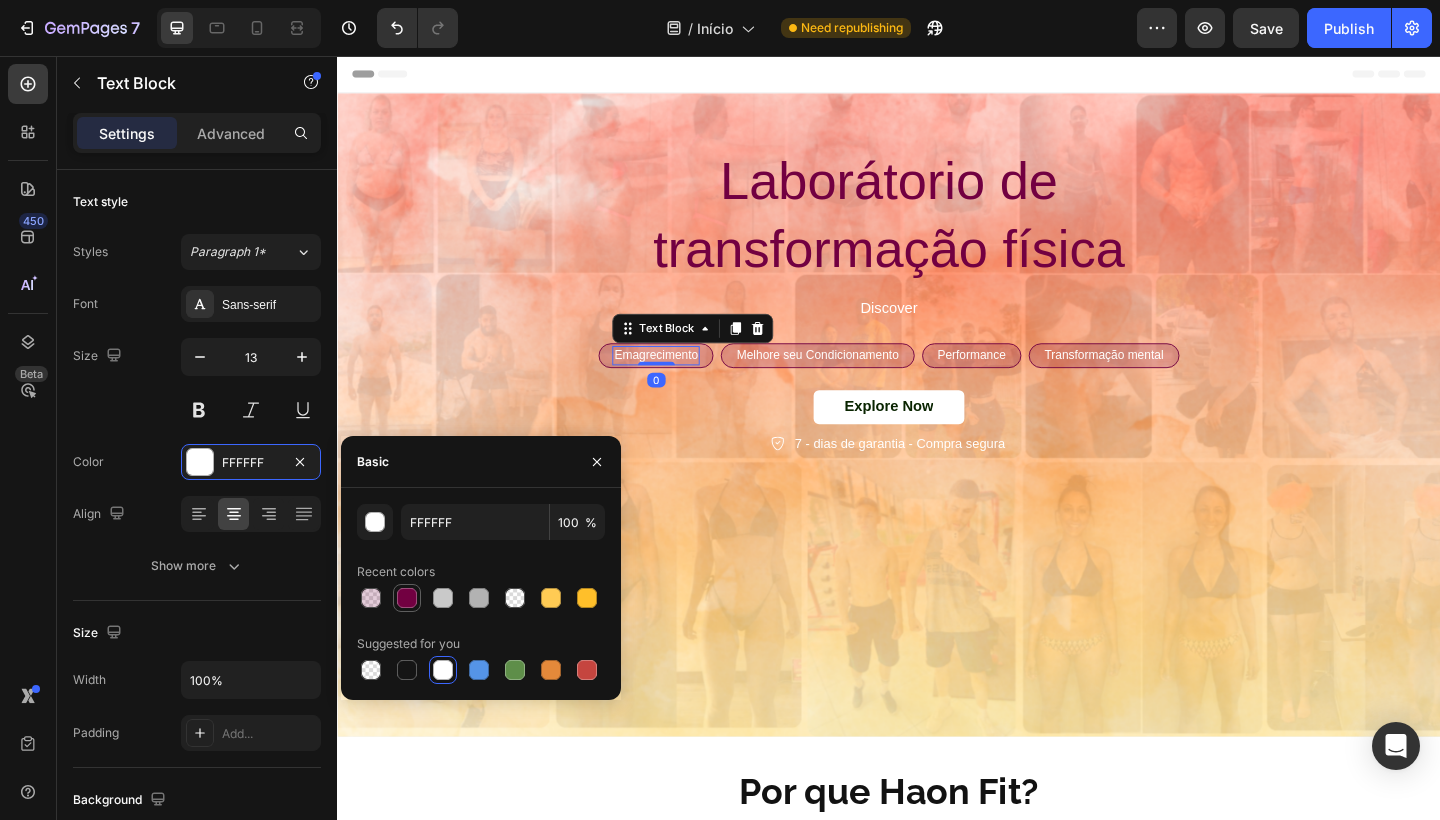click at bounding box center (407, 598) 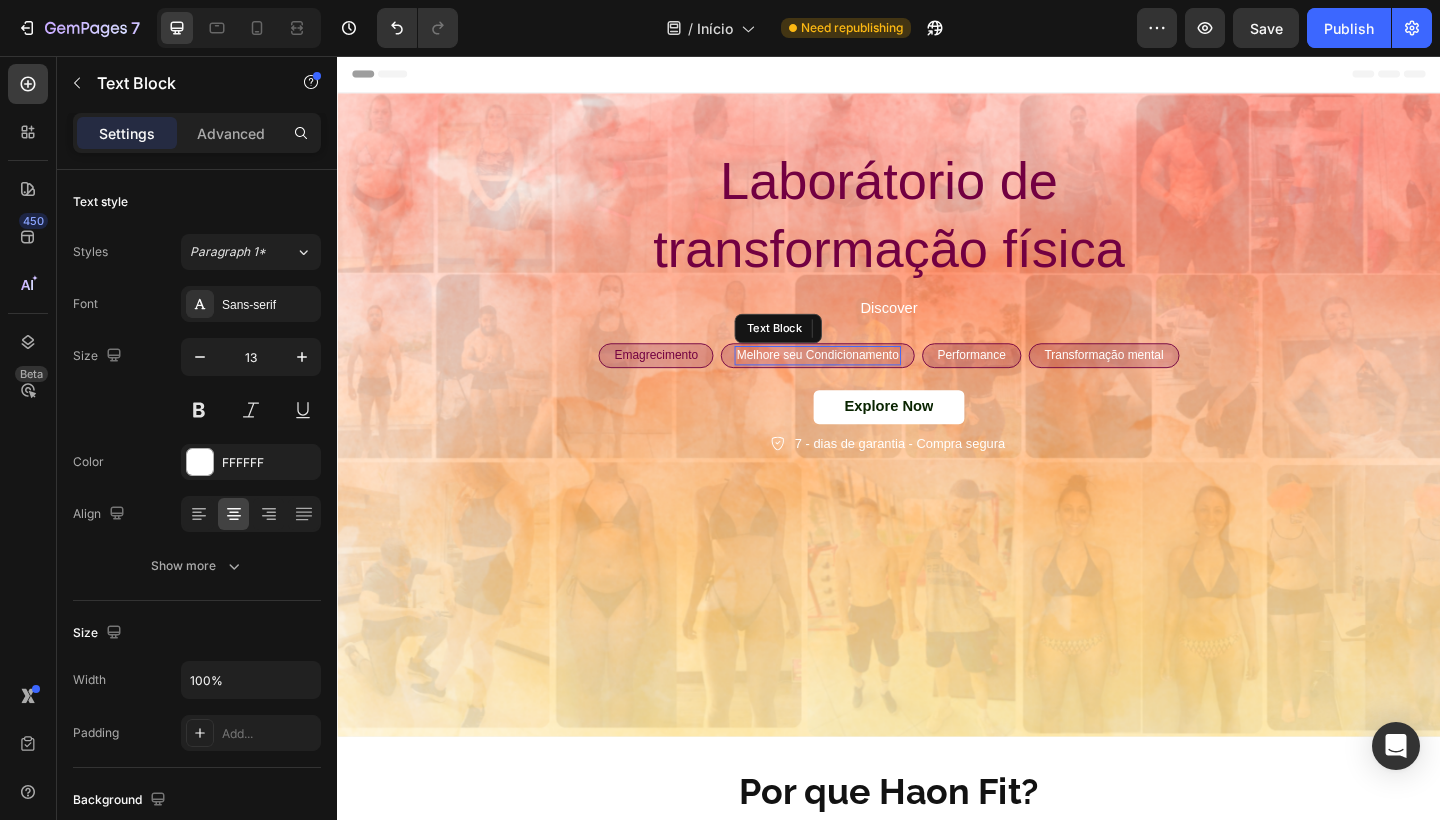 click on "Melhore seu Condicionamento" at bounding box center [859, 382] 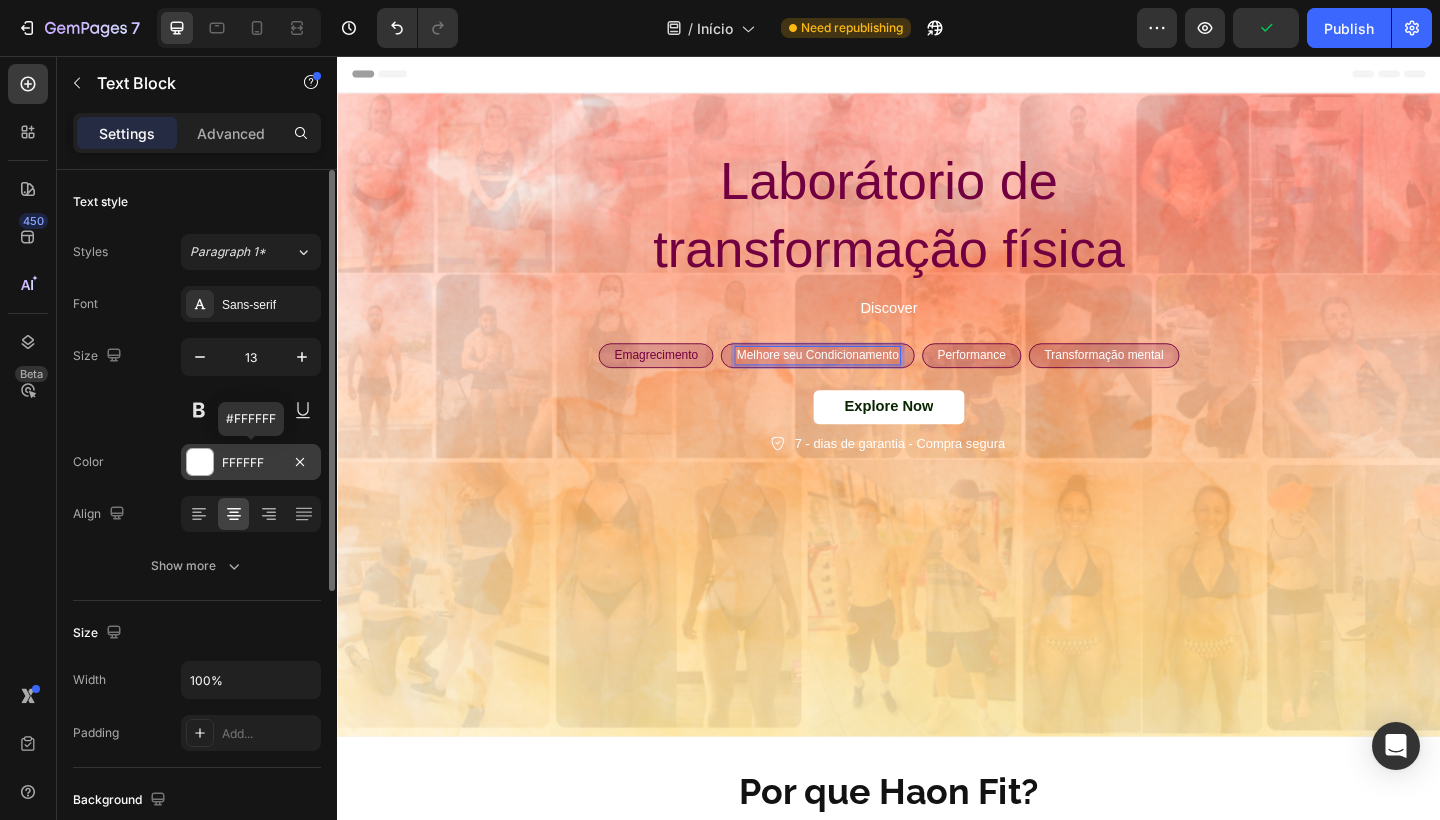 click on "FFFFFF" at bounding box center [251, 463] 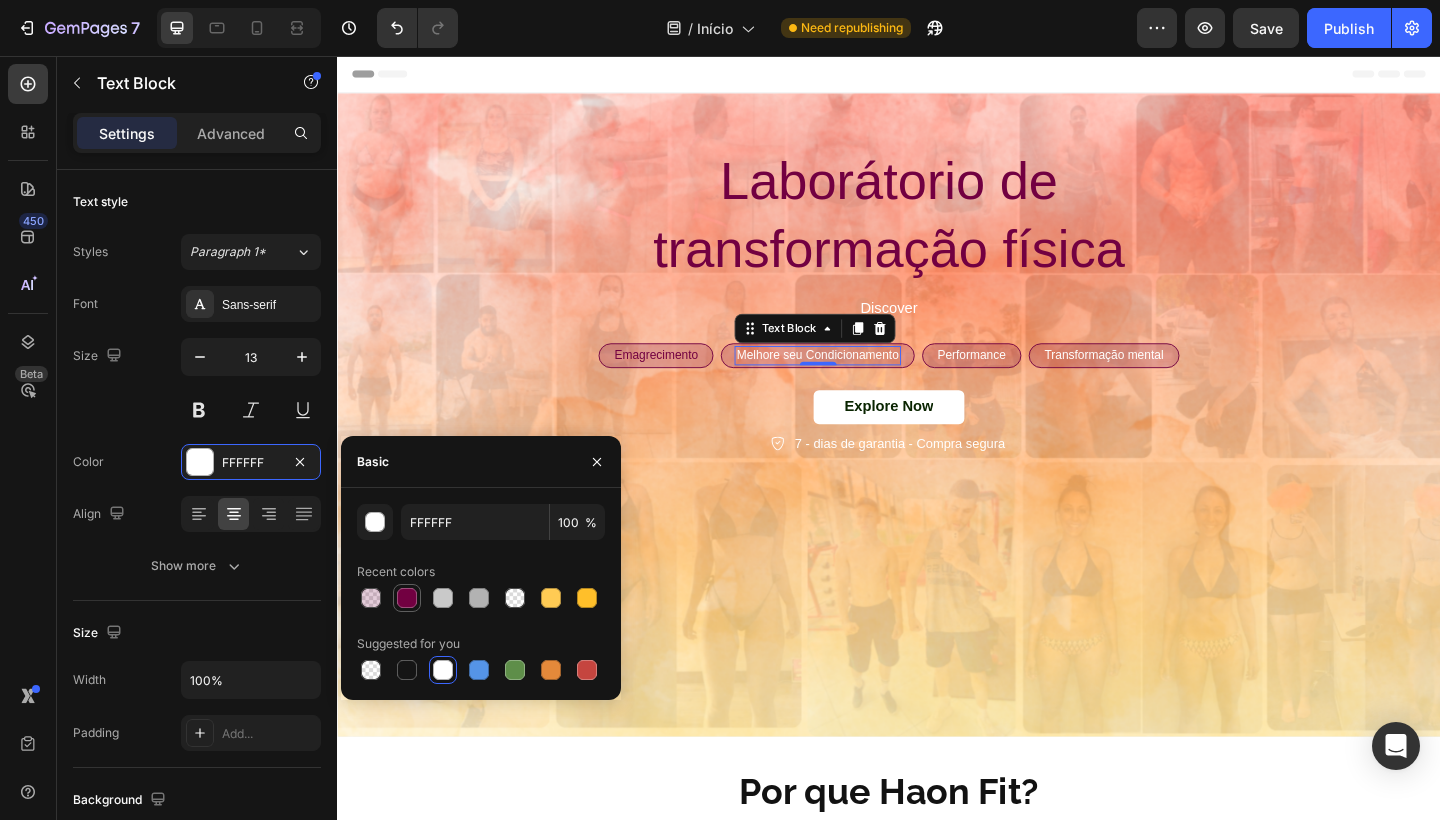 click at bounding box center (407, 598) 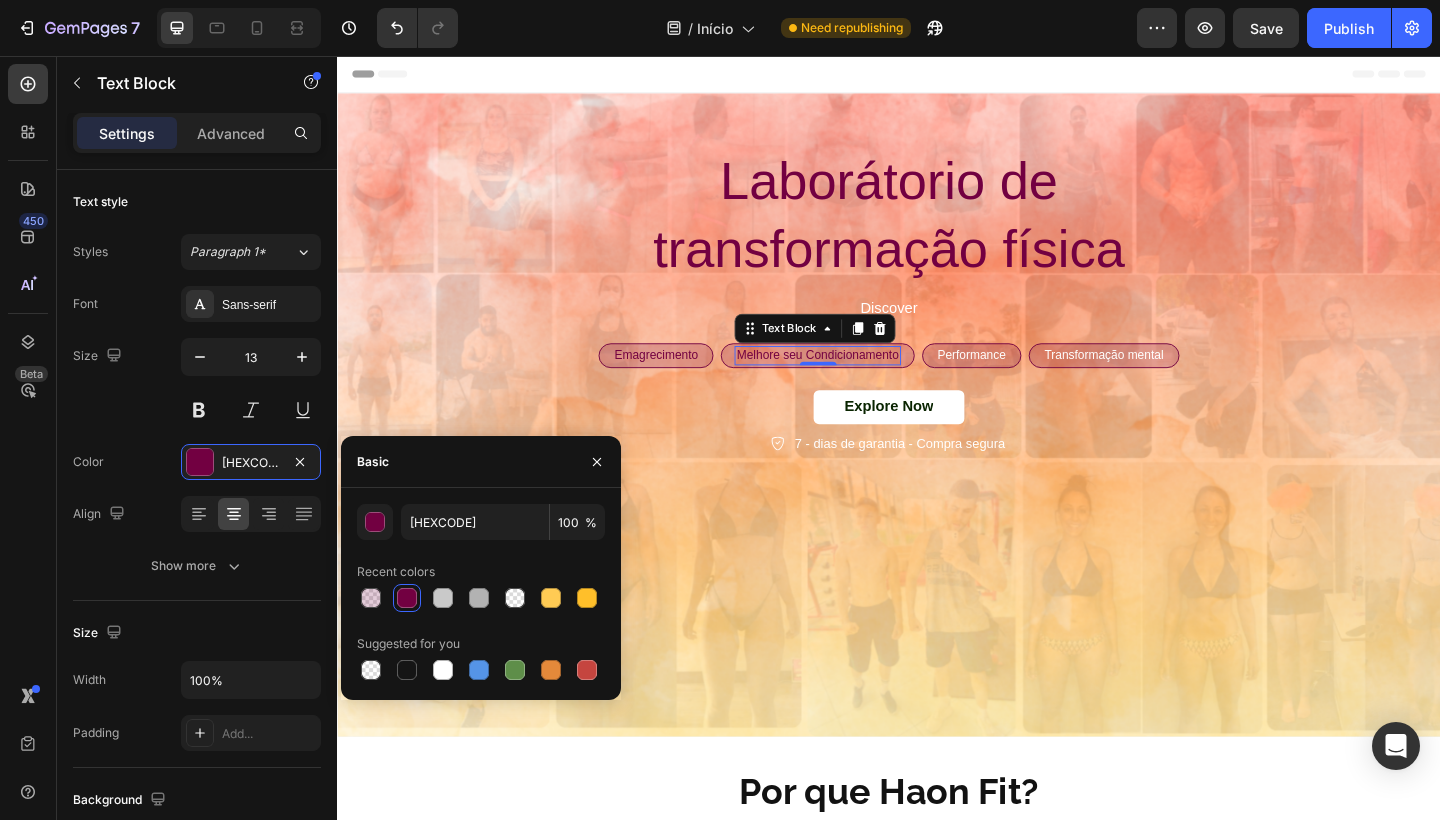 click on "Performance" at bounding box center (1027, 382) 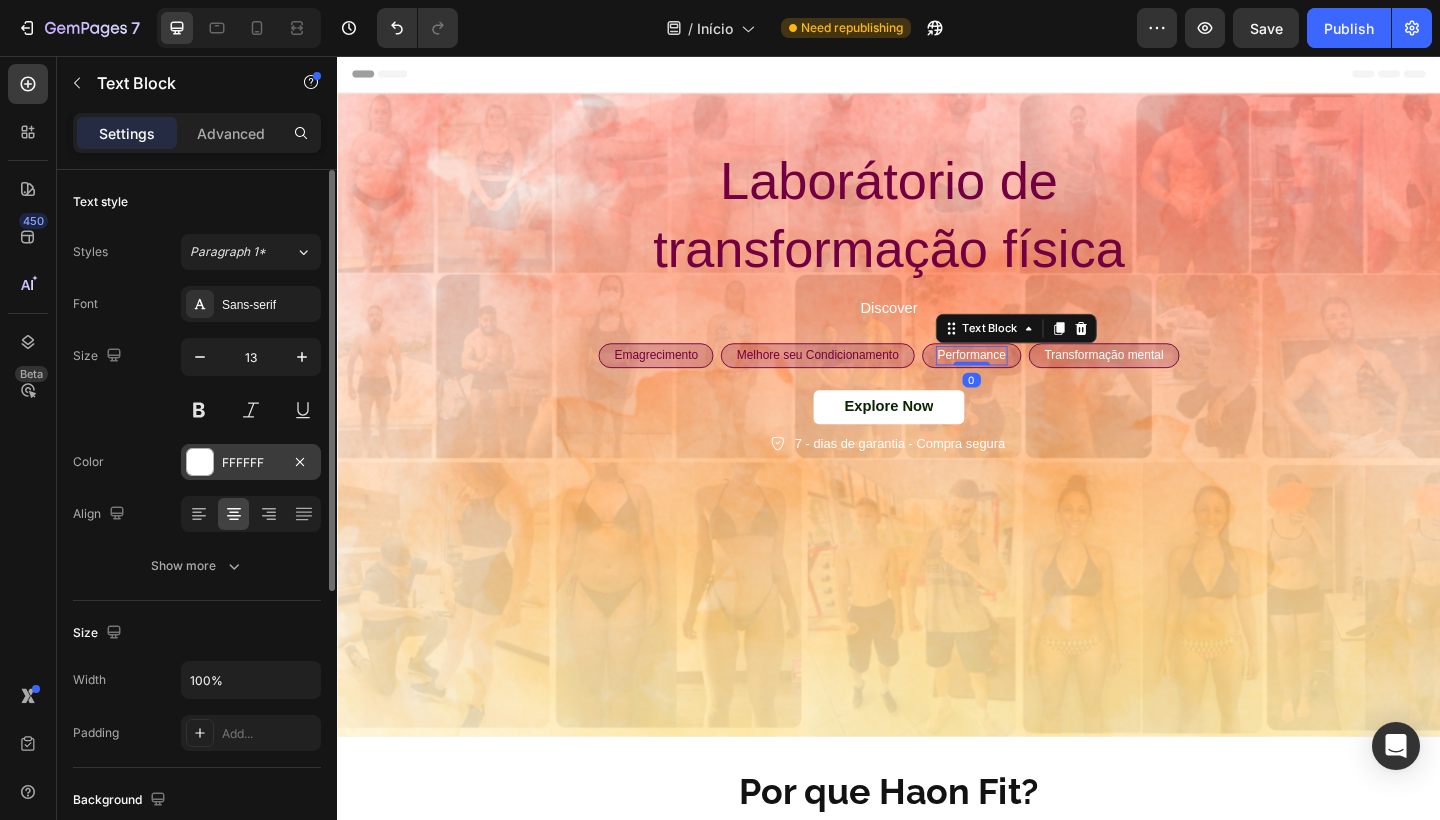 click on "FFFFFF" at bounding box center (251, 463) 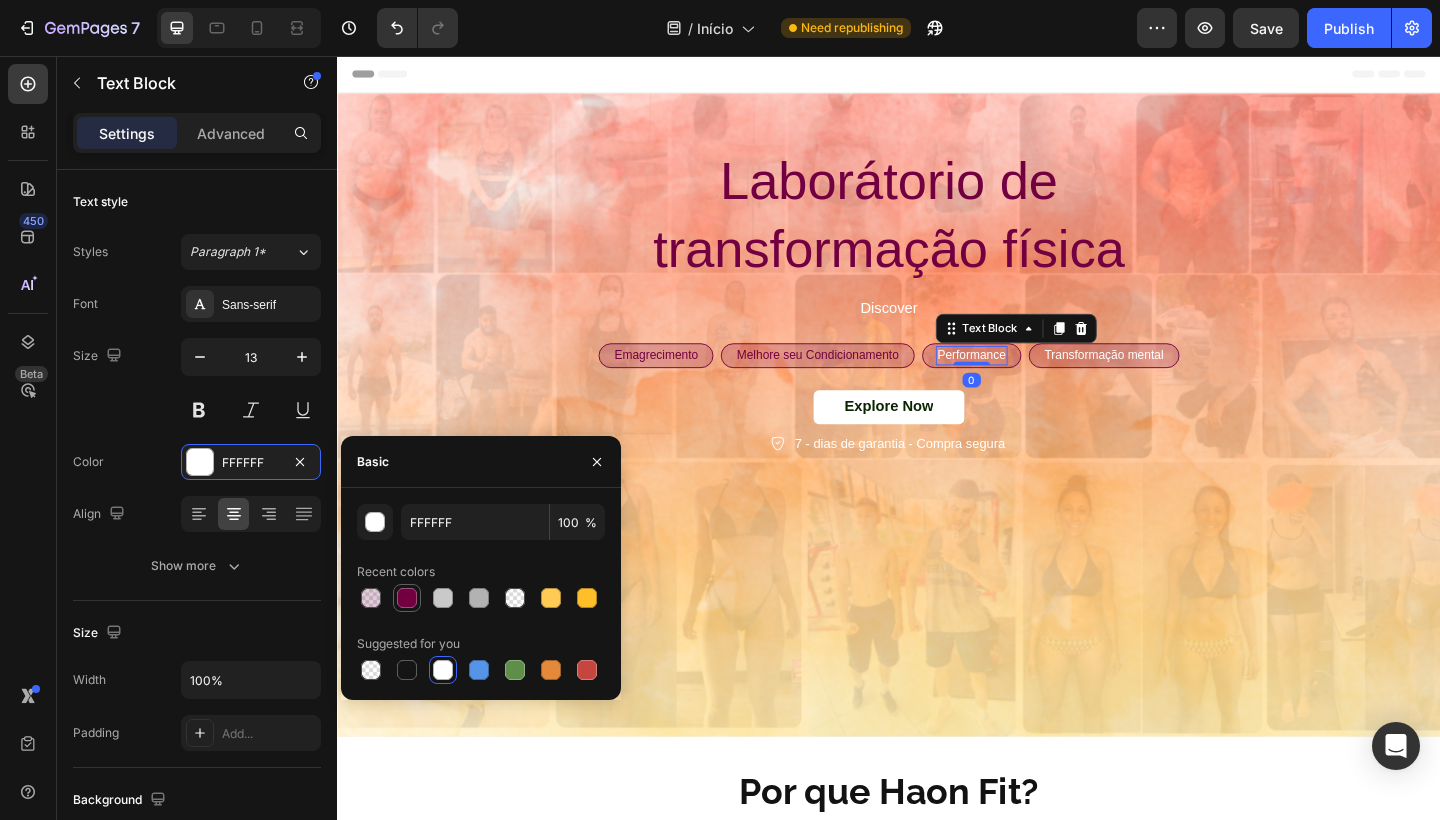 click at bounding box center (407, 598) 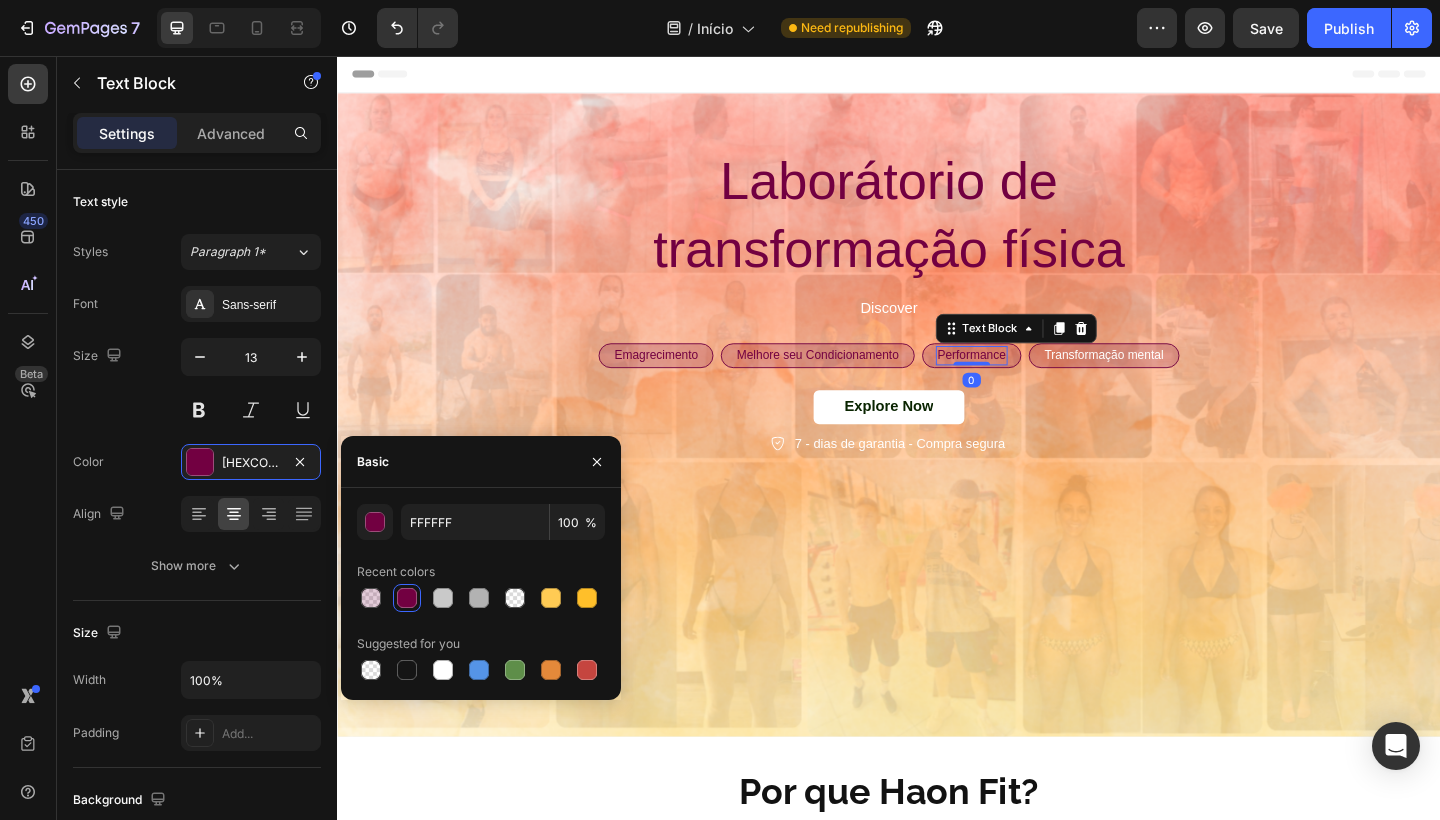type on "[HEXCODE]" 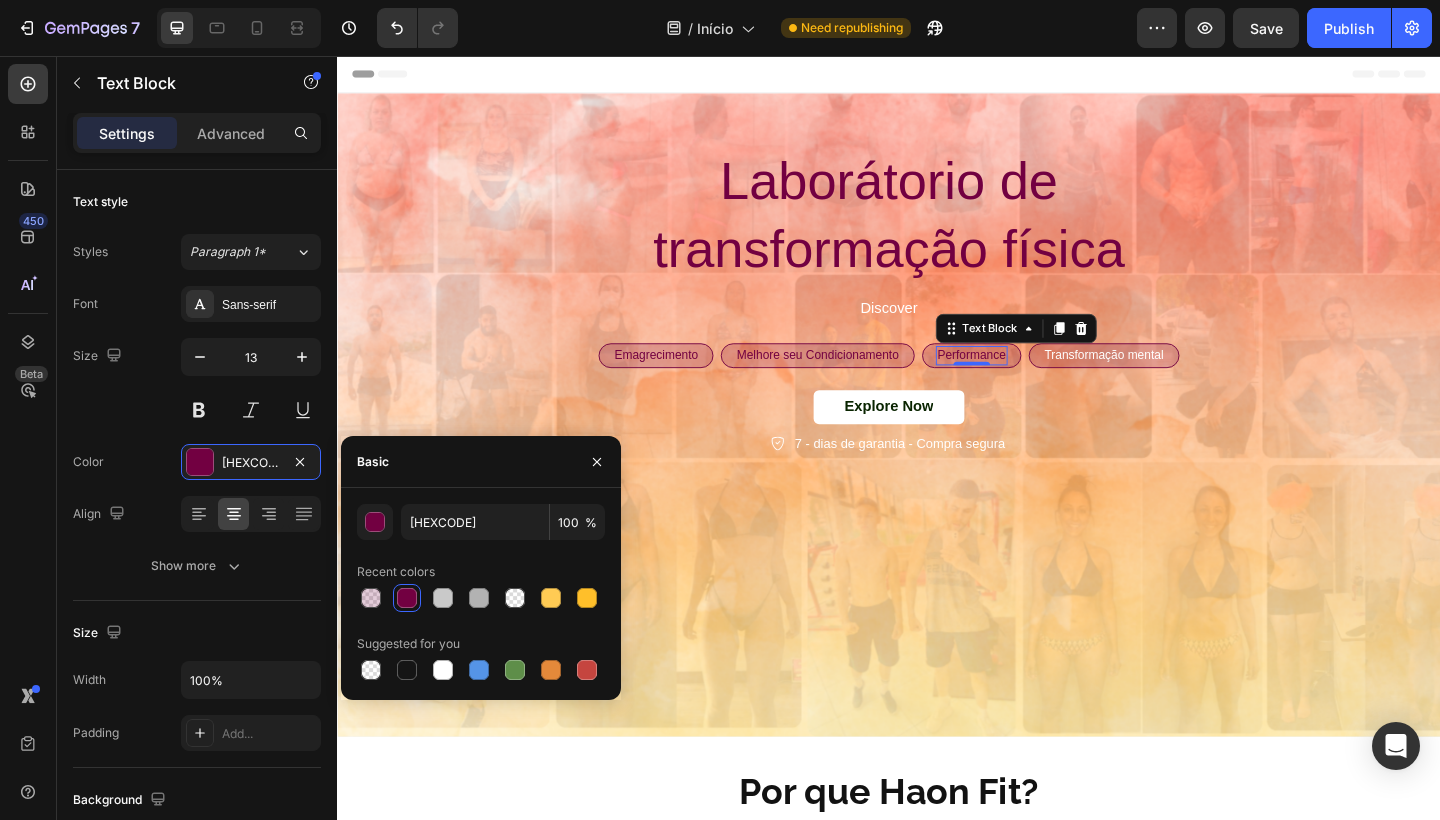 drag, startPoint x: 1430, startPoint y: 405, endPoint x: 1159, endPoint y: 375, distance: 272.65546 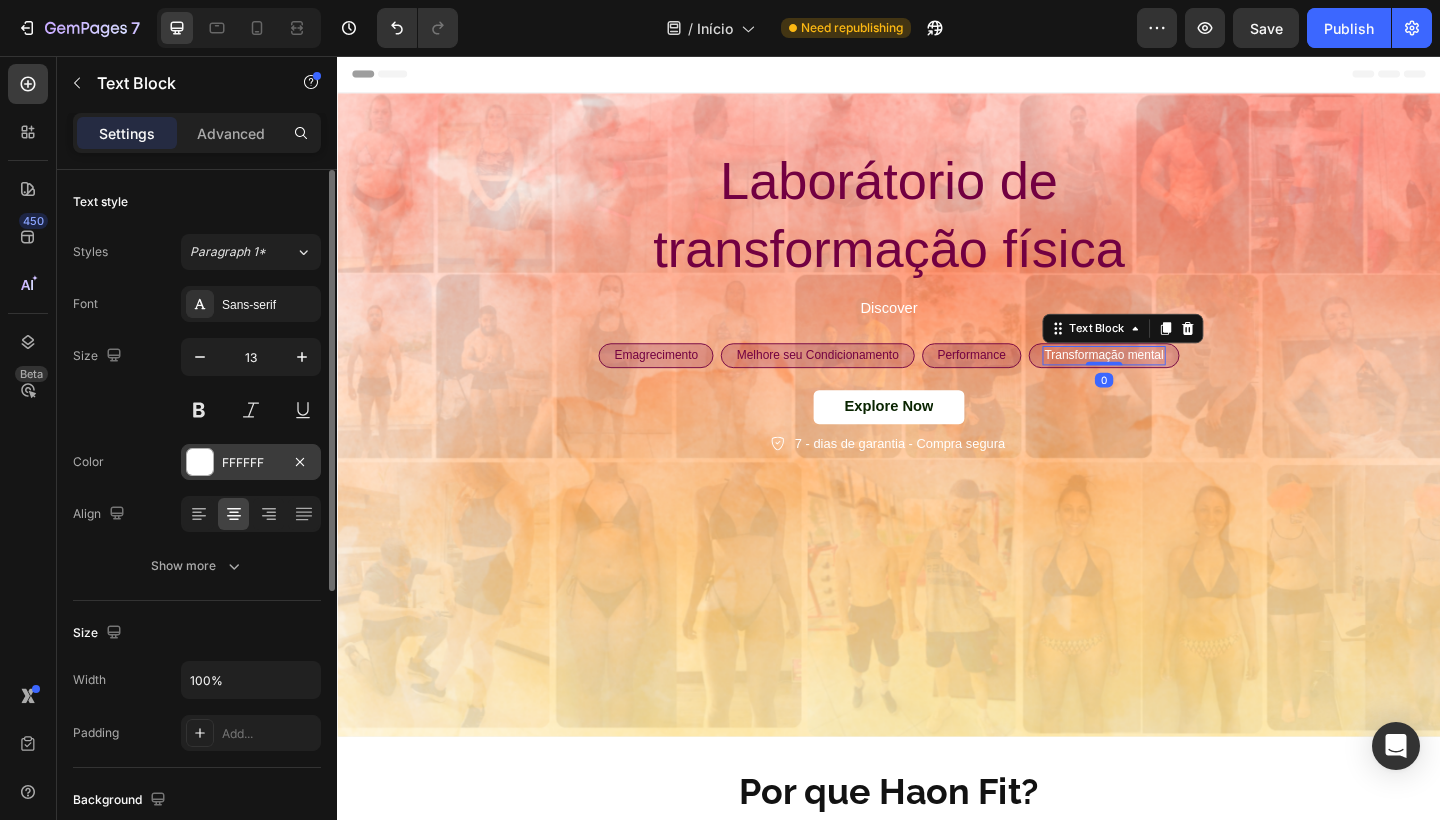 click on "FFFFFF" at bounding box center (251, 463) 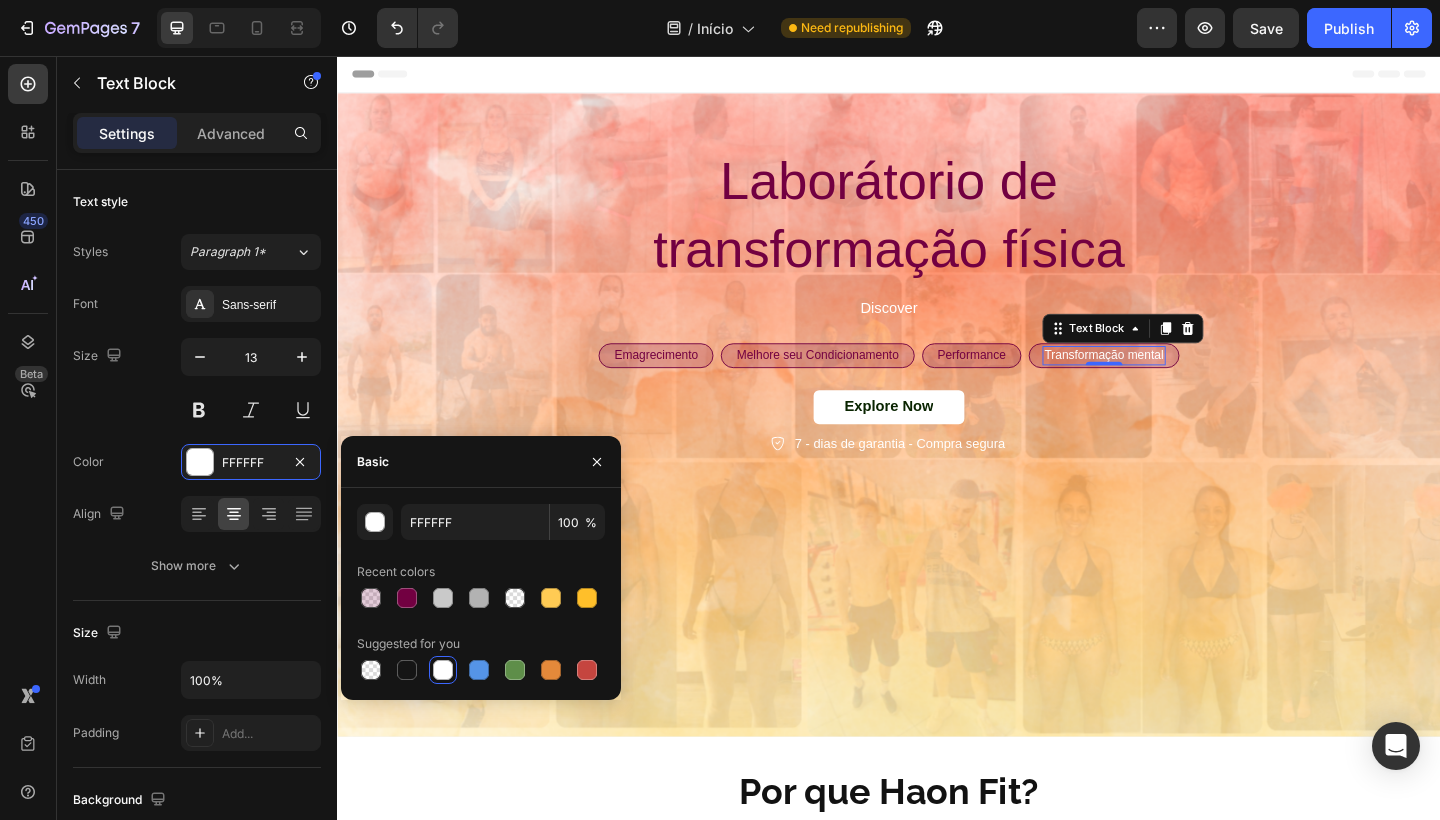 click on "FFFFFF 100 % Recent colors Suggested for you" at bounding box center (481, 594) 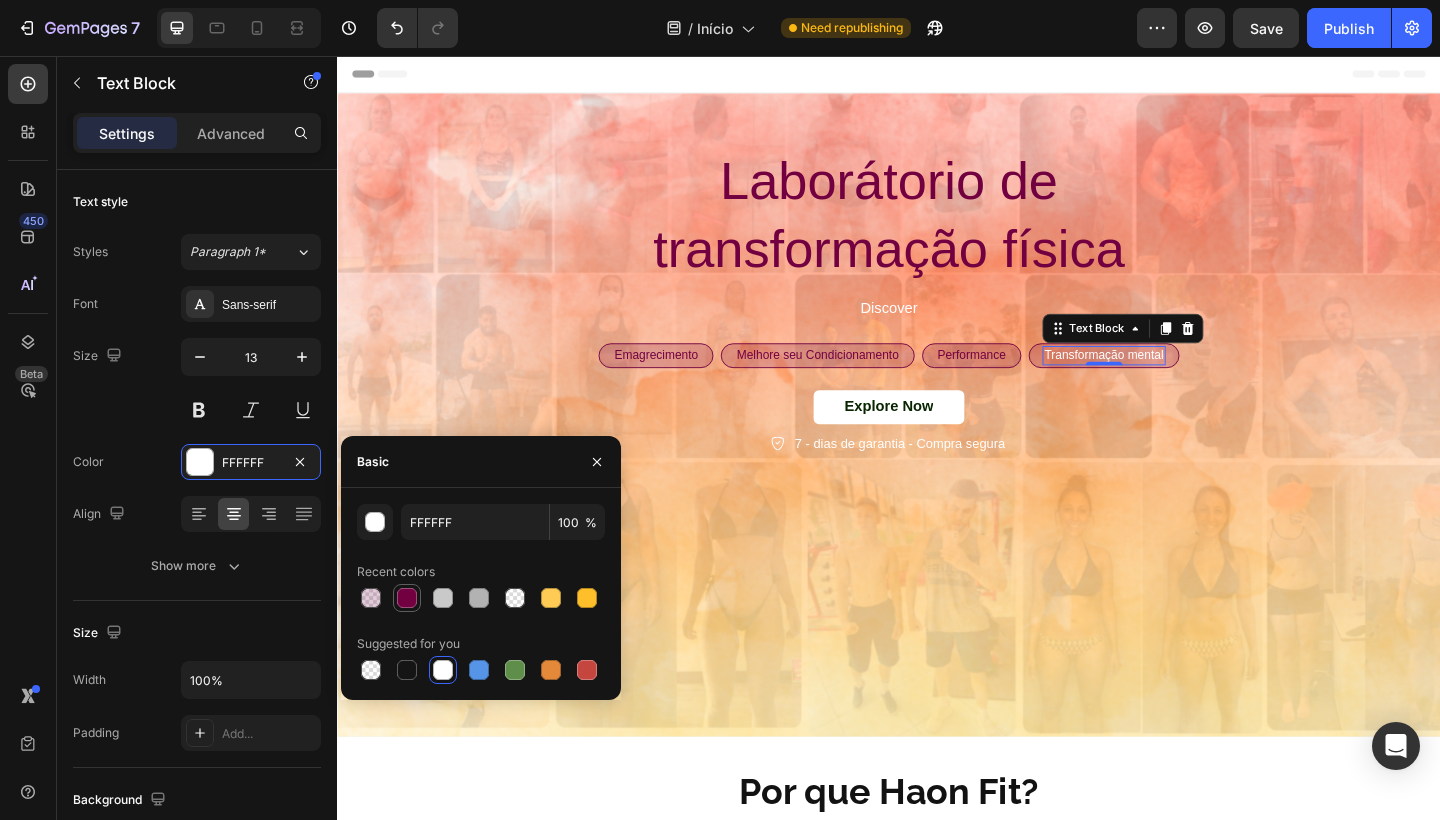 click at bounding box center (407, 598) 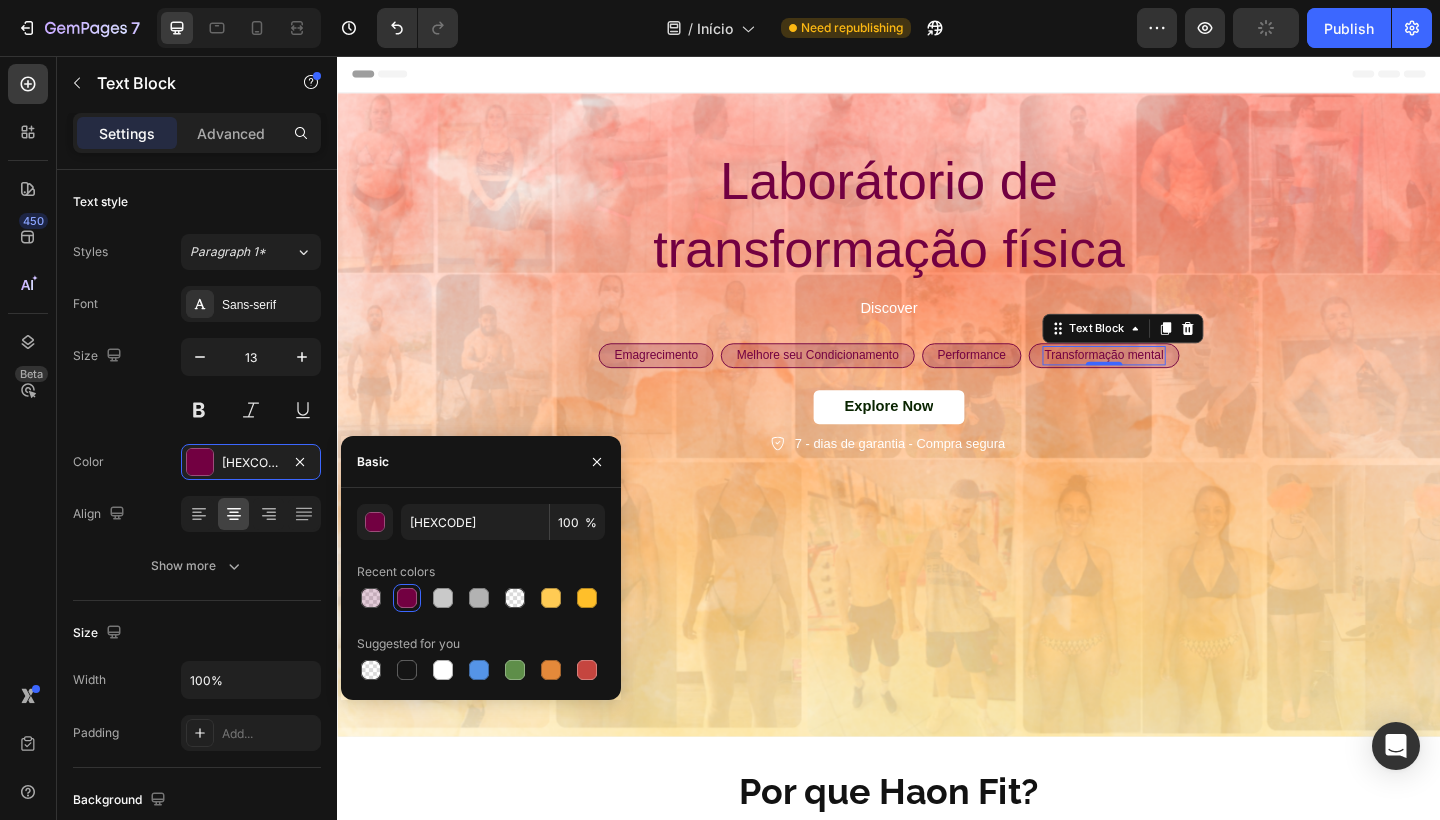 drag, startPoint x: 1265, startPoint y: 359, endPoint x: 980, endPoint y: 325, distance: 287.0209 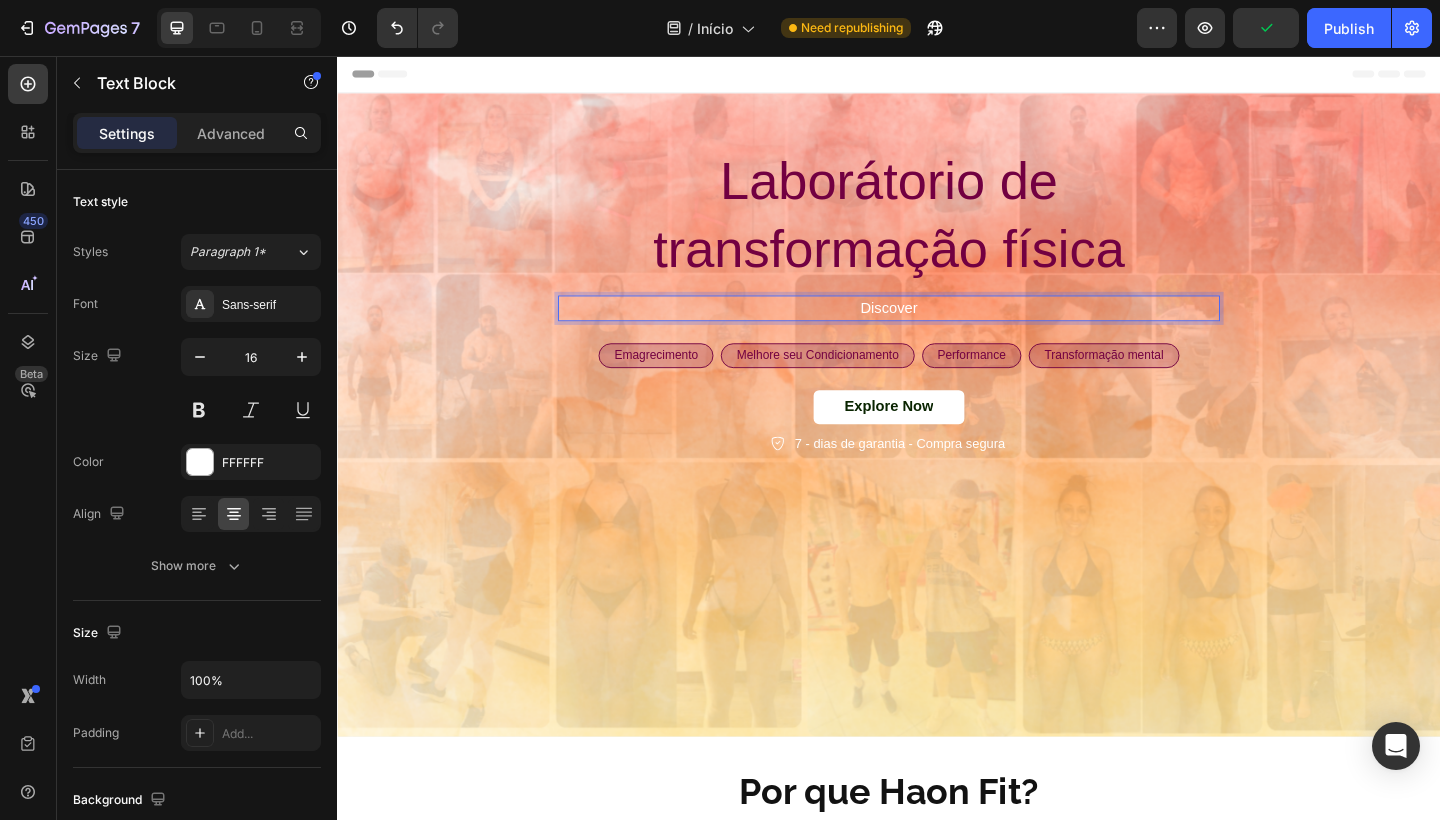 click on "Discover" at bounding box center (937, 331) 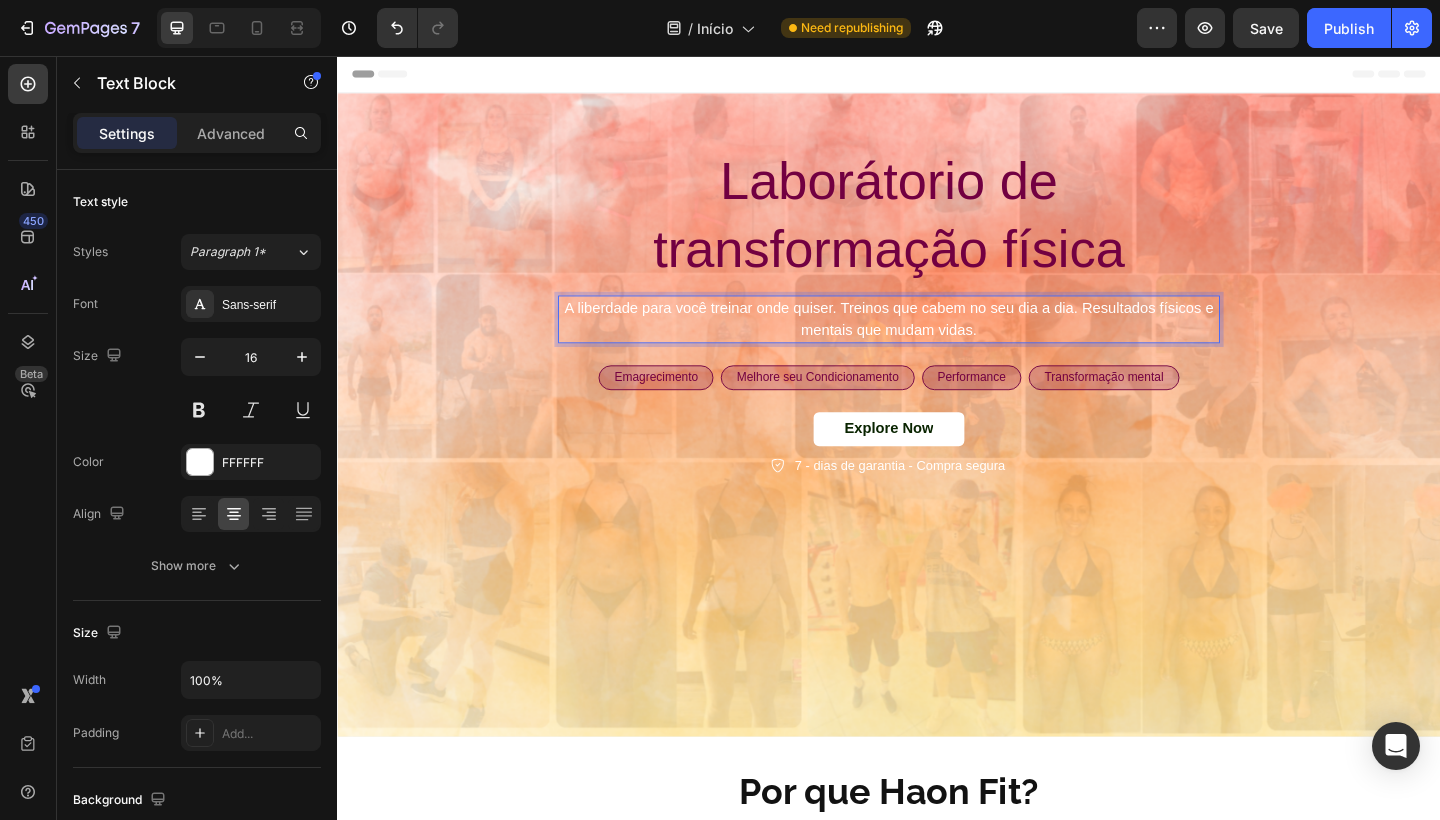 click on "A liberdade para você treinar onde quiser. Treinos que cabem no seu dia a dia. Resultados físicos e mentais que mudam vidas." at bounding box center [937, 343] 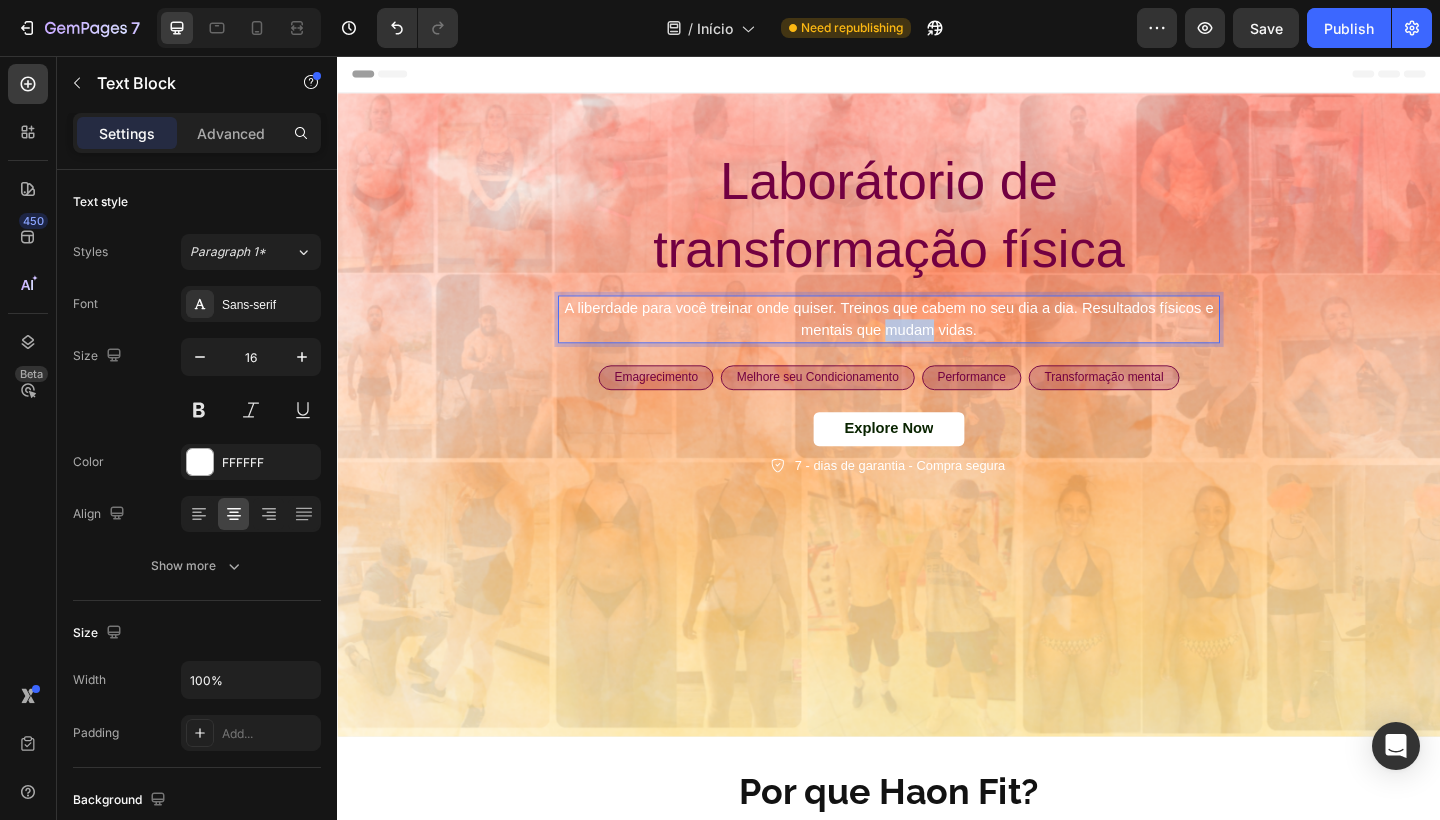 click on "A liberdade para você treinar onde quiser. Treinos que cabem no seu dia a dia. Resultados físicos e mentais que mudam vidas." at bounding box center (937, 343) 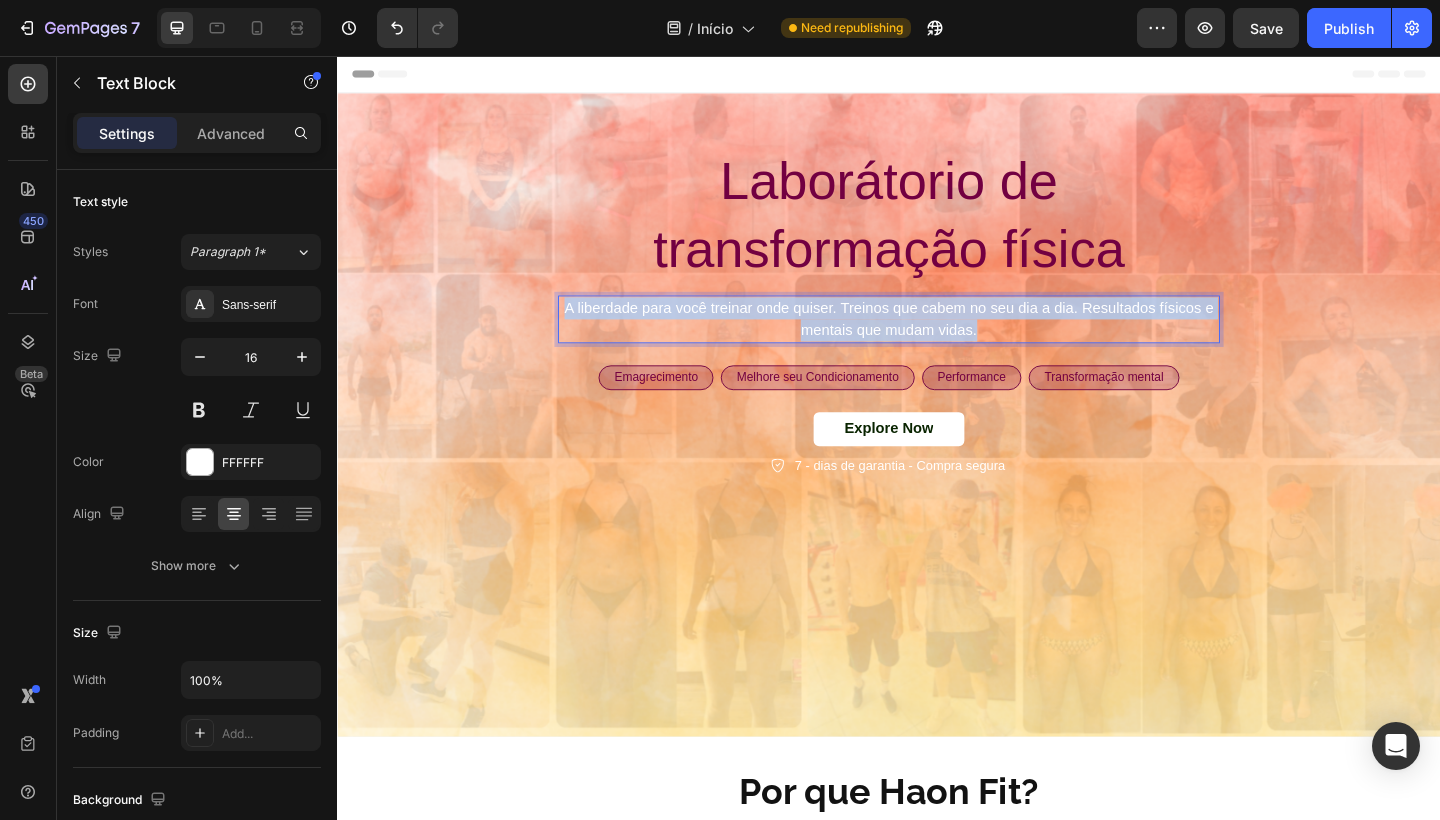 click on "A liberdade para você treinar onde quiser. Treinos que cabem no seu dia a dia. Resultados físicos e mentais que mudam vidas." at bounding box center [937, 343] 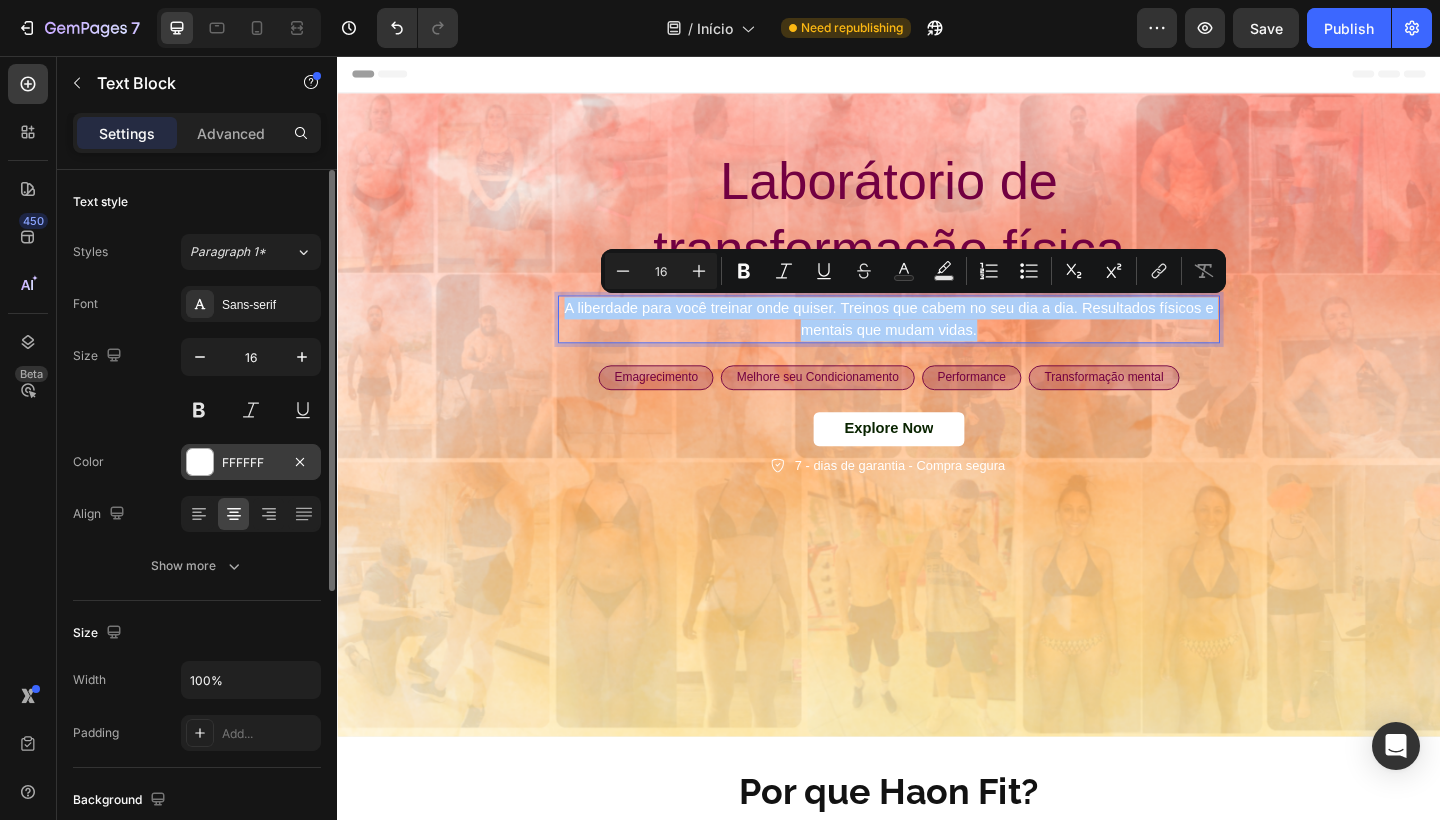 click on "FFFFFF" at bounding box center (251, 463) 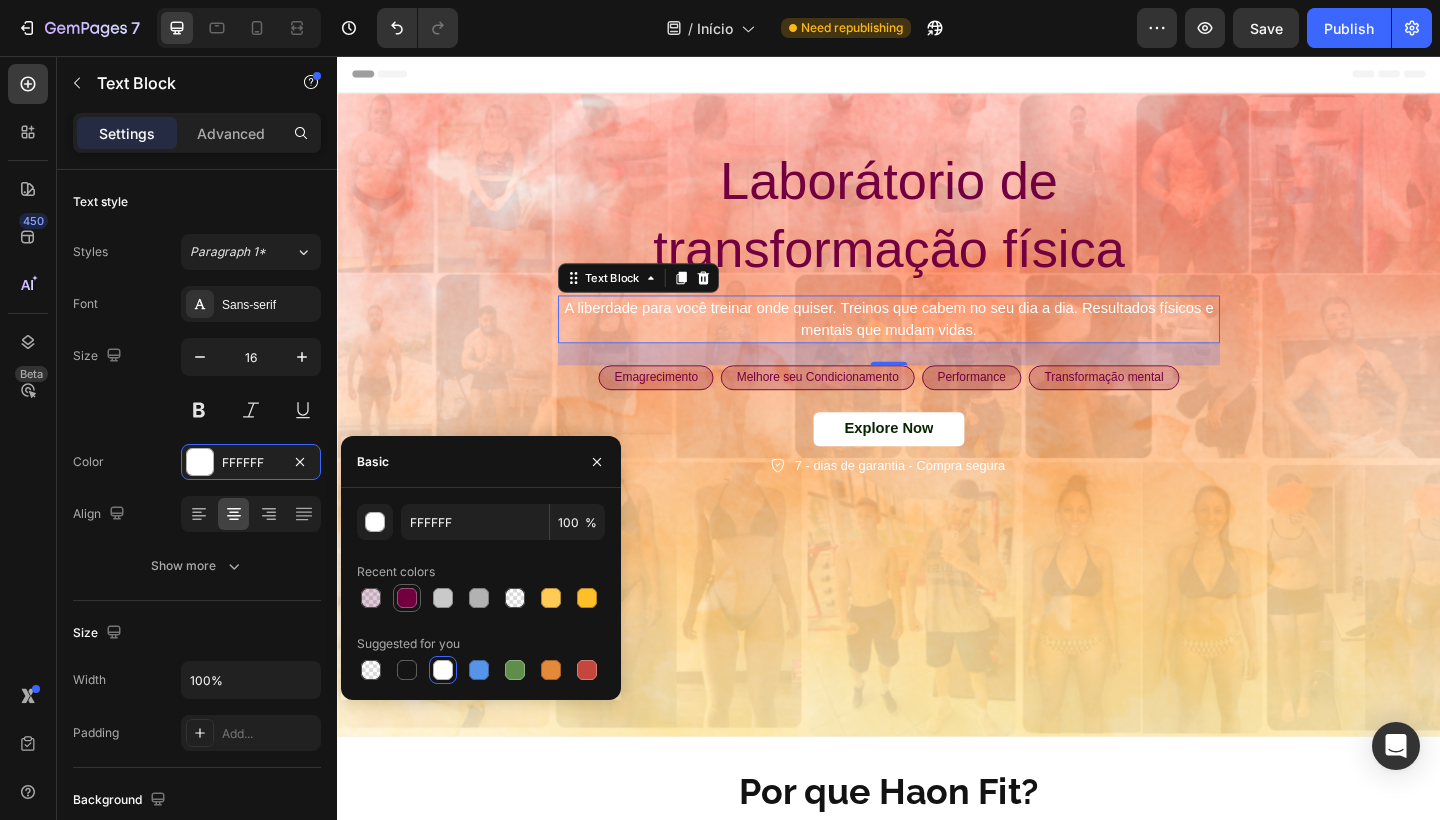 click at bounding box center (407, 598) 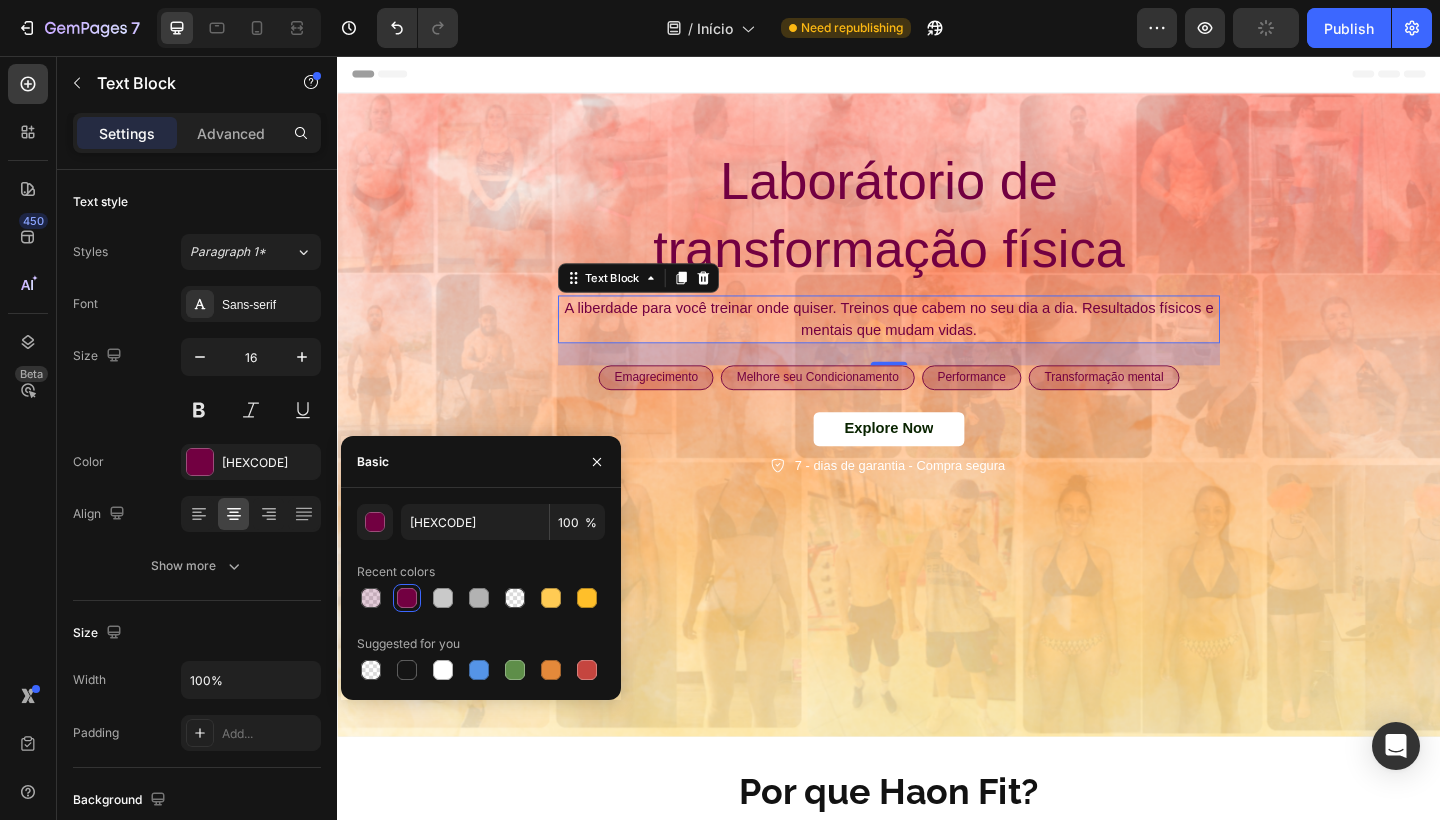 drag, startPoint x: 1187, startPoint y: 386, endPoint x: 896, endPoint y: 354, distance: 292.75415 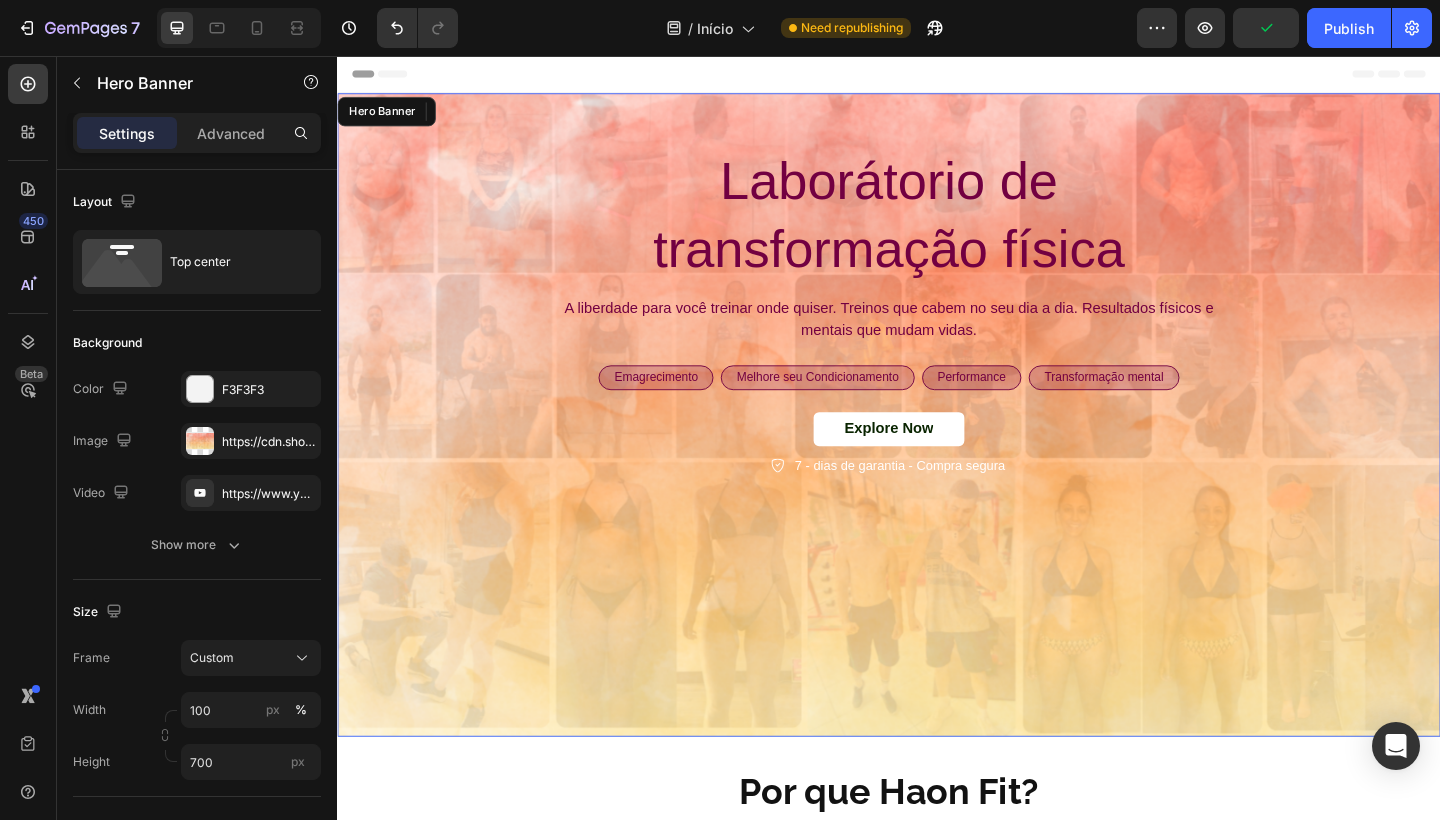 click on "Laborátorio de transformação física Heading A liberdade para você treinar onde quiser. Treinos que cabem no seu dia a dia. Resultados físicos e mentais que mudam vidas. Text Block   24 Emagrecimento Text Block Row Melhore seu Condicionamento Text Block Row Performance Text Block Row Transformação mental Text Block Row Row Explore Now Button
7 - dias de garantia - Compra segura Item List Row" at bounding box center (937, 334) 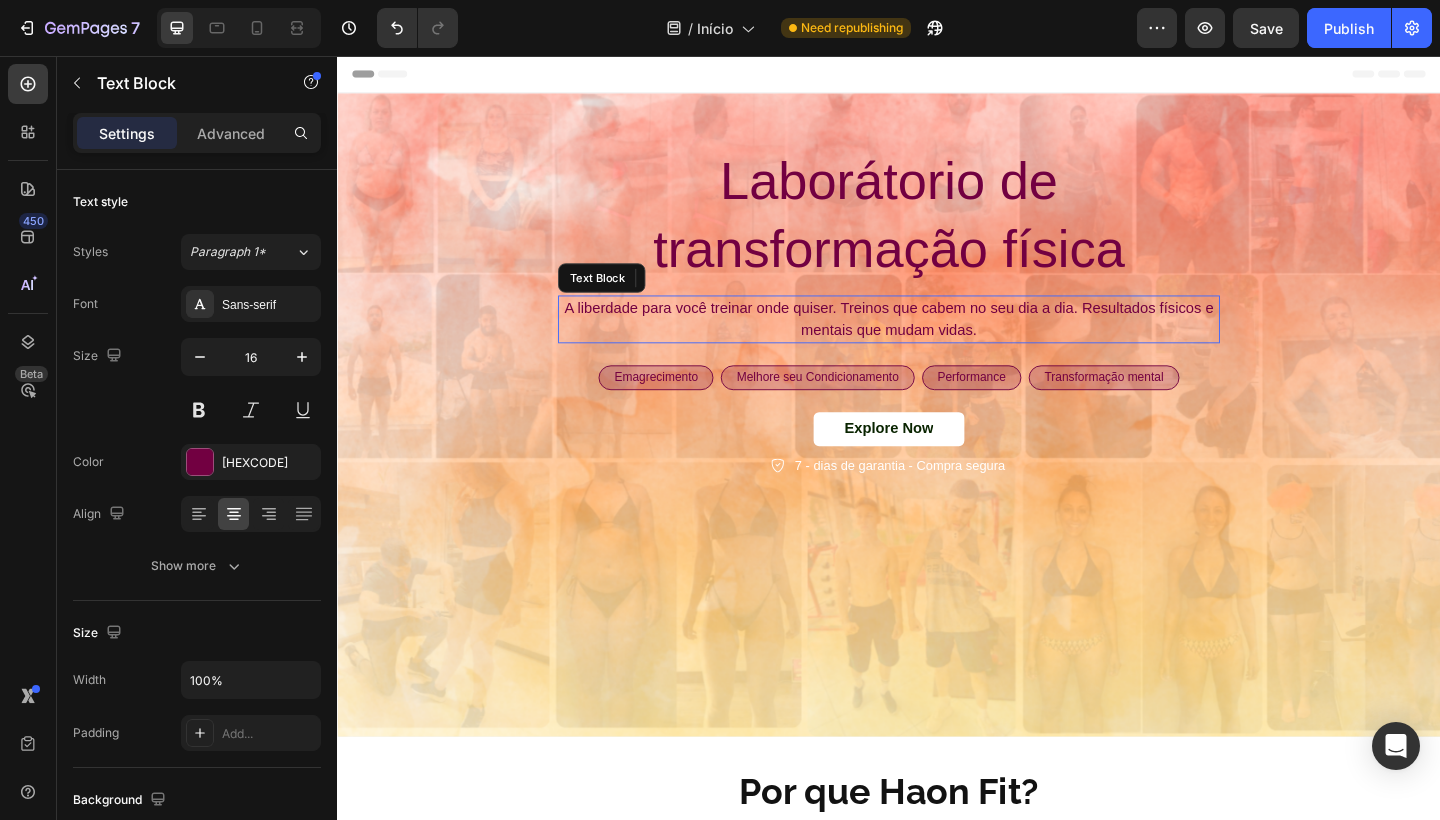 click on "A liberdade para você treinar onde quiser. Treinos que cabem no seu dia a dia. Resultados físicos e mentais que mudam vidas." at bounding box center (937, 343) 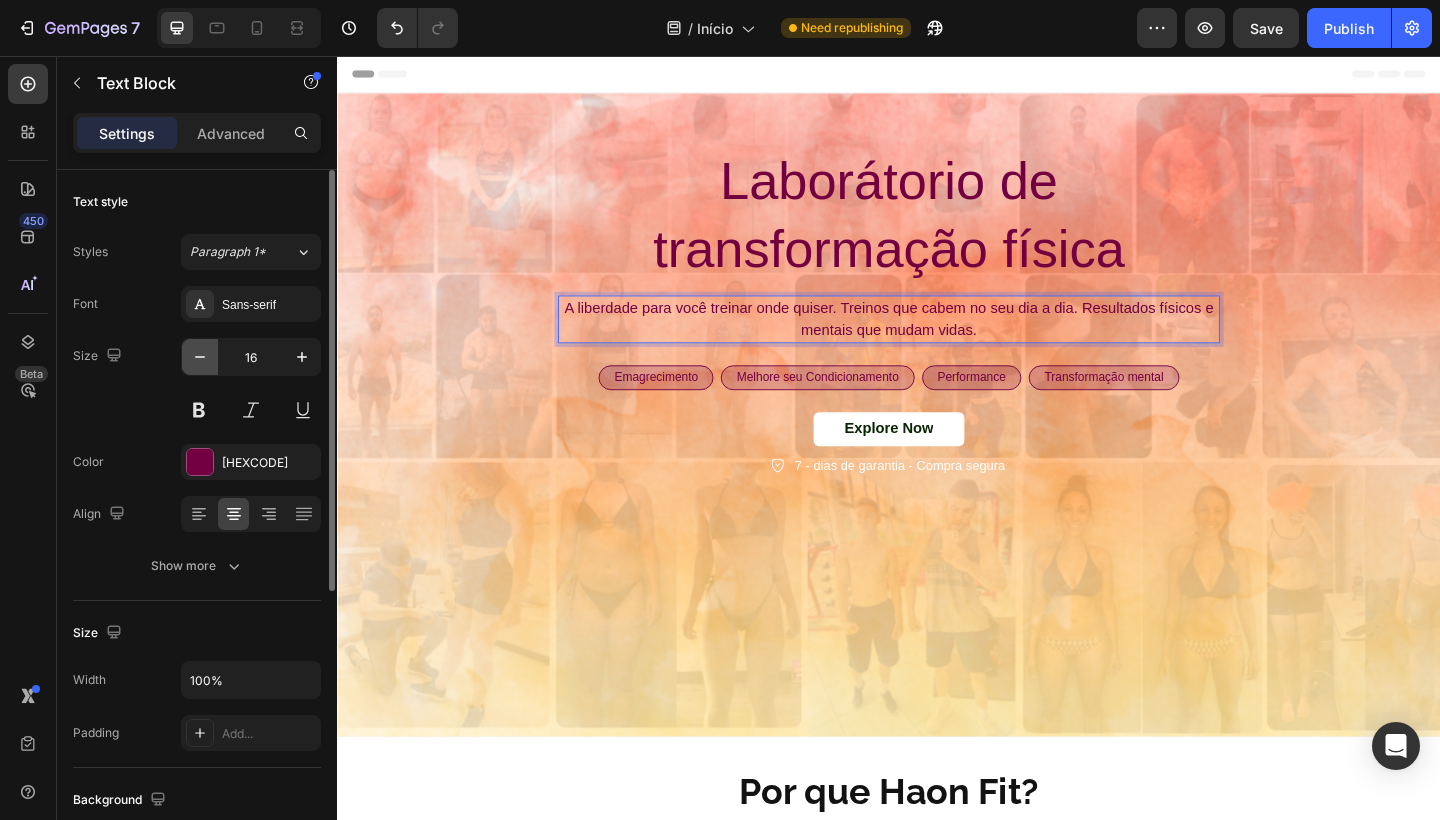 click 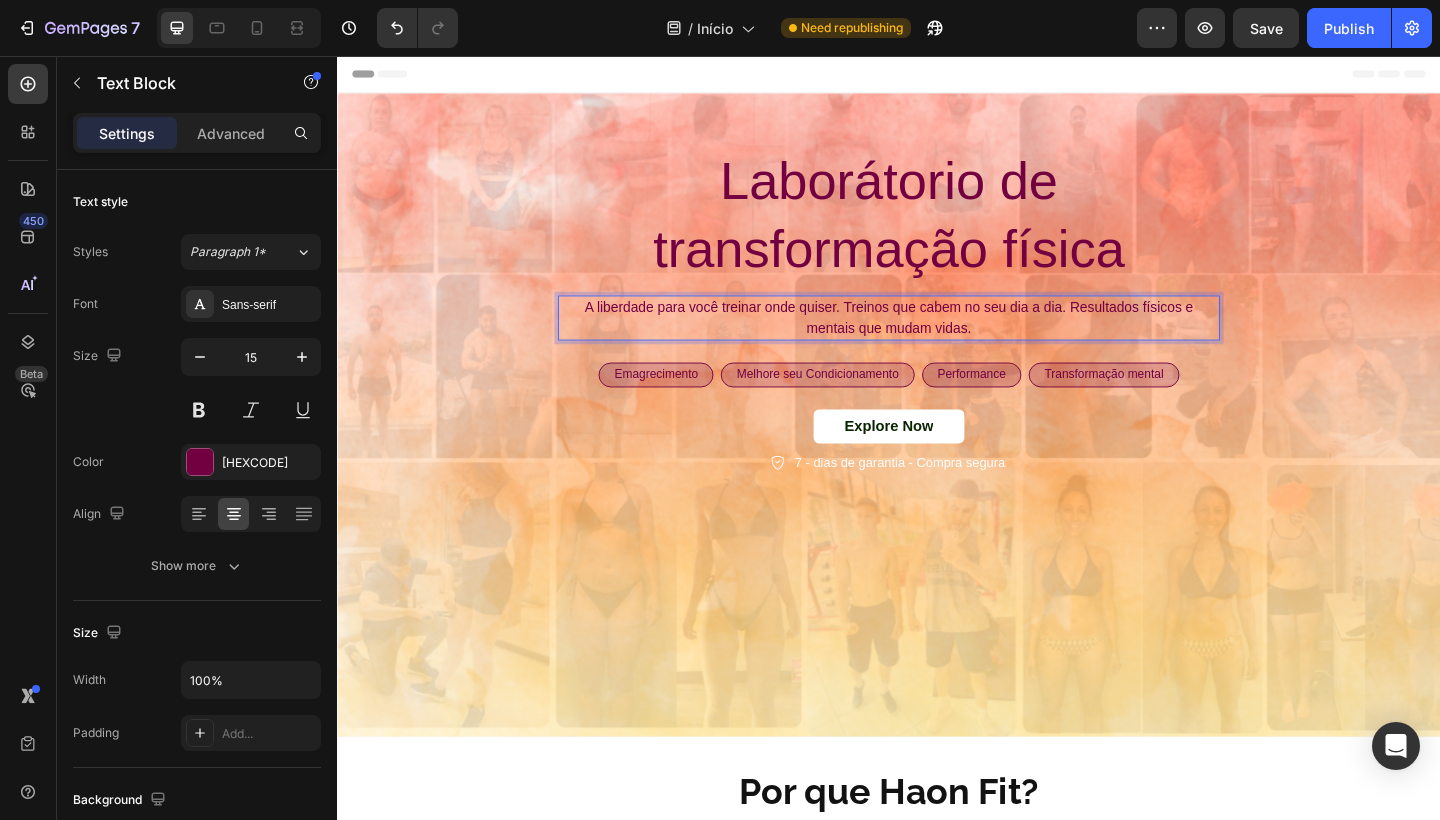 click on "A liberdade para você treinar onde quiser. Treinos que cabem no seu dia a dia. Resultados físicos e mentais que mudam vidas." at bounding box center (937, 341) 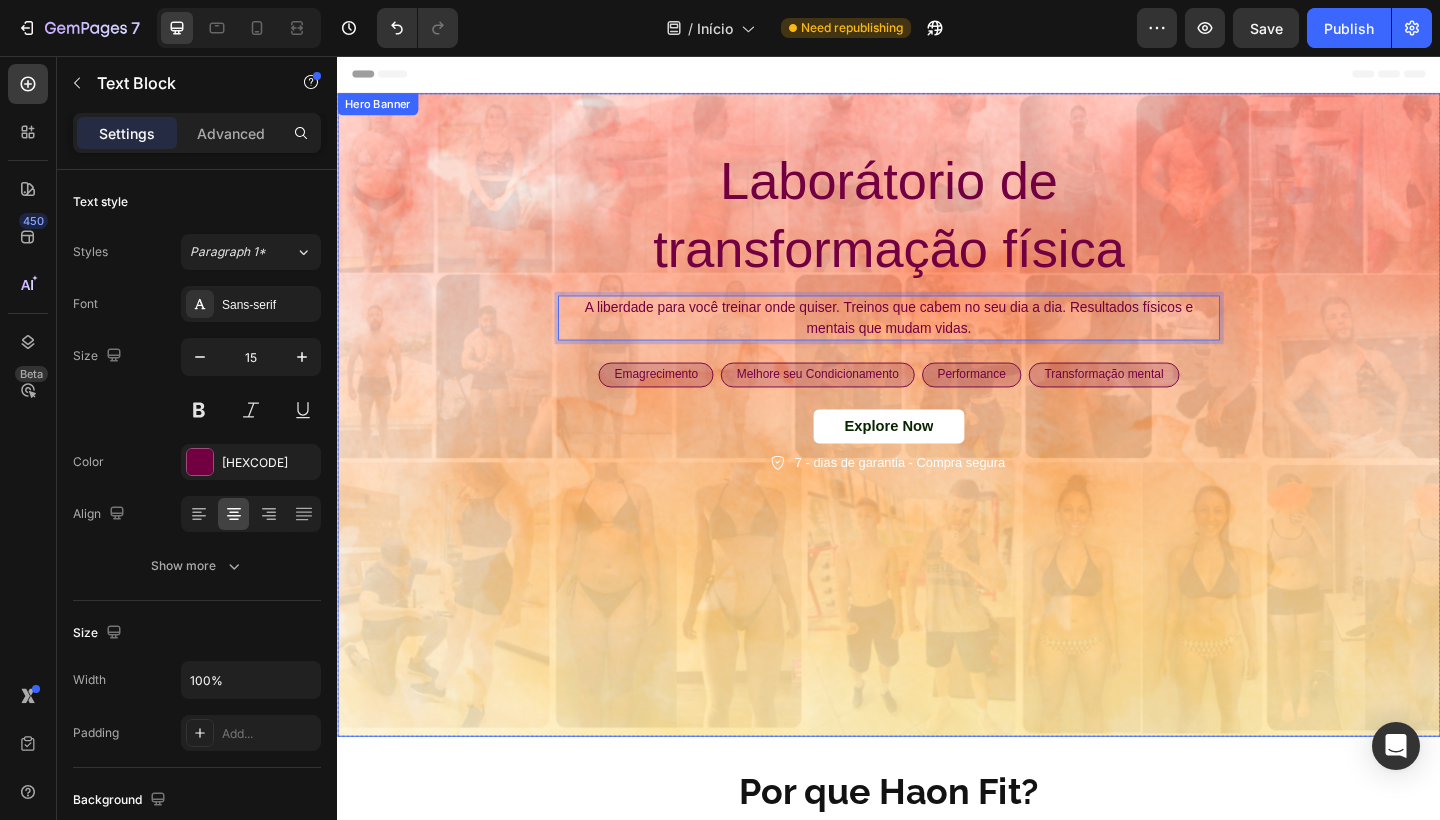 click on "Laborátorio de transformação física Heading A liberdade para você treinar onde quiser. Treinos que cabem no seu dia a dia. Resultados físicos e mentais que mudam vidas. Text Block   24 Emagrecimento Text Block Row Melhore seu Condicionamento Text Block Row Performance Text Block Row Transformação mental Text Block Row Row Explore Now Button
7 - dias de garantia - Compra segura Item List Row" at bounding box center (937, 333) 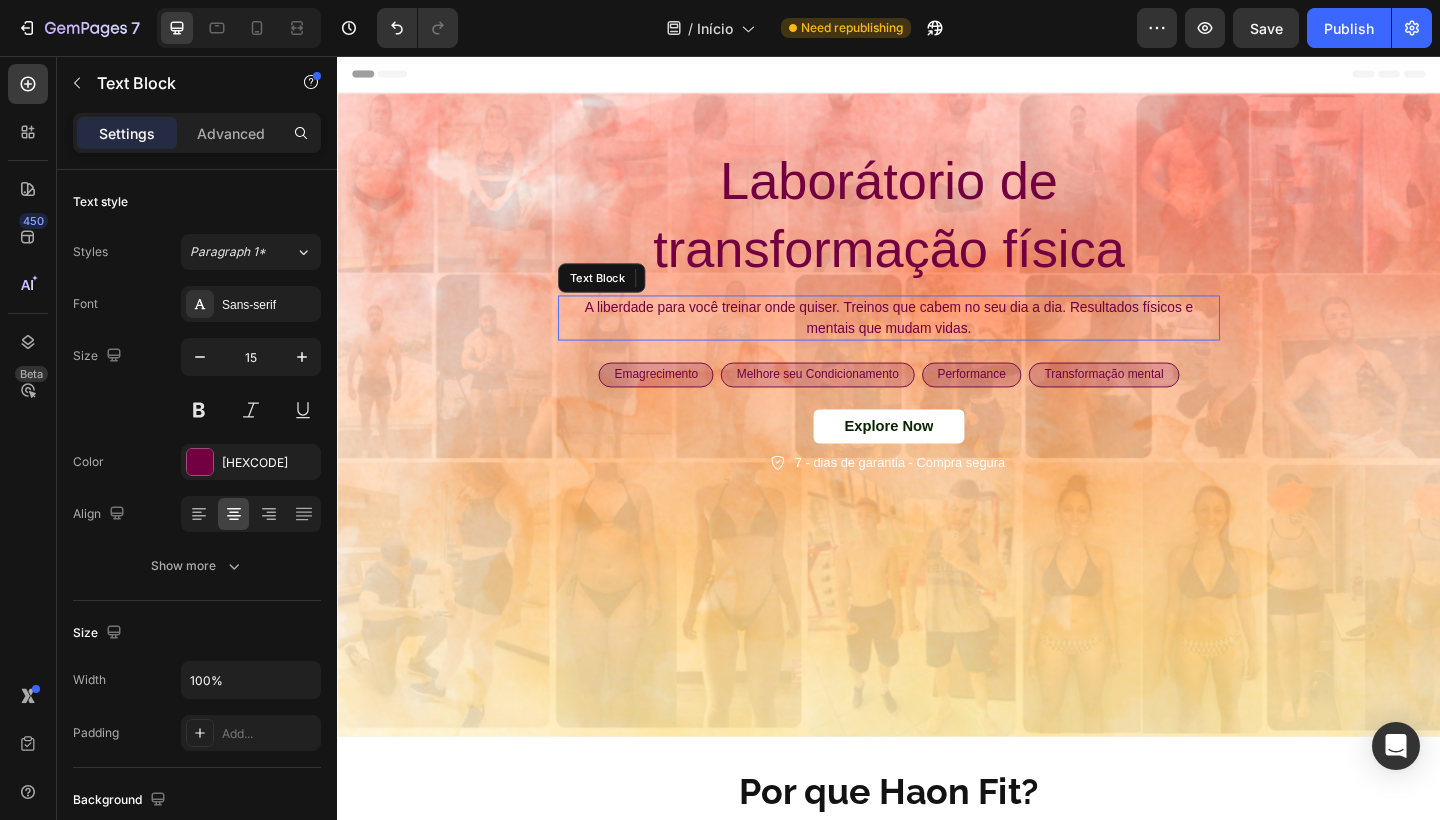 click on "A liberdade para você treinar onde quiser. Treinos que cabem no seu dia a dia. Resultados físicos e mentais que mudam vidas." at bounding box center [937, 341] 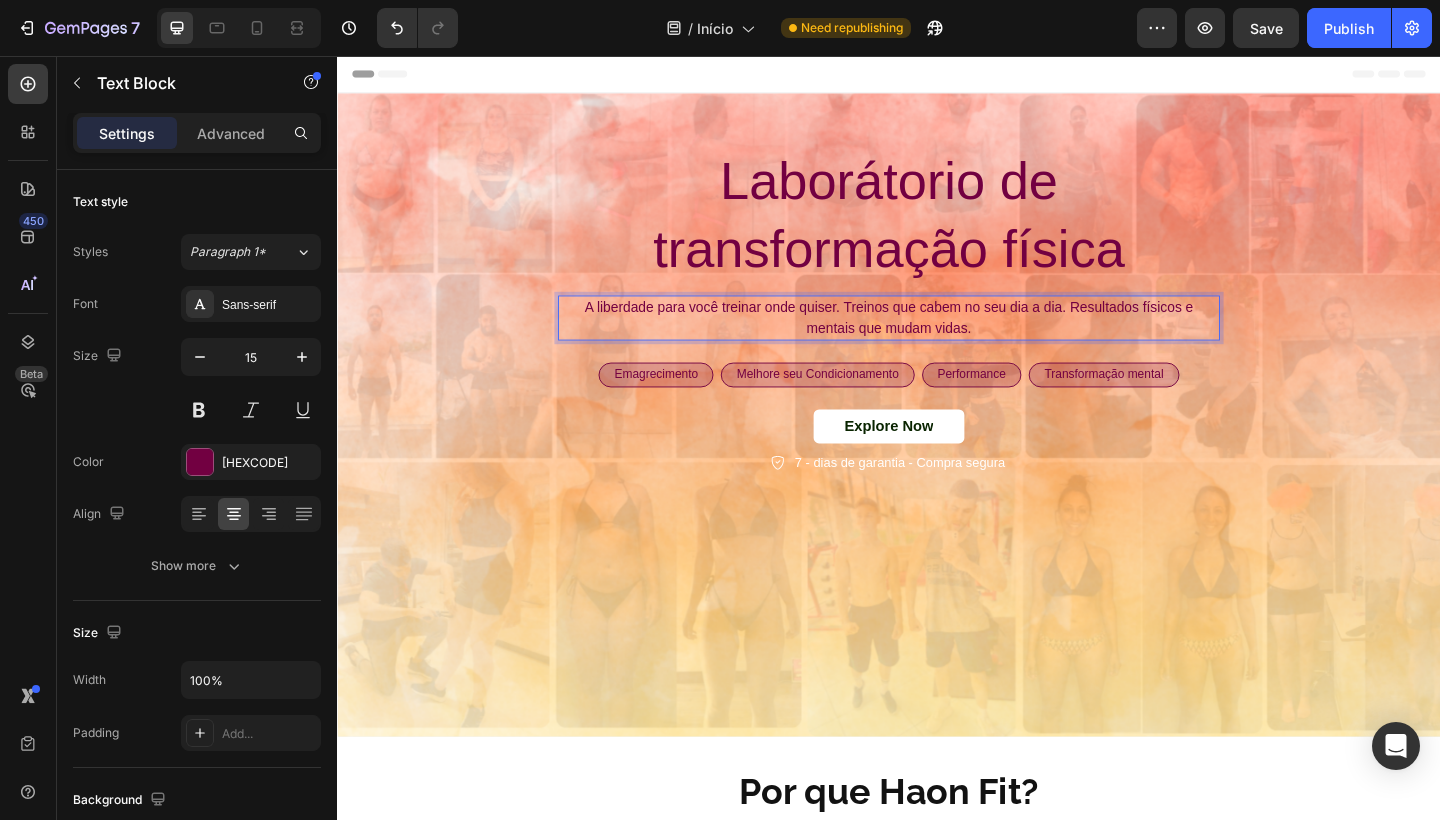 click on "A liberdade para você treinar onde quiser. Treinos que cabem no seu dia a dia. Resultados físicos e mentais que mudam vidas." at bounding box center [937, 341] 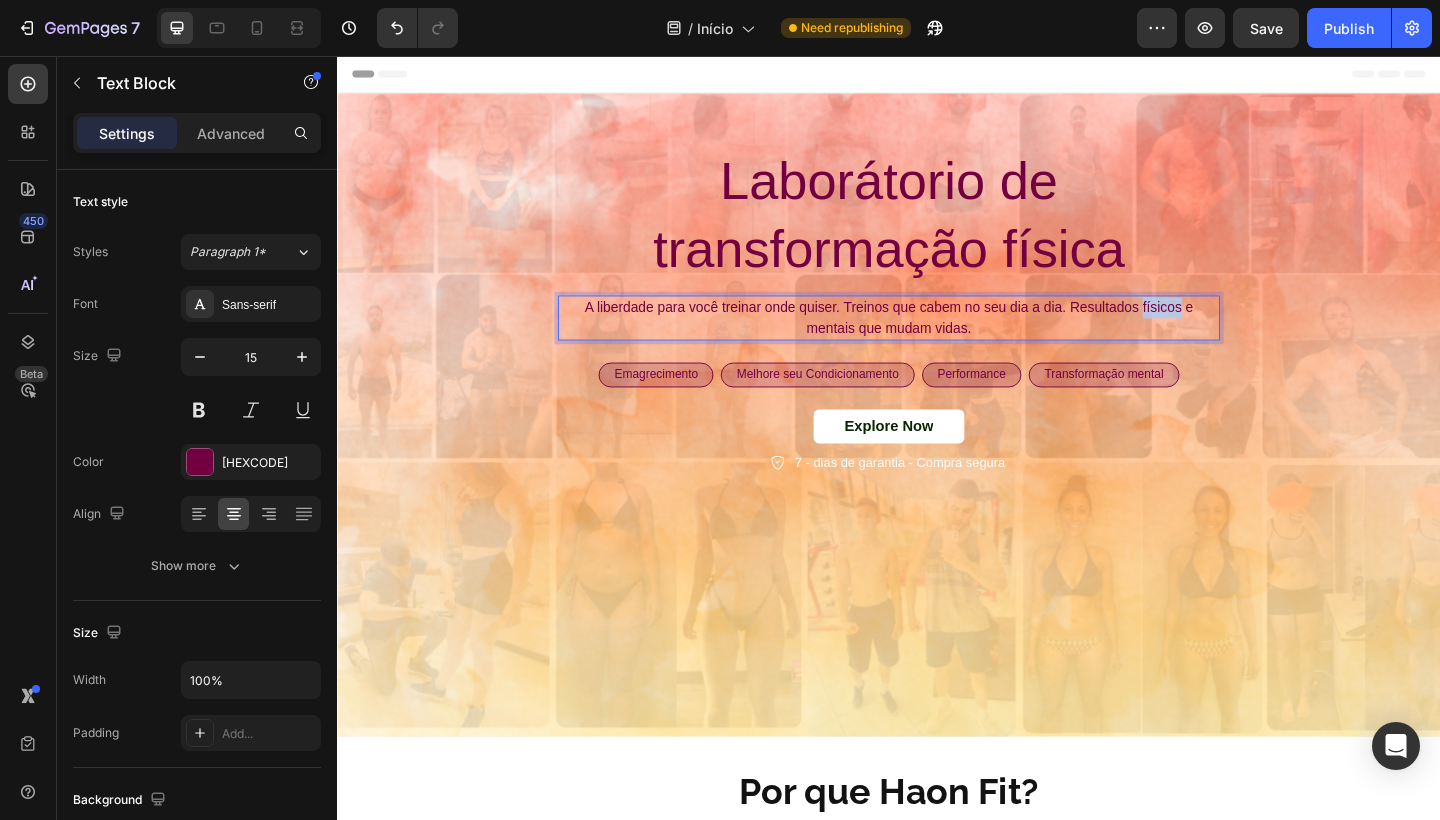 drag, startPoint x: 1212, startPoint y: 329, endPoint x: 1251, endPoint y: 333, distance: 39.20459 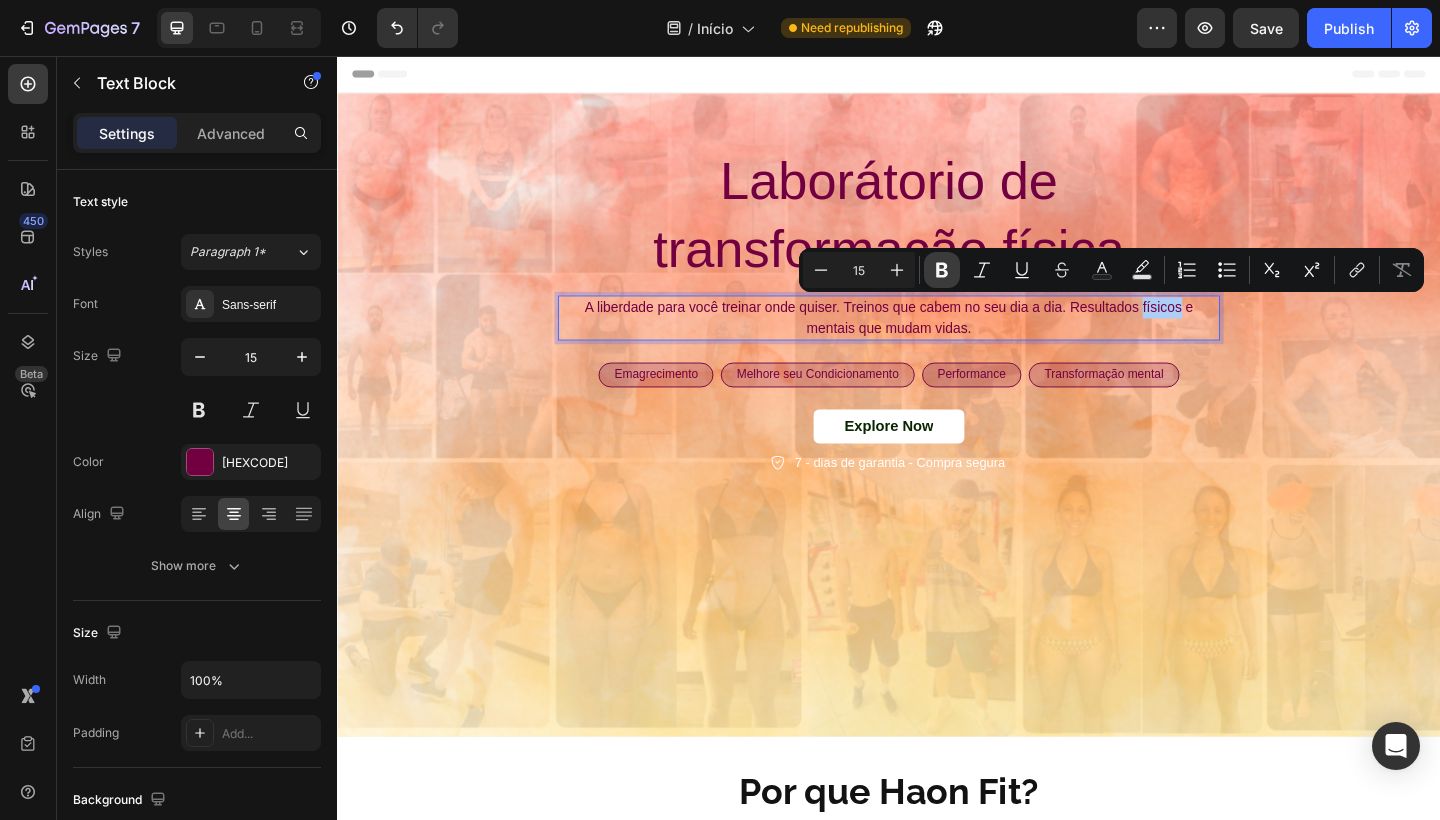 click 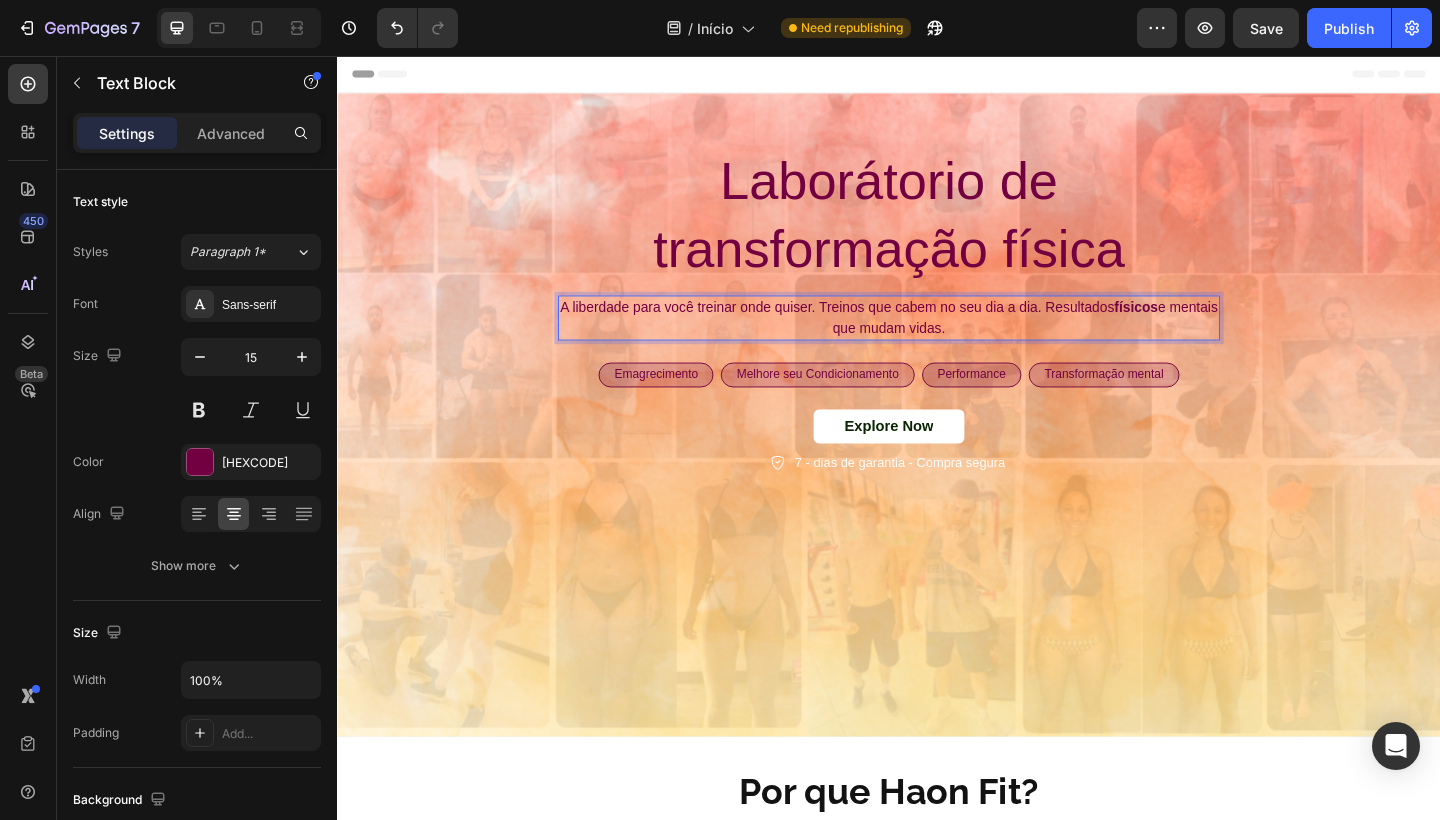 click on "A liberdade para você treinar onde quiser. Treinos que cabem no seu dia a dia. Resultados  físicos  e mentais que mudam vidas." at bounding box center [937, 341] 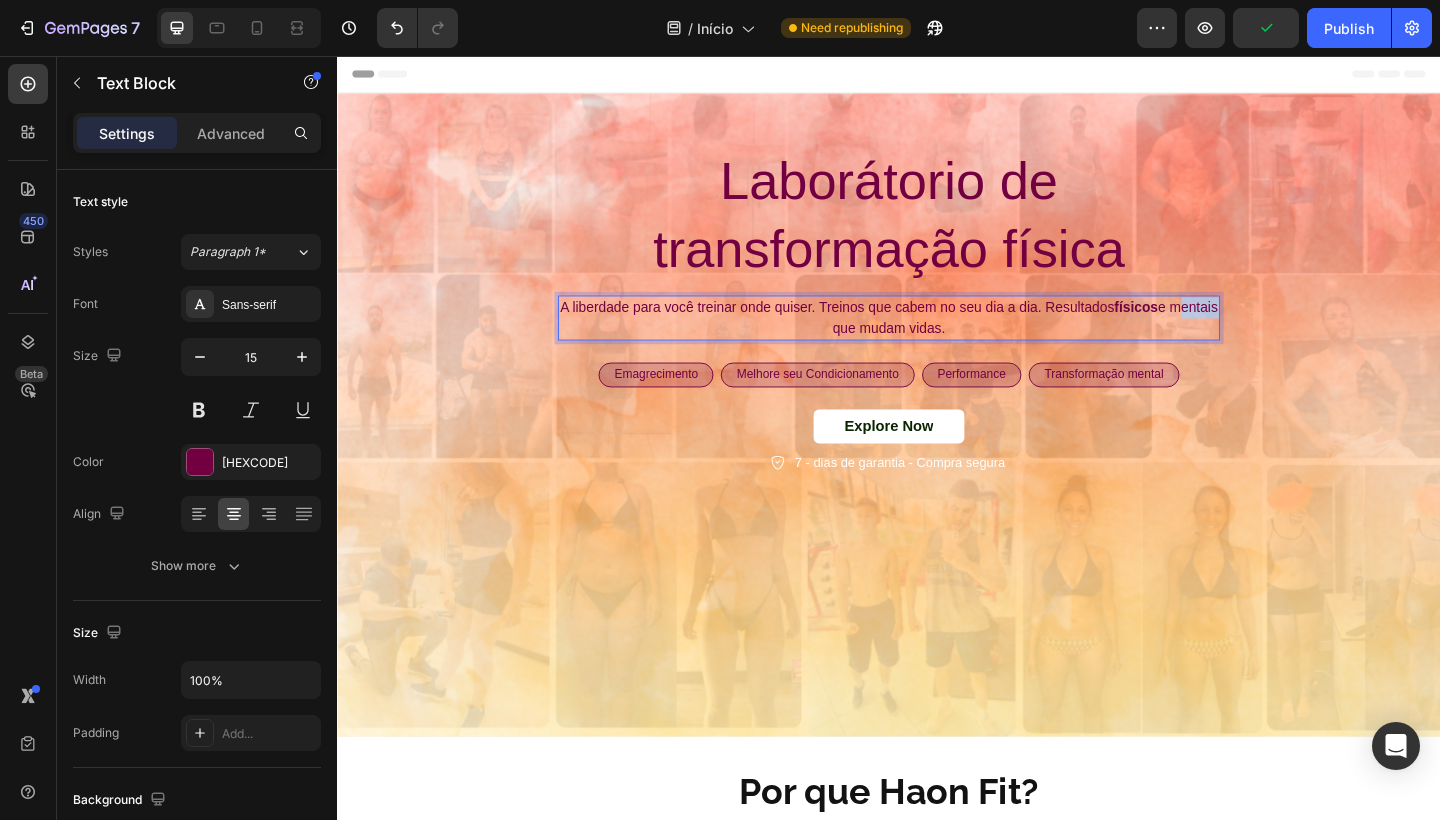 drag, startPoint x: 851, startPoint y: 353, endPoint x: 878, endPoint y: 354, distance: 27.018513 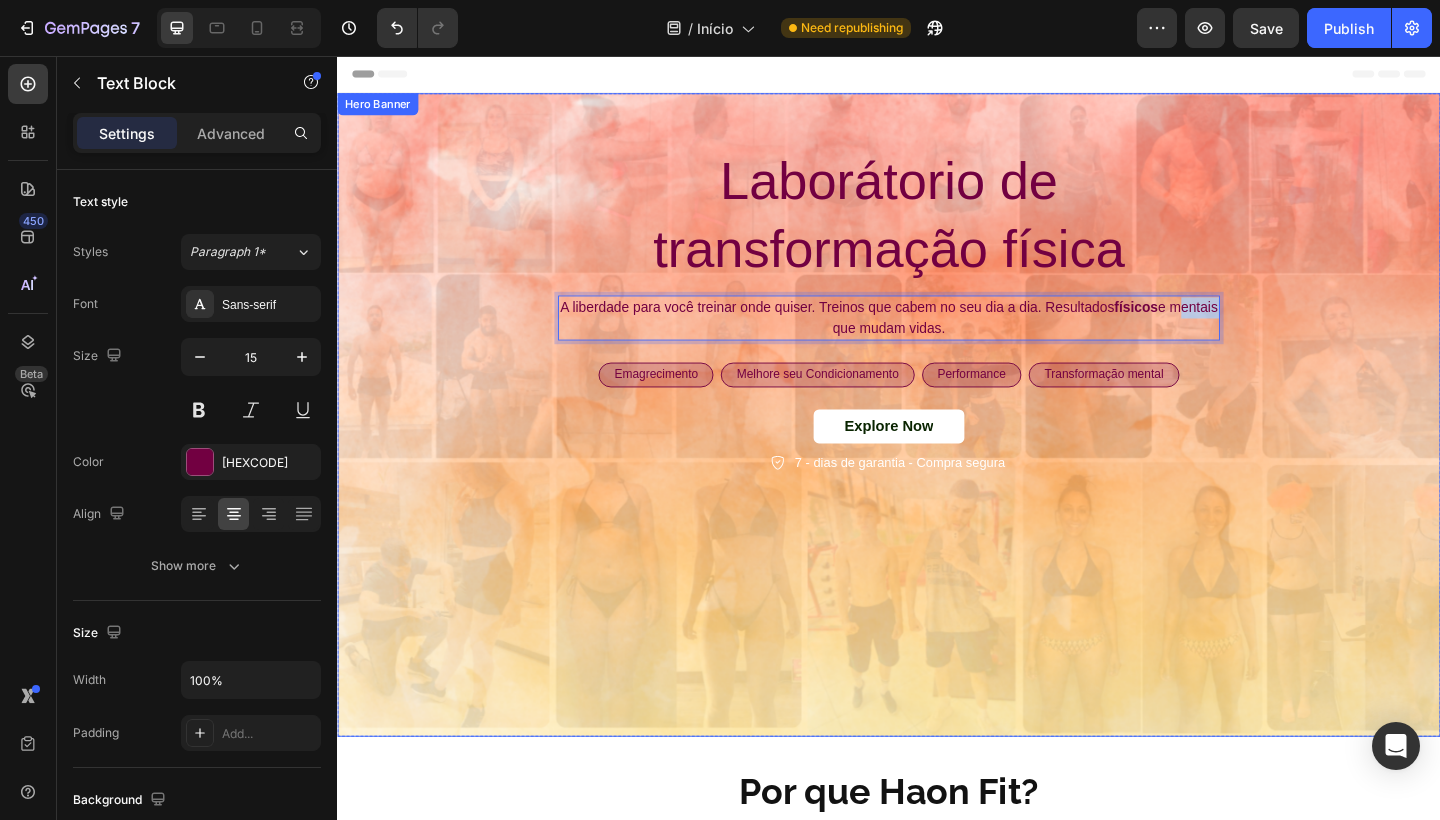 click on "Laborátório de transformação física Heading A liberdade para você treinar onde quiser. Treinos que cabem no seu dia a dia. Resultados  físicos  e mentais que mudam vidas. Text Block   24 Emagrecimento Text Block Row Melhore seu Condicionamento Text Block Row Performance Text Block Row Transformação mental Text Block Row Row Explore Now Button
7 - dias de garantia - Compra segura Item List Row" at bounding box center (937, 321) 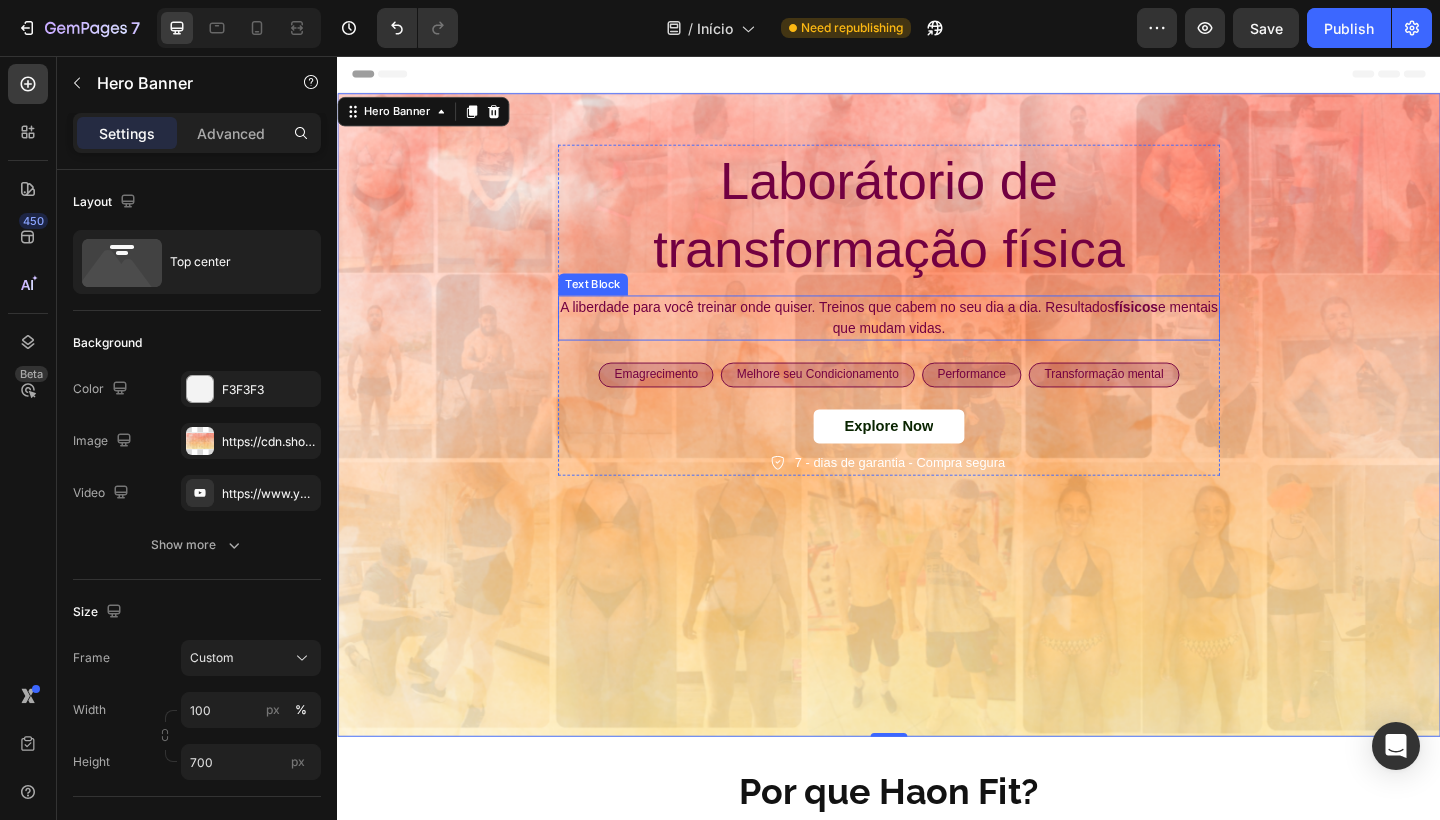 click on "A liberdade para você treinar onde quiser. Treinos que cabem no seu dia a dia. Resultados  físicos  e mentais que mudam vidas." at bounding box center [937, 341] 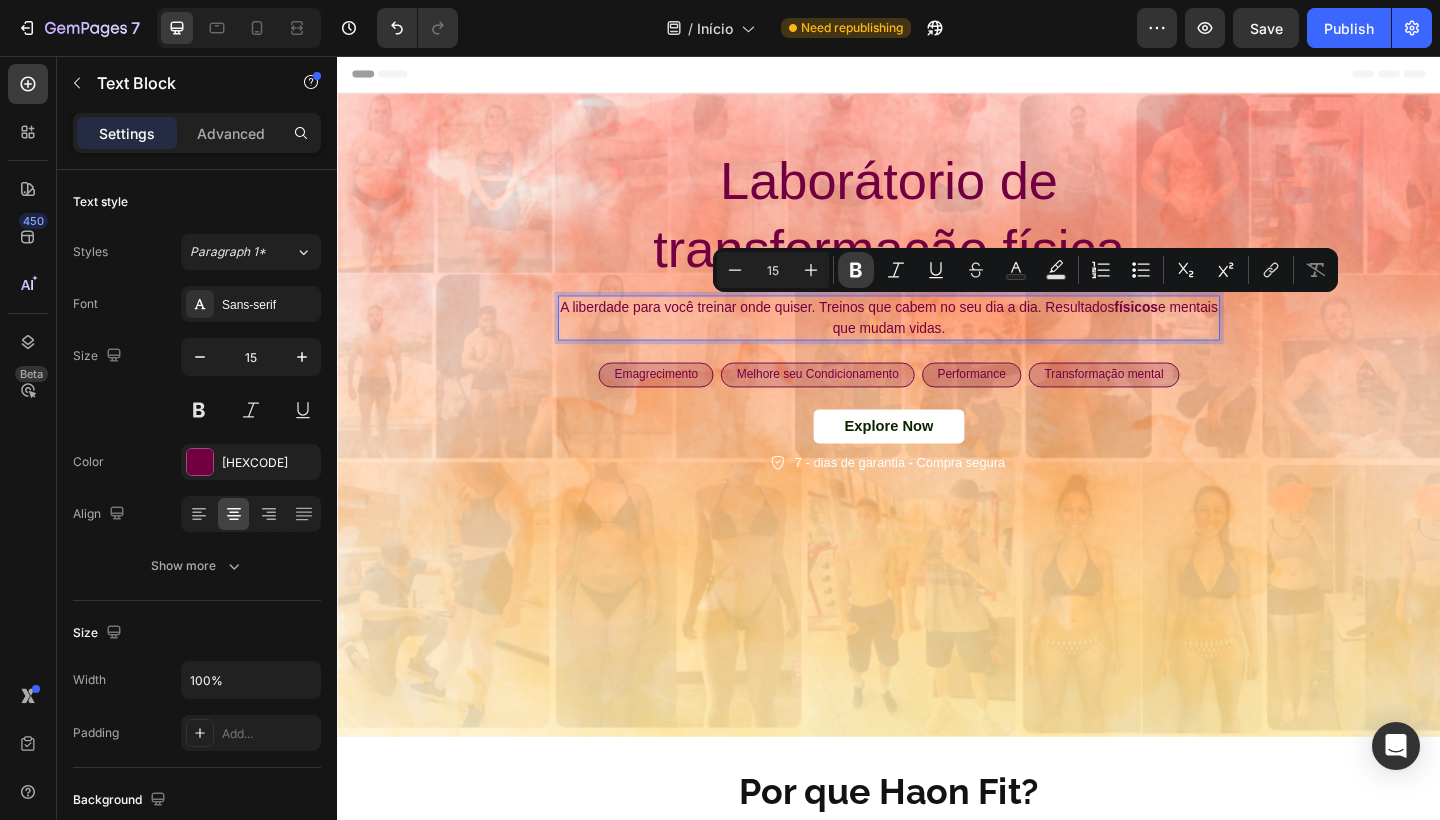 click 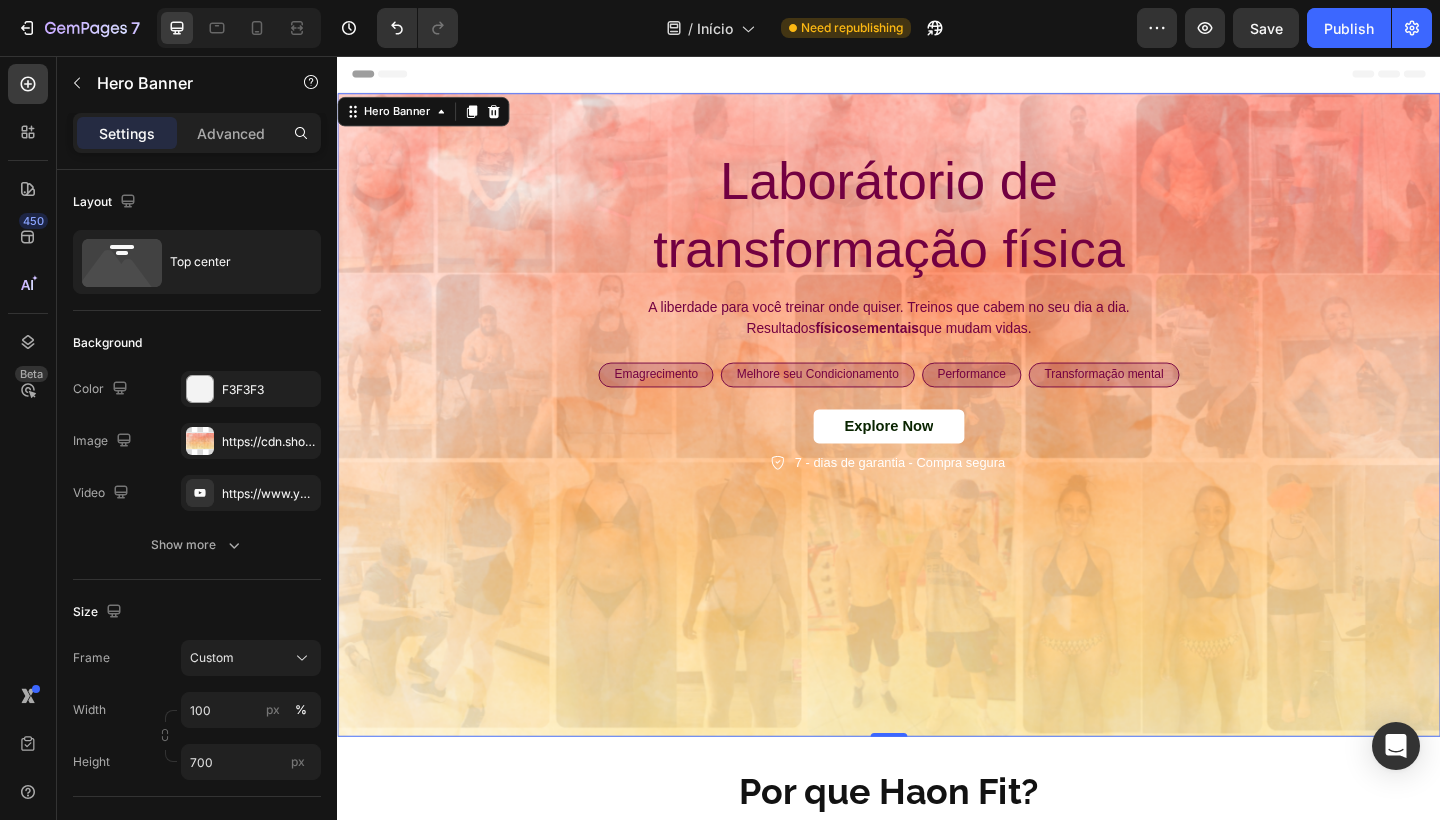 click at bounding box center [937, 447] 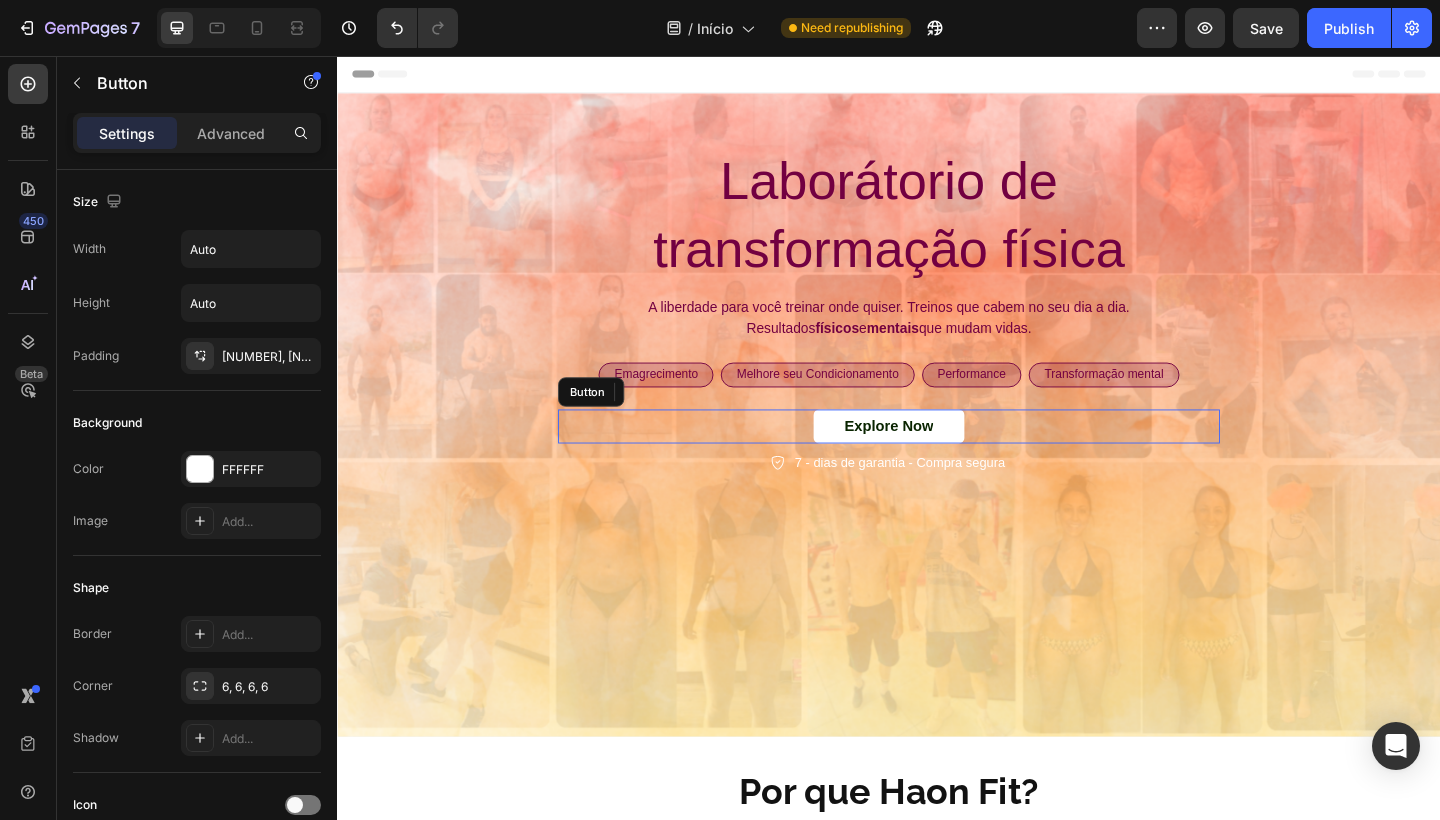 click on "Explore Now Button" at bounding box center [937, 459] 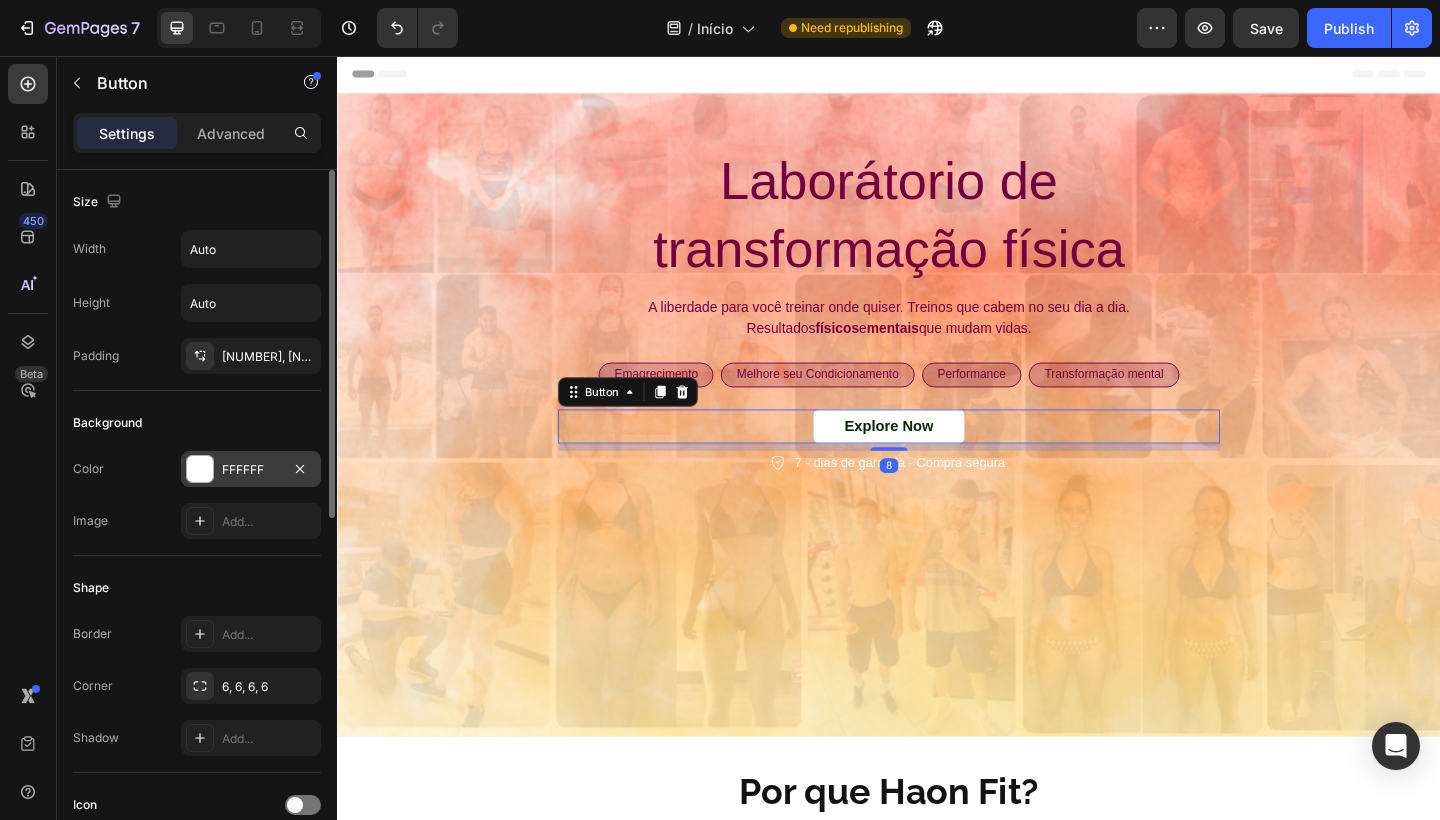 click on "FFFFFF" at bounding box center [251, 470] 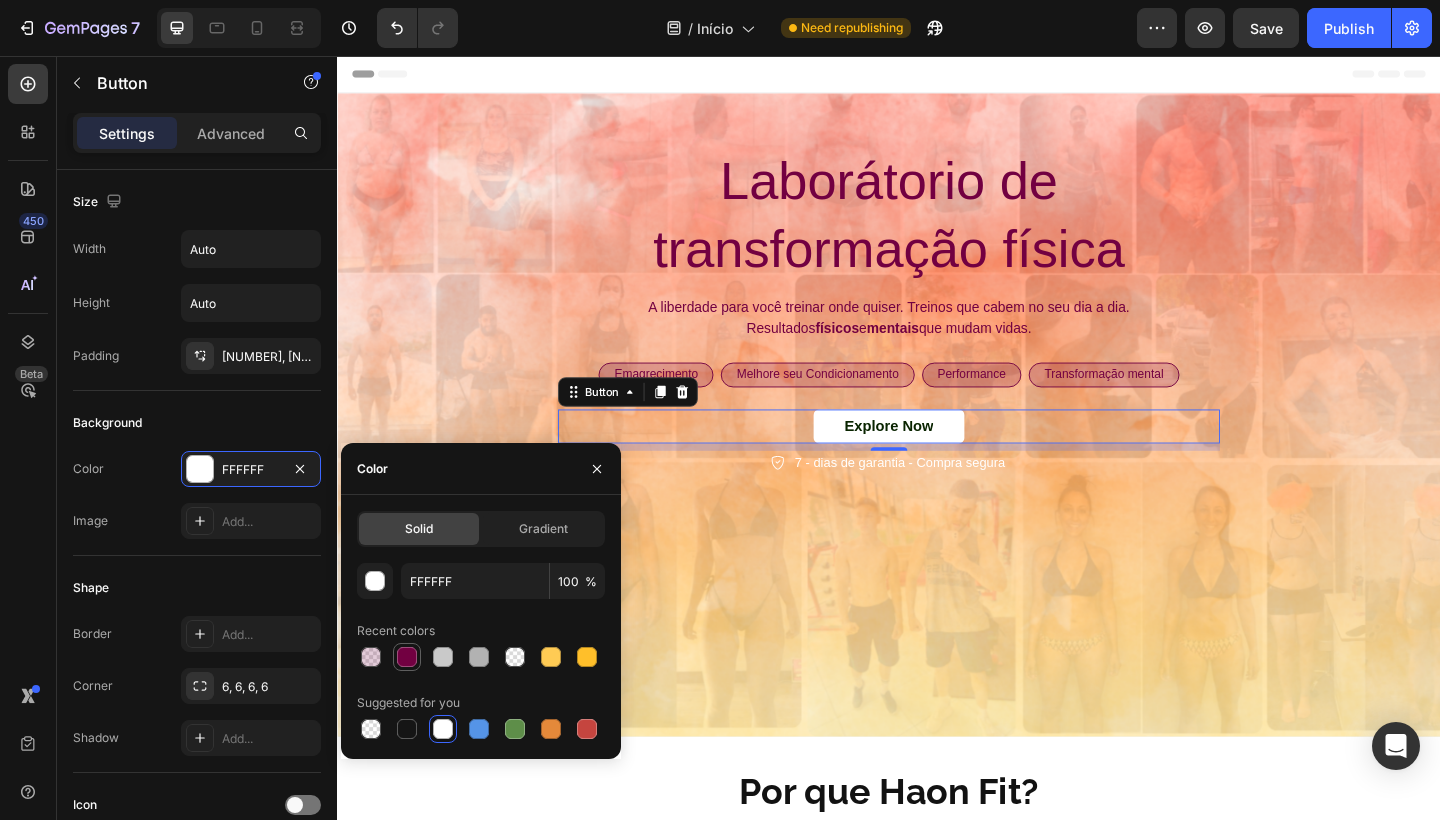 click at bounding box center [407, 657] 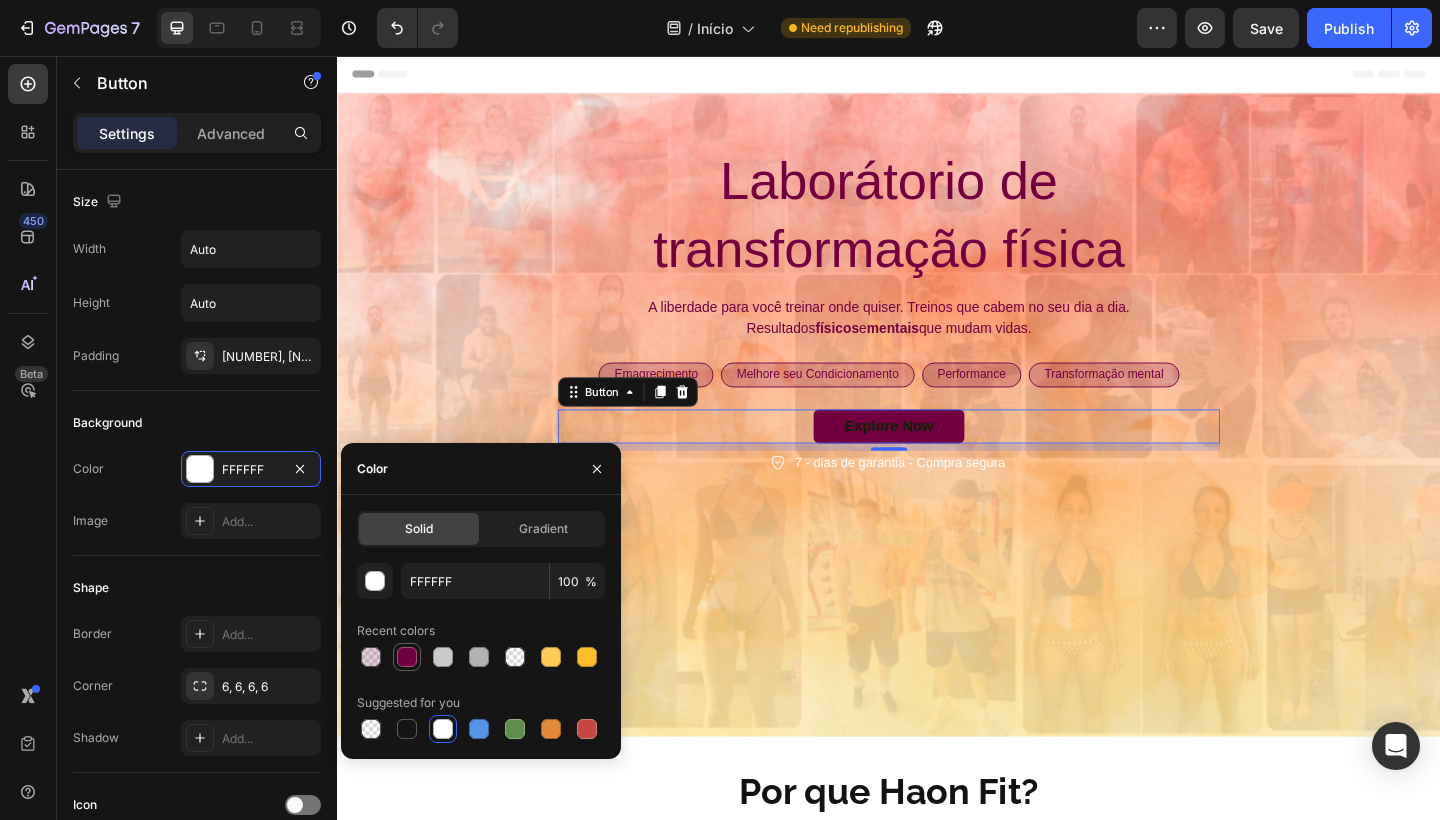 type on "[HEXCODE]" 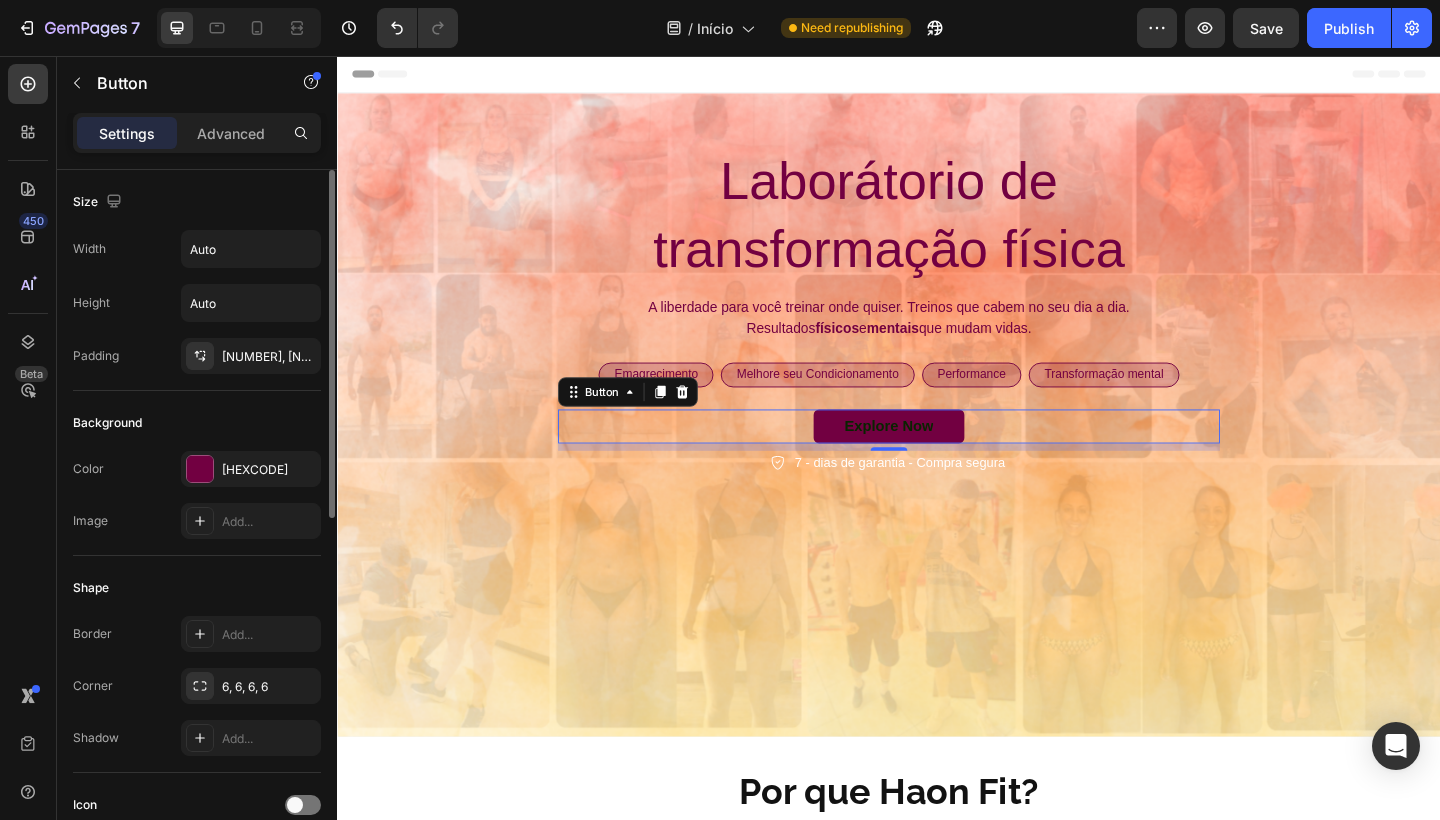 click on "Shape" at bounding box center [197, 588] 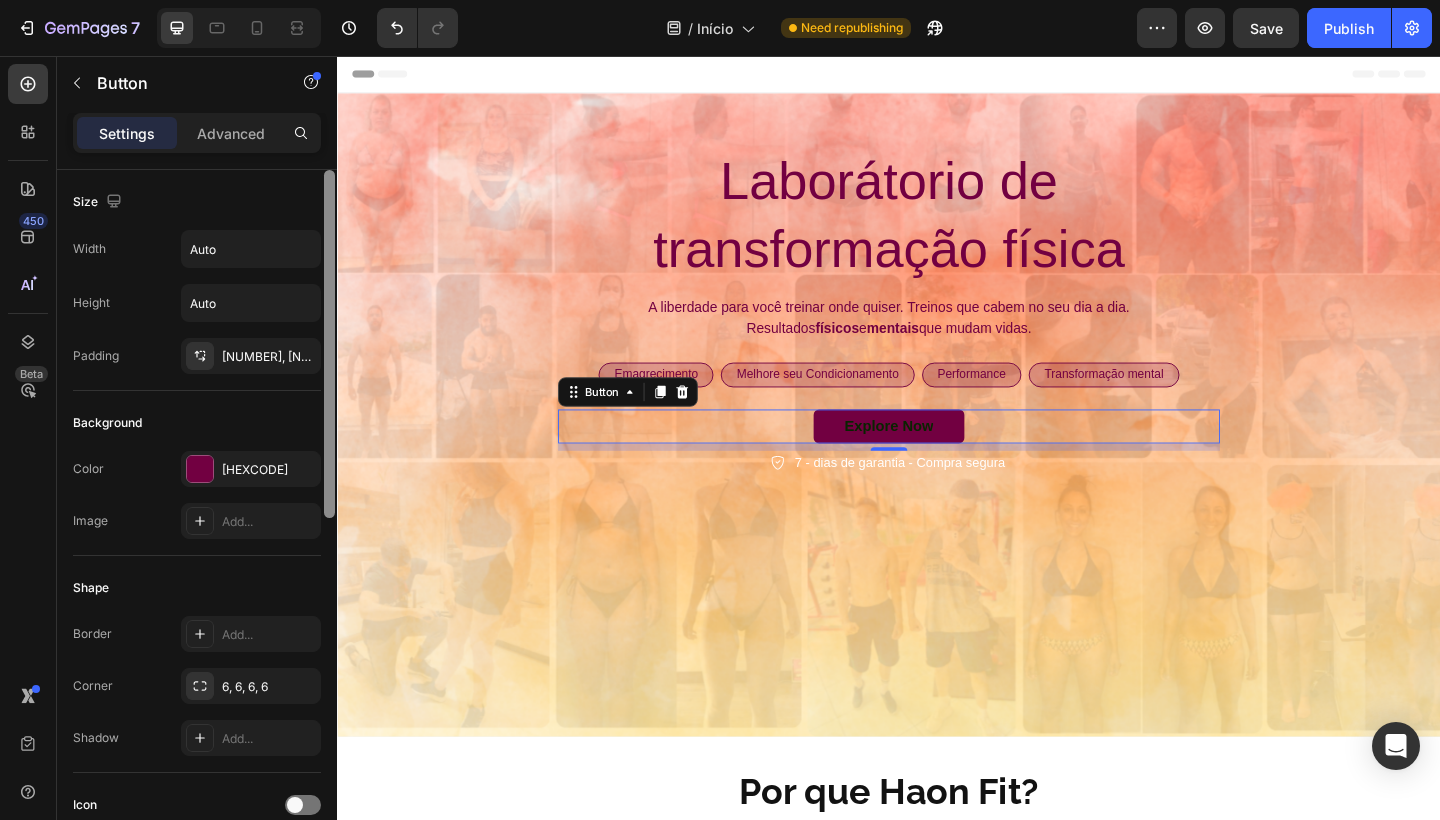 scroll, scrollTop: 707, scrollLeft: 0, axis: vertical 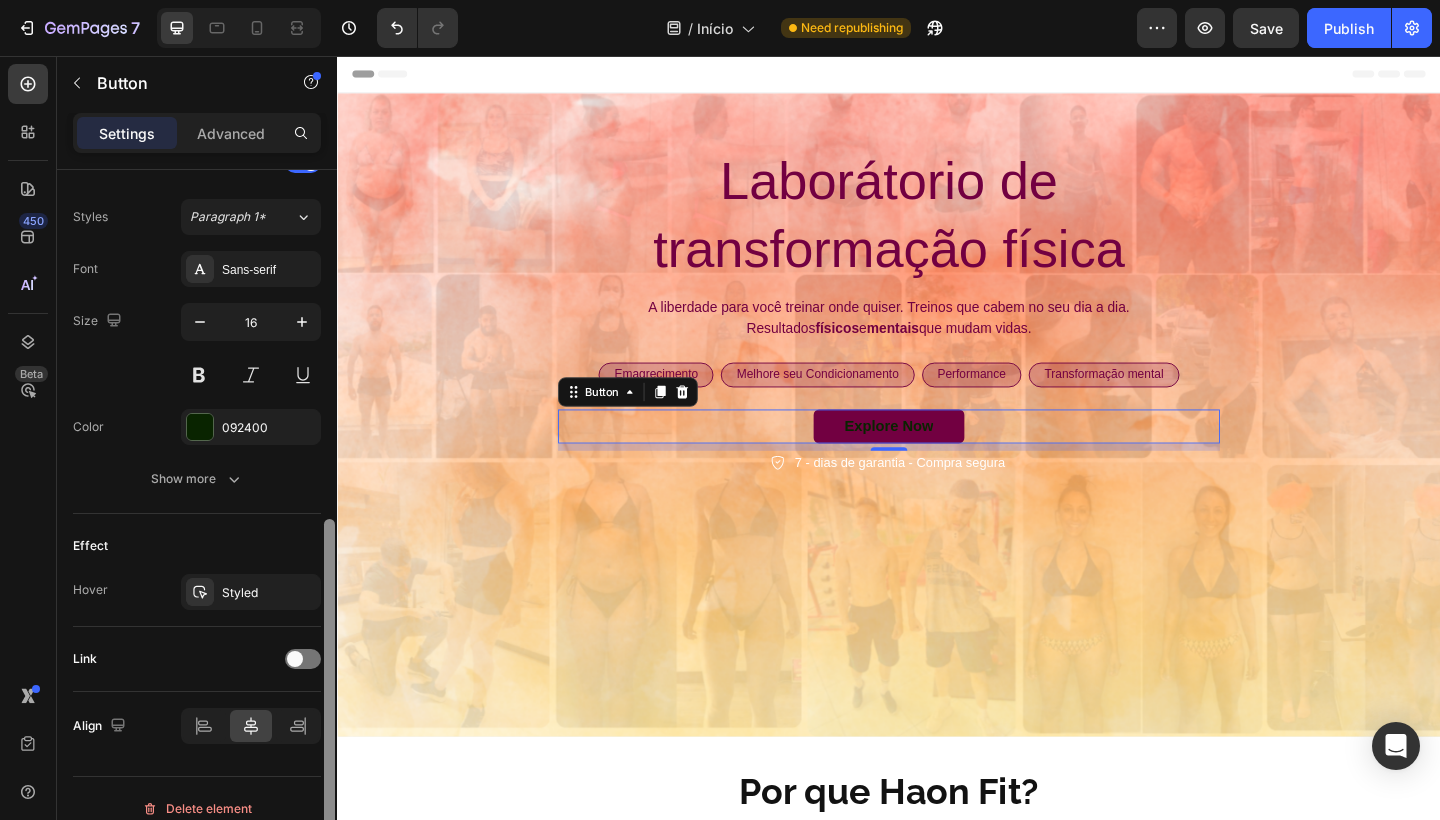 click at bounding box center (329, 523) 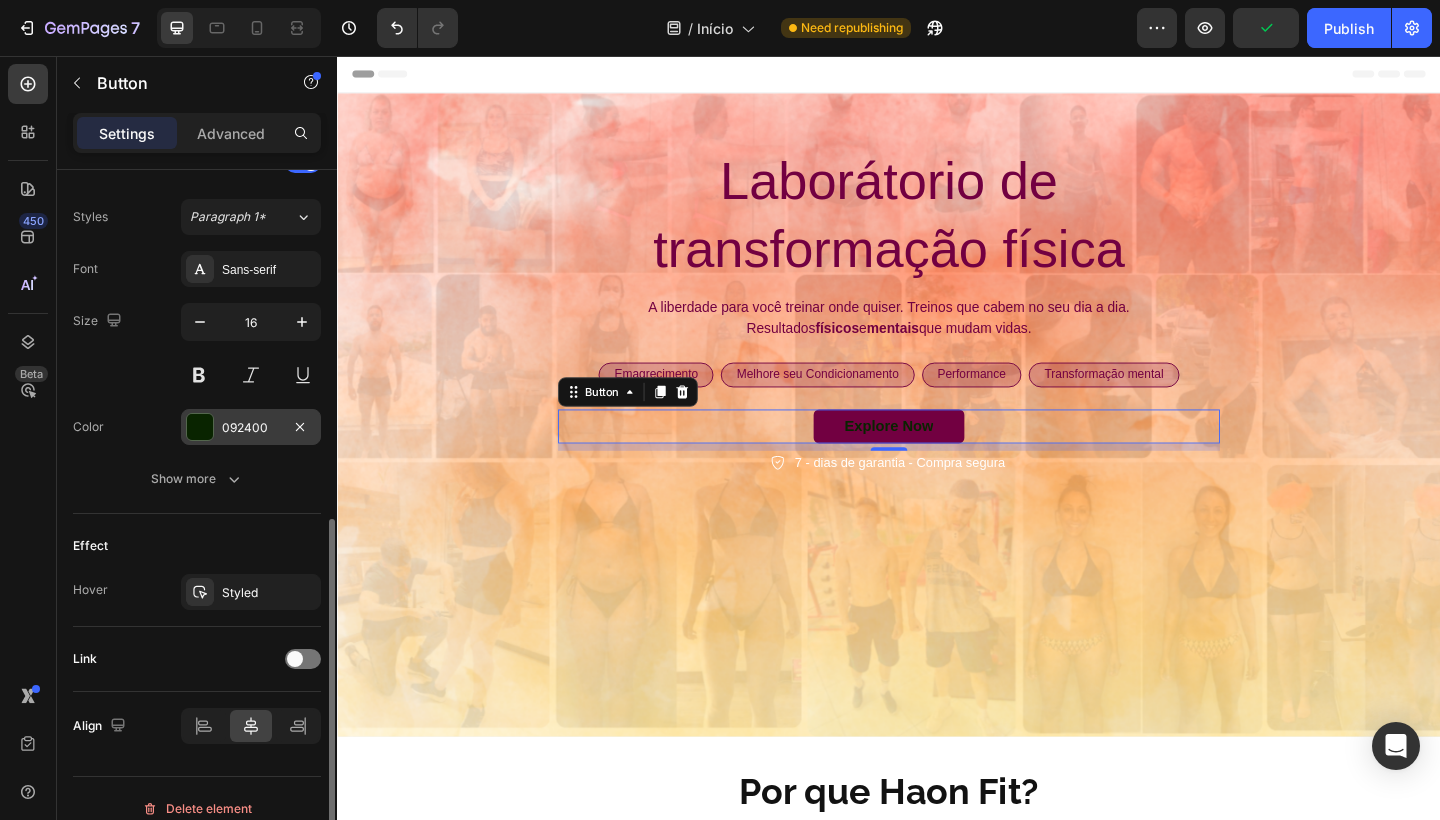 click on "092400" at bounding box center (251, 428) 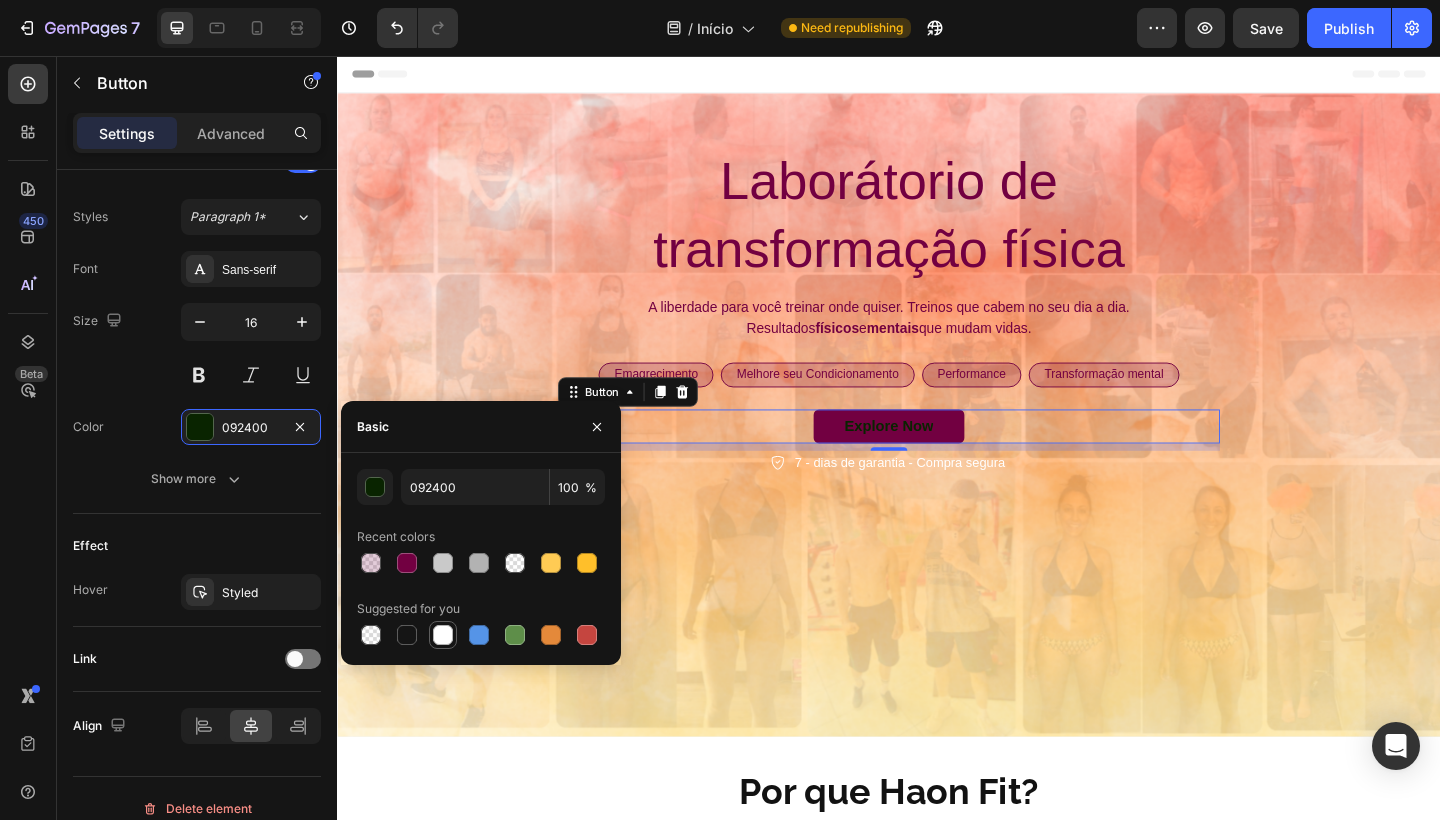 click at bounding box center (443, 635) 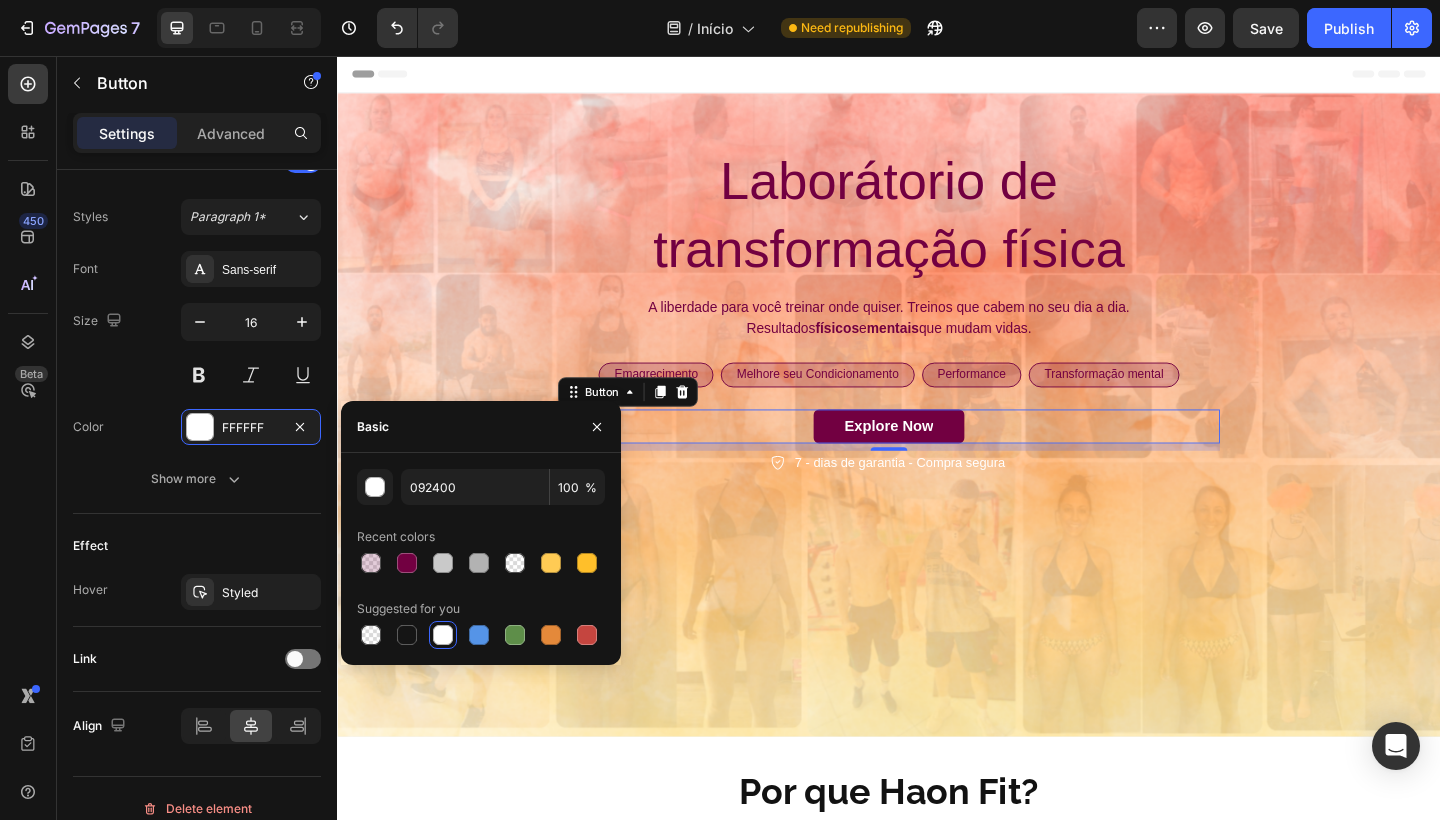 type on "FFFFFF" 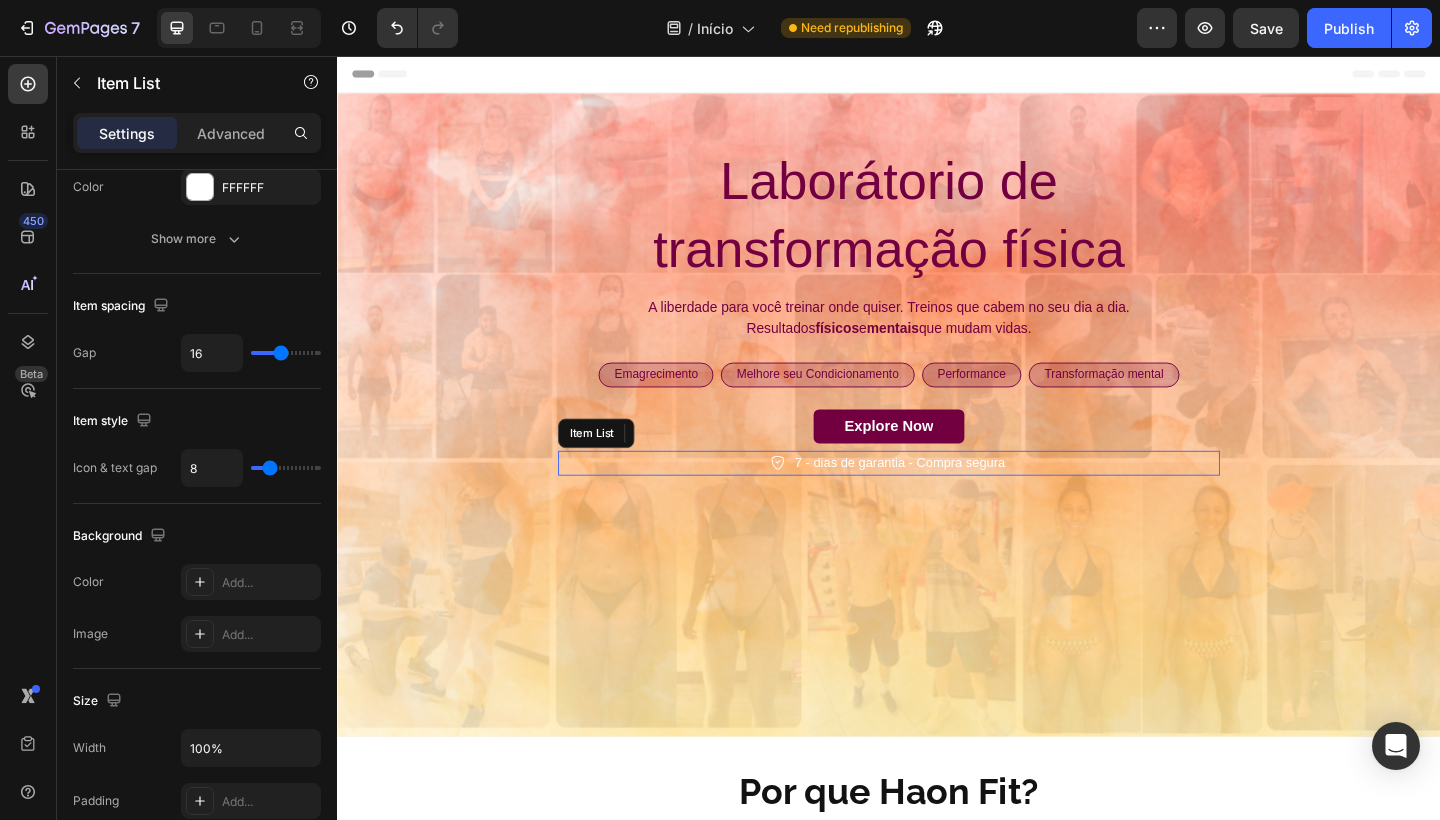 click on "7 - dias de garantia - Compra segura" at bounding box center (949, 499) 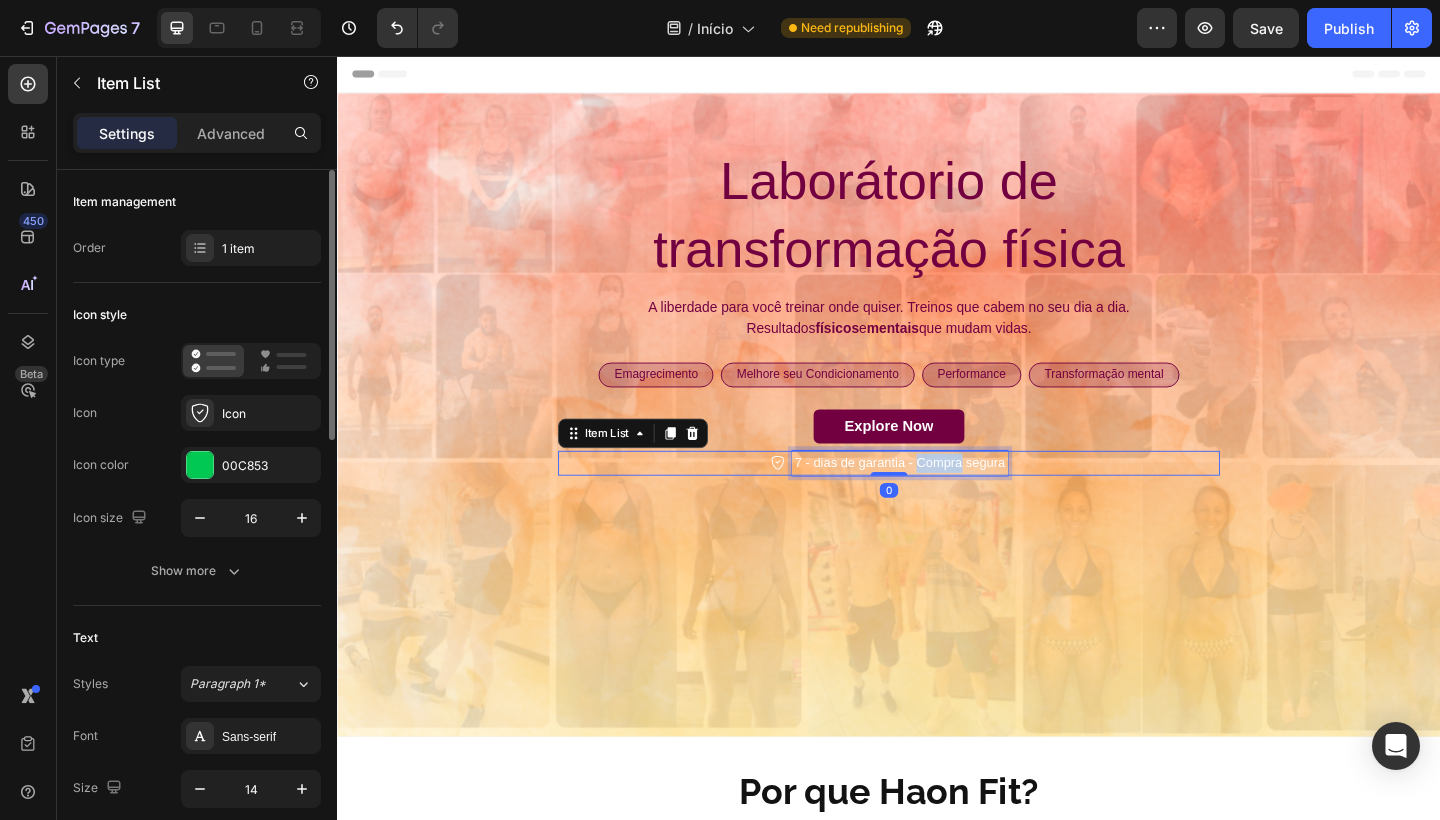 click on "7 - dias de garantia - Compra segura" at bounding box center [949, 499] 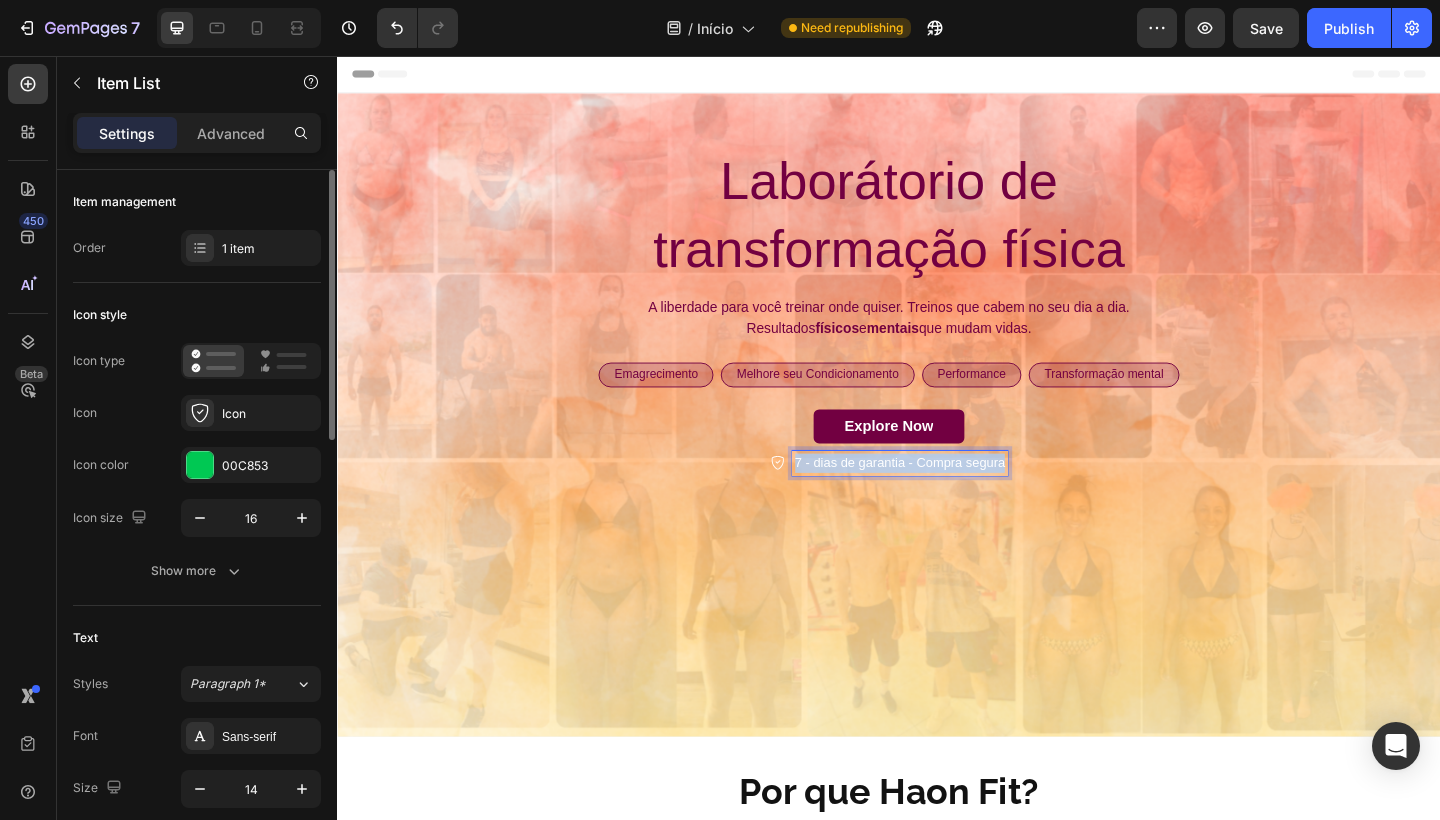 click on "7 - dias de garantia - Compra segura" at bounding box center [949, 499] 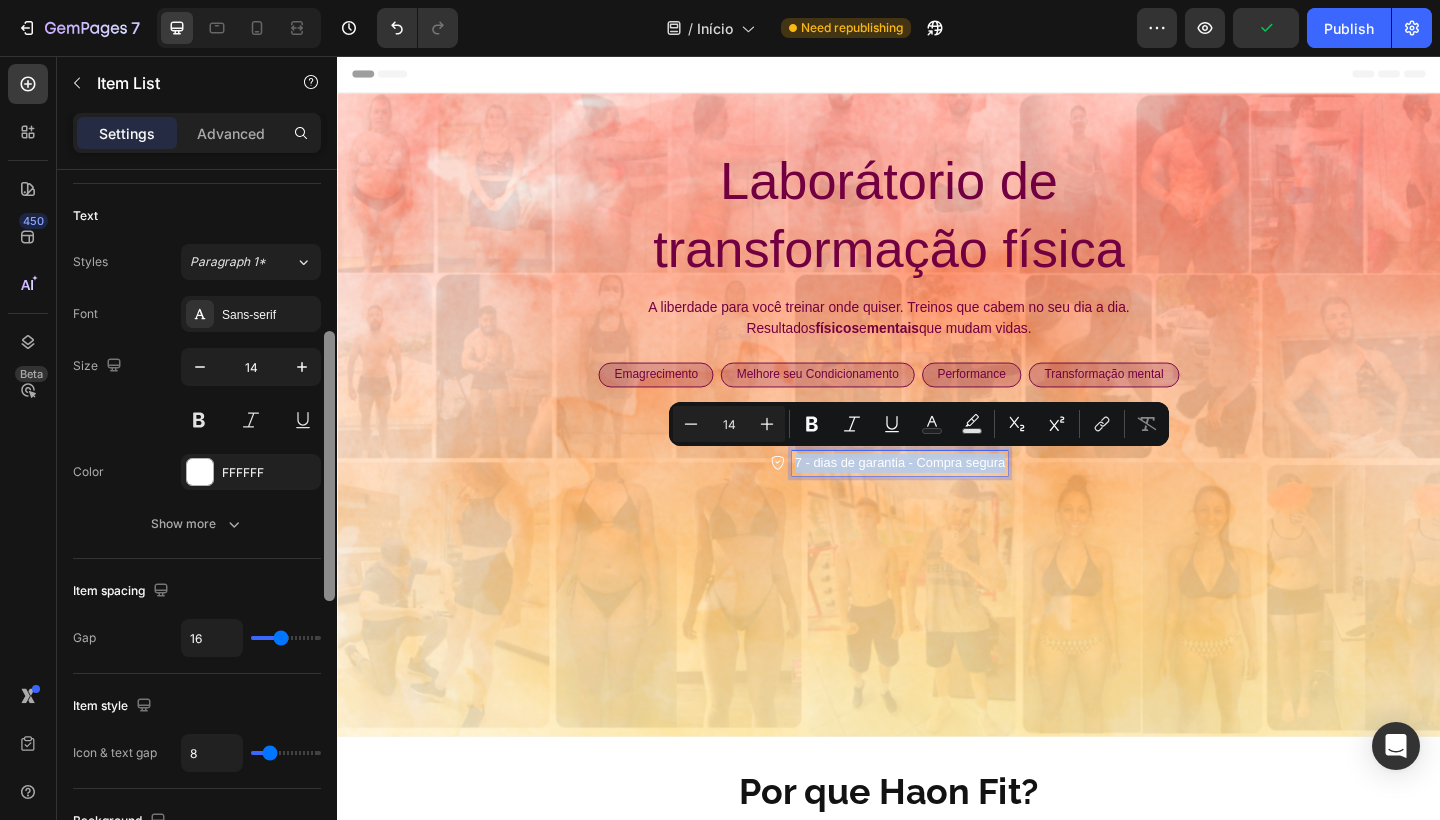 scroll, scrollTop: 422, scrollLeft: 0, axis: vertical 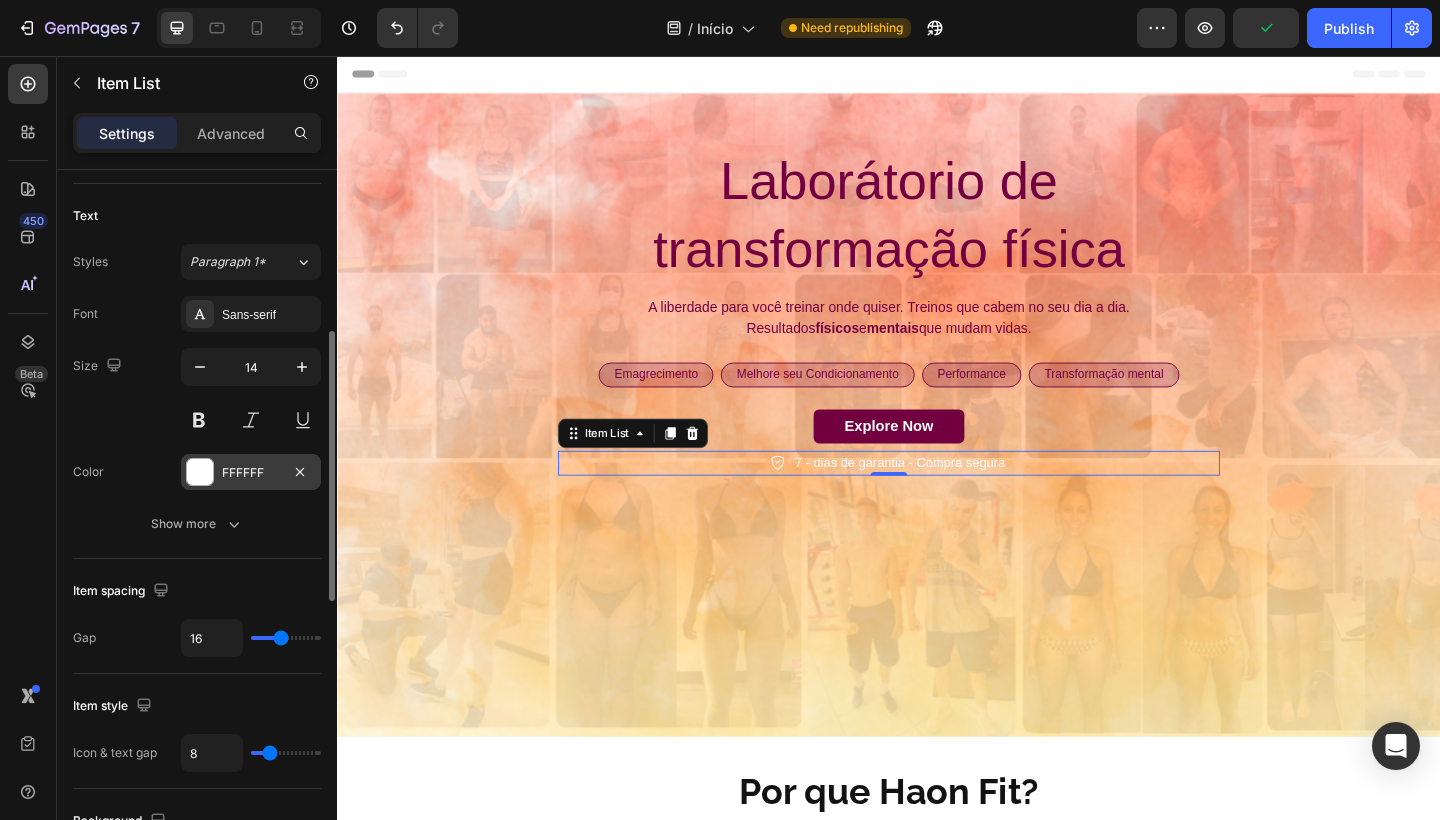 click on "FFFFFF" at bounding box center [251, 473] 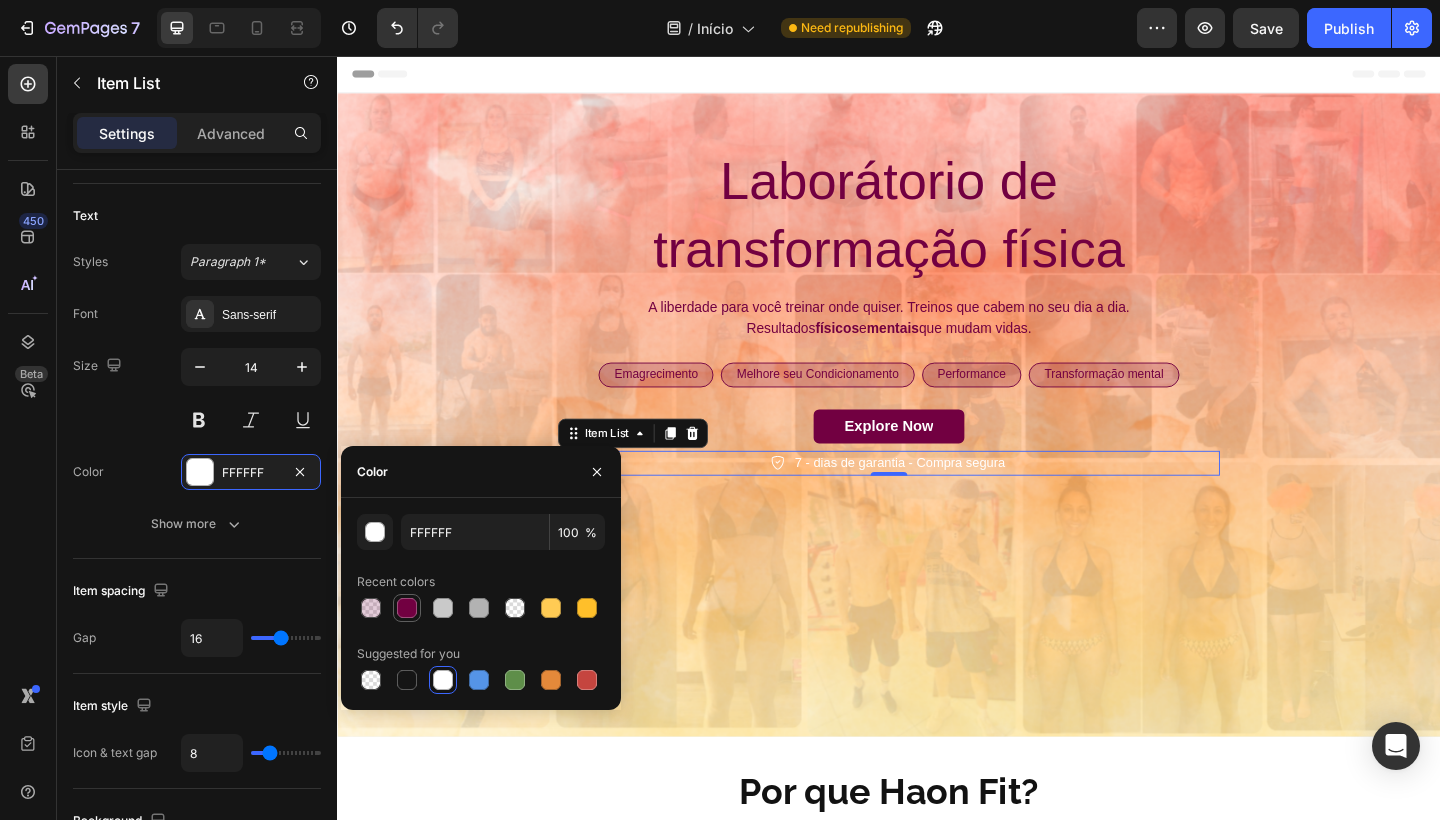 click at bounding box center [407, 608] 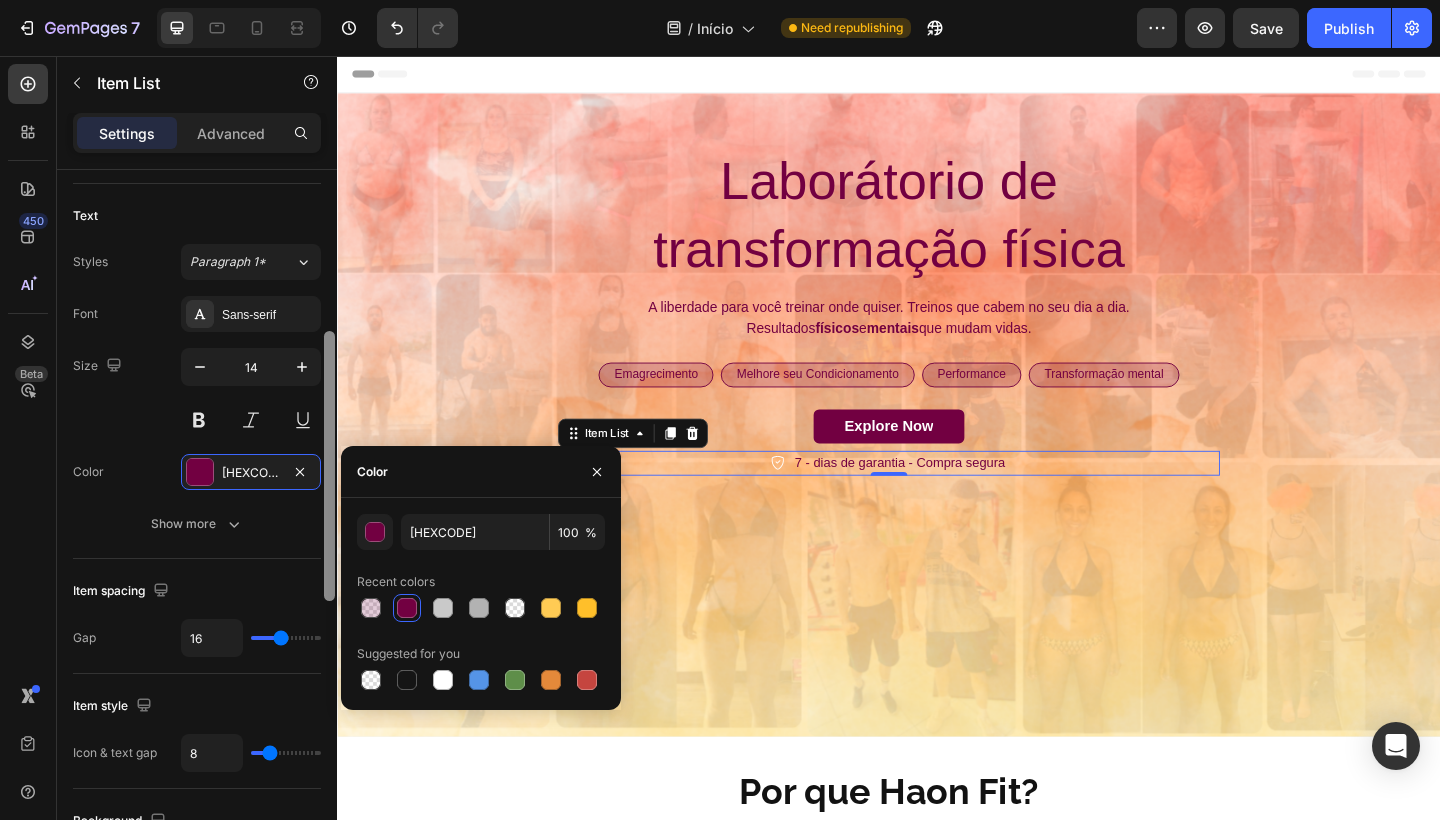 scroll, scrollTop: 0, scrollLeft: 0, axis: both 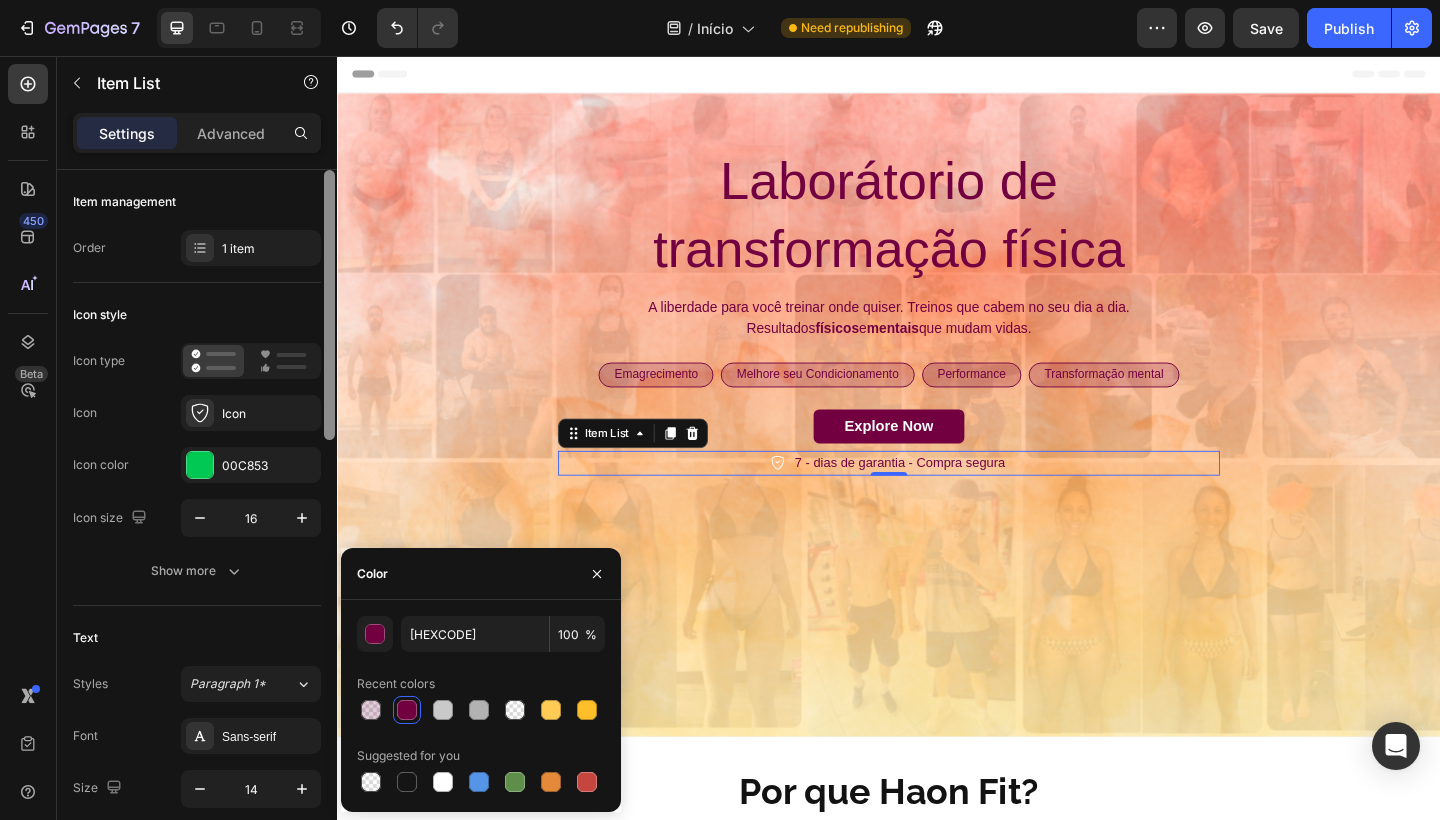 drag, startPoint x: 329, startPoint y: 452, endPoint x: 328, endPoint y: 133, distance: 319.00156 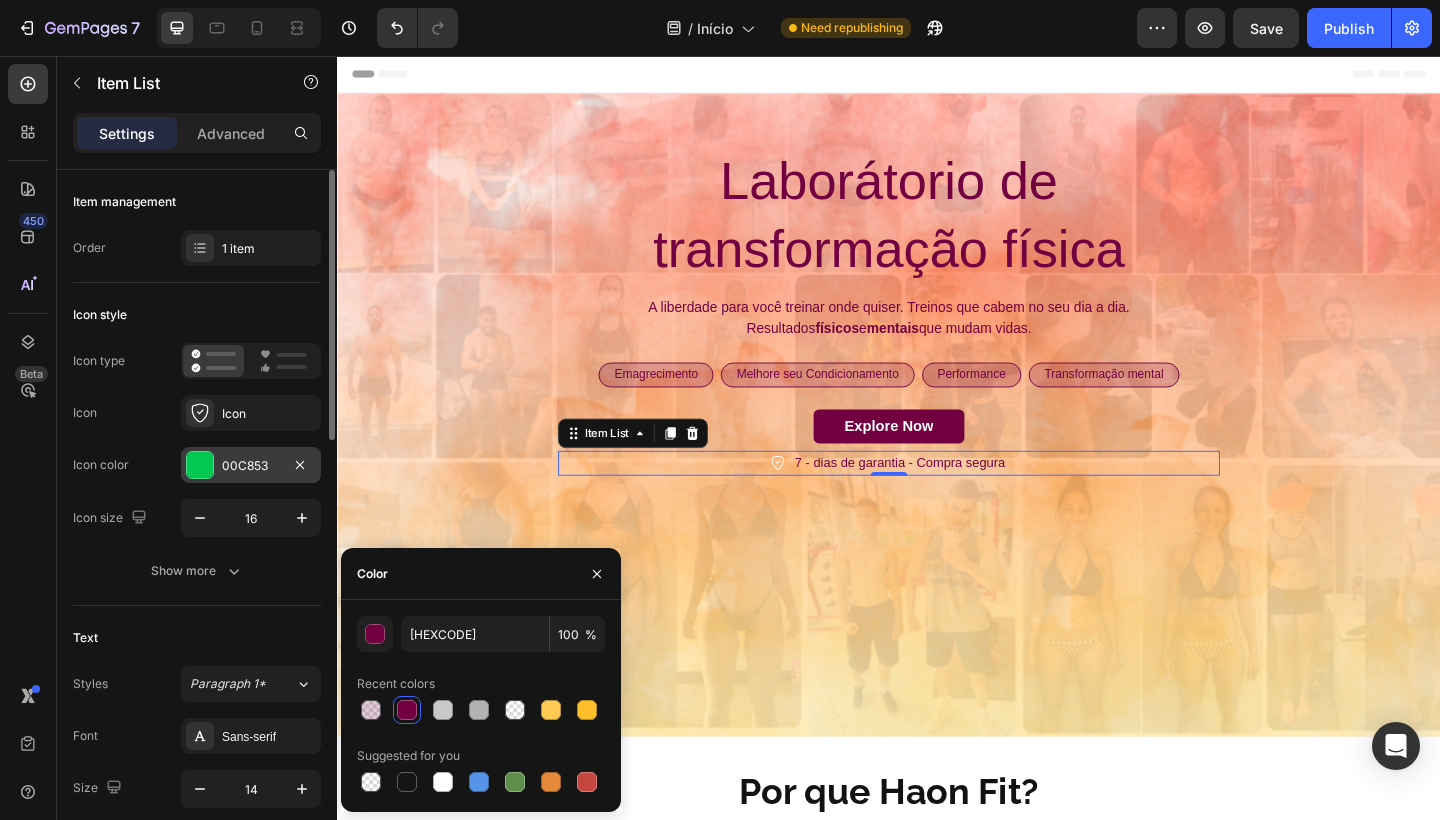 click on "00C853" at bounding box center (251, 466) 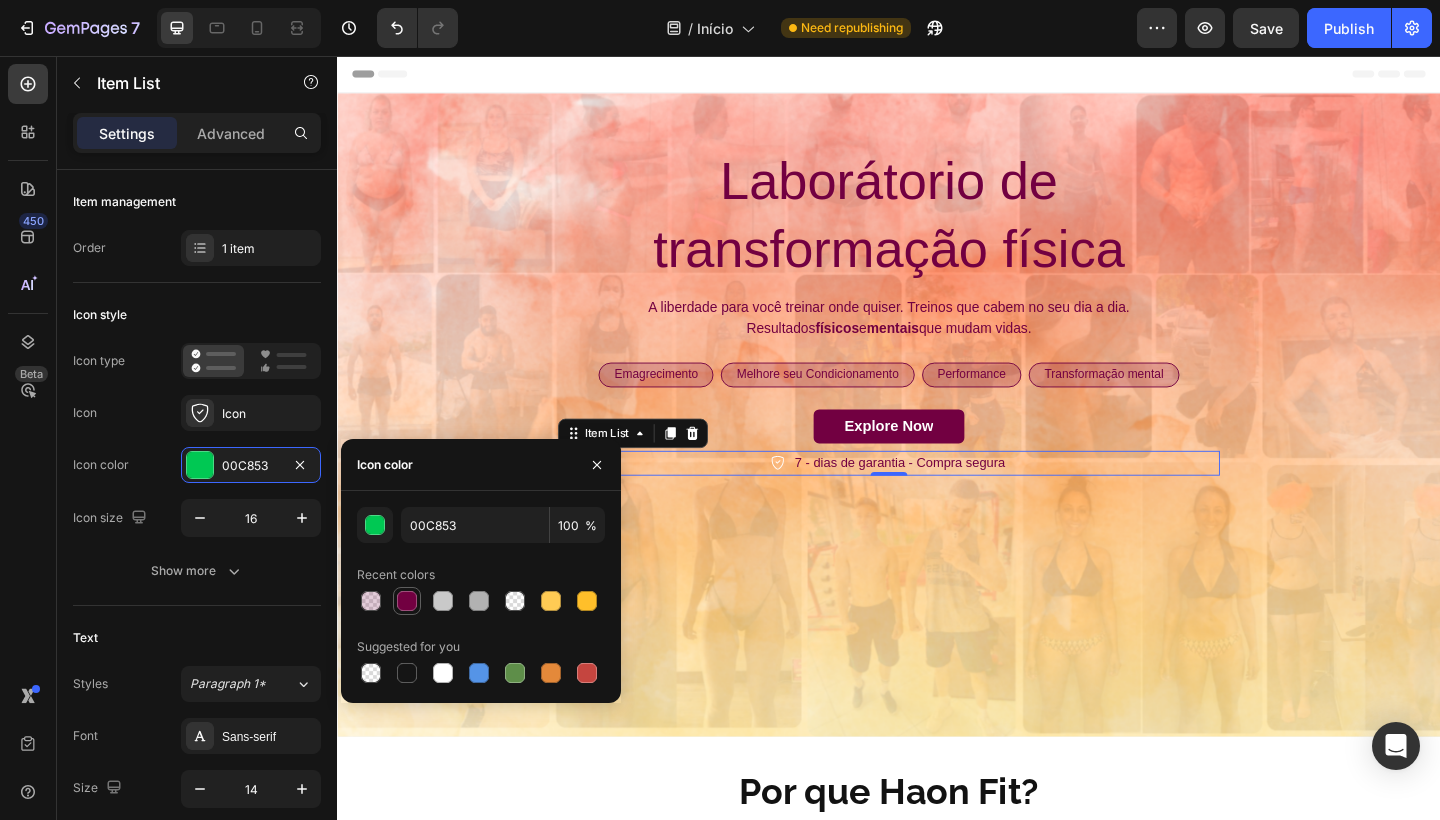 click at bounding box center (407, 601) 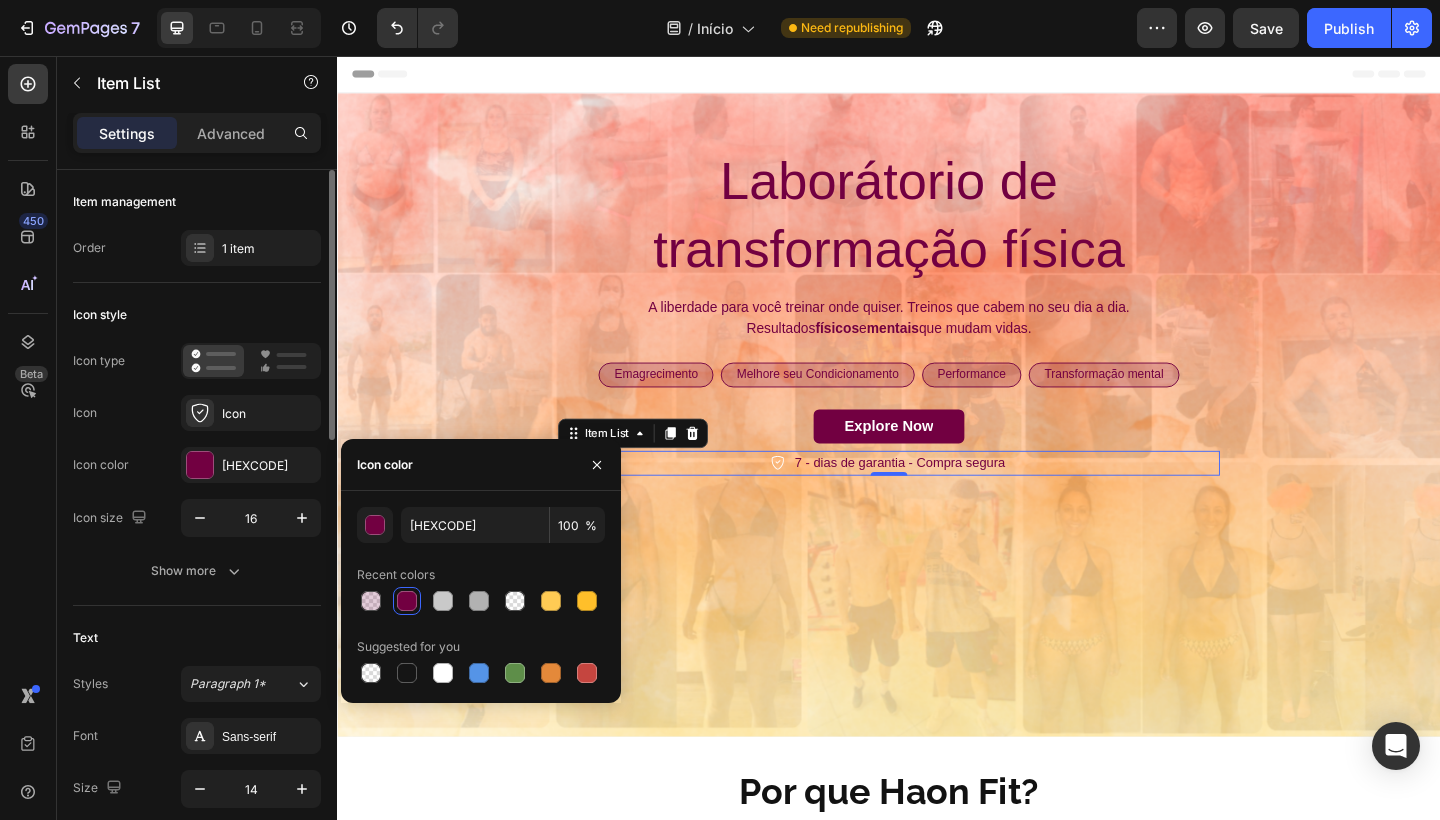 click on "Text Styles Paragraph 1* Font Sans-serif Size 14 Color [HEXCODE] Show more" 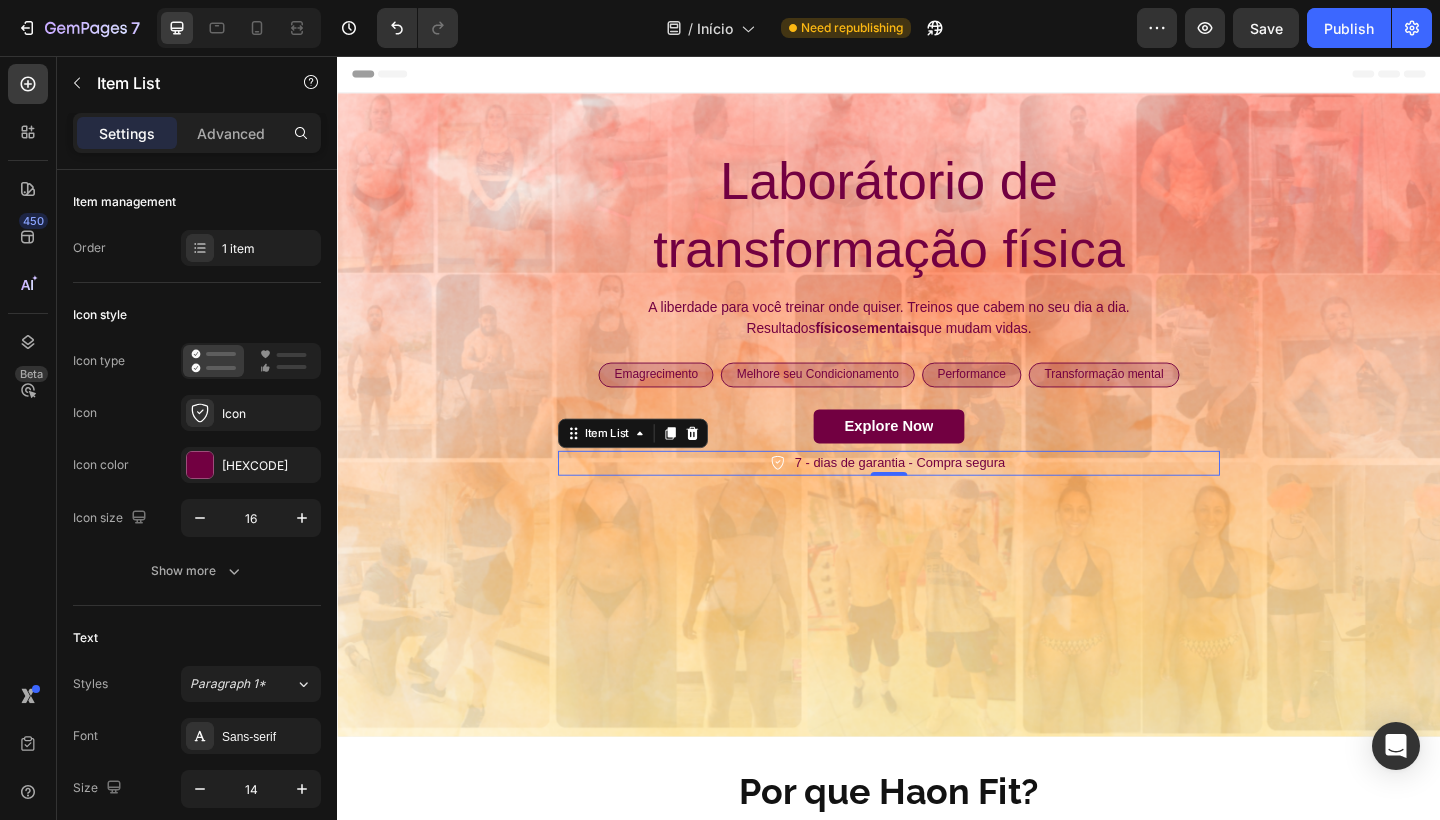 drag, startPoint x: 1116, startPoint y: 517, endPoint x: 818, endPoint y: 497, distance: 298.67038 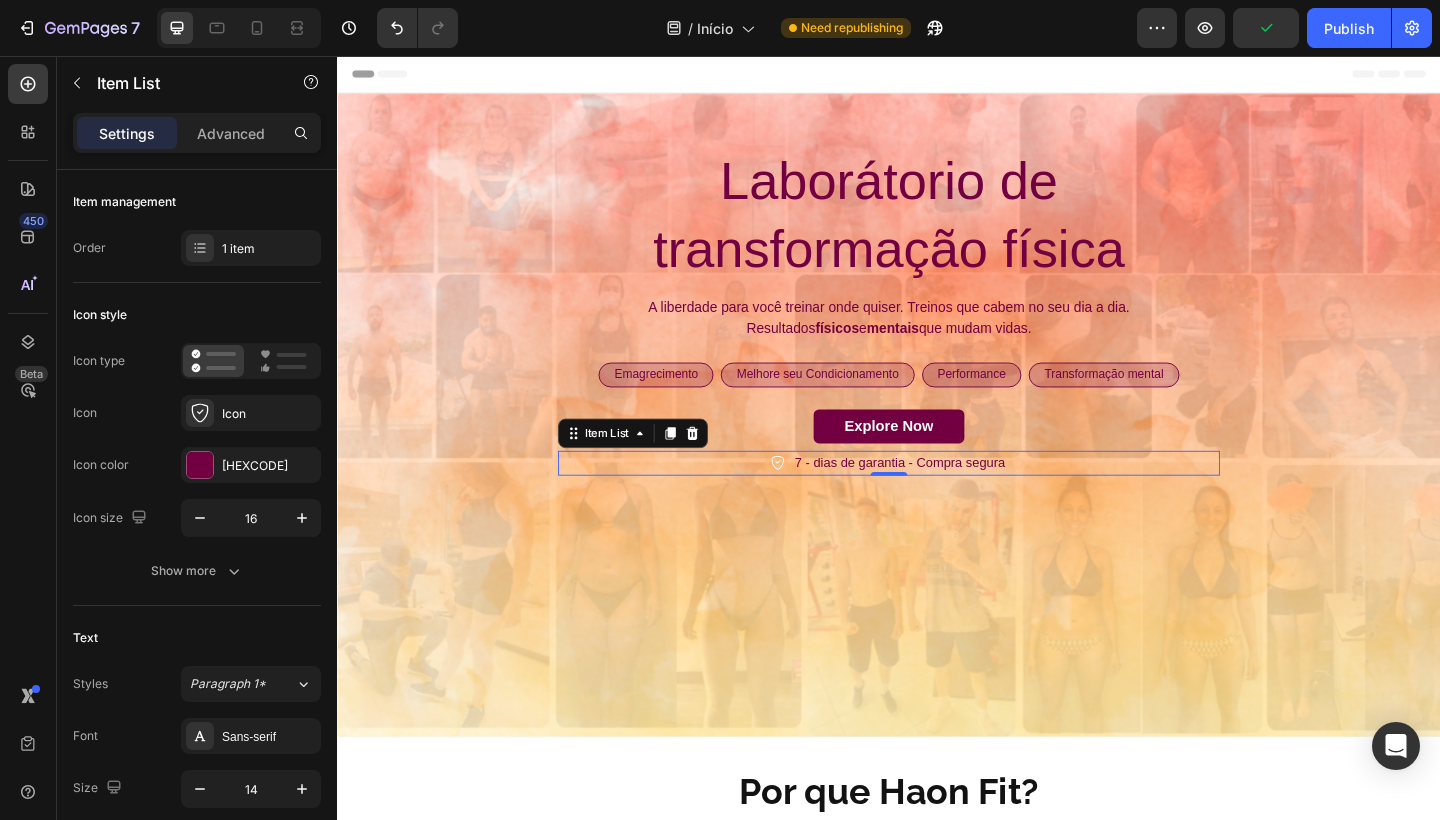 click on "7 - dias de garantia - Compra segura" at bounding box center [937, 499] 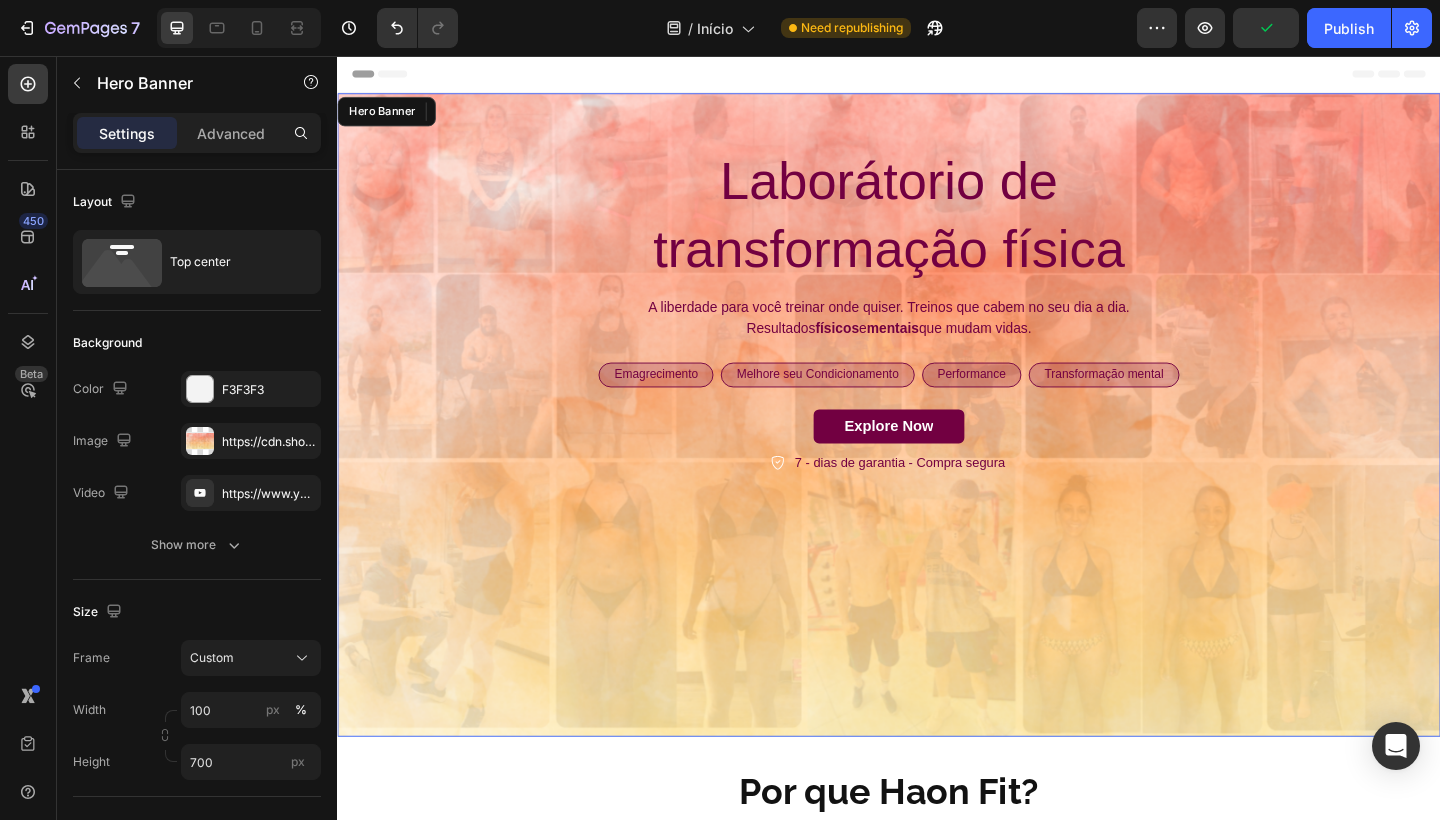 click at bounding box center [937, 447] 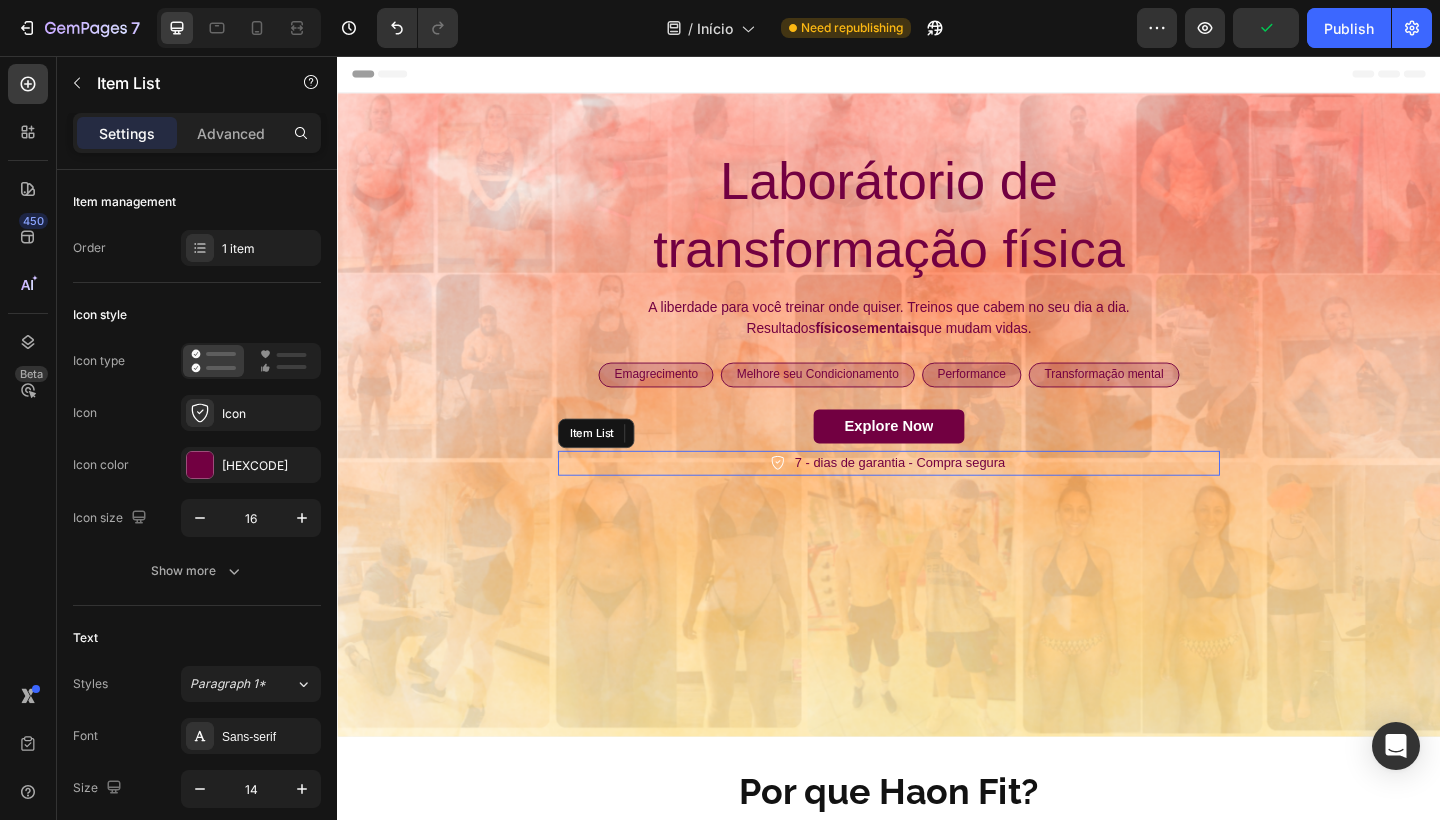 click 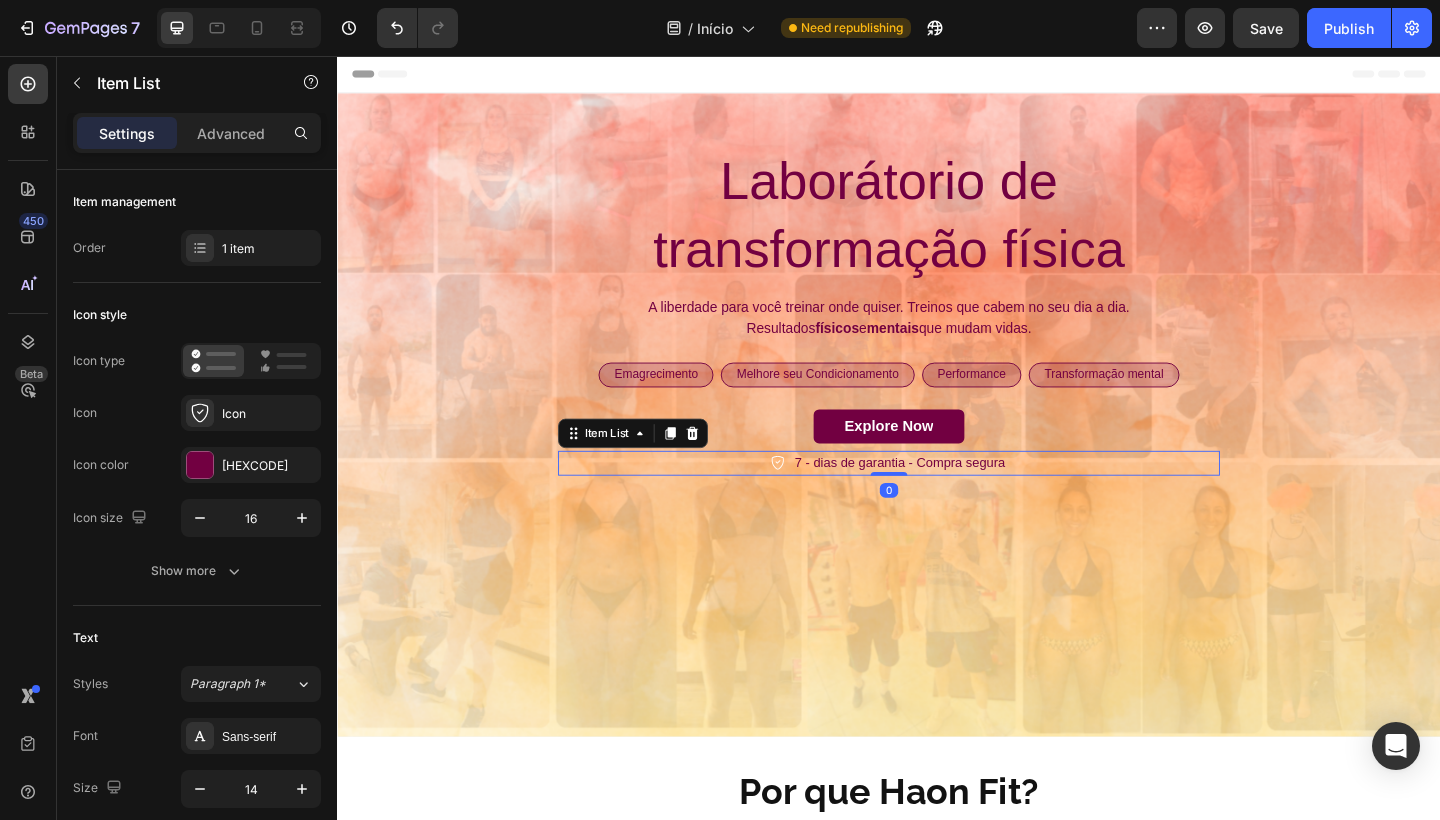 click 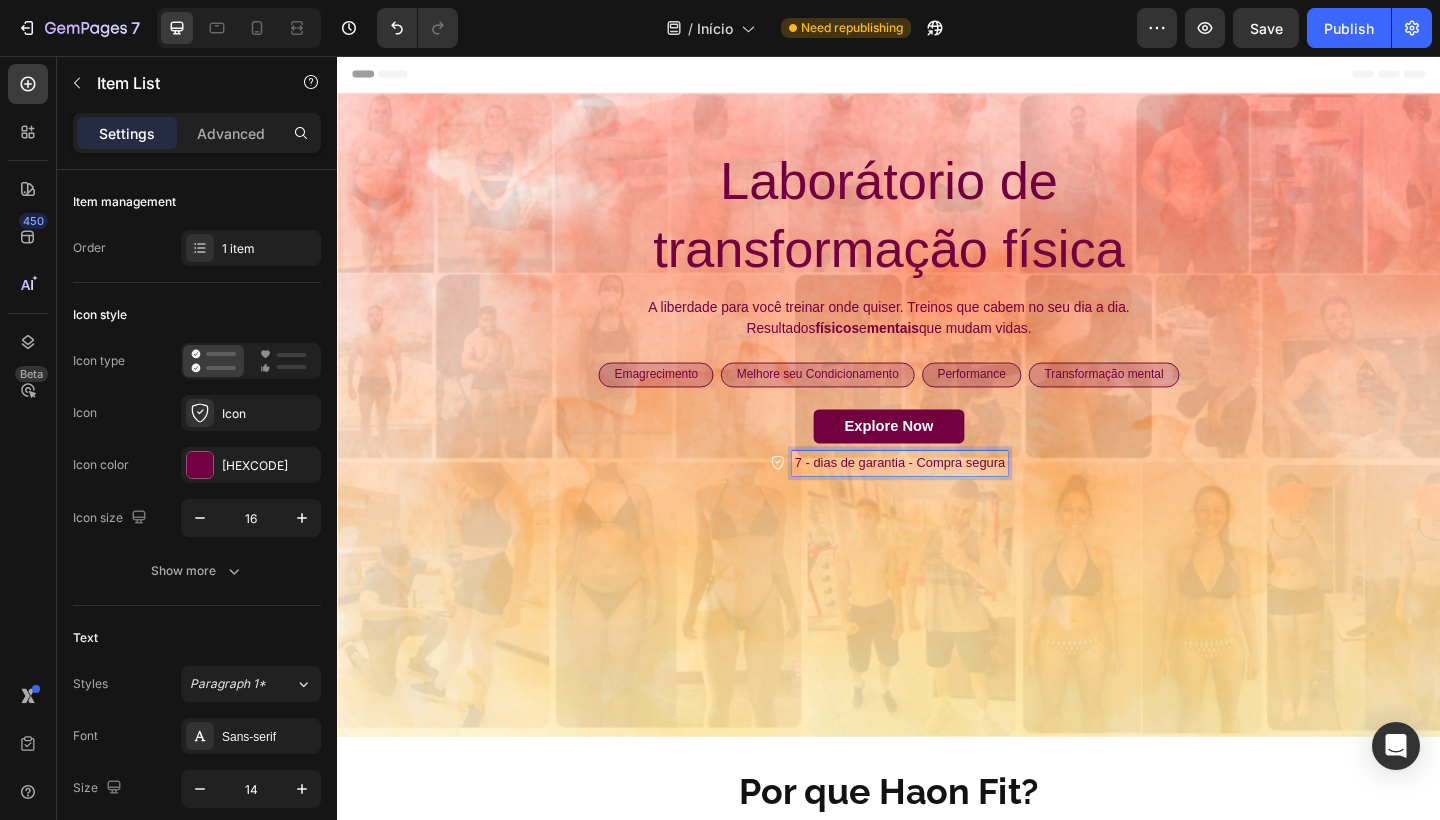 click 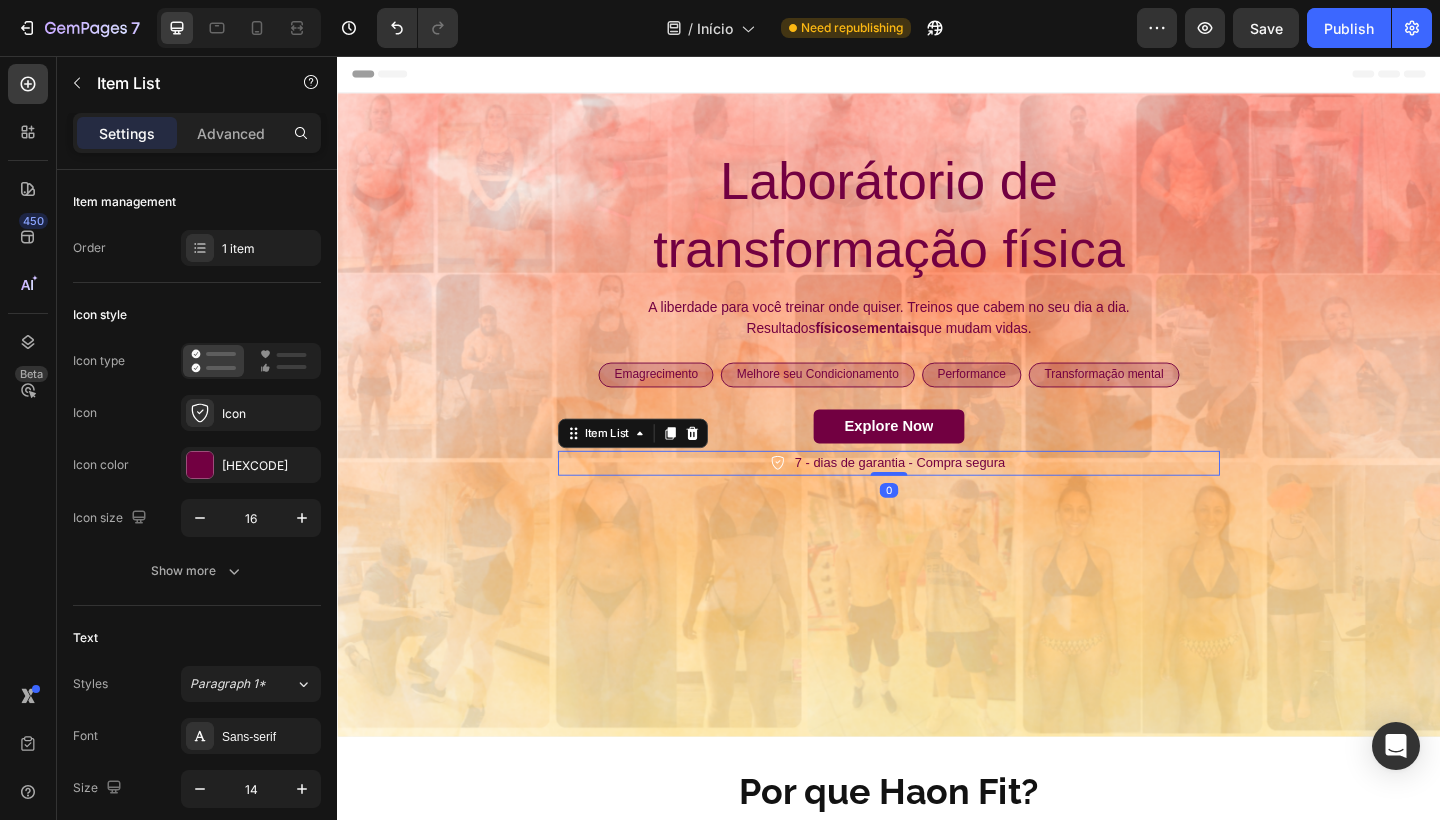 click 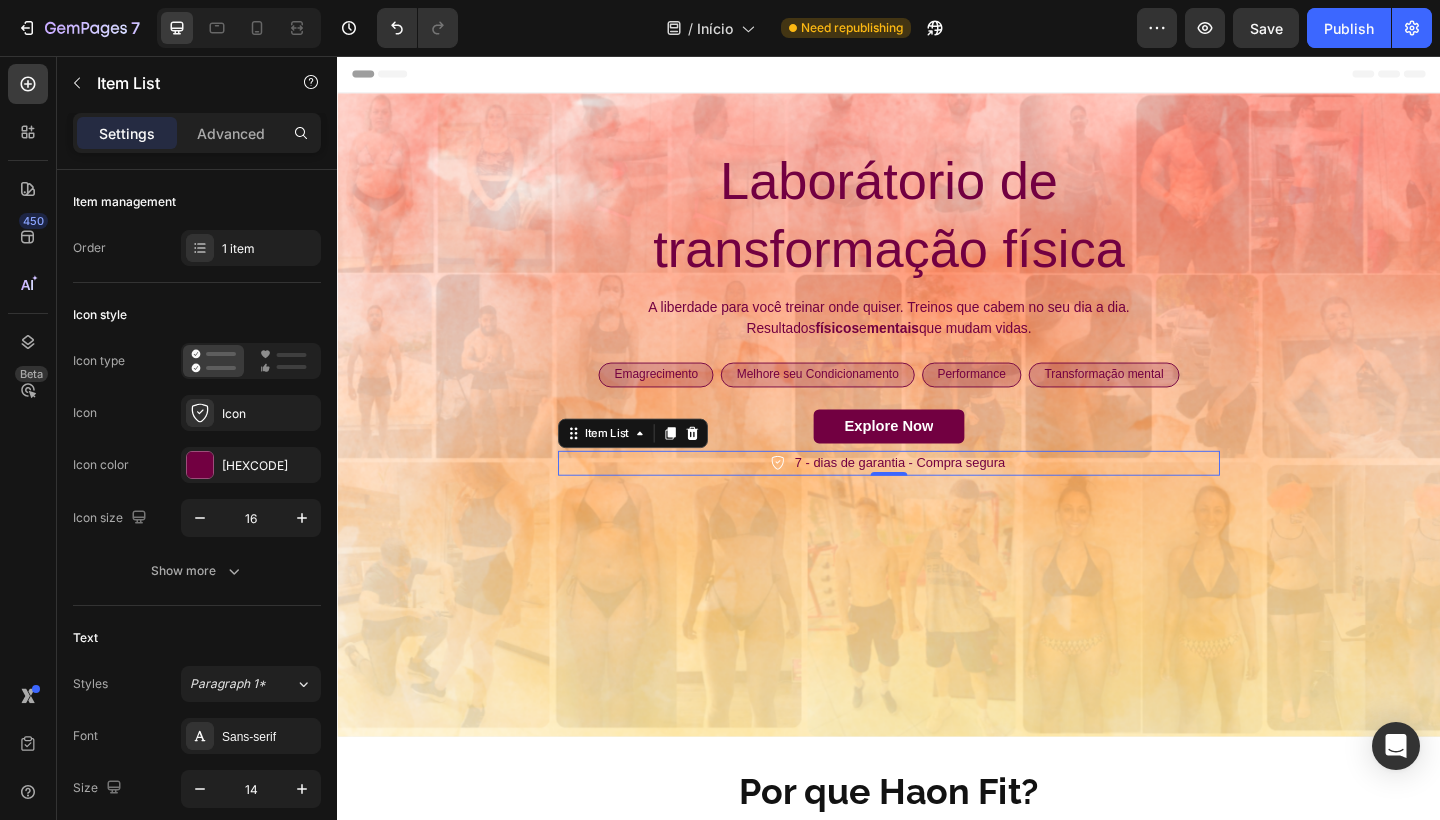 click 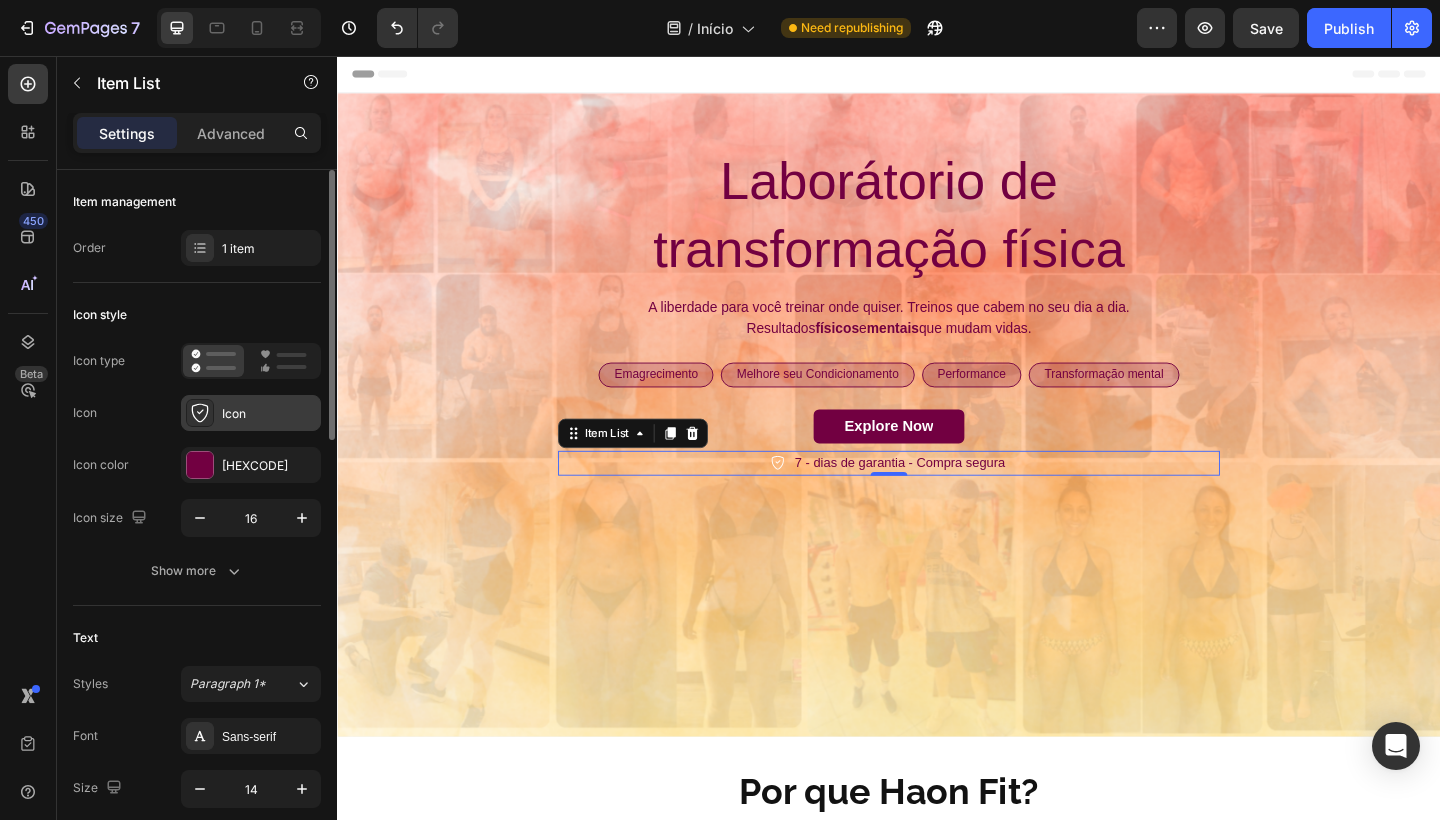 click on "Icon" at bounding box center [269, 414] 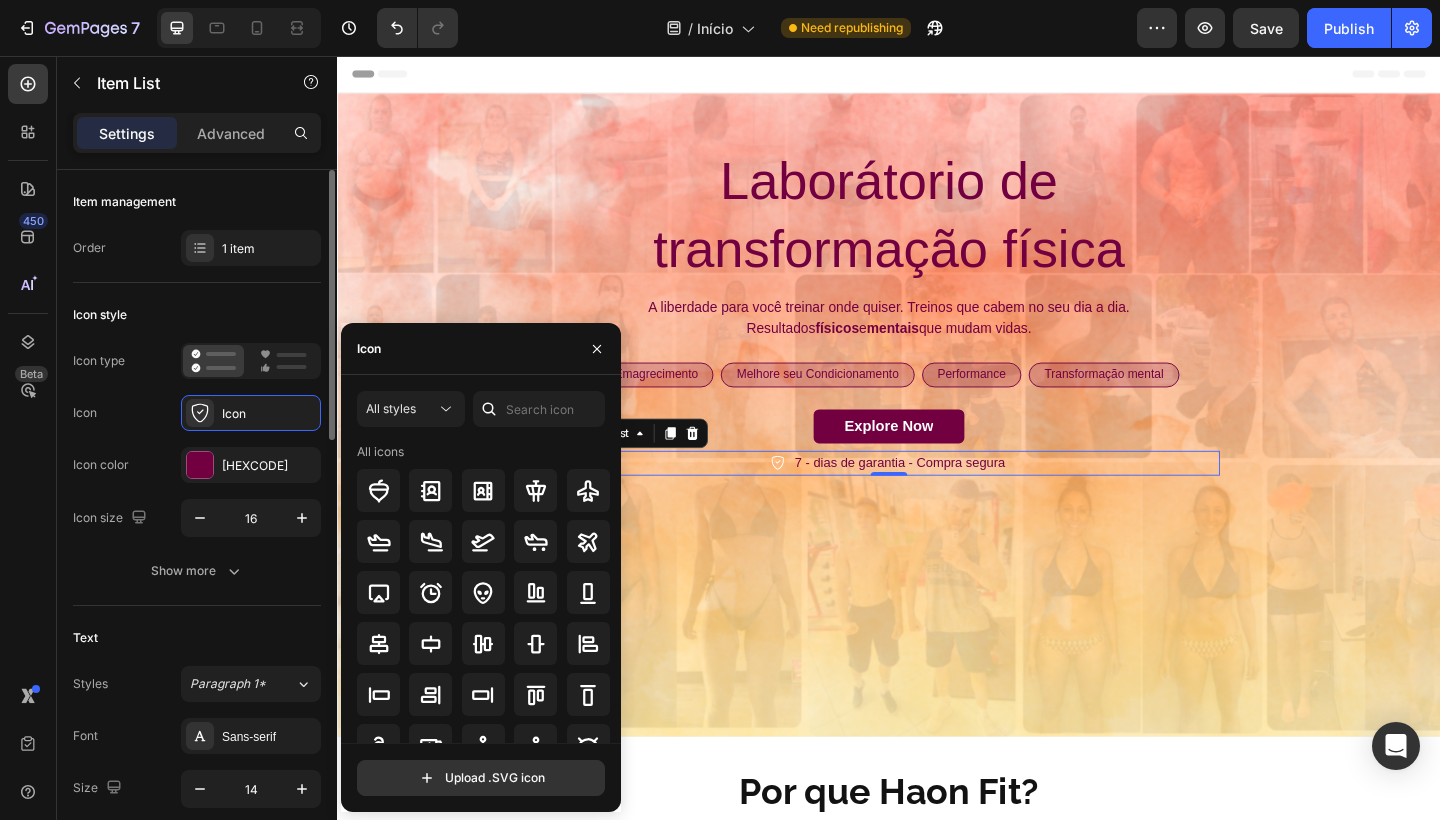 click on "Icon color [COLOR]" at bounding box center [197, 465] 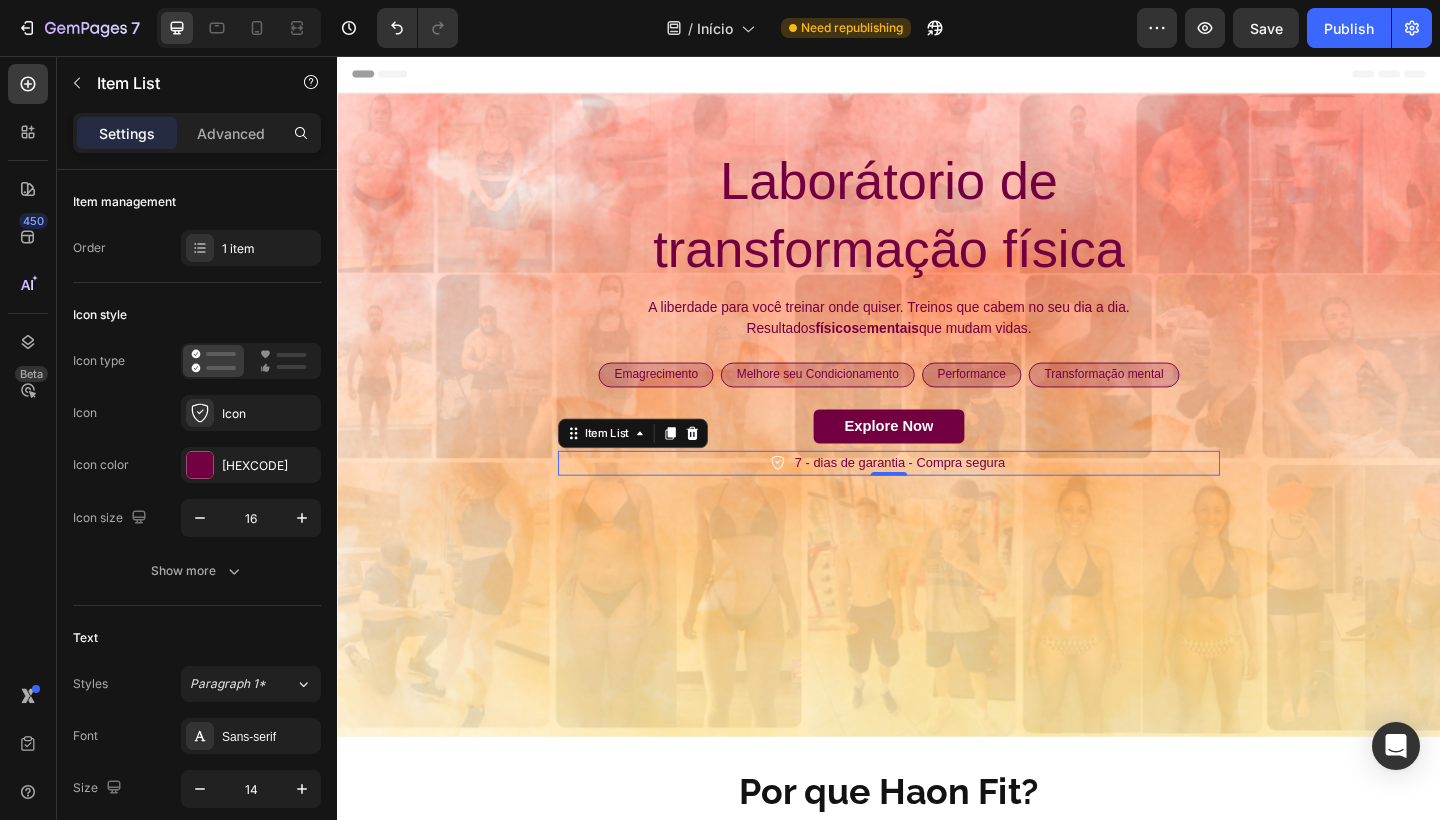 click 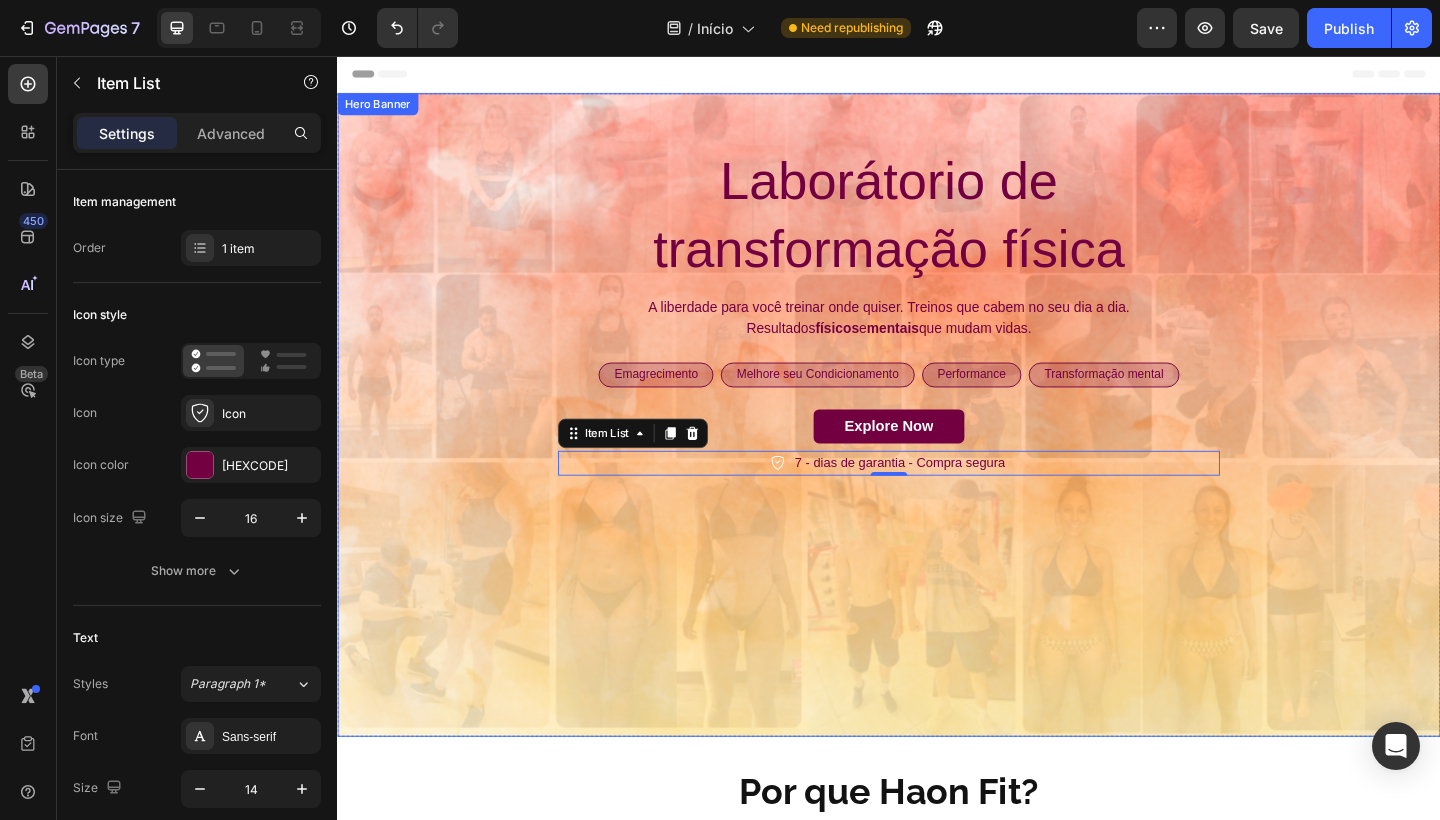 click at bounding box center [937, 447] 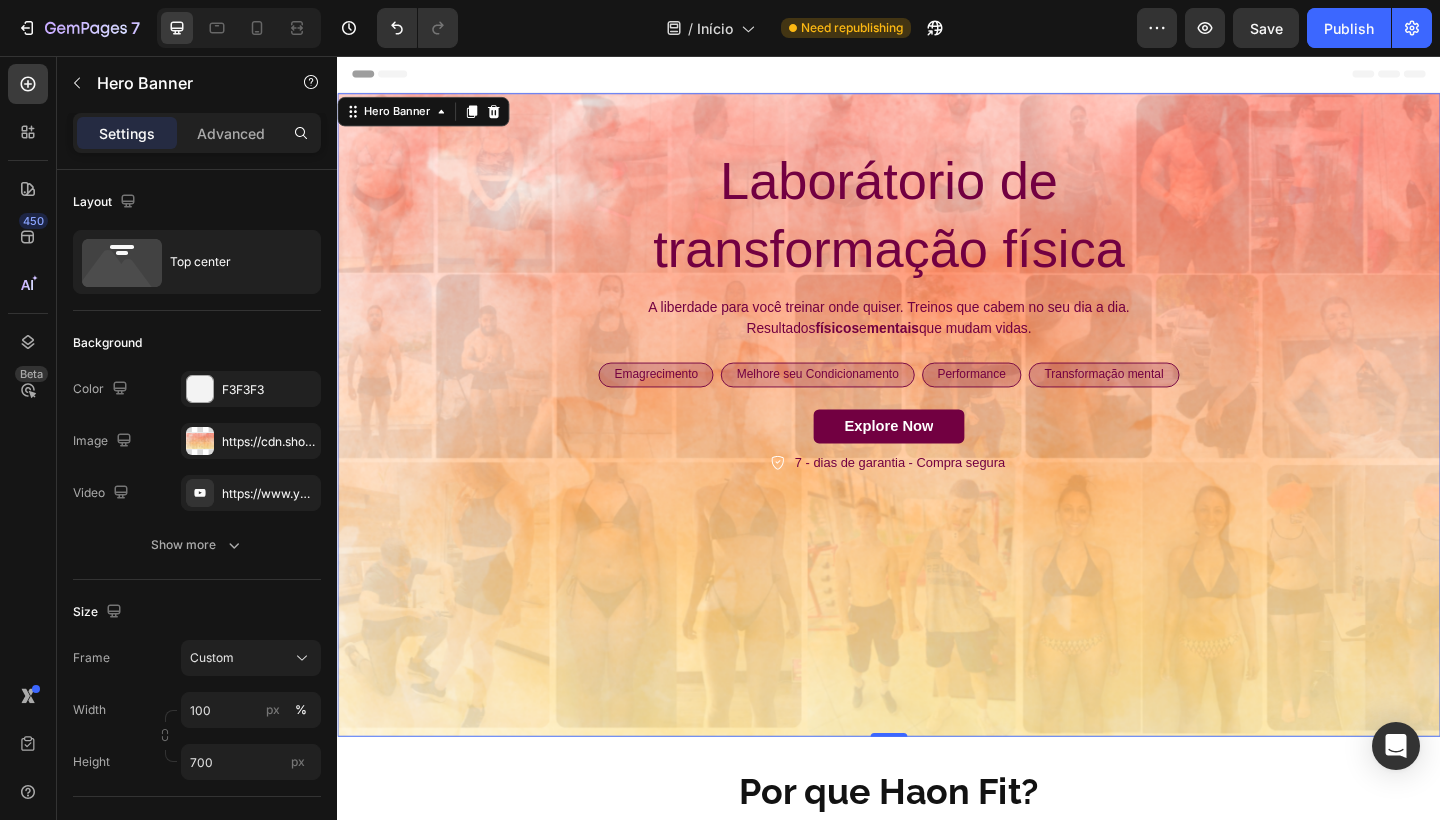 click at bounding box center [937, 447] 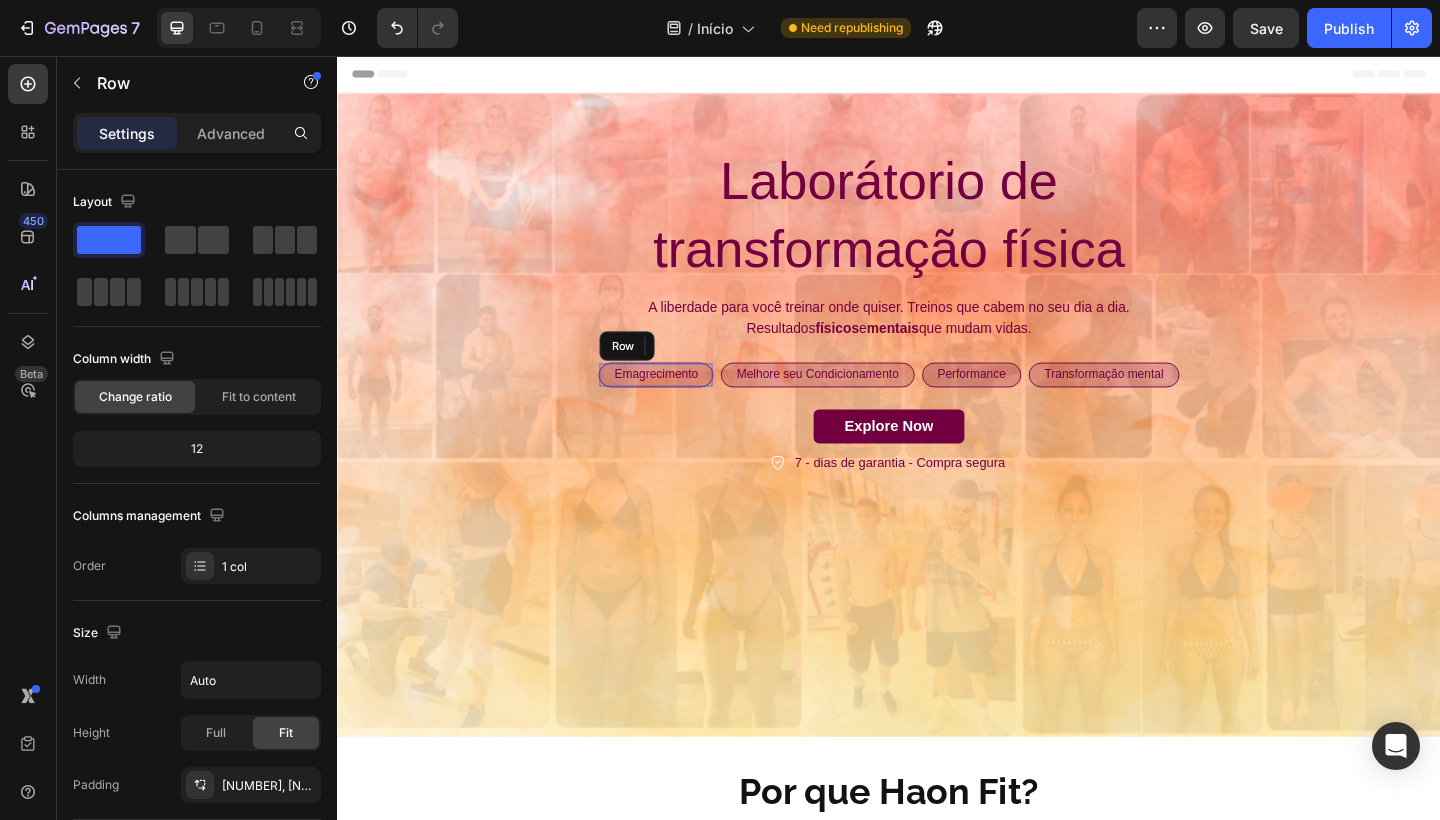click on "Emagrecimento Text Block Row" at bounding box center (683, 403) 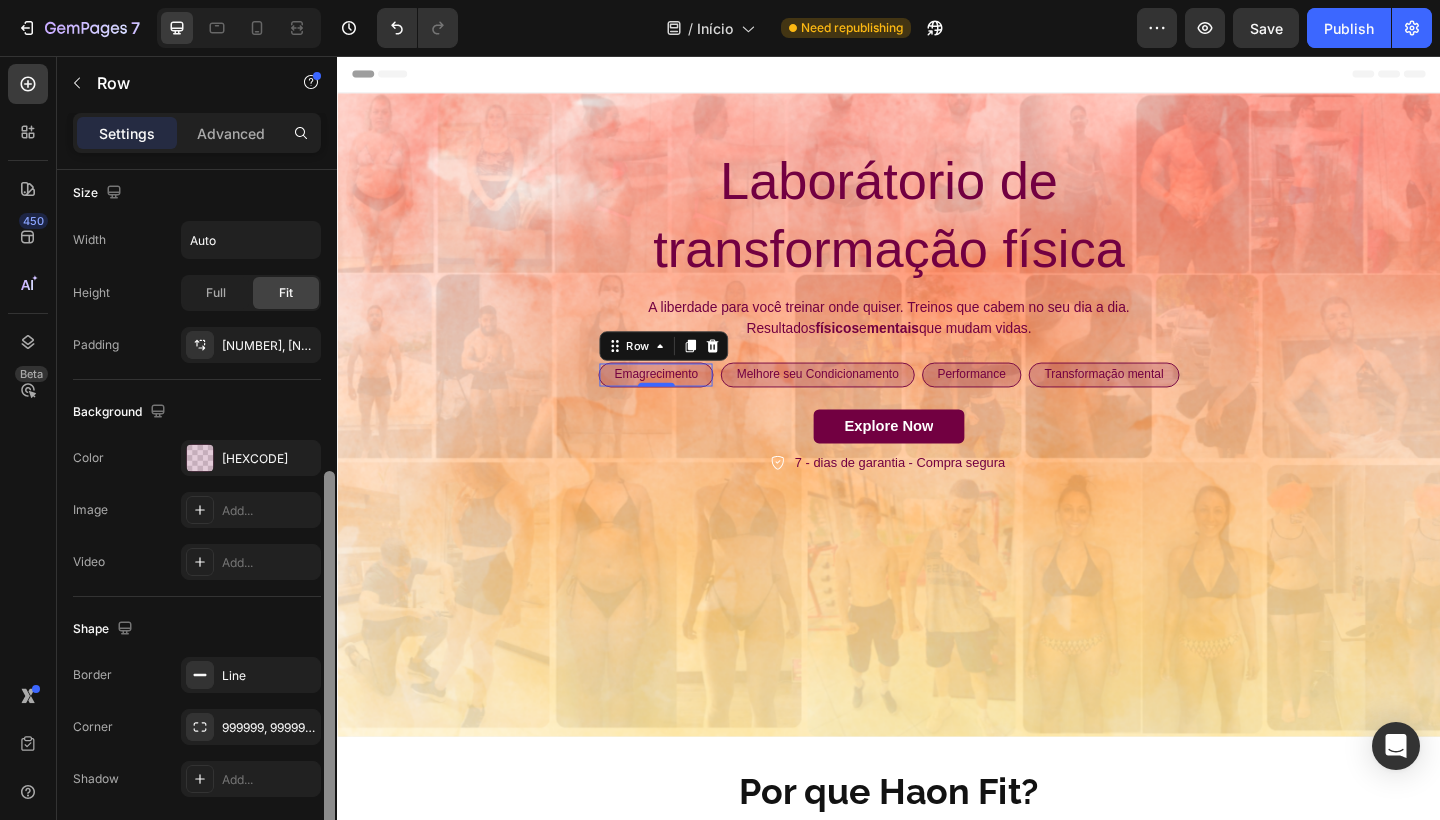 scroll, scrollTop: 437, scrollLeft: 0, axis: vertical 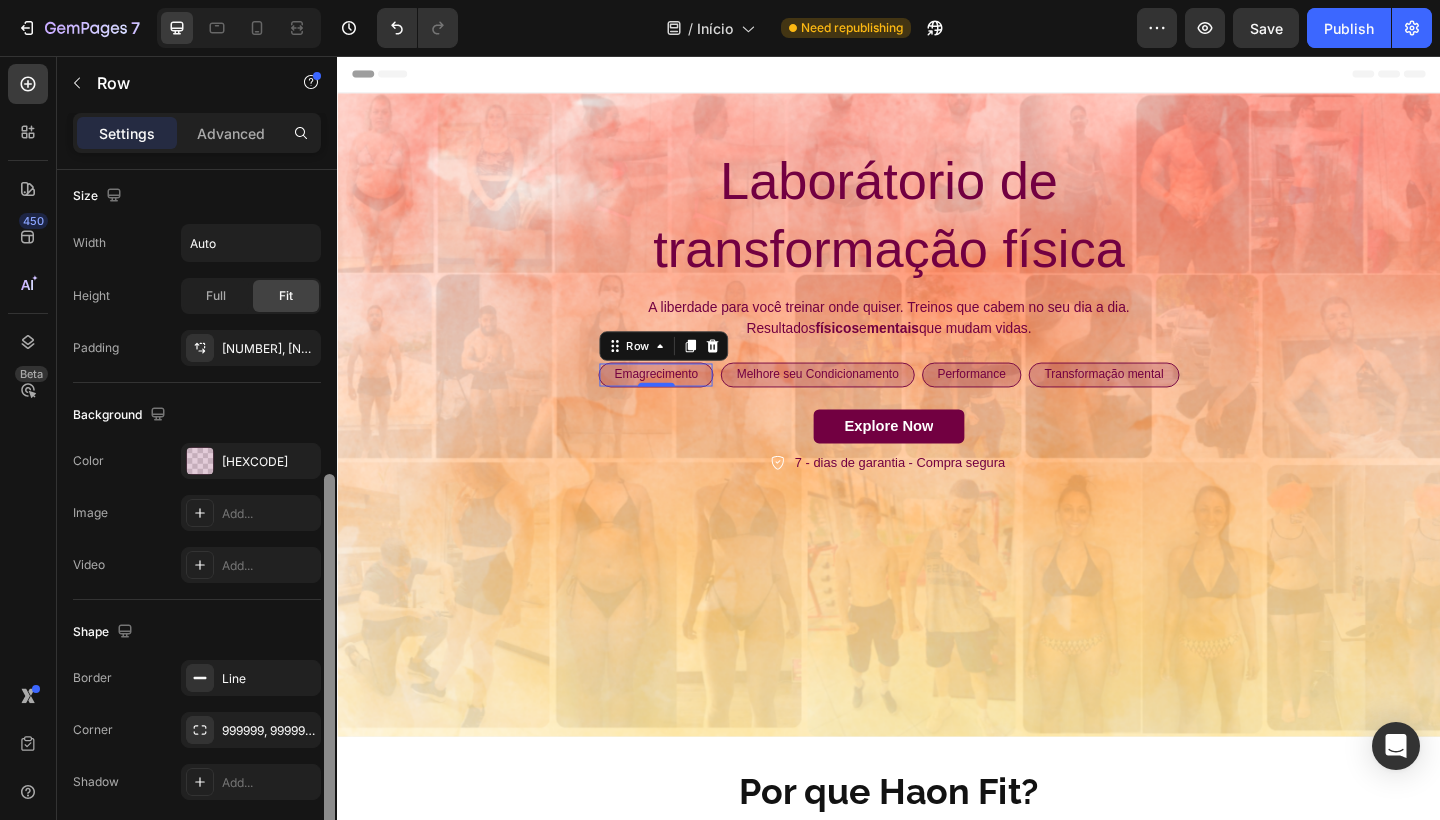 drag, startPoint x: 327, startPoint y: 456, endPoint x: 287, endPoint y: 710, distance: 257.1303 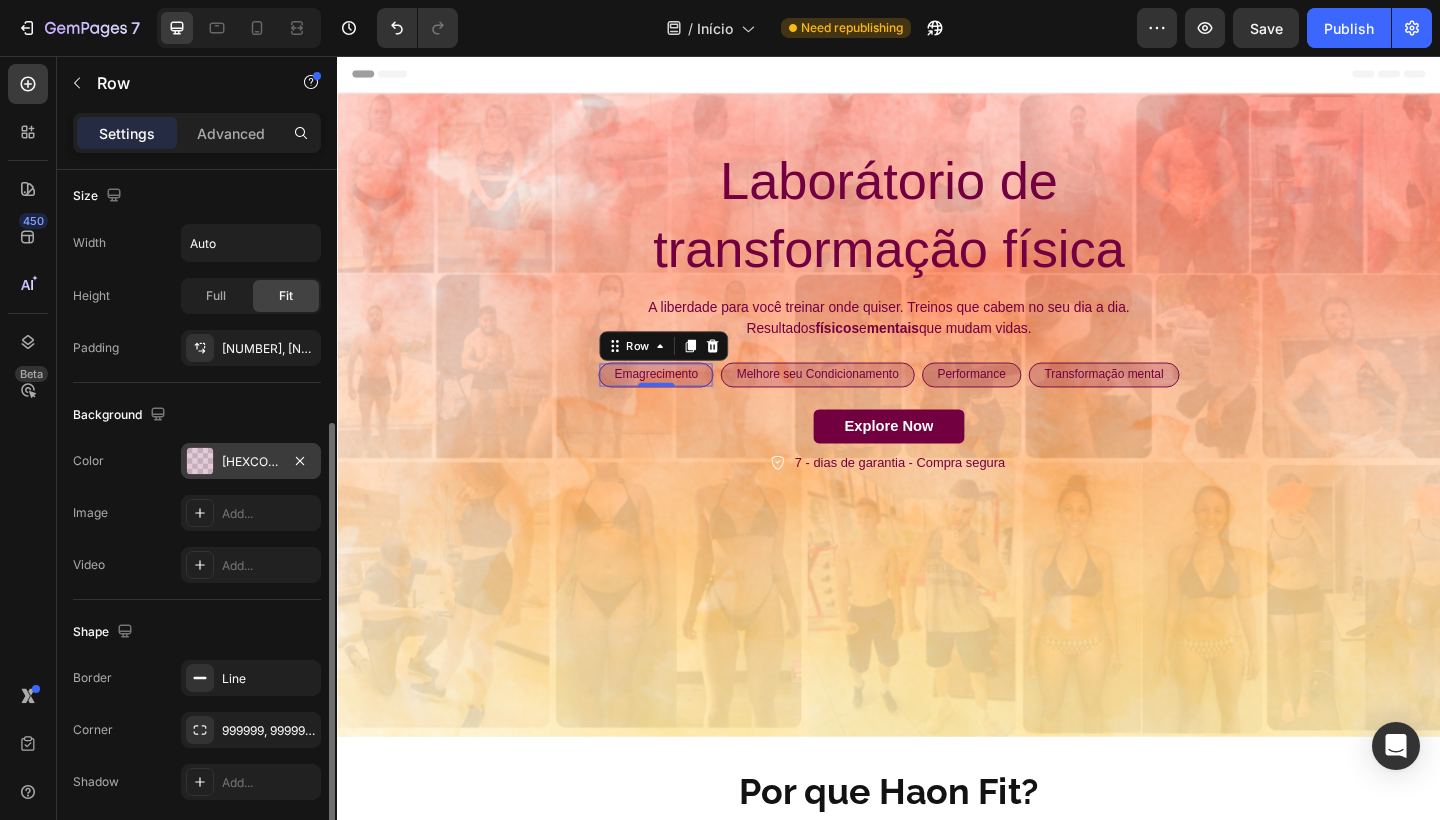 click on "[HEXCODE]" at bounding box center [251, 462] 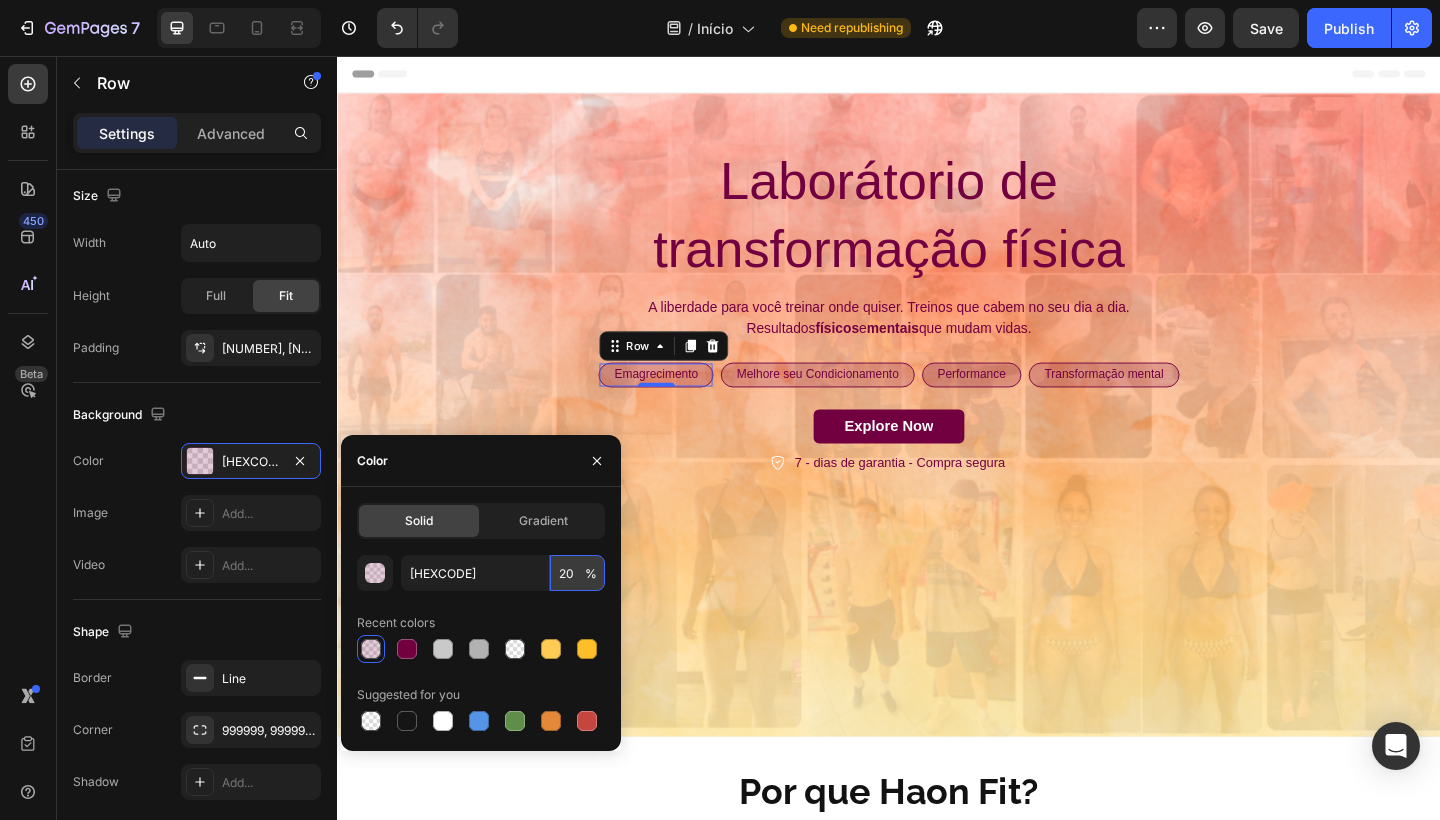 click on "20" at bounding box center [577, 573] 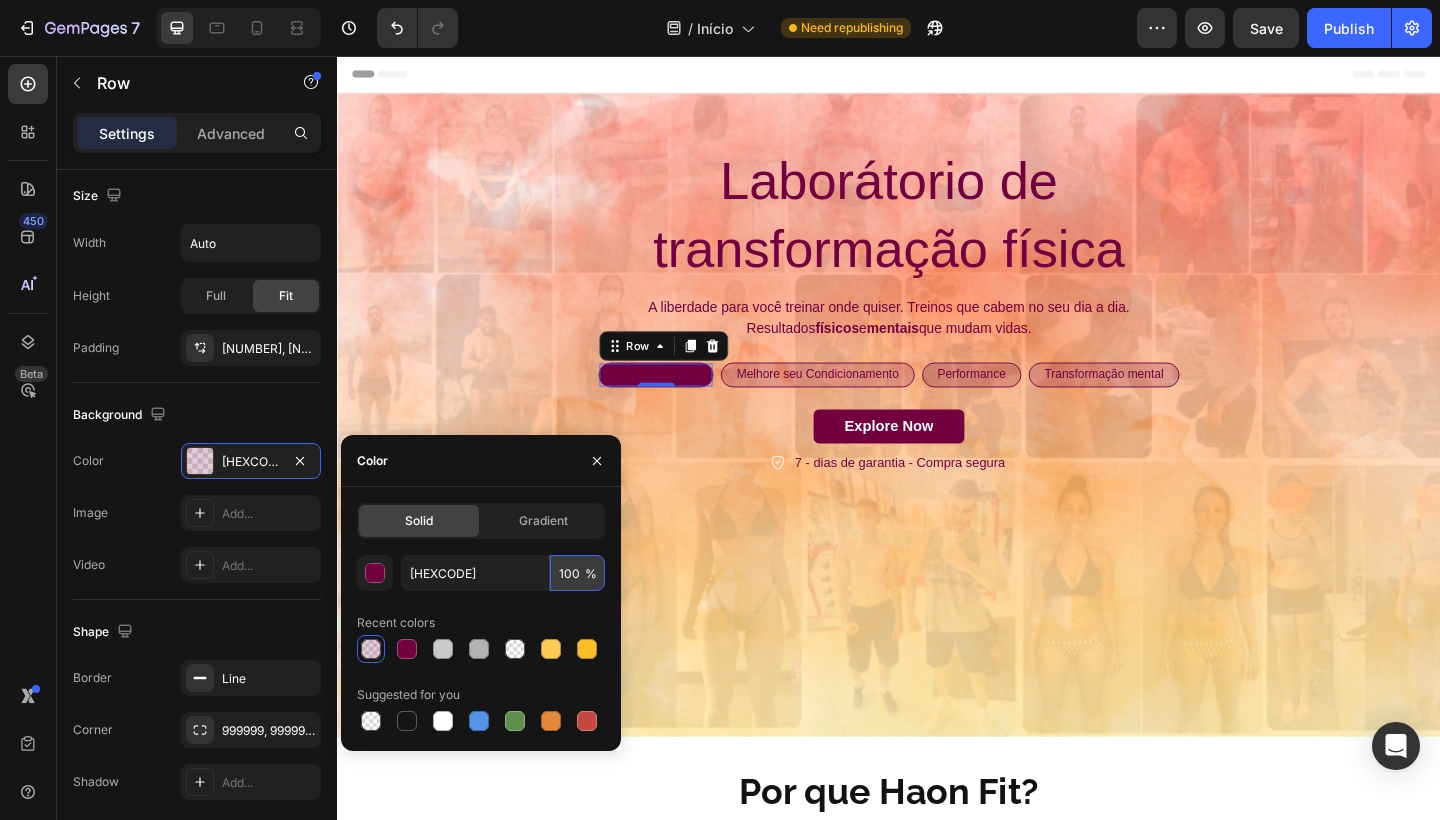 type on "100" 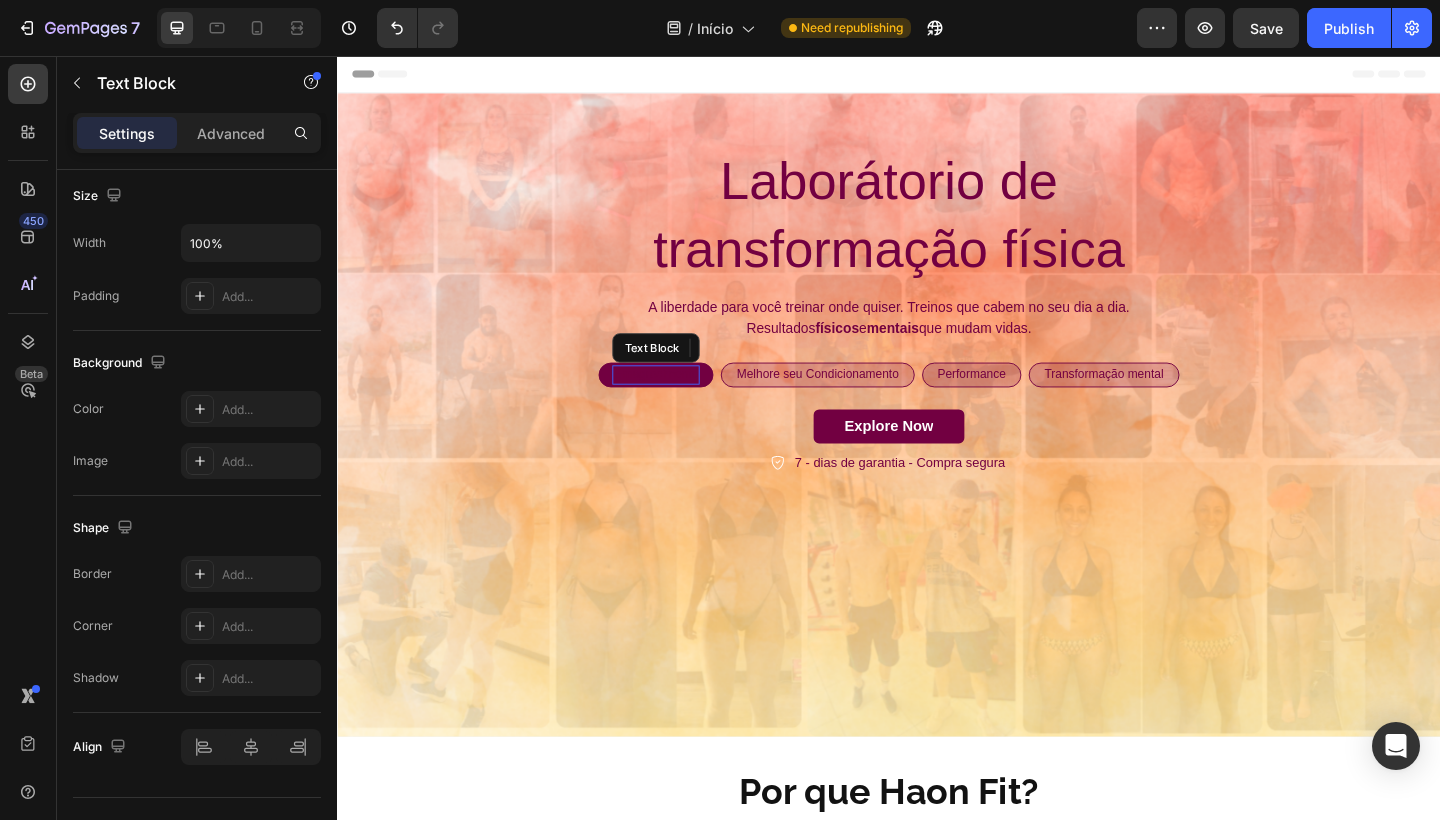 click on "Emagrecimento" at bounding box center (683, 403) 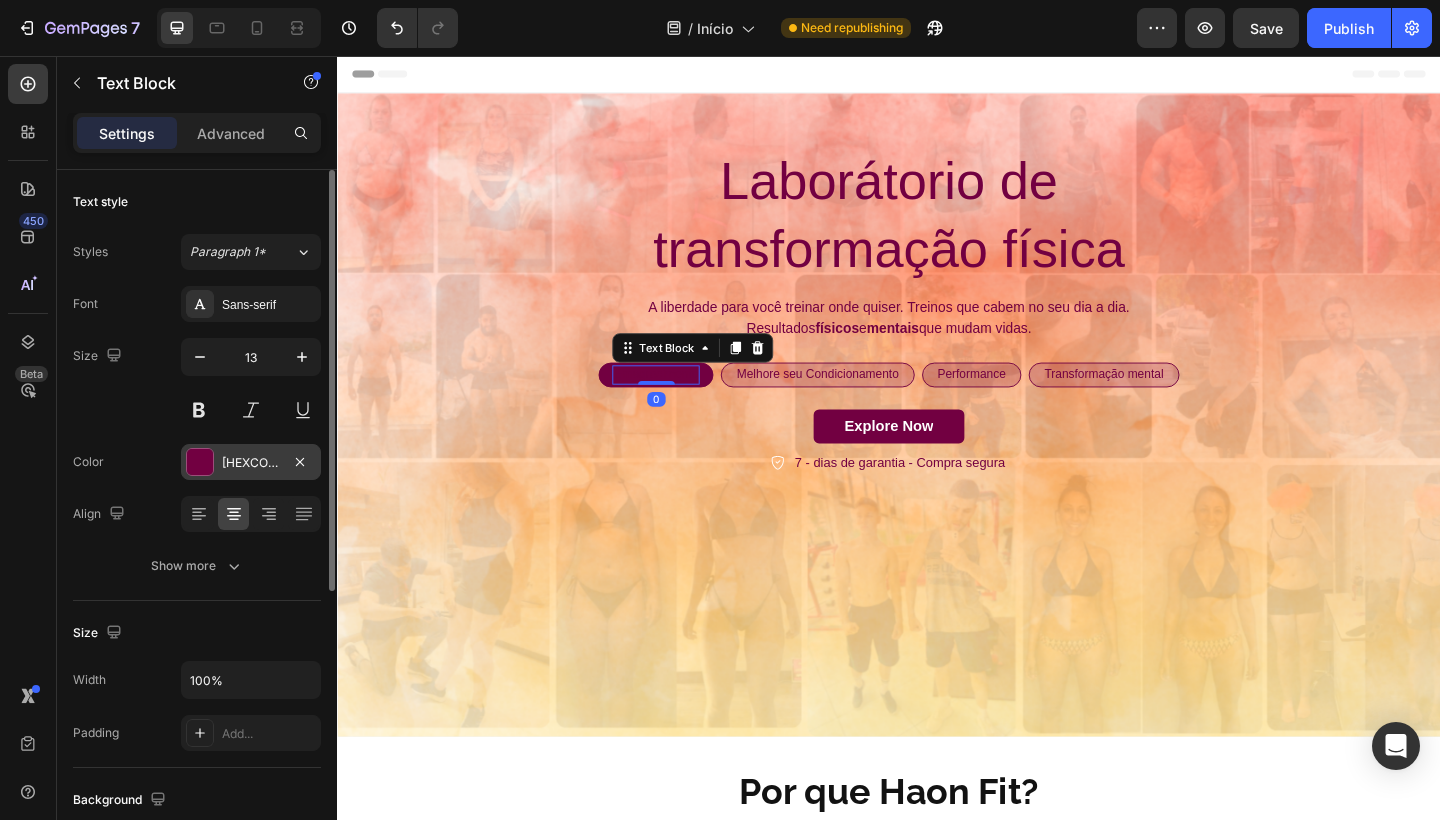 click on "[HEXCODE]" at bounding box center [251, 462] 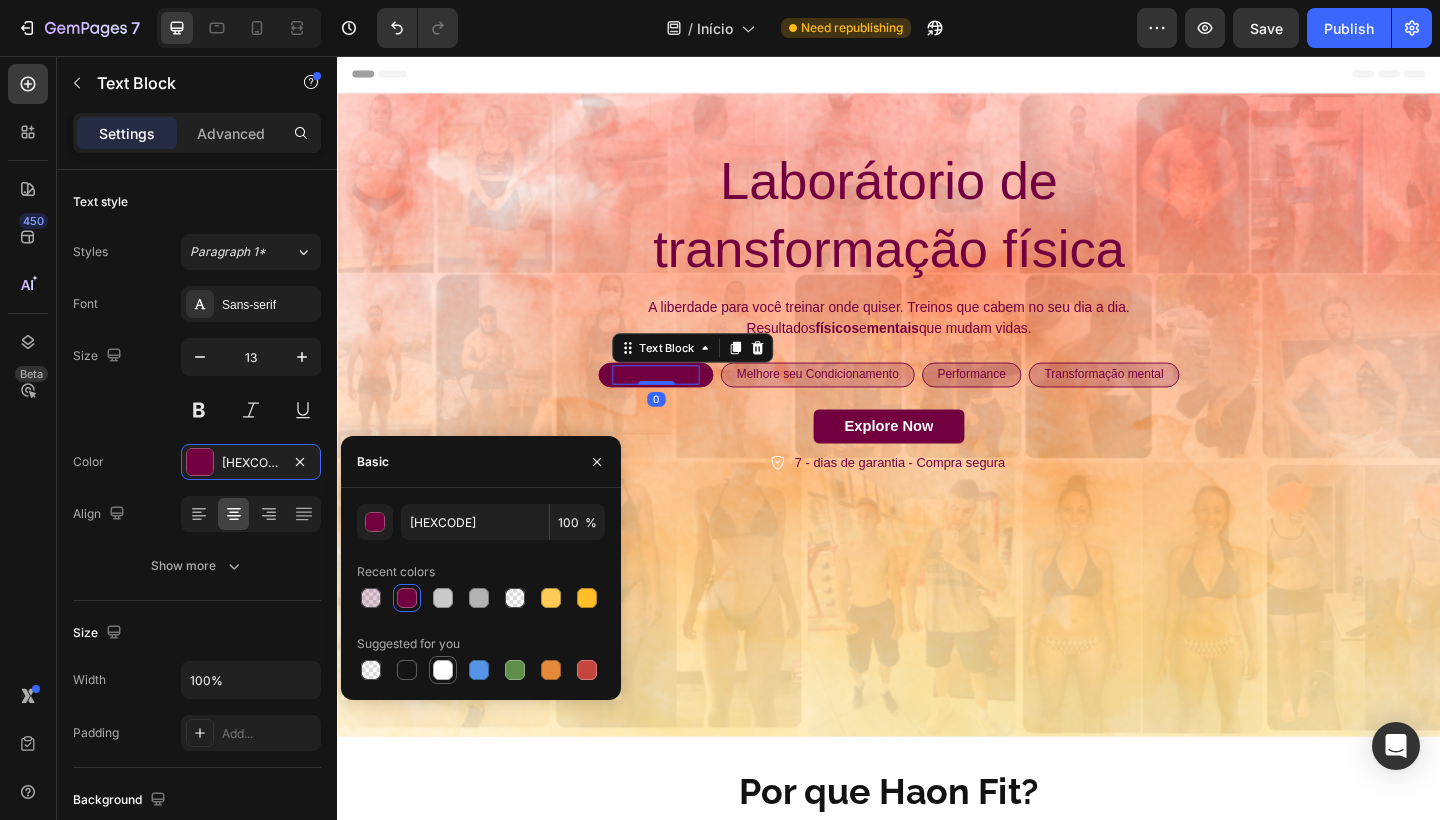 click at bounding box center (443, 670) 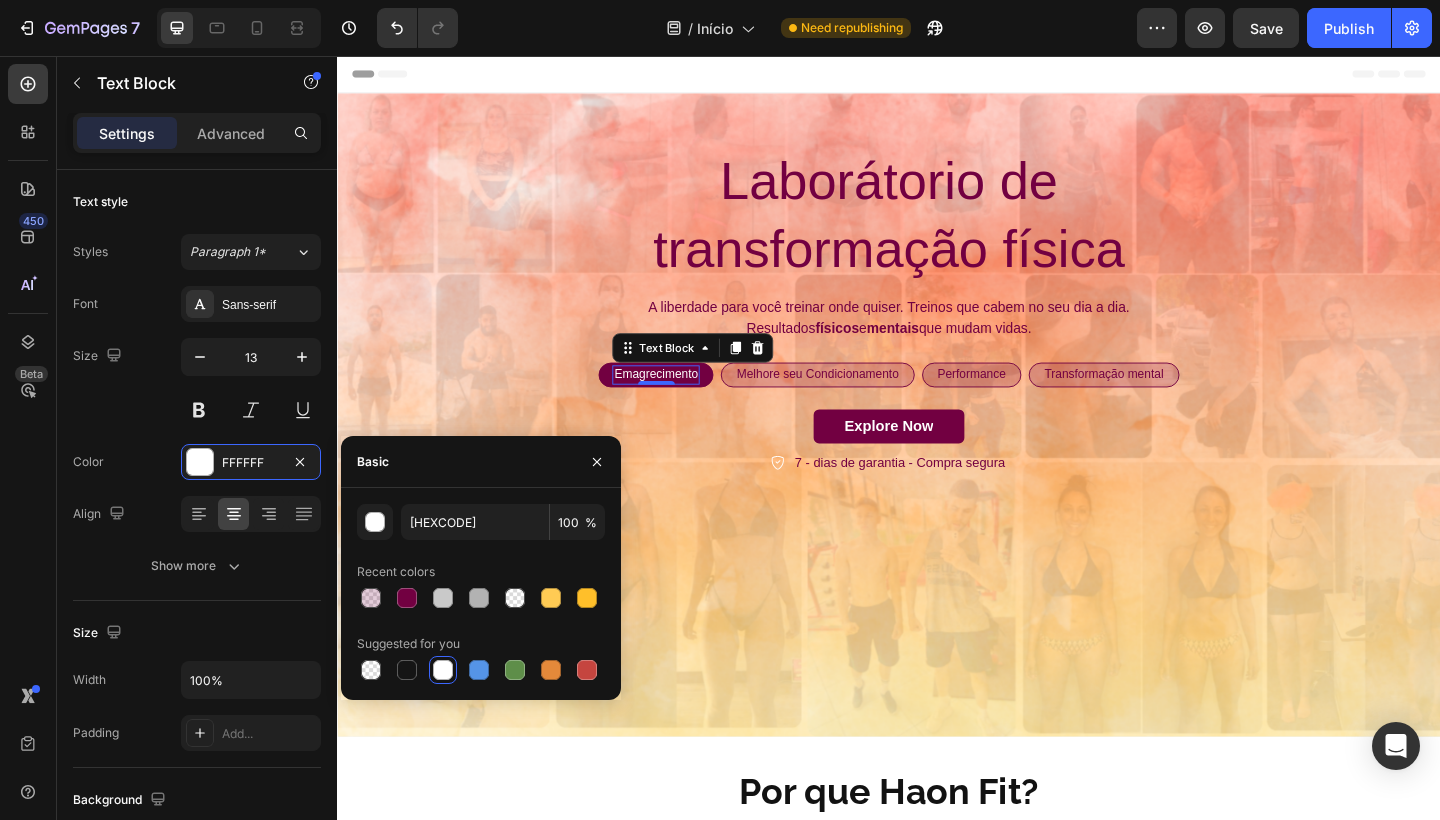 type on "FFFFFF" 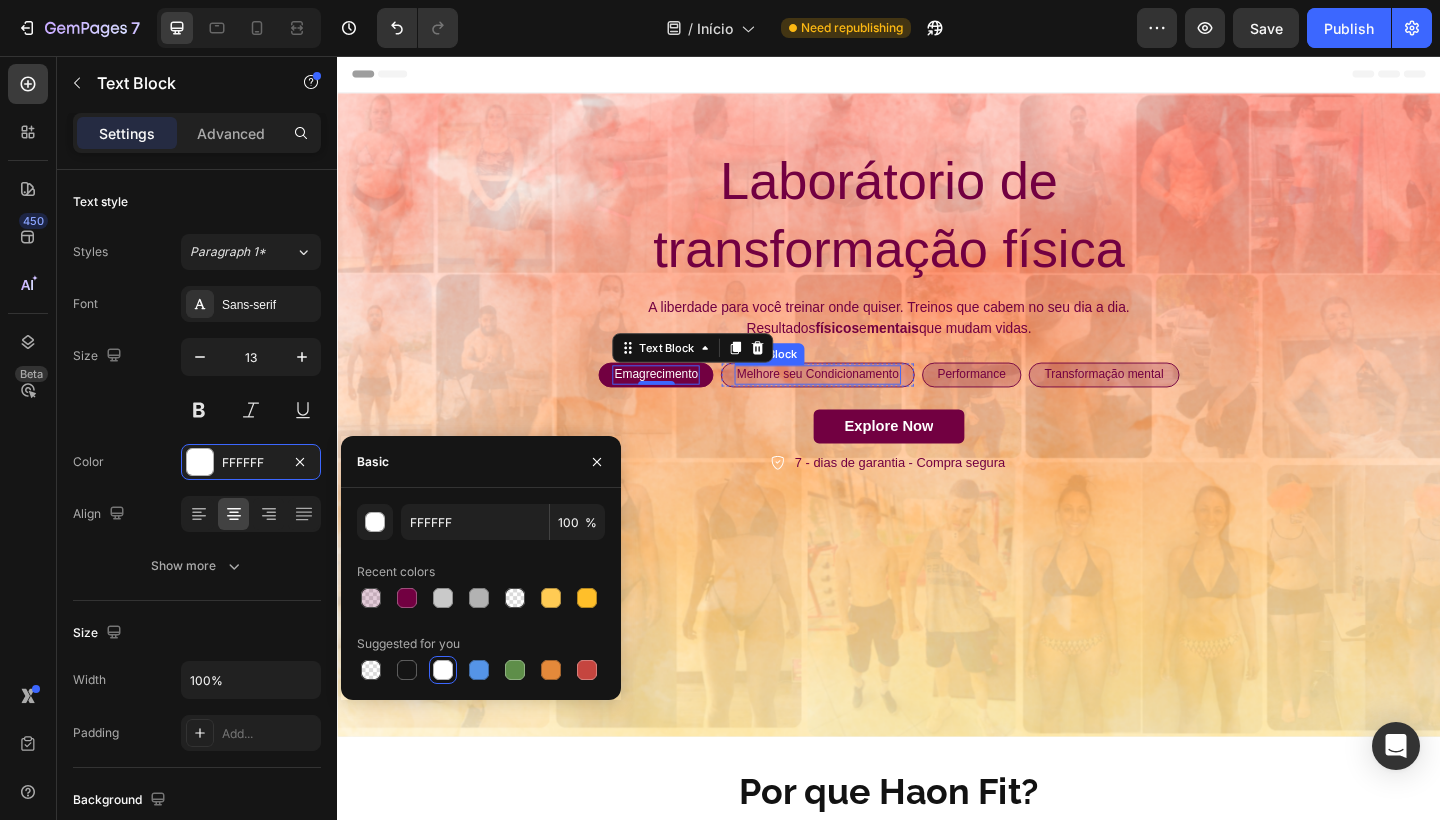 click on "Melhore seu Condicionamento" at bounding box center (859, 403) 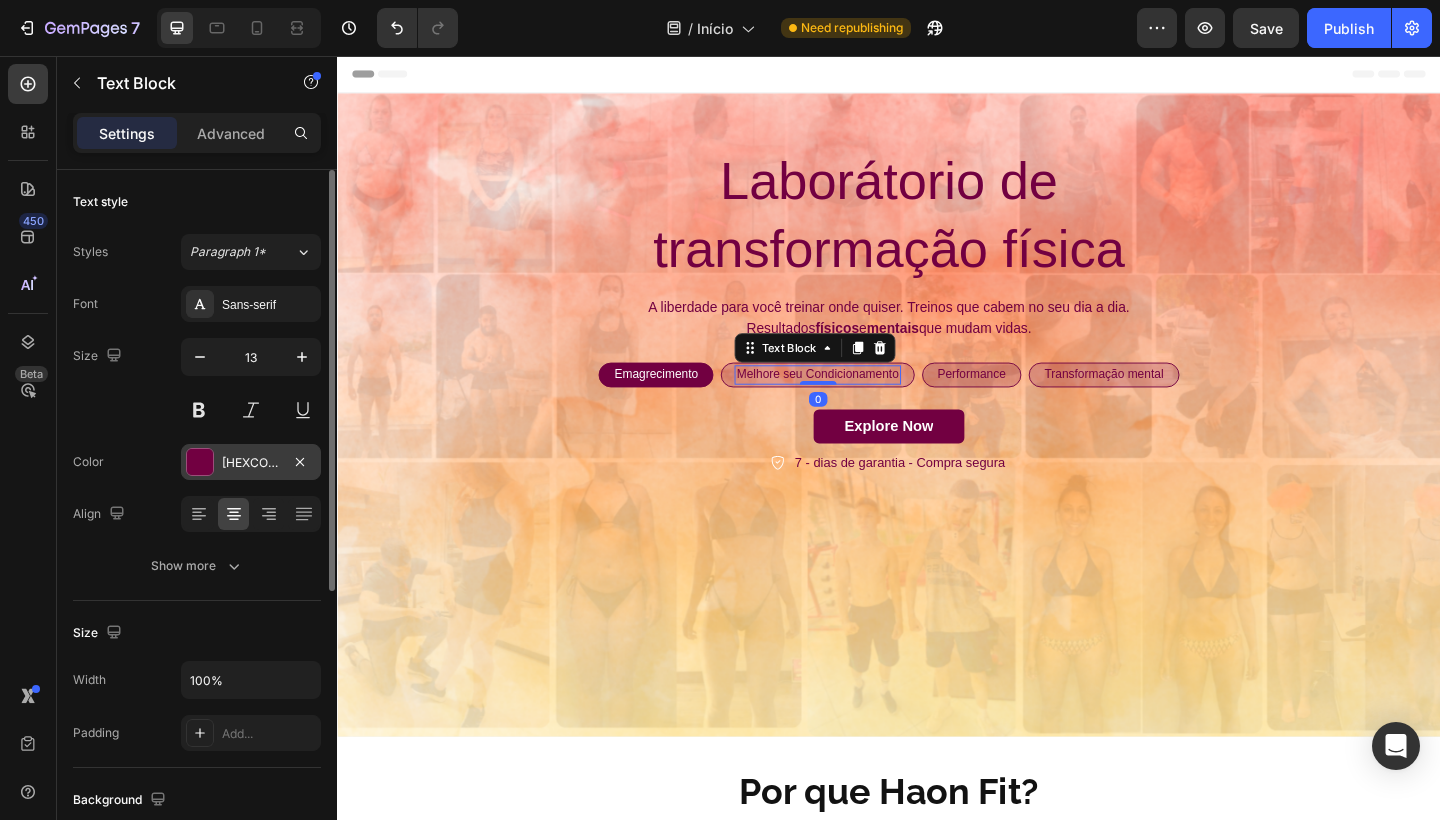 click on "[HEXCODE]" at bounding box center [251, 463] 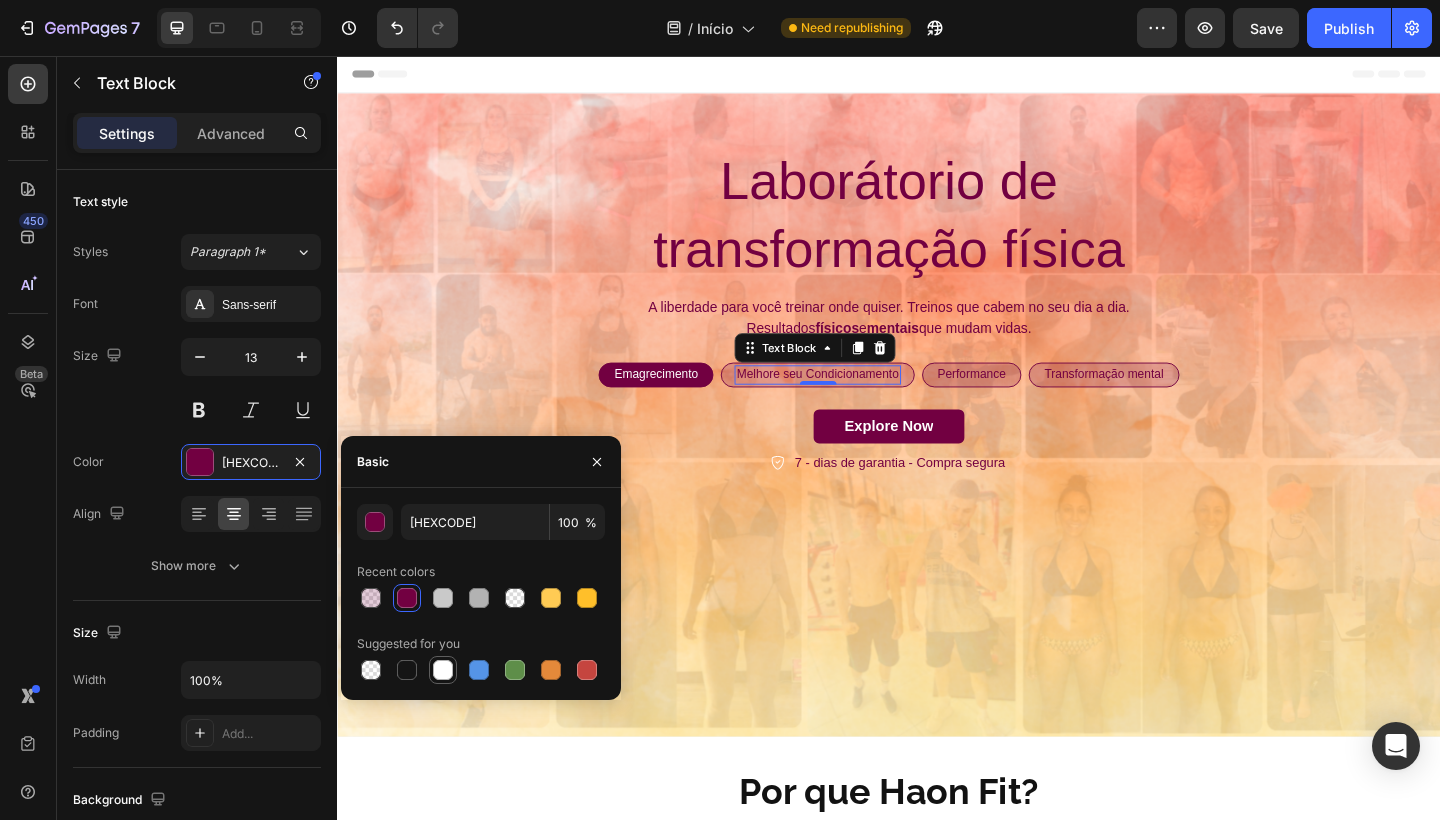 click at bounding box center (443, 670) 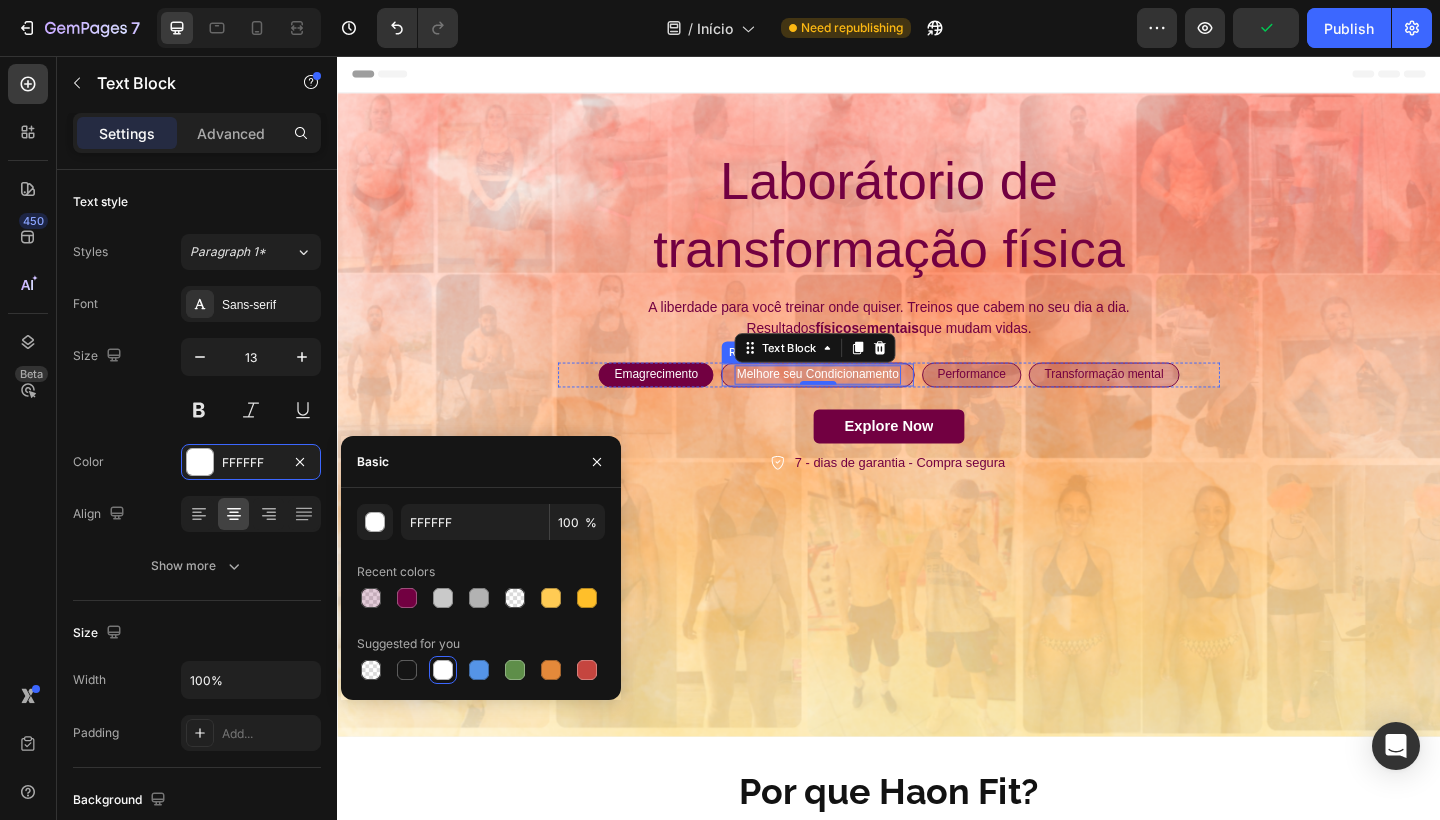 click on "Melhore seu Condicionamento Text Block   0 Row" at bounding box center (859, 403) 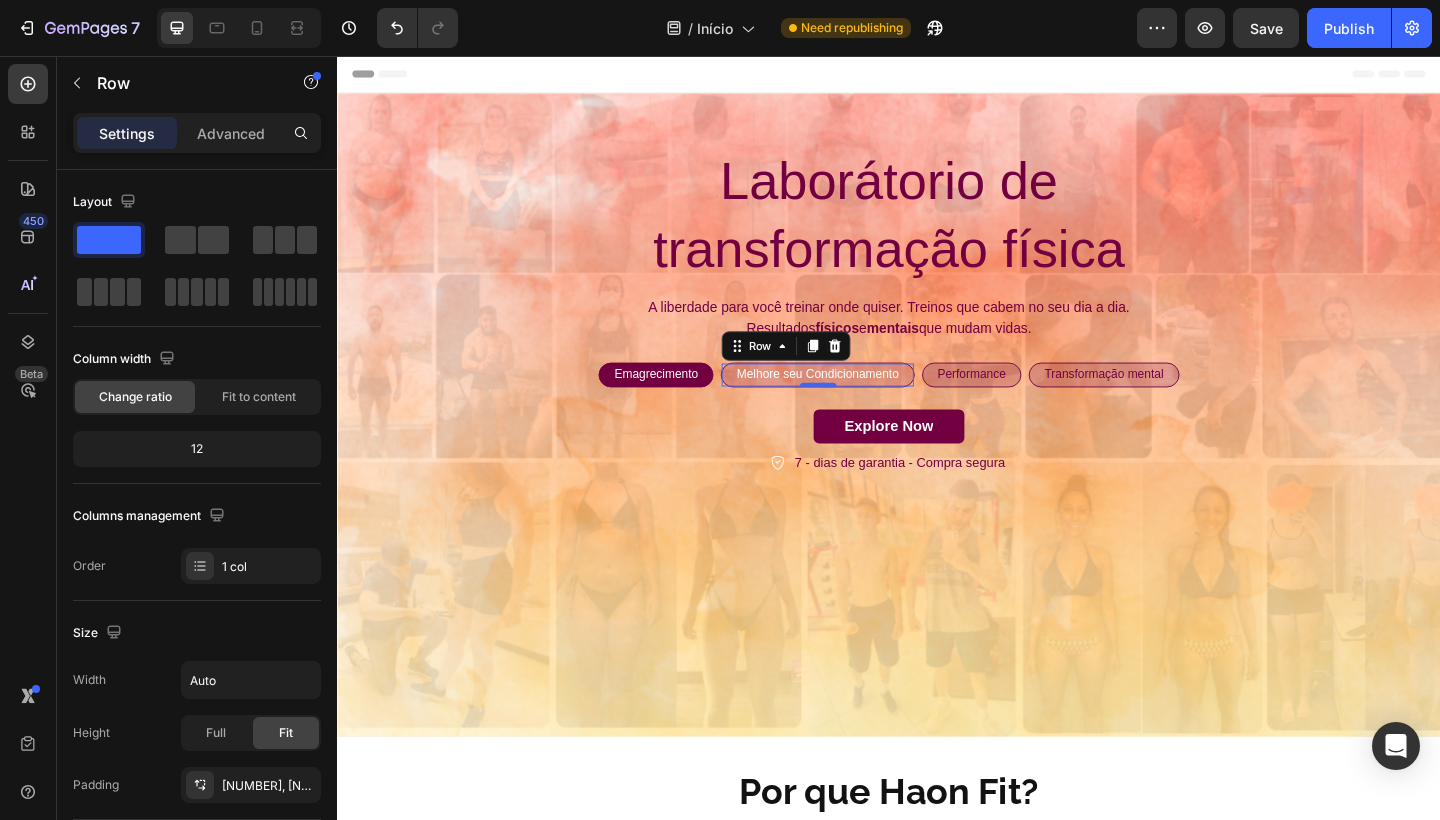 click on "Melhore seu Condicionamento Text Block Row   0" at bounding box center [859, 403] 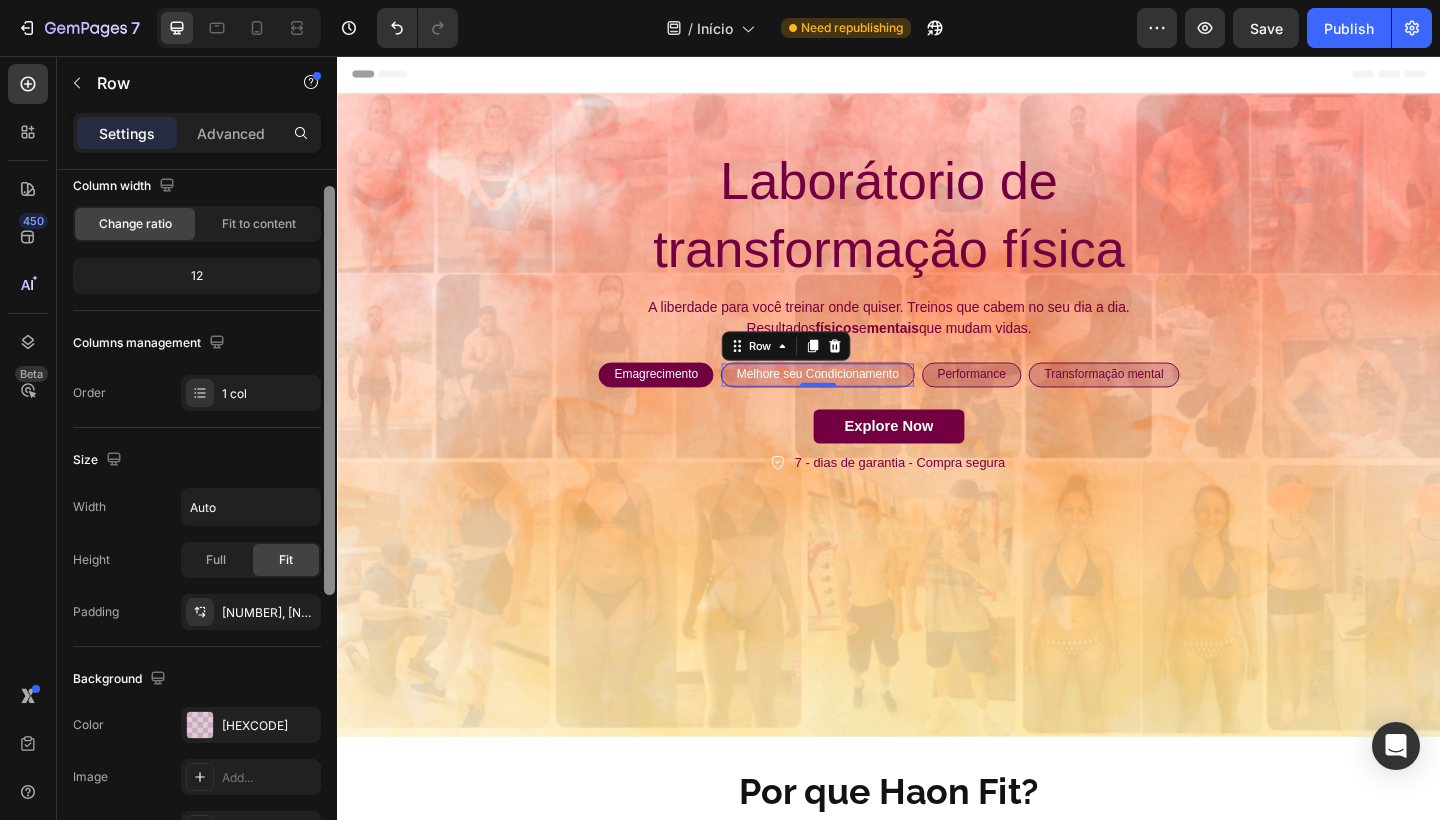 scroll, scrollTop: 216, scrollLeft: 0, axis: vertical 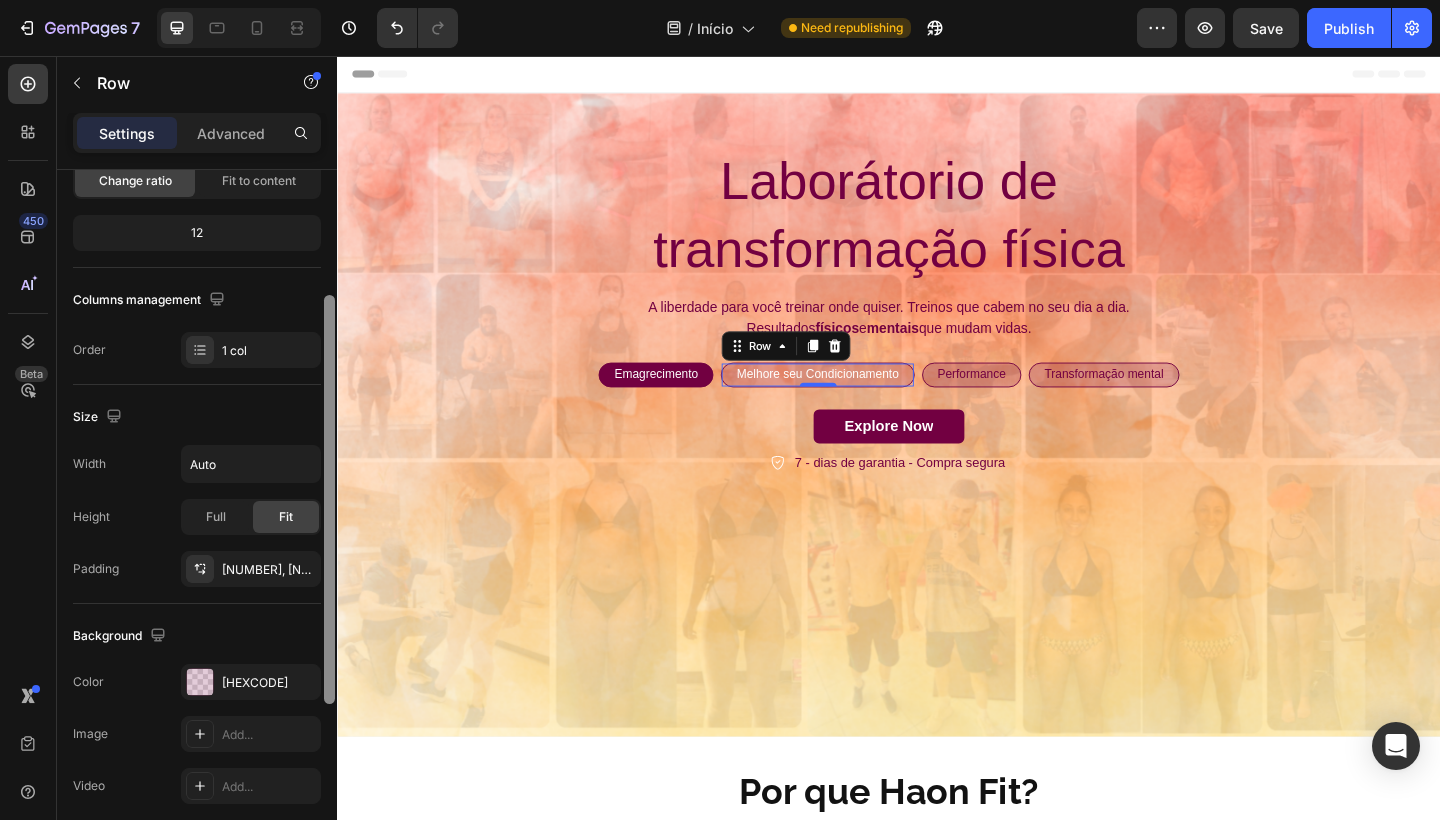 drag, startPoint x: 328, startPoint y: 414, endPoint x: 328, endPoint y: 540, distance: 126 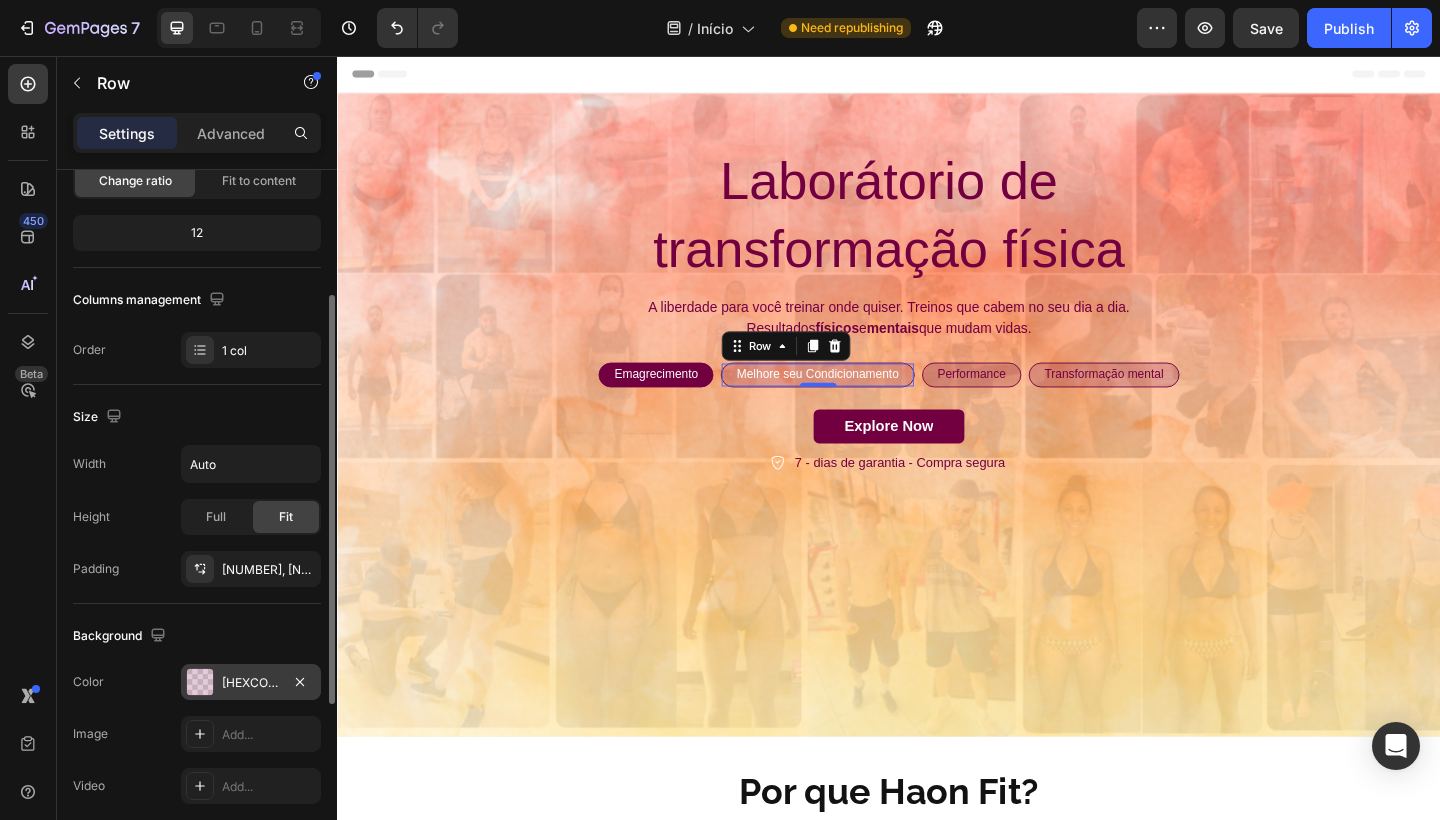 click on "[HEXCODE]" at bounding box center (251, 682) 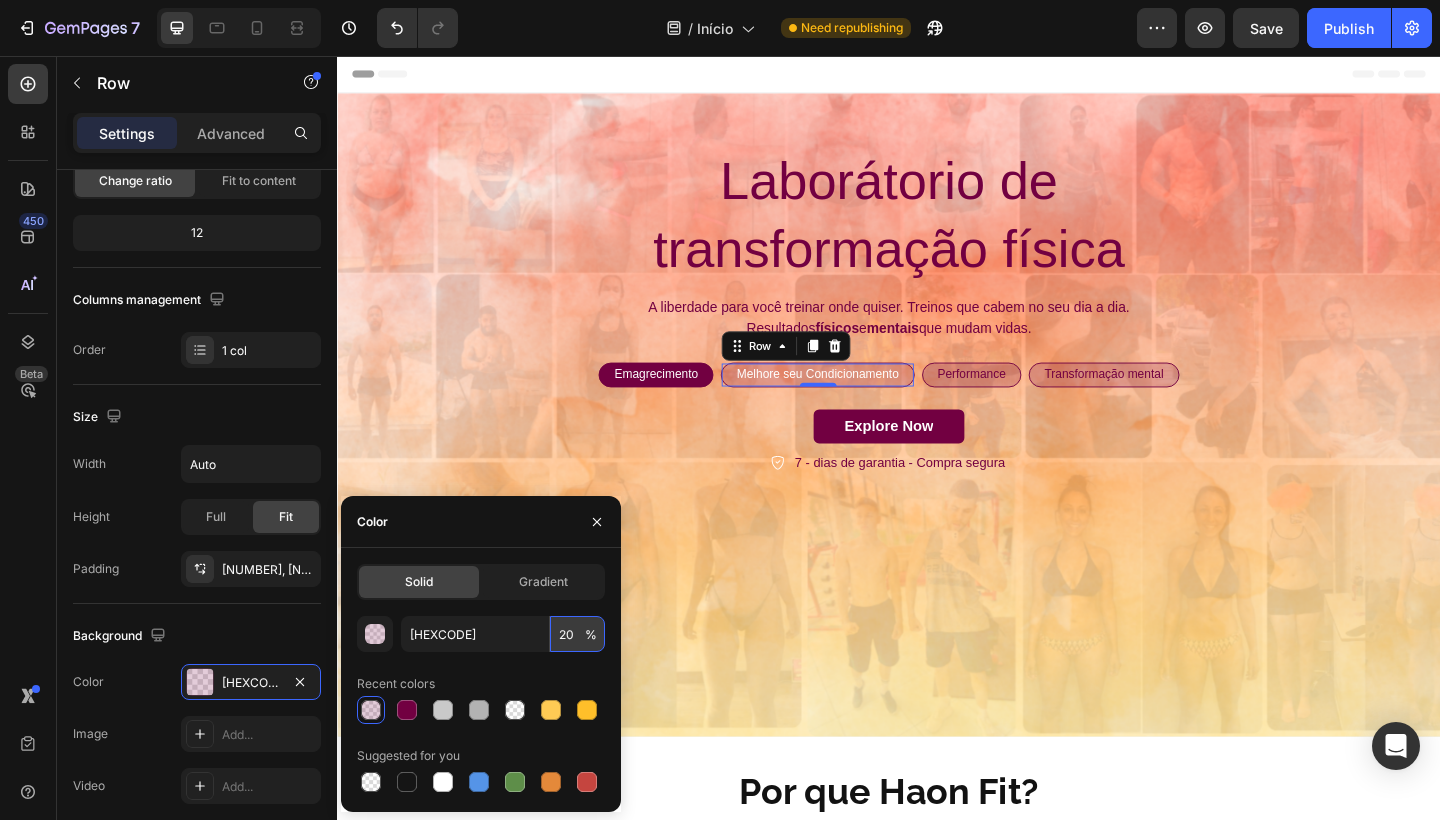 click on "20" at bounding box center (577, 634) 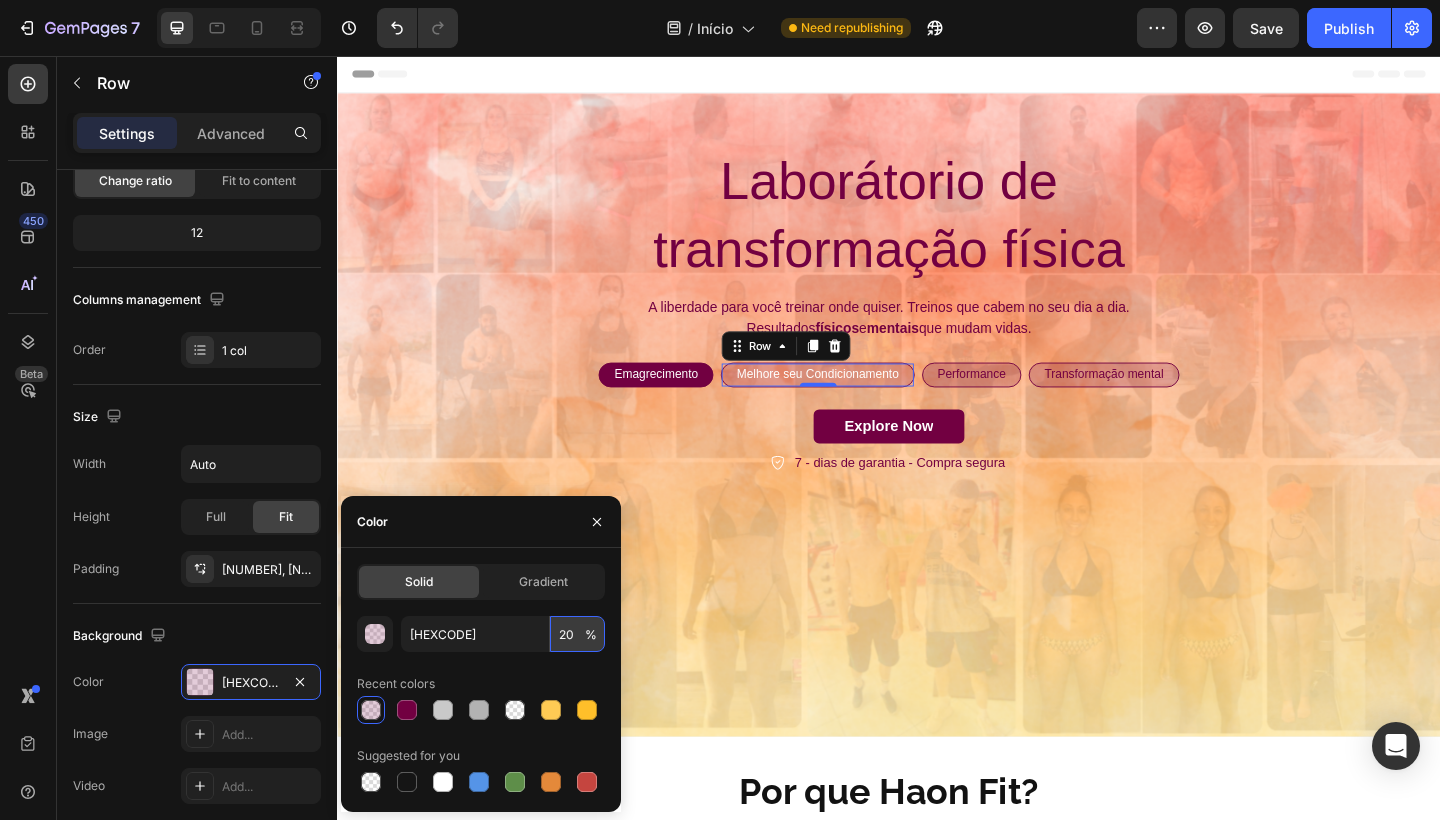 click on "20" at bounding box center (577, 634) 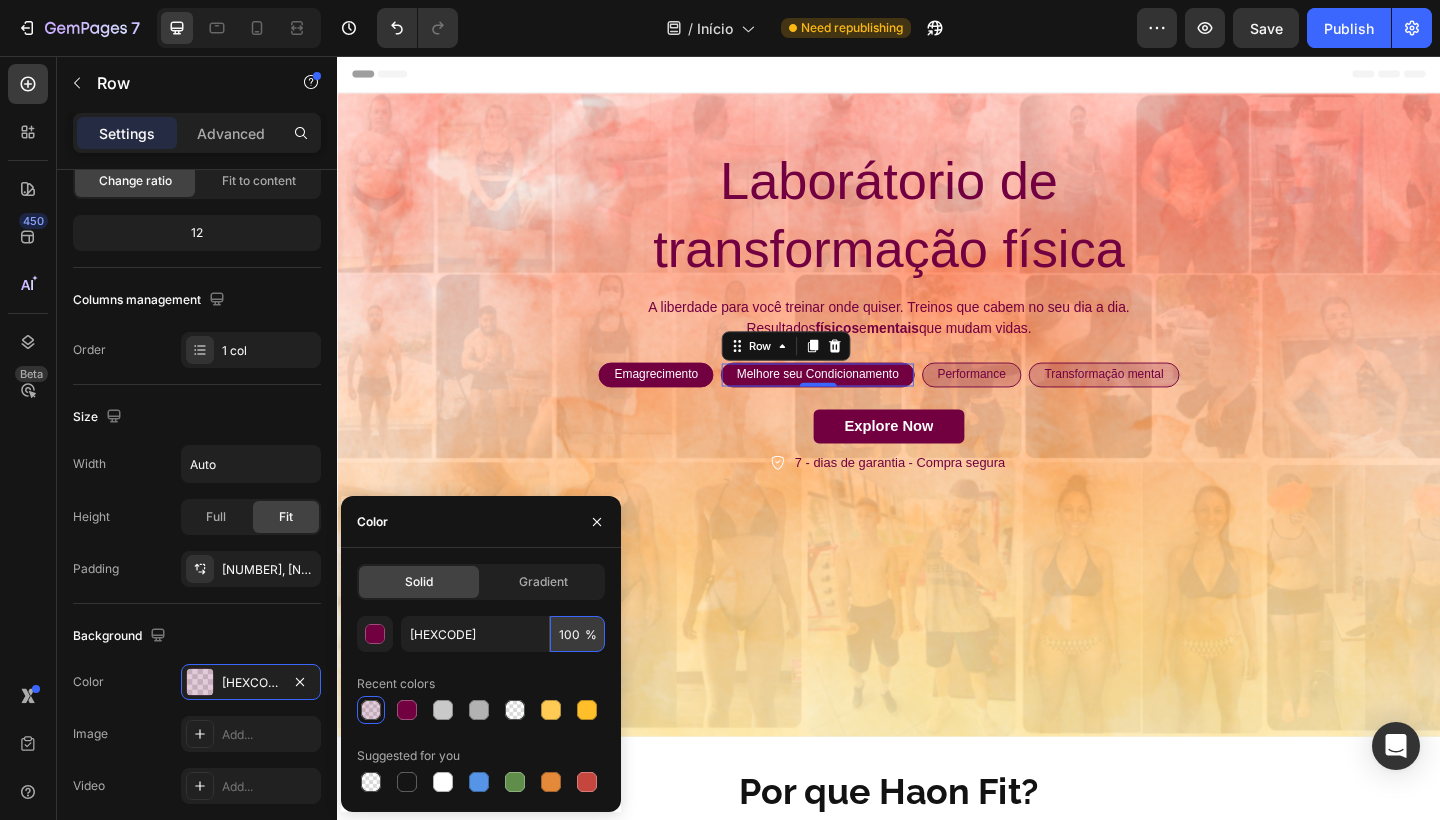type on "100" 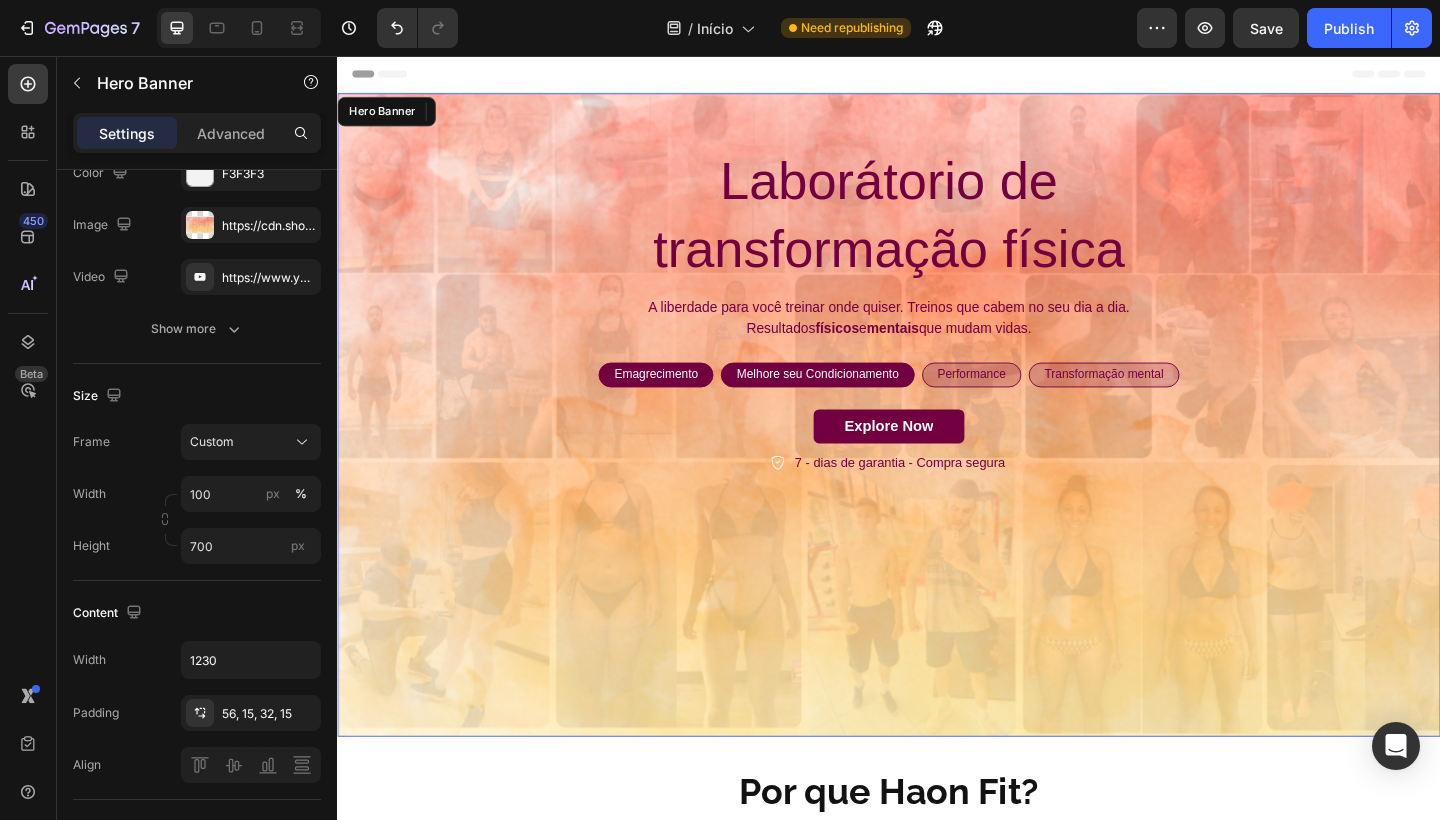 click on "Laborátorio de transformação física Heading A liberdade para você treinar onde quiser. Treinos que cabem no seu dia a dia. Resultados  físicos  e  mentais  que mudam vidas. Text Block Emagrecimento Text Block Row Melhore seu Condicionamento Text Block Row   0 Performance Text Block Row Transformação mental Text Block Row Row Explore Now Button
7 - dias de garantia - Compra segura Item List Row" at bounding box center (937, 333) 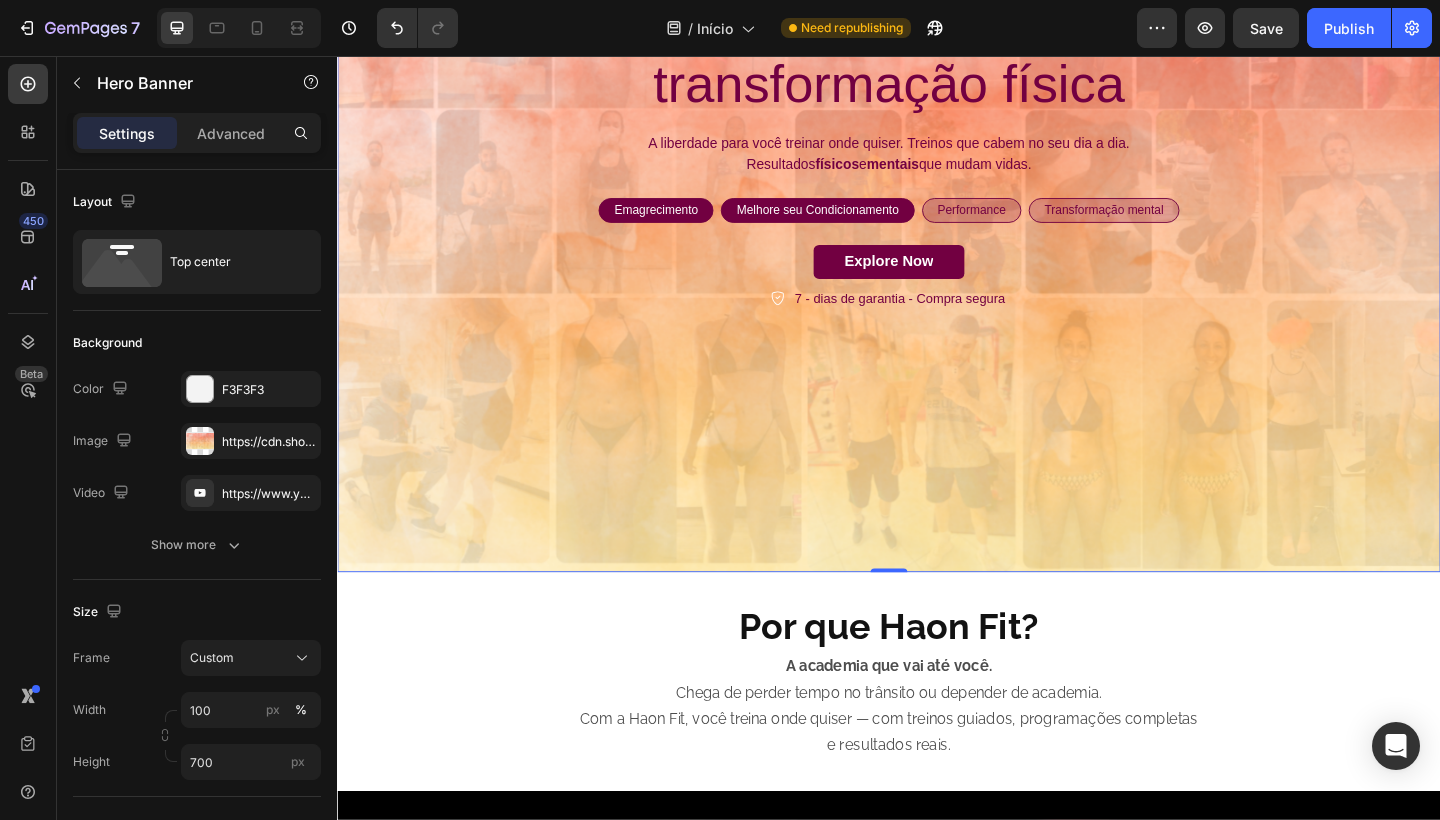 scroll, scrollTop: 176, scrollLeft: 0, axis: vertical 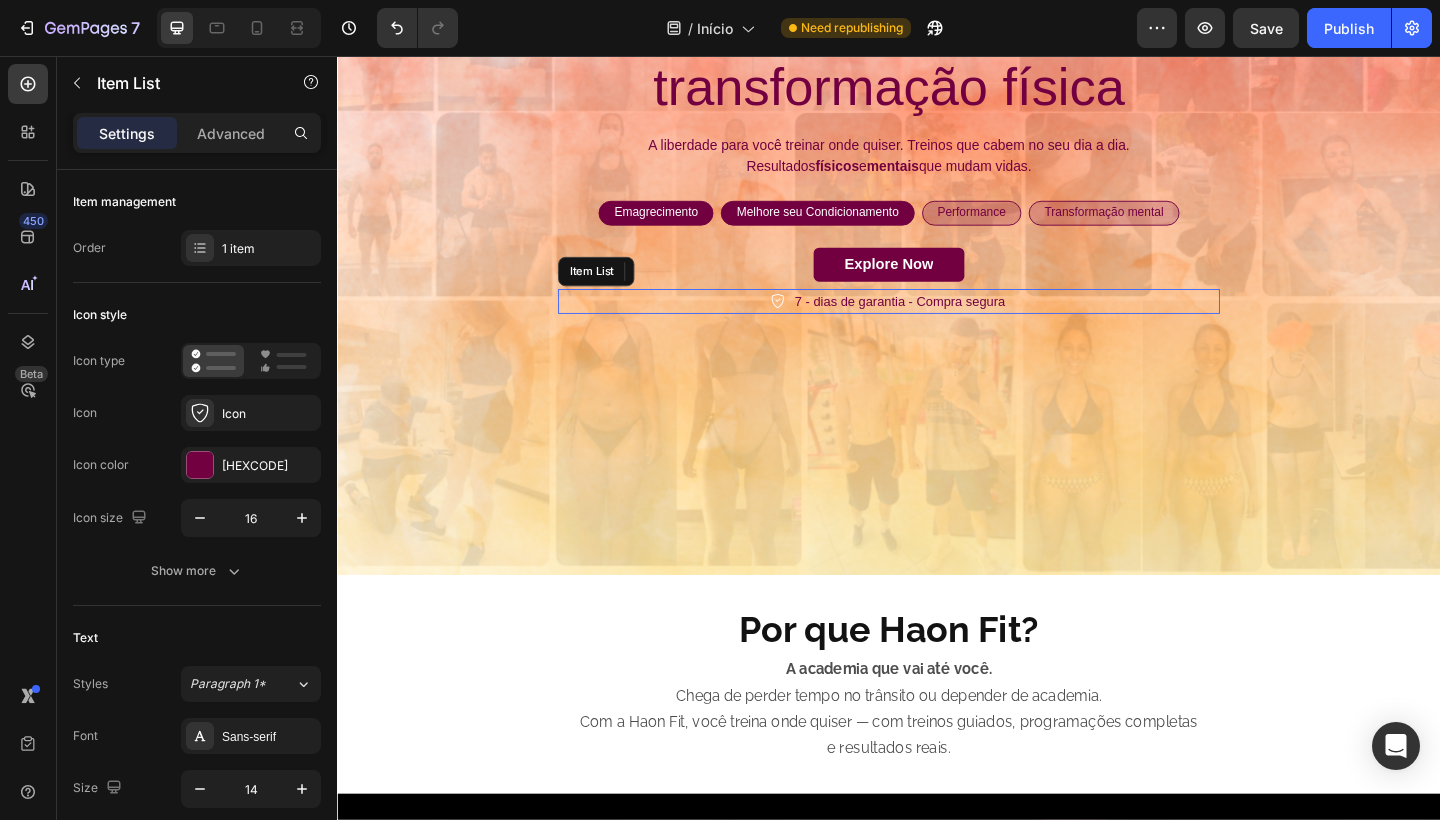 click on "7 - dias de garantia - Compra segura" at bounding box center (949, 323) 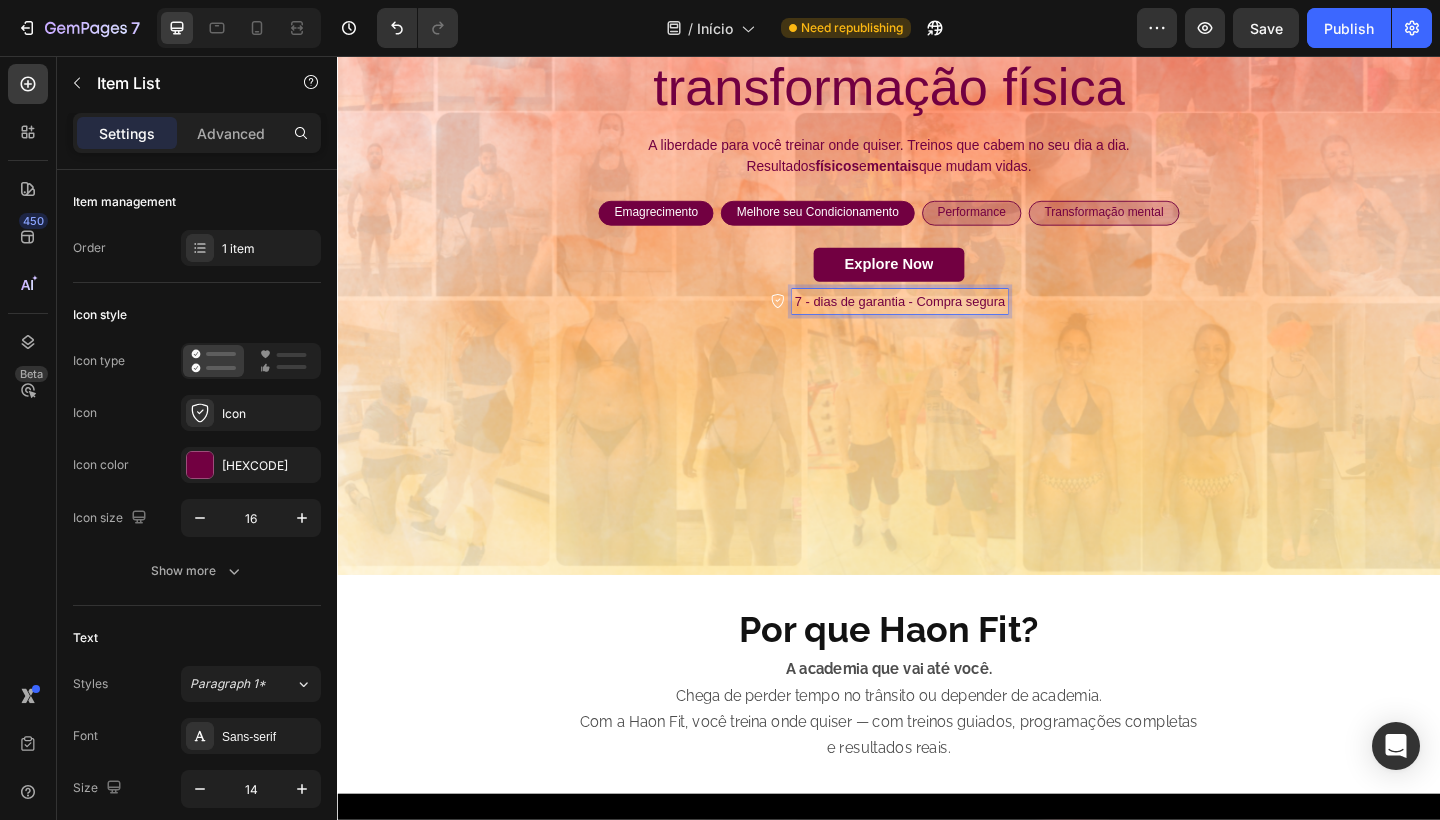 click on "7 - dias de garantia - Compra segura" at bounding box center (949, 323) 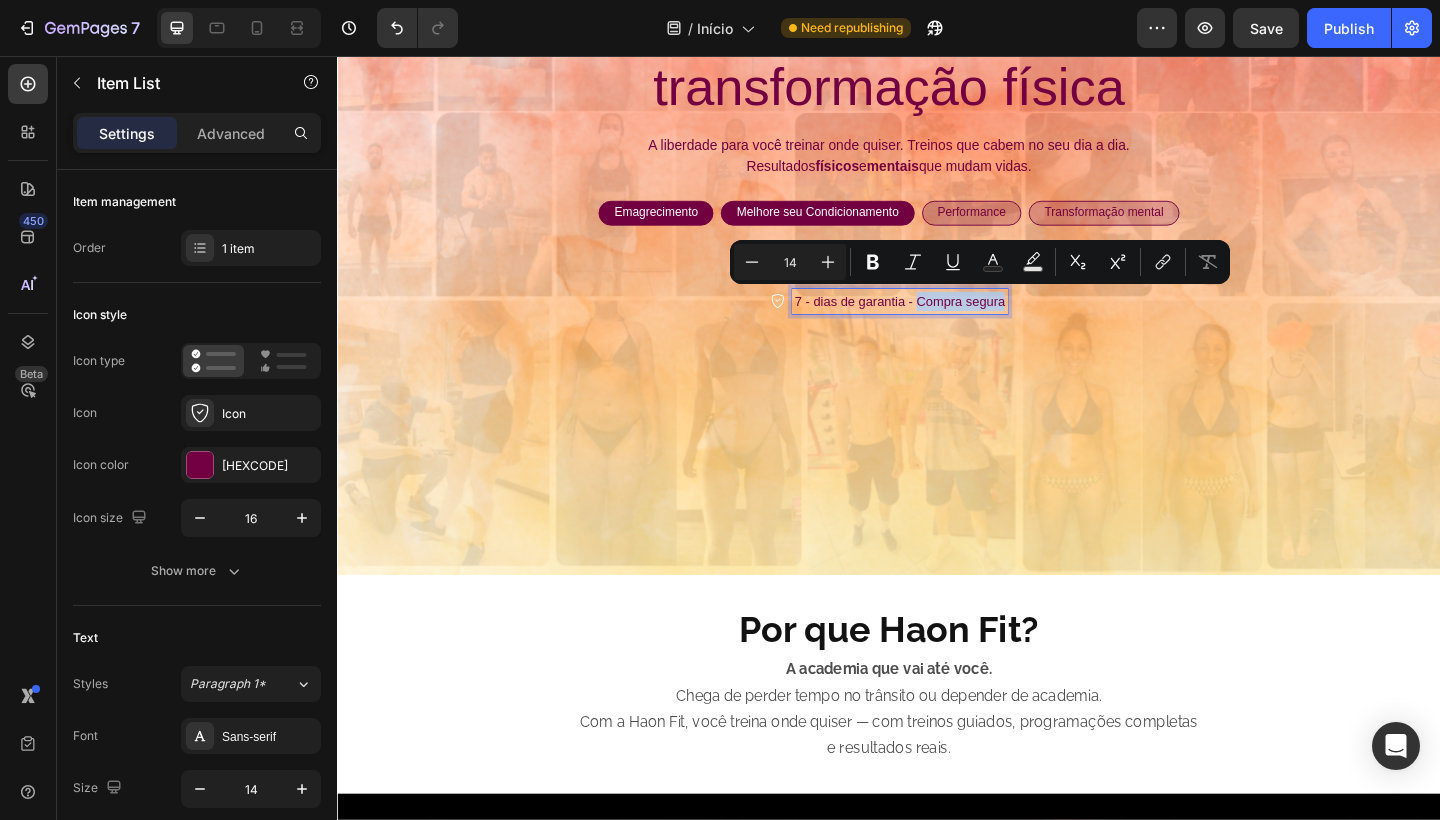 drag, startPoint x: 969, startPoint y: 320, endPoint x: 1060, endPoint y: 325, distance: 91.13726 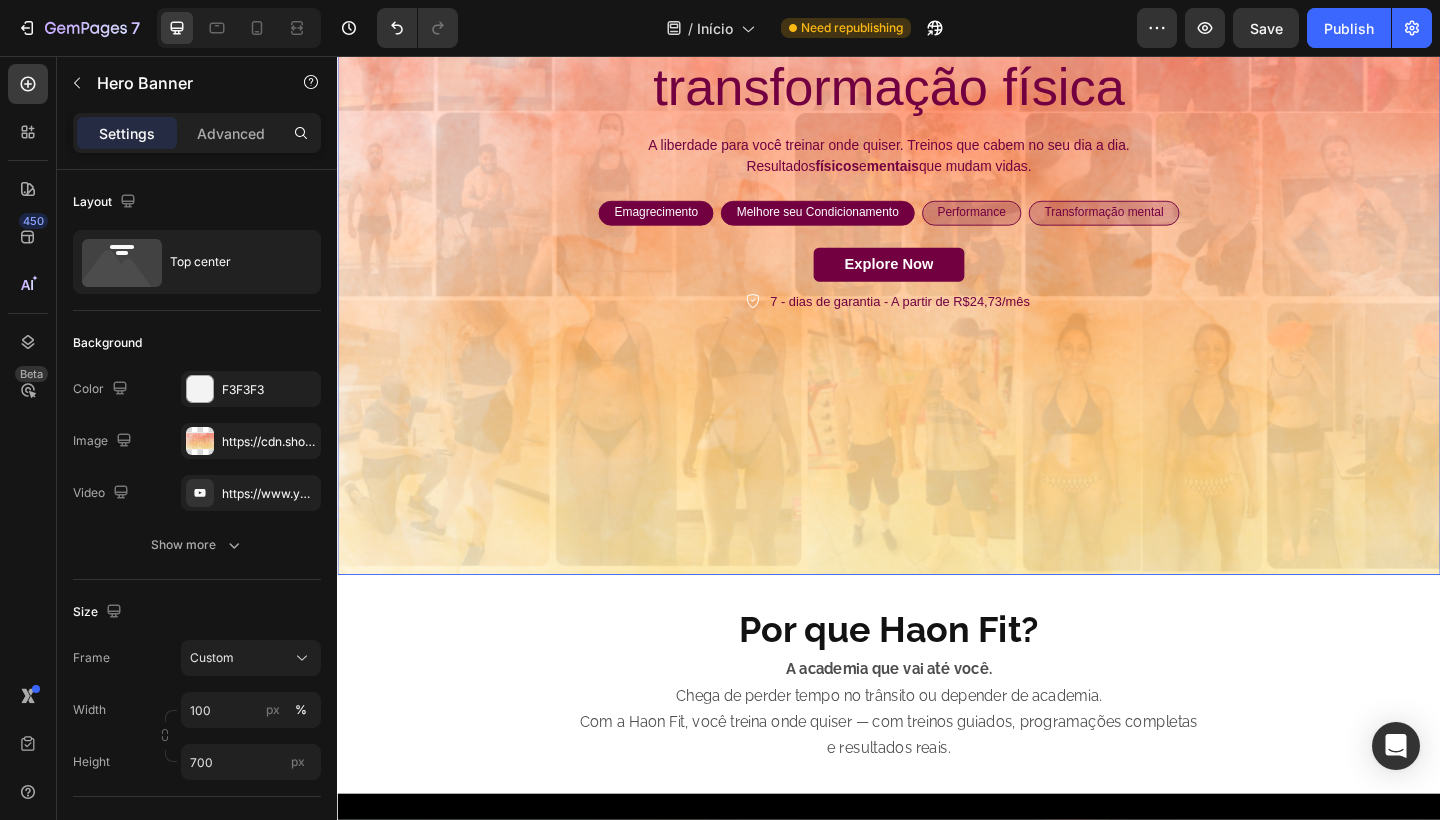 click at bounding box center [937, 271] 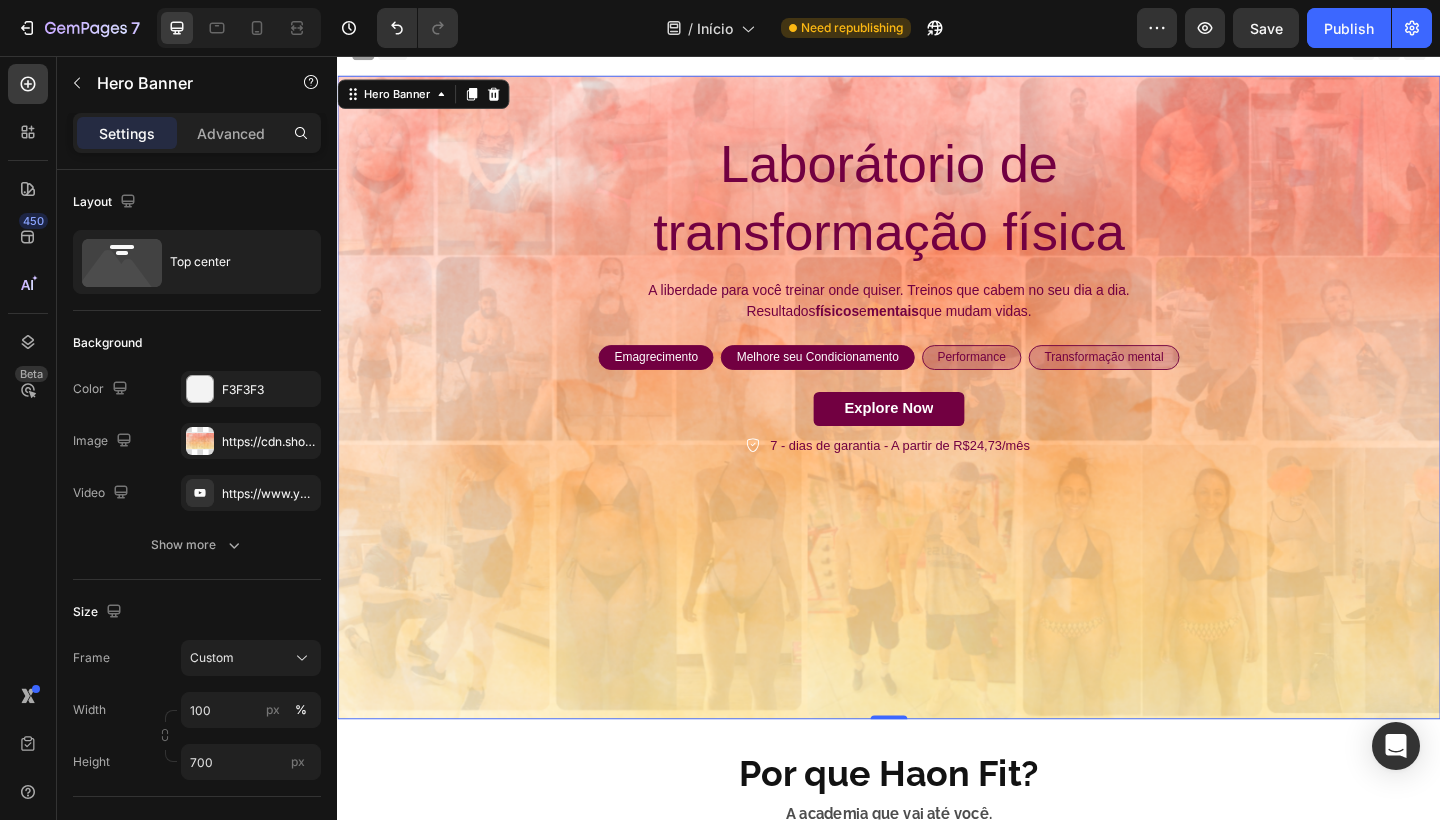 scroll, scrollTop: 11, scrollLeft: 0, axis: vertical 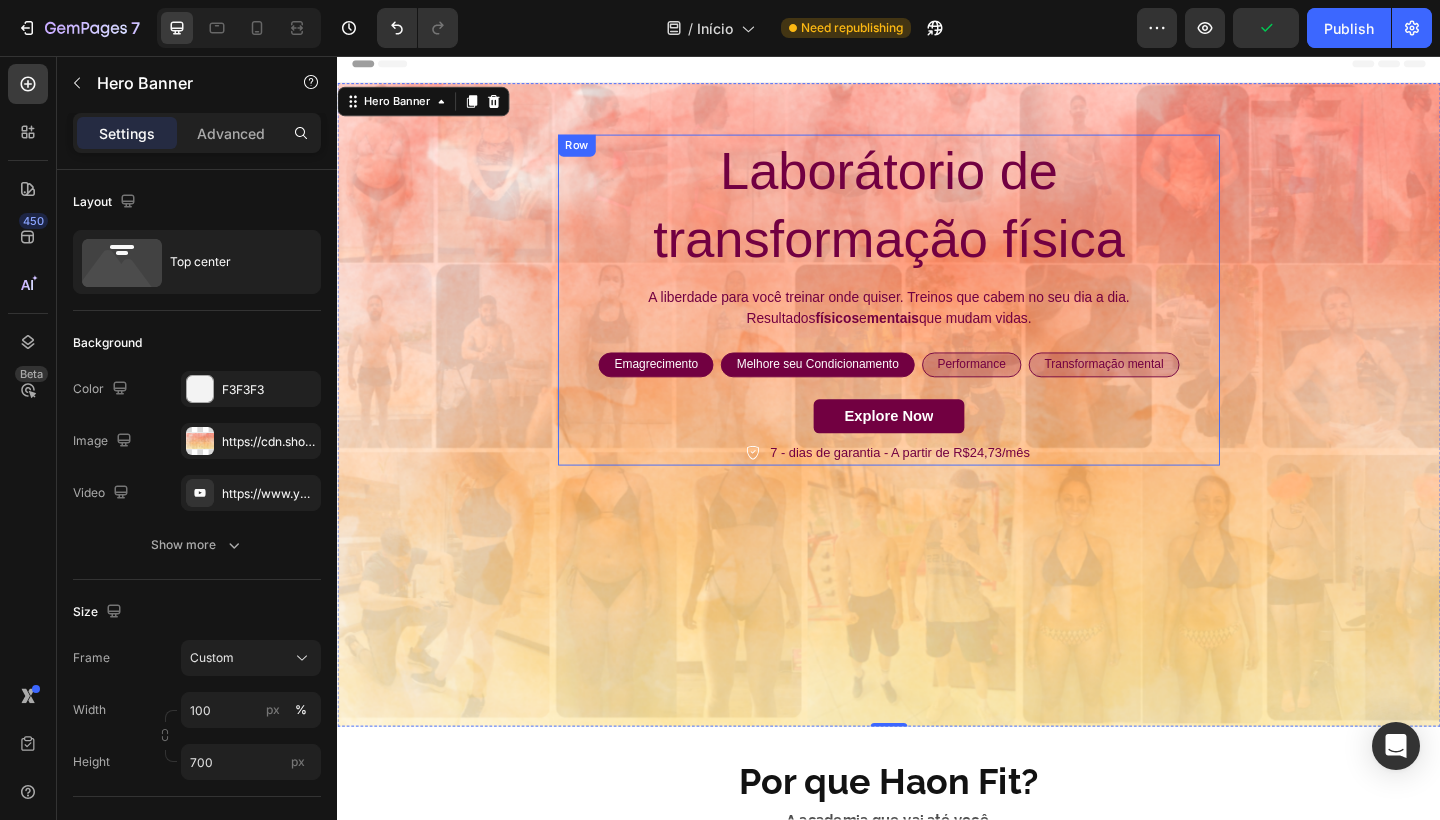 click on "Laborátorio de transformação física Heading A liberdade para você treinar onde quiser. Treinos que cabem no seu dia a dia. Resultados  físicos  e  mentais  que mudam vidas. Text Block Emagrecimento Text Block Row Melhore seu Condicionamento Text Block Row Performance Text Block Row Transformação mental Text Block Row Row Explore Now Button
7 - dias de garantia - A partir de R$24,73/mês Item List" at bounding box center [937, 322] 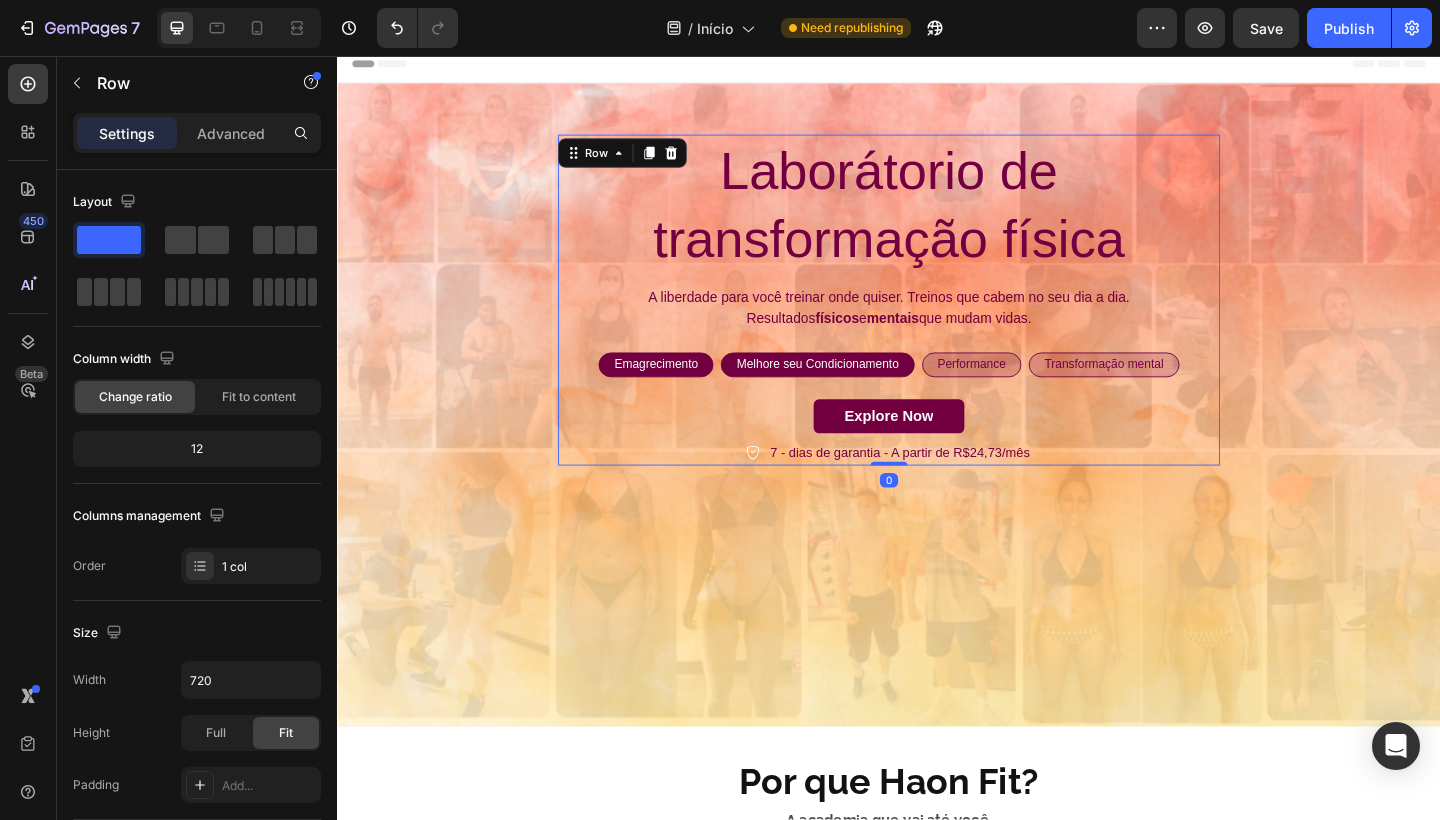 click on "Laborátorio de transformação física Heading A liberdade para você treinar onde quiser. Treinos que cabem no seu dia a dia. Resultados  físicos  e  mentais  que mudam vidas. Text Block Emagrecimento Text Block Row Melhore seu Condicionamento Text Block Row Performance Text Block Row Transformação mental Text Block Row Row Explore Now Button
7 - dias de garantia - A partir de R$24,73/mês Item List" at bounding box center (937, 322) 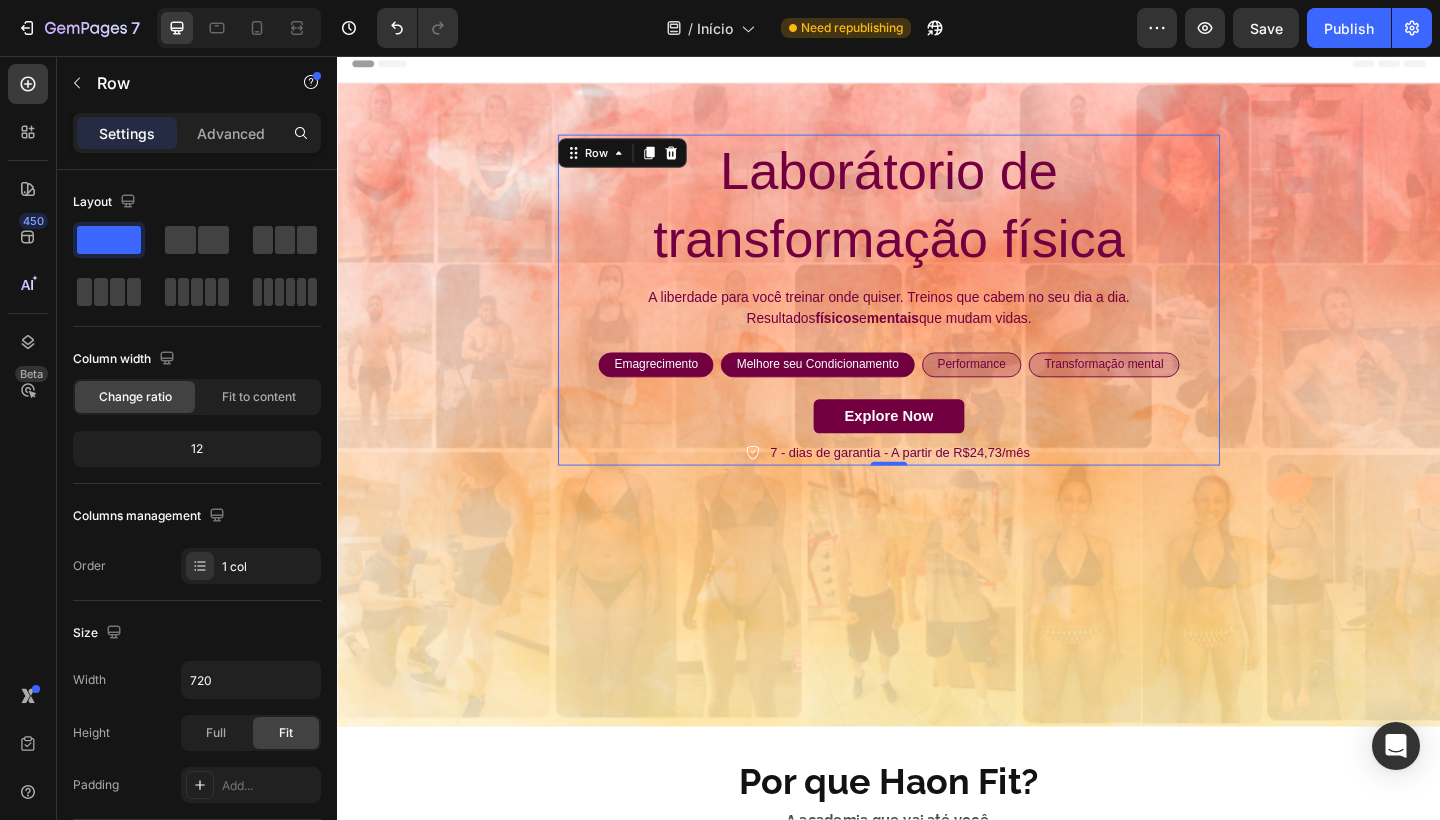 click on "Laborátorio de transformação física Heading A liberdade para você treinar onde quiser. Treinos que cabem no seu dia a dia. Resultados  físicos  e  mentais  que mudam vidas. Text Block Emagrecimento Text Block Row Melhore seu Condicionamento Text Block Row Performance Text Block Row Transformação mental Text Block Row Row Explore Now Button
7 - dias de garantia - A partir de R$24,73/mês Item List" at bounding box center [937, 322] 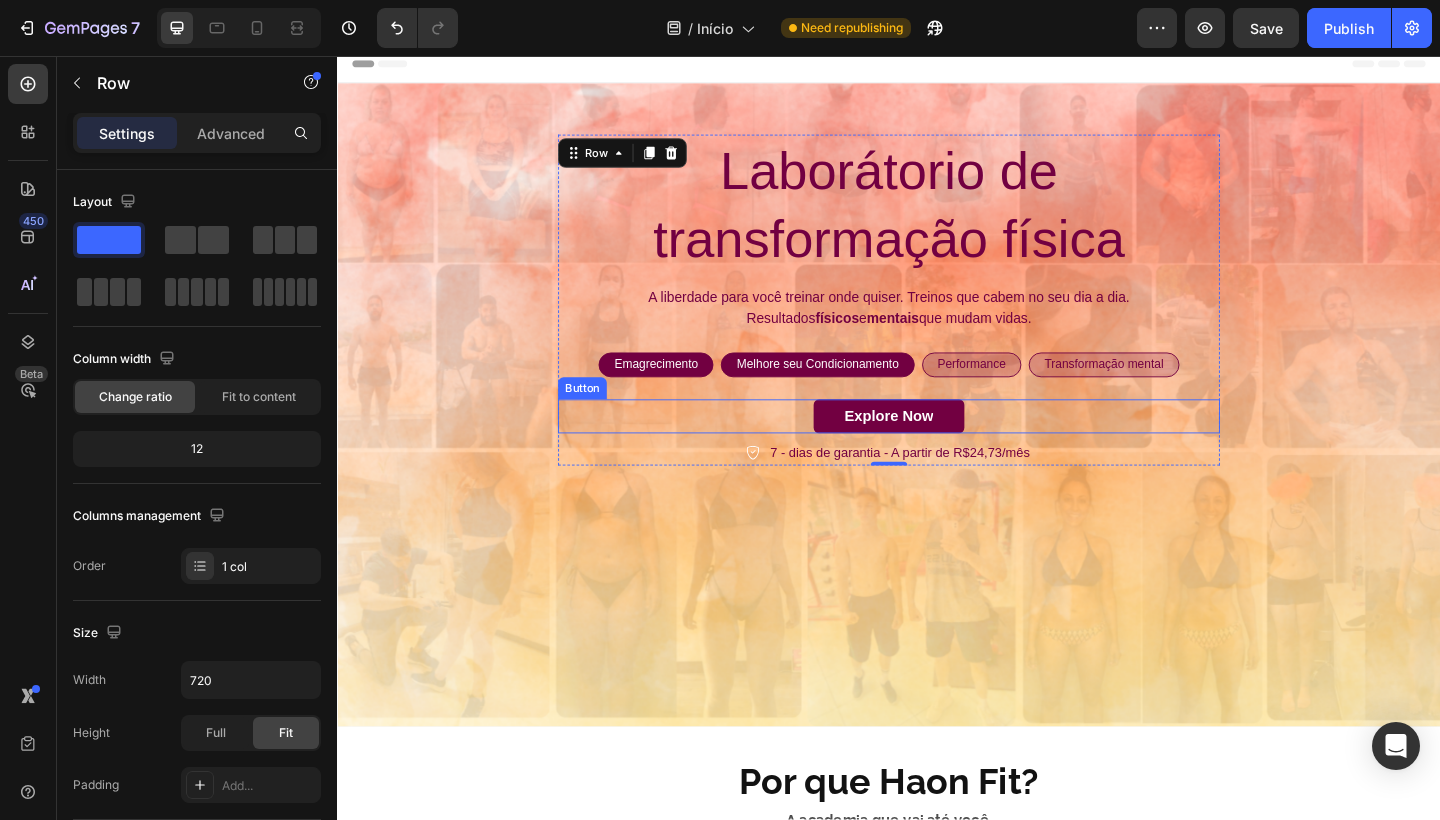click on "Explore Now Button" at bounding box center [937, 448] 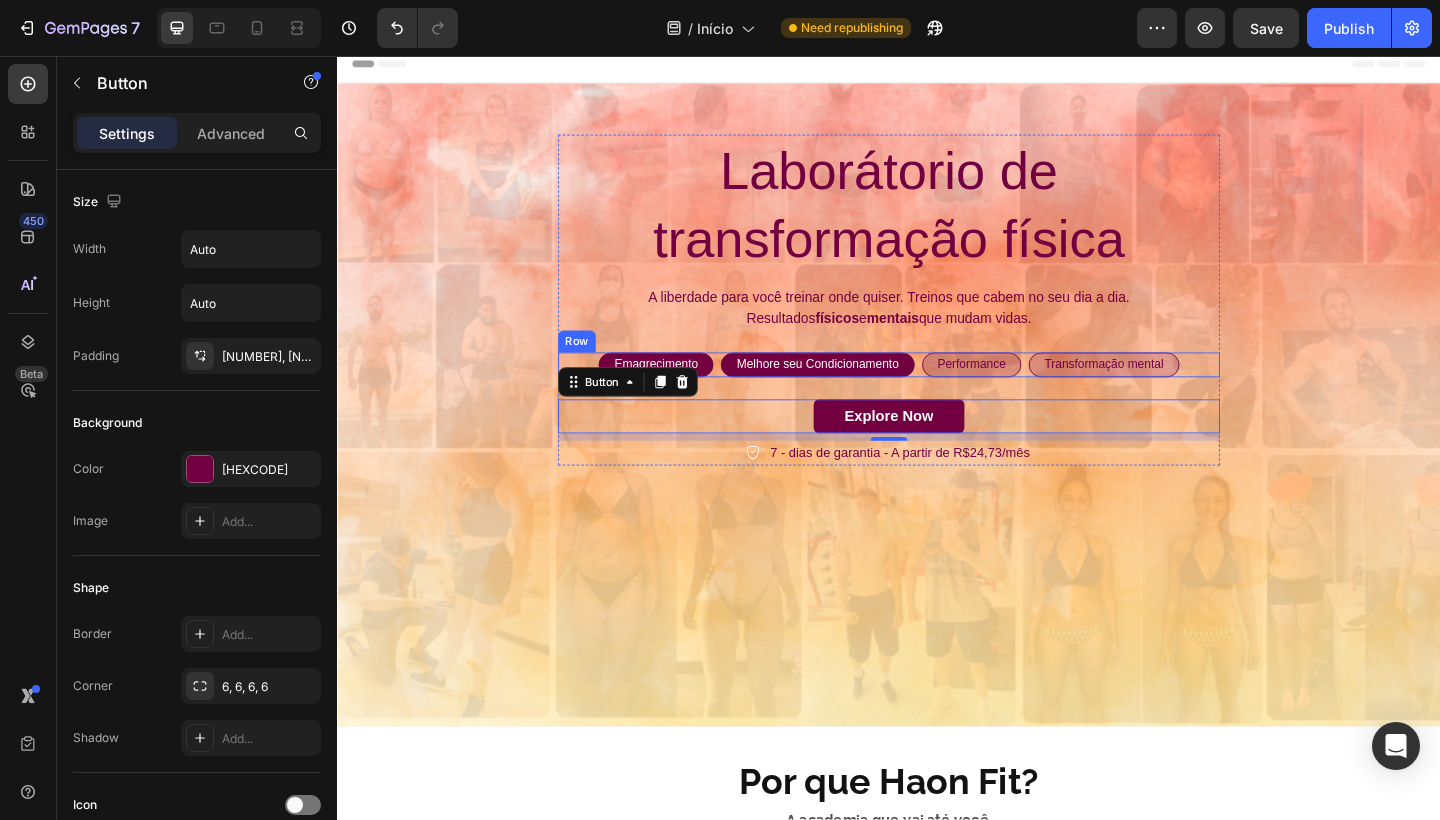 click on "Emagrecimento Text Block Row Melhore seu Condicionamento Text Block Row Performance Text Block Row Transformação mental Text Block Row Row" at bounding box center (937, 392) 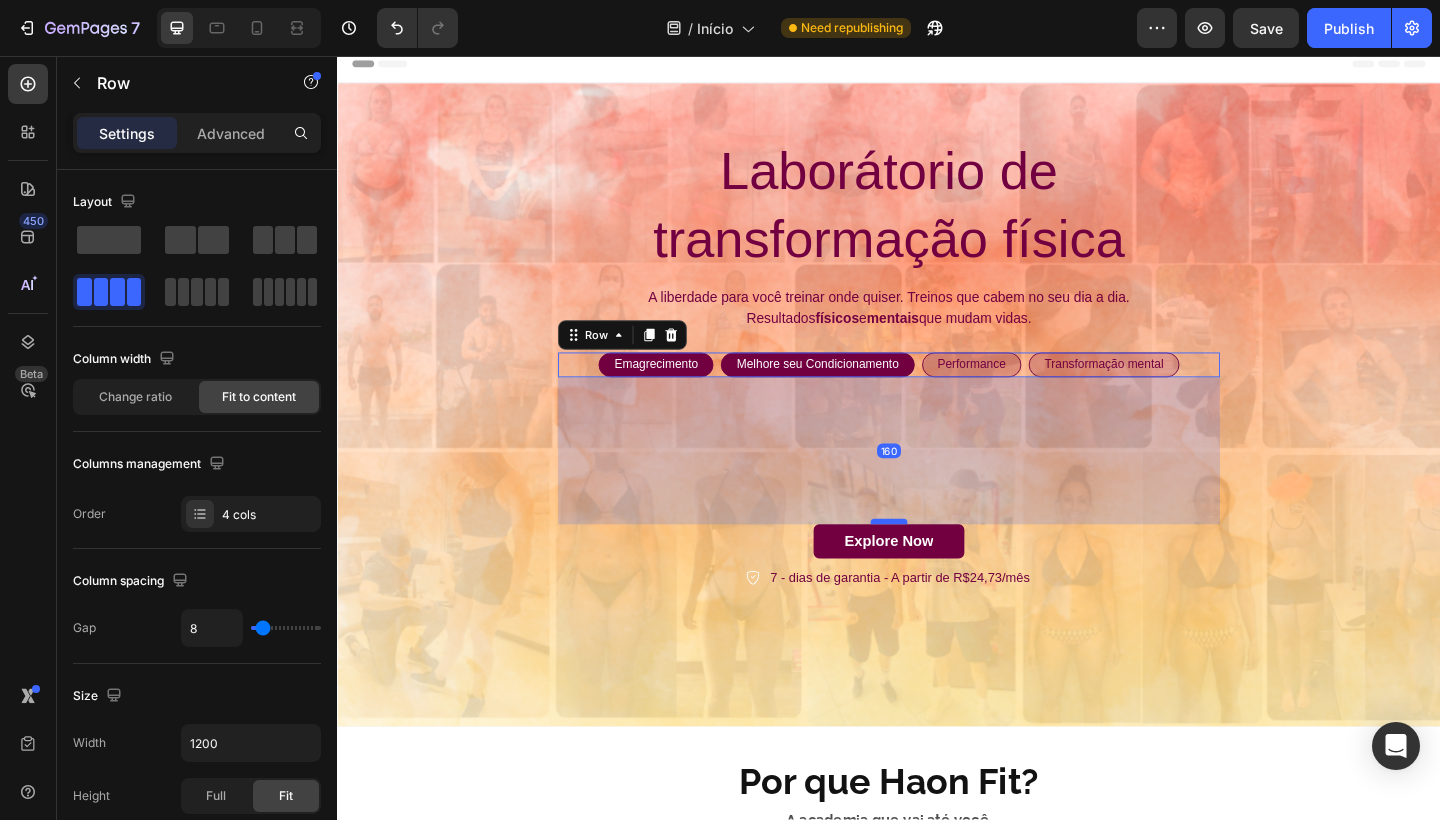 drag, startPoint x: 946, startPoint y: 426, endPoint x: 944, endPoint y: 562, distance: 136.01471 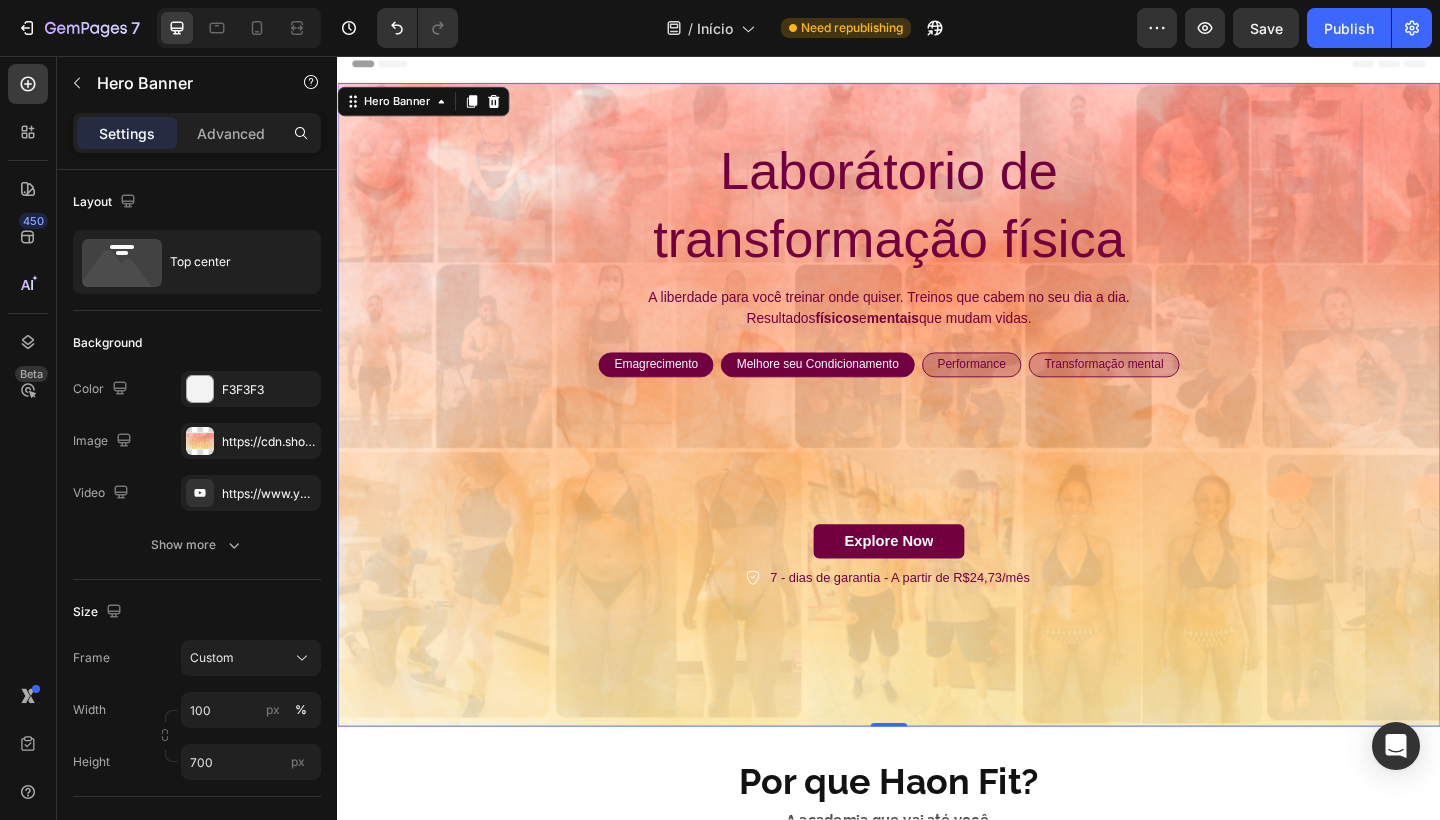 click on "Laborátorio de transformação física Heading A liberdade para você treinar onde quiser. Treinos que cabem no seu dia a dia. Resultados  físicos  e  mentais  que mudam vidas. Text Block Emagrecimento Text Block Row Melhore seu Condicionamento Text Block Row Performance Text Block Row Transformação mental Text Block Row Row Explore Now Button
7 - dias de garantia - A partir de R$24,73/mês Item List Row" at bounding box center (937, 390) 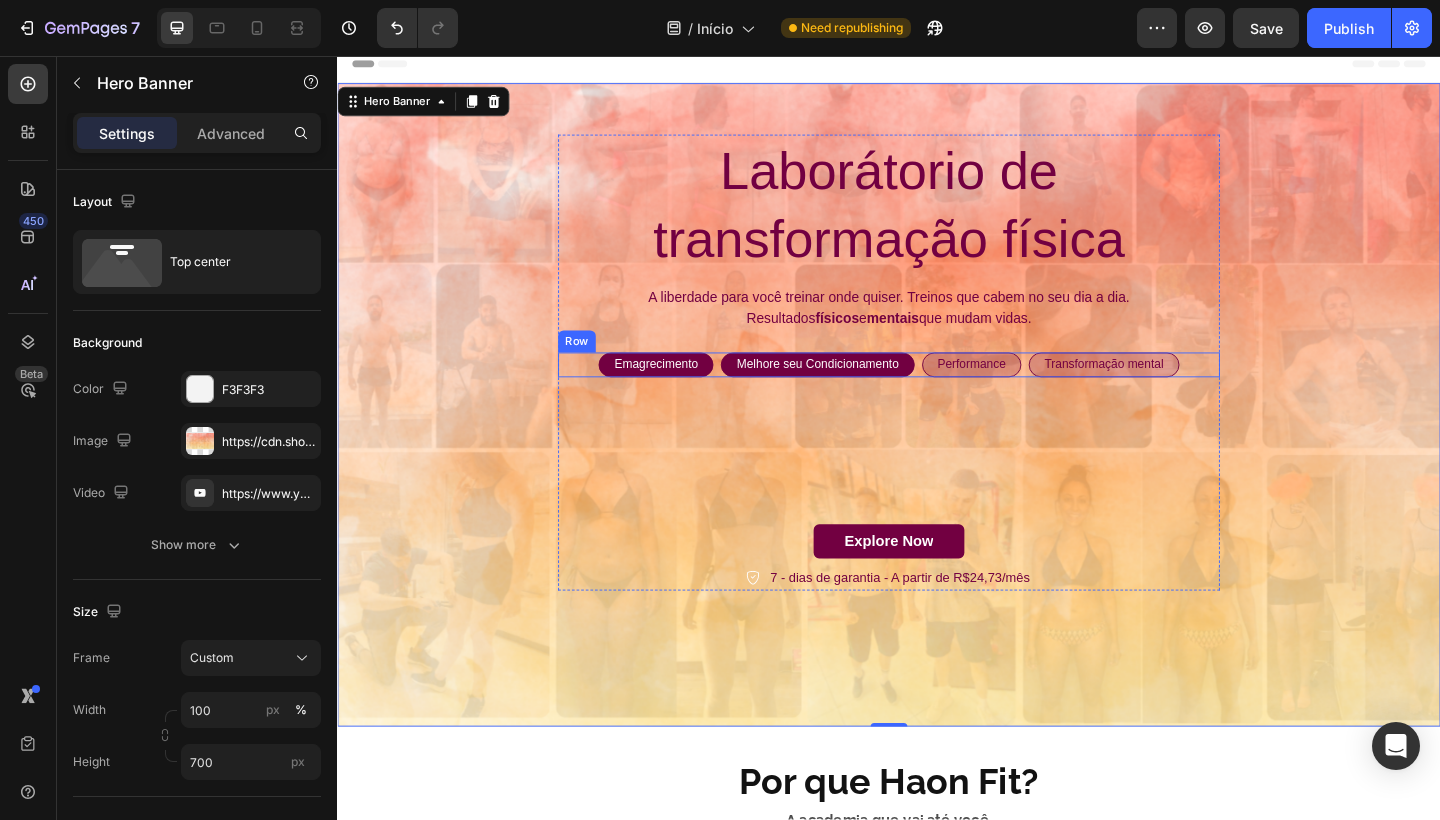 click on "Melhore seu Condicionamento Text Block Row" at bounding box center [859, 392] 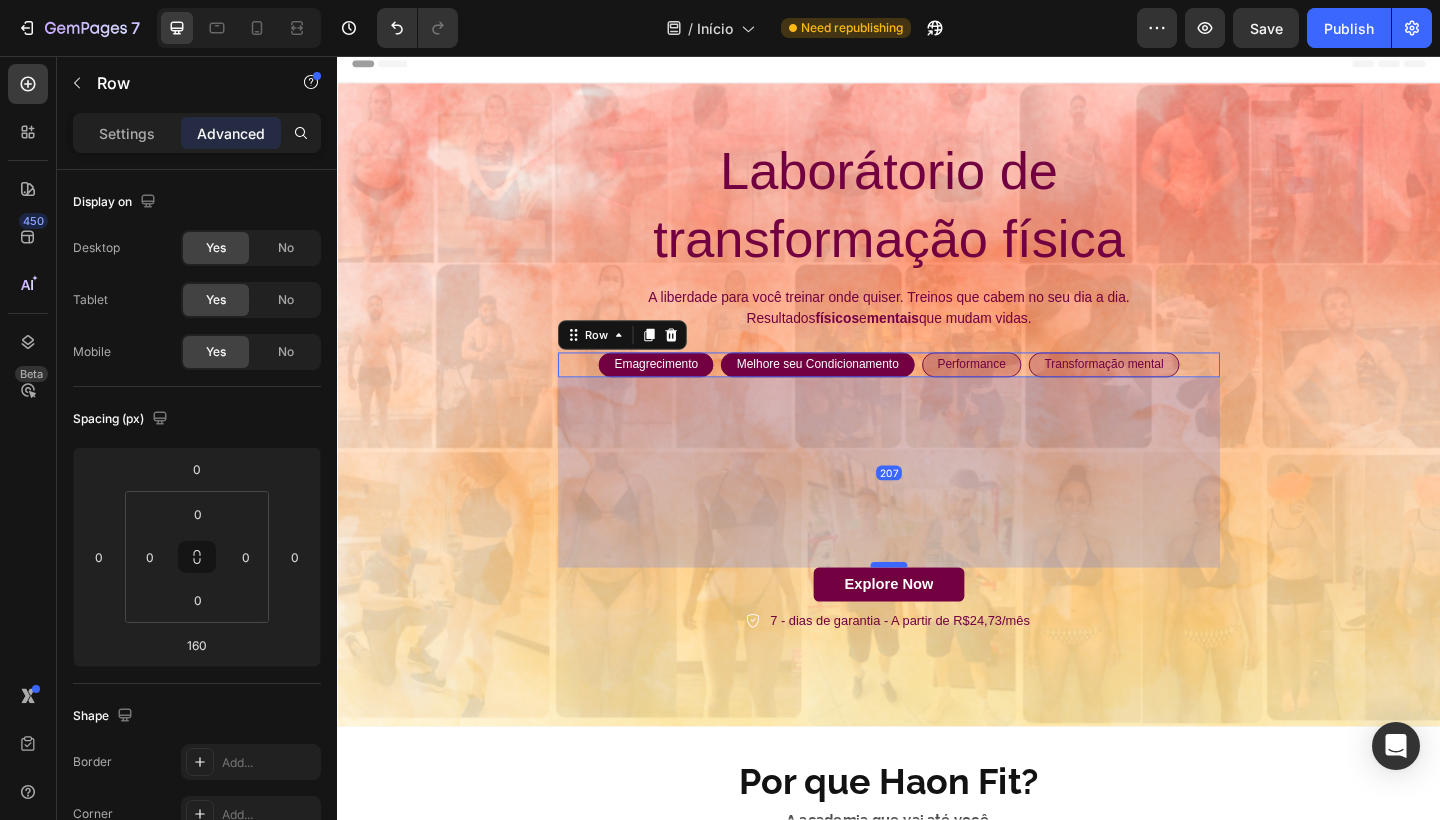 drag, startPoint x: 942, startPoint y: 560, endPoint x: 942, endPoint y: 607, distance: 47 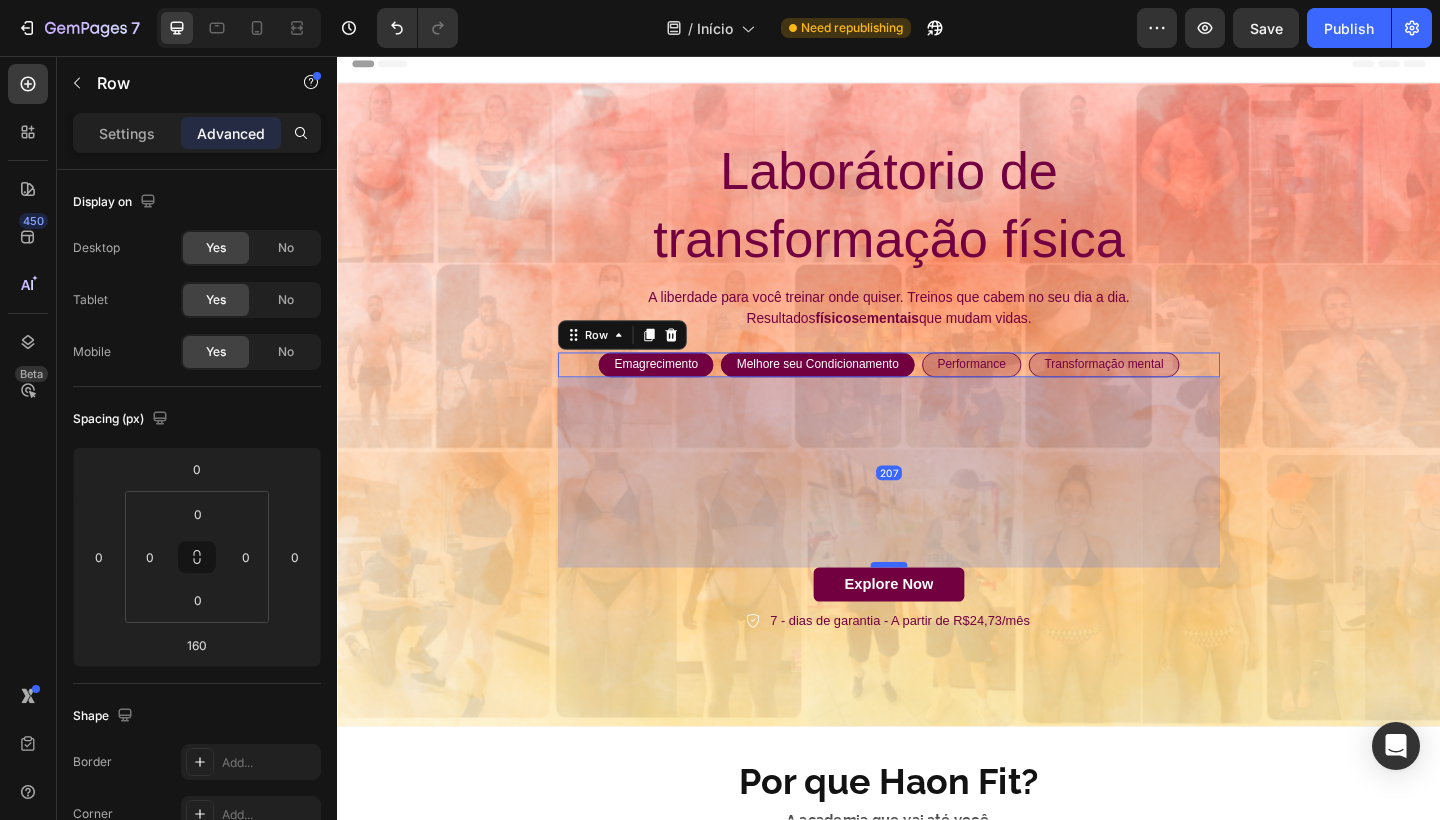 click at bounding box center (937, 610) 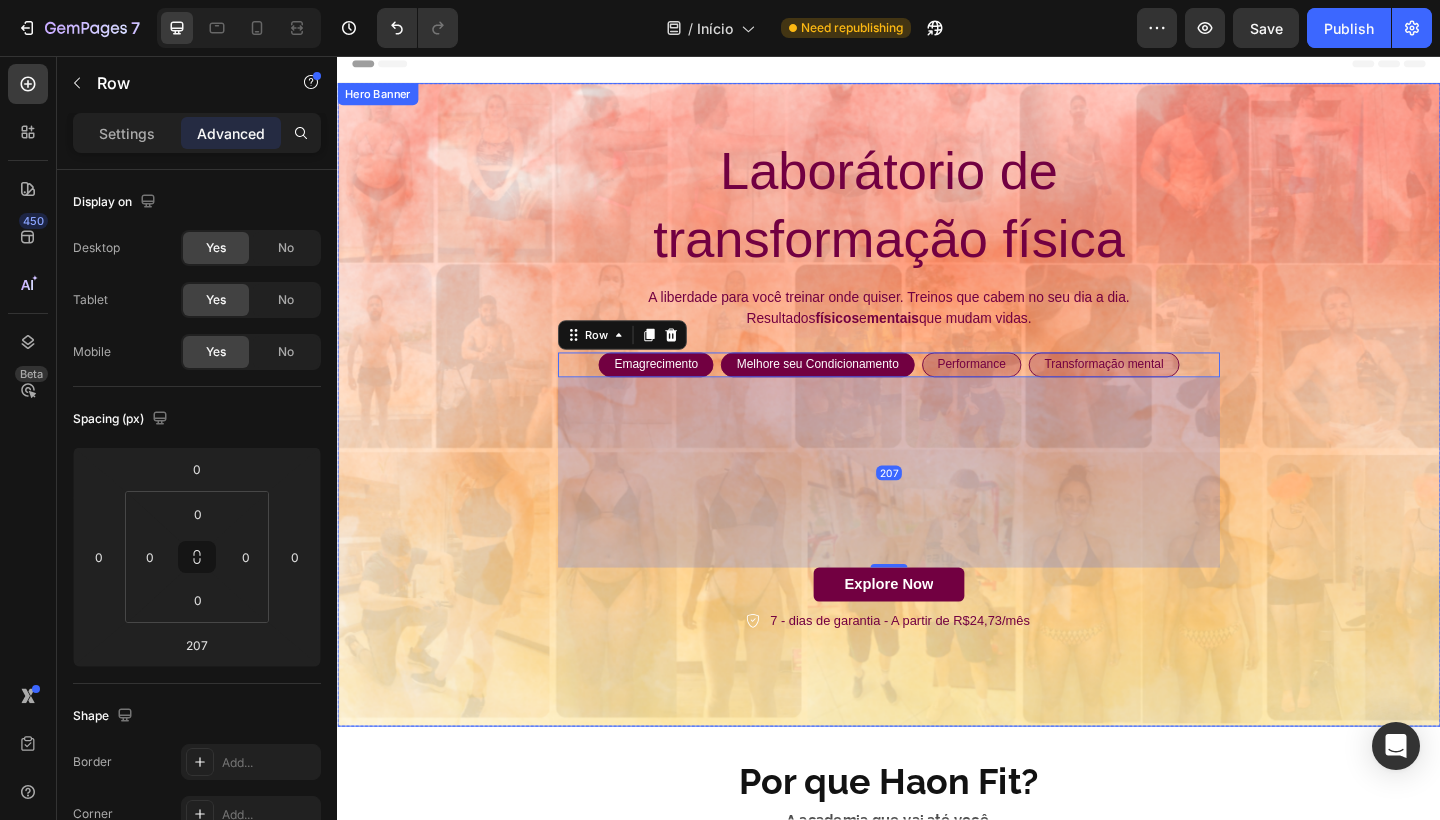 click on "Laborátorio de transformação física Heading A liberdade para você treinar onde quiser. Treinos que cabem no seu dia a dia. Resultados  físicos  e  mentais  que mudam vidas. Text Block Emagrecimento Text Block Row Melhore seu Condicionamento Text Block Row Performance Text Block Row   207 Explore Now Button
7 - dias de garantia - A partir de R$24,73/mês Item List Row" at bounding box center [937, 401] 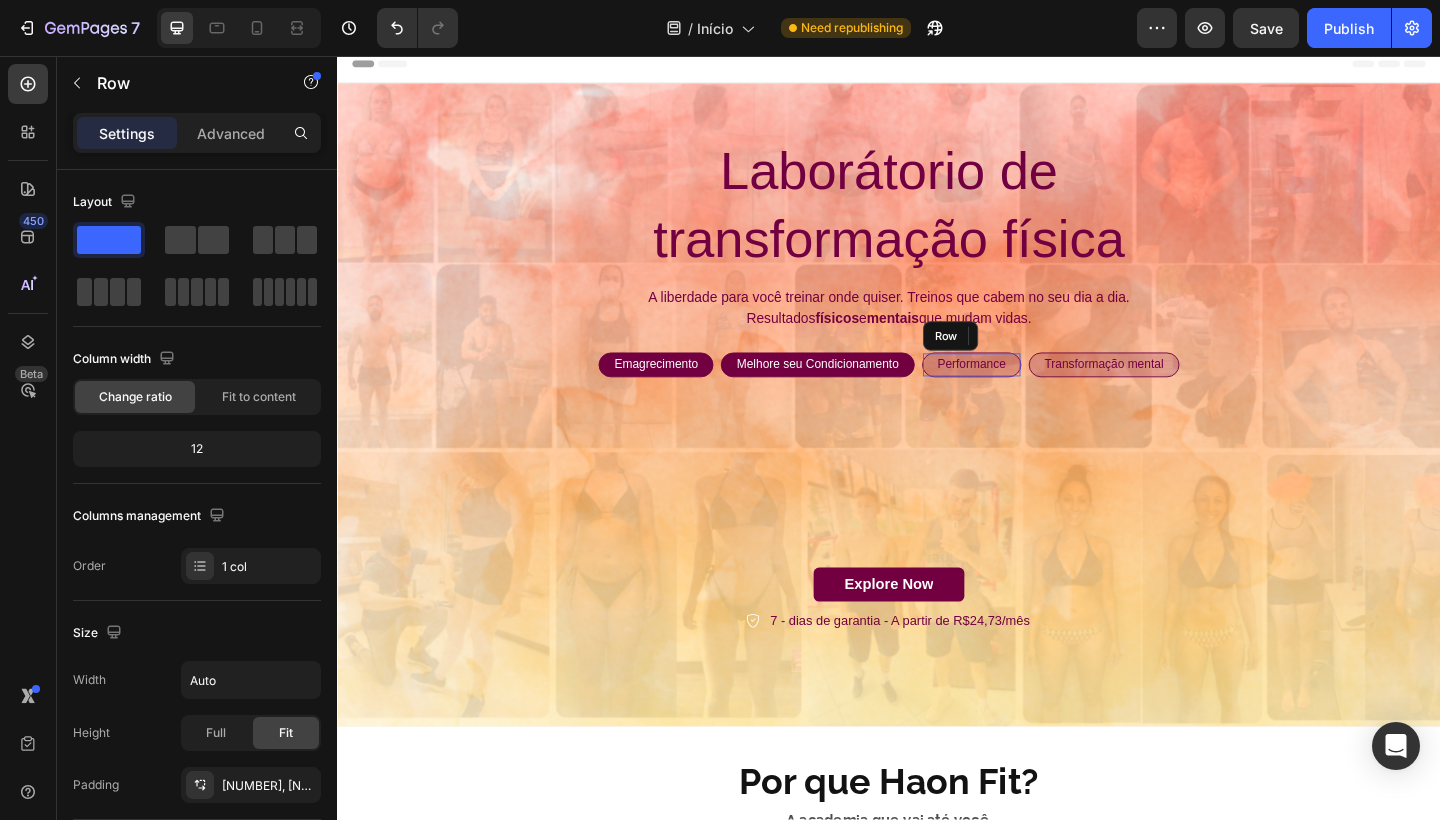 click on "Performance Text Block Row" at bounding box center [1027, 392] 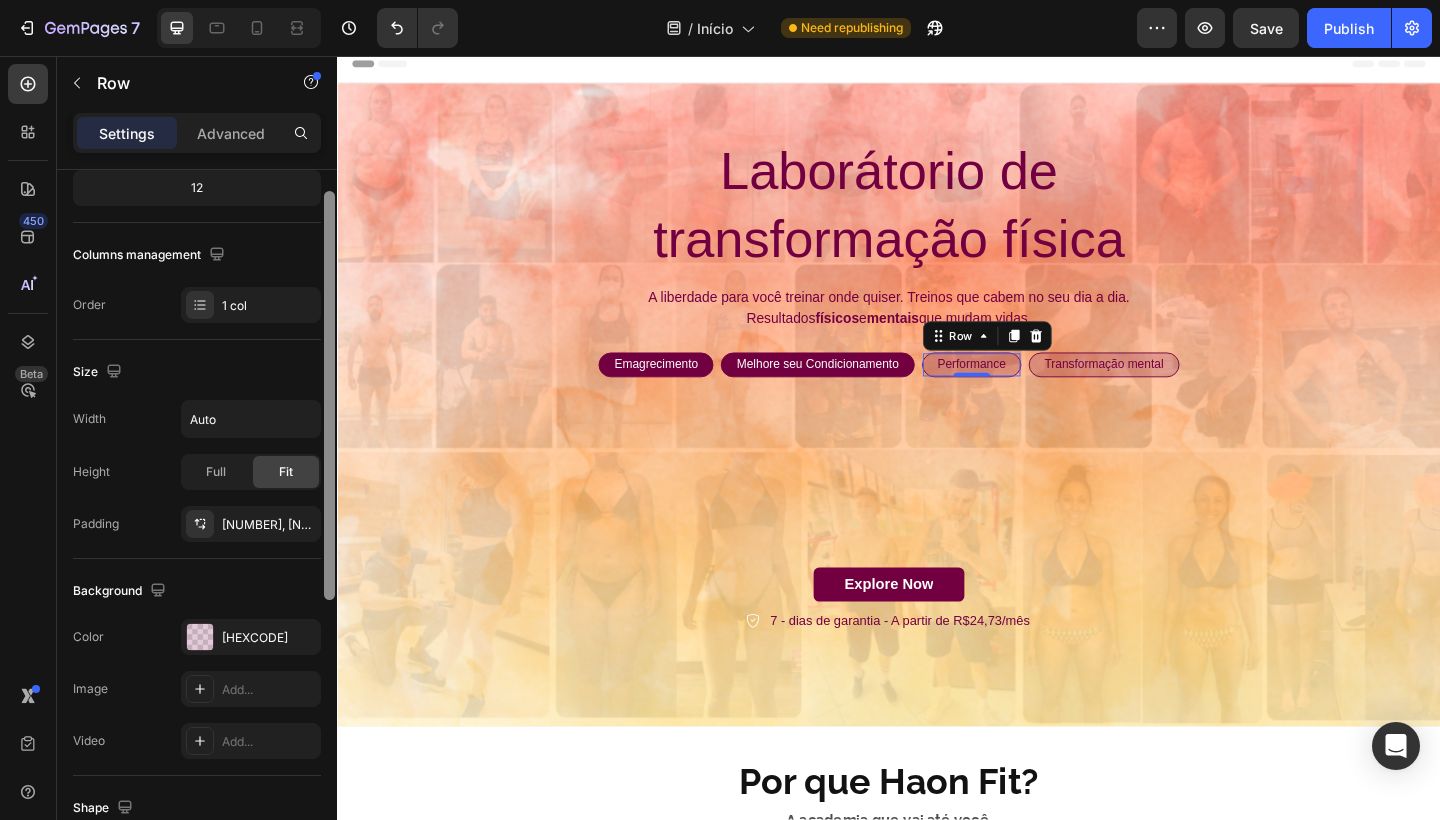 drag, startPoint x: 331, startPoint y: 561, endPoint x: 326, endPoint y: 713, distance: 152.08221 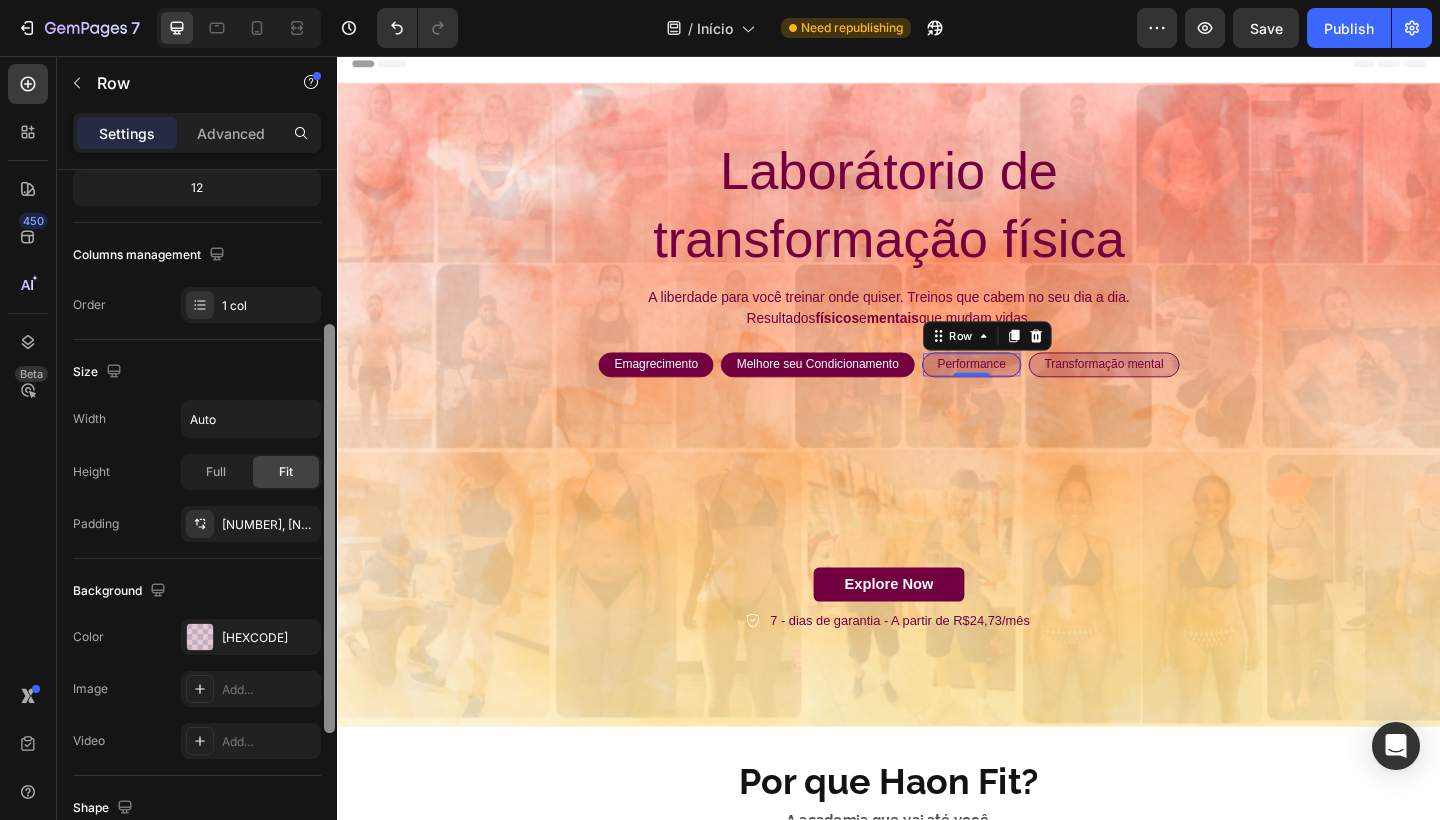 scroll, scrollTop: 263, scrollLeft: 0, axis: vertical 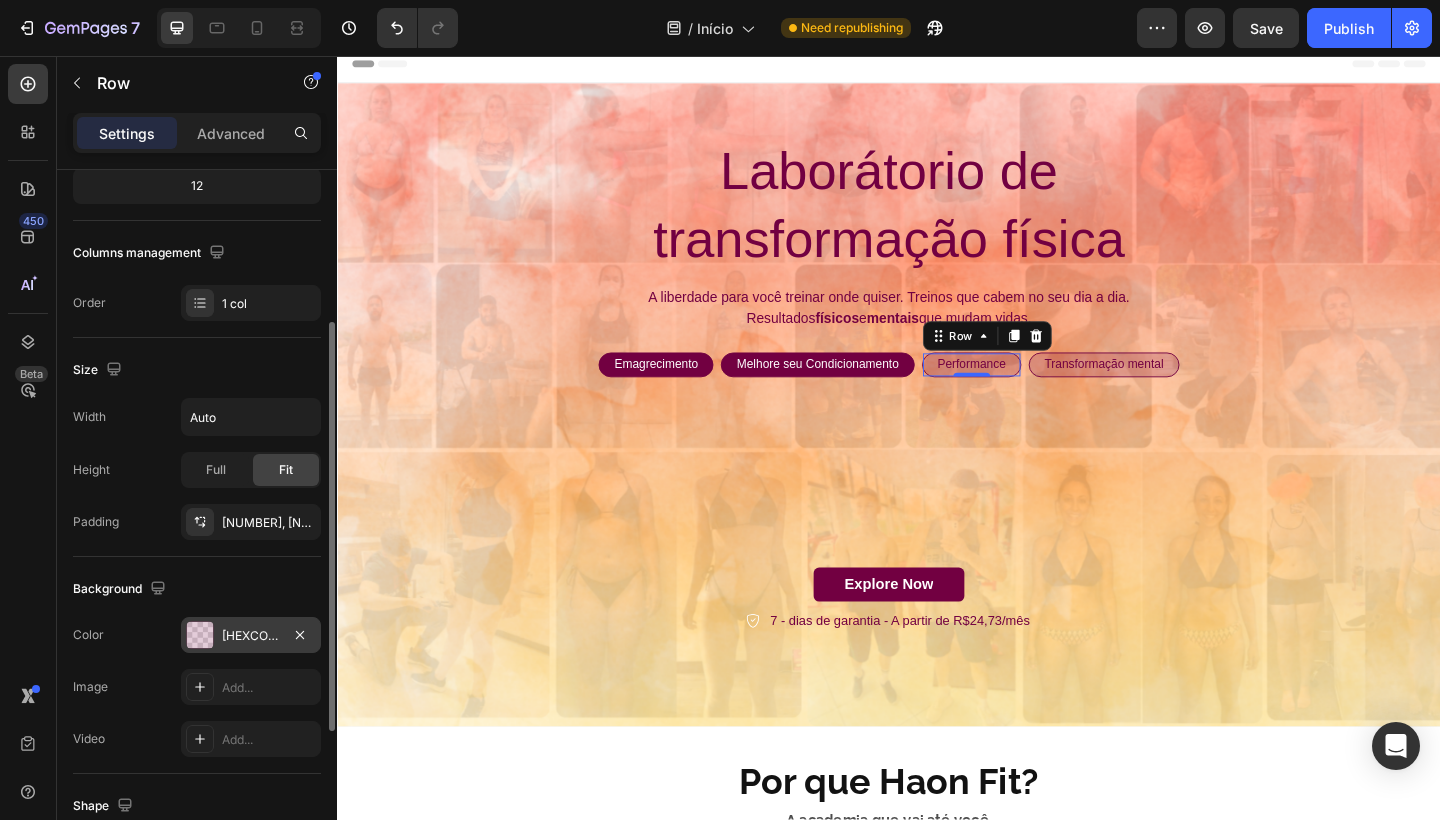 click on "[HEXCODE]" at bounding box center (251, 635) 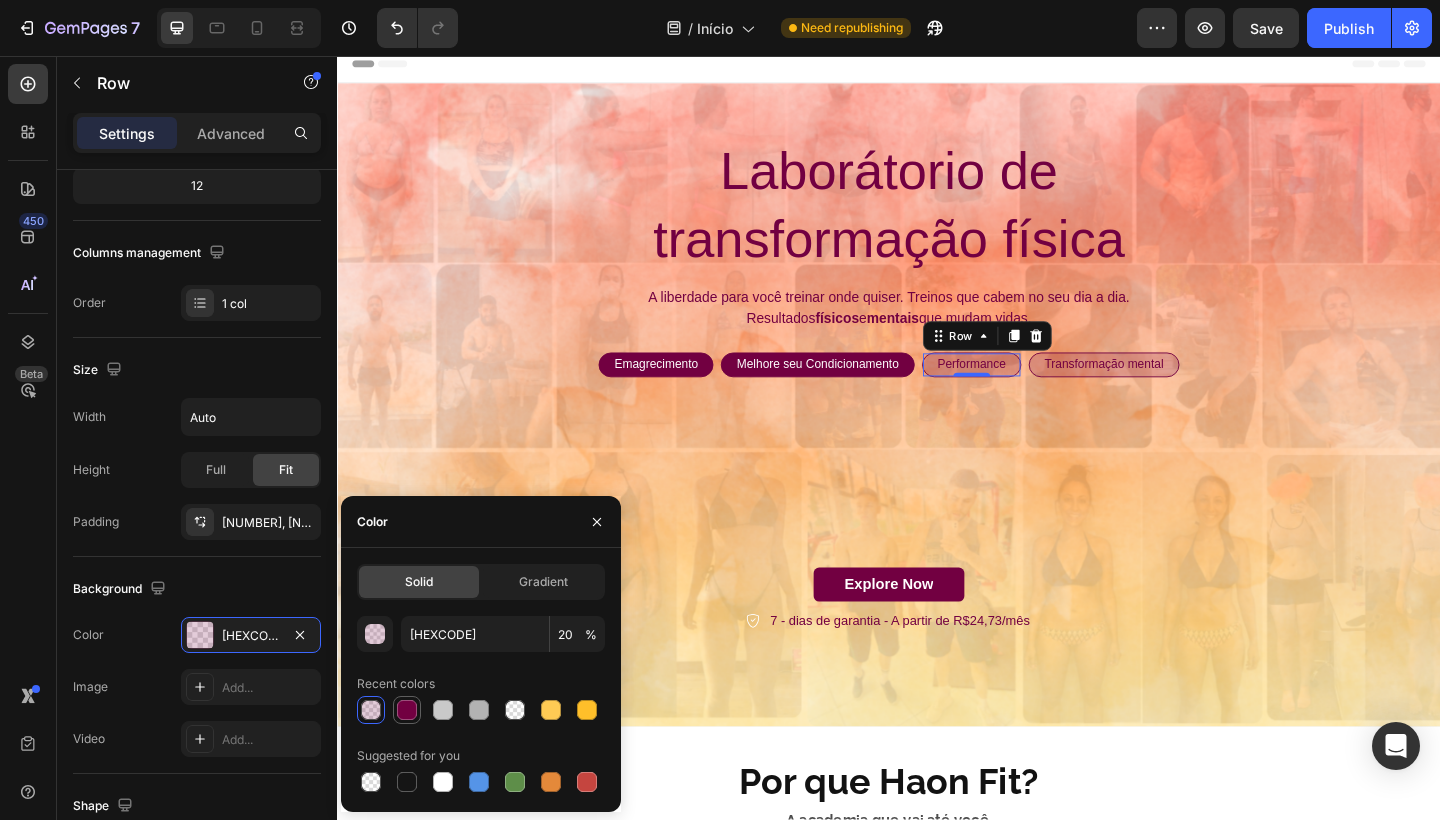 click at bounding box center [407, 710] 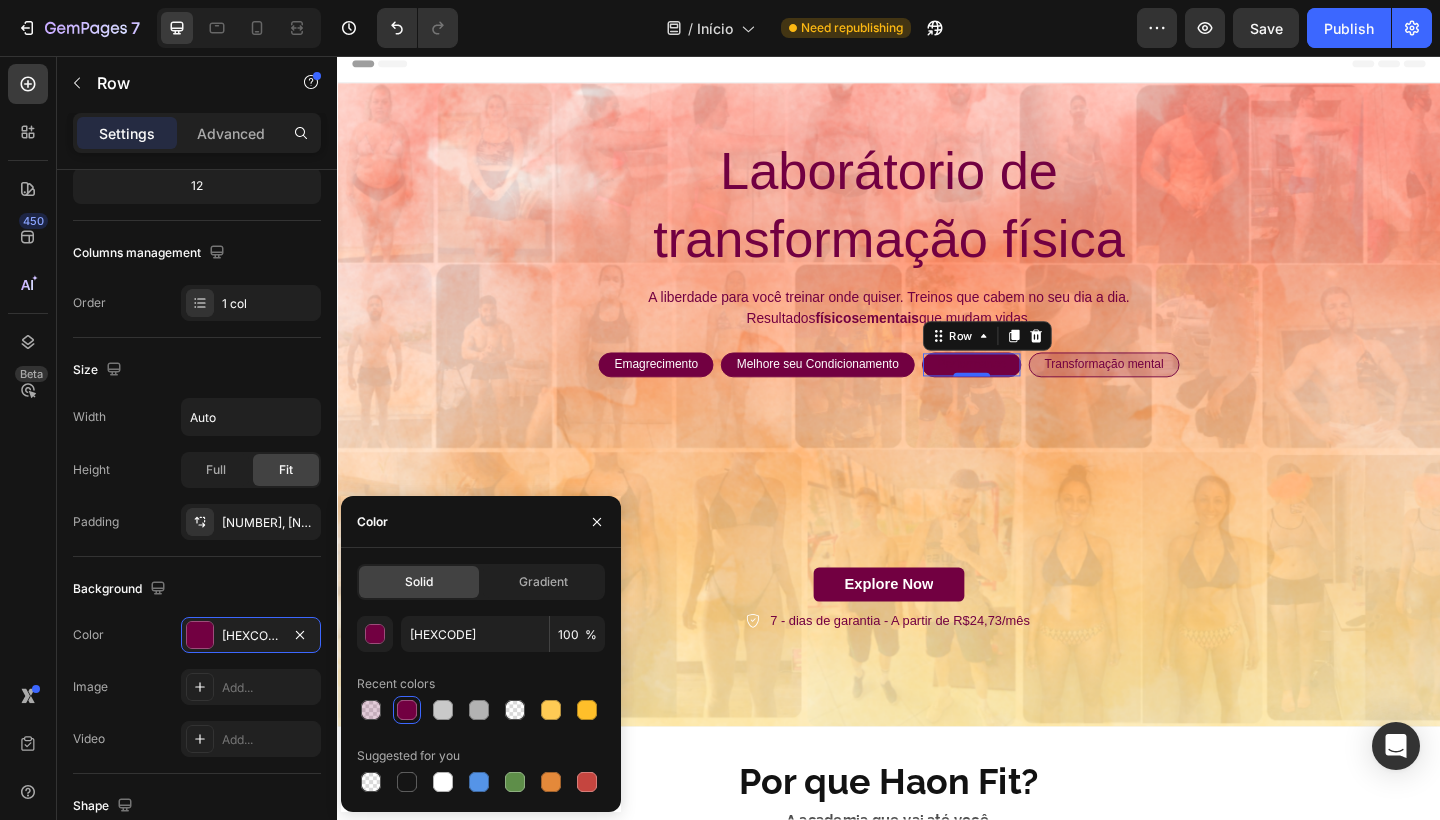 click on "Performance" at bounding box center (1027, 392) 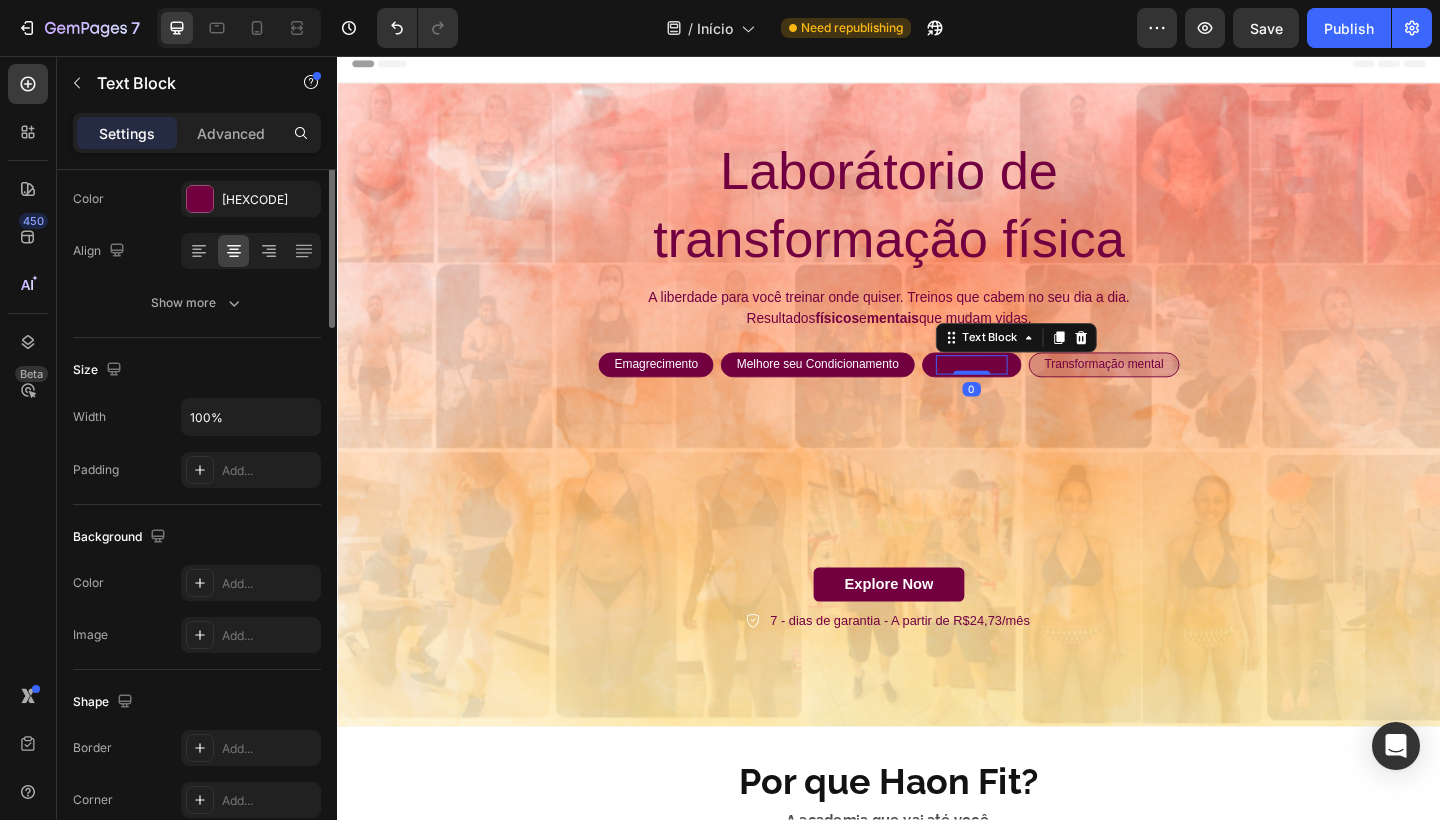 scroll, scrollTop: 0, scrollLeft: 0, axis: both 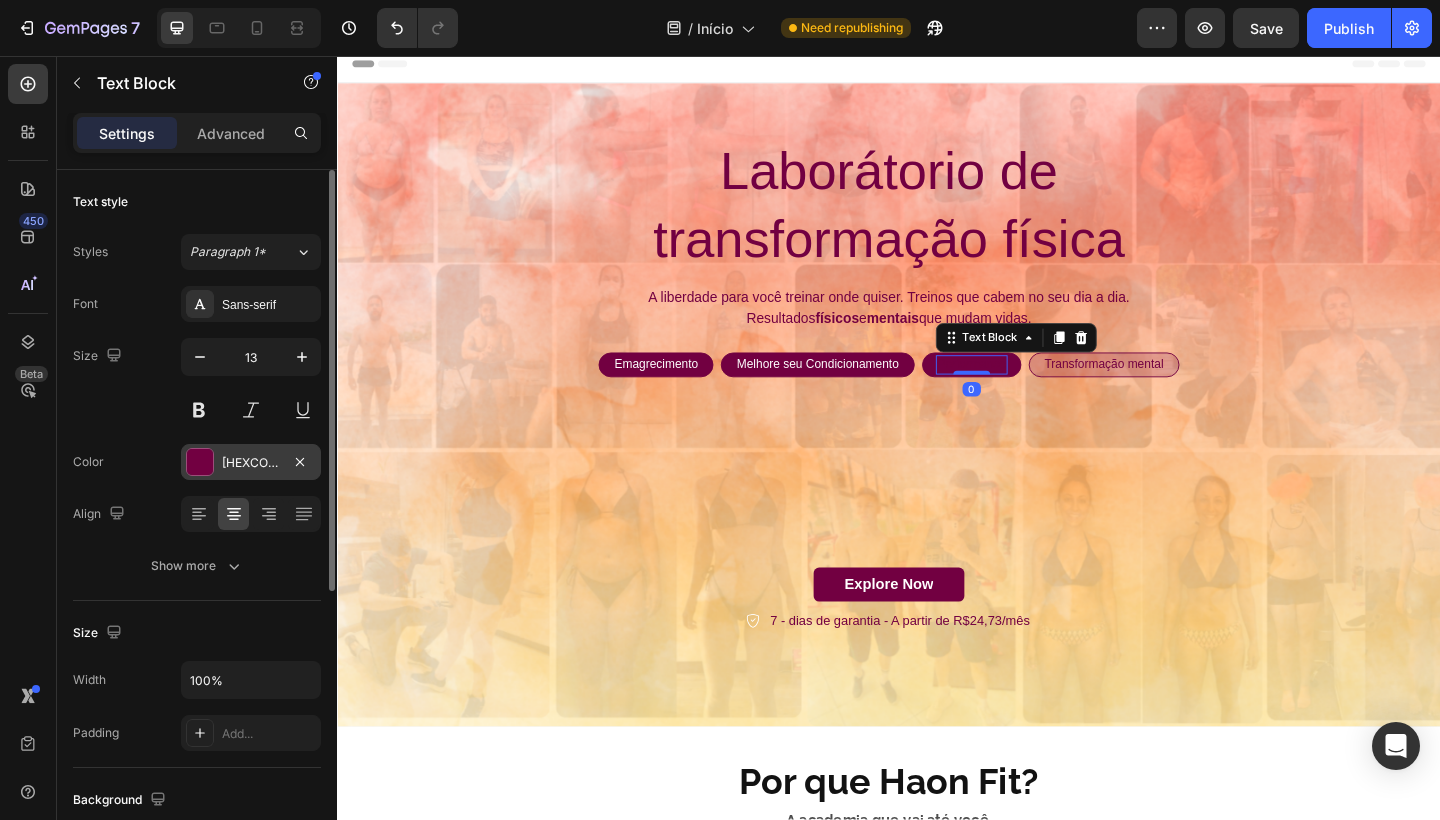 click on "[HEXCODE]" at bounding box center [251, 463] 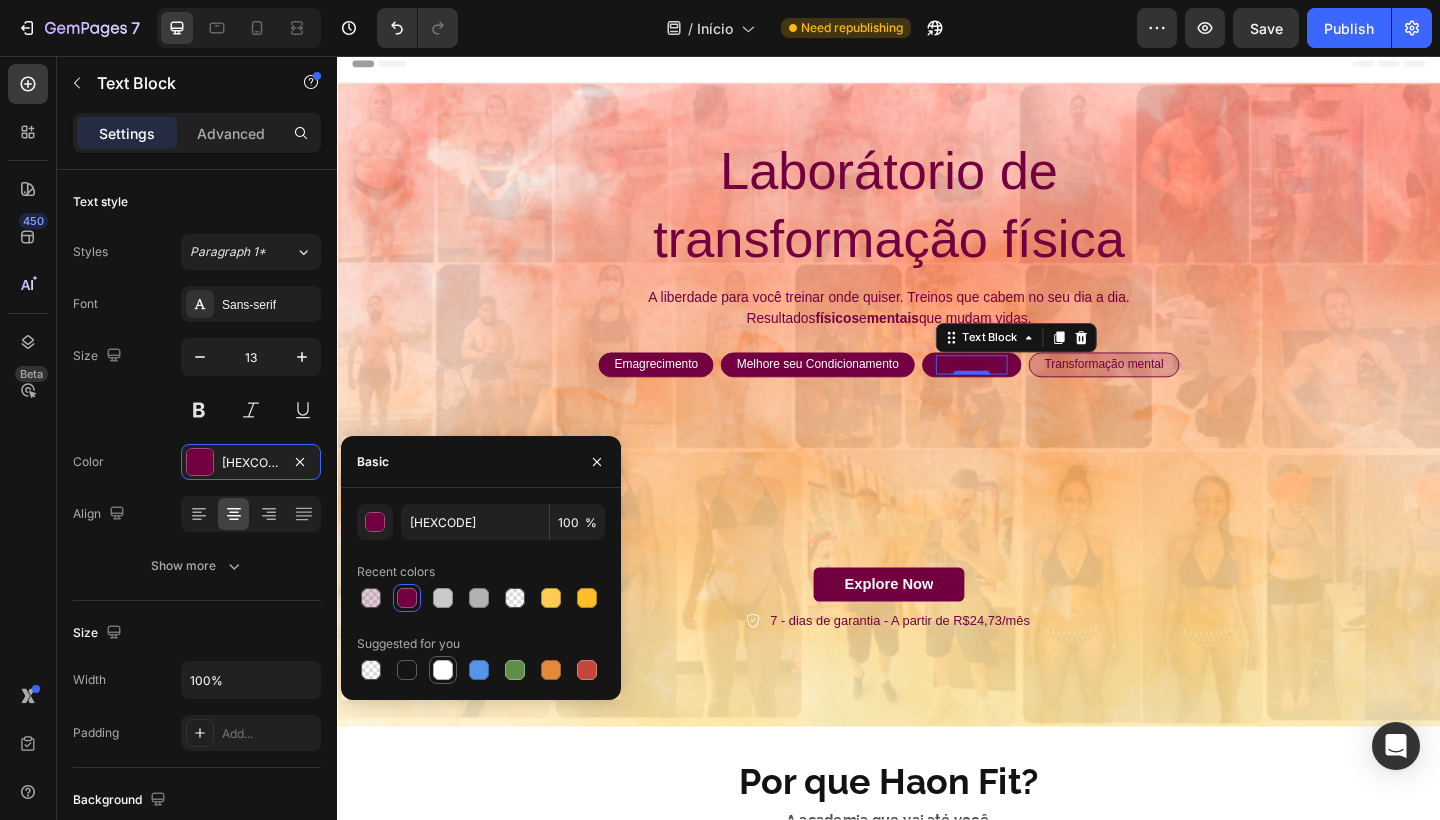 click at bounding box center (443, 670) 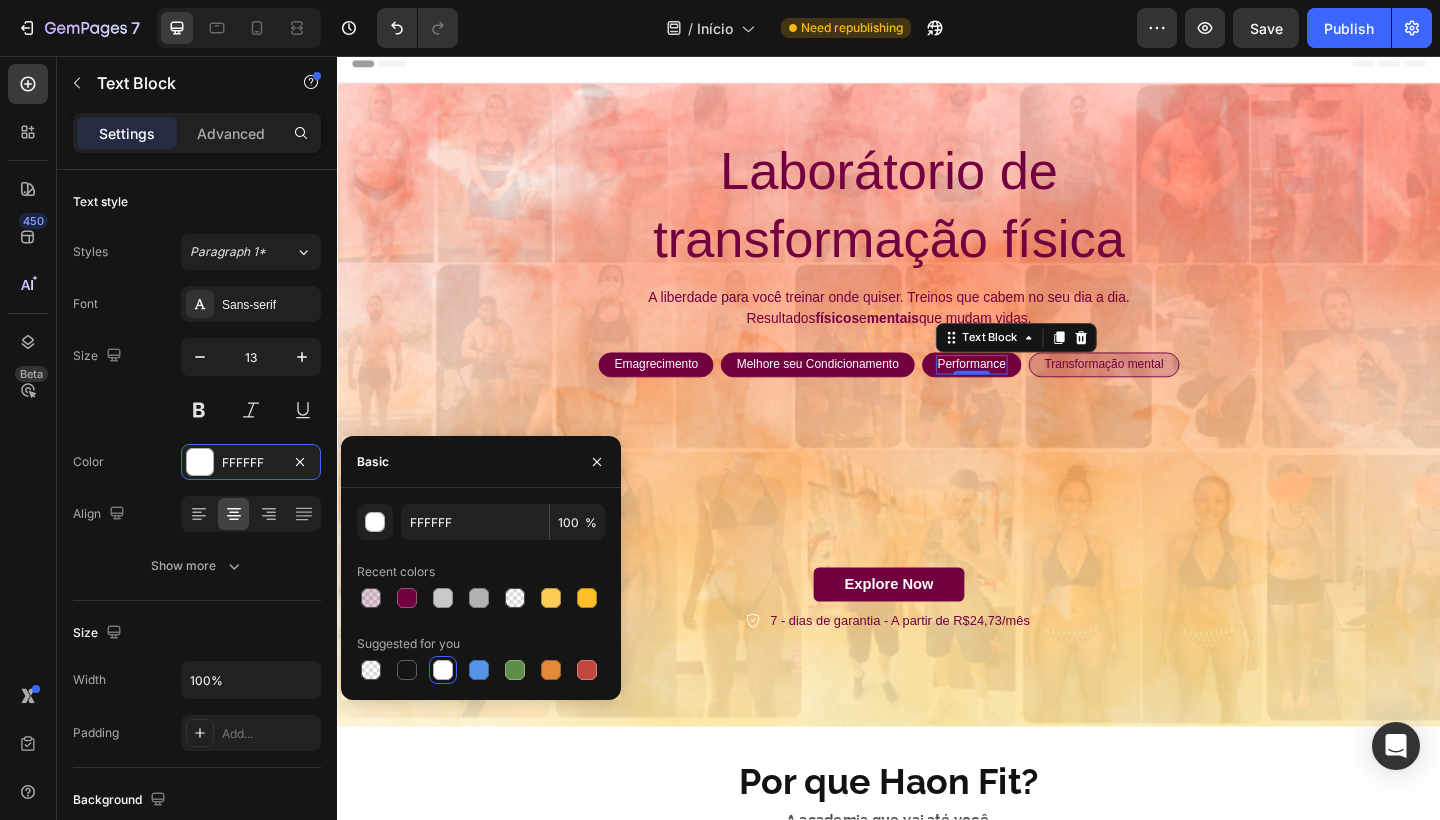 click on "Transformação mental Text Block Row" at bounding box center (1171, 392) 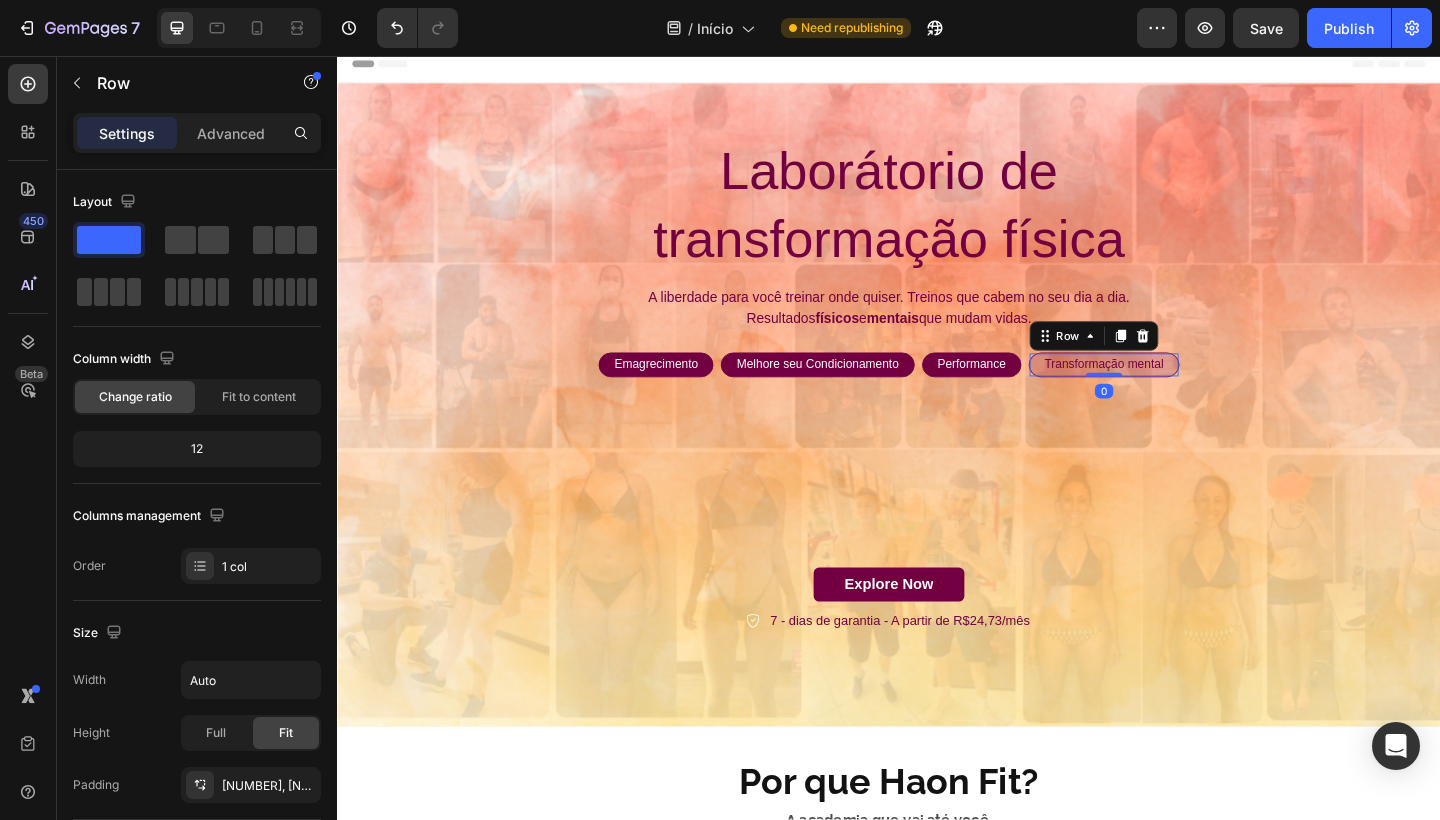 click on "Transformação mental Text Block Row   0" at bounding box center [1171, 392] 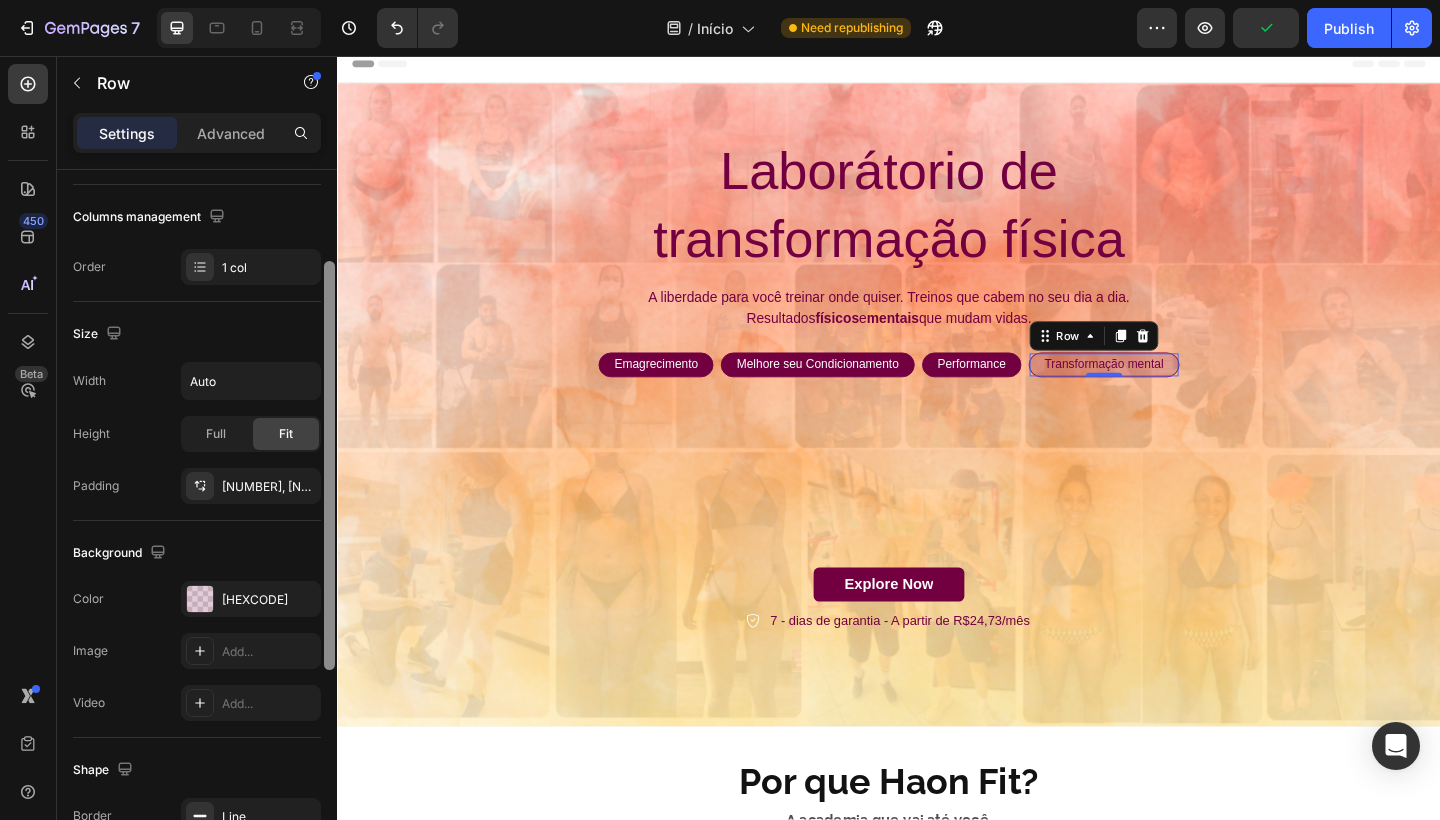 scroll, scrollTop: 320, scrollLeft: 0, axis: vertical 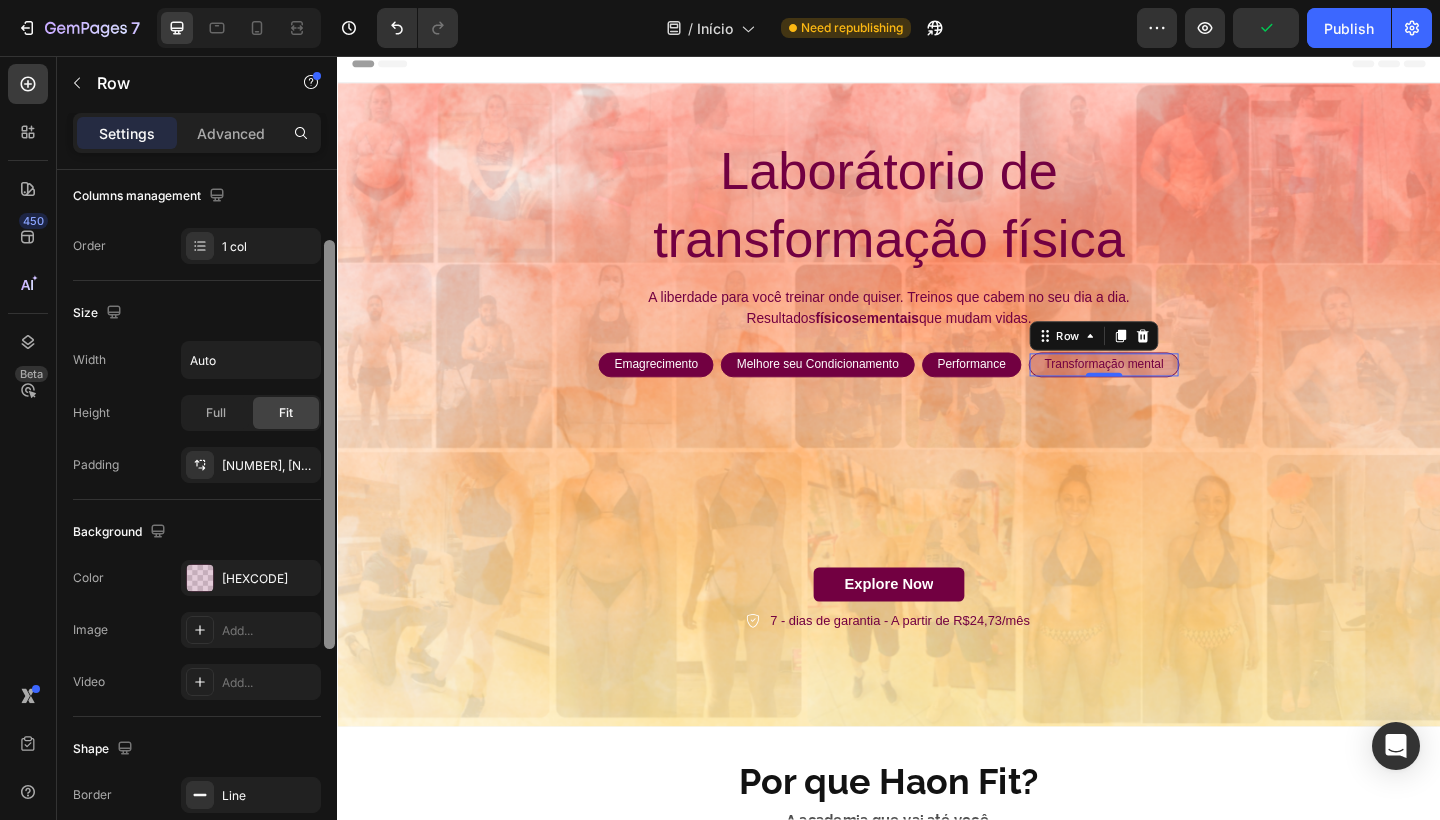drag, startPoint x: 328, startPoint y: 556, endPoint x: 323, endPoint y: 741, distance: 185.06755 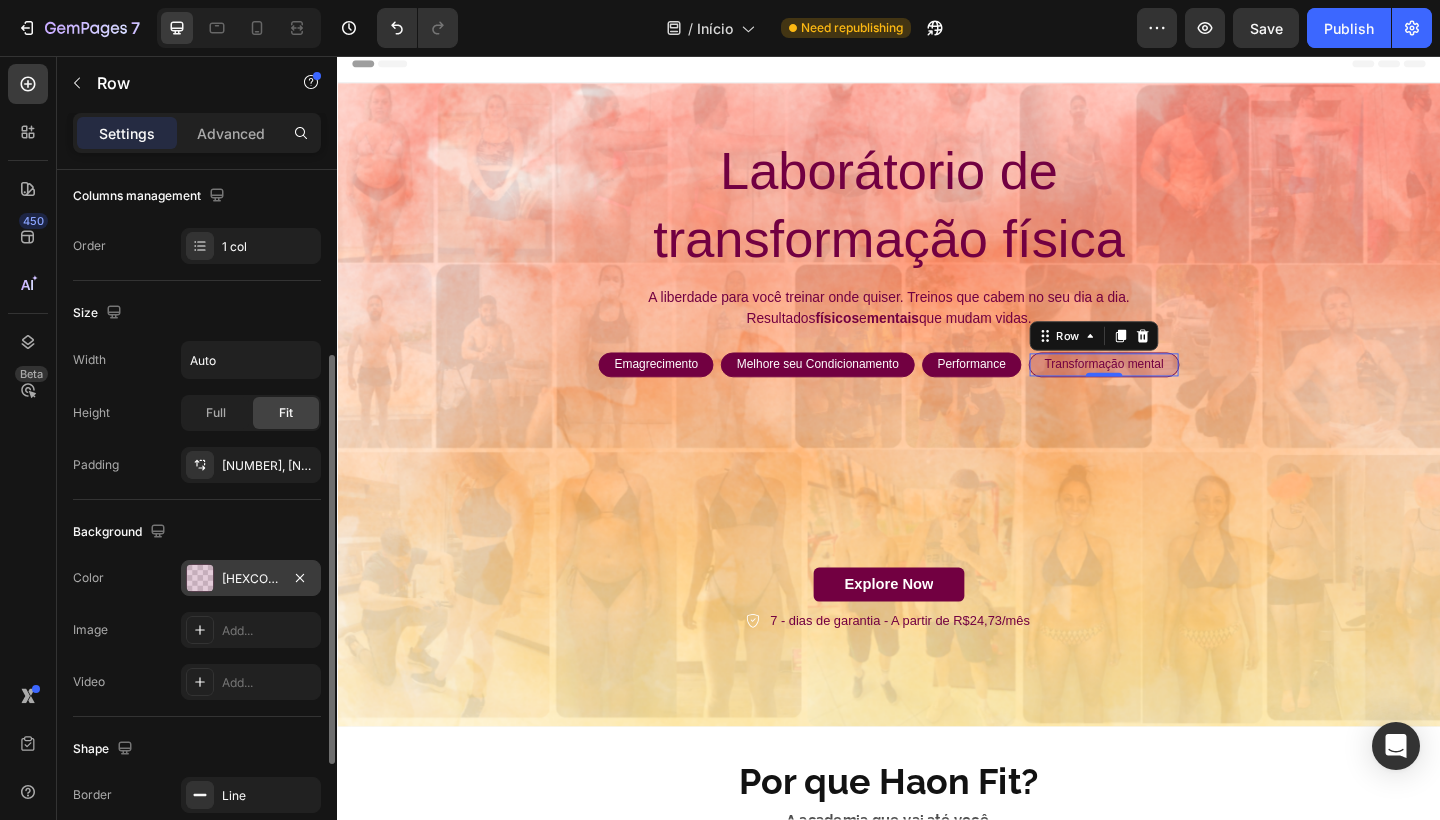 click on "[HEXCODE]" at bounding box center (251, 579) 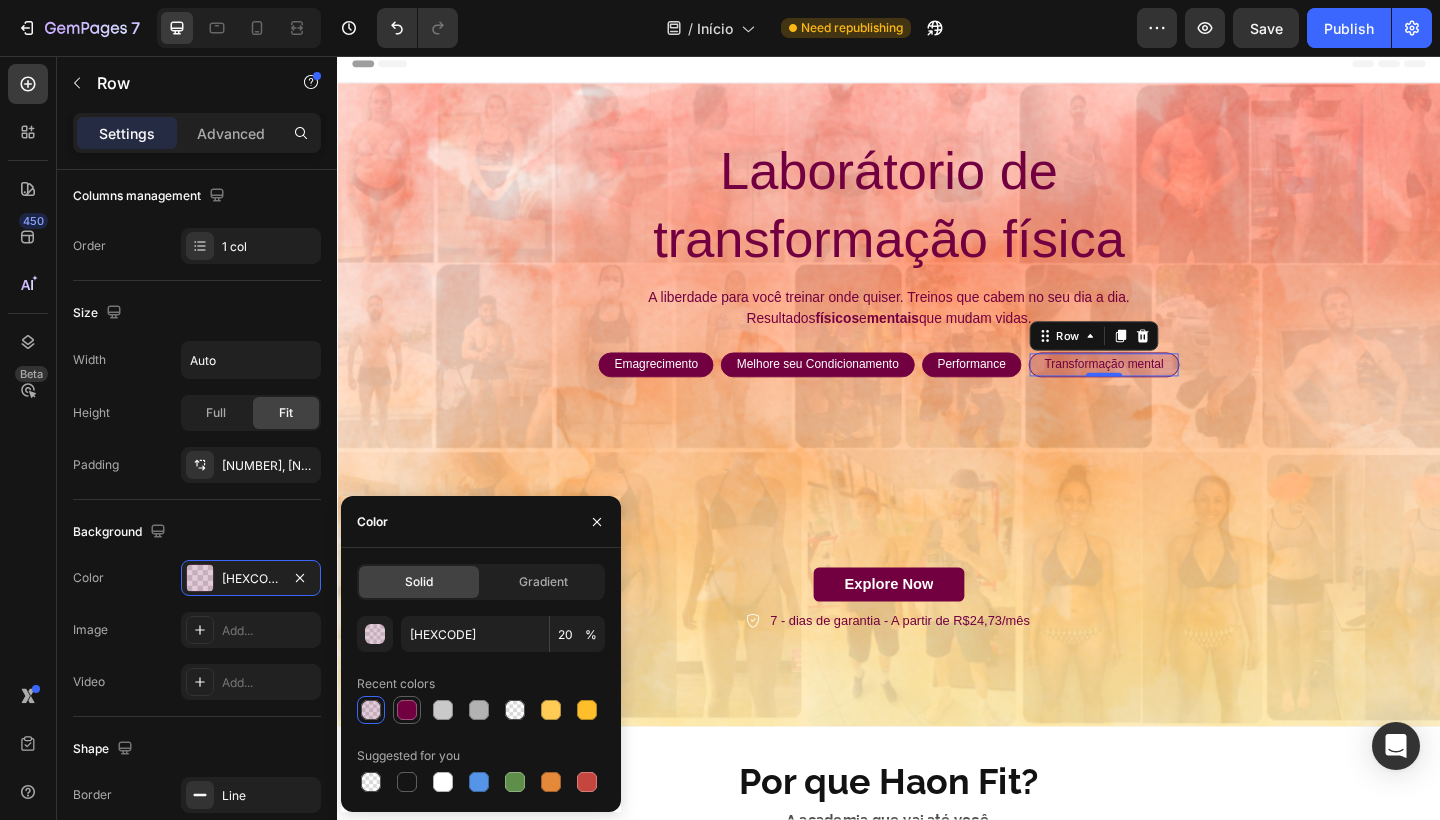 click at bounding box center [407, 710] 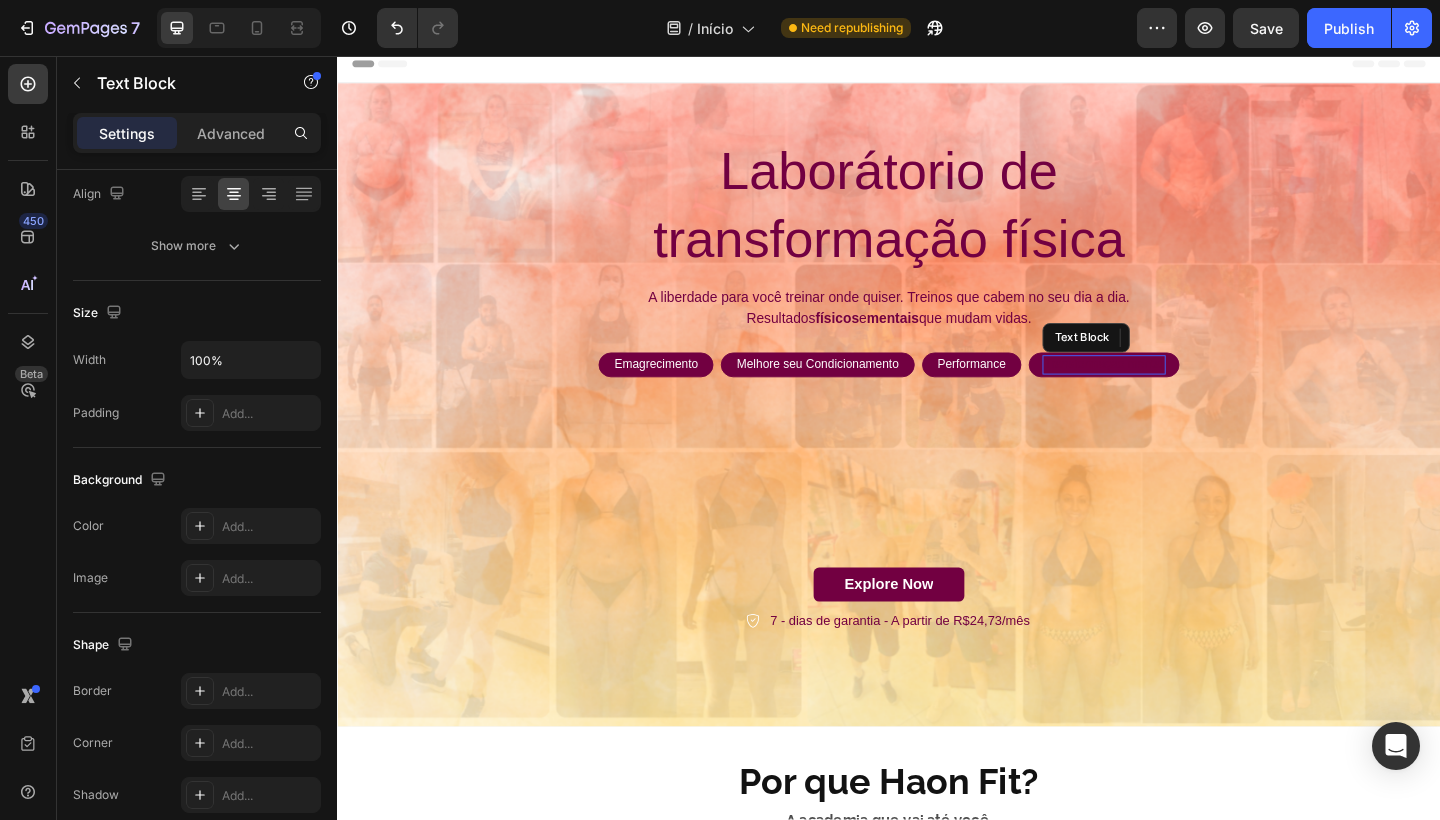 drag, startPoint x: 1480, startPoint y: 417, endPoint x: 1214, endPoint y: 388, distance: 267.57617 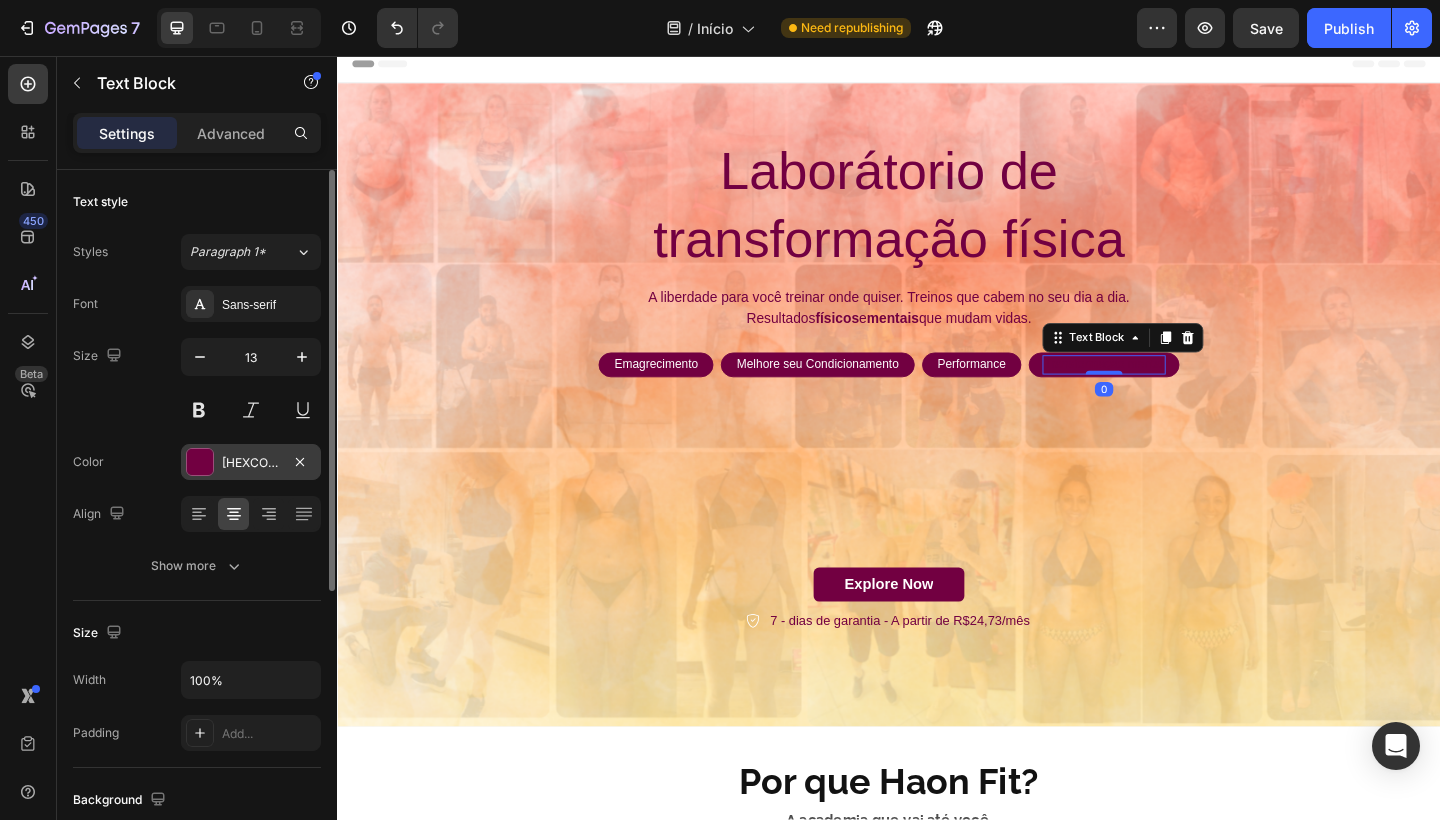 click on "[HEXCODE]" at bounding box center (251, 463) 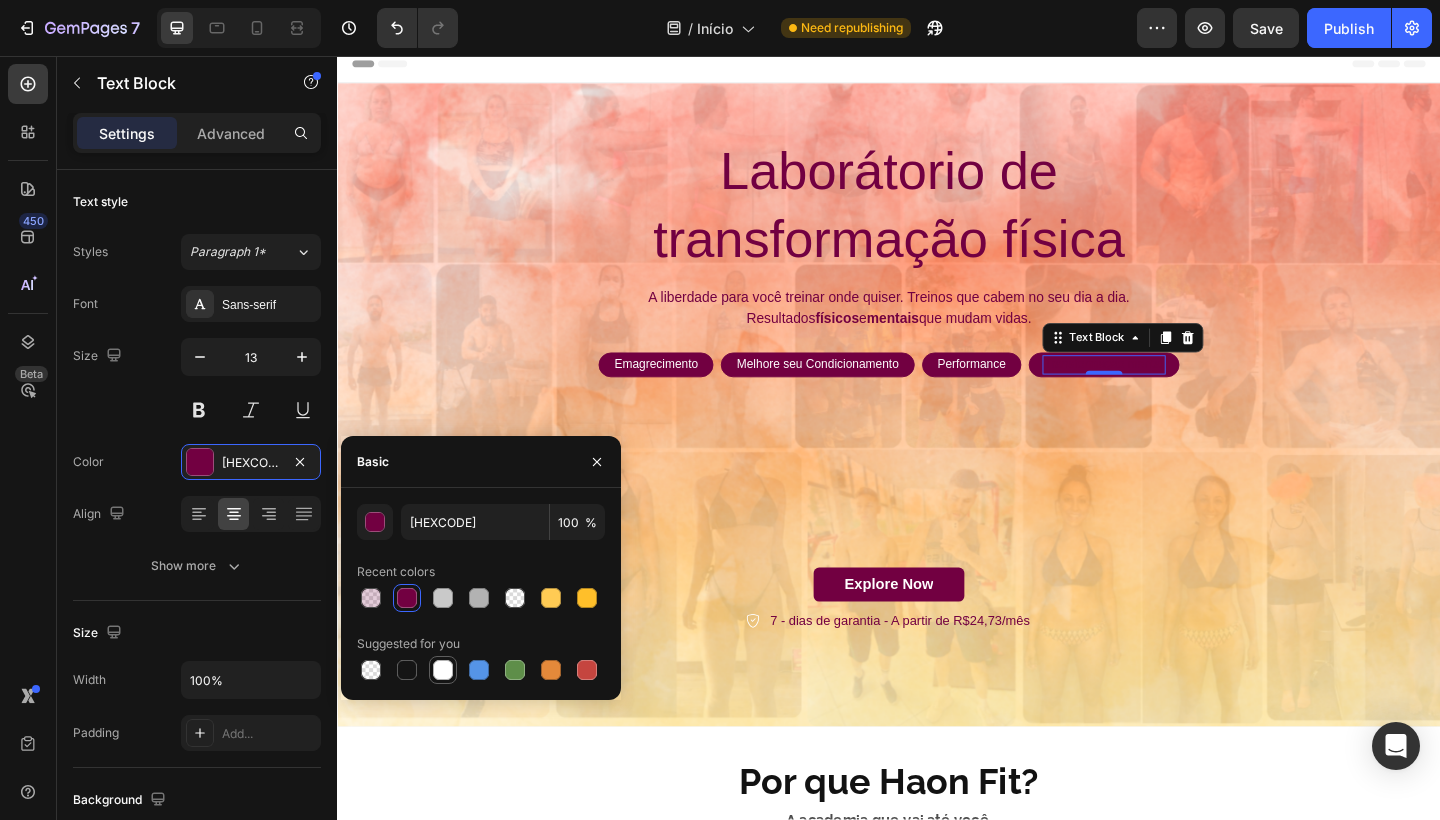 click at bounding box center (443, 670) 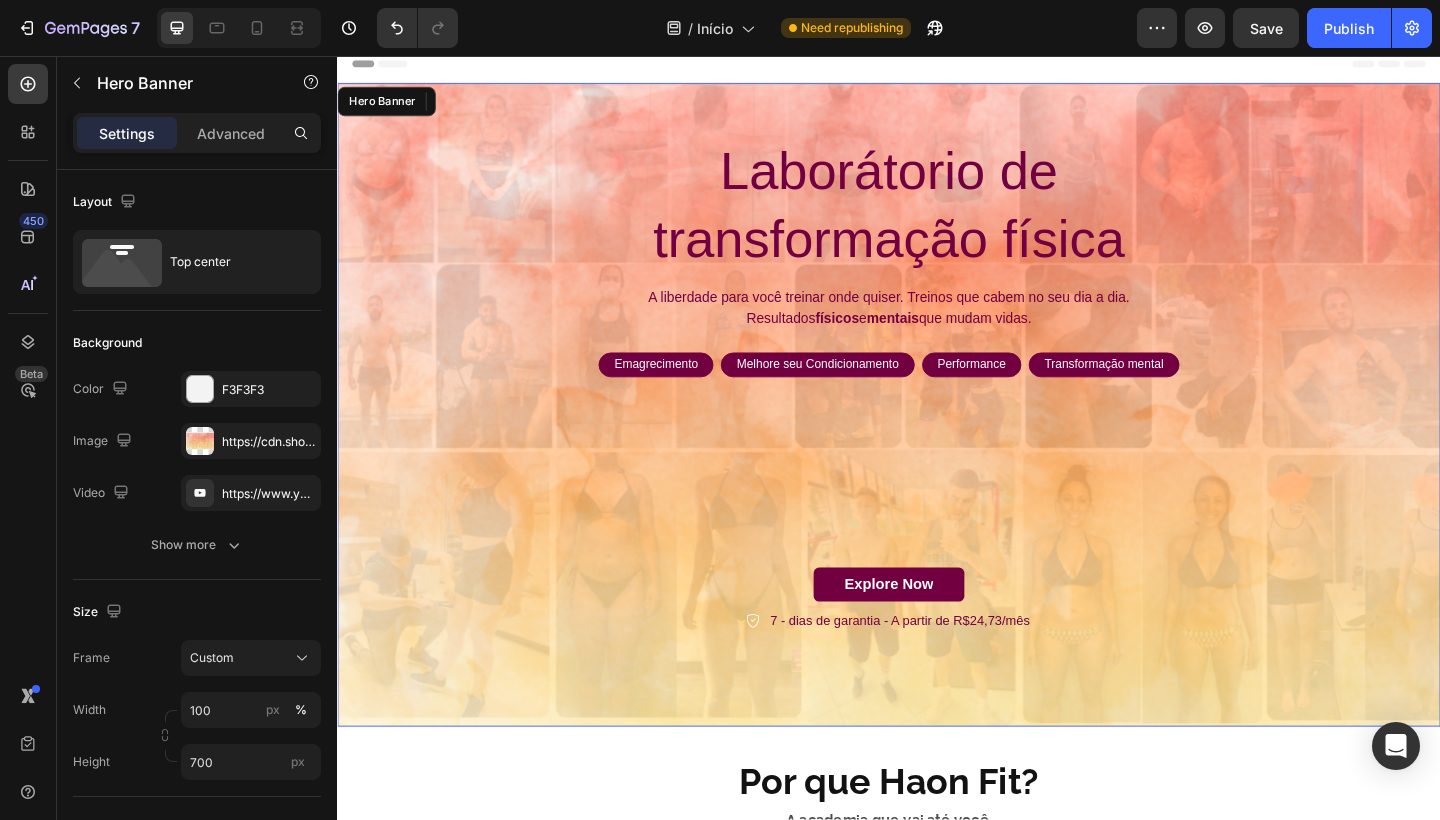 drag, startPoint x: 1611, startPoint y: 458, endPoint x: 1356, endPoint y: 432, distance: 256.32205 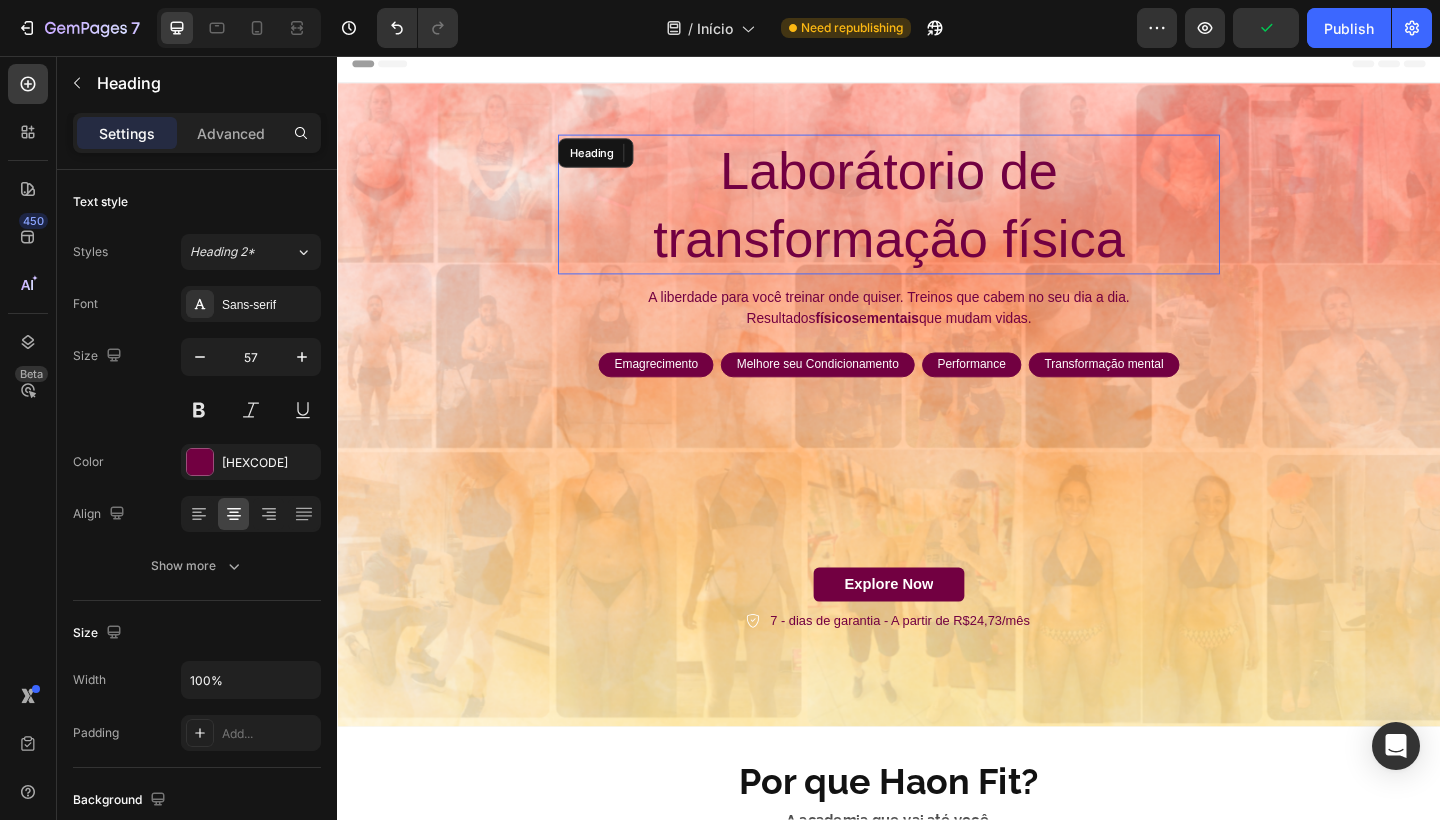 click on "Laborátorio de transformação física" at bounding box center [937, 218] 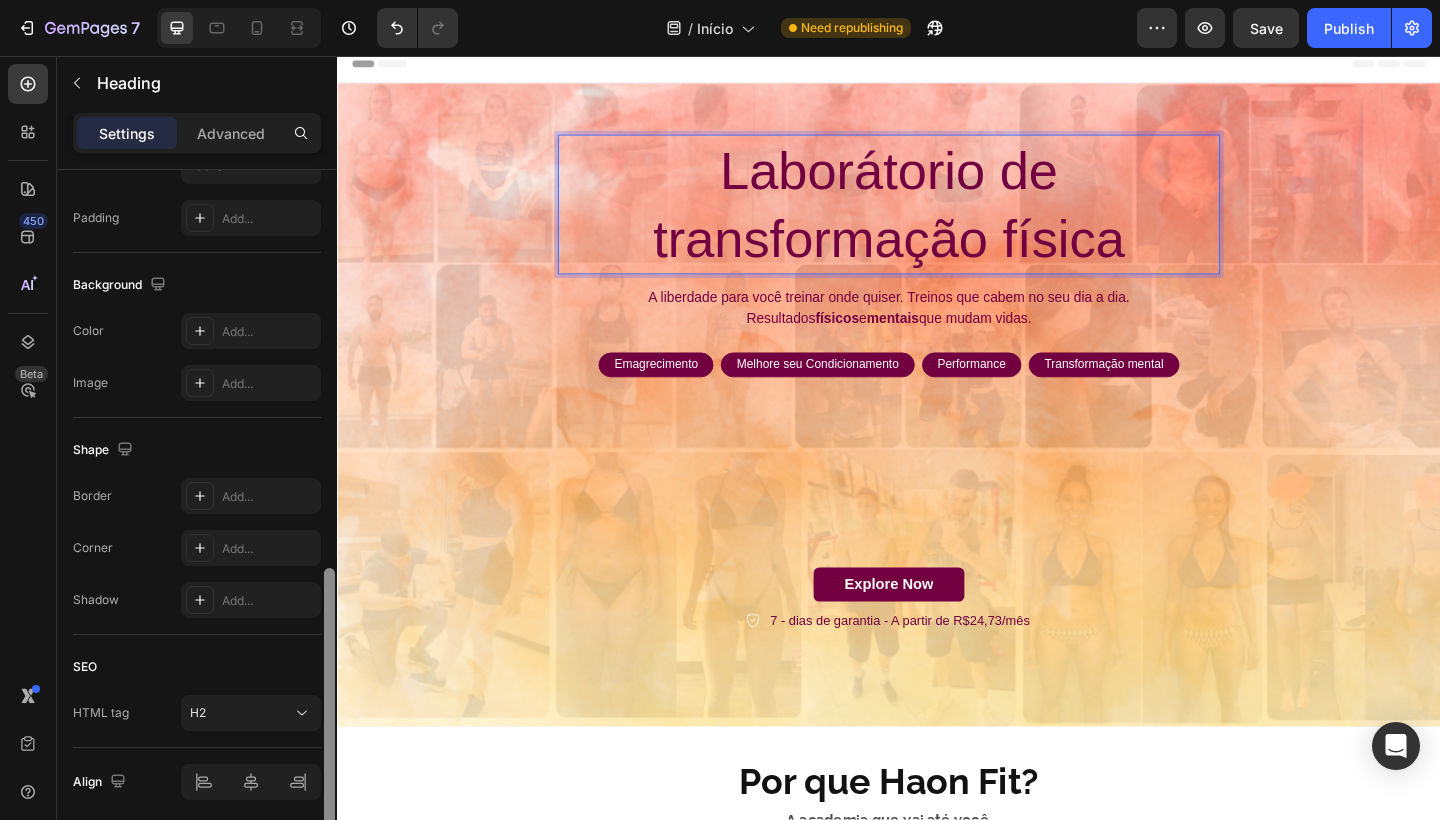 scroll, scrollTop: 591, scrollLeft: 0, axis: vertical 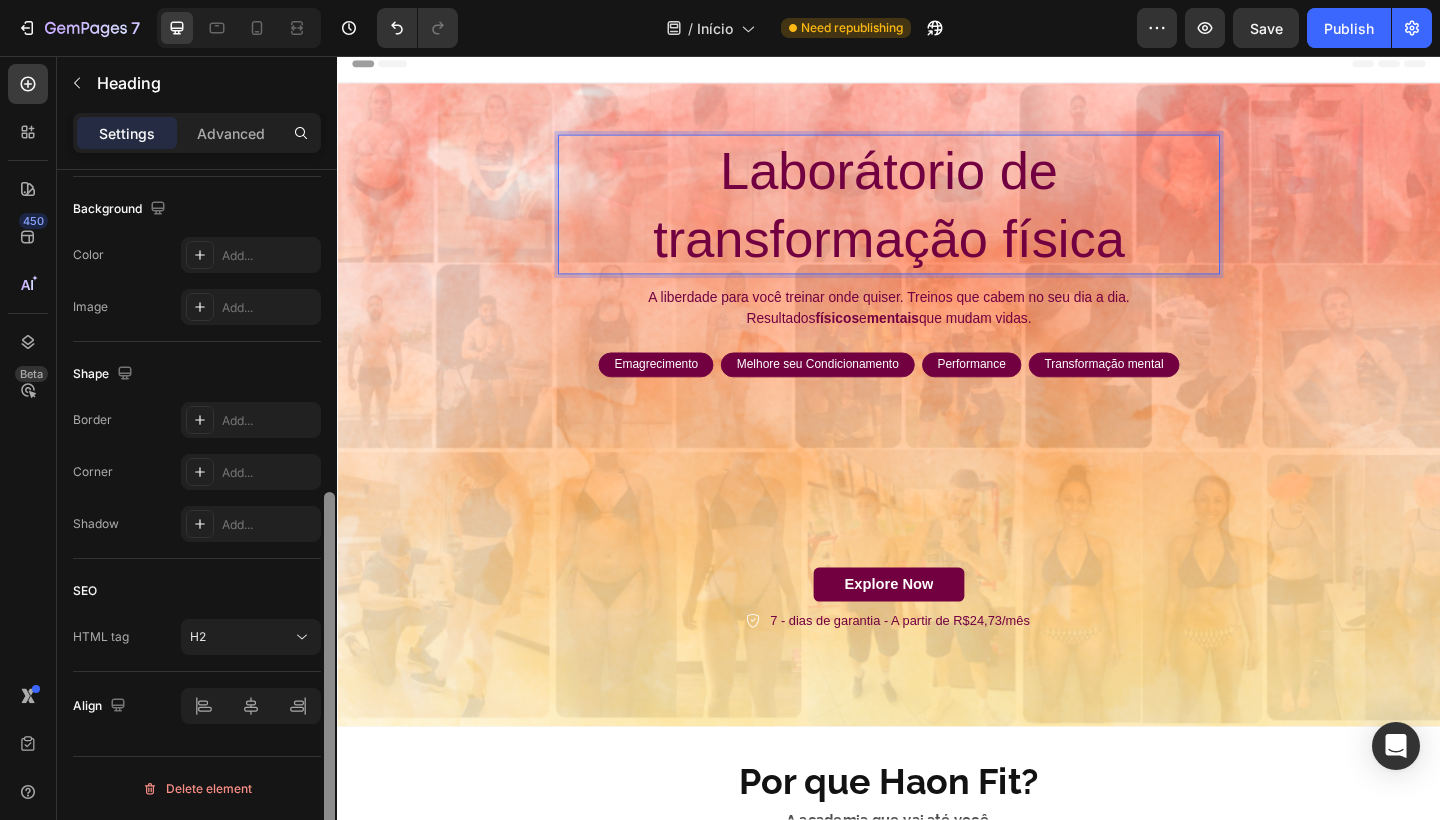 drag, startPoint x: 328, startPoint y: 435, endPoint x: 311, endPoint y: 813, distance: 378.38208 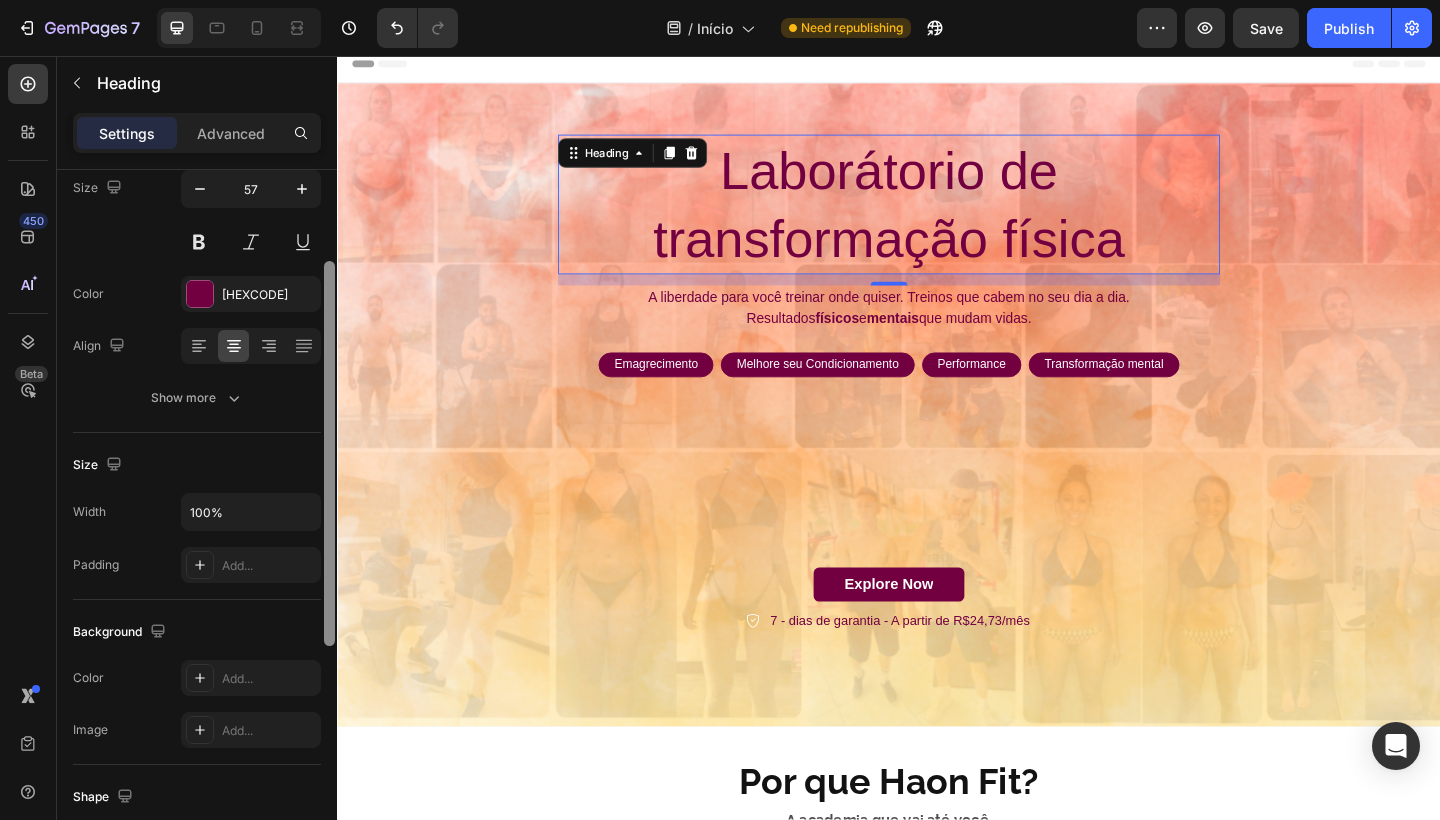 drag, startPoint x: 331, startPoint y: 584, endPoint x: 323, endPoint y: 353, distance: 231.13849 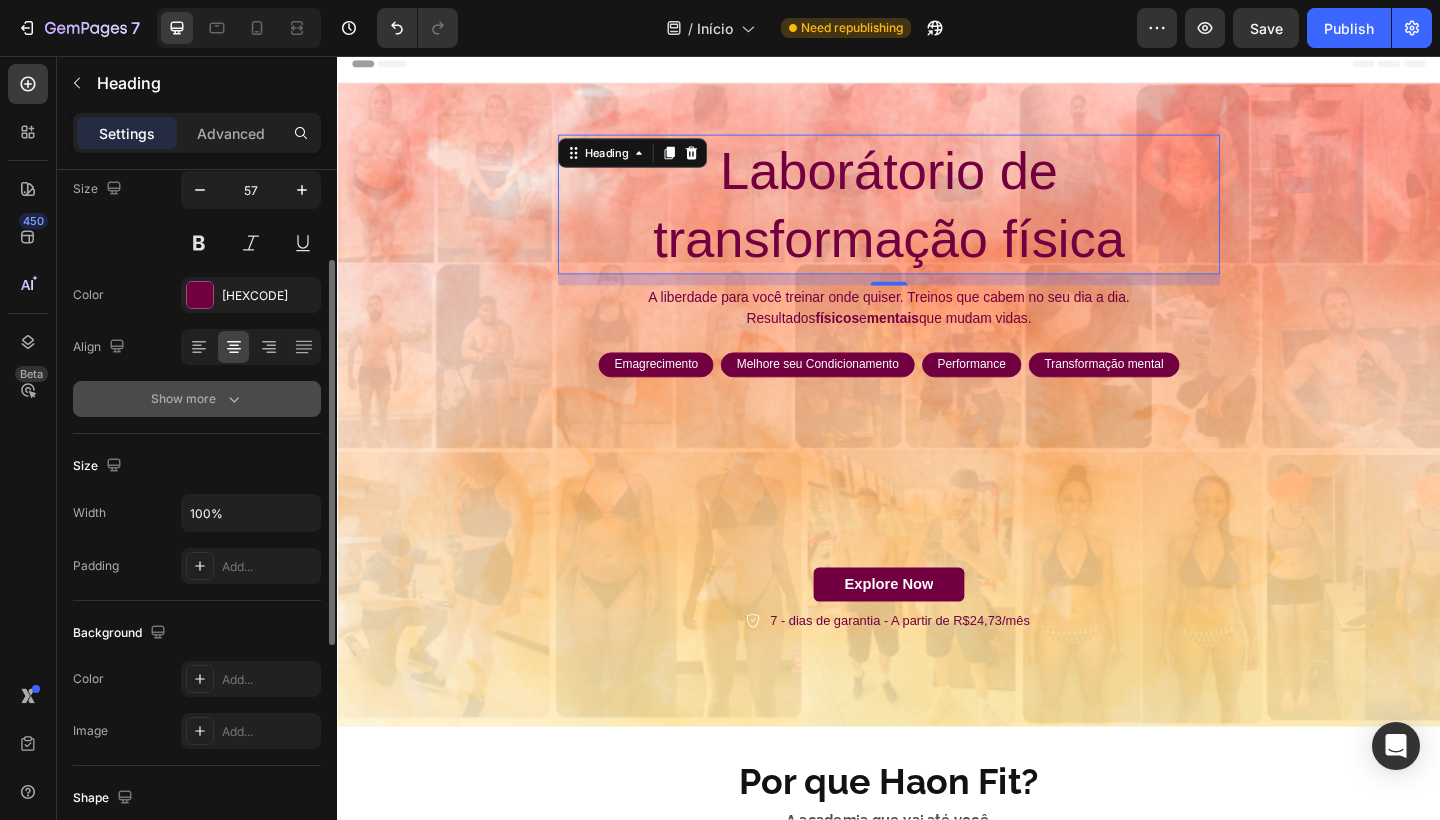 click 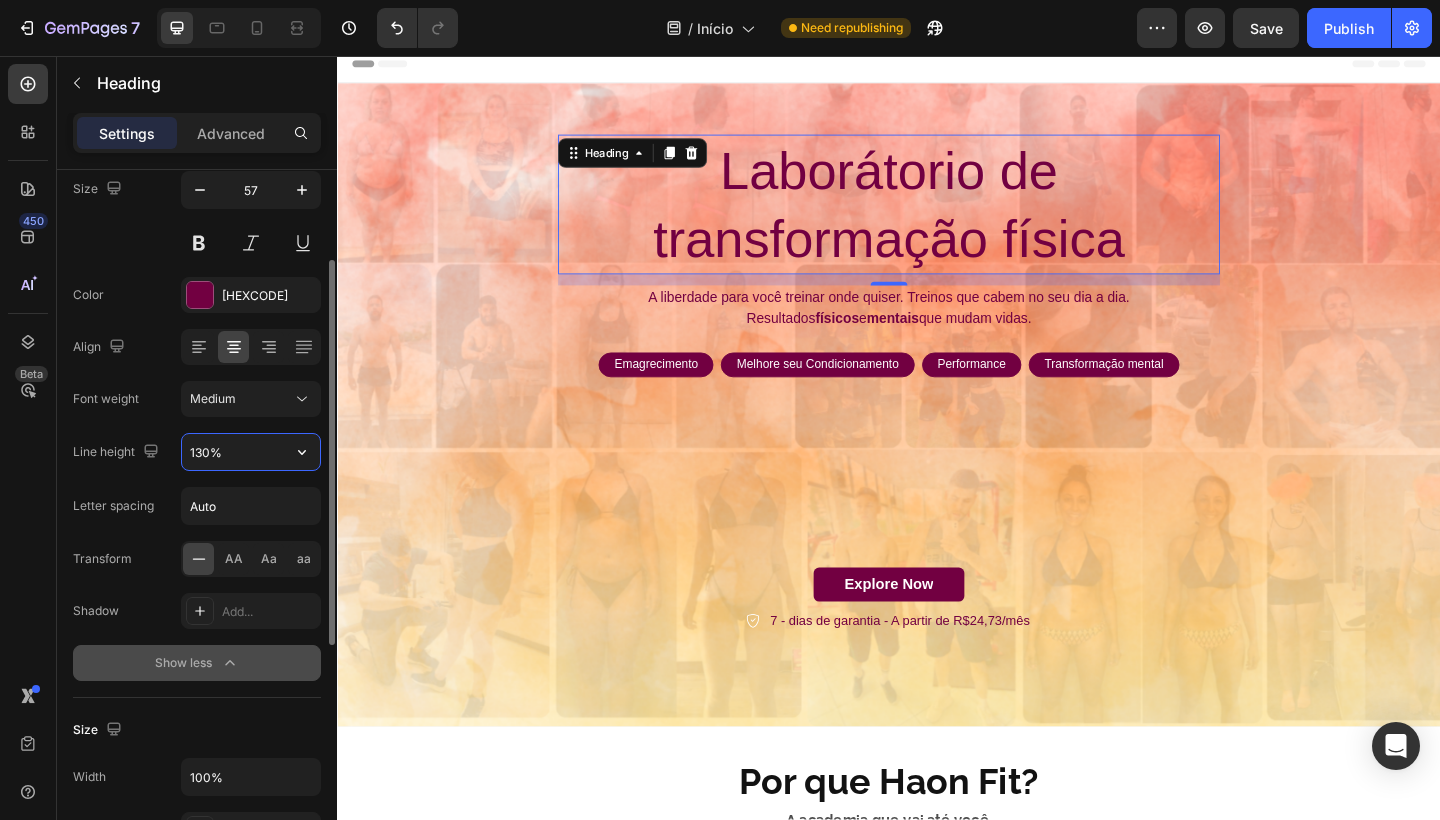 click on "130%" at bounding box center [251, 452] 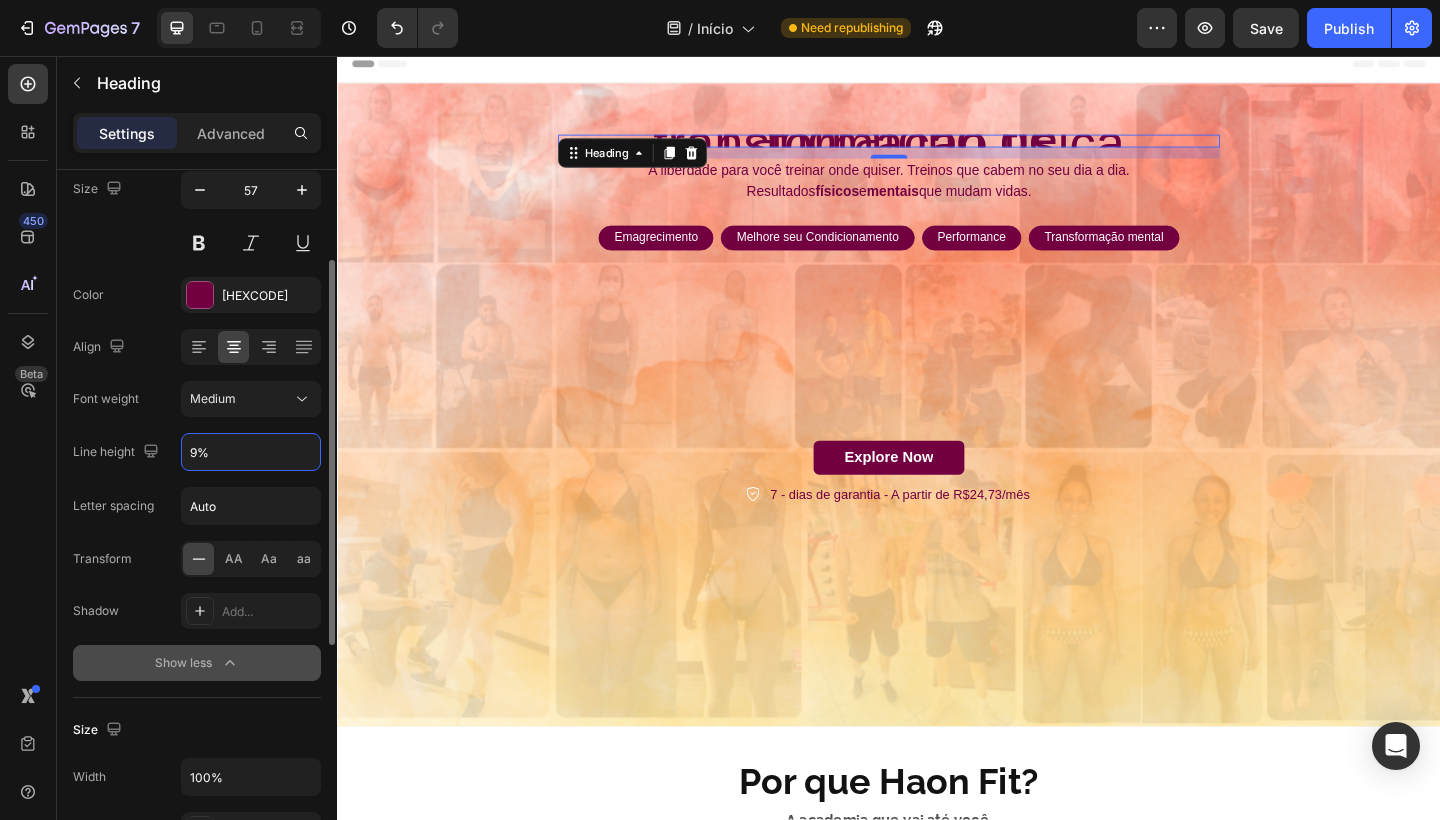 type on "96%" 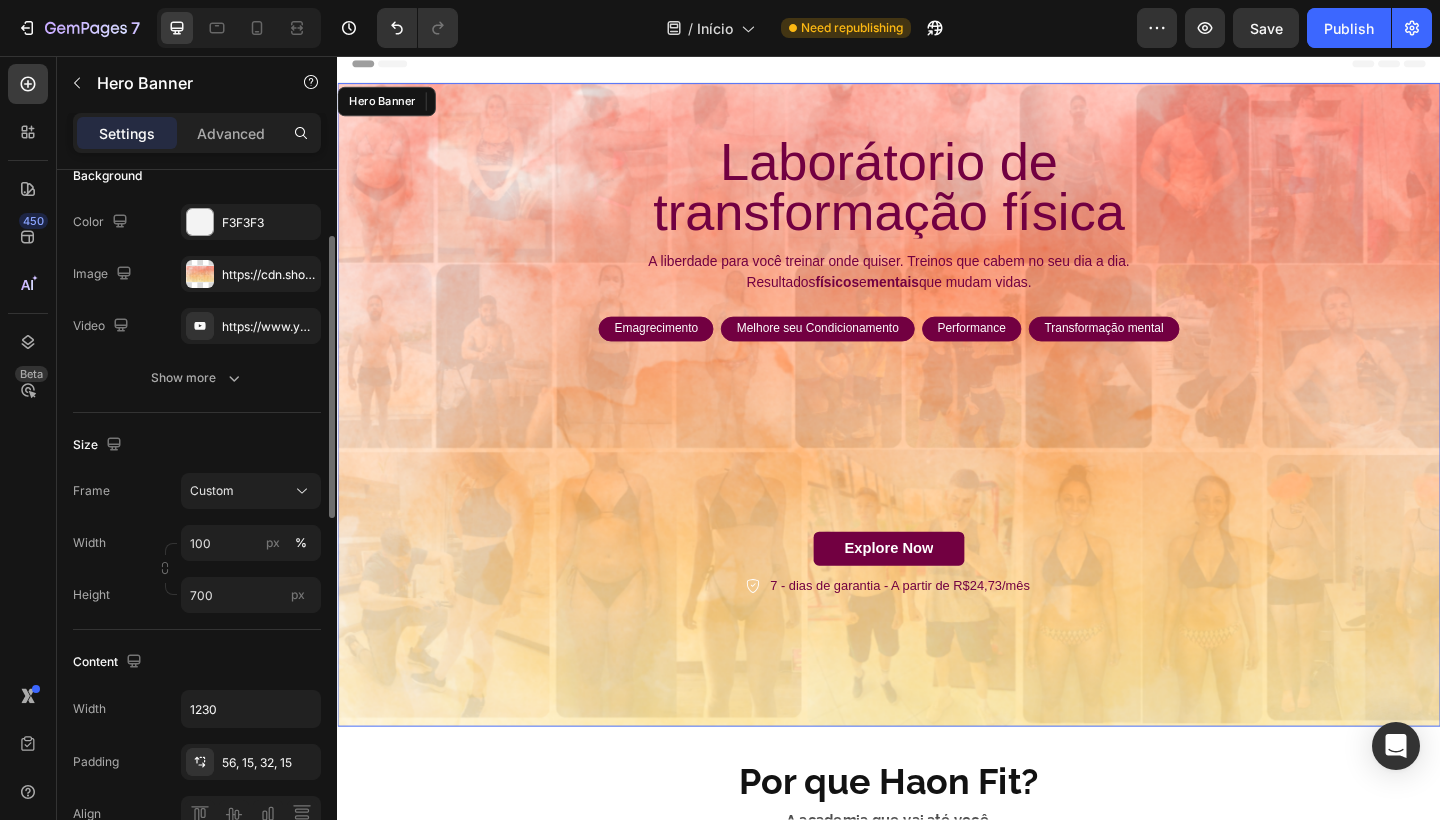 drag, startPoint x: 1701, startPoint y: 286, endPoint x: 1454, endPoint y: 245, distance: 250.37971 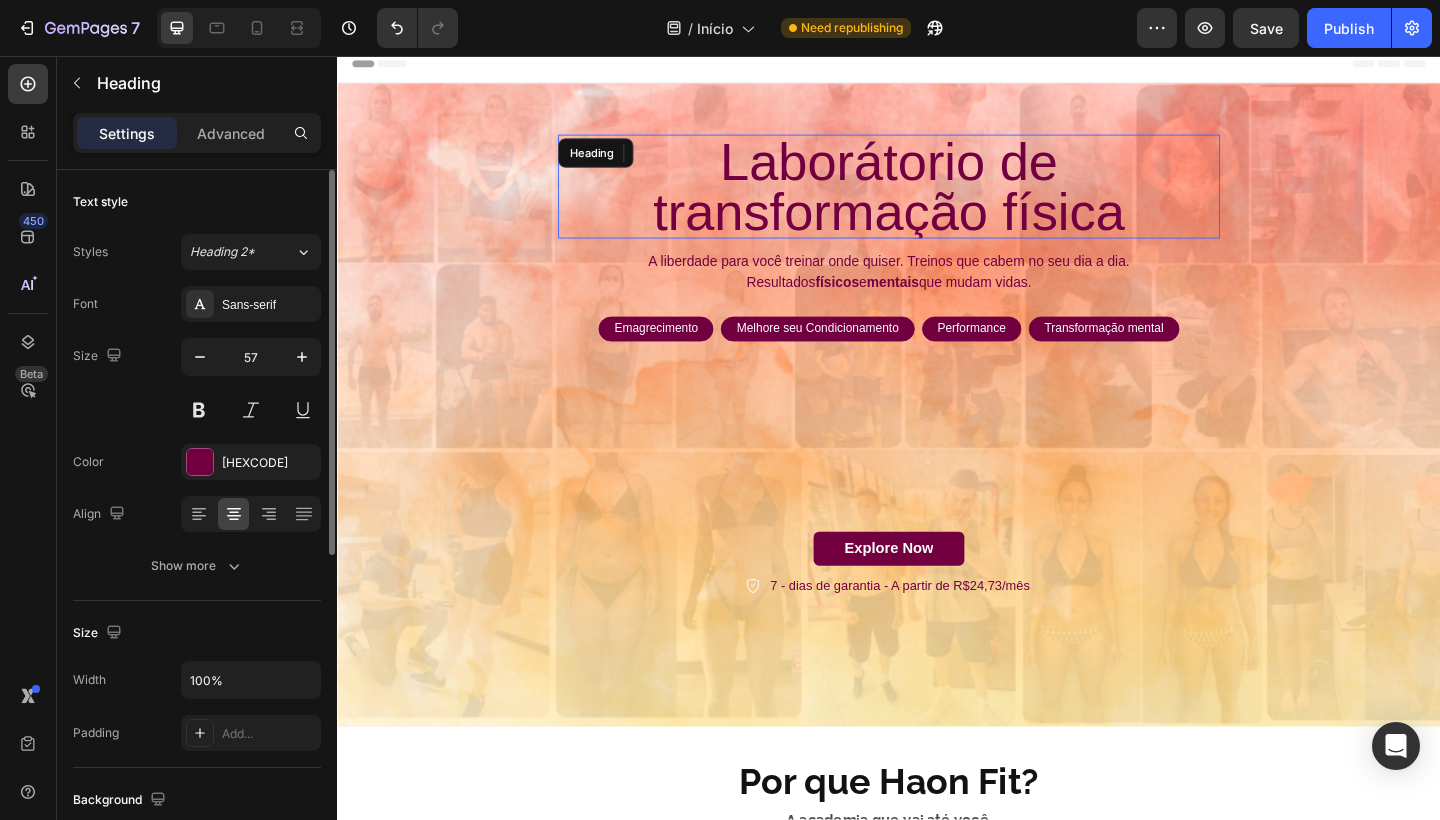 click on "Laborátorio de transformação física" at bounding box center (937, 198) 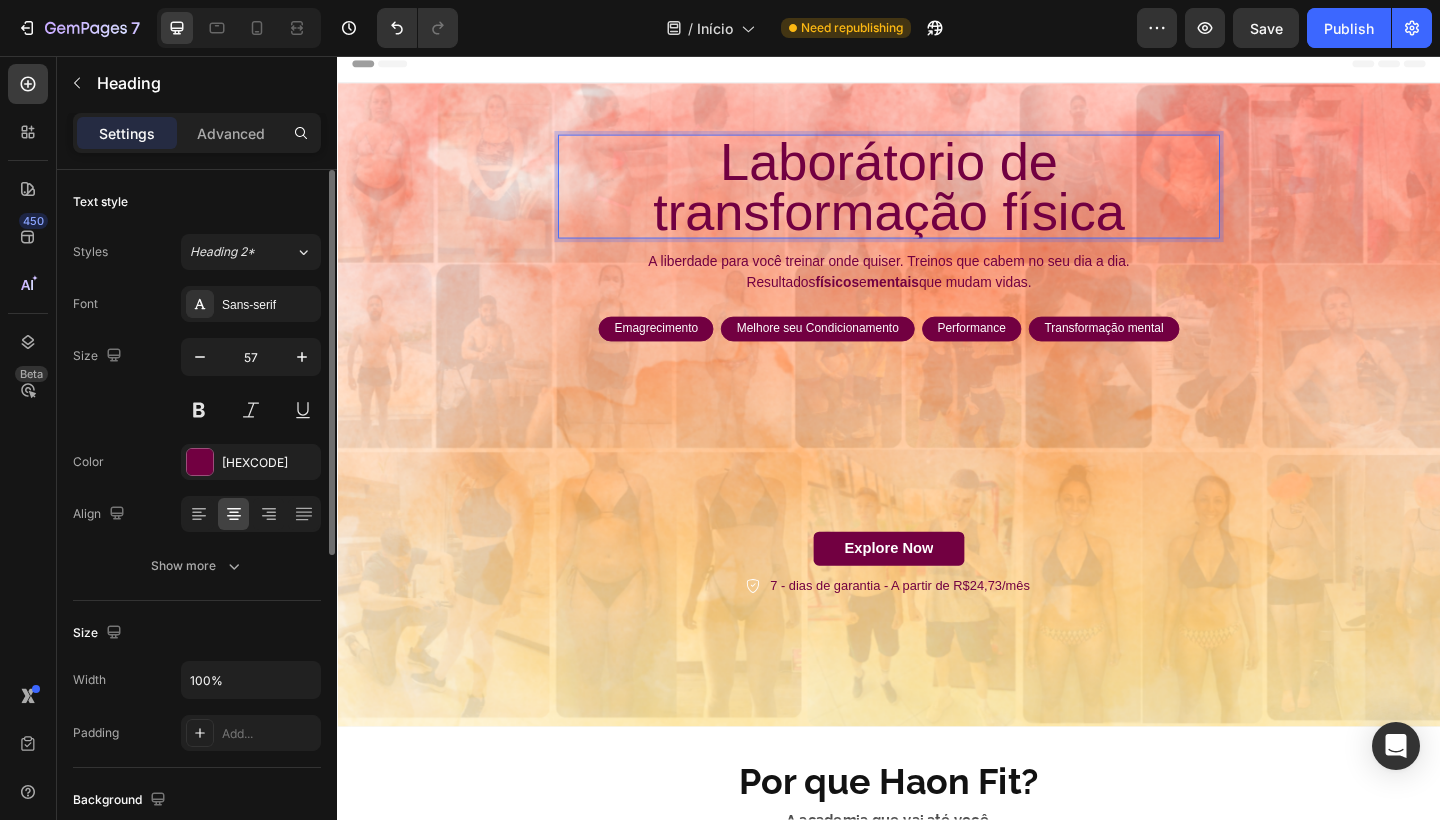 click on "Laborátorio de transformação física" at bounding box center [937, 198] 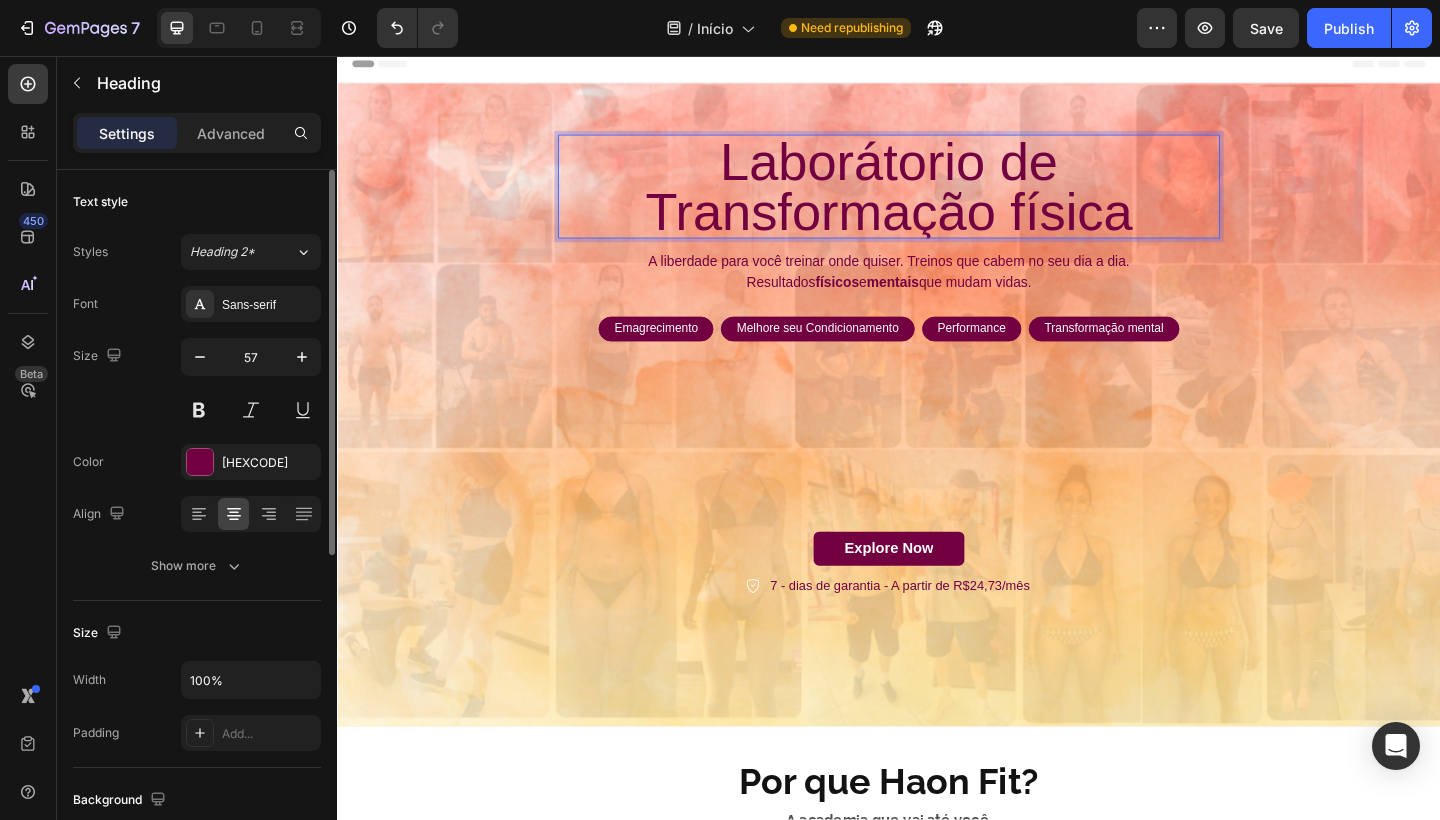 click on "Laborátorio de Transformação física" at bounding box center (937, 198) 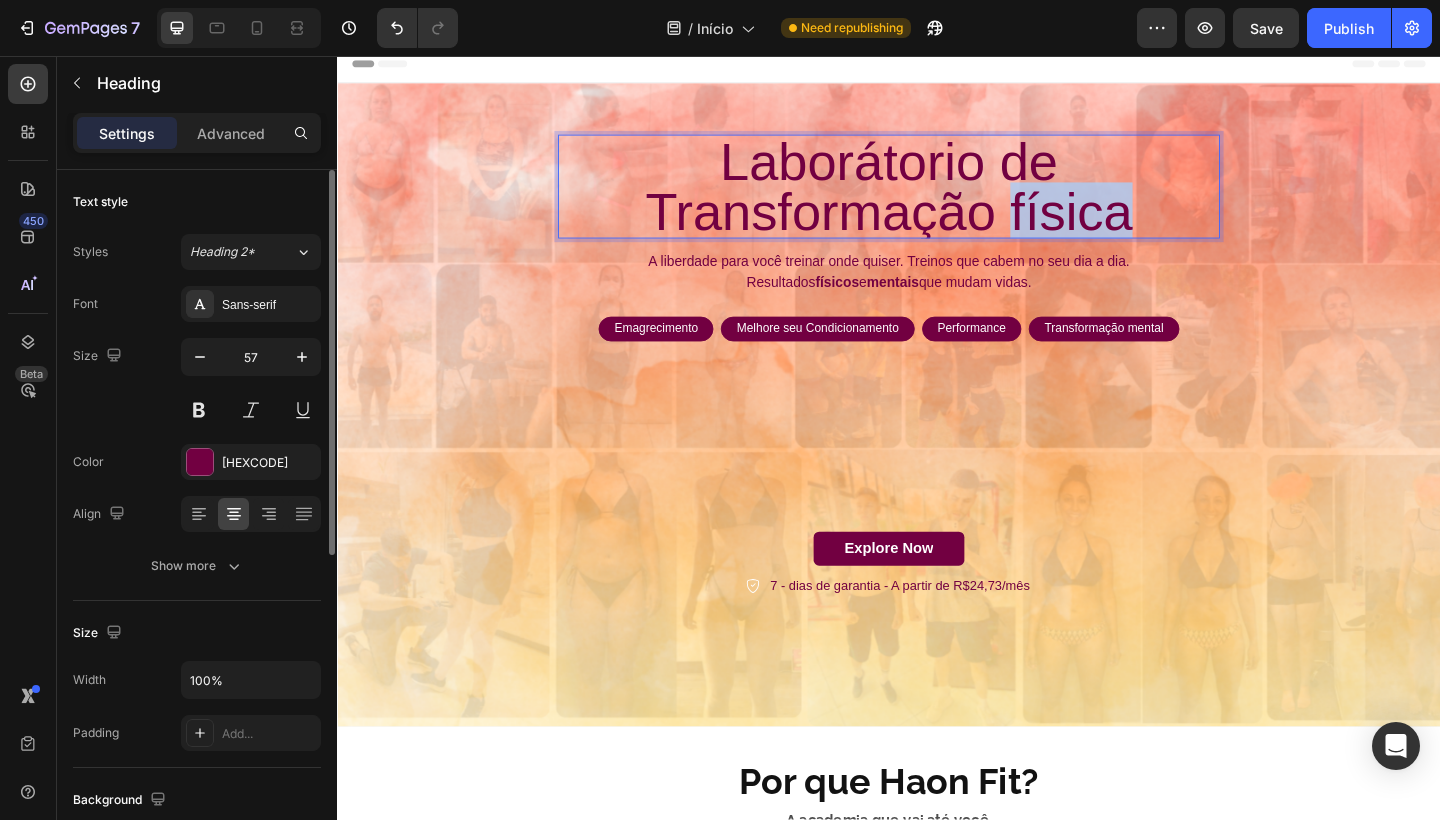 click on "Laborátorio de Transformação física" at bounding box center [937, 198] 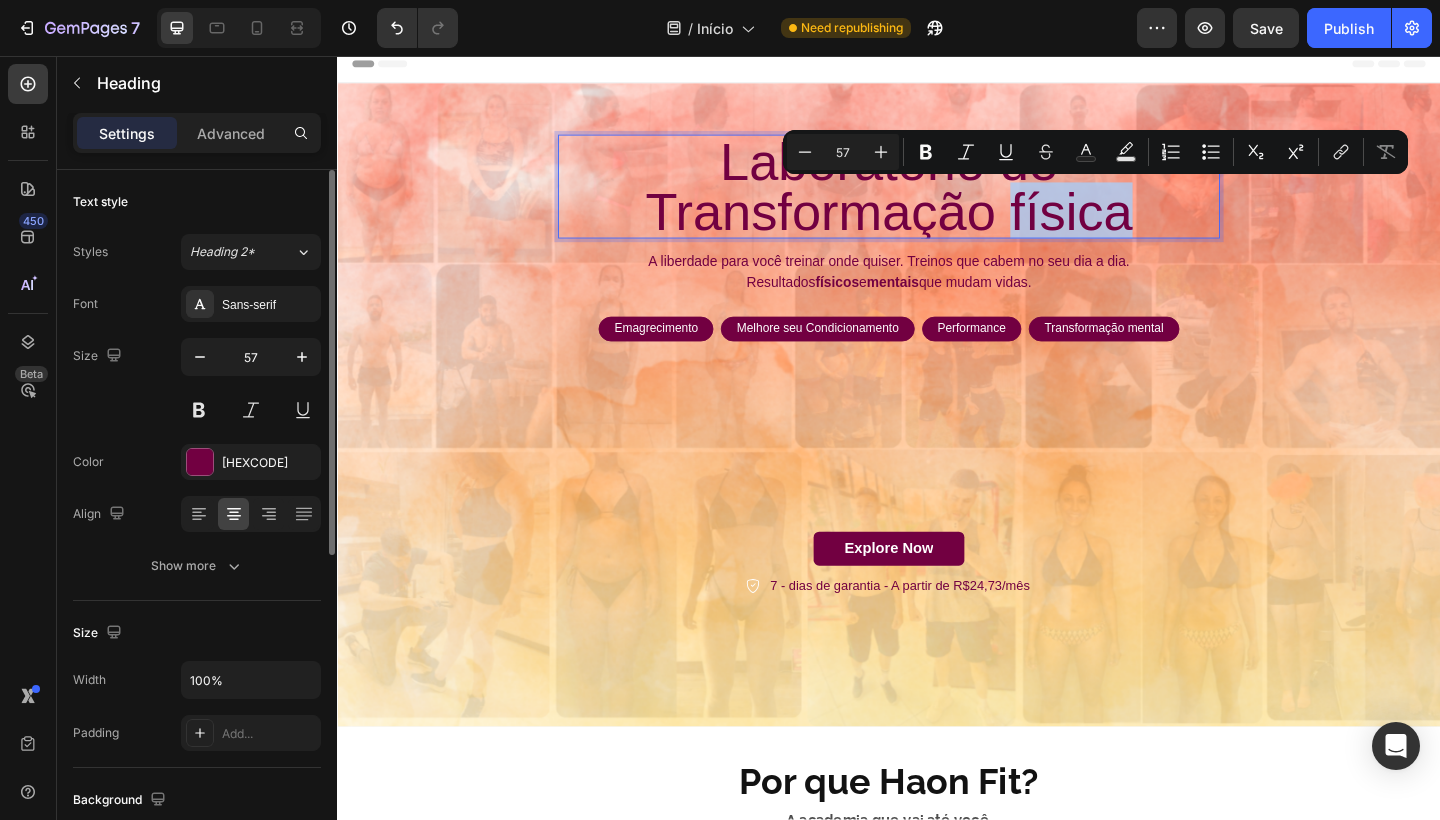 click on "Laborátorio de Transformação física" at bounding box center (937, 198) 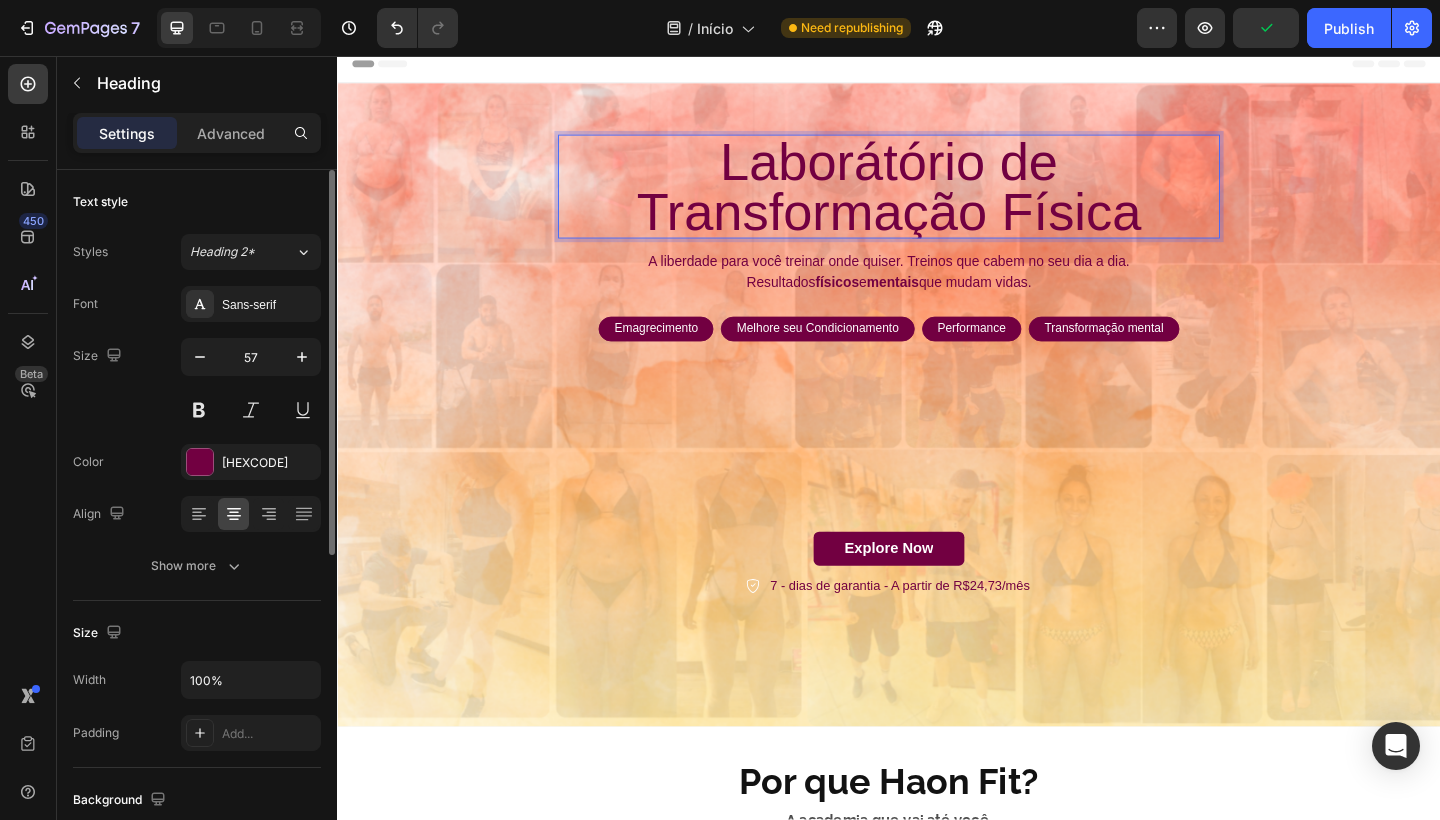 click on "Laborátório de Transformação Física" at bounding box center [937, 198] 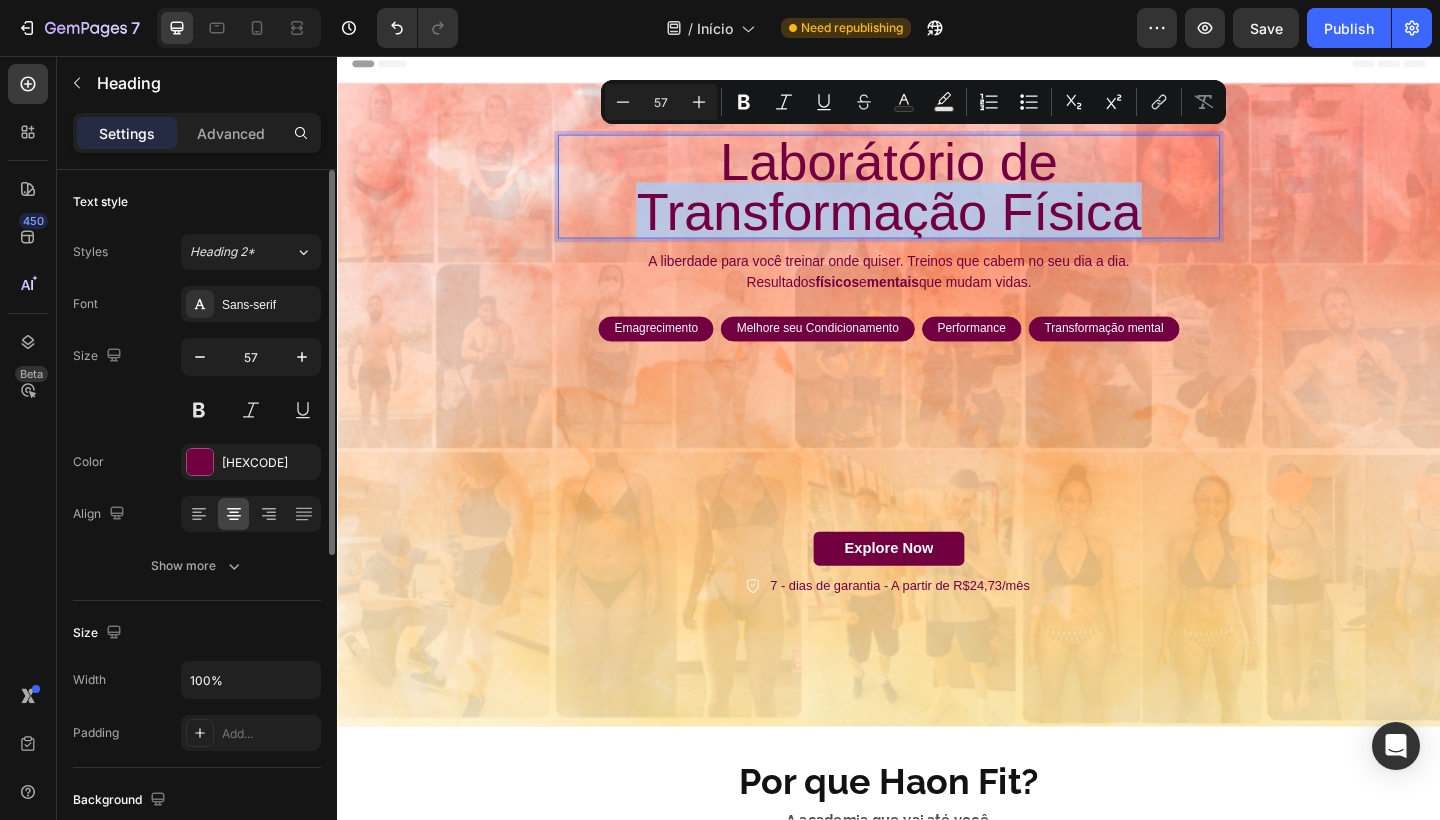 drag, startPoint x: 663, startPoint y: 221, endPoint x: 1211, endPoint y: 225, distance: 548.0146 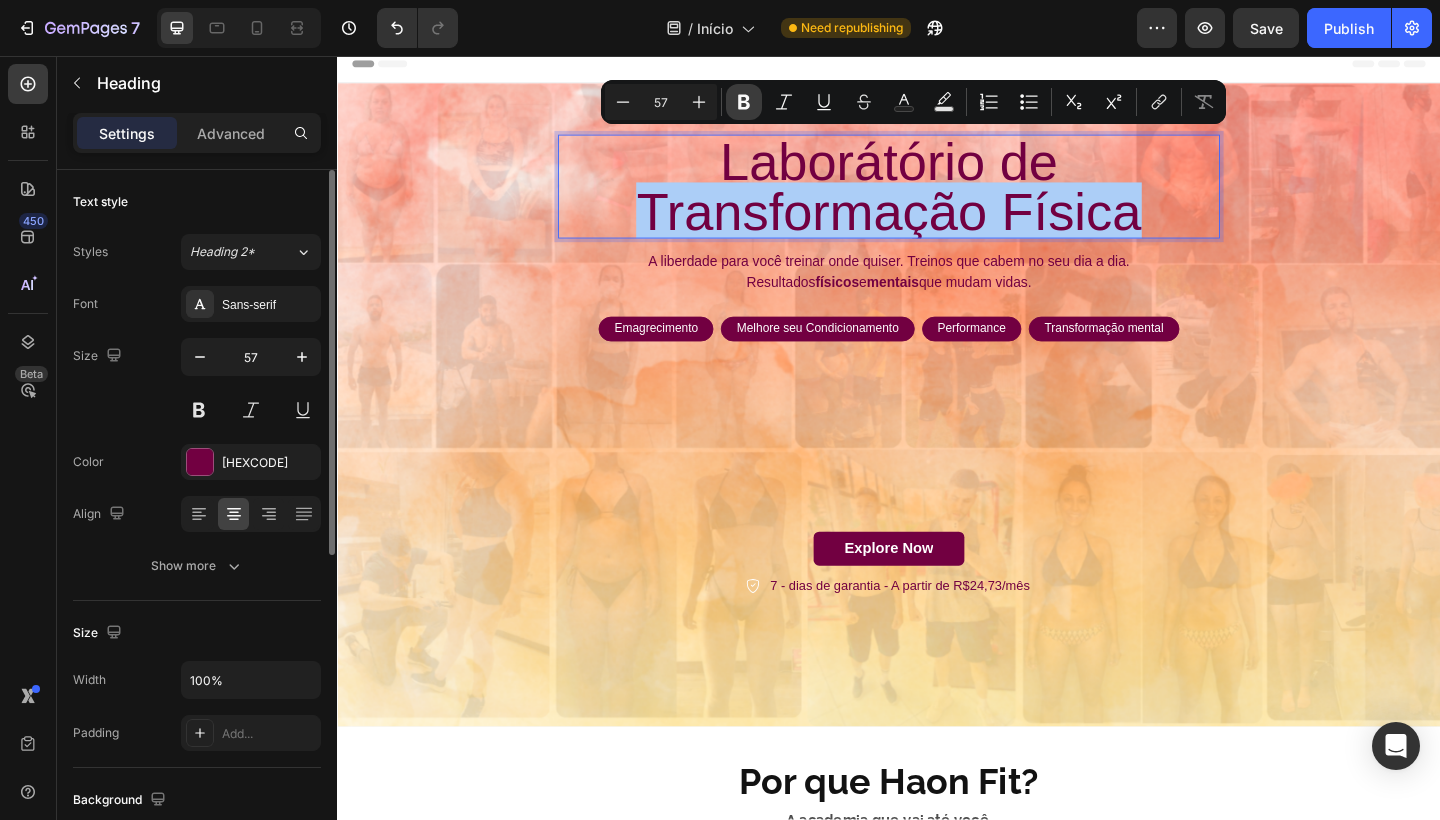 click 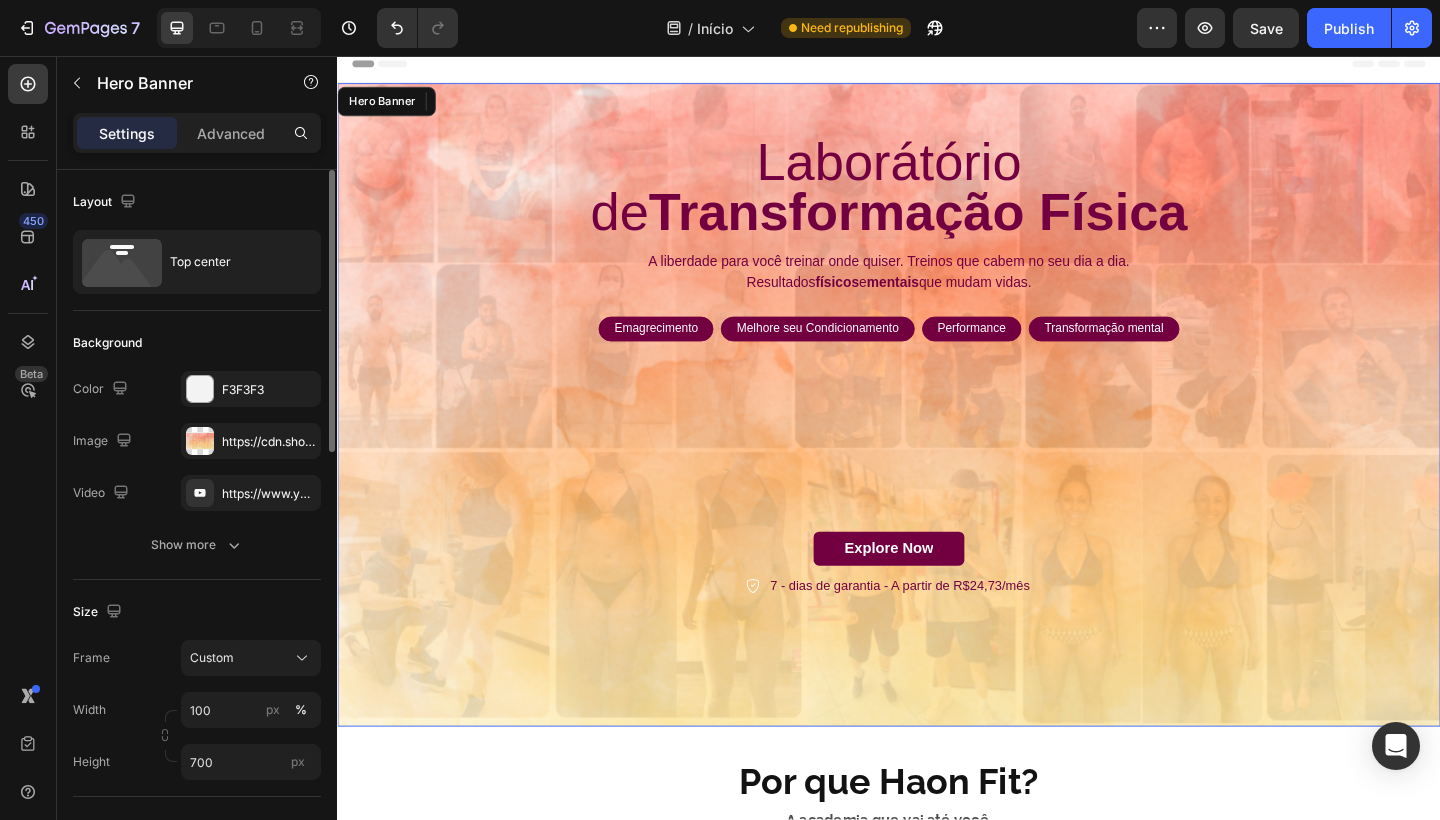 click on "Laborátorio de  Transformação Física Heading   12 A liberdade para você treinar onde quiser. Treinos que cabem no seu dia a dia. Resultados  físicos  e  mentais  que mudam vidas. Text Block Emagrecimento Text Block Row Melhore seu Condicionamento Text Block Row Performance Text Block Row Transformação mental Text Block Row Row Explore Now Button
7 - dias de garantia - A partir de R$24,73/mês Item List Row" at bounding box center [937, 394] 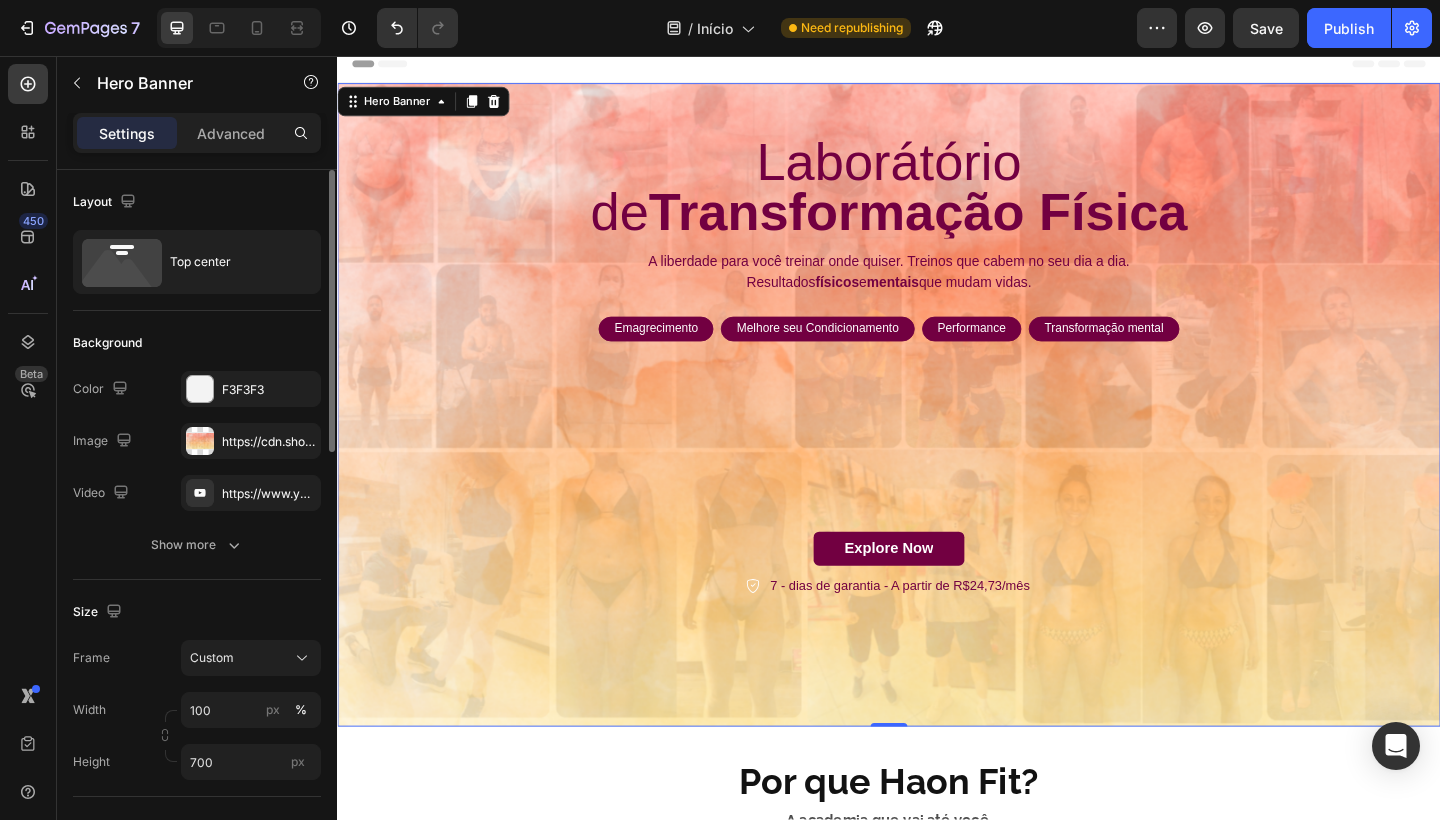 click on "Laborátorio de  Transformação Física Heading A liberdade para você treinar onde quiser. Treinos que cabem no seu dia a dia. Resultados  físicos  e  mentais  que mudam vidas. Text Block Emagrecimento Text Block Row Melhore seu Condicionamento Text Block Row Performance Text Block Row Transformação mental Text Block Row Row Explore Now Button
7 - dias de garantia - A partir de R$24,73/mês Item List Row" at bounding box center (937, 394) 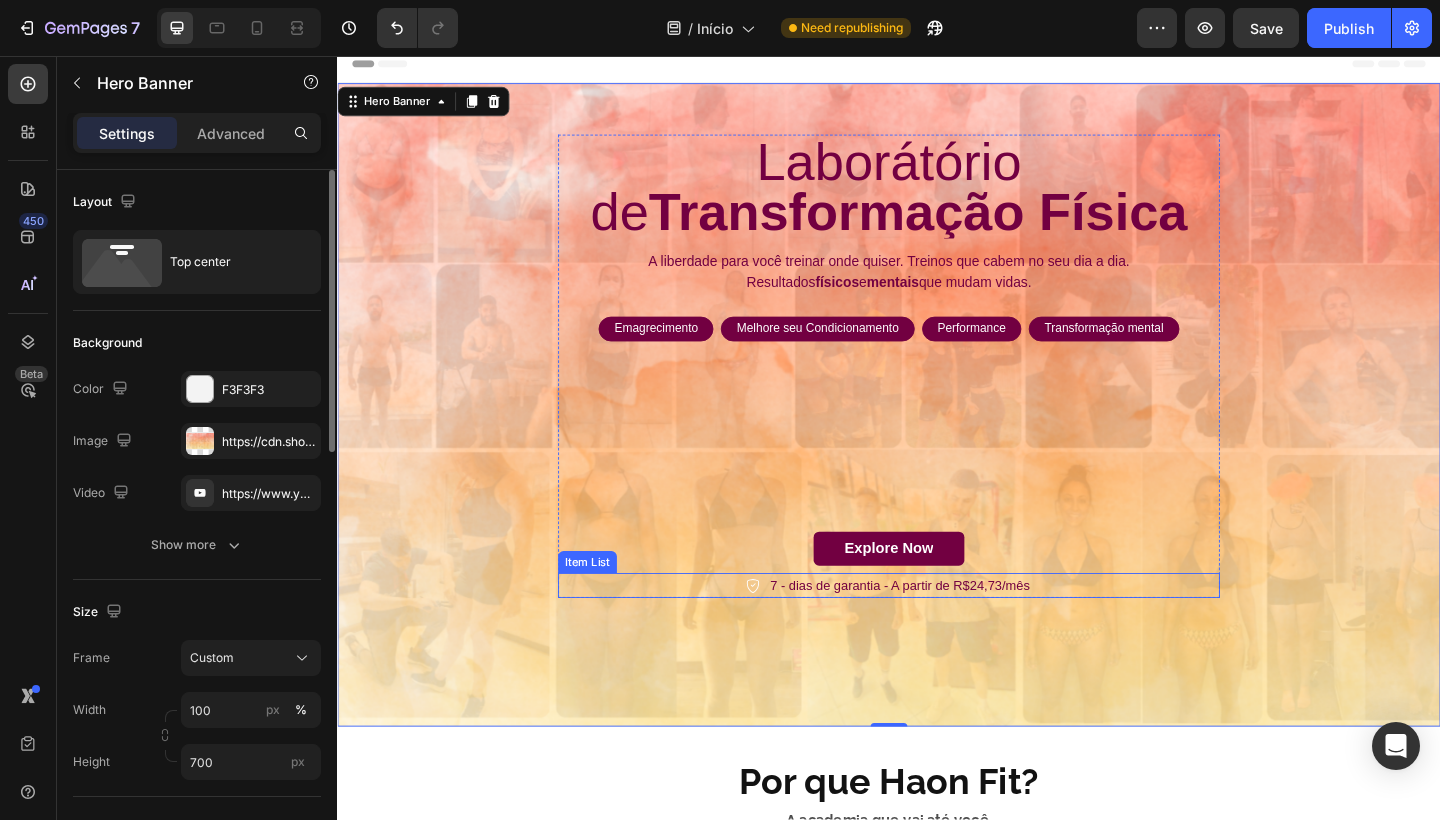click on "7 - dias de garantia - A partir de R$24,73/mês" at bounding box center [937, 632] 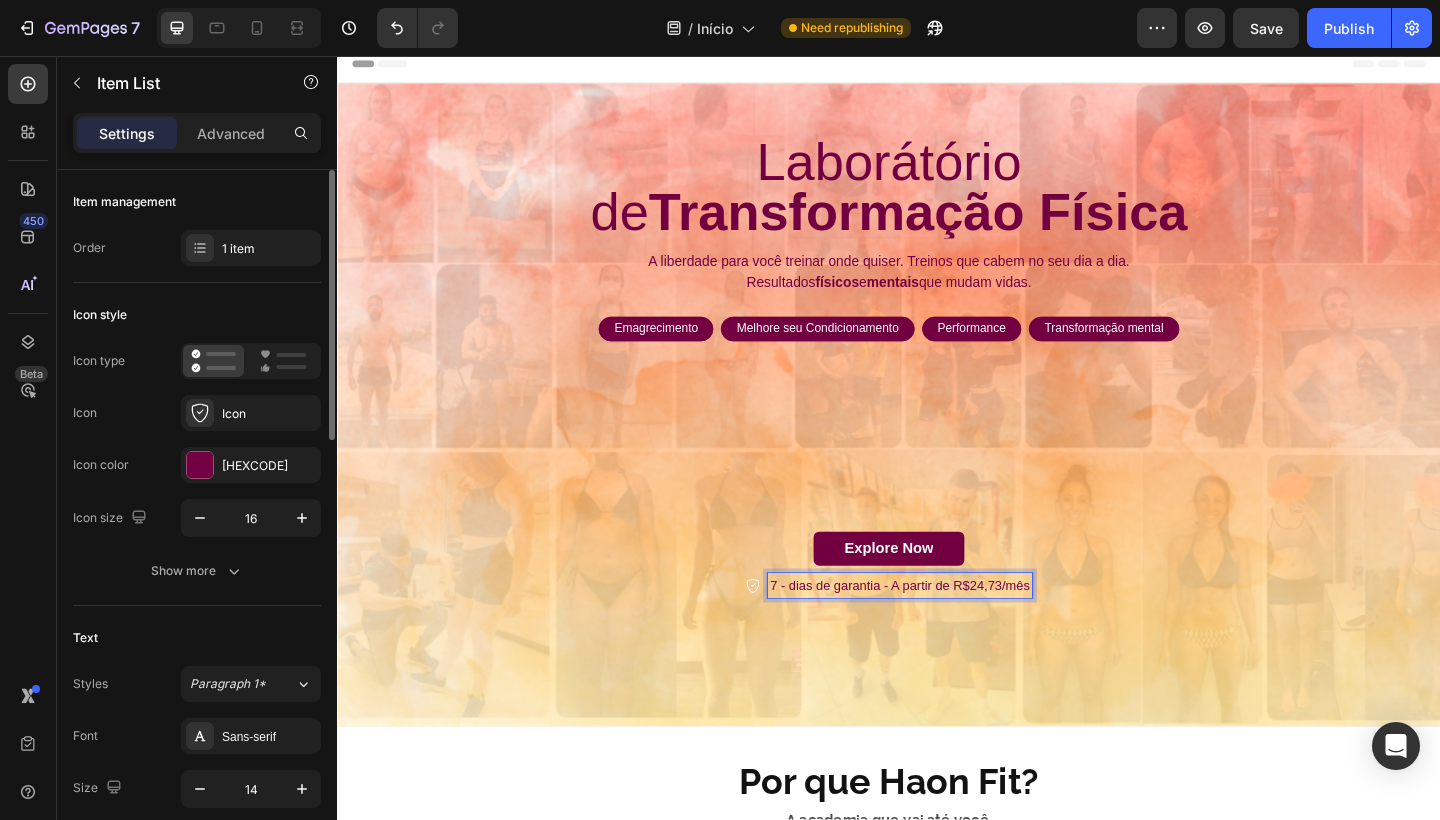 click 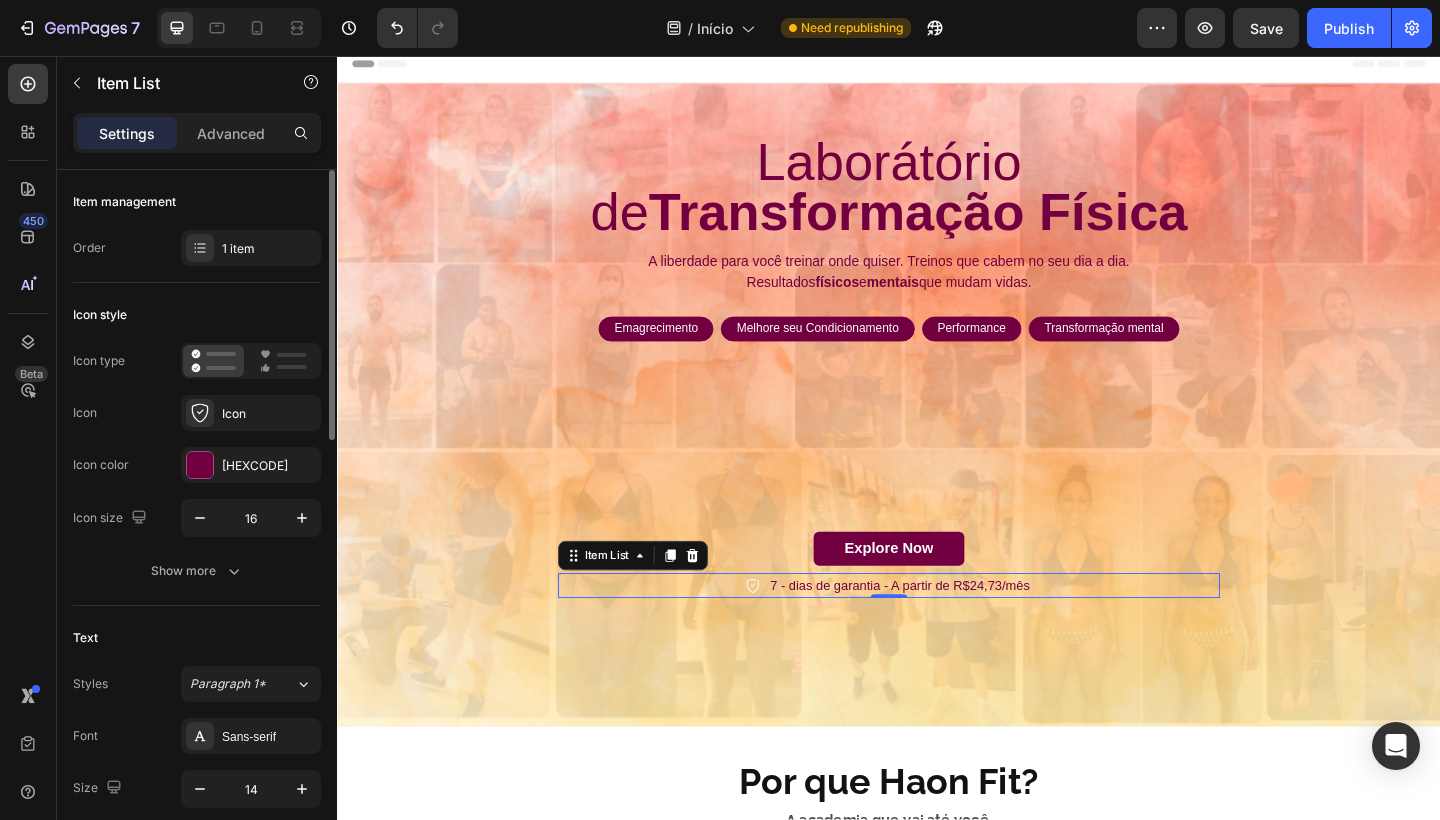 click 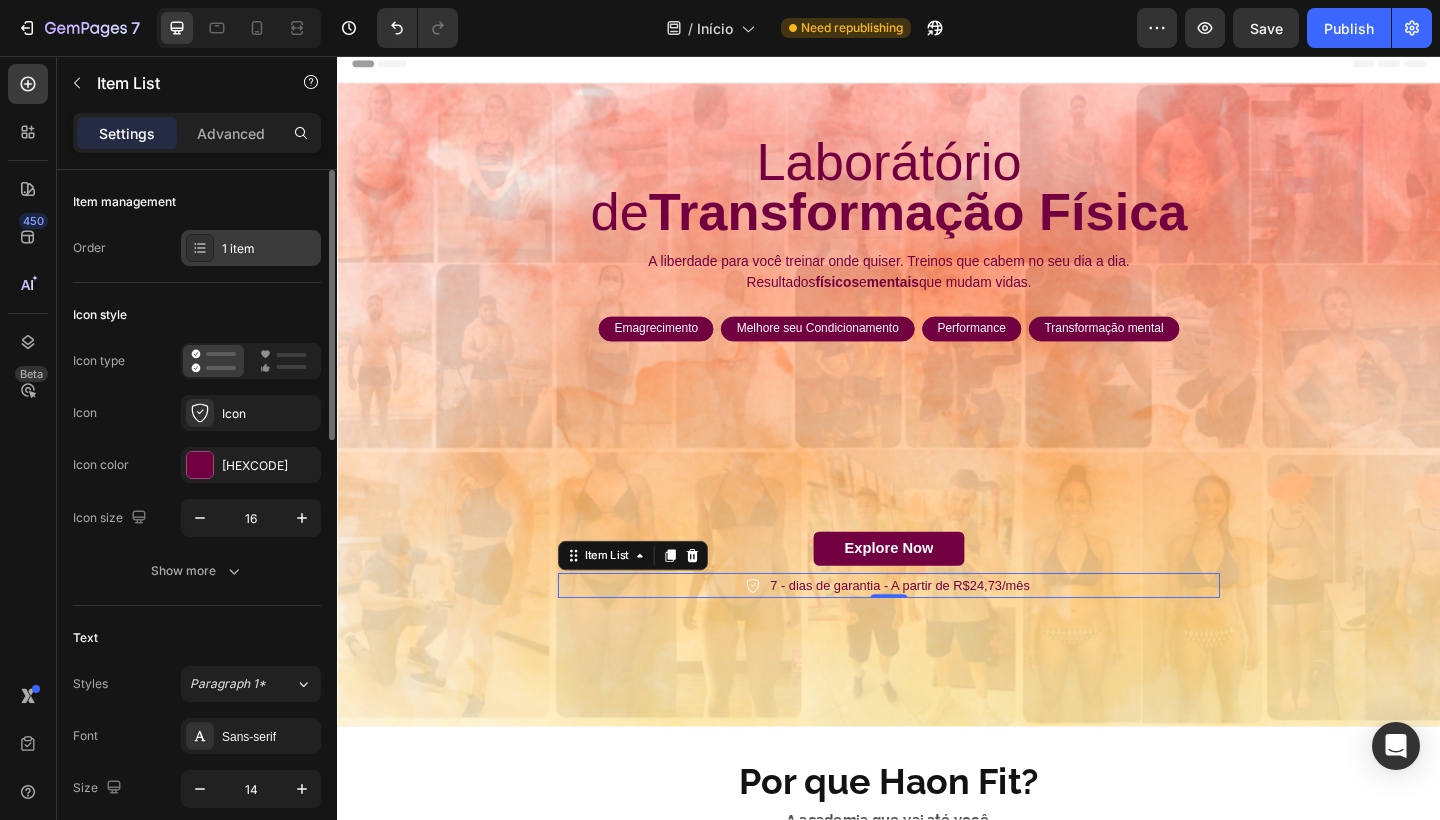 click on "1 item" at bounding box center [251, 248] 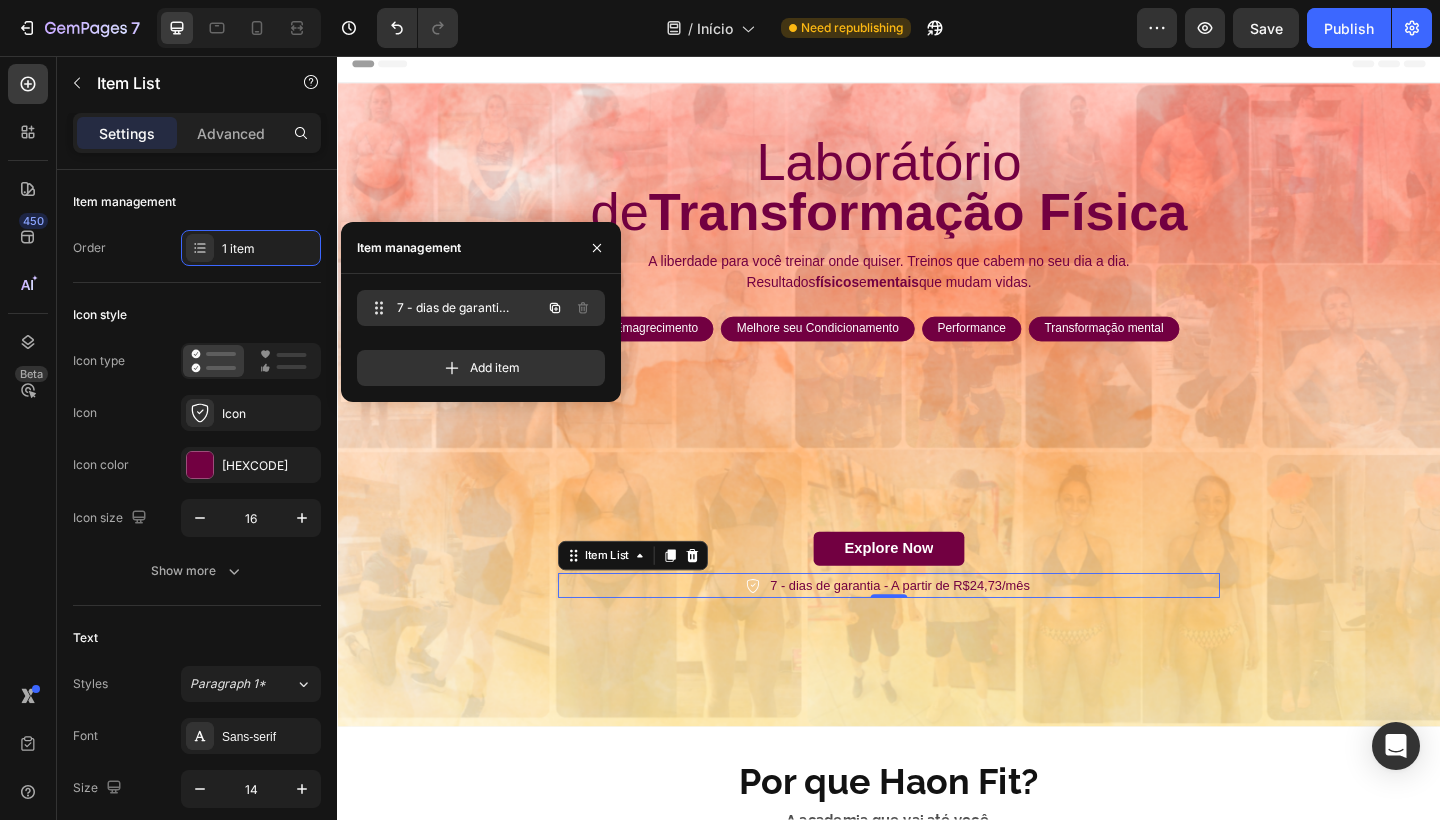 click on "7 - dias de garantia - A partir de R$24,73/mês 7 - dias de garantia - A partir de R$24,73/mês" at bounding box center [453, 308] 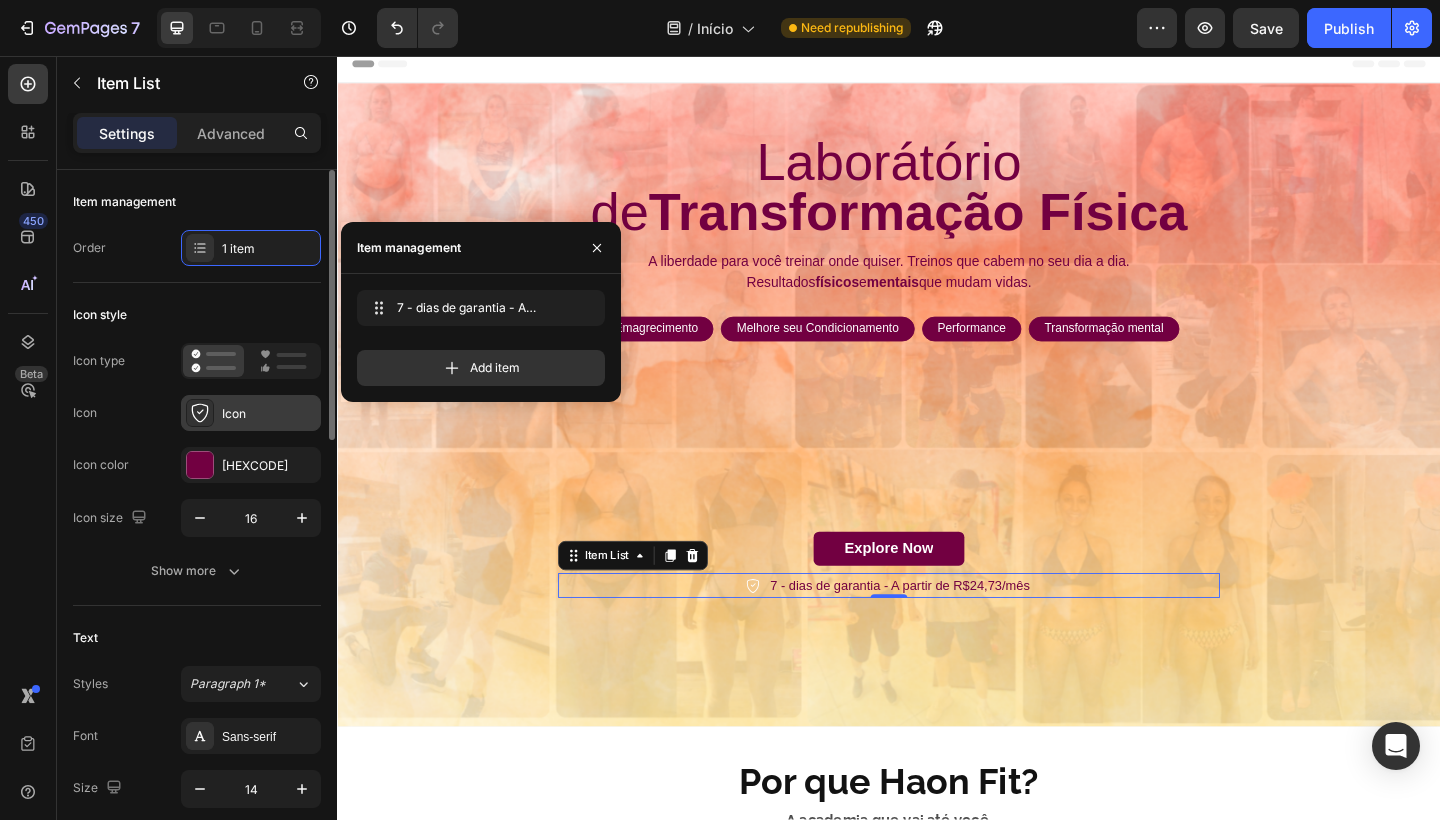 click 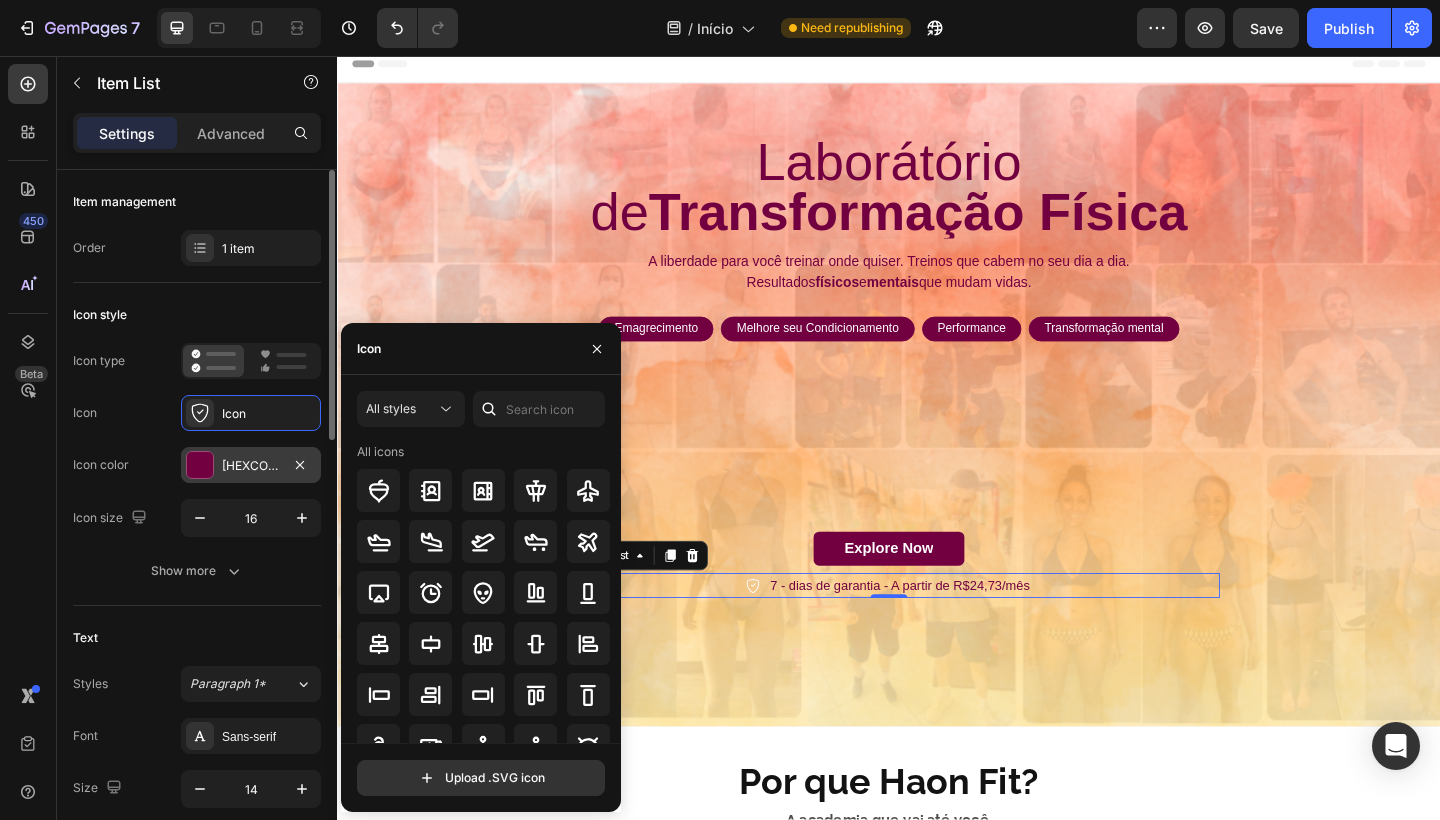 click on "[HEXCODE]" at bounding box center [251, 466] 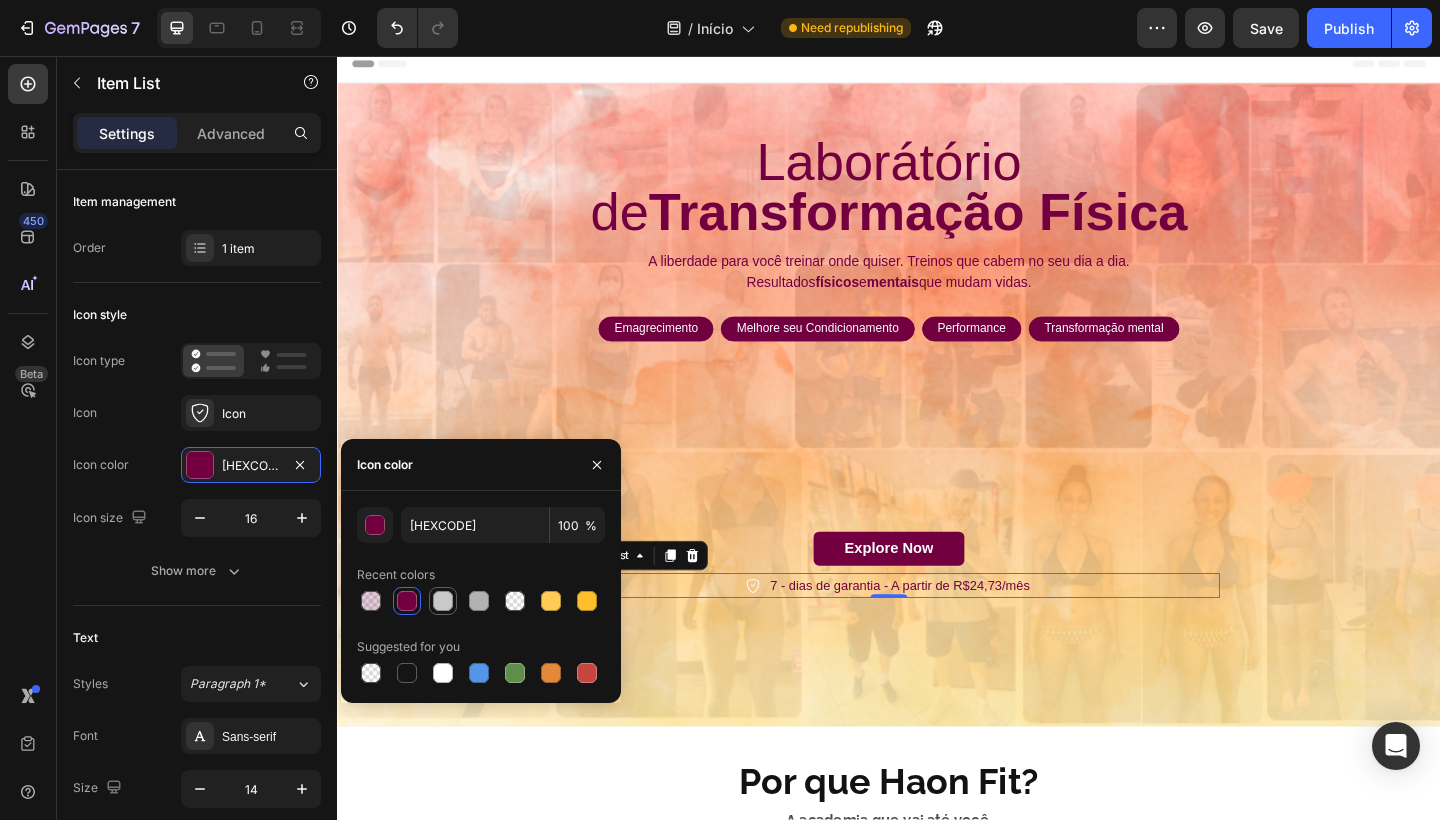 click at bounding box center (443, 601) 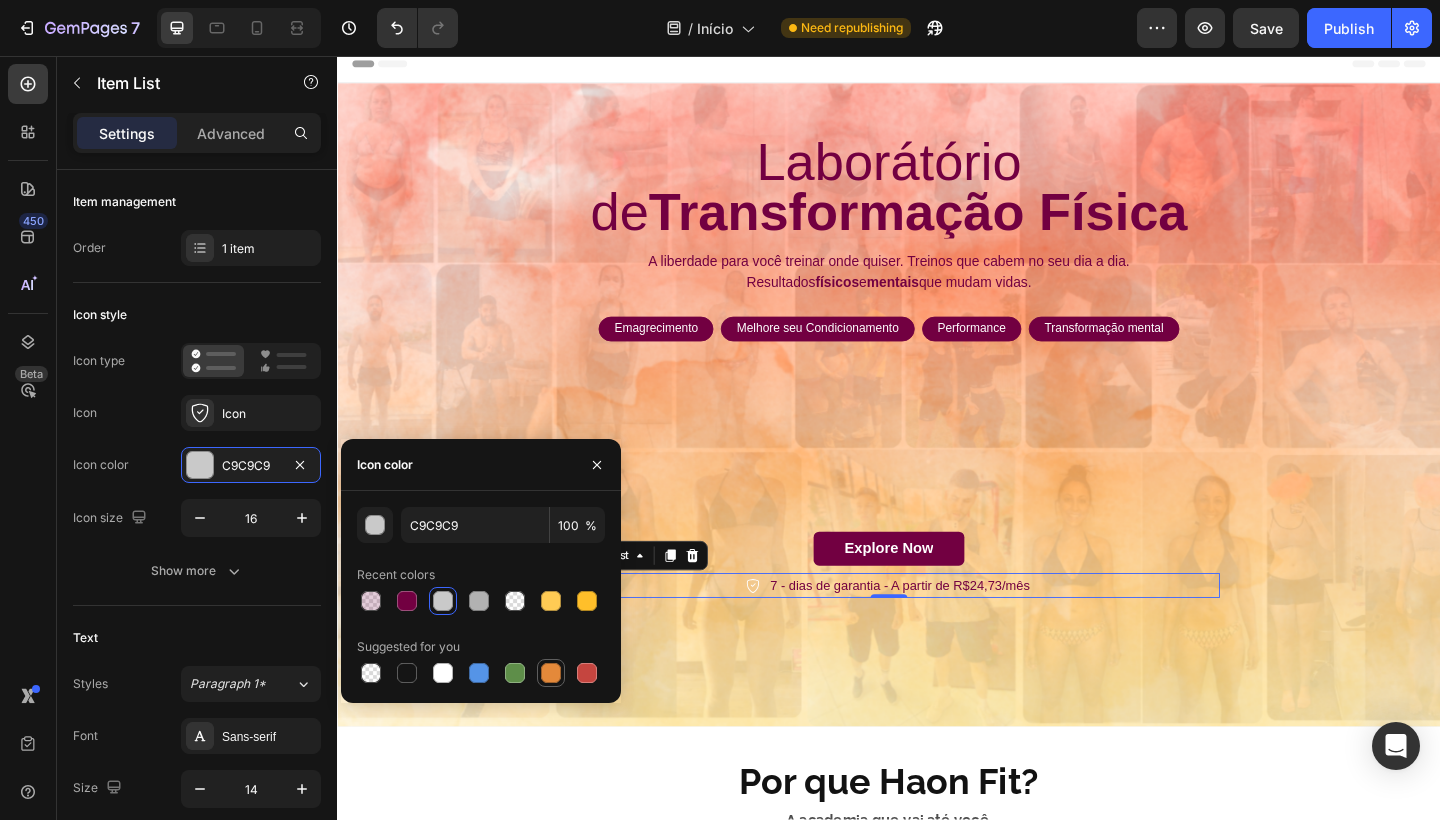 click at bounding box center [551, 673] 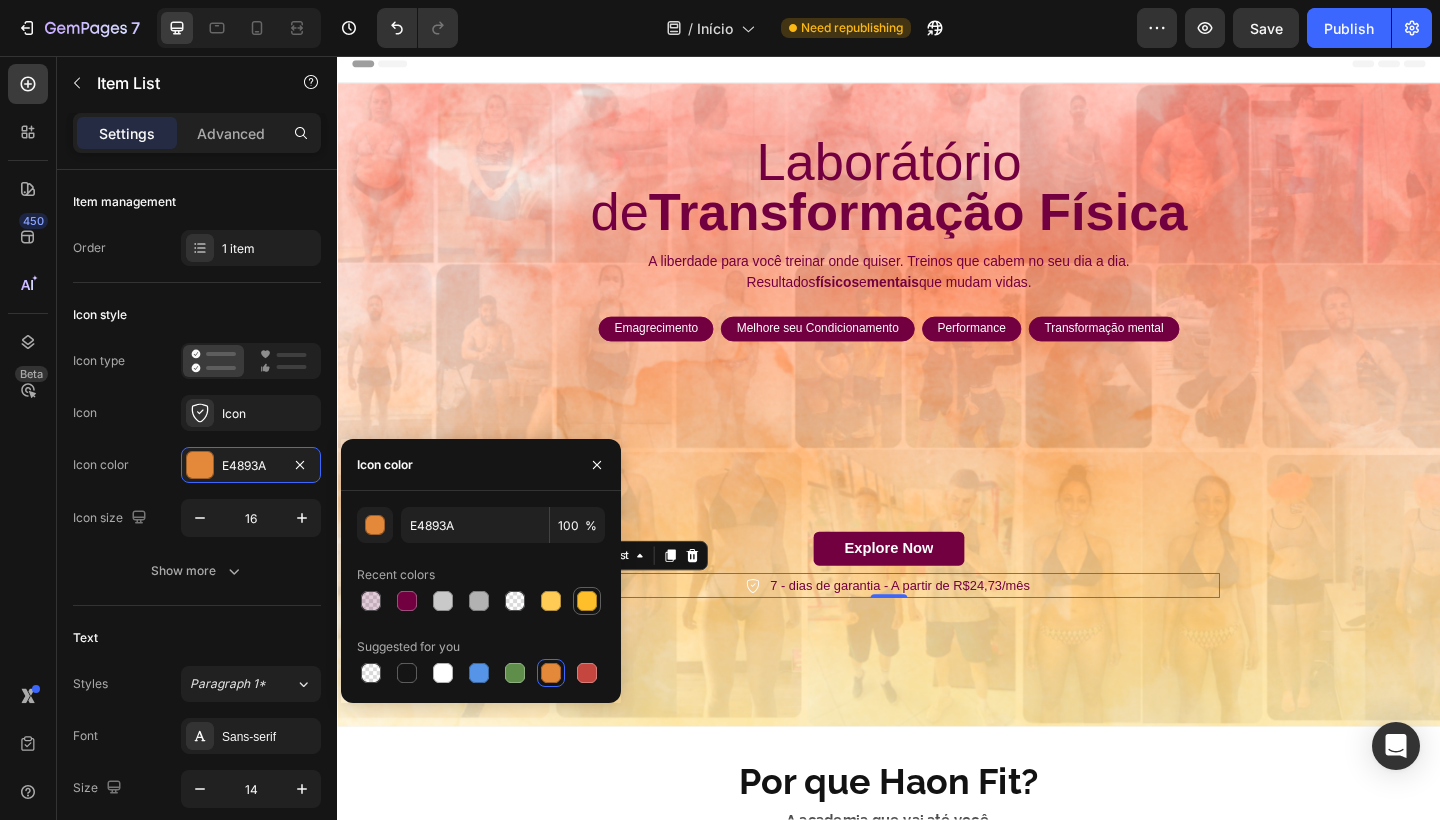 click at bounding box center (587, 601) 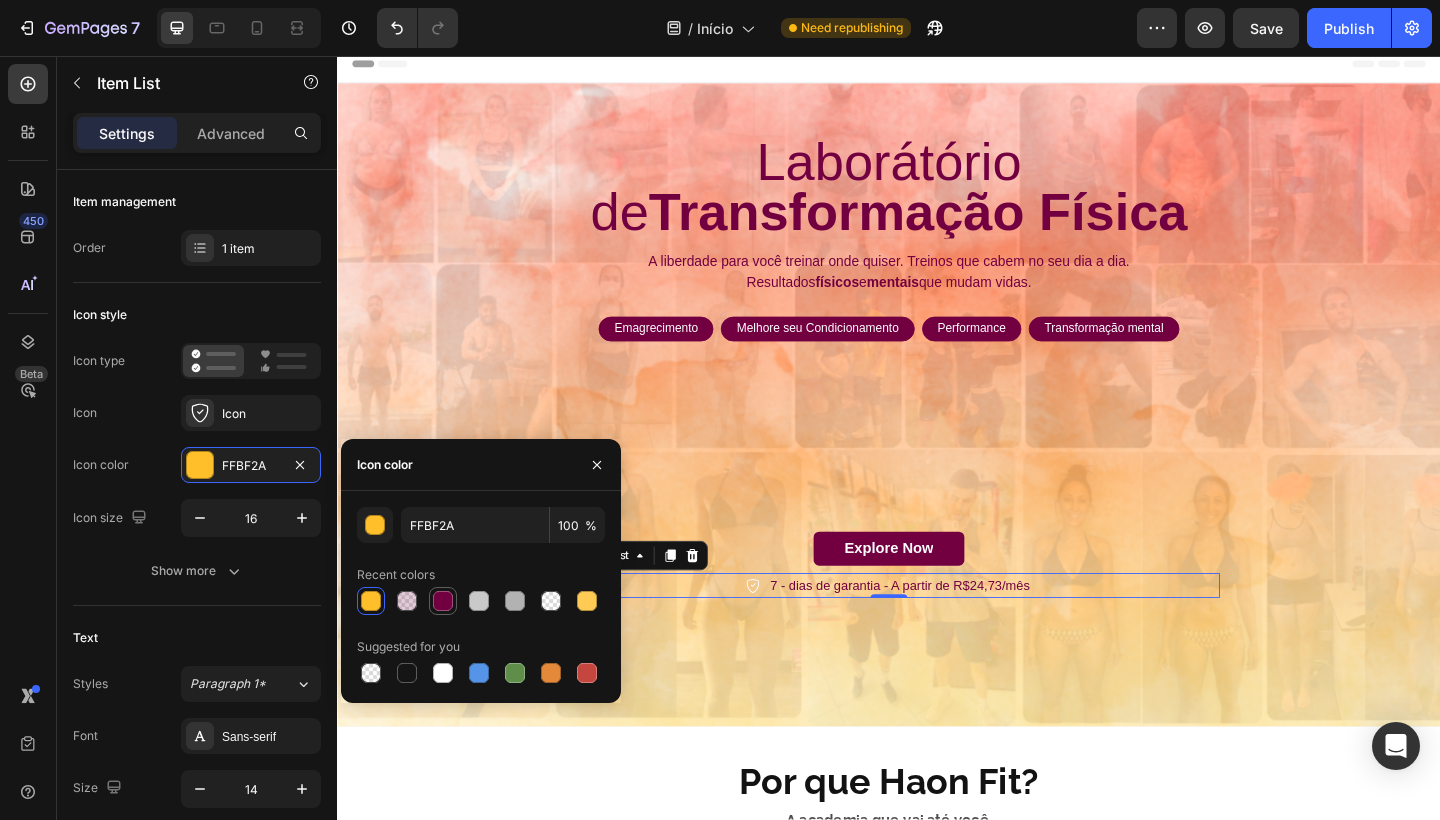 click at bounding box center [443, 601] 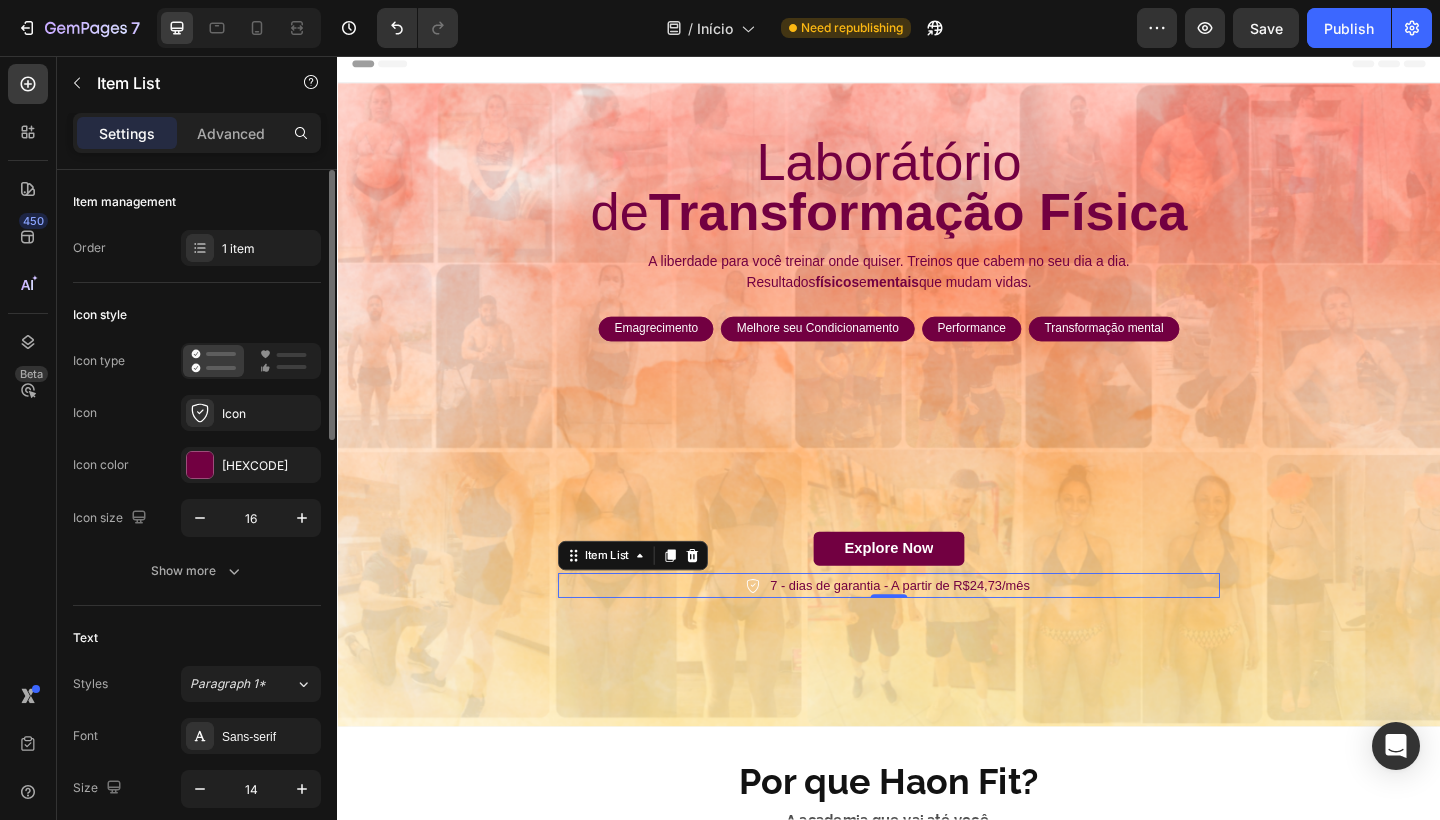 click on "Icon type  Icon
Icon Icon color [COLOR] Icon size 16 Show more" at bounding box center (197, 466) 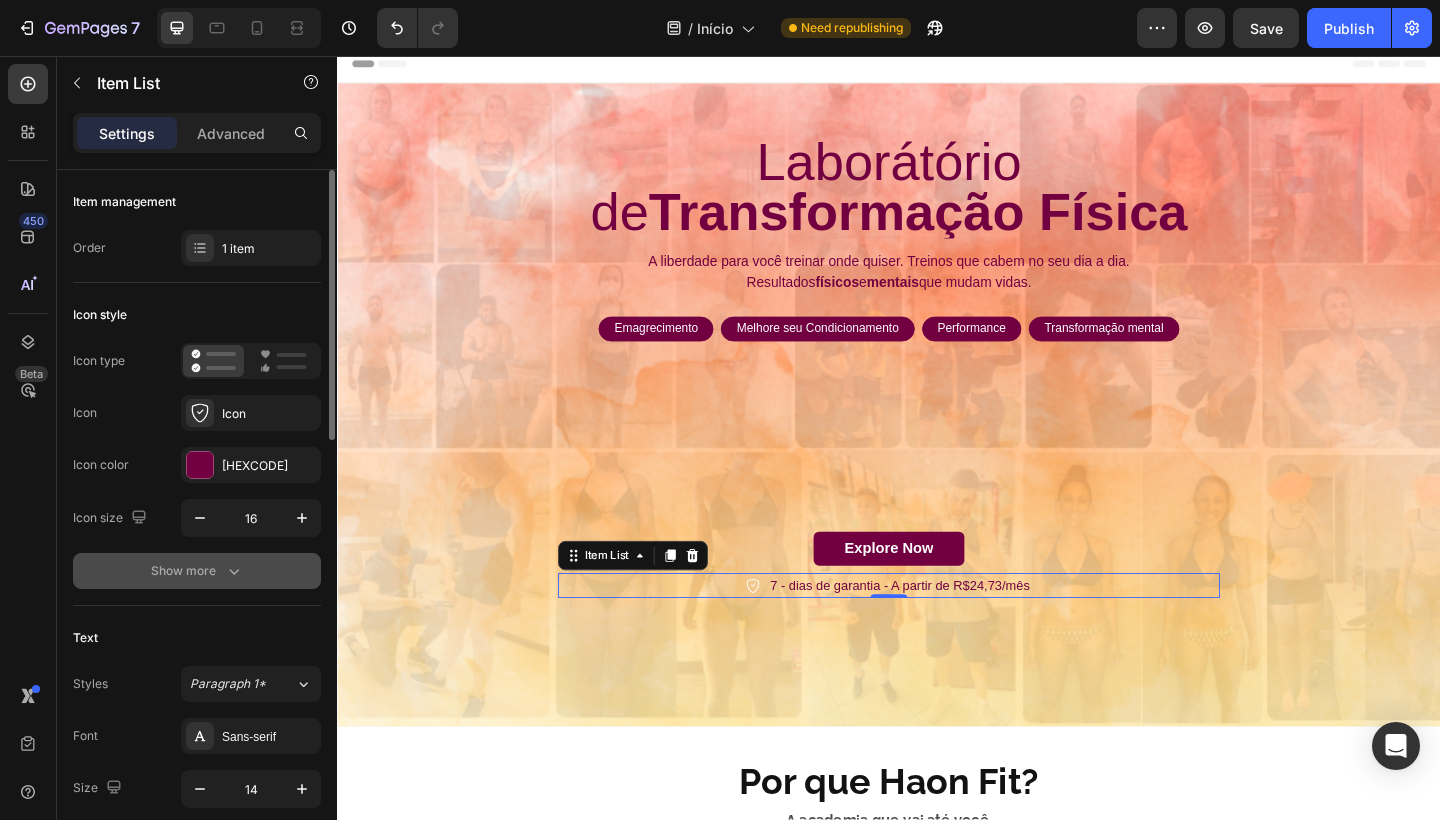 click 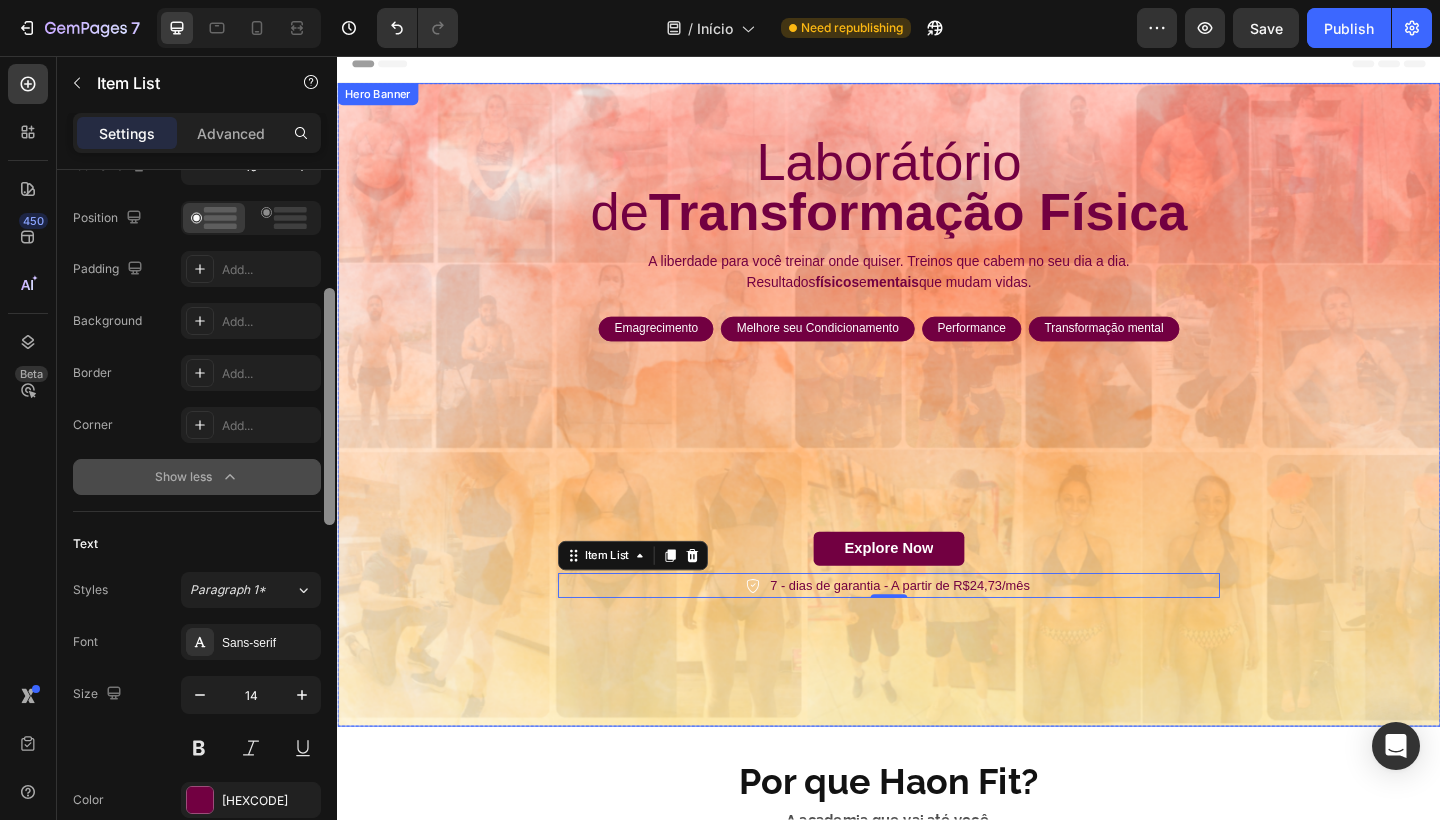 scroll, scrollTop: 0, scrollLeft: 0, axis: both 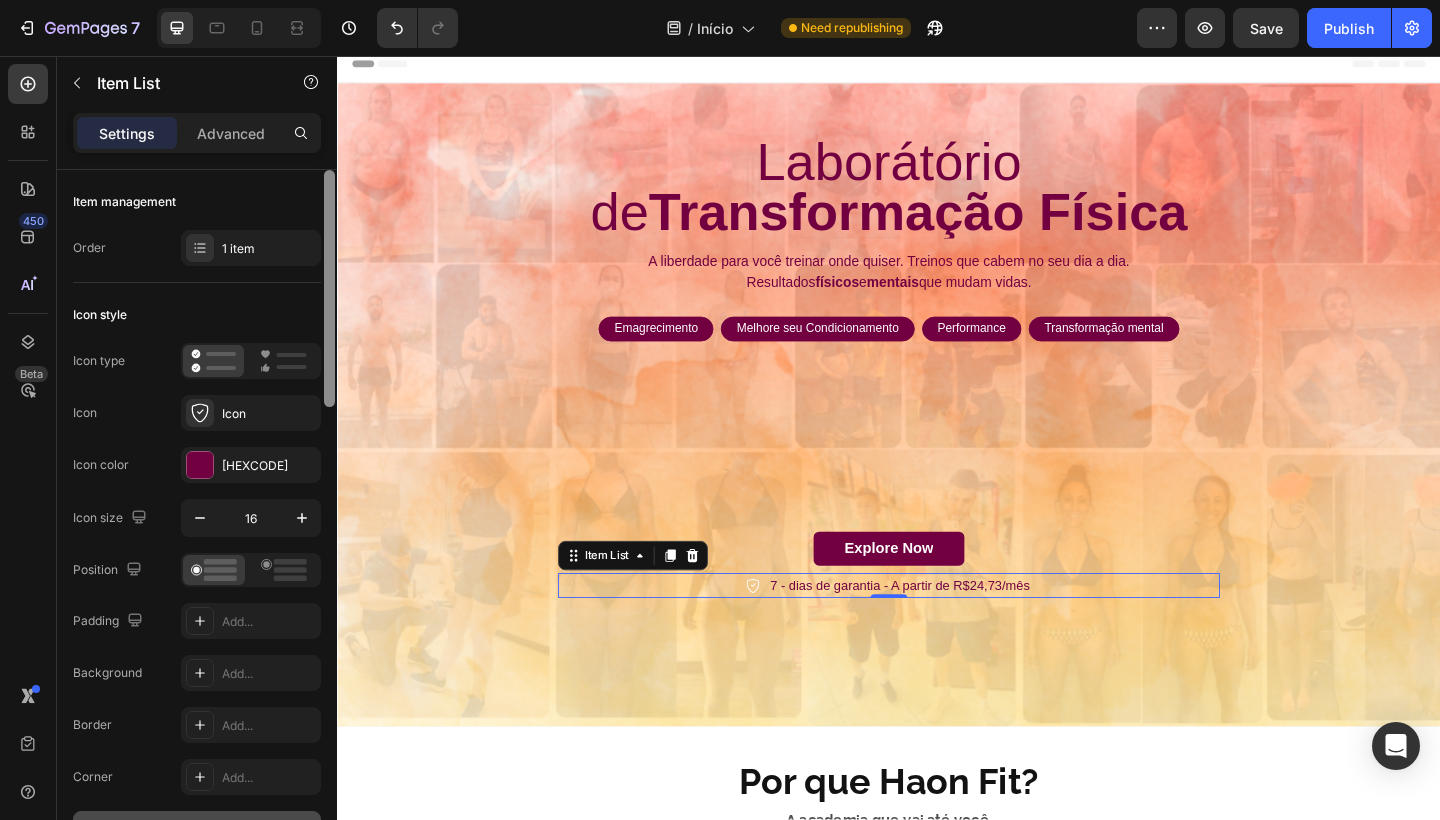 drag, startPoint x: 328, startPoint y: 402, endPoint x: 320, endPoint y: 155, distance: 247.12952 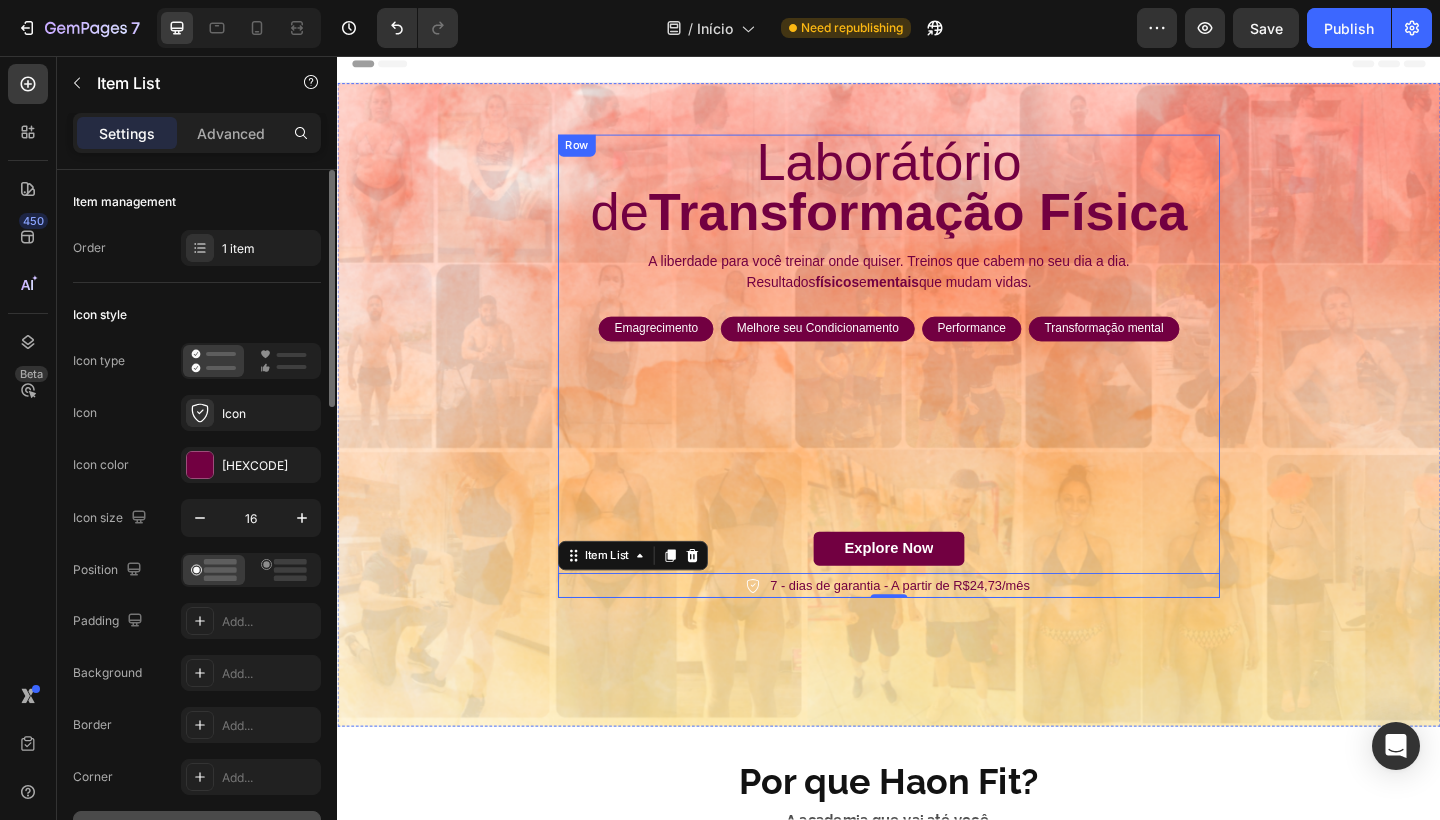 click on "Laborátorio de  Transformação Física Heading A liberdade para você treinar onde quiser. Treinos que cabem no seu dia a dia. Resultados  físicos  e  mentais  que mudam vidas. Text Block Emagrecimento Text Block Row Melhore seu Condicionamento Text Block Row Performance Text Block Row Transformação mental Text Block Row Row Explore Now Button
7 - dias de garantia - A partir de R$24,73/mês Item List   0" at bounding box center [937, 394] 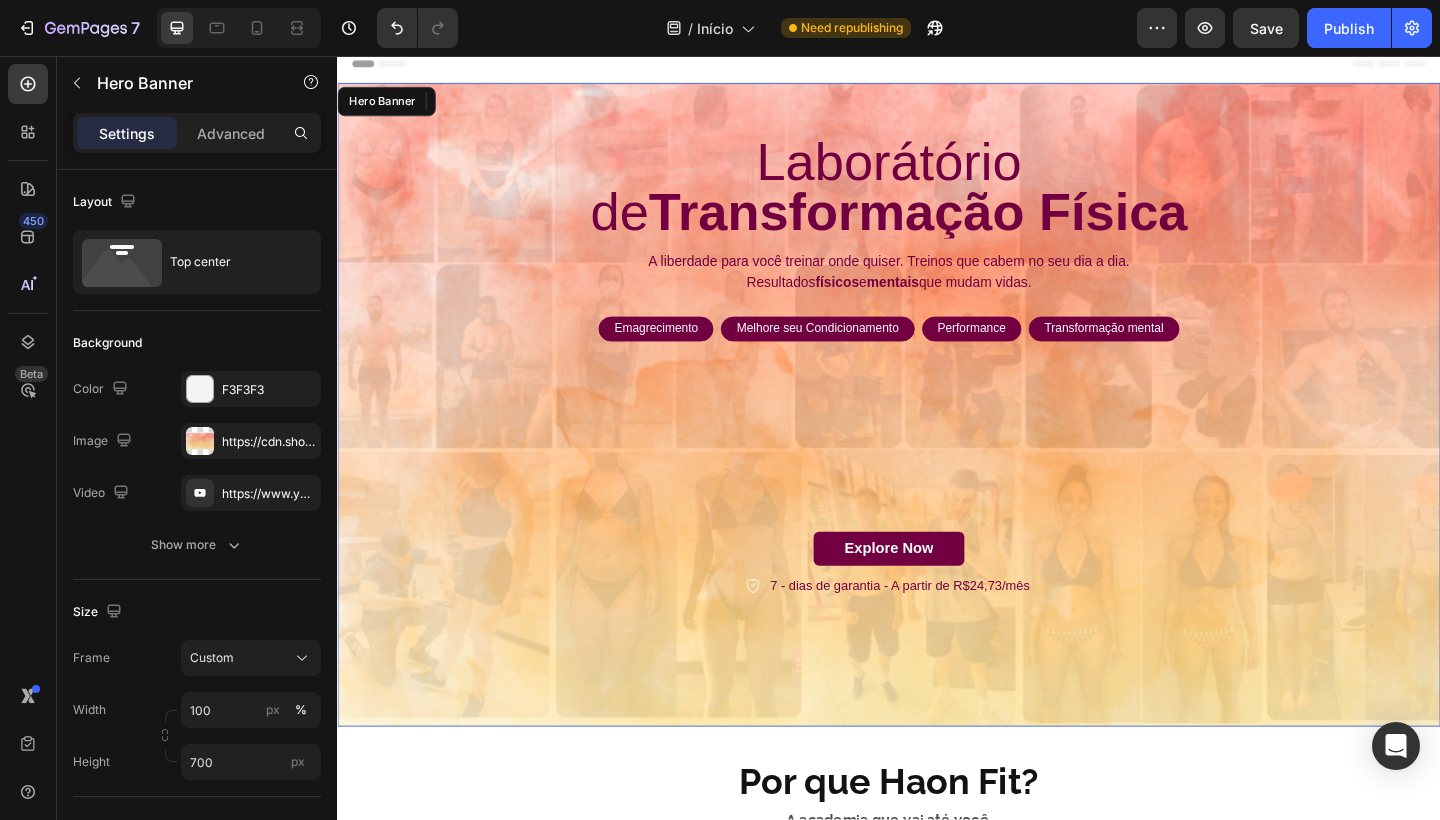 click on "Laborátorio de  Transformação Física Heading A liberdade para você treinar onde quiser. Treinos que cabem no seu dia a dia. Resultados  físicos  e  mentais  que mudam vidas. Text Block Emagrecimento Text Block Row Melhore seu Condicionamento Text Block Row Performance Text Block Row Transformação mental Text Block Row Row Explore Now Button
7 - dias de garantia - A partir de R$24,73/mês Item List Row   0" at bounding box center [937, 394] 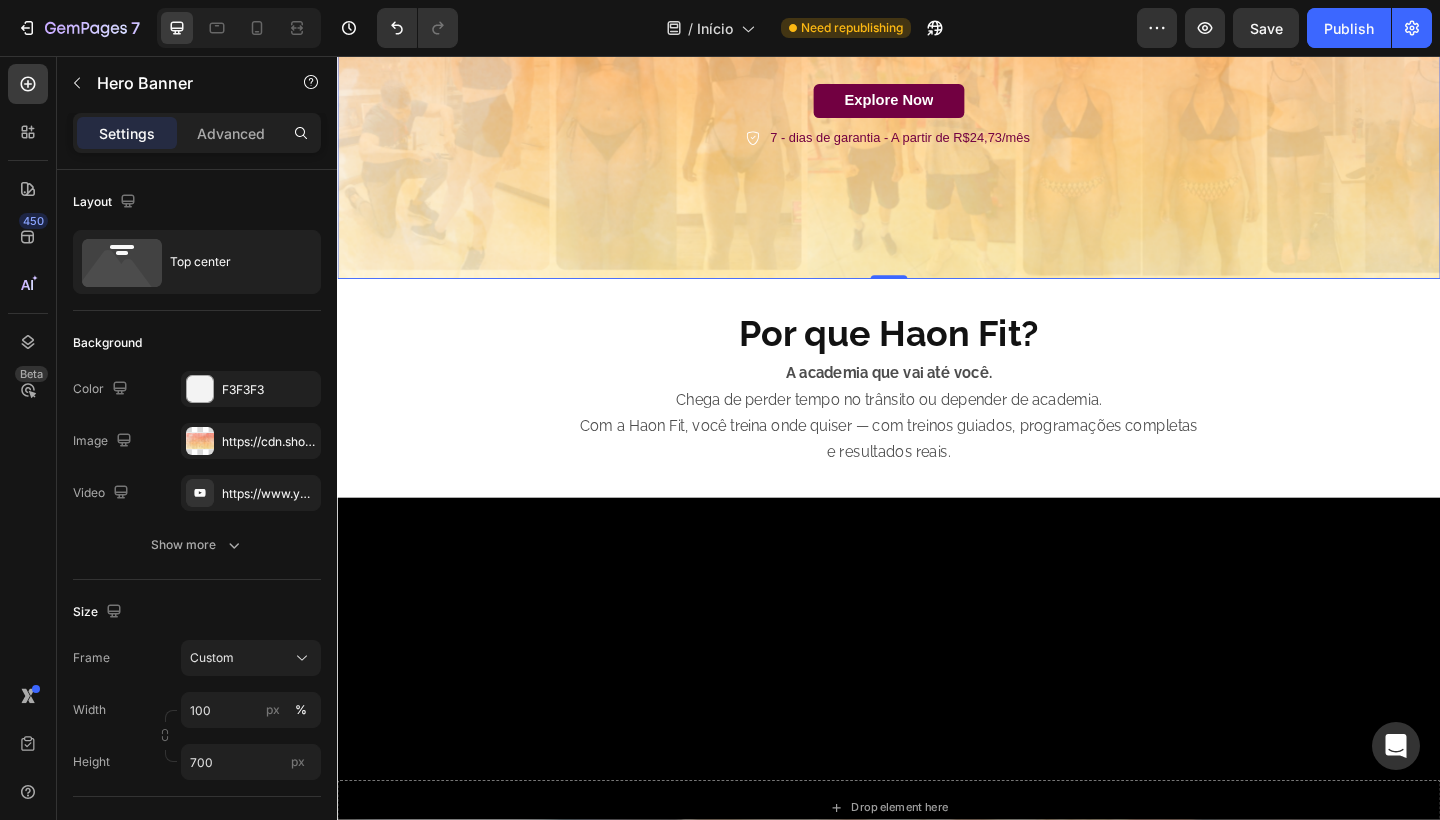 scroll, scrollTop: 509, scrollLeft: 0, axis: vertical 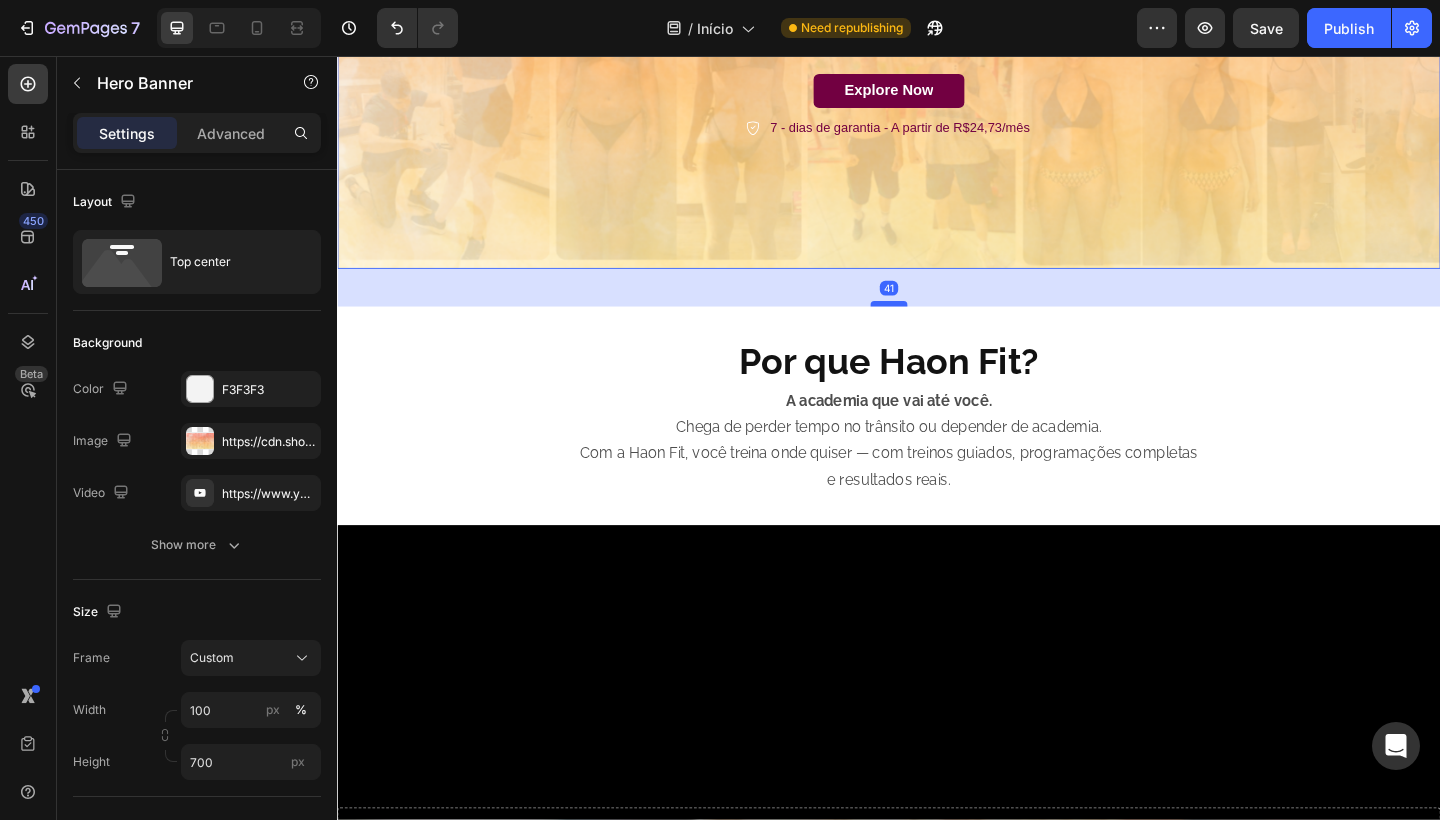drag, startPoint x: 953, startPoint y: 286, endPoint x: 951, endPoint y: 327, distance: 41.04875 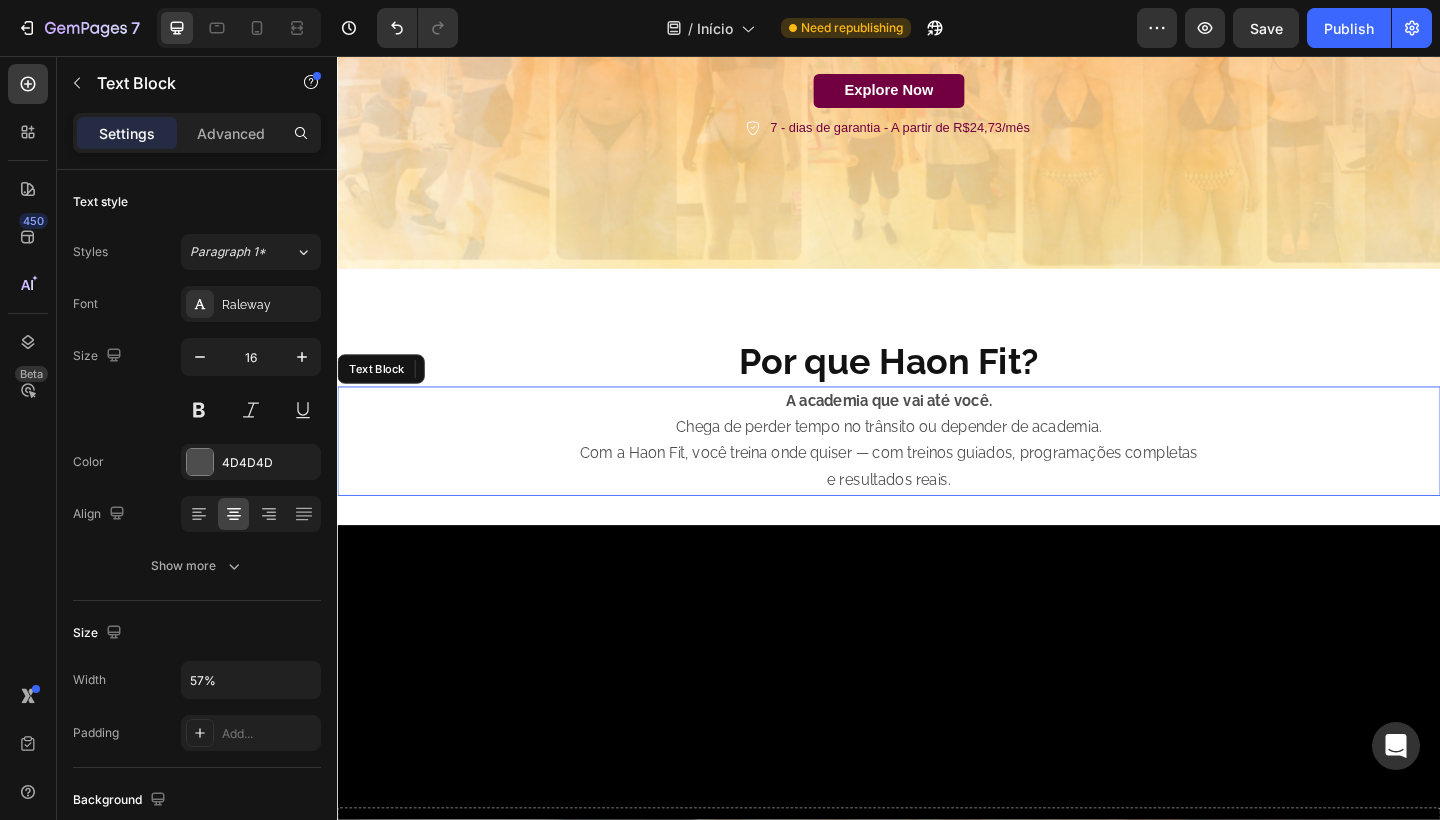 click on "Chega de perder tempo no trânsito ou depender de academia. Com a Haon Fit, você treina onde quiser — com treinos guiados, programações completas e resultados reais." at bounding box center (937, 490) 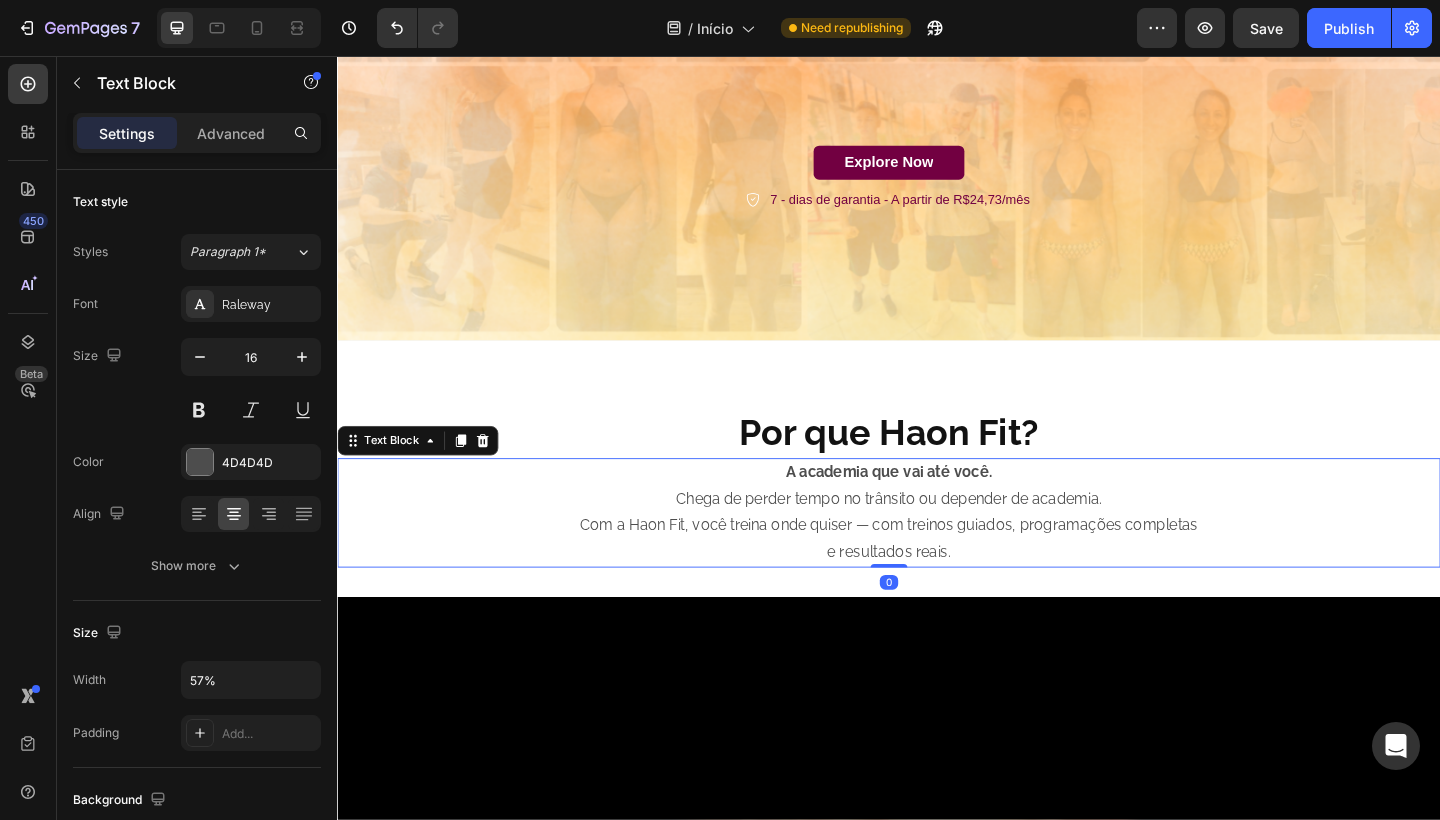 scroll, scrollTop: 427, scrollLeft: 0, axis: vertical 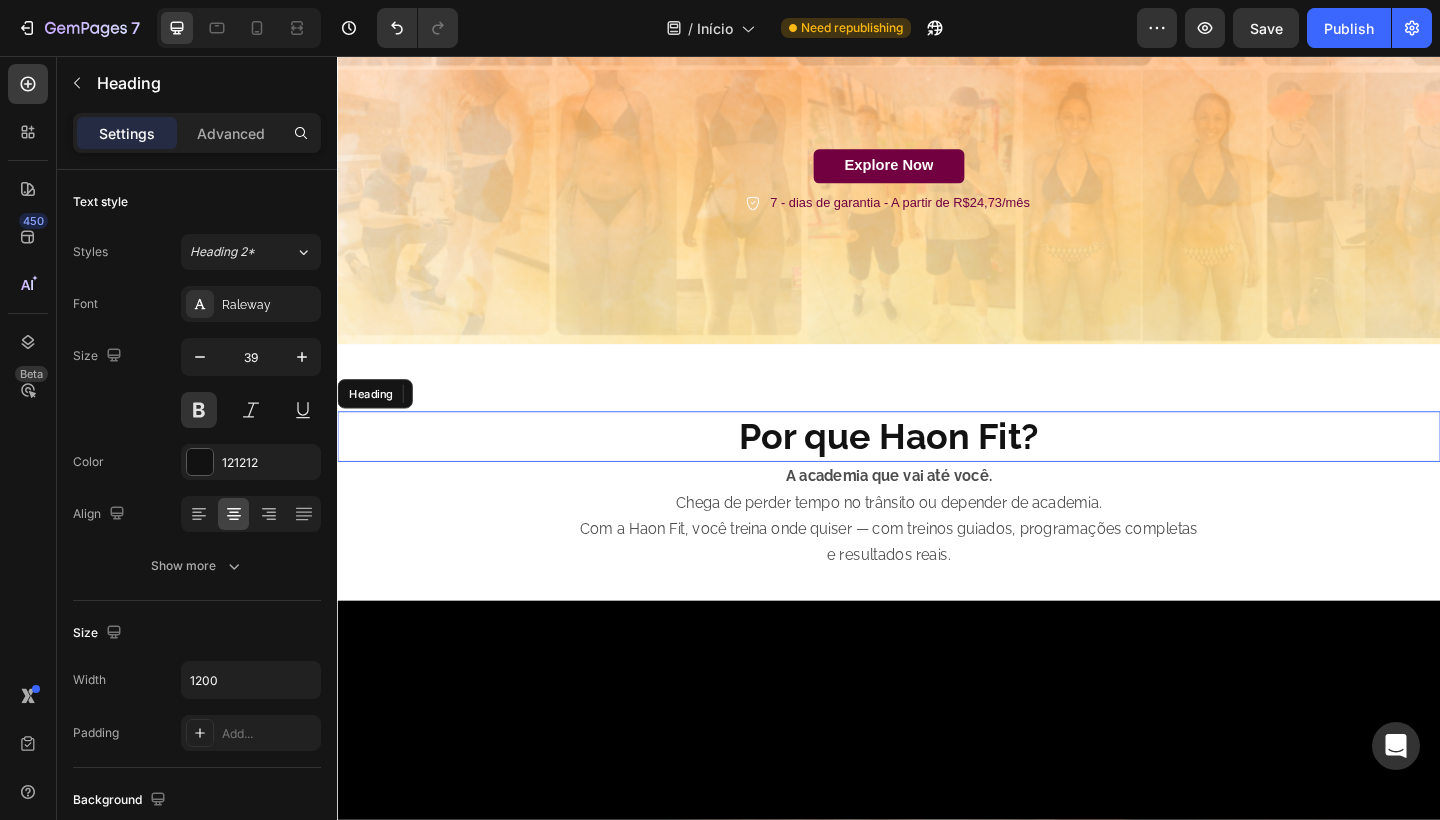 click on "Por que Haon Fit?" at bounding box center [937, 470] 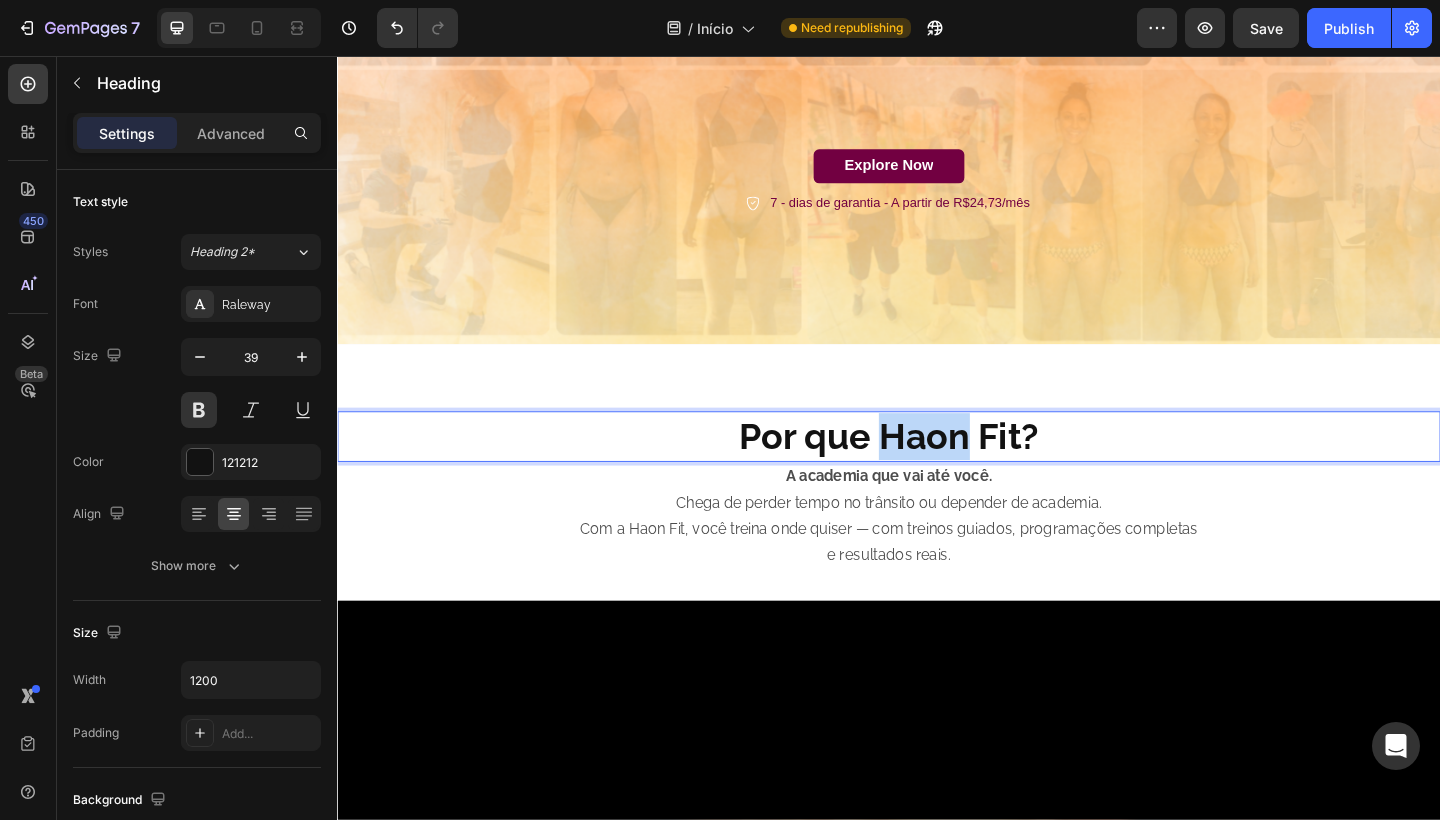 click on "Por que Haon Fit?" at bounding box center [937, 470] 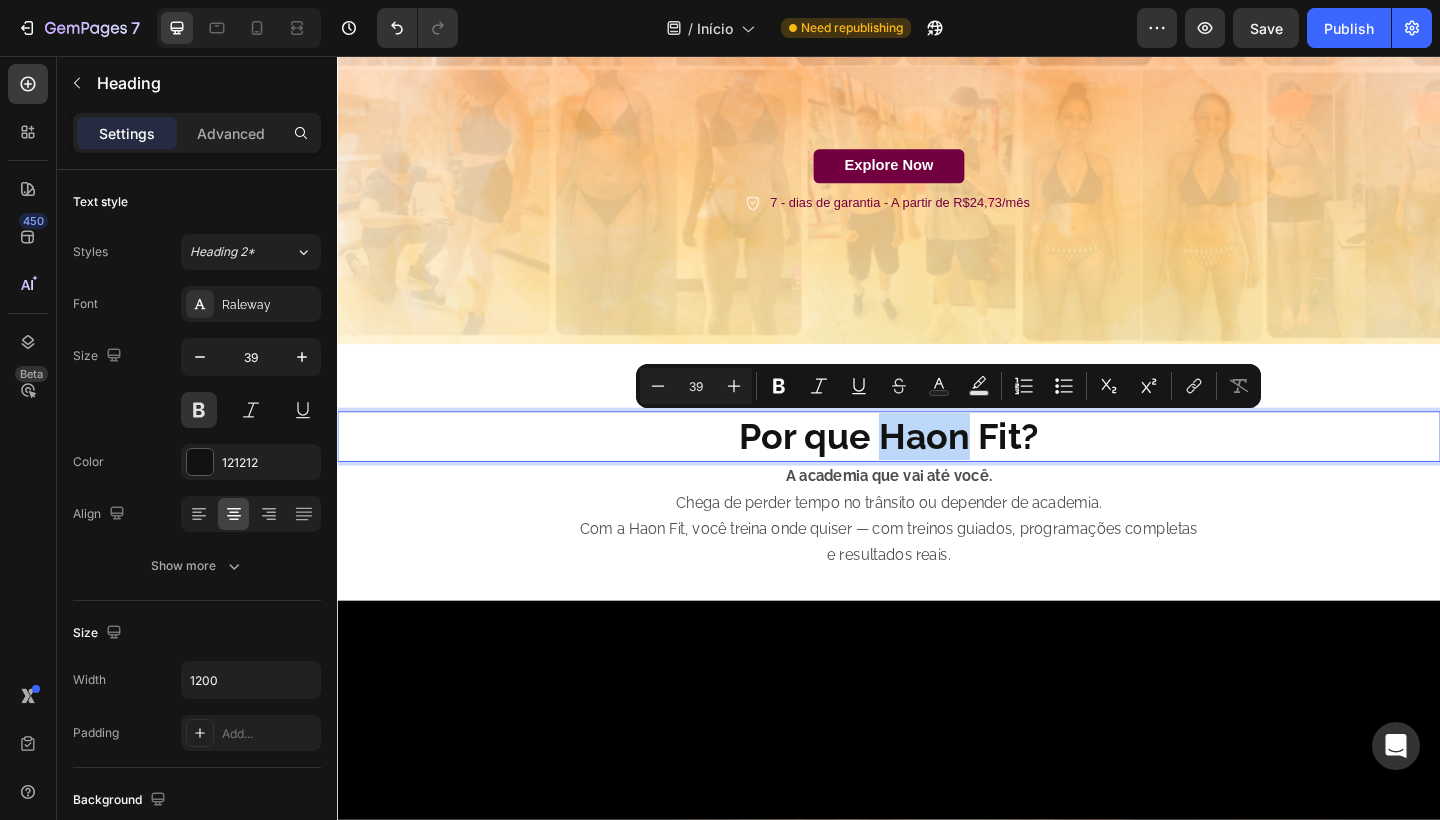 click on "Por que Haon Fit?" at bounding box center (937, 470) 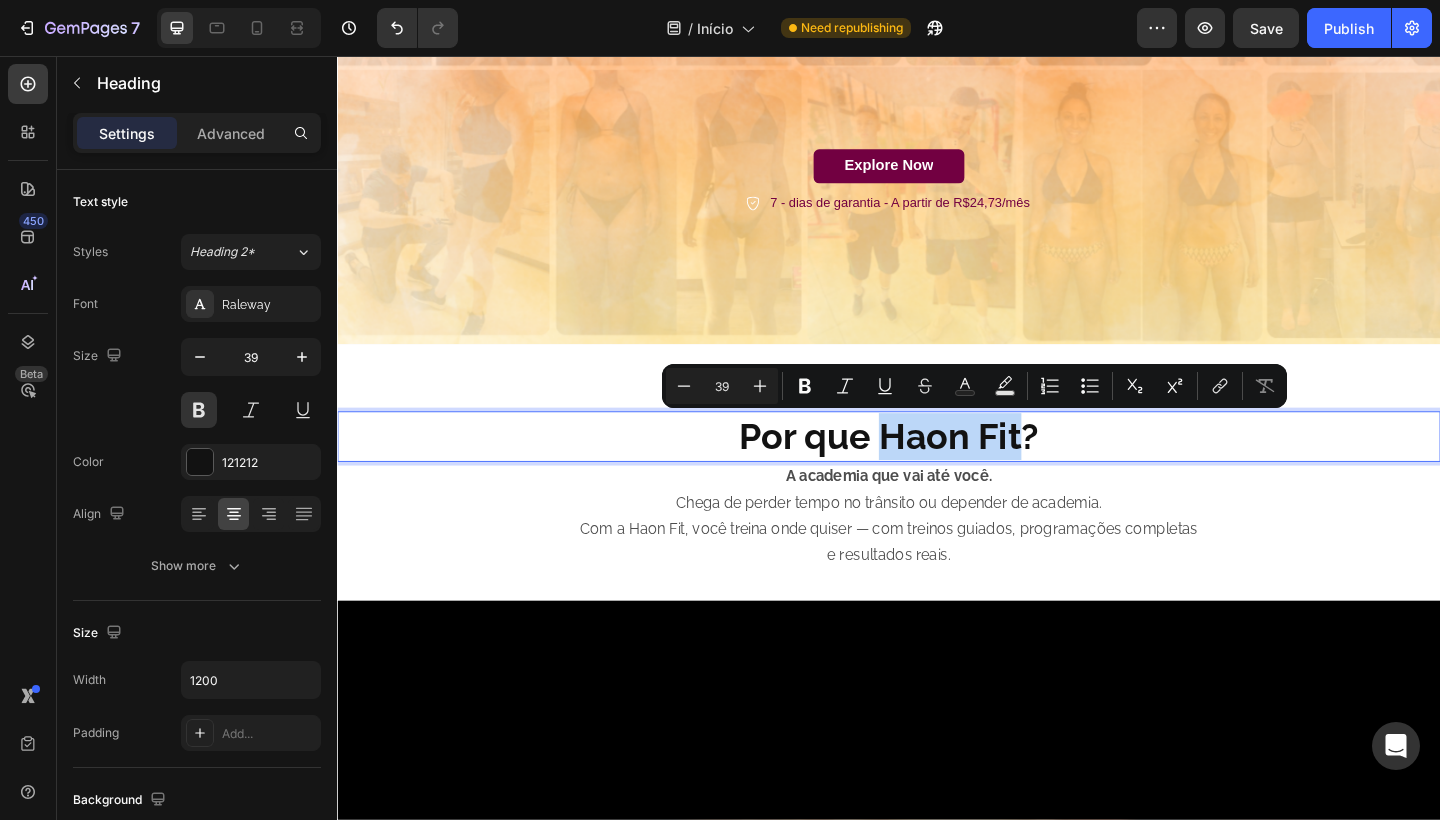 drag, startPoint x: 928, startPoint y: 467, endPoint x: 1079, endPoint y: 473, distance: 151.11916 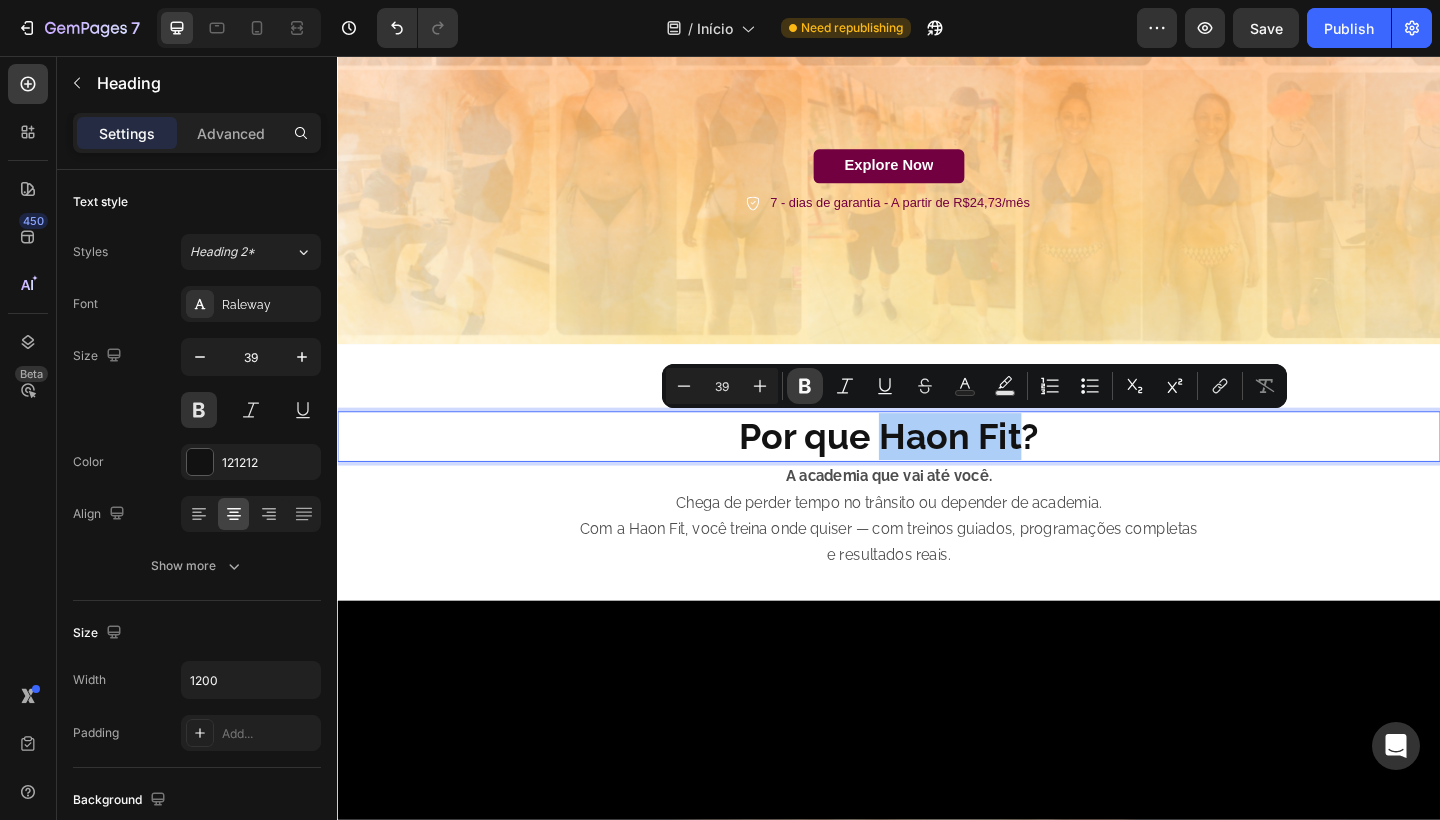 click 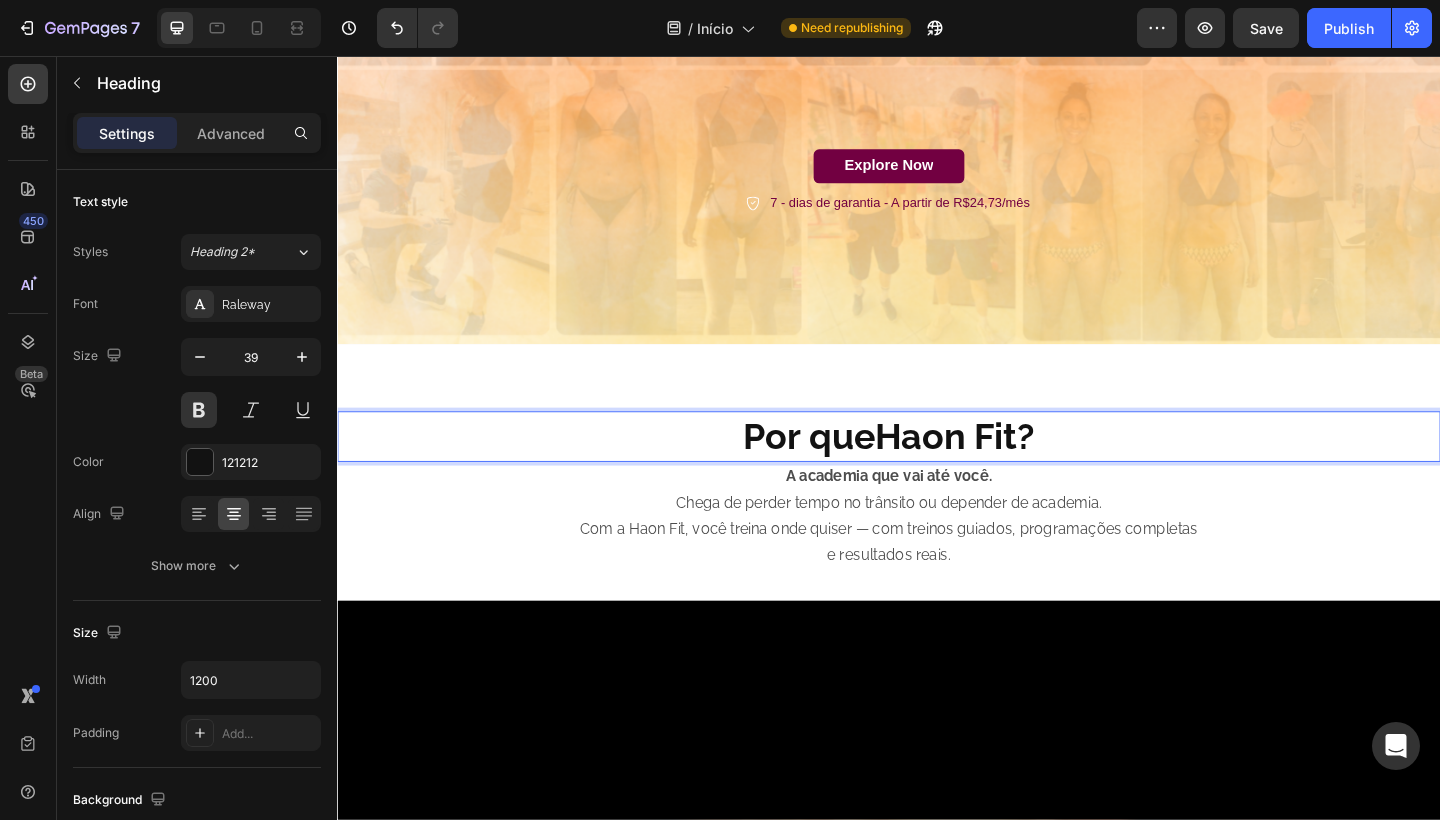 click on "Por que  Haon Fit ?" at bounding box center [937, 470] 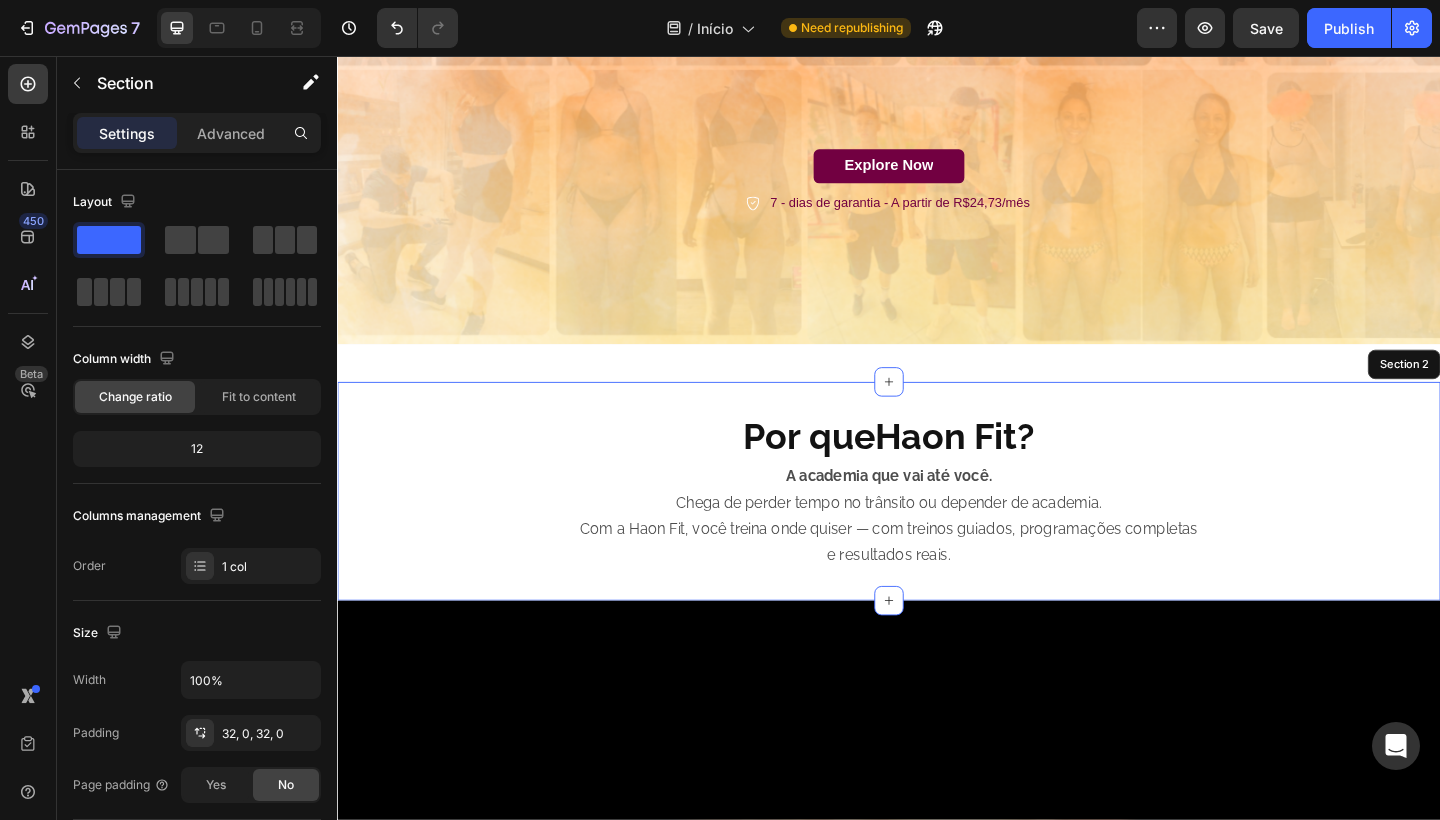 click on "Por que  Haon Fit ? Heading   0 A academia que vai até você. Chega de perder tempo no trânsito ou depender de academia. Com a Haon Fit, você treina onde quiser — com treinos guiados, programações completas e resultados reais. Text Block Section 2" at bounding box center (937, 530) 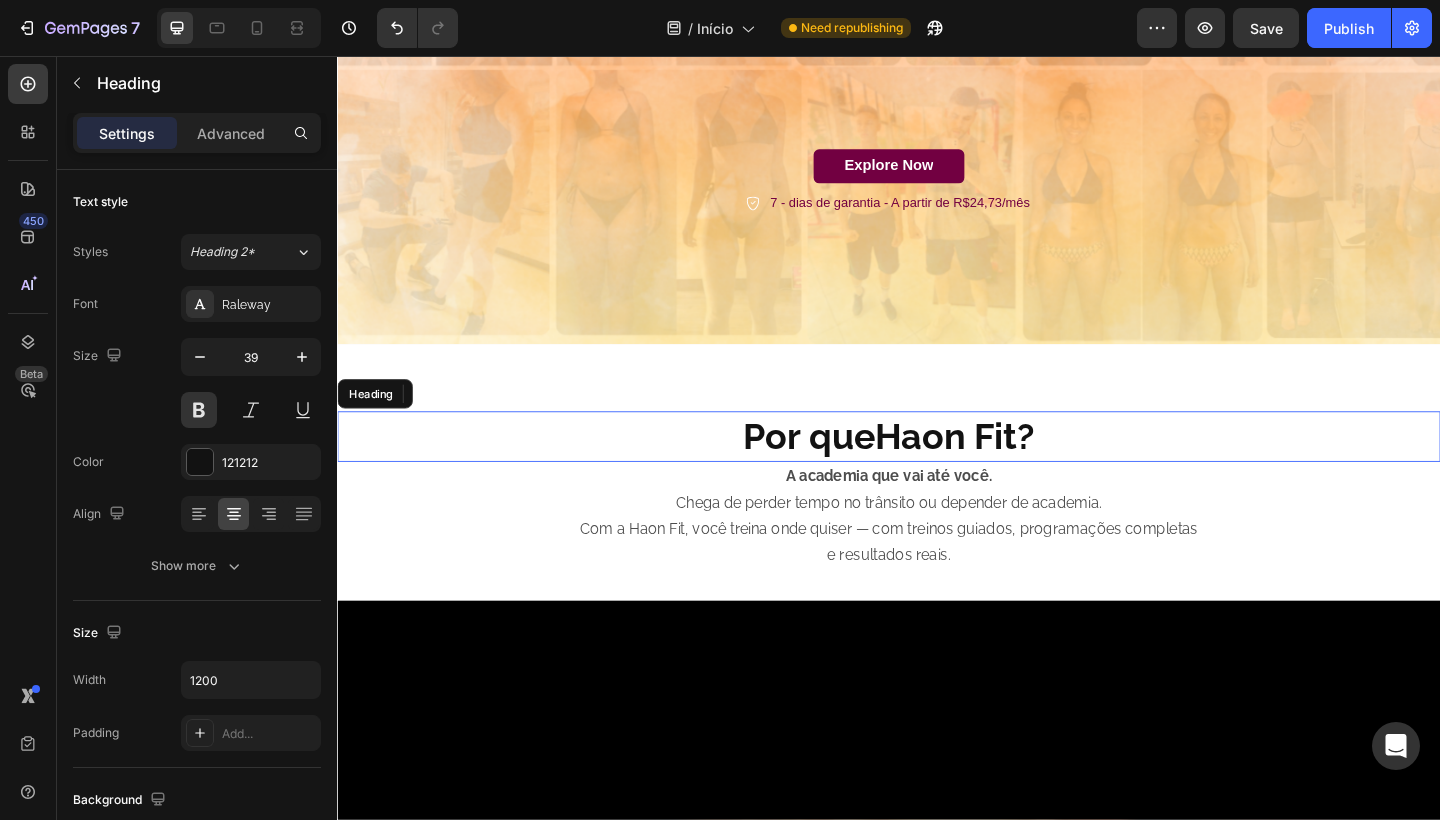 click on "Haon Fit" at bounding box center [999, 470] 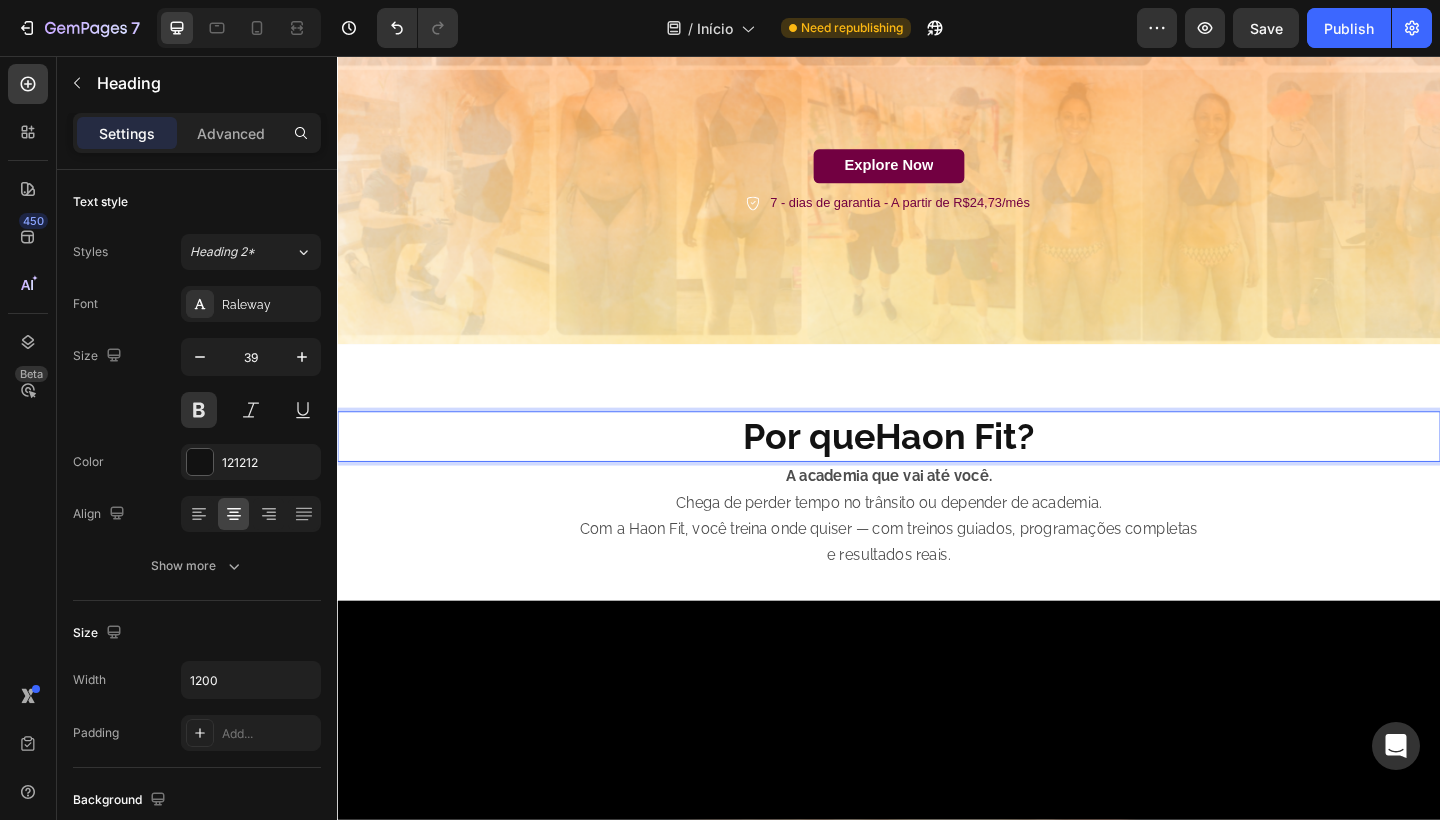 click on "Haon Fit" at bounding box center [999, 470] 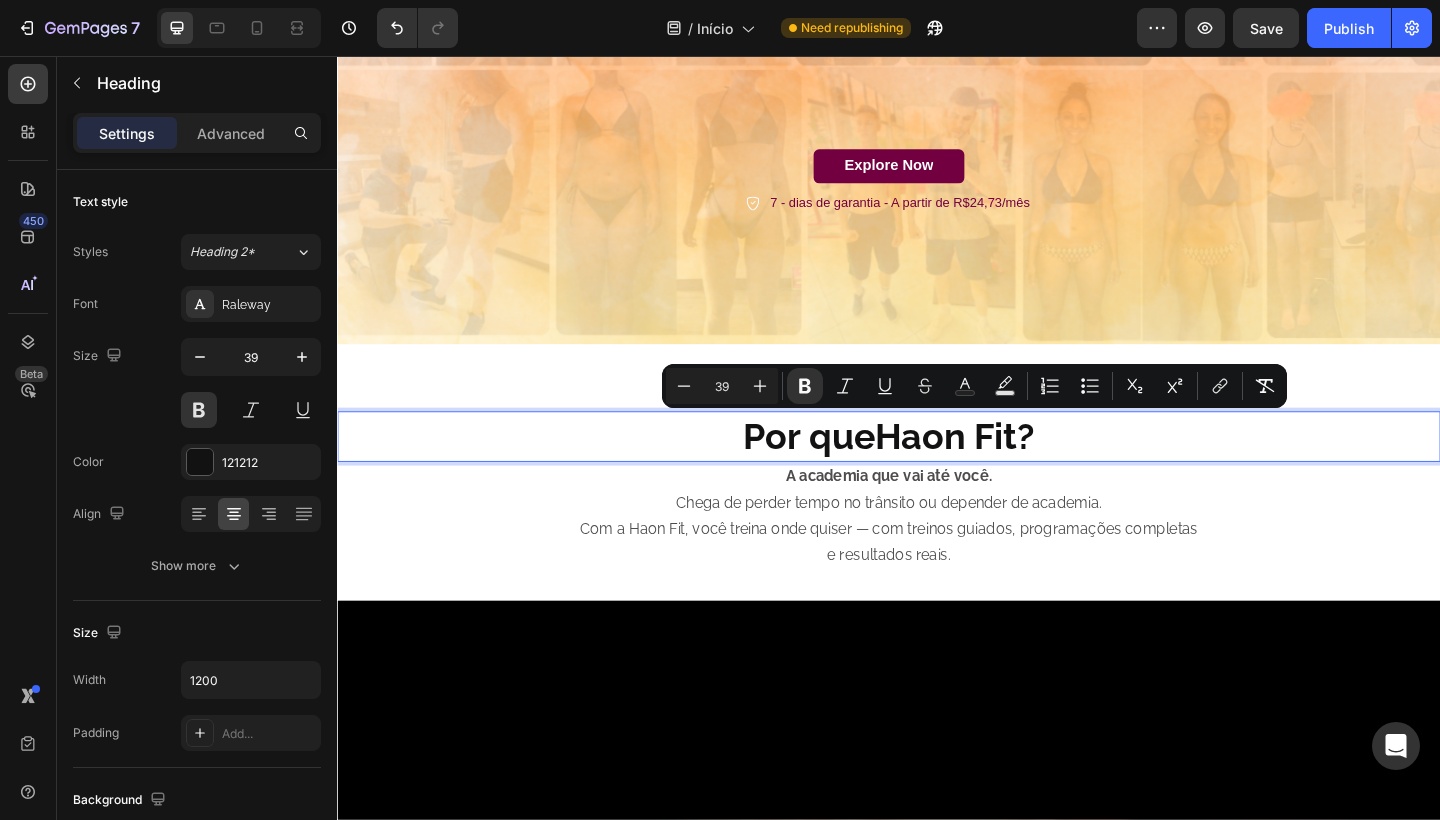 drag, startPoint x: 926, startPoint y: 466, endPoint x: 1052, endPoint y: 468, distance: 126.01587 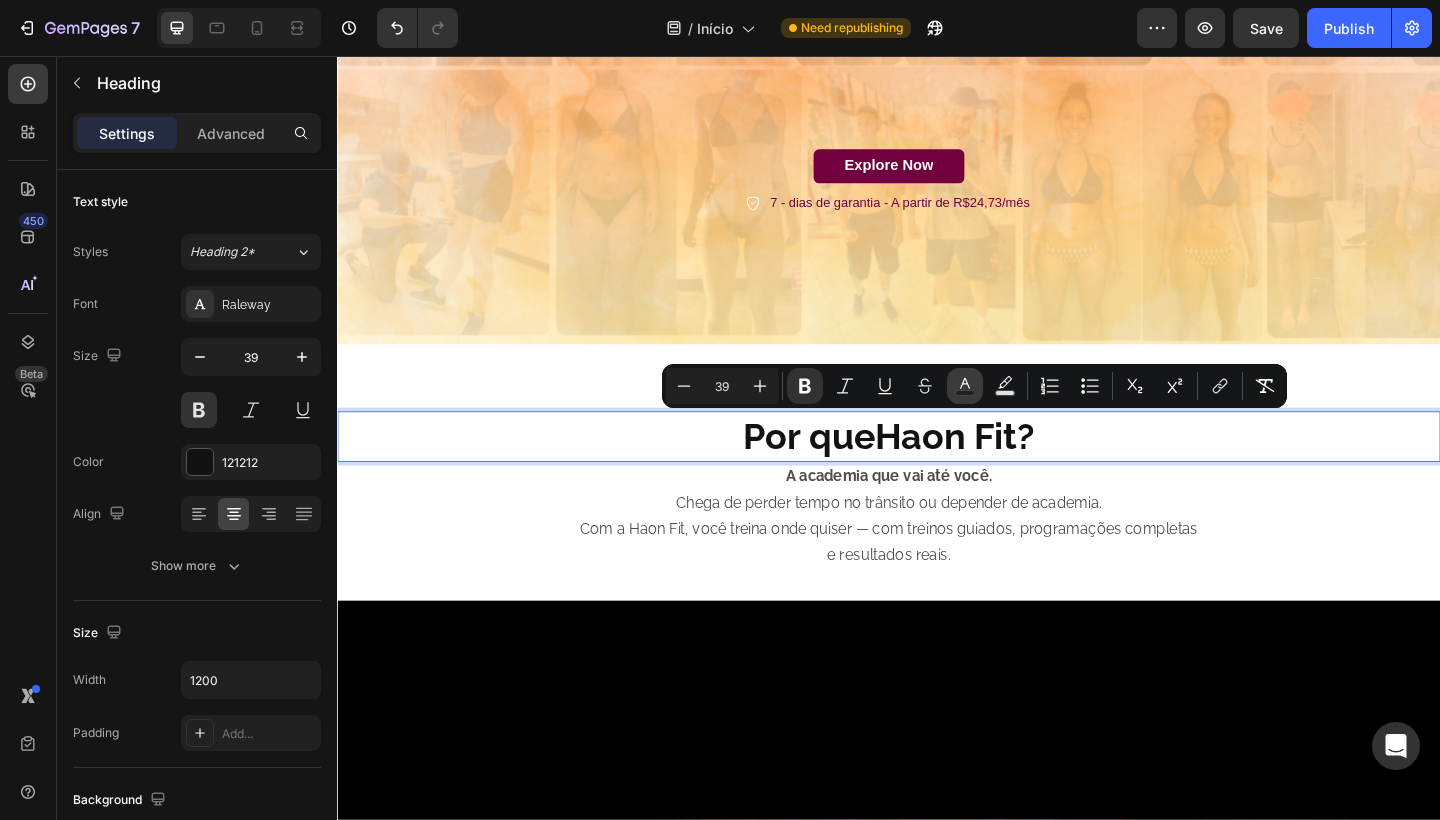click 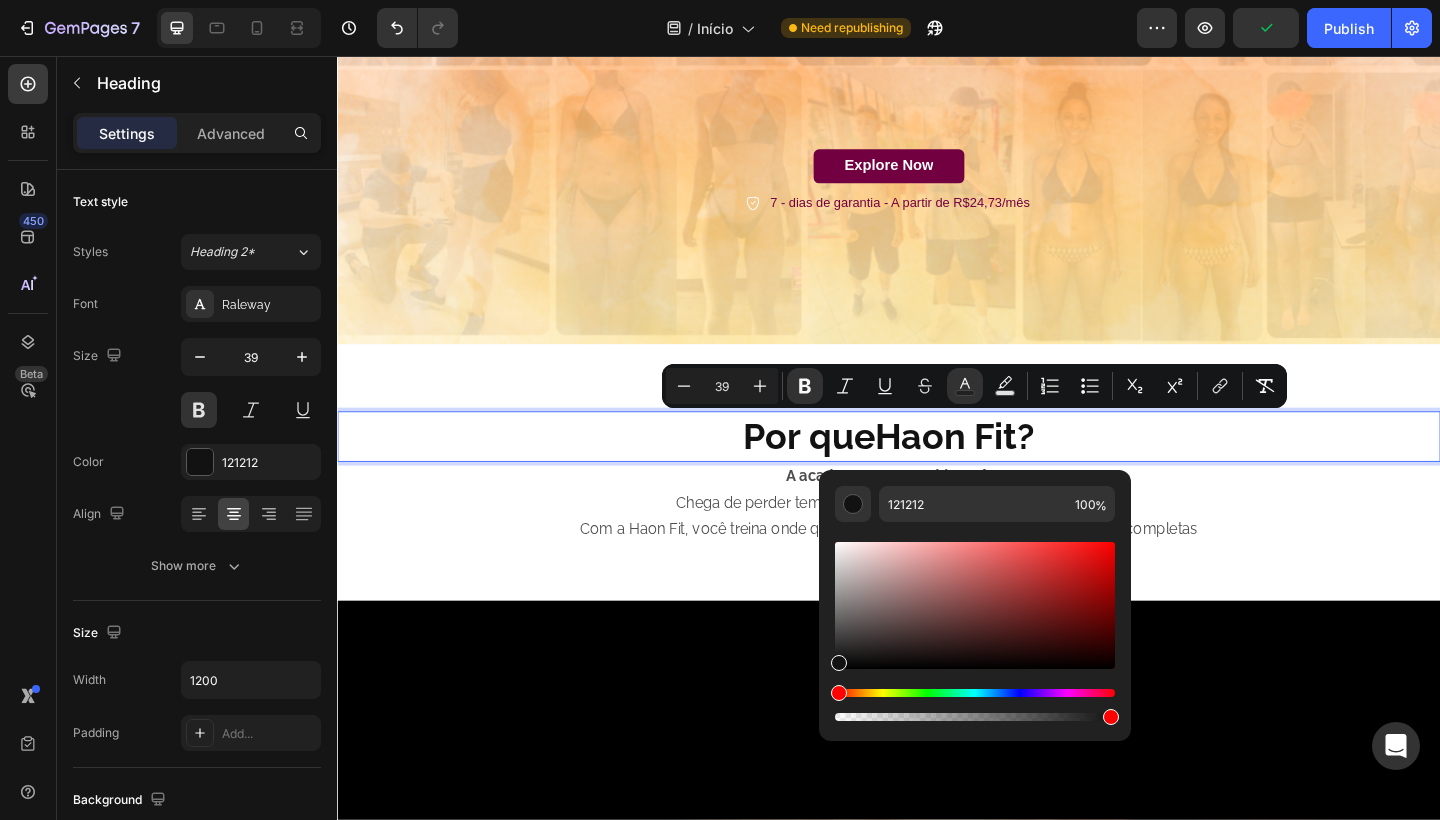 click at bounding box center (975, 605) 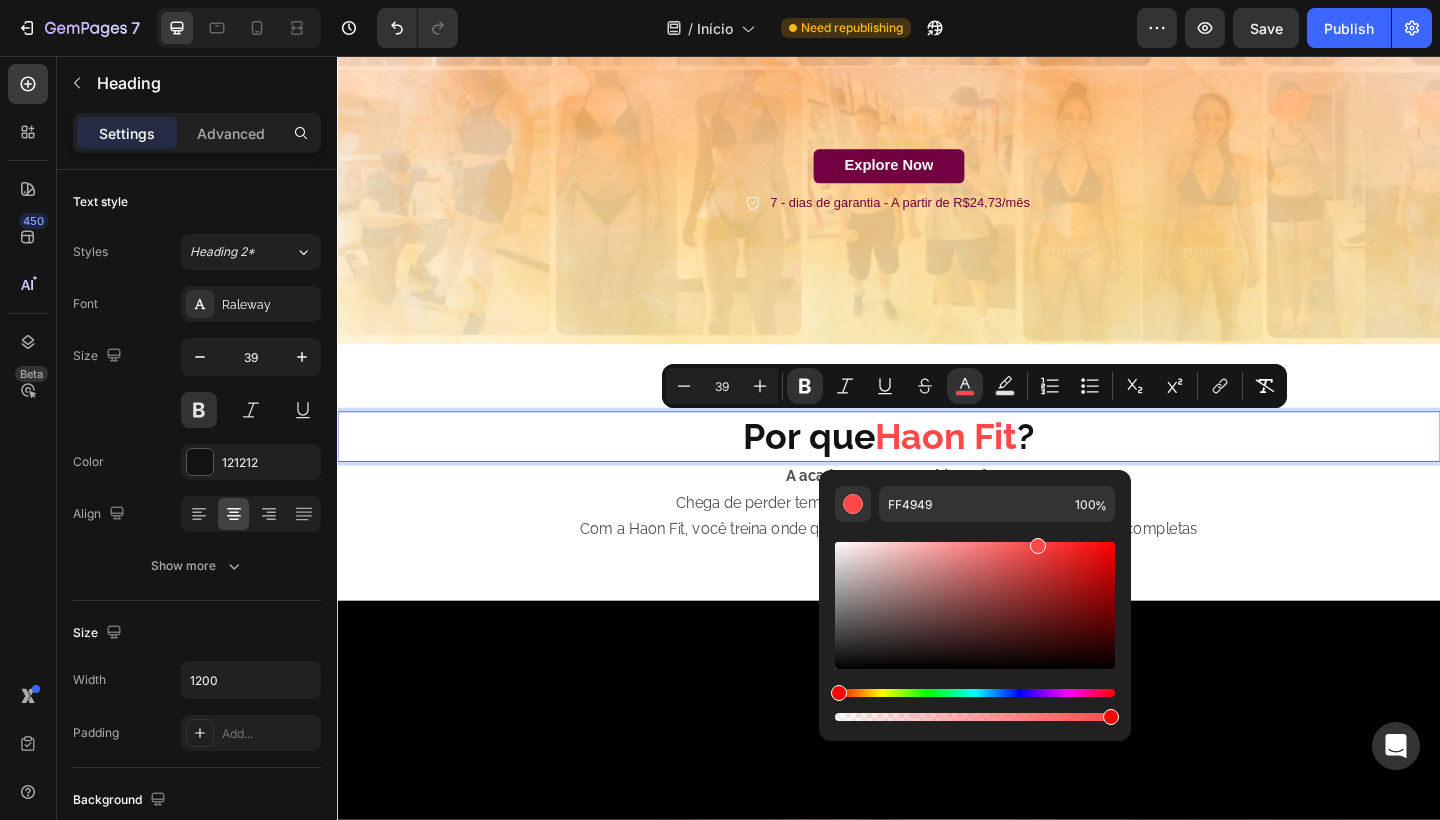 drag, startPoint x: 1072, startPoint y: 566, endPoint x: 1036, endPoint y: 538, distance: 45.607018 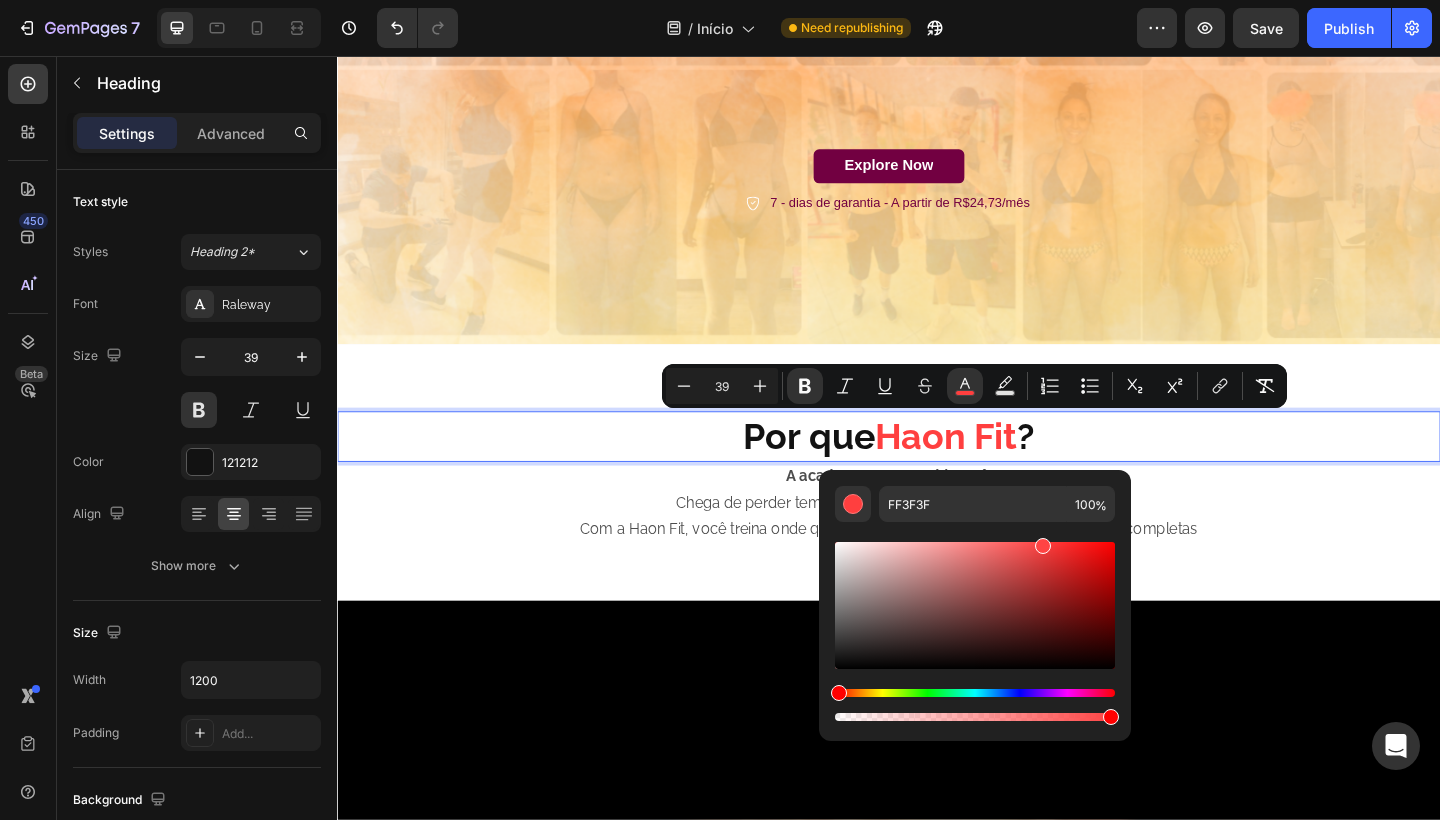type on "FF4444" 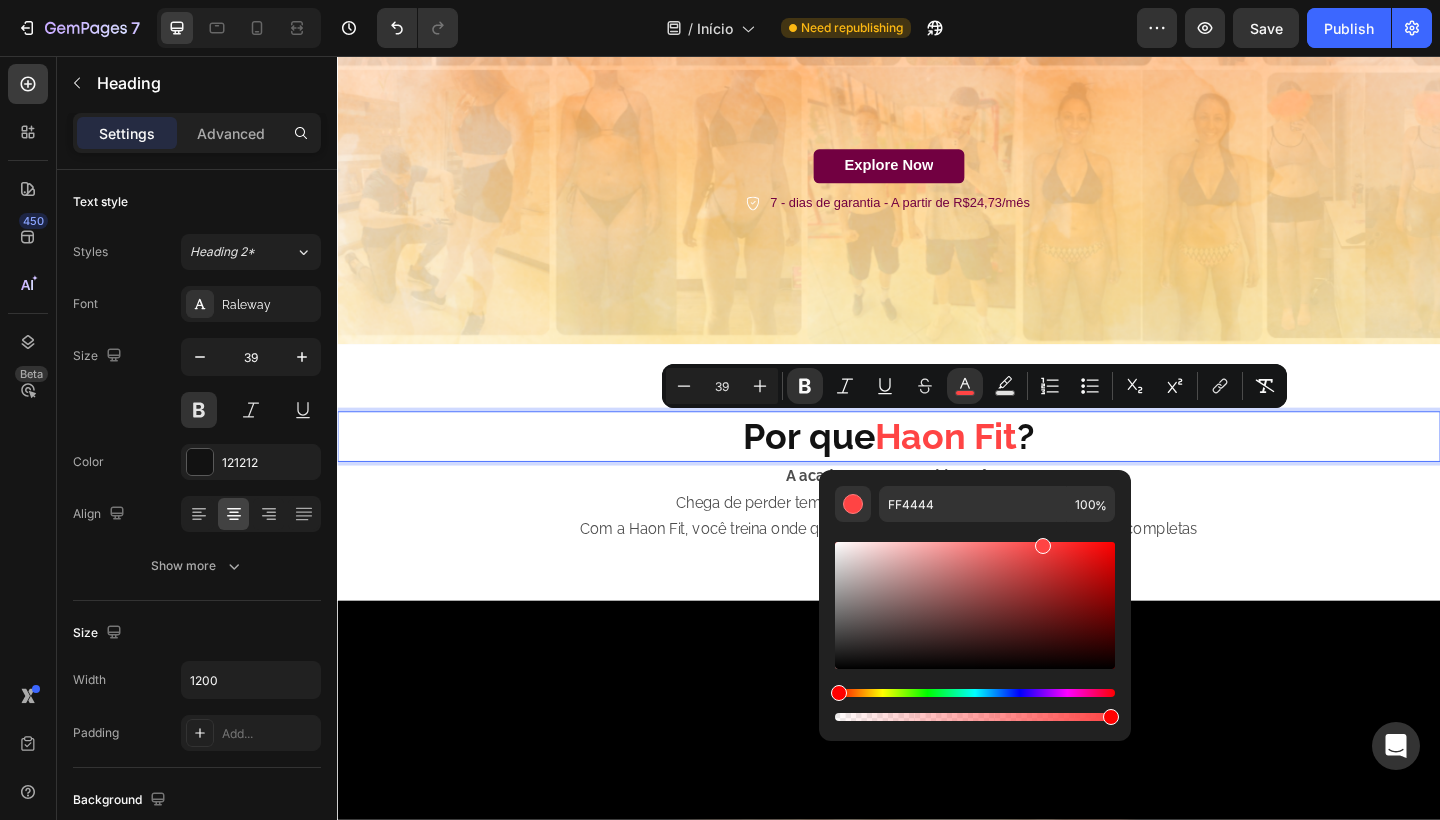 click at bounding box center [1043, 546] 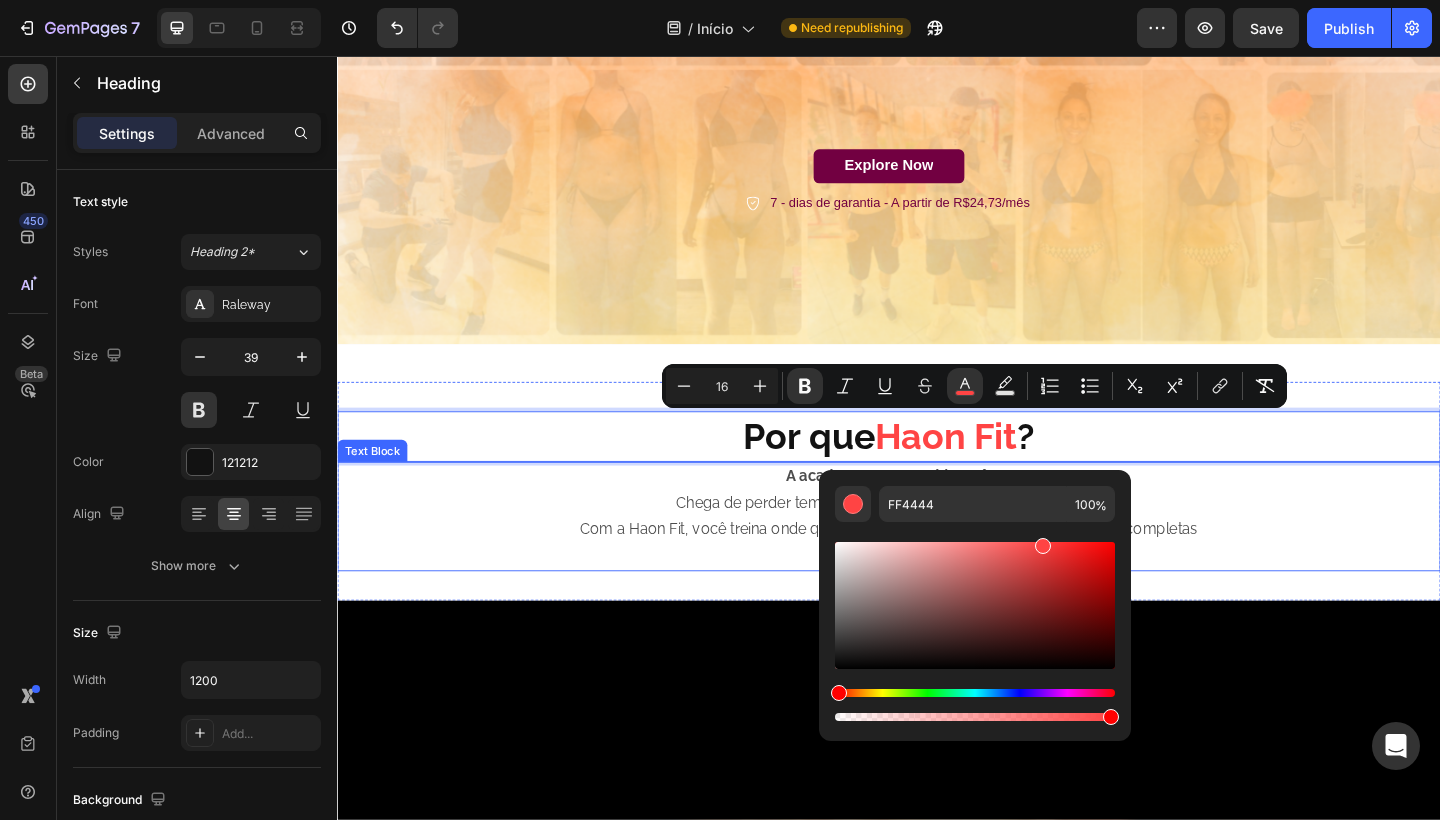 click on "A academia que vai até você. Chega de perder tempo no trânsito ou depender de academia. Com a Haon Fit, você treina onde quiser — com treinos guiados, programações completas e resultados reais." at bounding box center [937, 557] 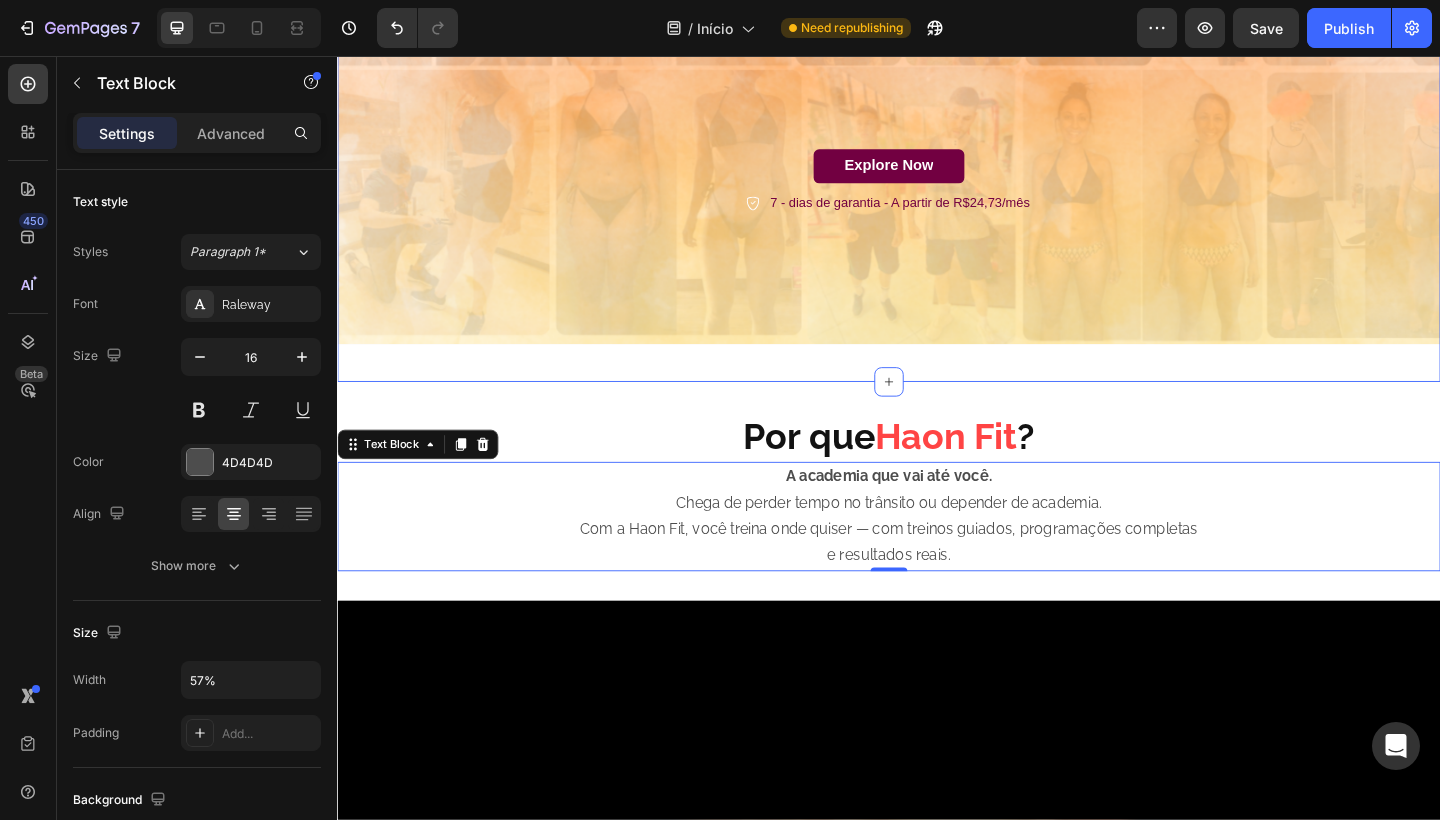 click on "Laborátório de  Transformação Física Heading A liberdade para você treinar onde quiser. Treinos que cabem no seu dia a dia. Resultados  físicos  e  mentais  que mudam vidas. Text Block Emagrecimento Text Block Row Melhore seu Condicionamento Text Block Row Performance Text Block Row Transformação mental Text Block Row Row Explore Now Button
7 - dias de garantia - A partir de R$[PRICE]/mês Item List Row Hero Banner" at bounding box center [937, 40] 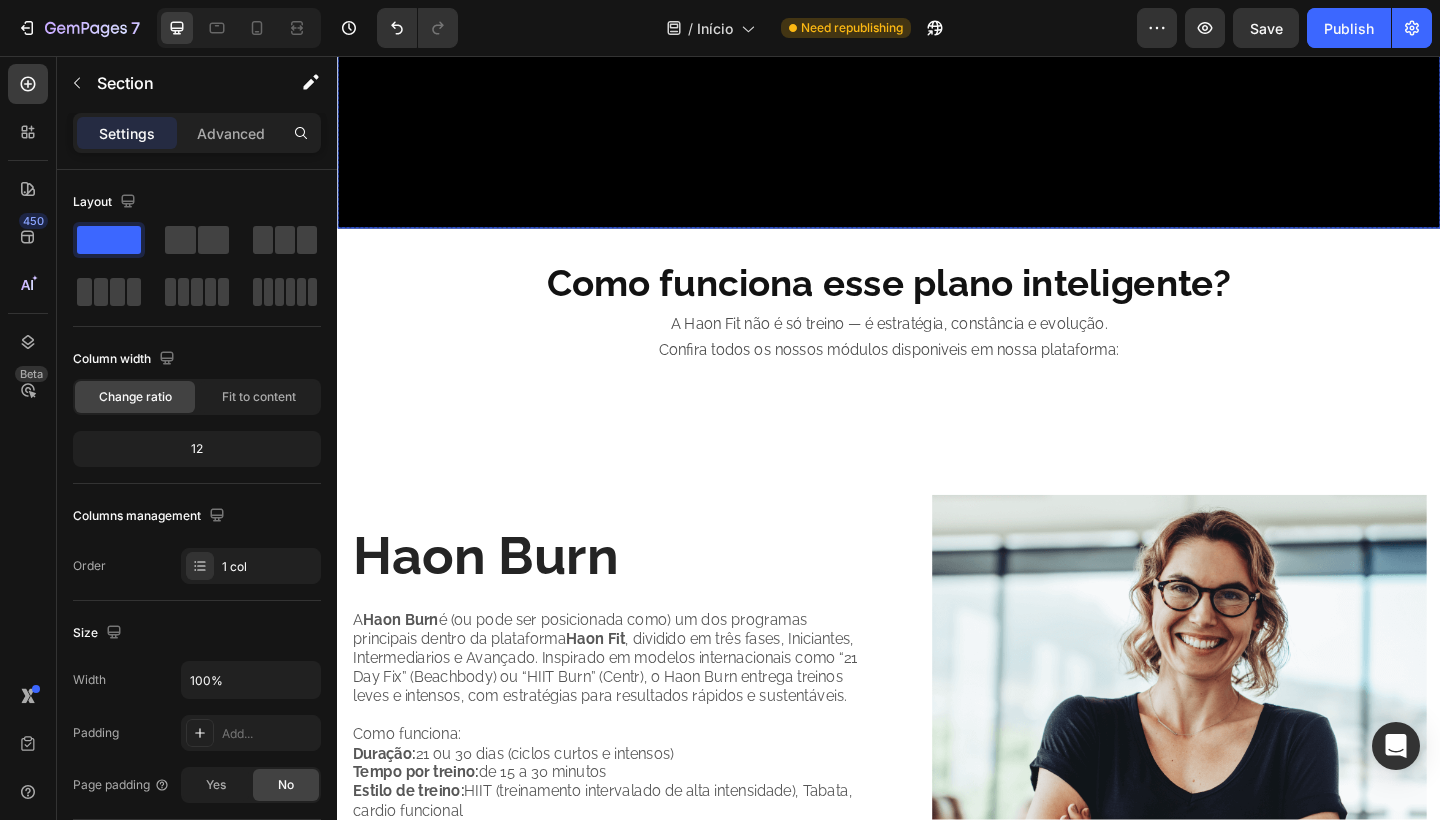 scroll, scrollTop: 1511, scrollLeft: 0, axis: vertical 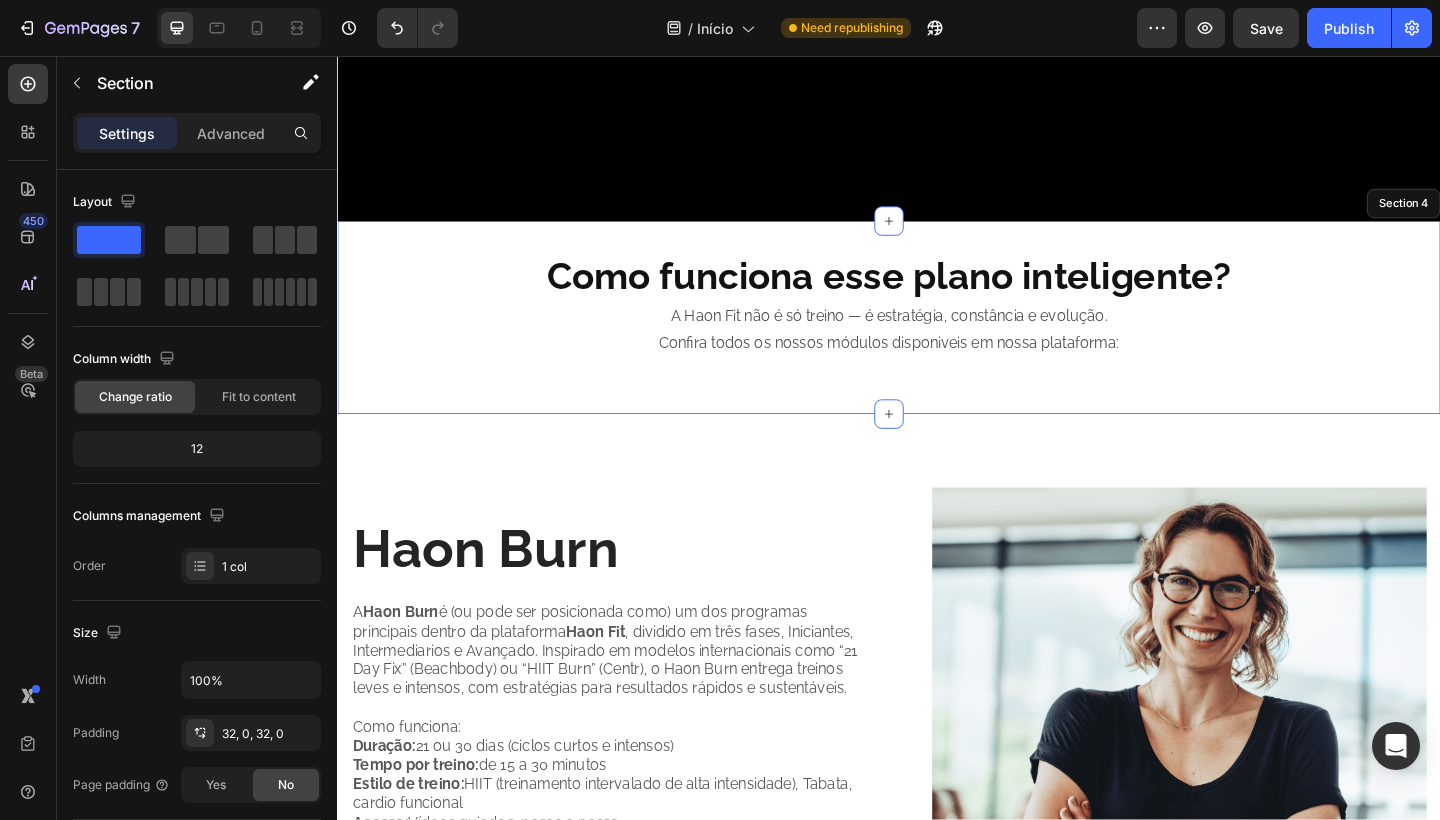 click on "Como funciona esse plano inteligente? Heading A Haon Fit não é só treino — é estratégia, constância e evolução. Confira todos os nossos módulos disponiveis em nossa plataforma:   Text Block Section 4" at bounding box center (937, 341) 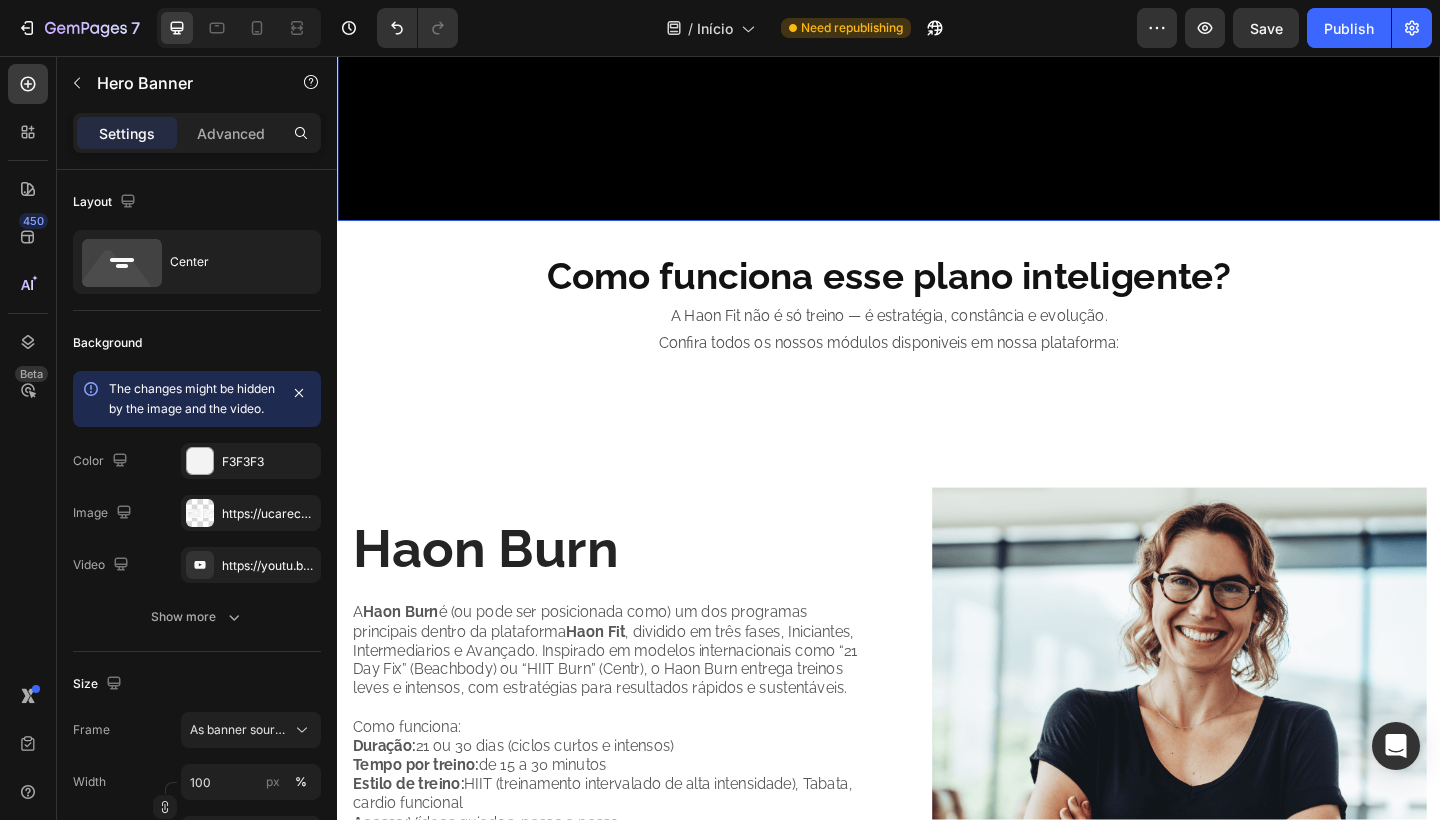 click at bounding box center (937, -102) 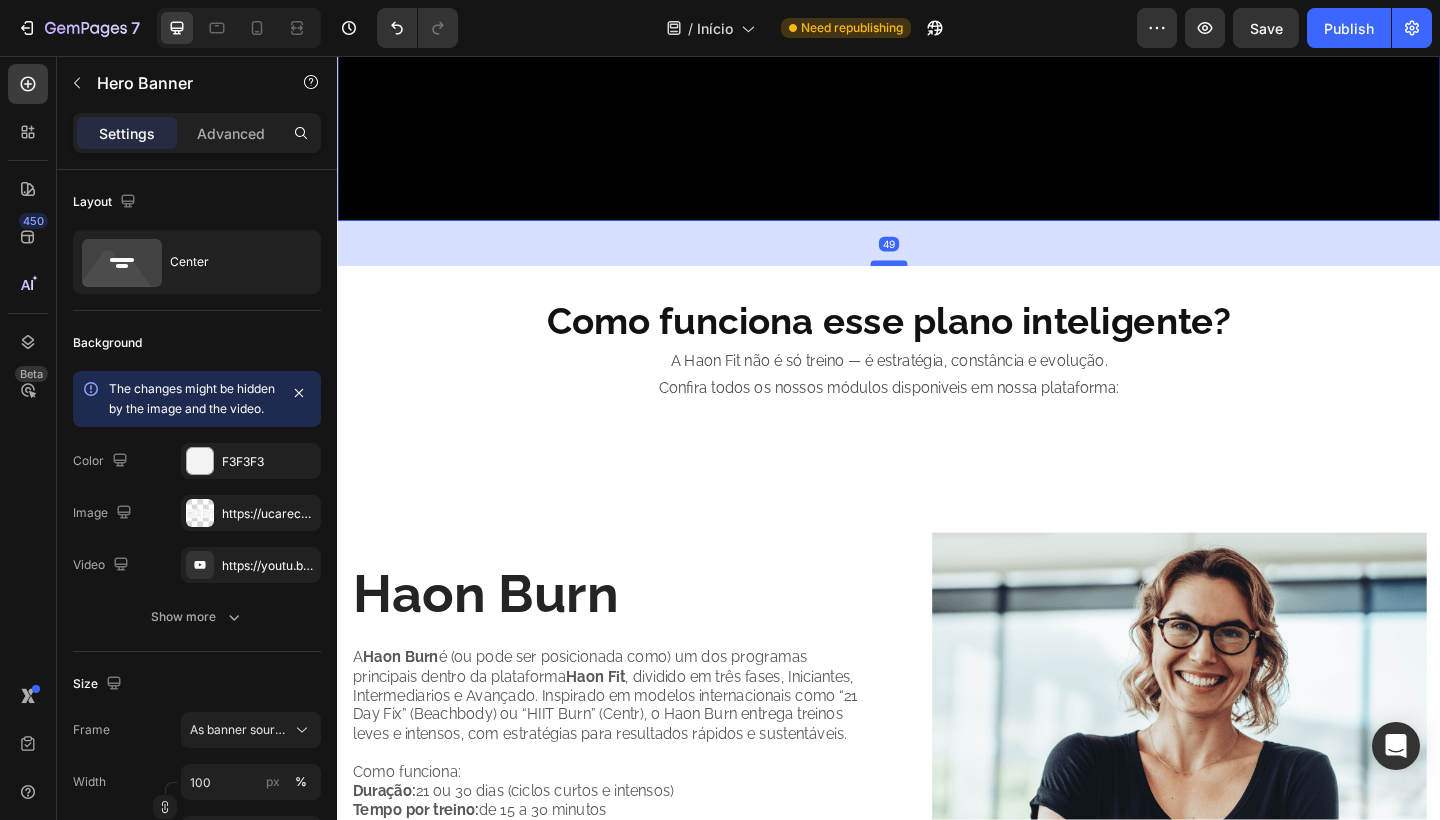 drag, startPoint x: 954, startPoint y: 233, endPoint x: 953, endPoint y: 282, distance: 49.010204 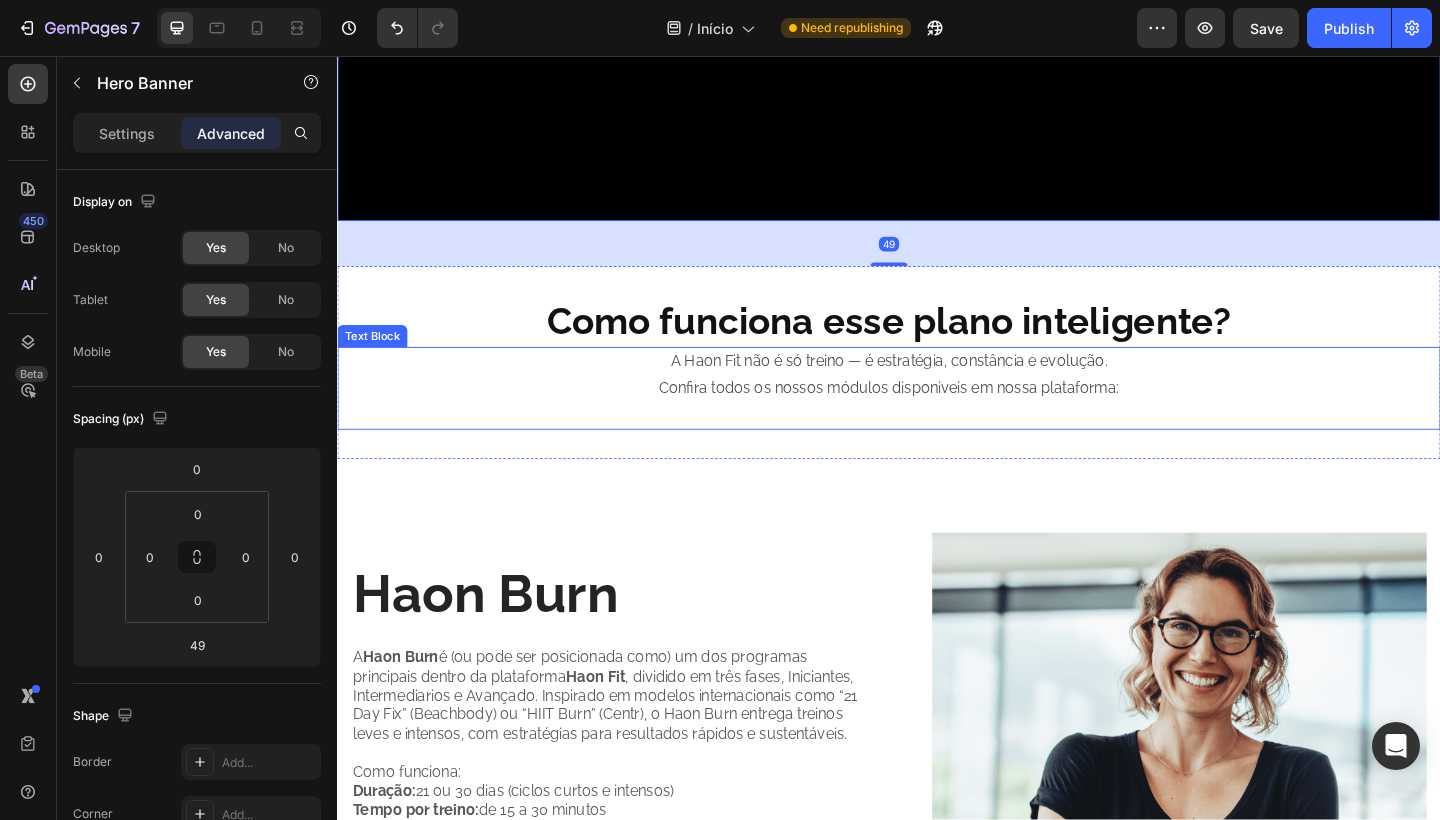 click at bounding box center (937, 447) 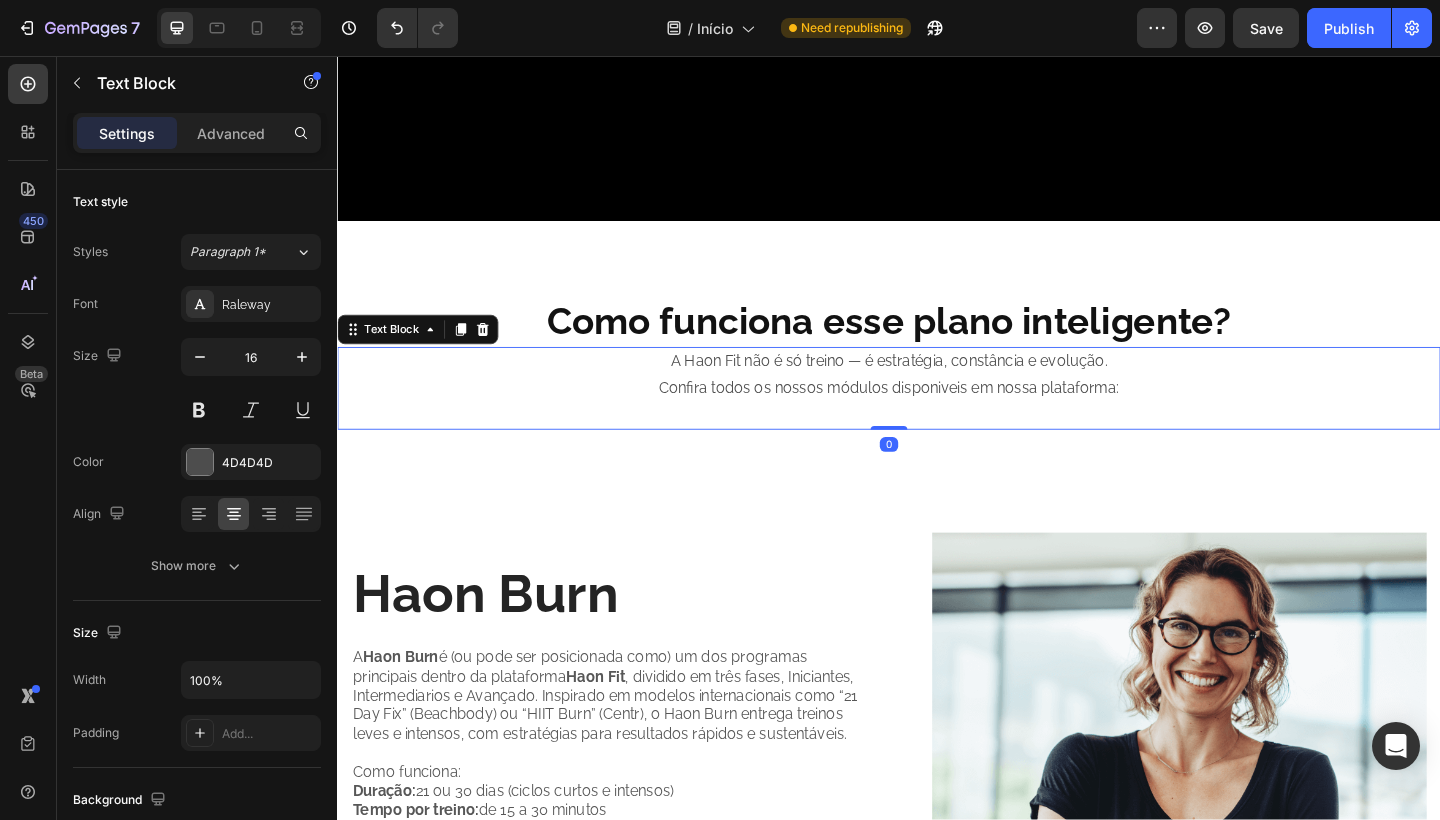 drag, startPoint x: 944, startPoint y: 457, endPoint x: 944, endPoint y: 436, distance: 21 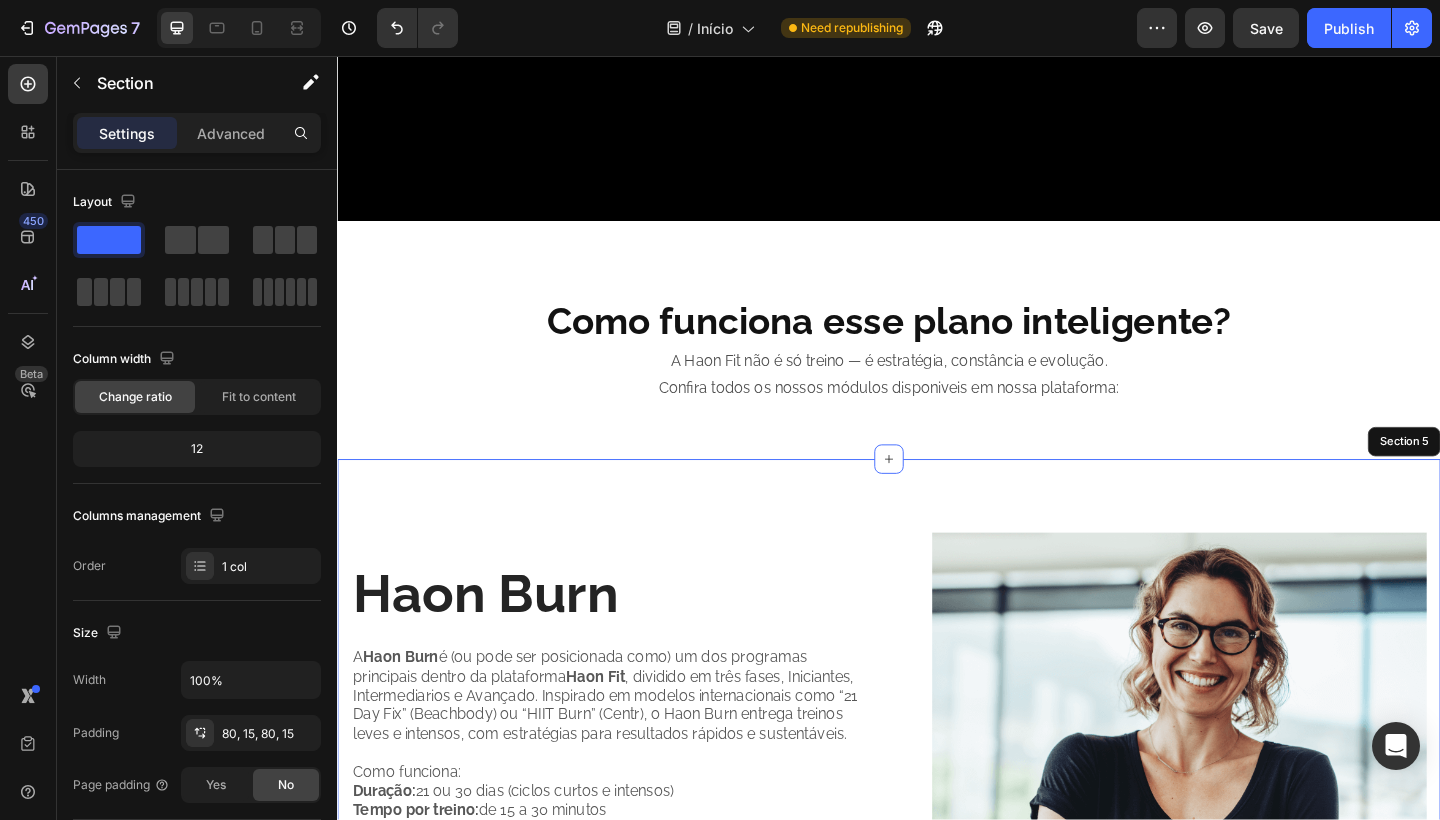 click on "Haon Burn Heading A  Haon Burn  é (ou pode ser posicionada como) um dos programas principais dentro da plataforma  Haon Fit , dividido em três fases, Iniciantes, Intermediarios e Avançado. Inspirado em modelos internacionais como “21 Day Fix” (Beachbody) ou “HIIT Burn” (Centr), o Haon Burn entrega treinos leves e intensos, com estratégias para resultados rápidos e sustentáveis.   Como funciona: Duração:  21 ou 30 dias (ciclos curtos e intensos) Tempo por treino:  de 15 a 30 minutos Estilo de treino:  HIIT (treinamento intervalado de alta intensidade), Tabata, cardio funcional Acesso:  Vídeos guiados, passo a passo Extras:  Plano de acompanhamento, calendário de treinos, grupo de motivação   Leia e saiba mais clicando aqui em baixo: Text Block
Haon Burn Button Image Row Section 5" at bounding box center [937, 852] 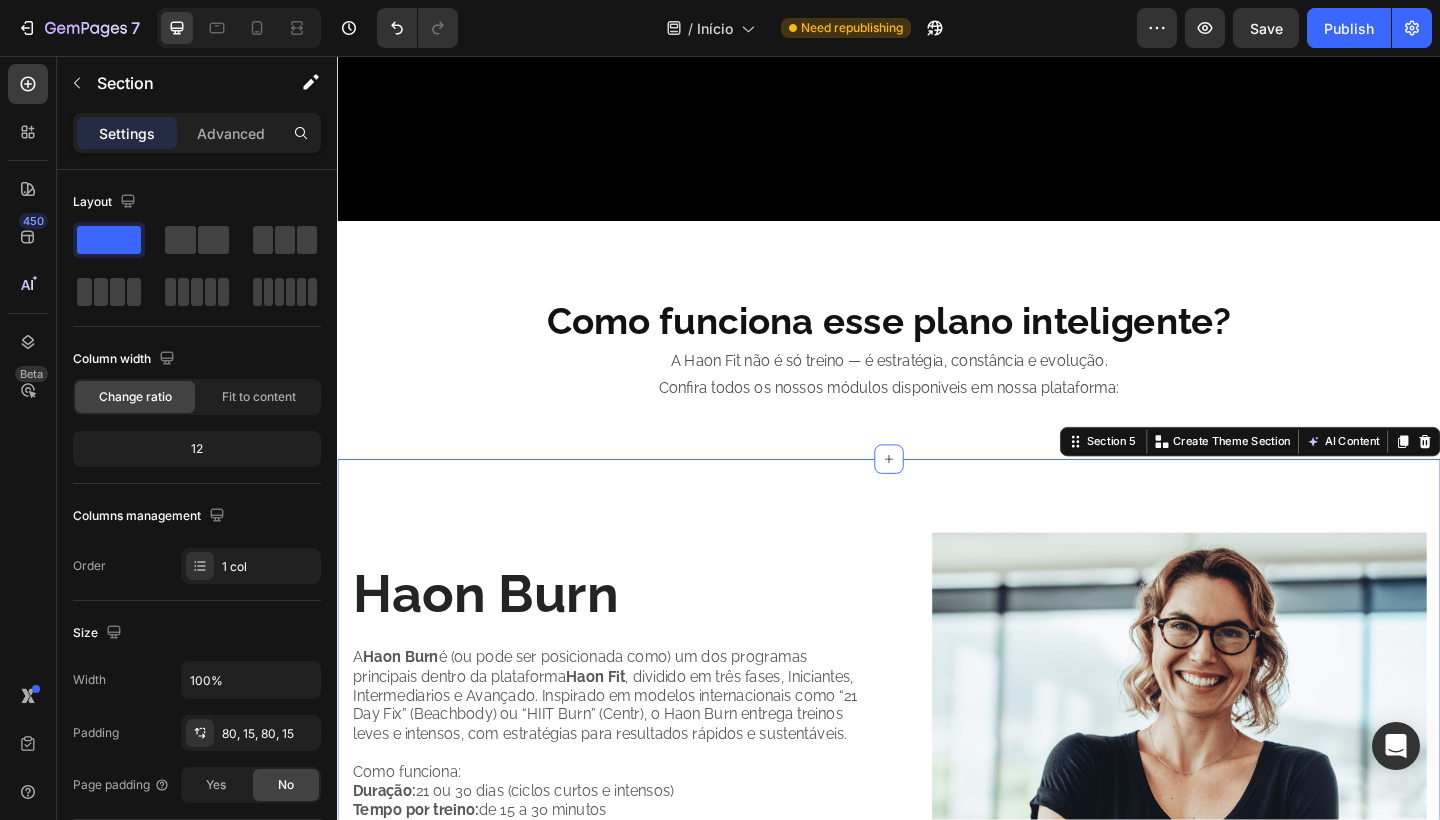 click on "Haon Burn Heading A  Haon Burn  é (ou pode ser posicionada como) um dos programas principais dentro da plataforma  Haon Fit , dividido em três fases, Iniciantes, Intermediarios e Avançado. Inspirado em modelos internacionais como “21 Day Fix” (Beachbody) ou “HIIT Burn” (Centr), o Haon Burn entrega treinos leves e intensos, com estratégias para resultados rápidos e sustentáveis.   Como funciona: Duração:  21 ou 30 dias (ciclos curtos e intensos) Tempo por treino:  de 15 a 30 minutos Estilo de treino:  HIIT (treinamento intervalado de alta intensidade), Tabata, cardio funcional Acesso:  Vídeos guiados, passo a passo Extras:  Plano de acompanhamento, calendário de treinos, grupo de motivação   Leia e saiba mais clicando aqui em baixo: Text Block
Haon Burn Button Image Row Section 5   You can create reusable sections Create Theme Section AI Content Write with GemAI What would you like to describe here? Tone and Voice Persuasive Product Plano Anual Show more Generate" at bounding box center [937, 852] 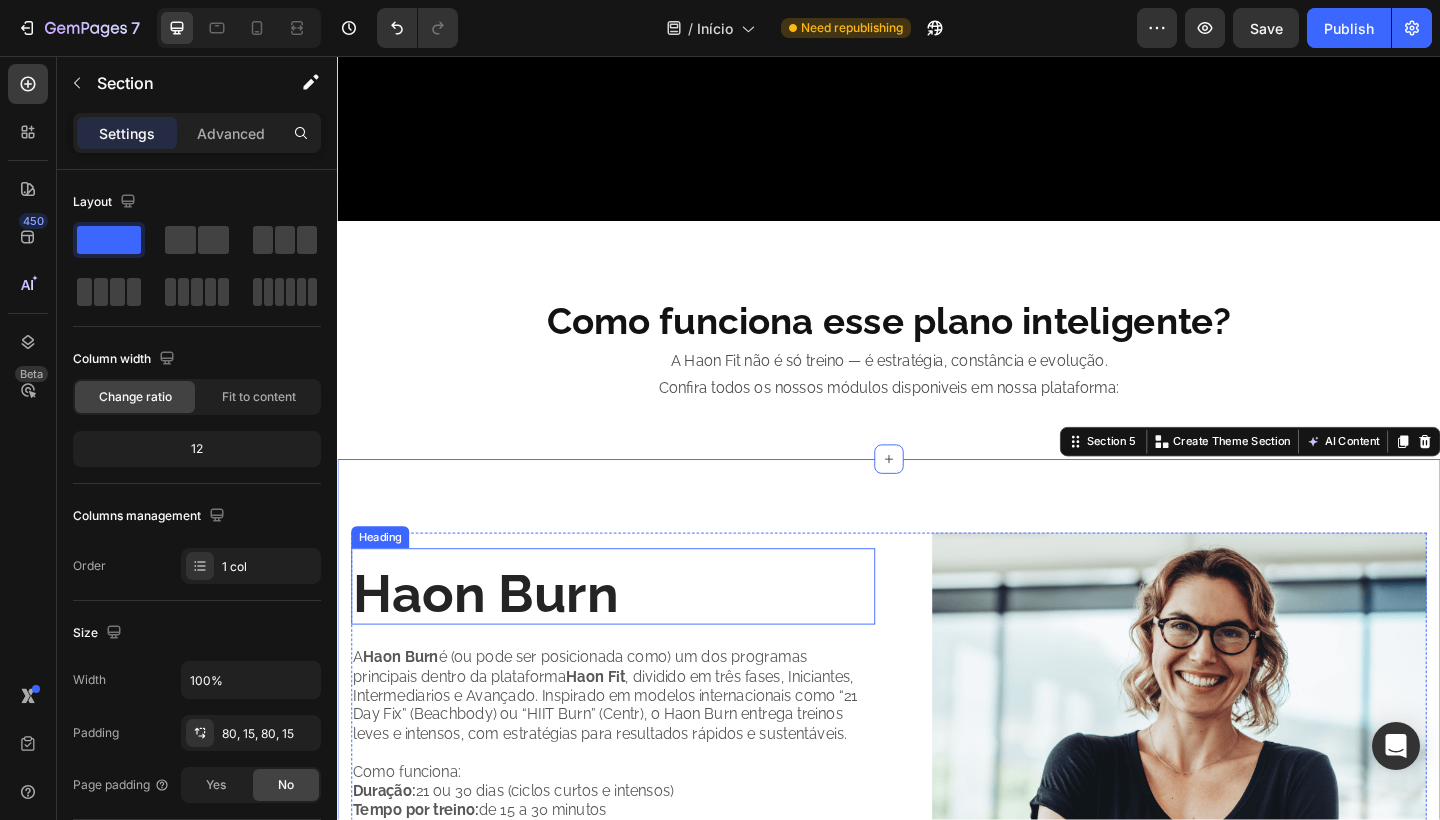click on "Haon Burn" at bounding box center (637, 641) 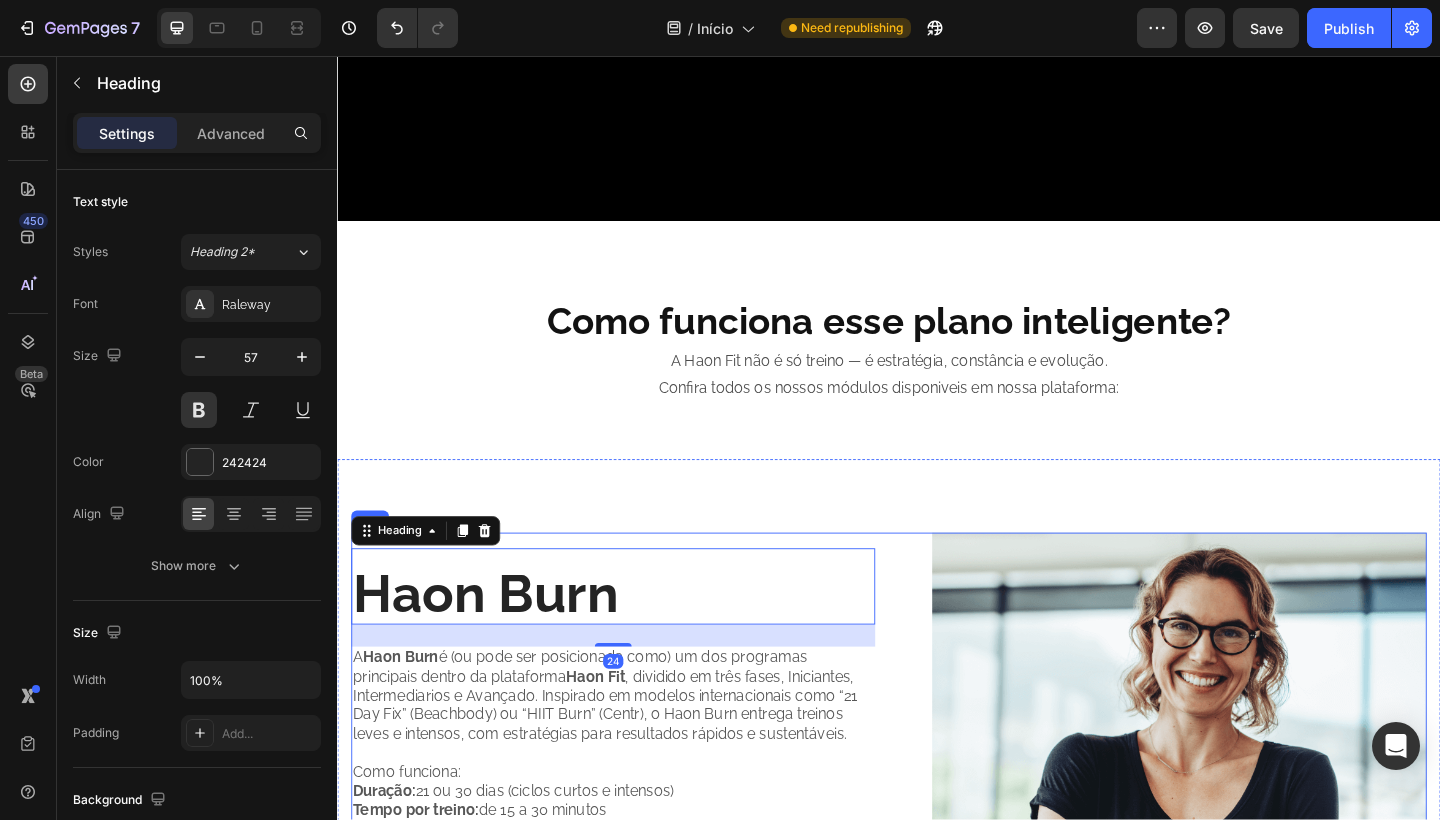 click on "Haon Burn Heading   24 A  Haon Burn  é (ou pode ser posicionada como) um dos programas principais dentro da plataforma  Haon Fit , dividido em três fases, Iniciantes, Intermediarios e Avançado. Inspirado em modelos internacionais como “21 Day Fix” (Beachbody) ou “HIIT Burn” (Centr), o Haon Burn entrega treinos leves e intensos, com estratégias para resultados rápidos e sustentáveis.   Como funciona: Duração:  21 ou 30 dias (ciclos curtos e intensos) Tempo por treino:  de 15 a 30 minutos Estilo de treino:  HIIT (treinamento intervalado de alta intensidade), Tabata, cardio funcional Acesso:  Vídeos guiados, passo a passo Extras:  Plano de acompanhamento, calendário de treinos, grupo de motivação   Leia e saiba mais clicando aqui em baixo: Text Block
Haon Burn Button Image Row" at bounding box center (937, 844) 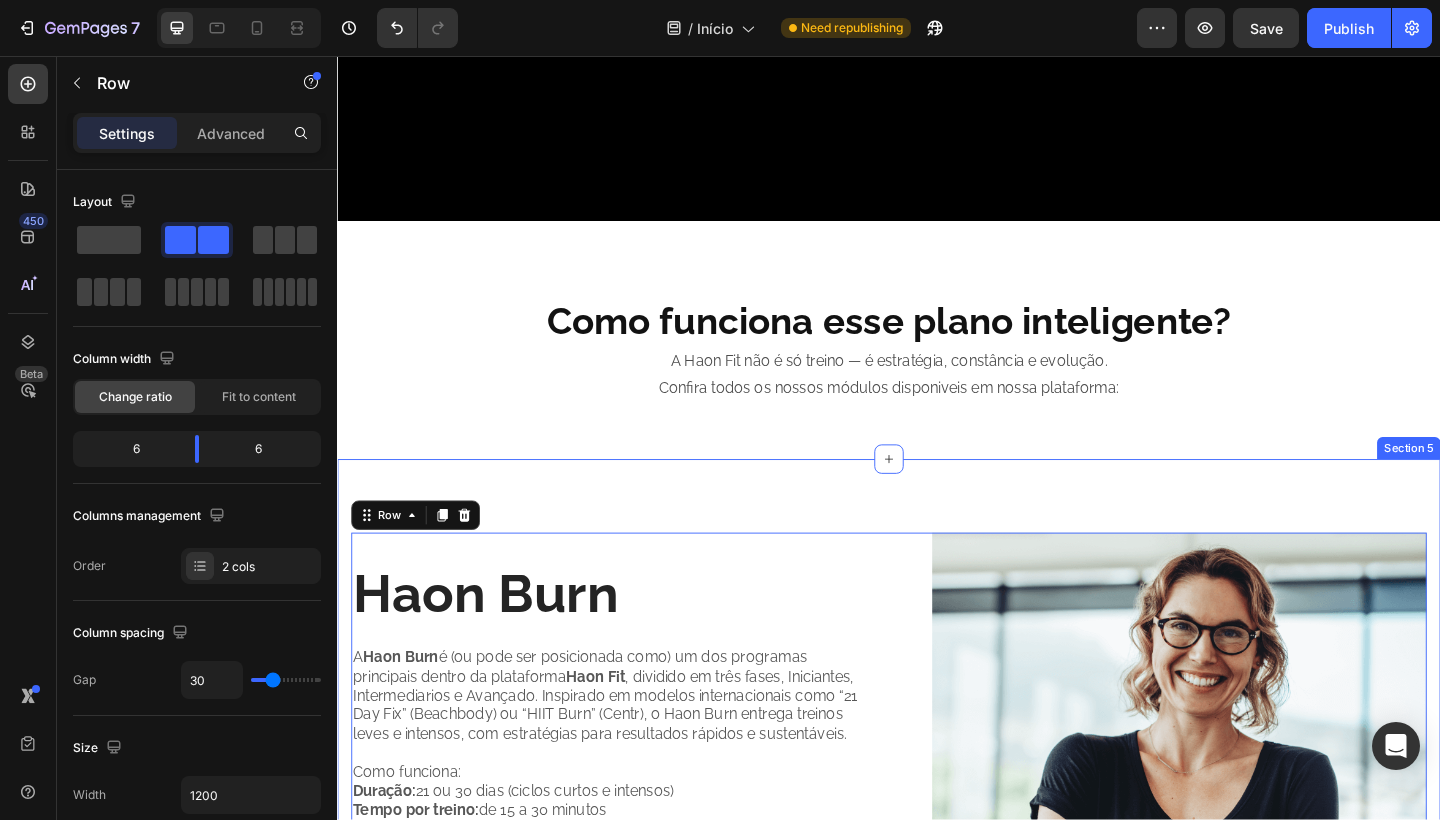 click on "Haon Burn Heading A  Haon Burn  é (ou pode ser posicionada como) um dos programas principais dentro da plataforma  Haon Fit , dividido em três fases, Iniciantes, Intermediarios e Avançado. Inspirado em modelos internacionais como “21 Day Fix” (Beachbody) ou “HIIT Burn” (Centr), o Haon Burn entrega treinos leves e intensos, com estratégias para resultados rápidos e sustentáveis.   Como funciona: Duração:  21 ou 30 dias (ciclos curtos e intensos) Tempo por treino:  de 15 a 30 minutos Estilo de treino:  HIIT (treinamento intervalado de alta intensidade), Tabata, cardio funcional Acesso:  Vídeos guiados, passo a passo Extras:  Plano de acompanhamento, calendário de treinos, grupo de motivação   Leia e saiba mais clicando aqui em baixo: Text Block
Haon Burn Button Image Row   16 Section 5" at bounding box center (937, 852) 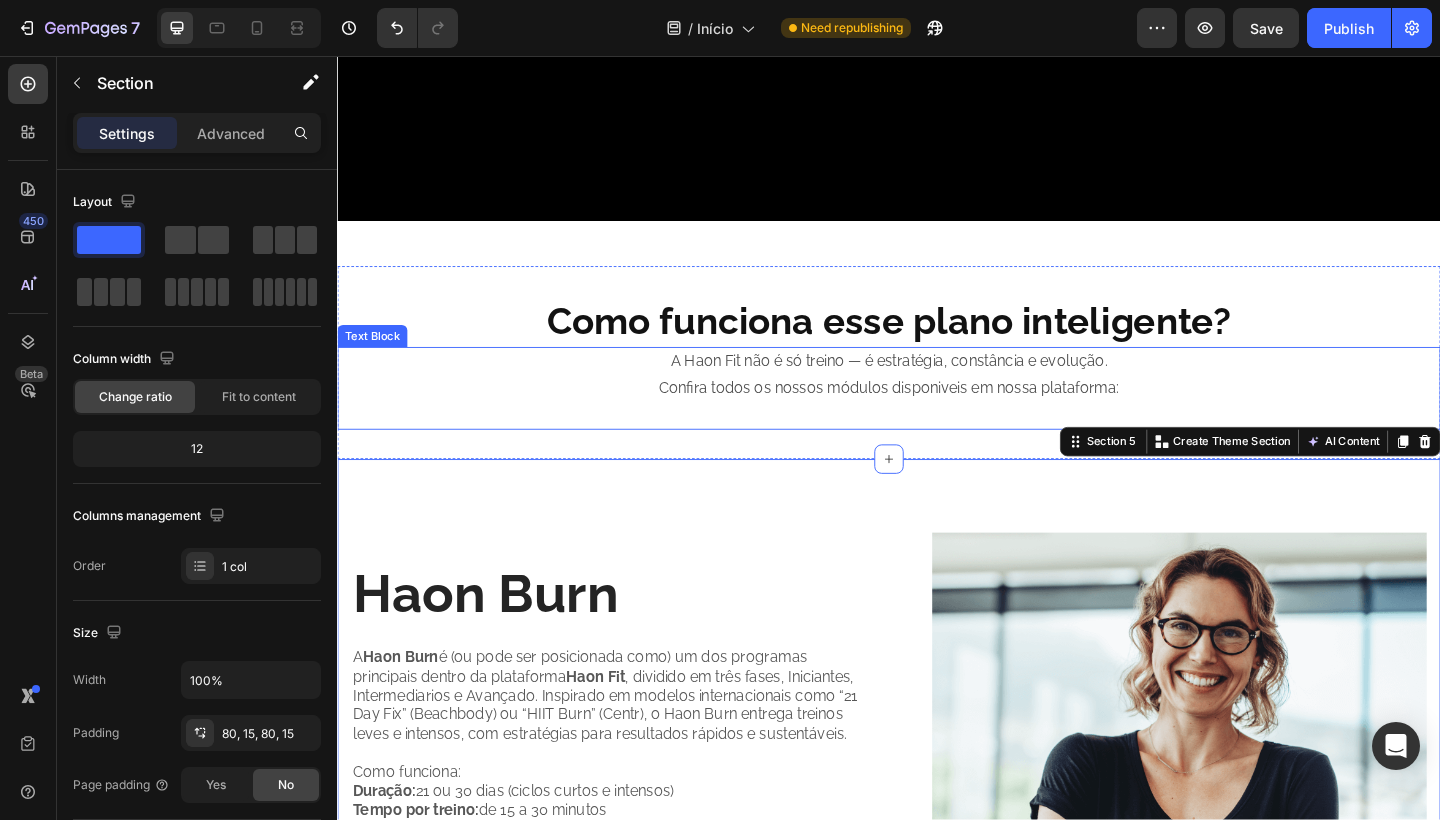 click on "Confira todos os nossos módulos disponiveis em nossa plataforma:" at bounding box center (937, 418) 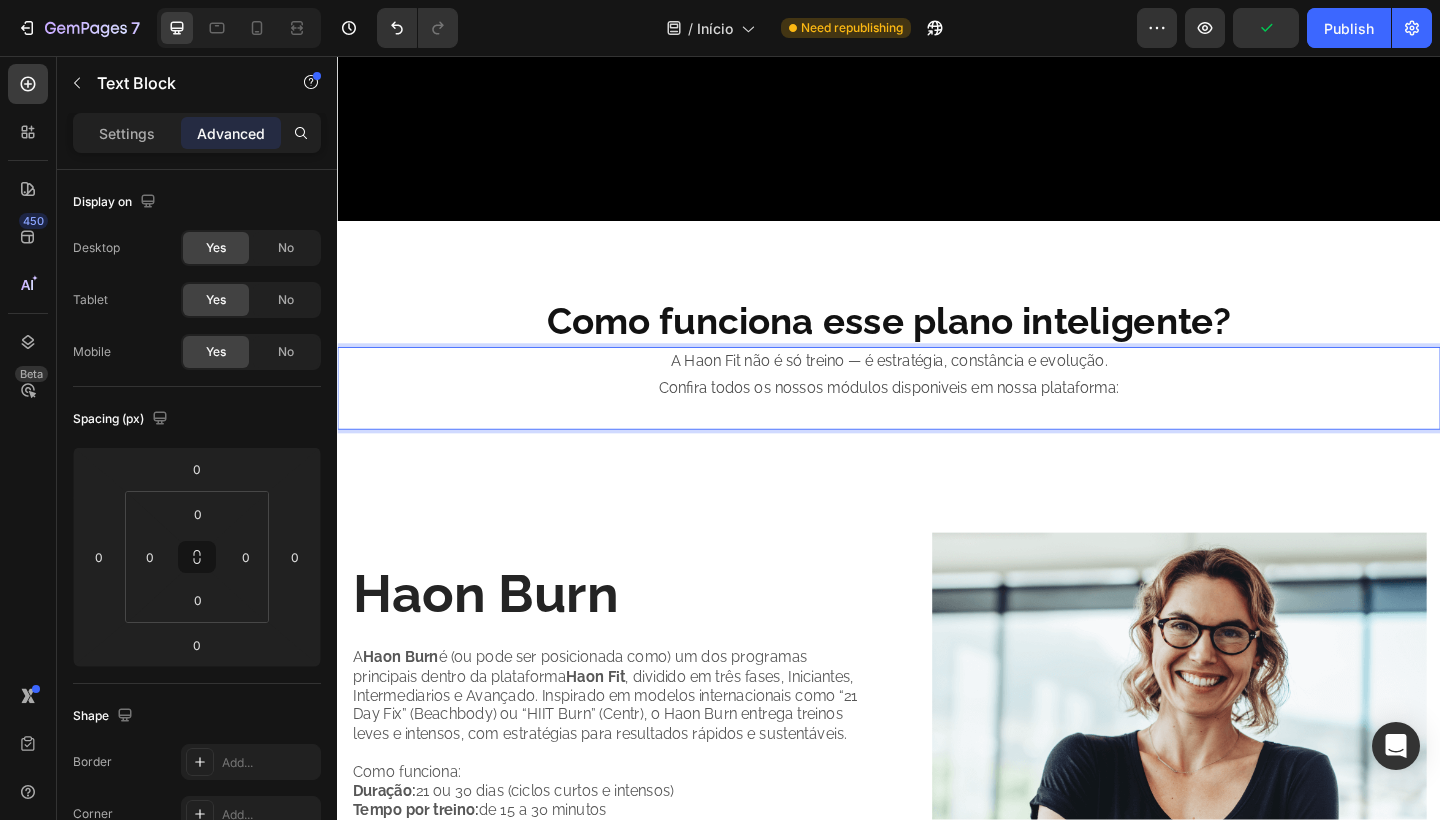 drag, startPoint x: 990, startPoint y: 409, endPoint x: 990, endPoint y: 424, distance: 15 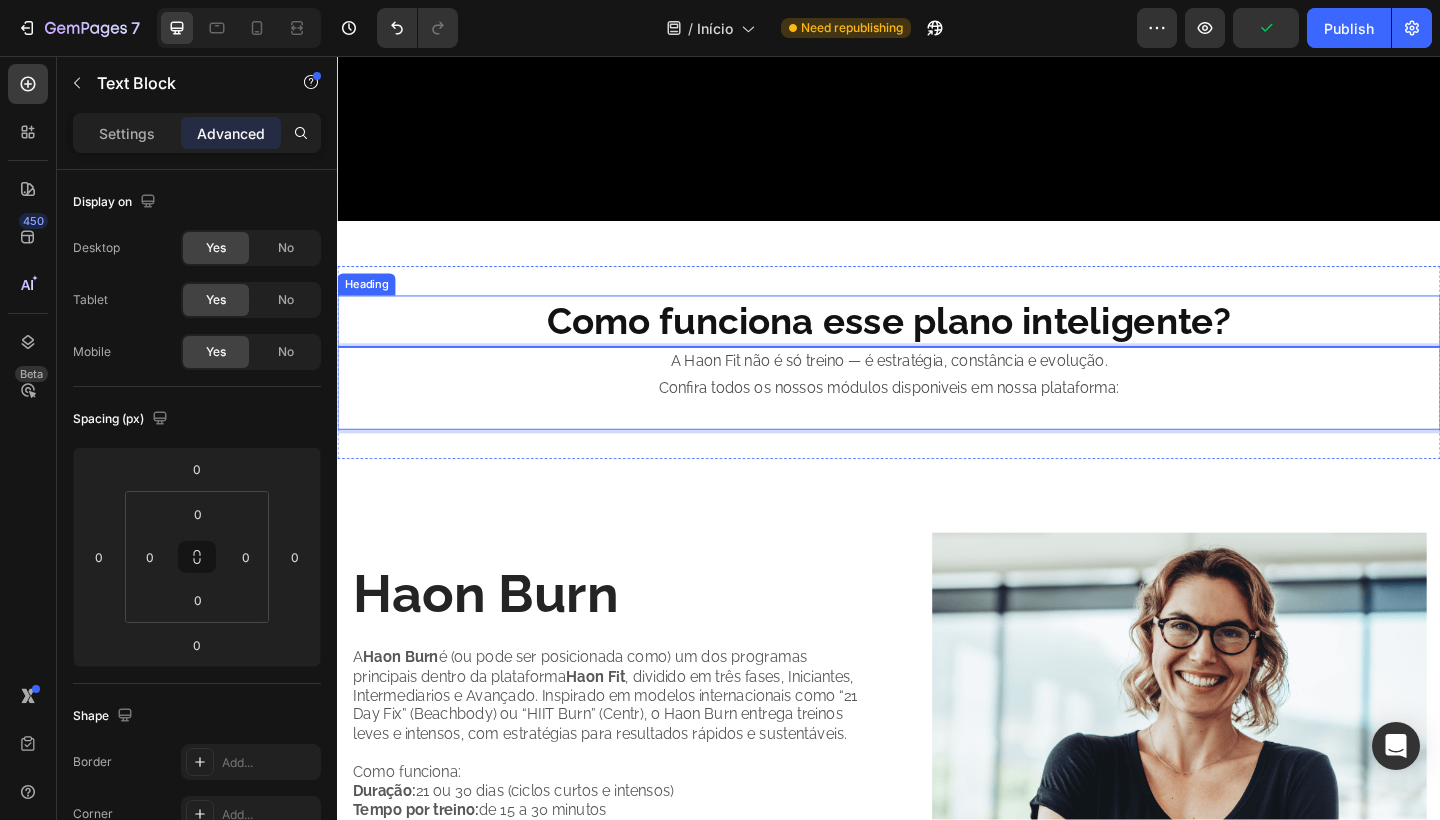 click on "Como funciona esse plano inteligente?" at bounding box center (937, 345) 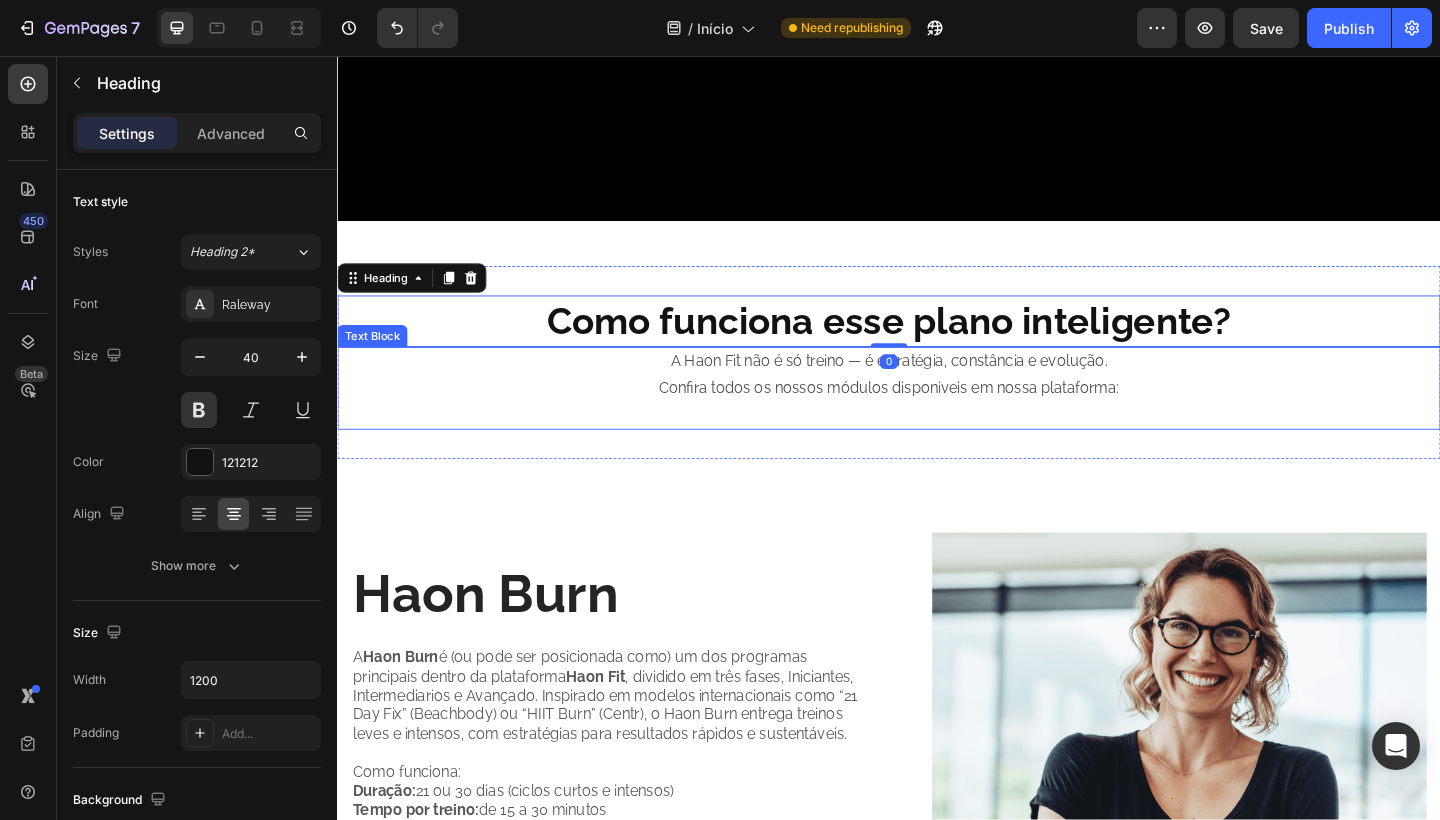 click on "A Haon Fit não é só treino — é estratégia, constância e evolução." at bounding box center (937, 389) 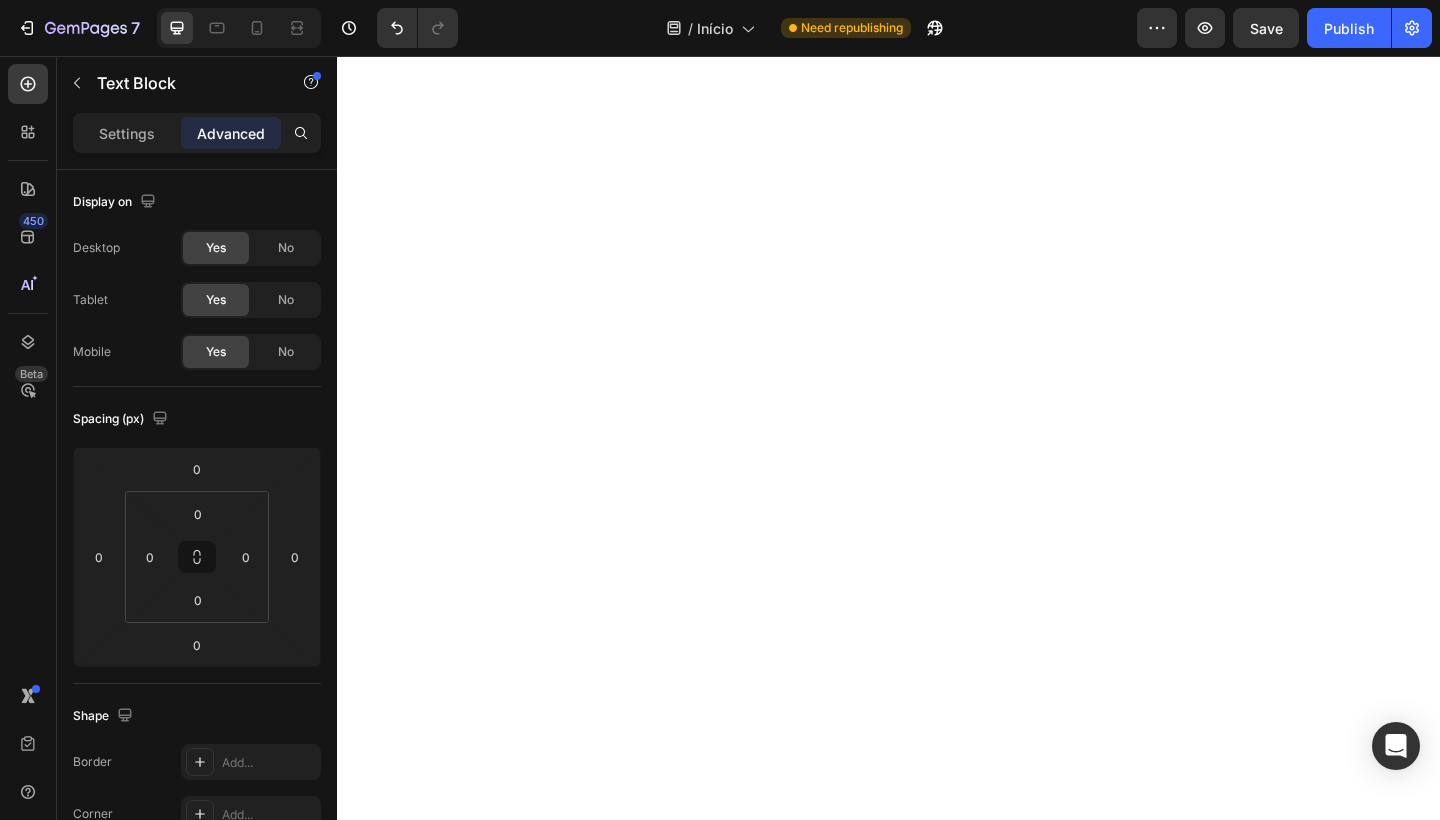 scroll, scrollTop: 0, scrollLeft: 0, axis: both 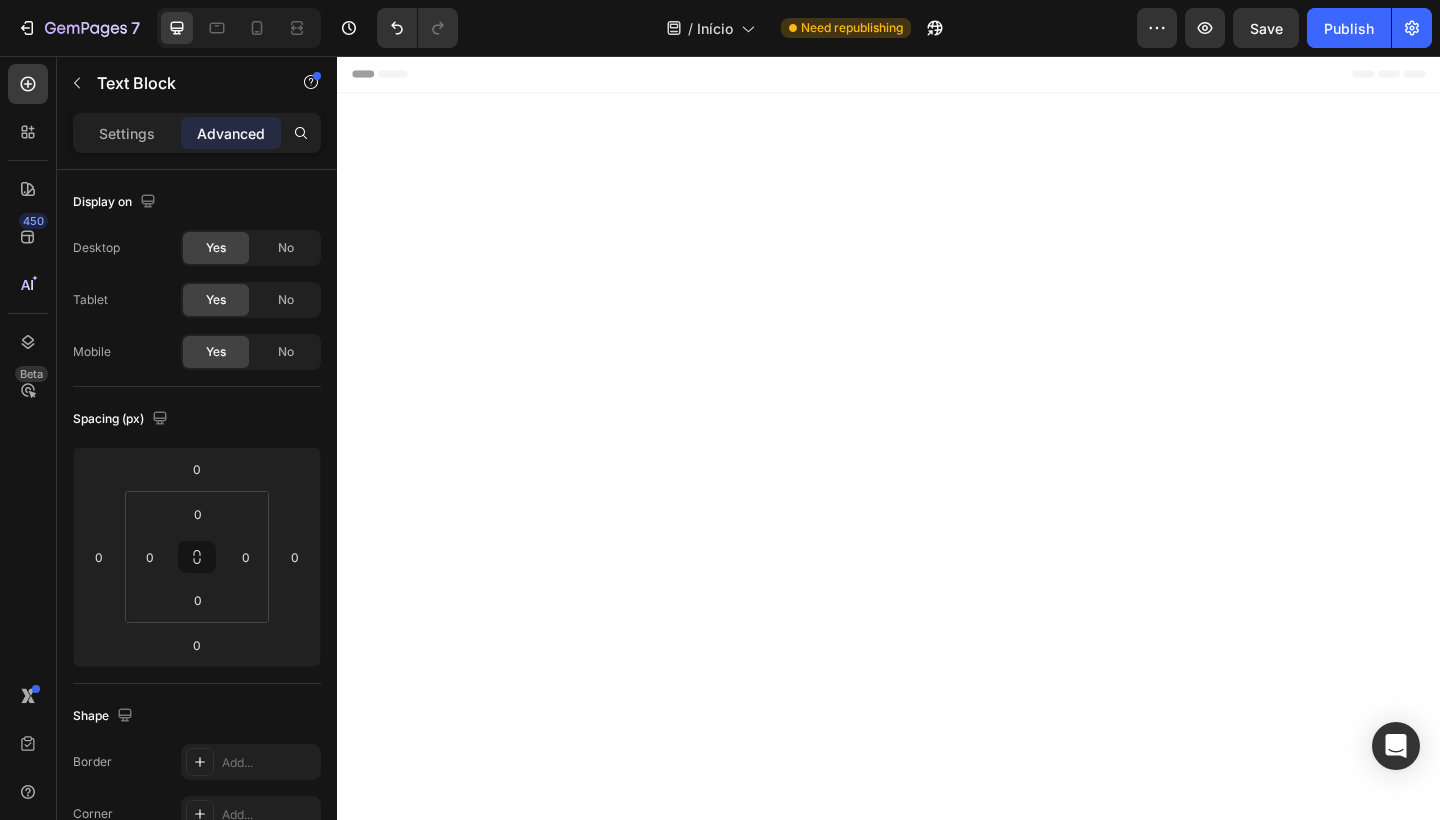 click on "A Haon Fit não é só treino — é estratégia, constância e evolução." at bounding box center [937, 1900] 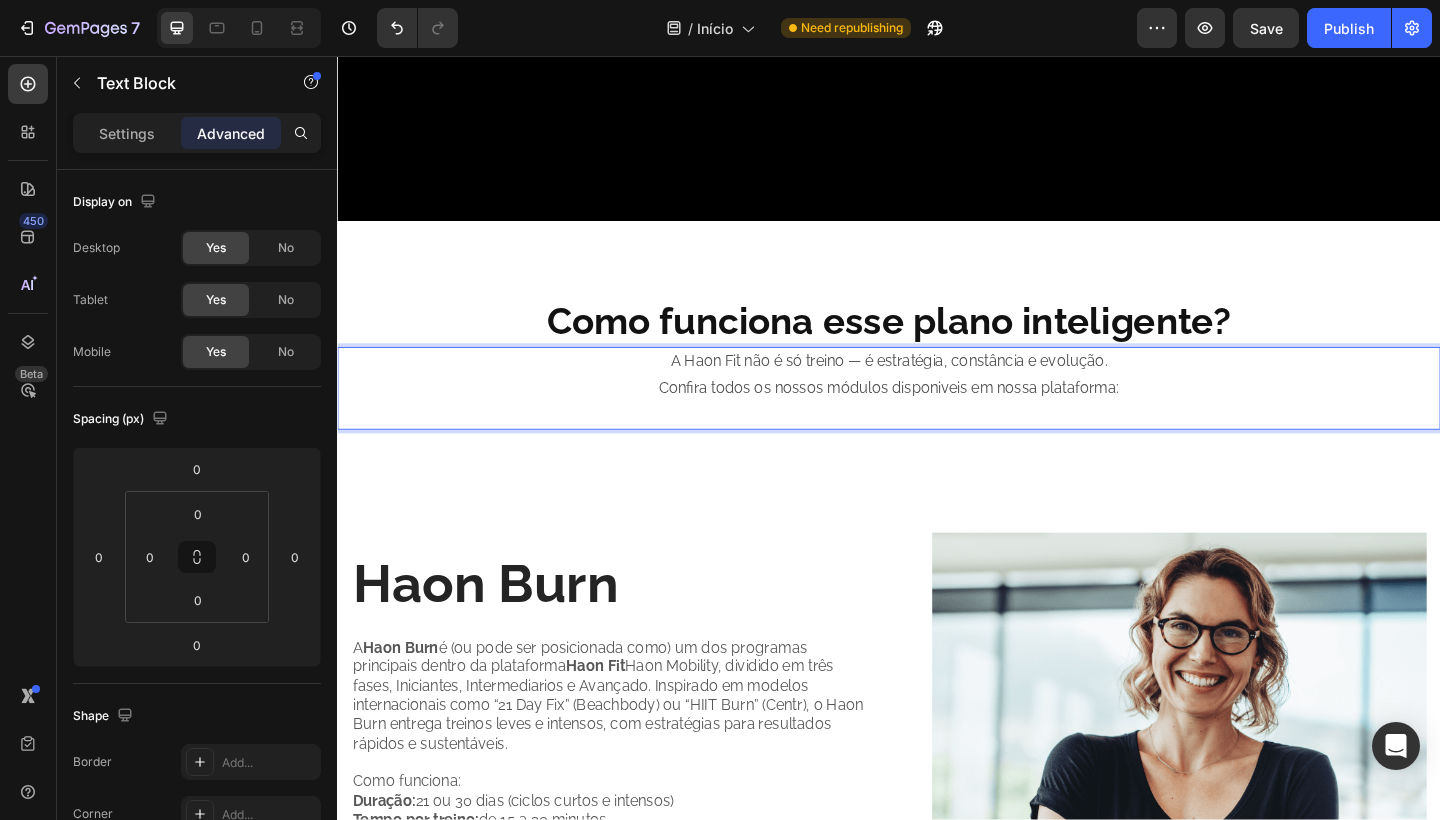 scroll, scrollTop: 0, scrollLeft: 0, axis: both 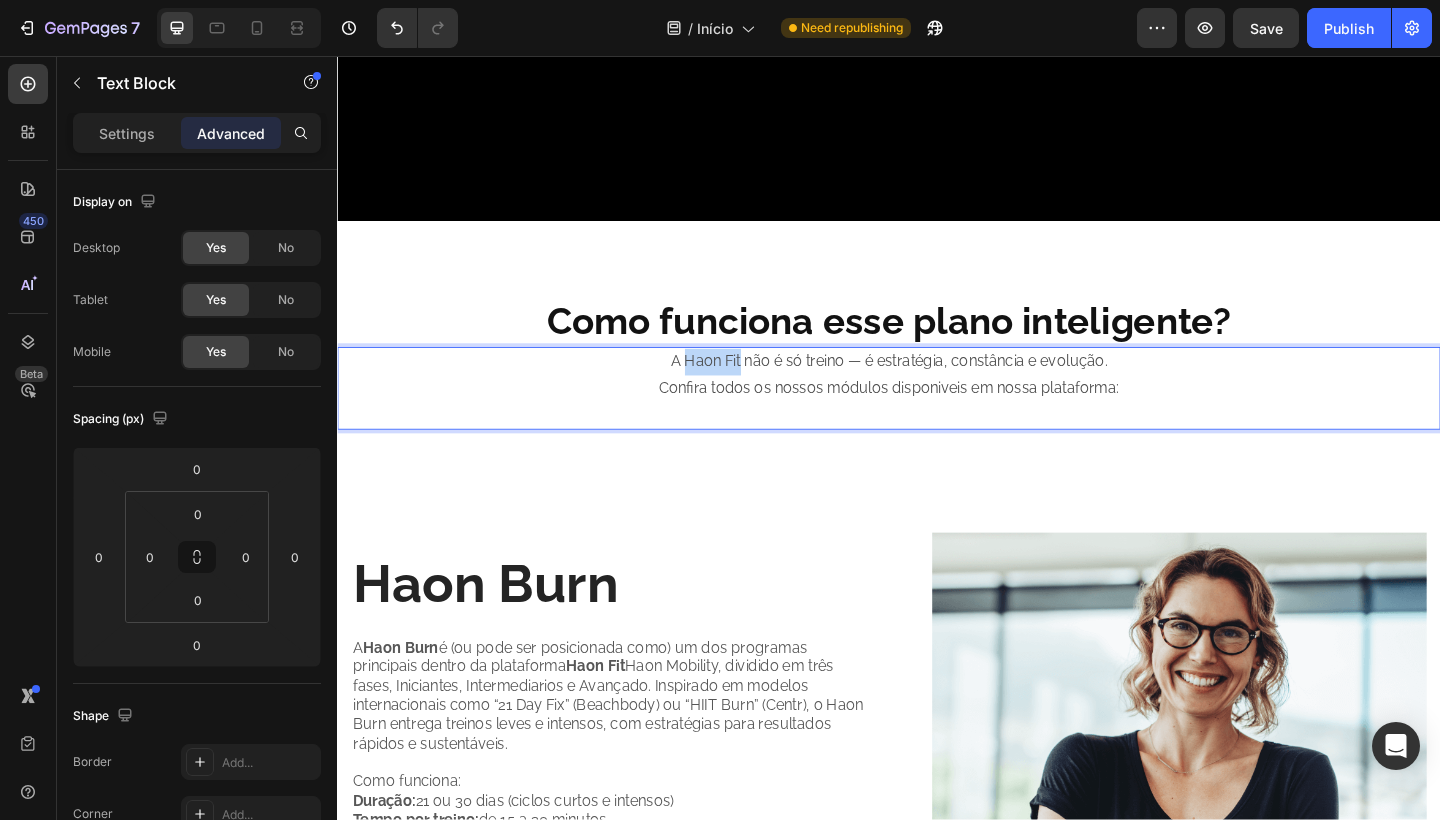drag, startPoint x: 718, startPoint y: 382, endPoint x: 774, endPoint y: 388, distance: 56.32051 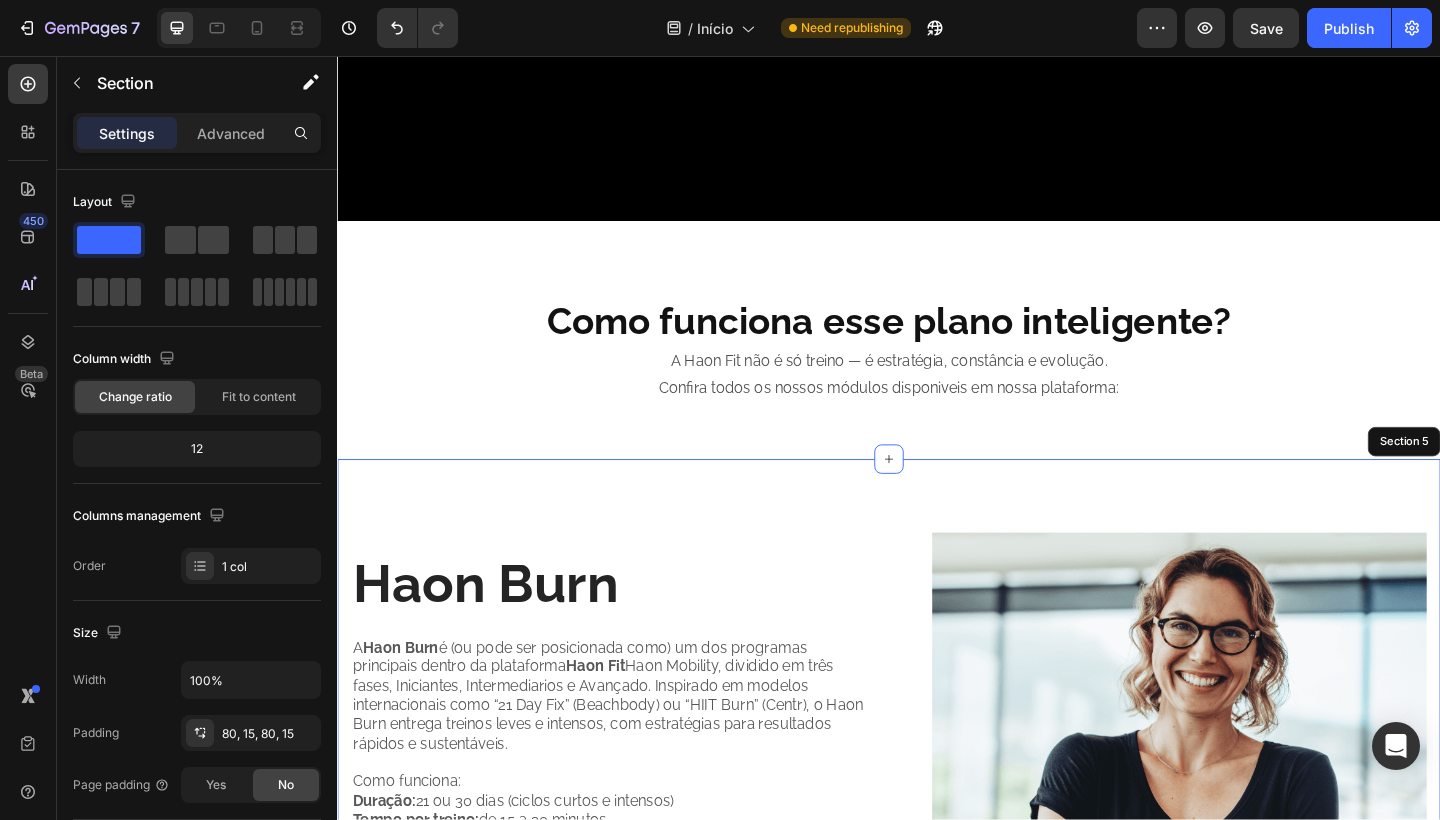 click on "Haon Burn Heading A  Haon Burn  é (ou pode ser posicionada como) um dos programas principais dentro da plataforma  Haon Fit , dividido em três fases, Iniciantes, Intermediarios e Avançado. Inspirado em modelos internacionais como “21 Day Fix” (Beachbody) ou “HIIT Burn” (Centr), o Haon Burn entrega treinos leves e intensos, com estratégias para resultados rápidos e sustentáveis.   Como funciona: Duração:  21 ou 30 dias (ciclos curtos e intensos) Tempo por treino:  de 15 a 30 minutos Estilo de treino:  HIIT (treinamento intervalado de alta intensidade), Tabata, cardio funcional Acesso:  Vídeos guiados, passo a passo Extras:  Plano de acompanhamento, calendário de treinos, grupo de motivação   Leia e saiba mais clicando aqui em baixo: Text Block
Haon Burn Button Image Row Section 5" at bounding box center [937, 852] 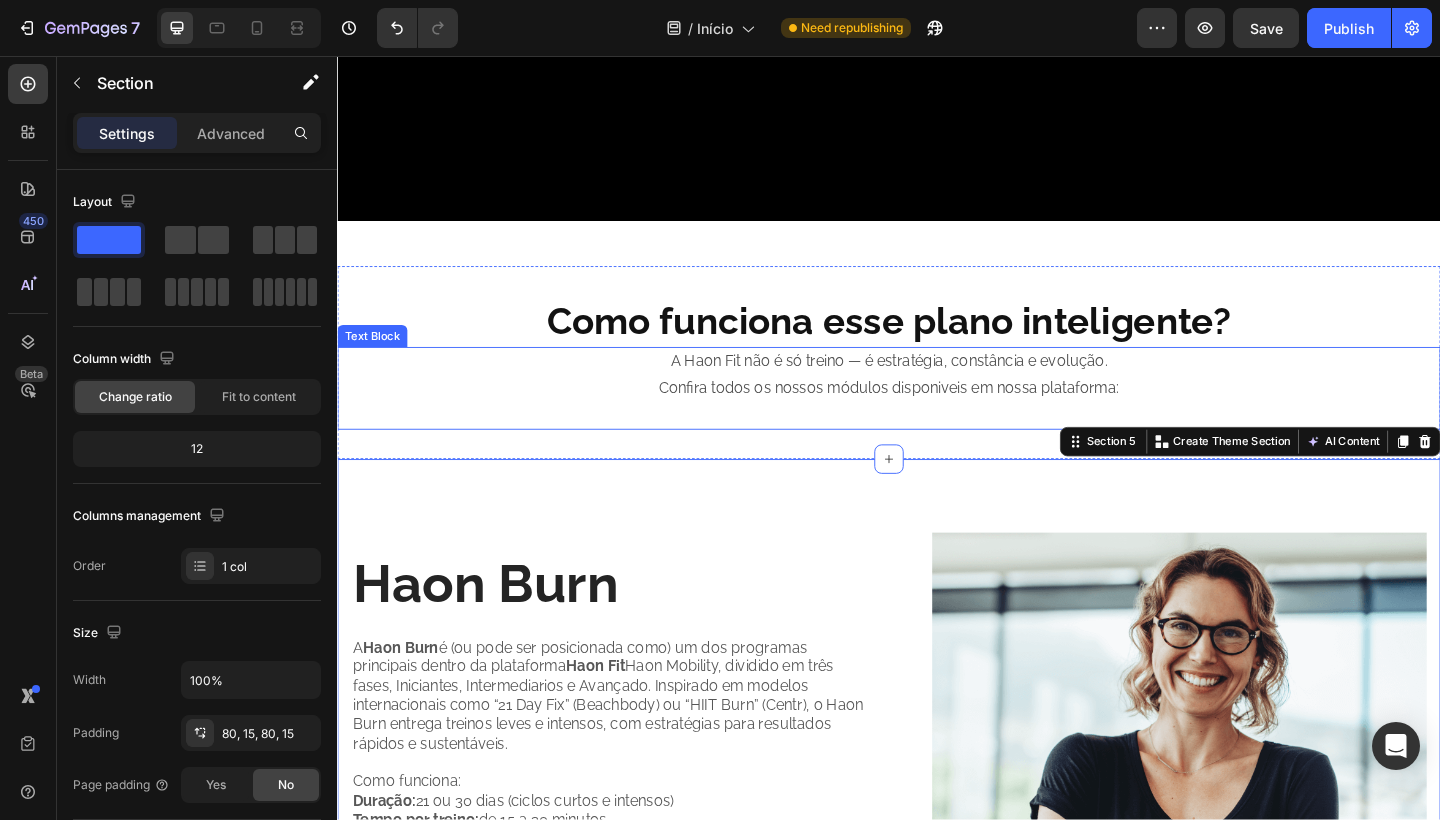 click on "A Haon Fit não é só treino — é estratégia, constância e evolução." at bounding box center [937, 389] 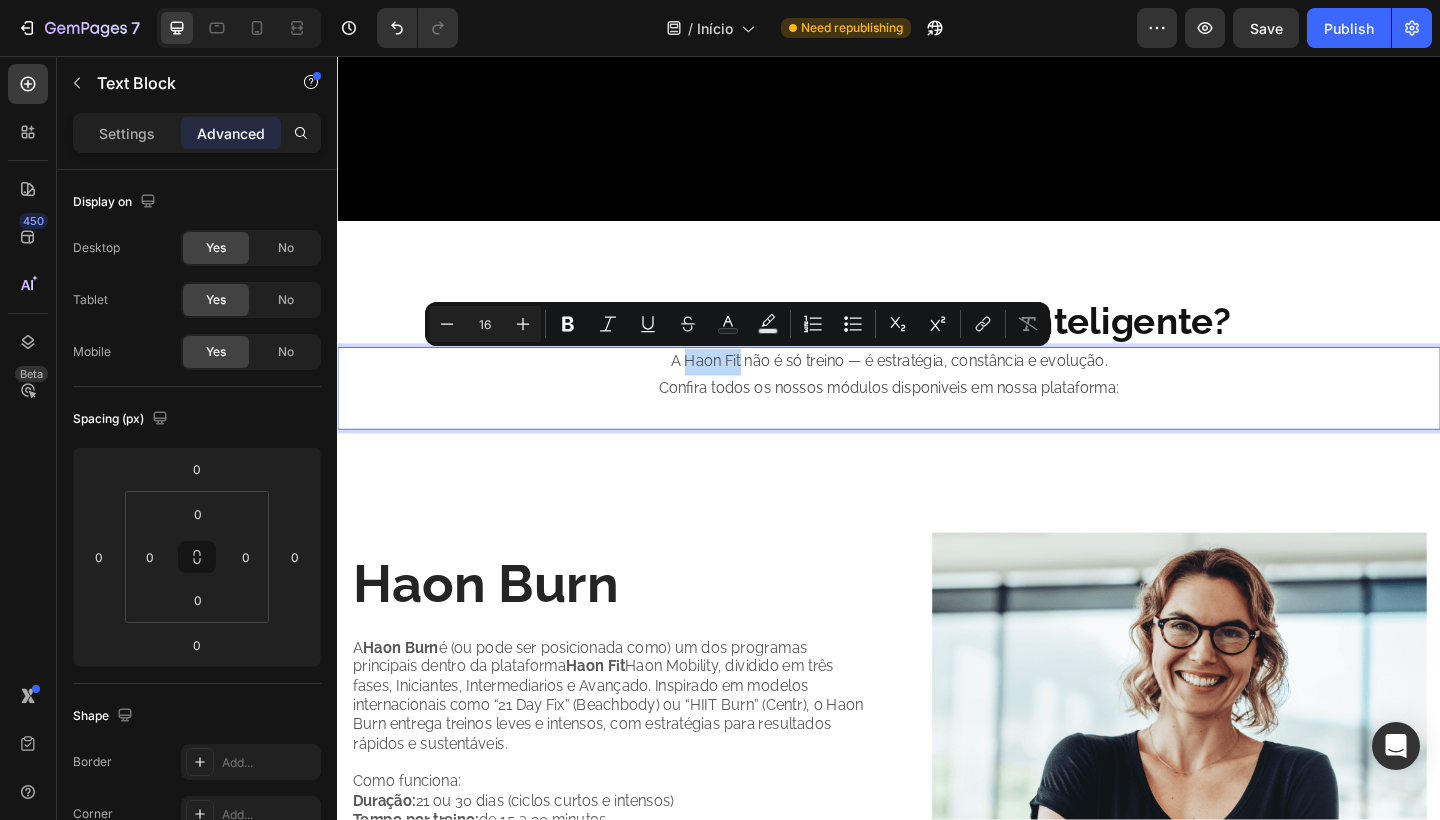 drag, startPoint x: 713, startPoint y: 388, endPoint x: 777, endPoint y: 390, distance: 64.03124 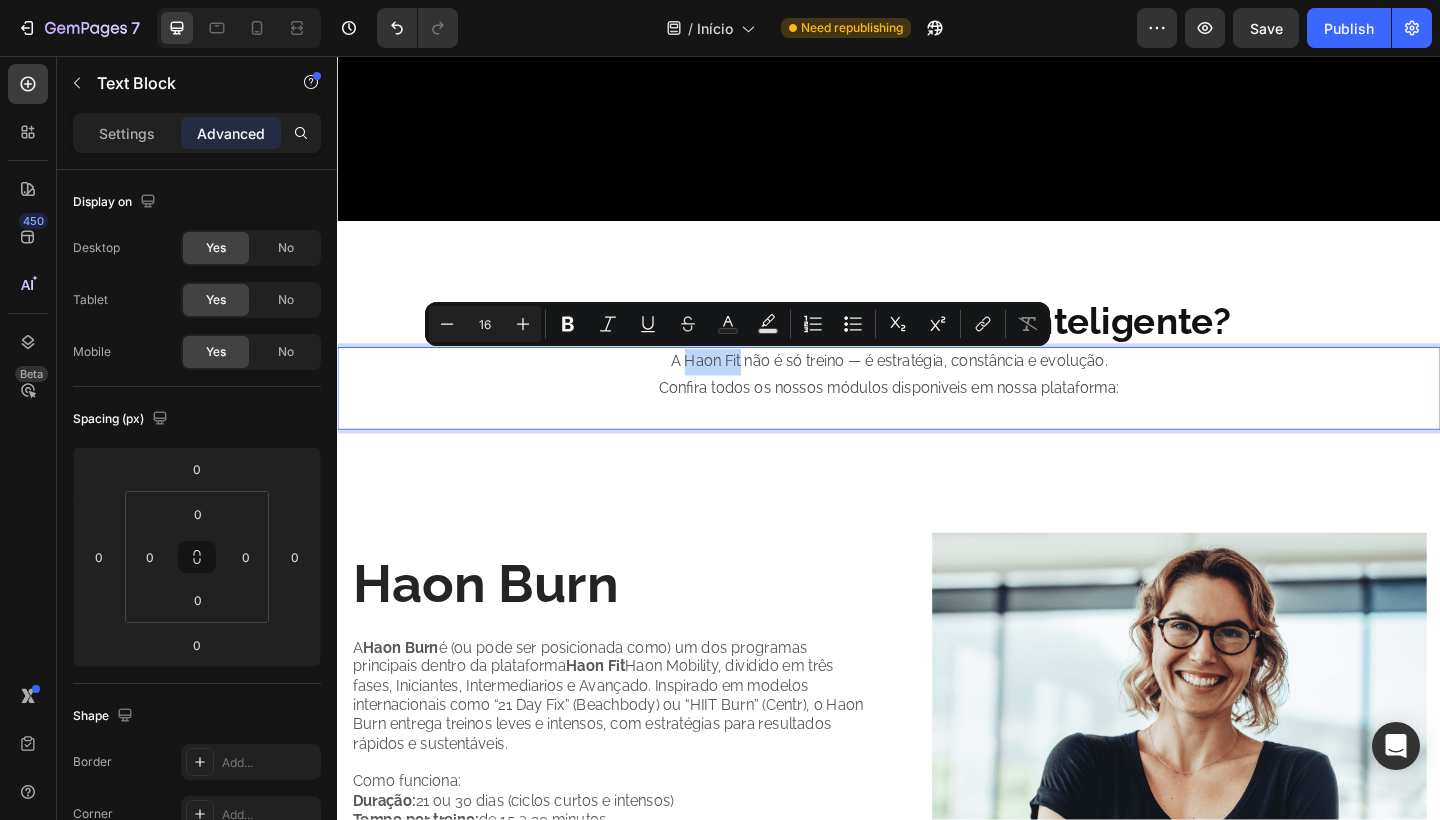 click on "A Haon Fit não é só treino — é estratégia, constância e evolução." at bounding box center (937, 389) 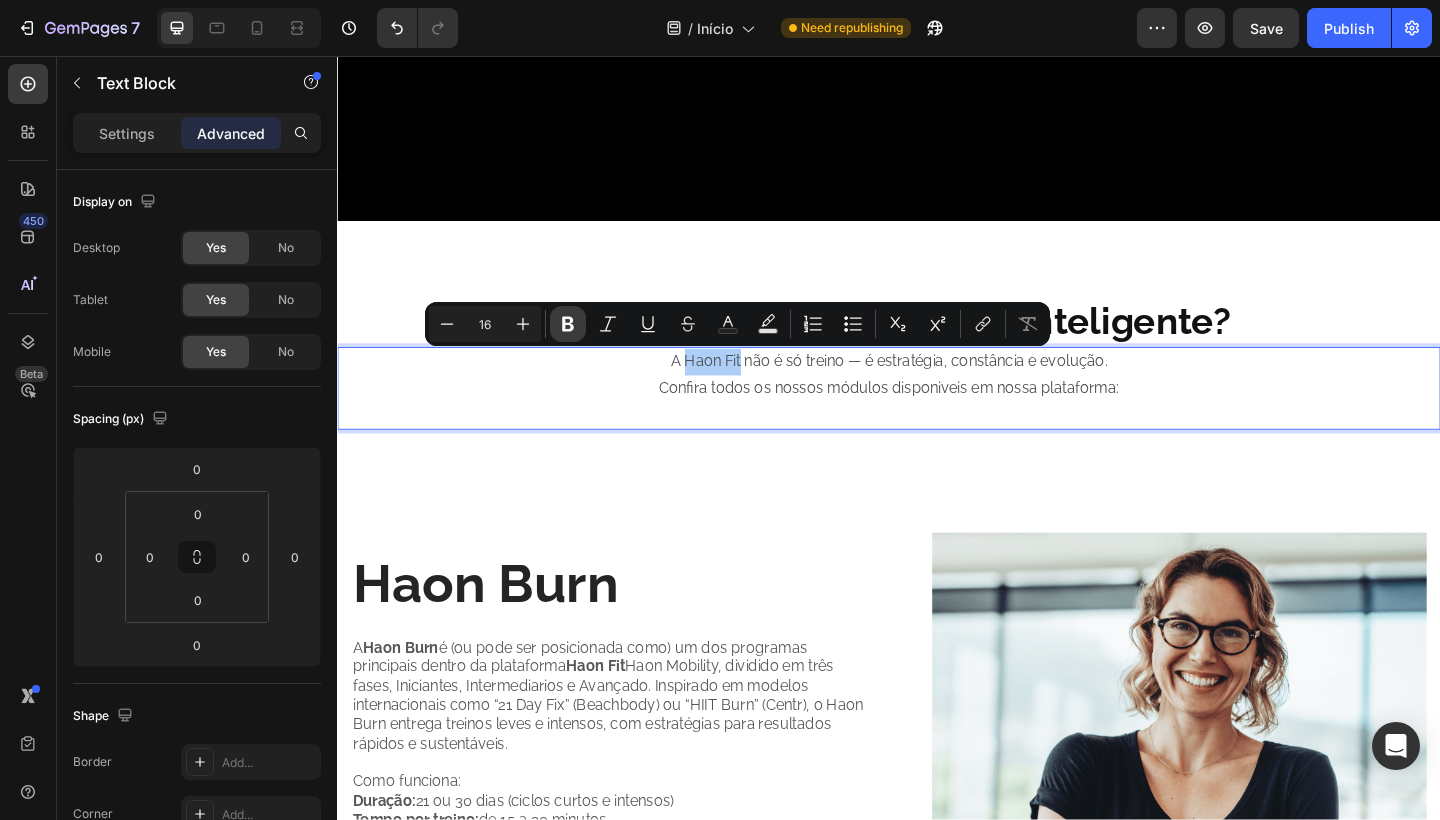 click 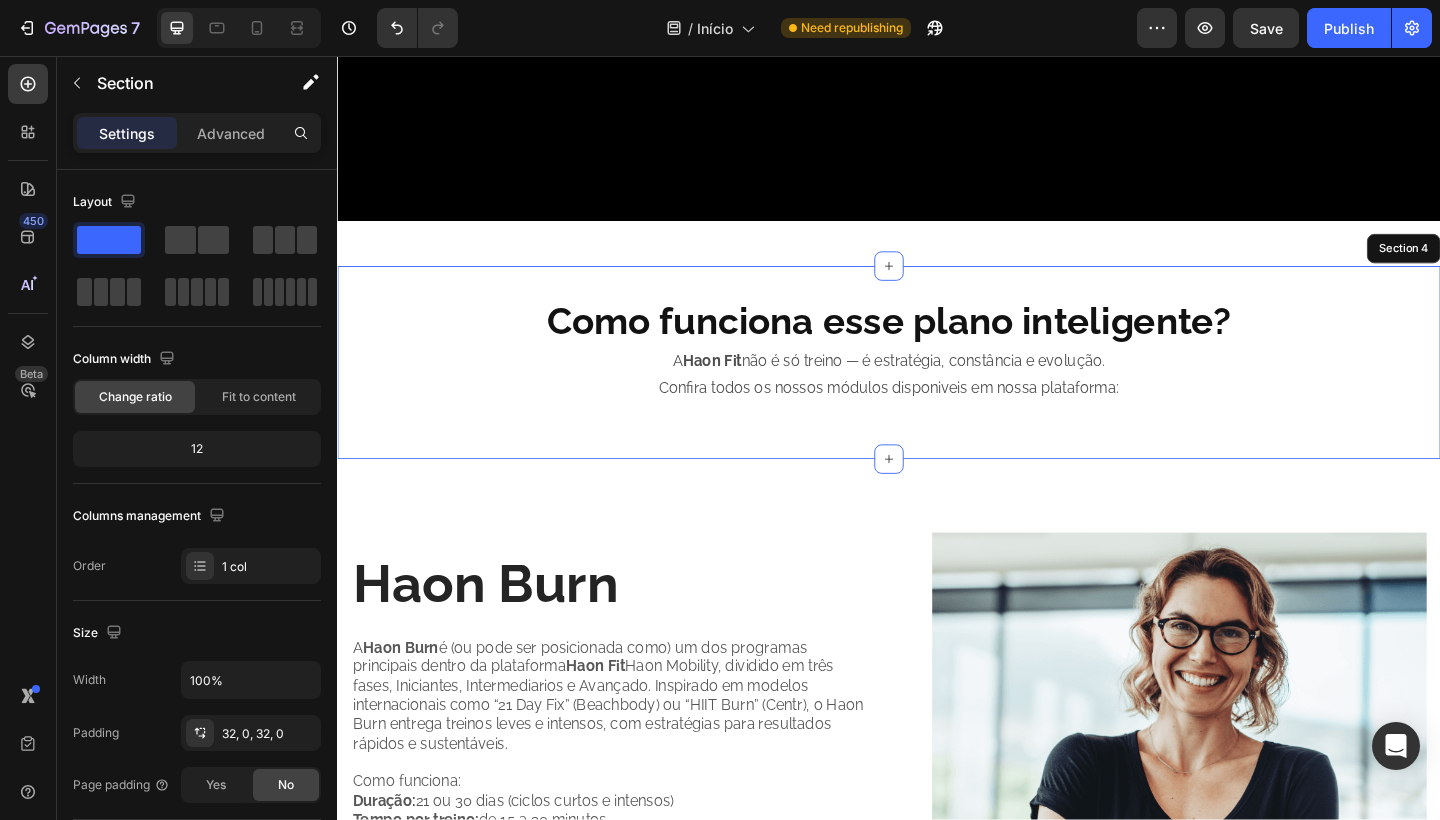 click on "Como funciona esse plano inteligente? Heading A  Haon Fit  não é só treino — é estratégia, constância e evolução. Confira todos os nossos módulos disponiveis em nossa plataforma: Text Block Section 4" at bounding box center [937, 390] 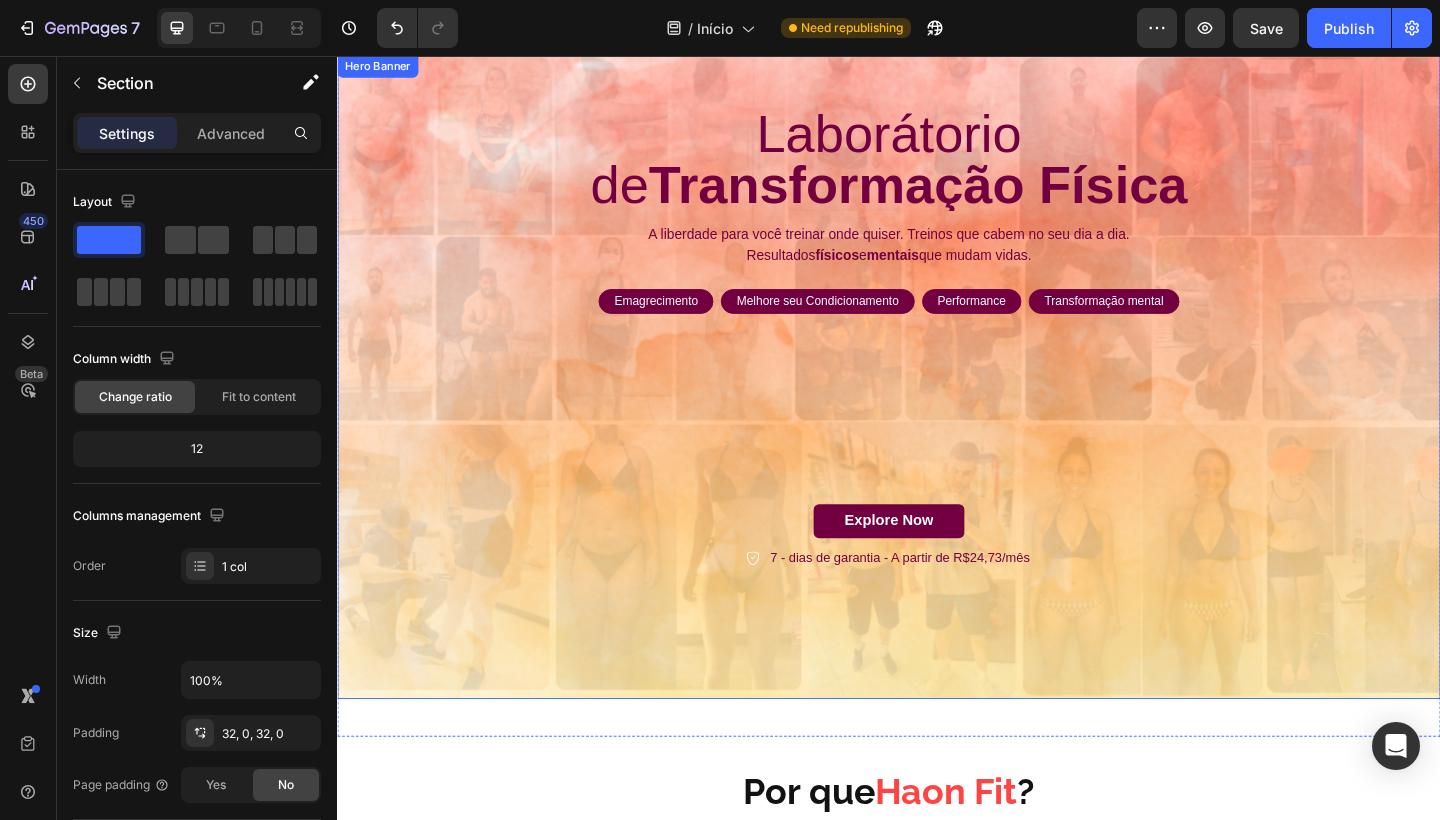 scroll, scrollTop: 33, scrollLeft: 0, axis: vertical 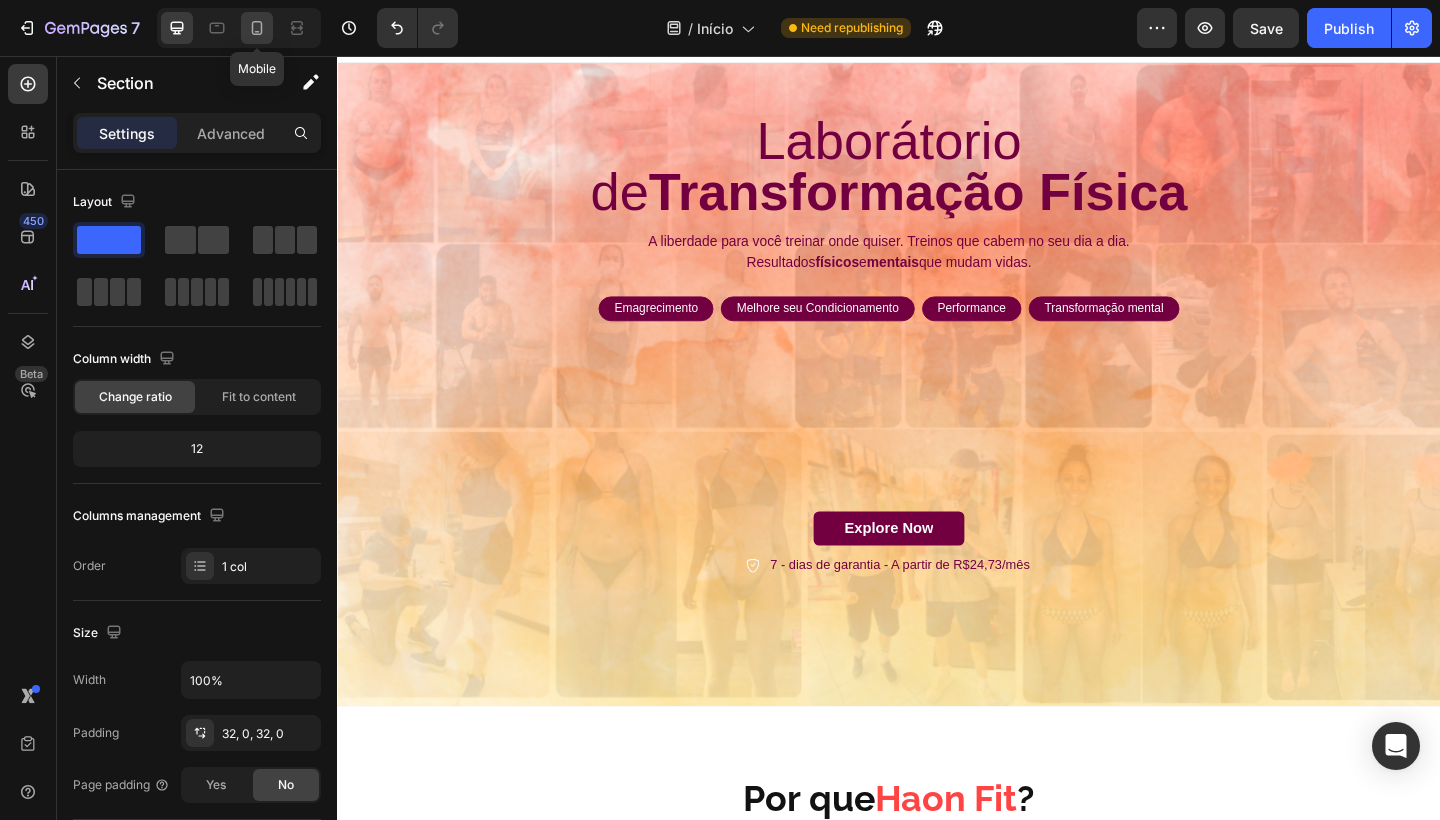 click 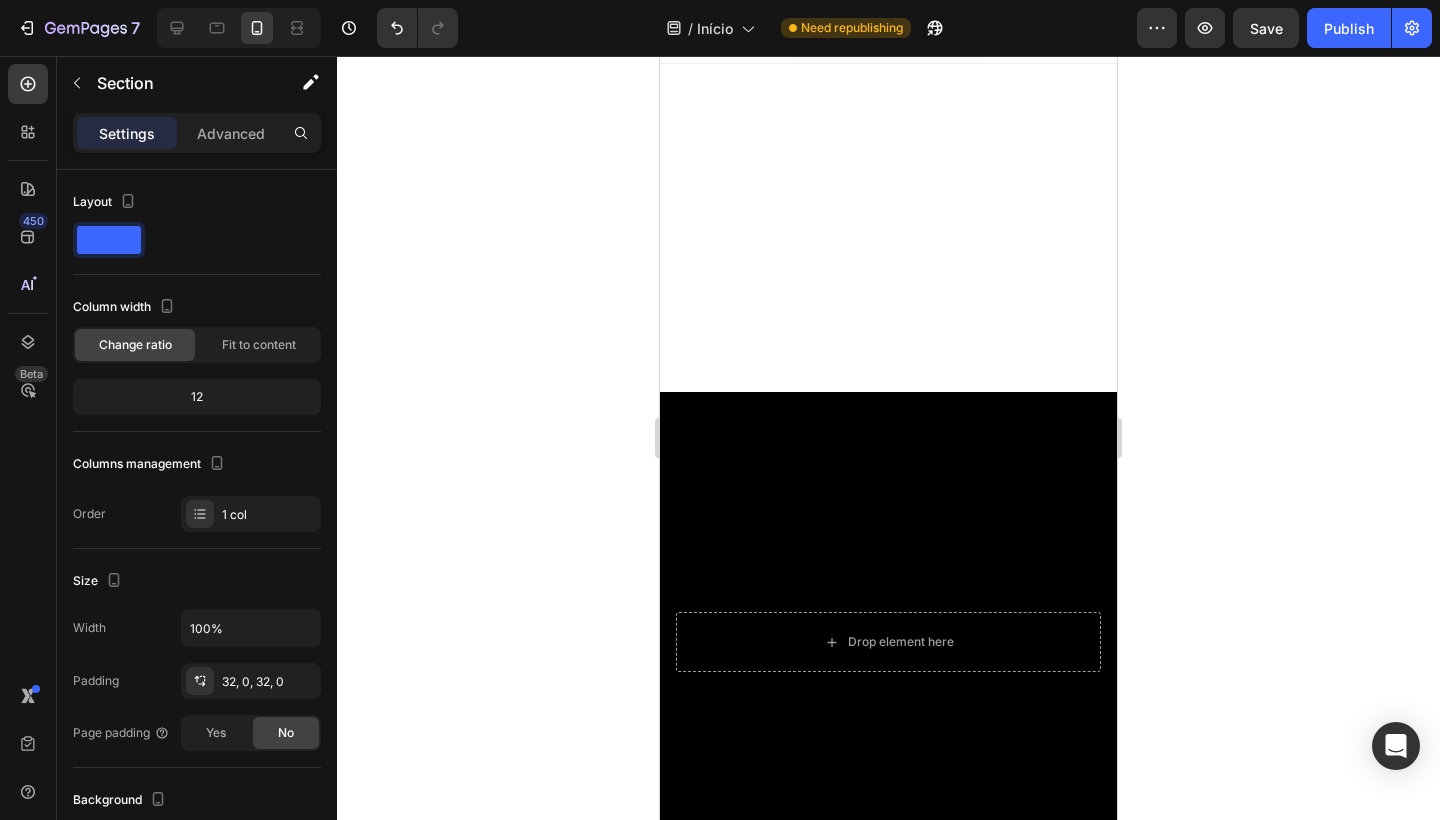scroll, scrollTop: 839, scrollLeft: 0, axis: vertical 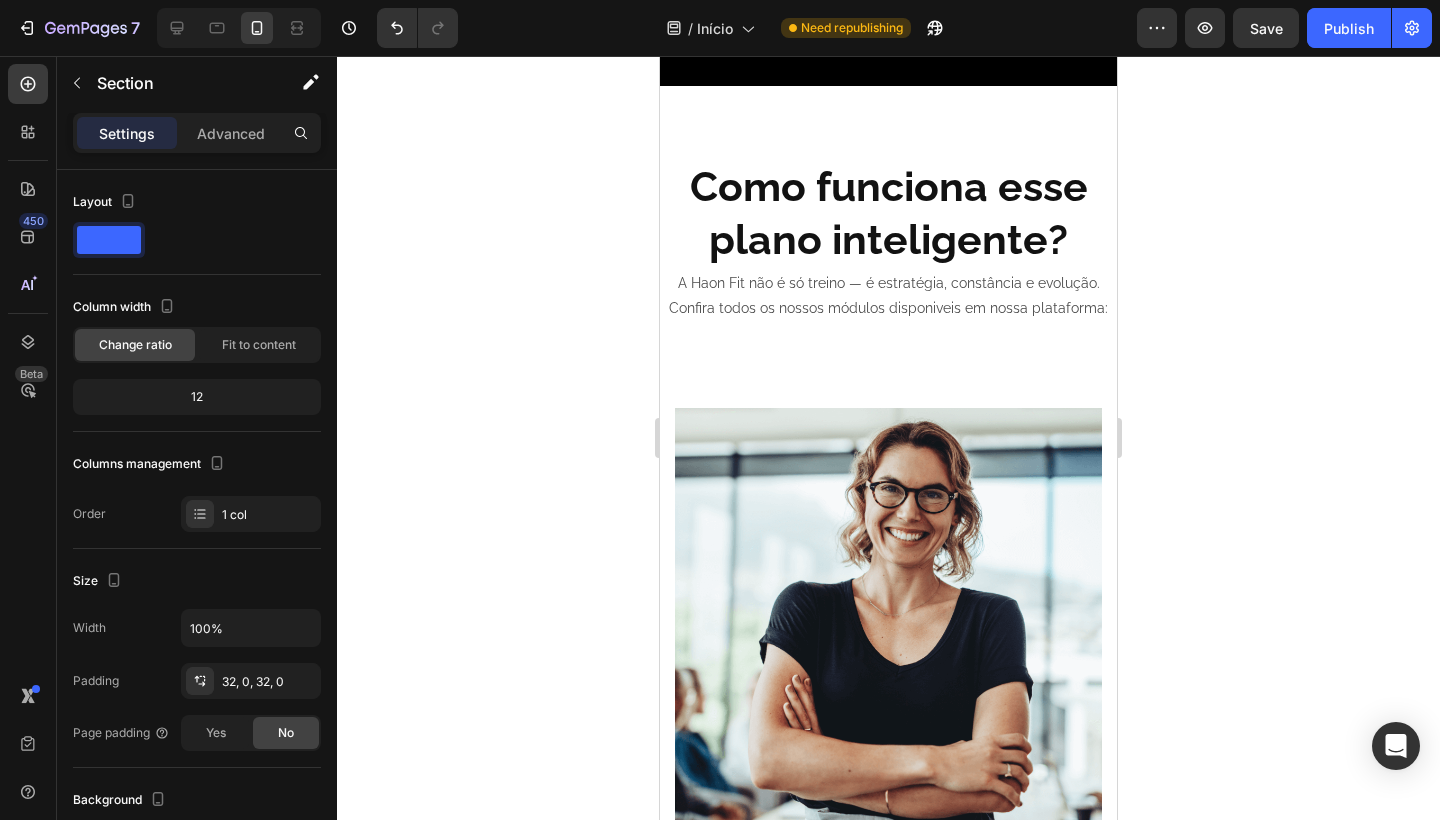 click 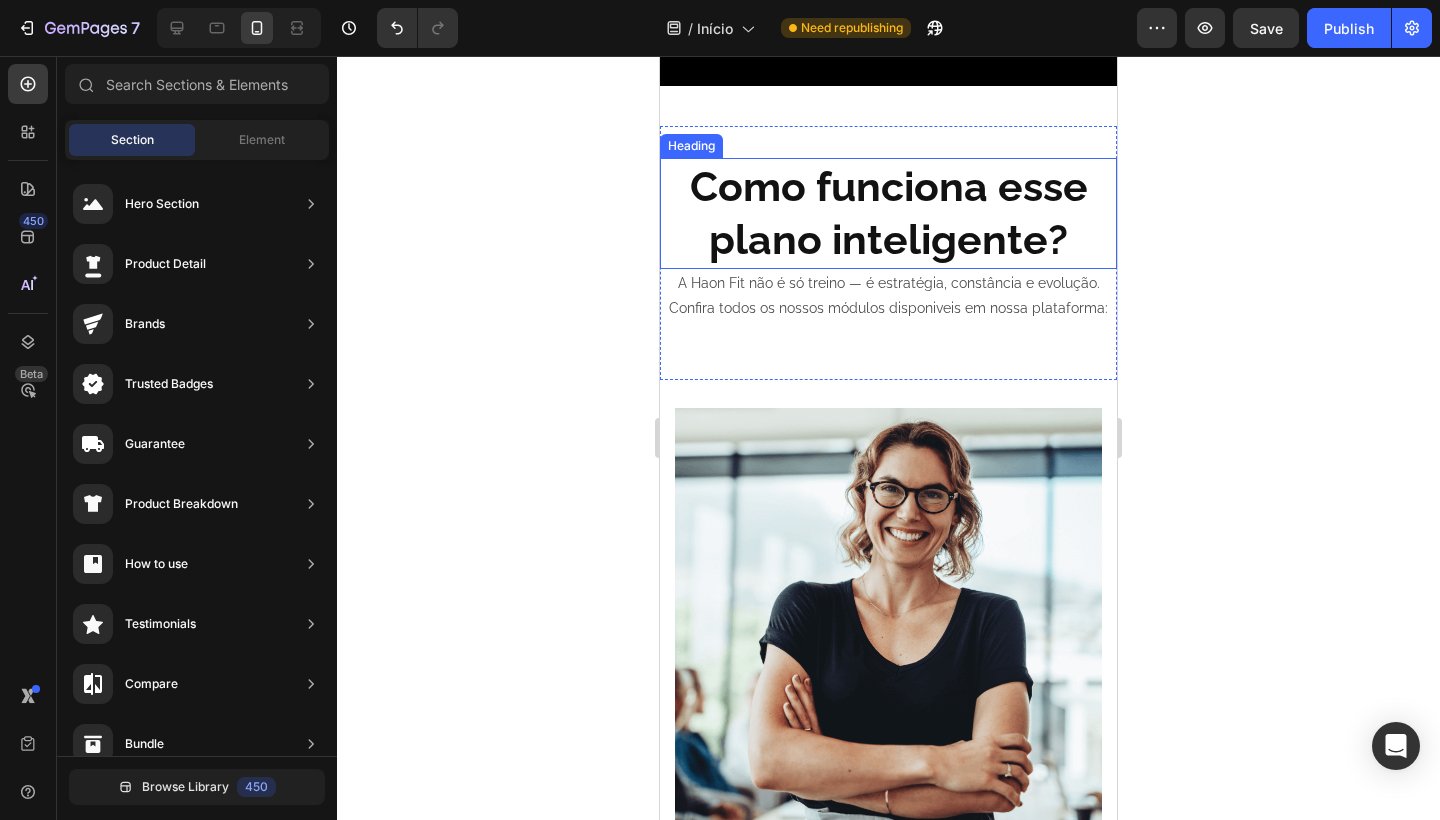 click 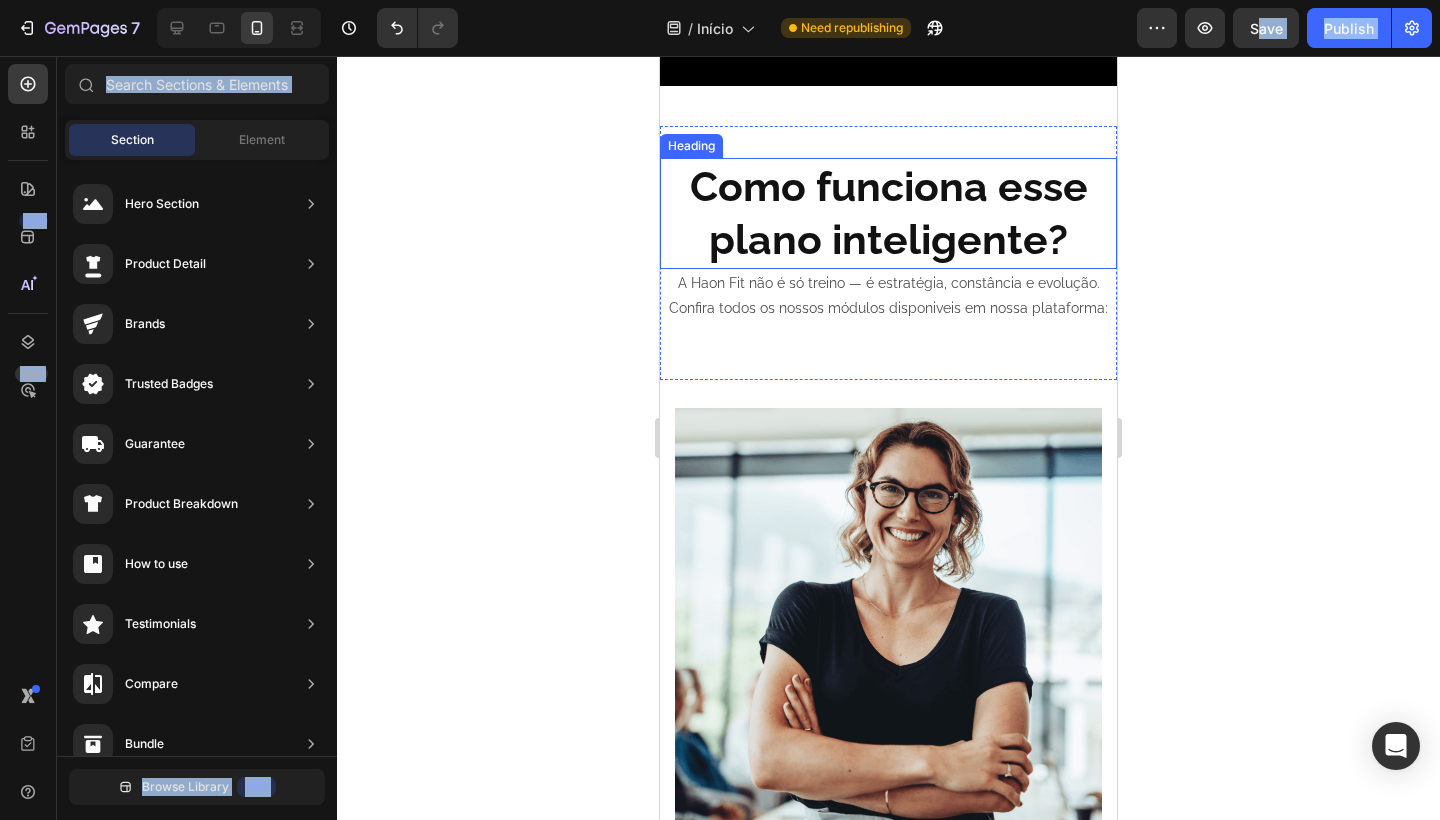 drag, startPoint x: 1183, startPoint y: 176, endPoint x: 1180, endPoint y: -61, distance: 237.01898 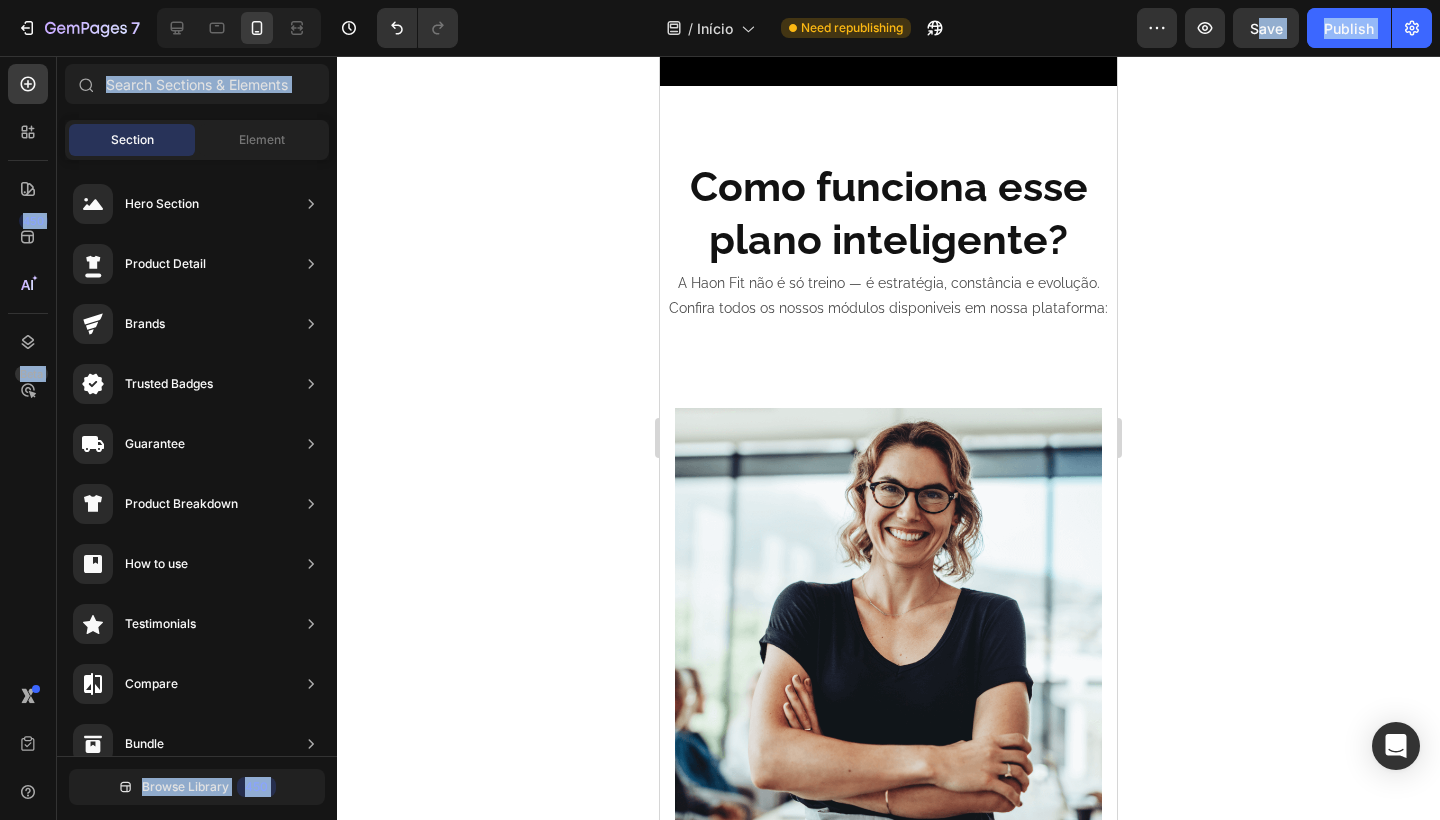 click 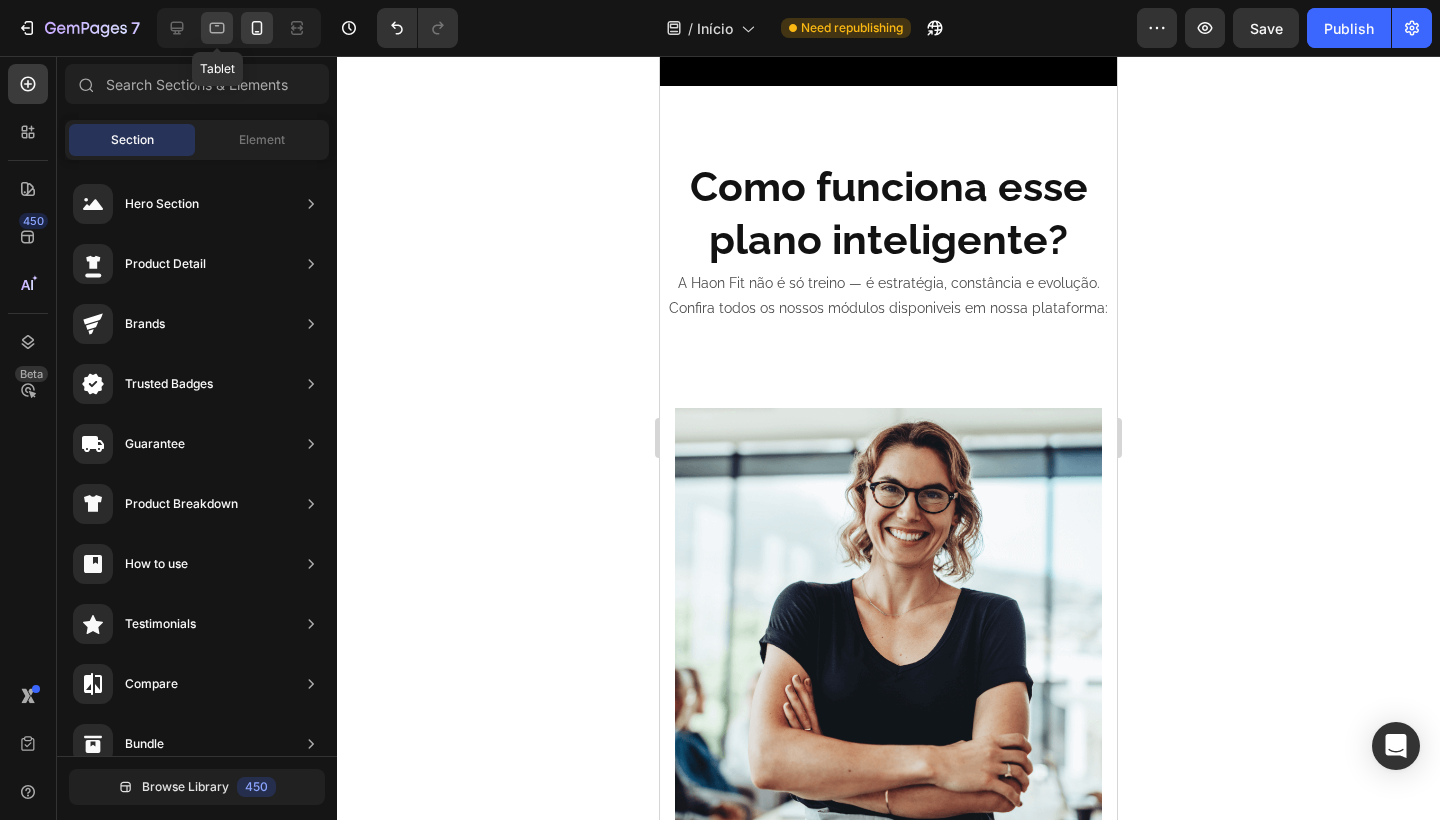click 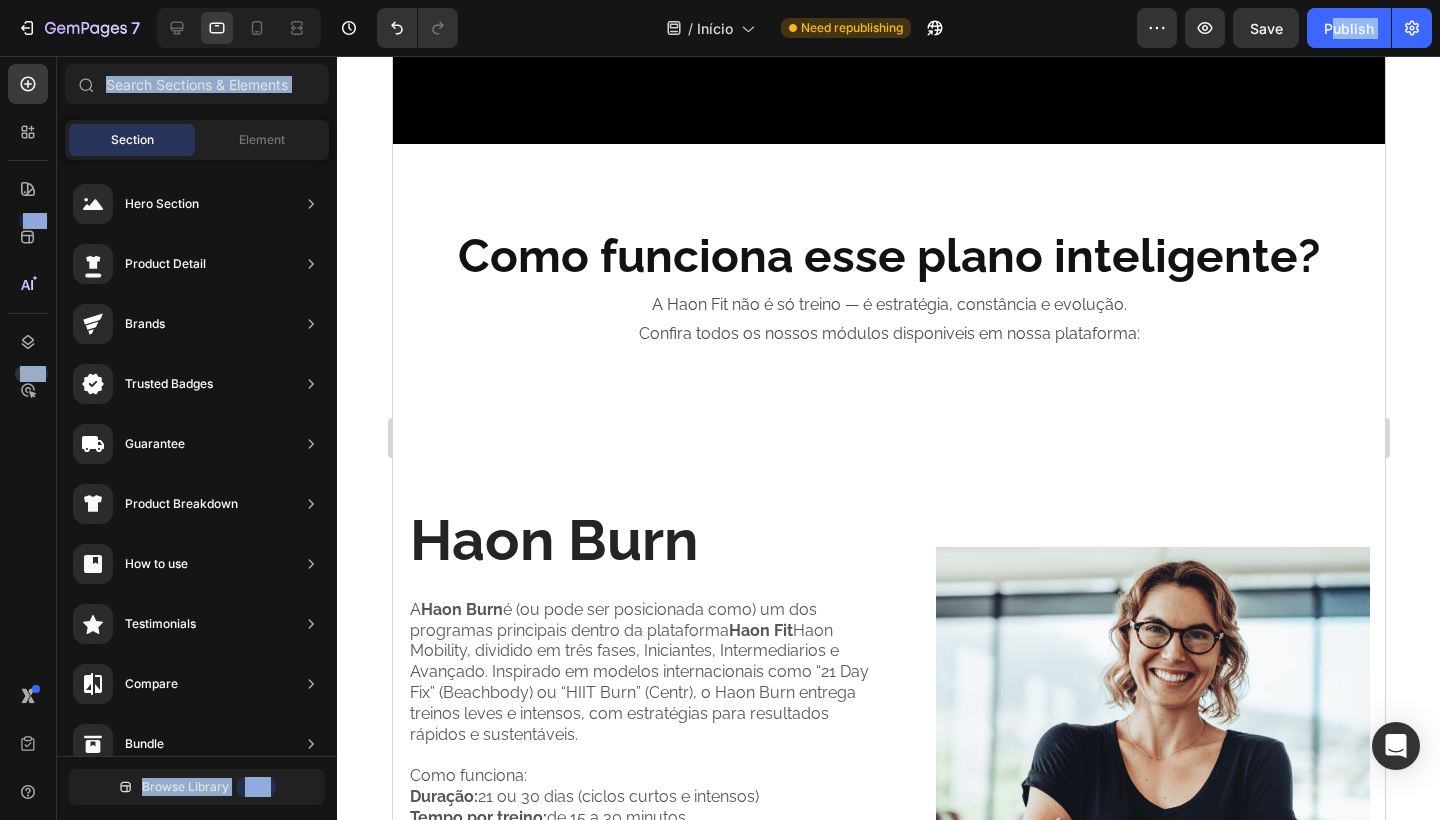 drag, startPoint x: 1409, startPoint y: 241, endPoint x: 1377, endPoint y: -78, distance: 320.601 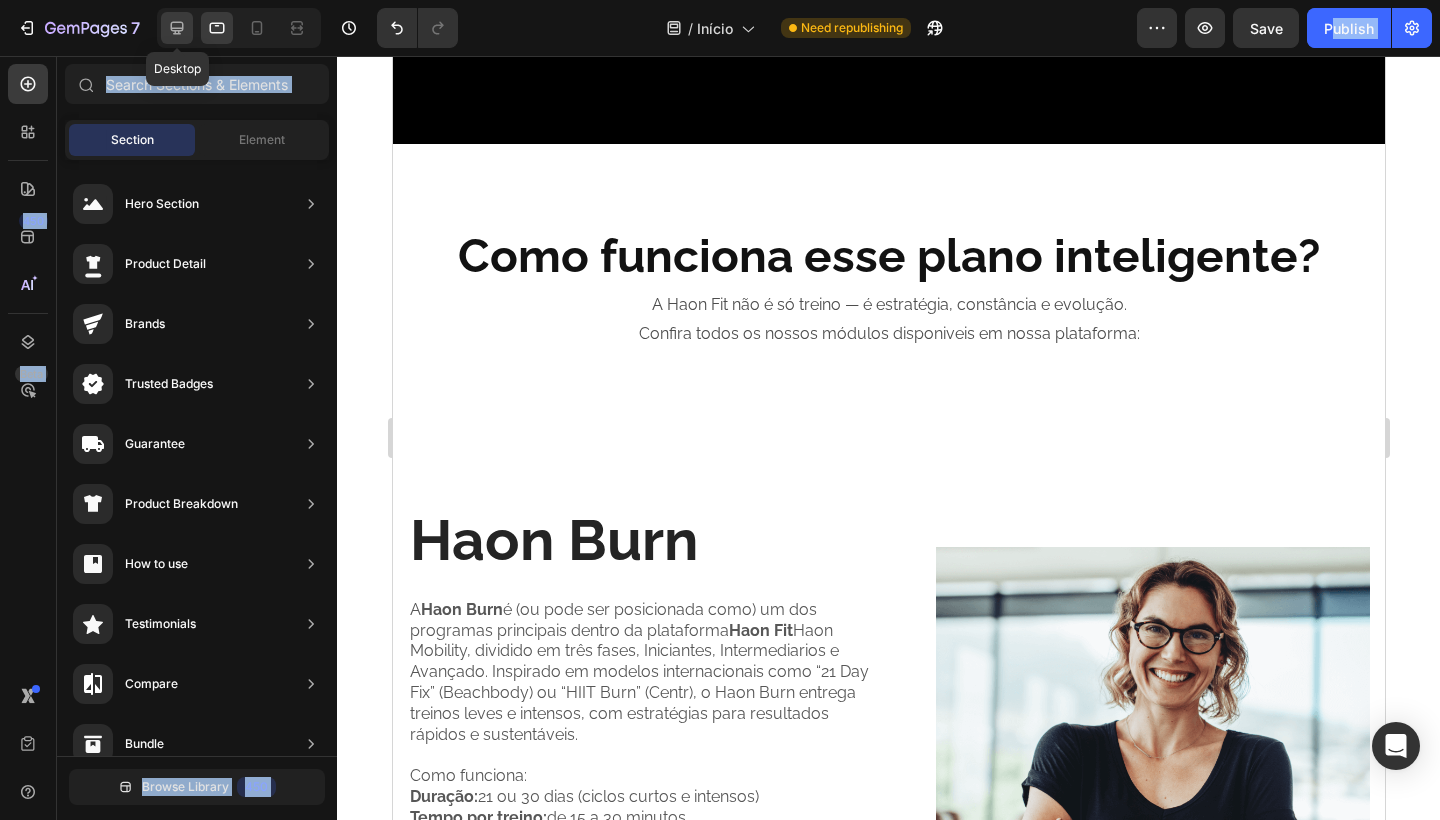 click 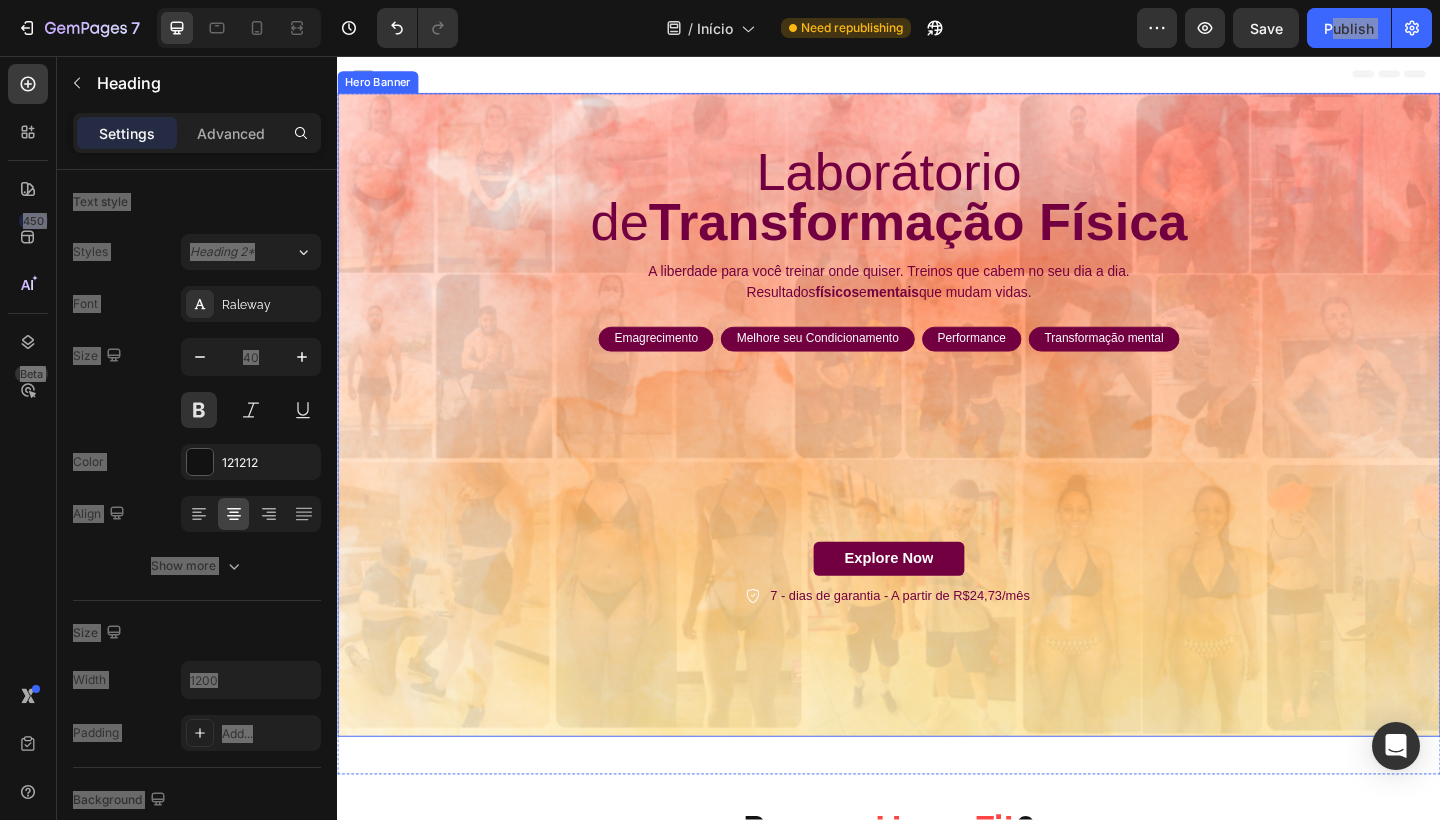 scroll, scrollTop: 0, scrollLeft: 0, axis: both 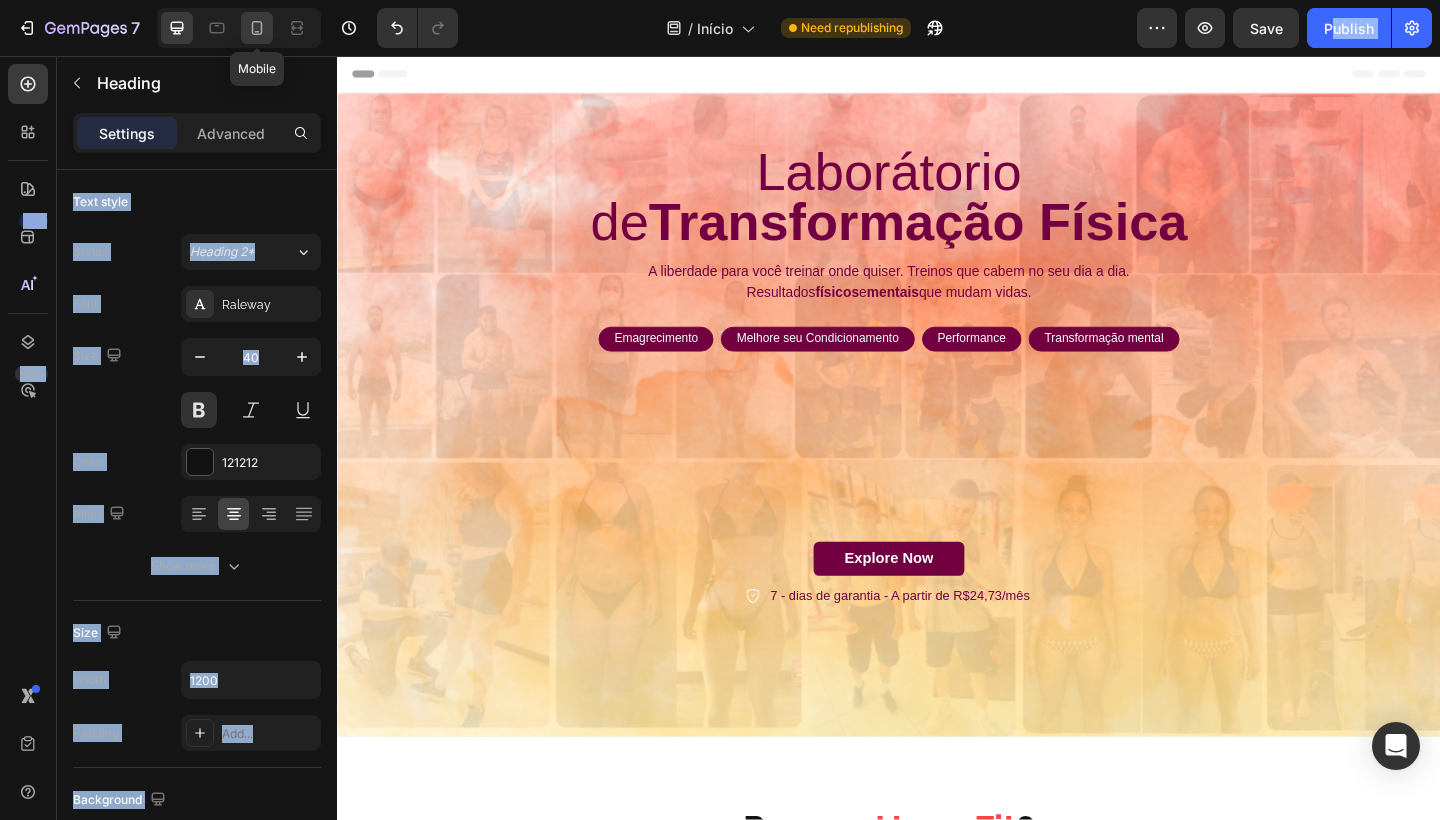 click 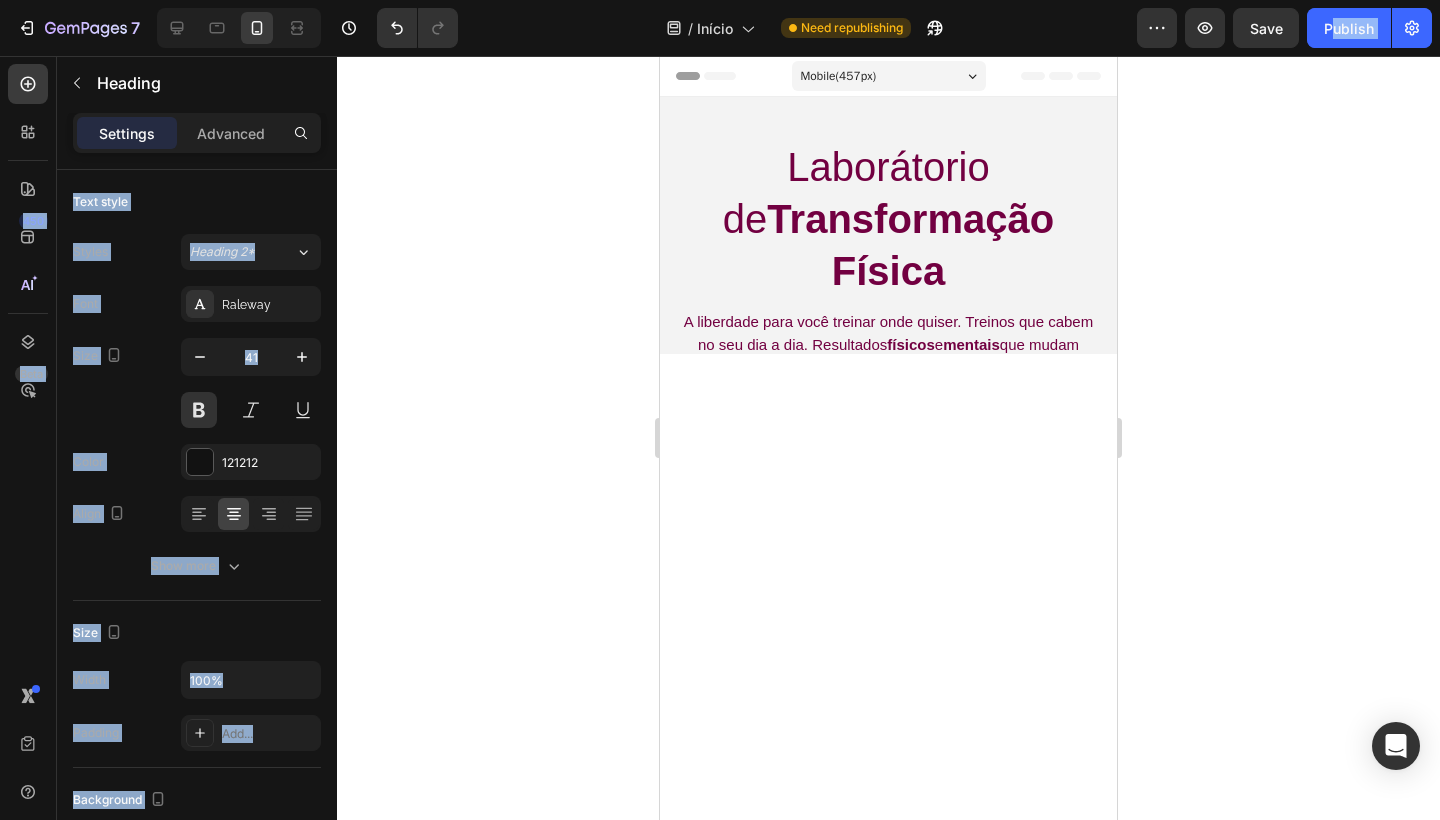 click 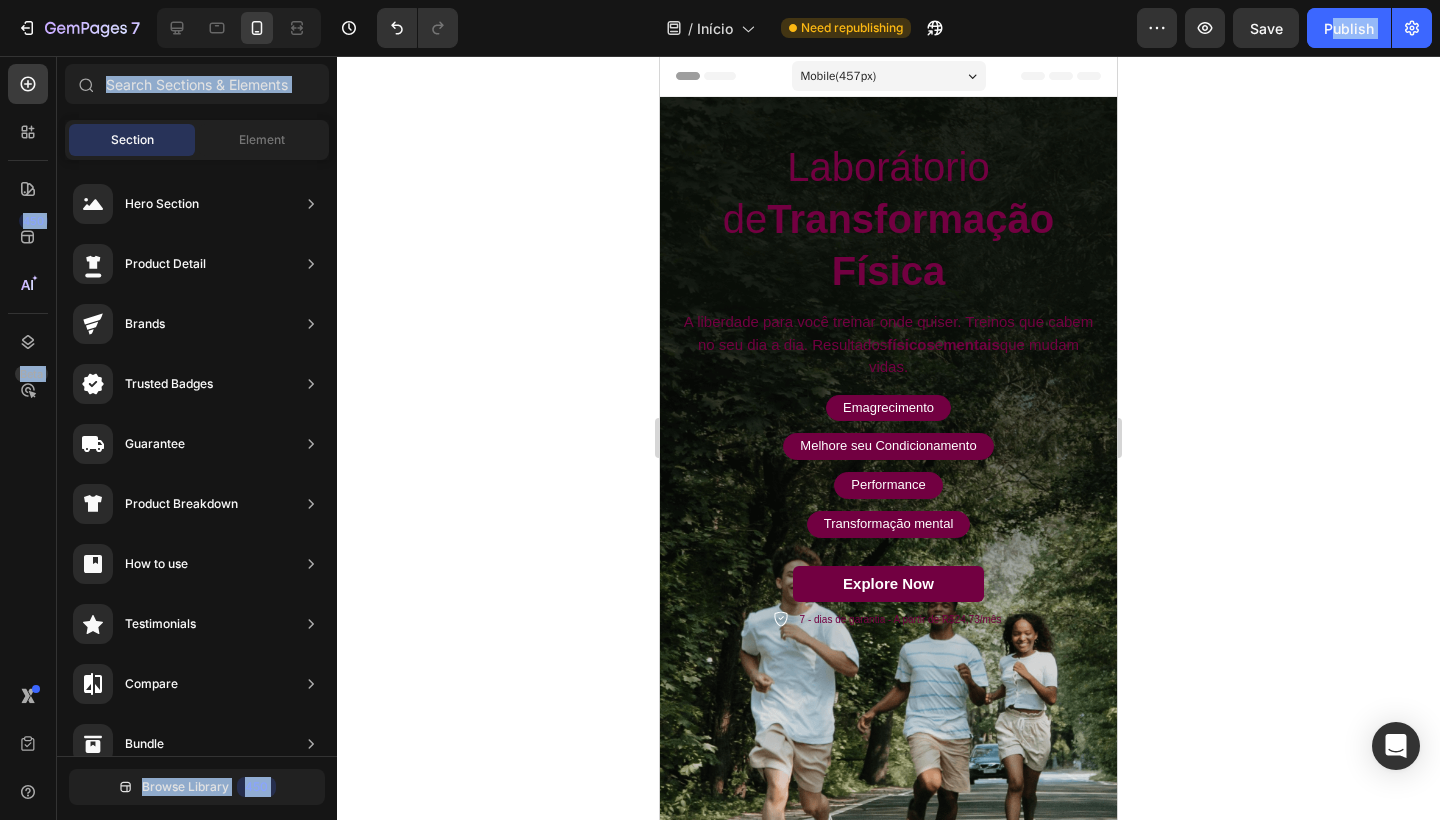 click 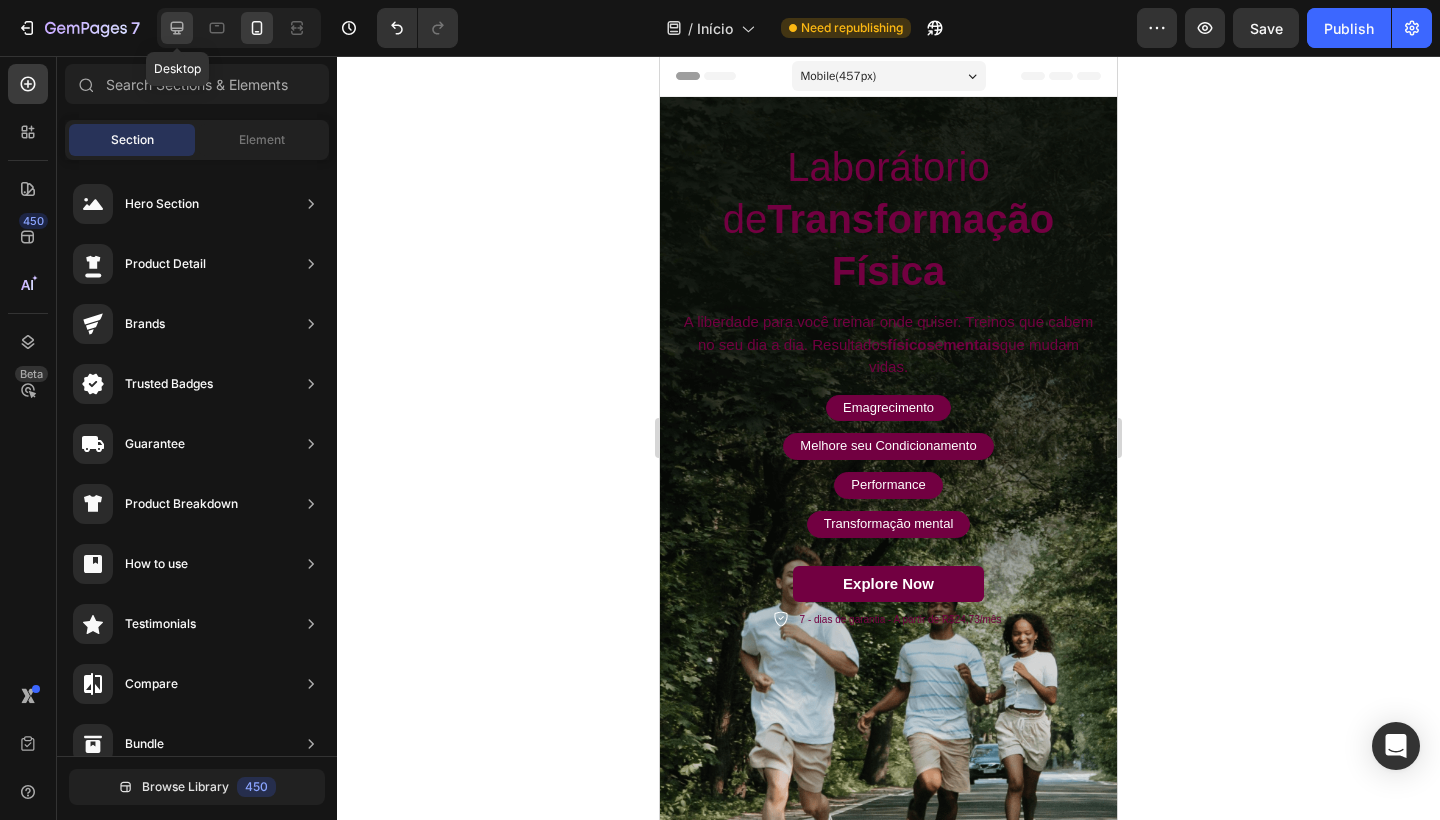 click 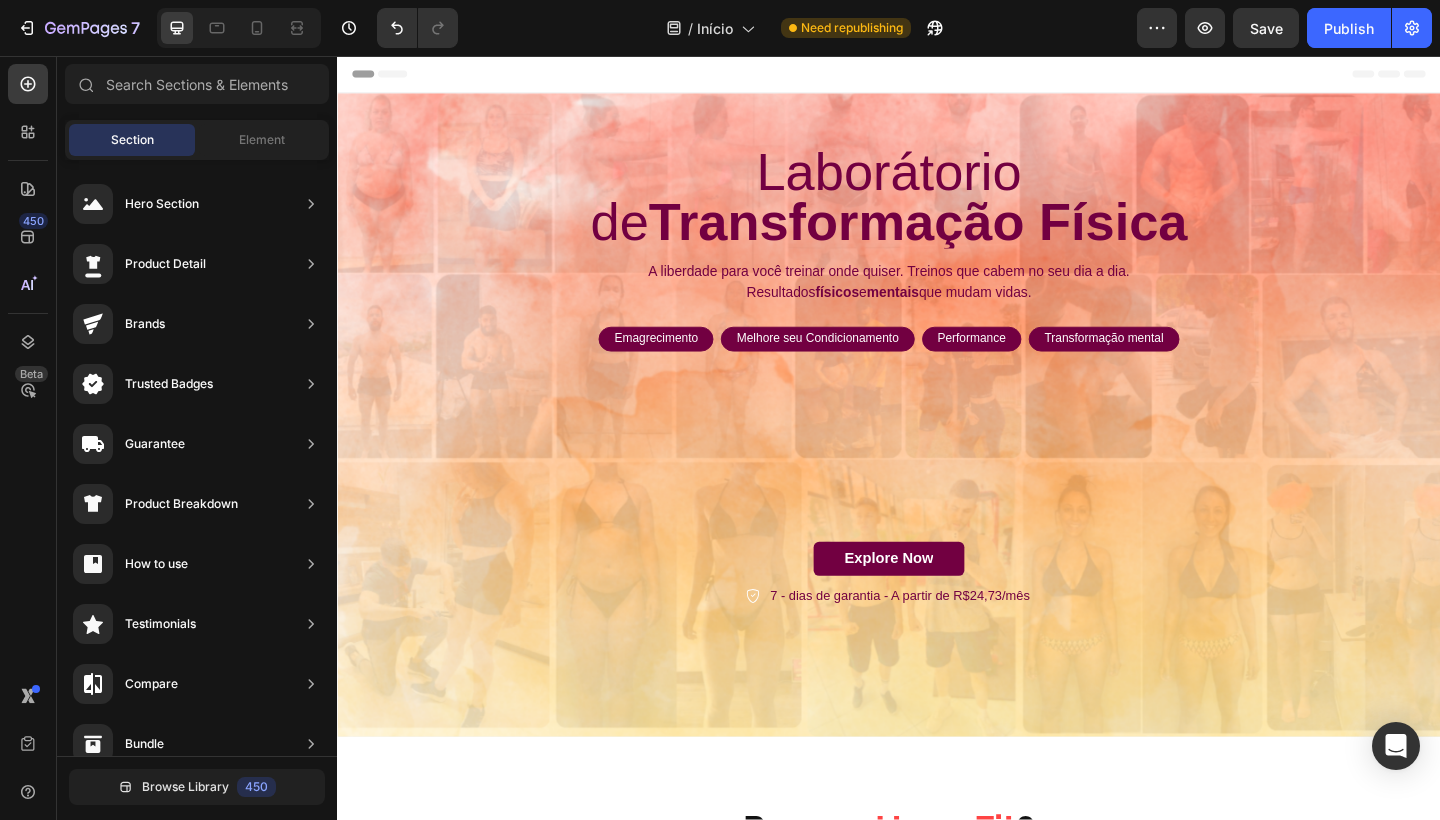 click on "Laborátorio de  Transformação Física Heading A liberdade para você treinar onde quiser. Treinos que cabem no seu dia a dia. Resultados  físicos  e  mentais  que mudam vidas. Text Block Emagrecimento Text Block Row Melhore seu Condicionamento Text Block Row Performance Text Block Row Transformação mental Text Block Row Row Explore Now Button
7 - dias de garantia - A partir de R$24,73/mês Item List Row" at bounding box center [937, 393] 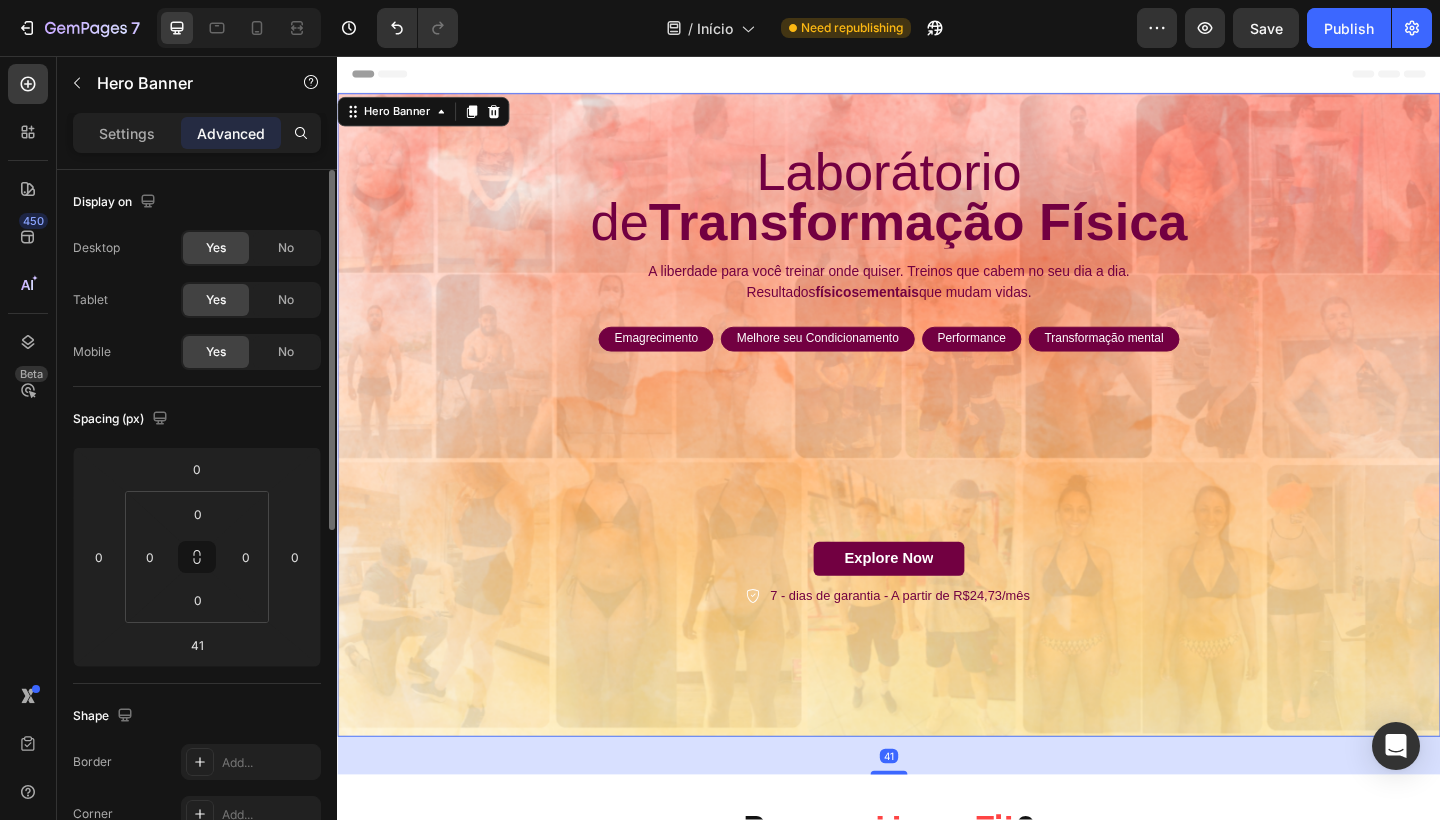click on "Display on" at bounding box center [197, 202] 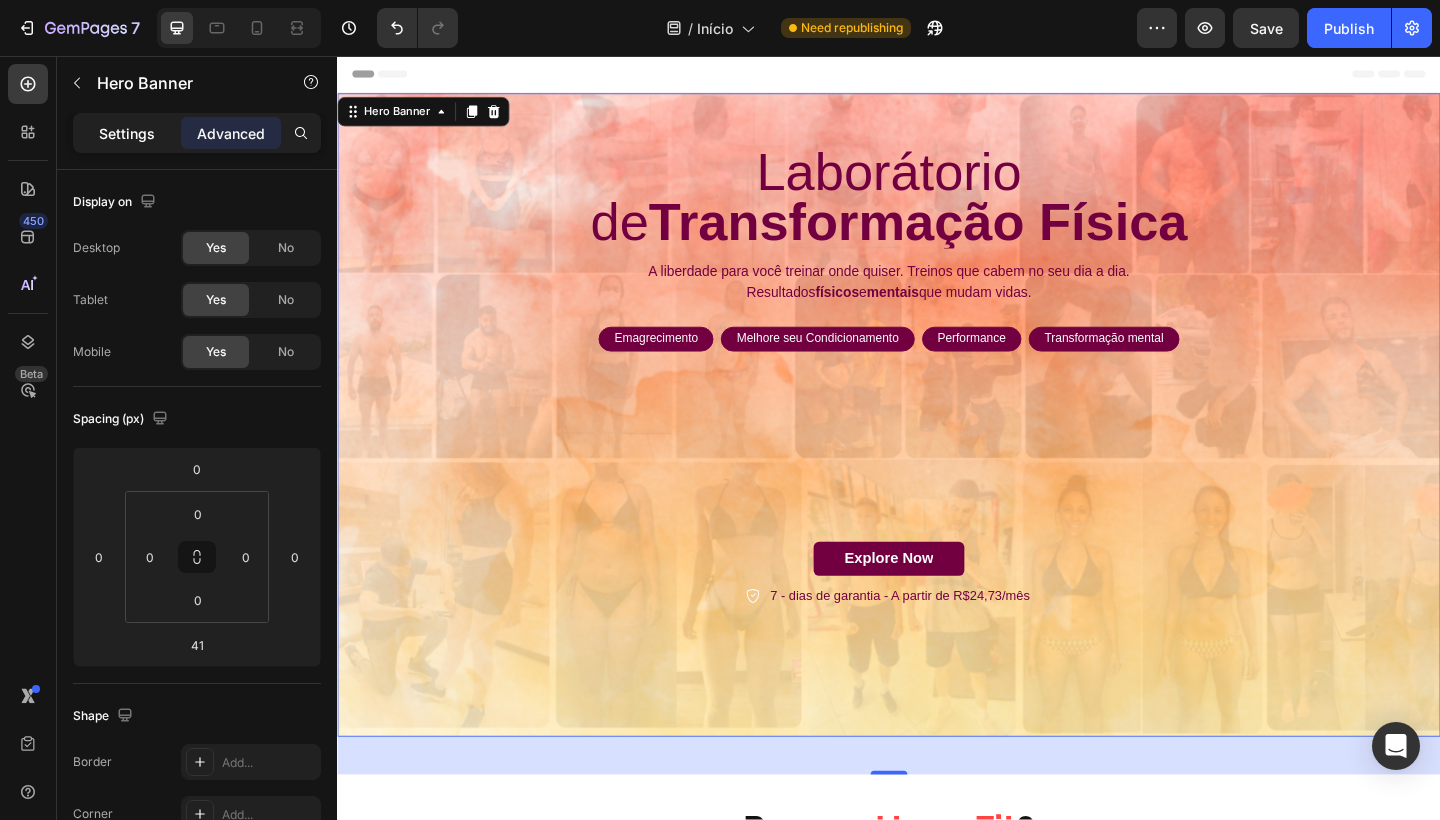 click on "Settings" at bounding box center [127, 133] 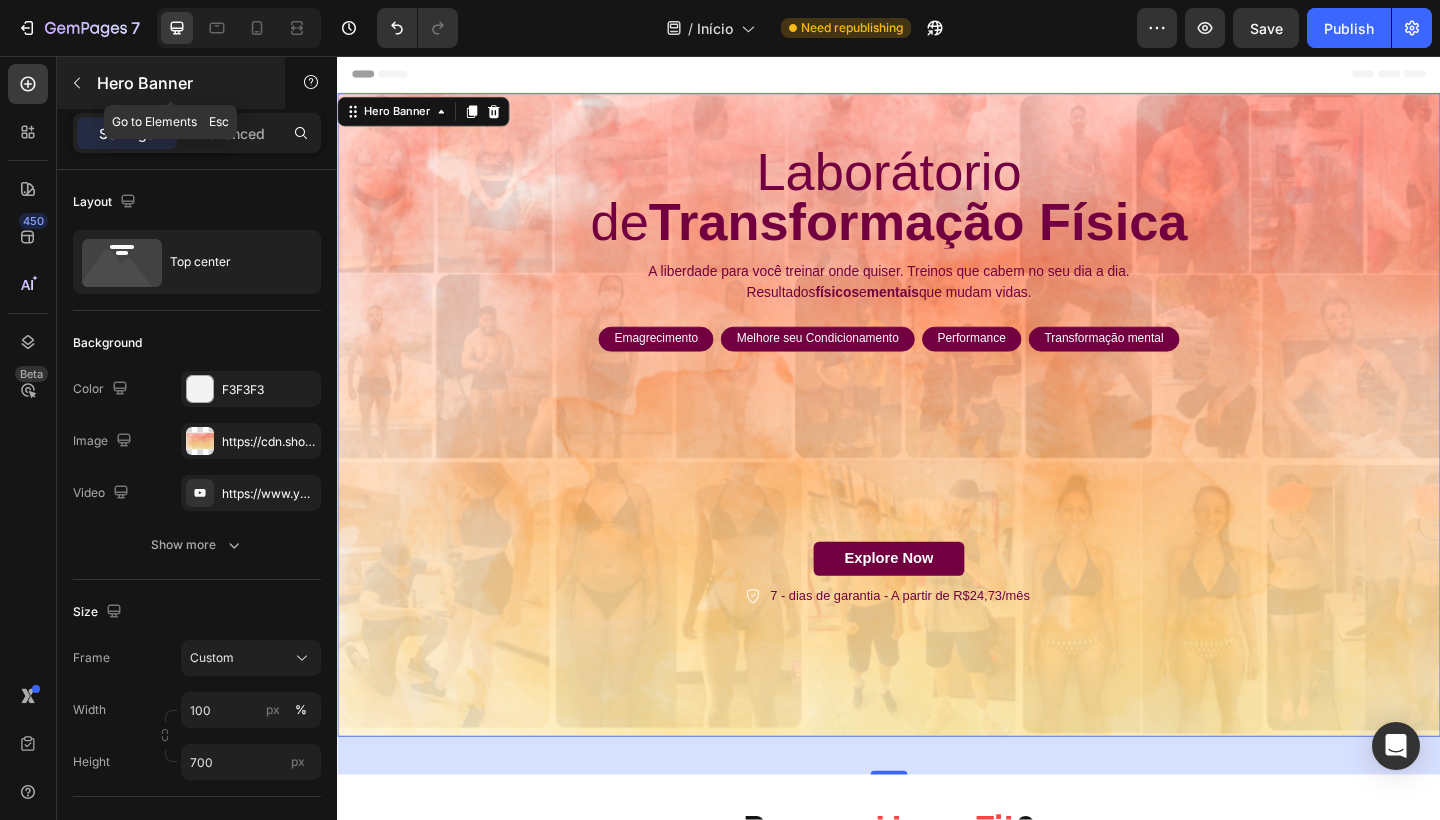 click 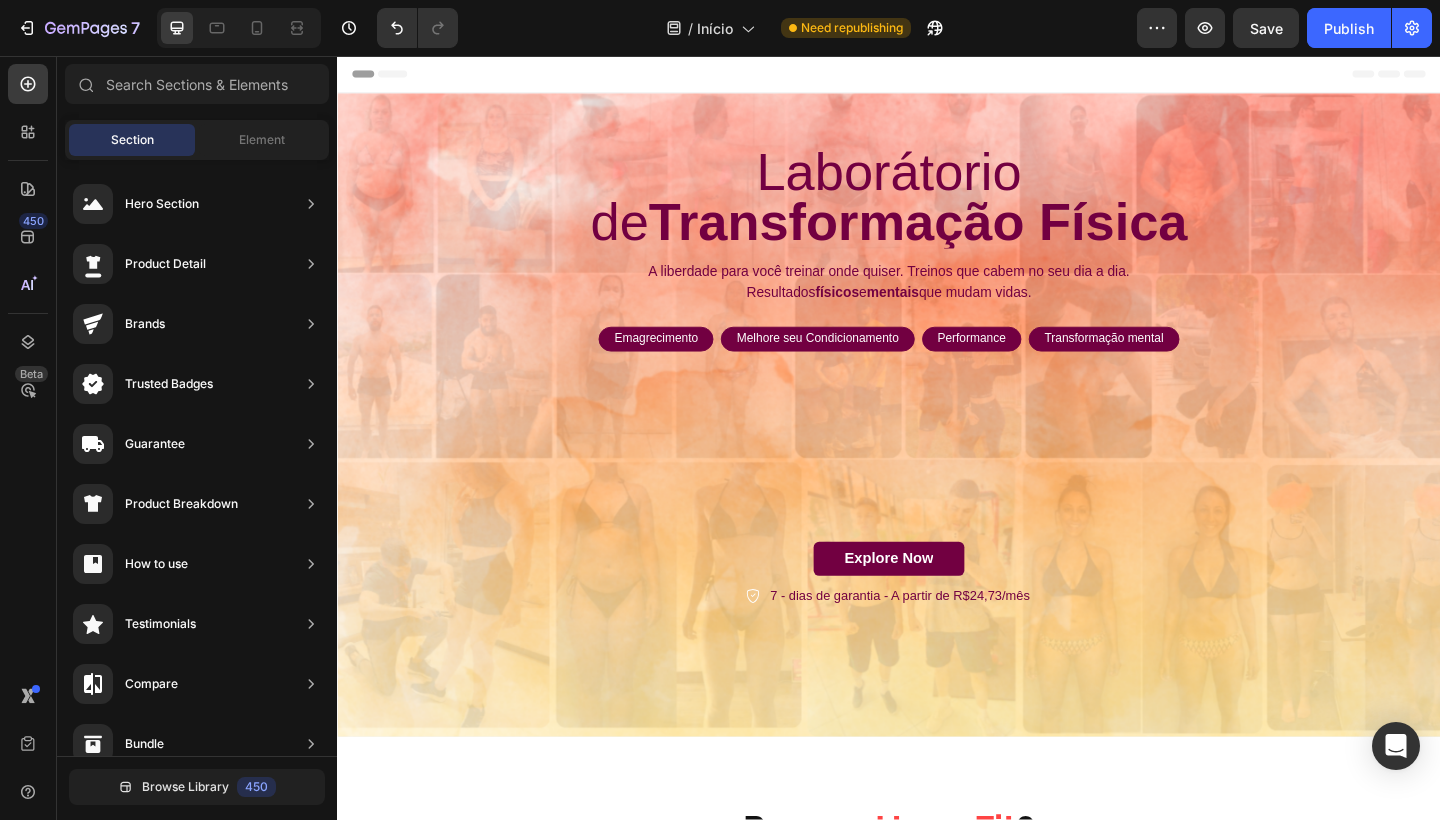 click 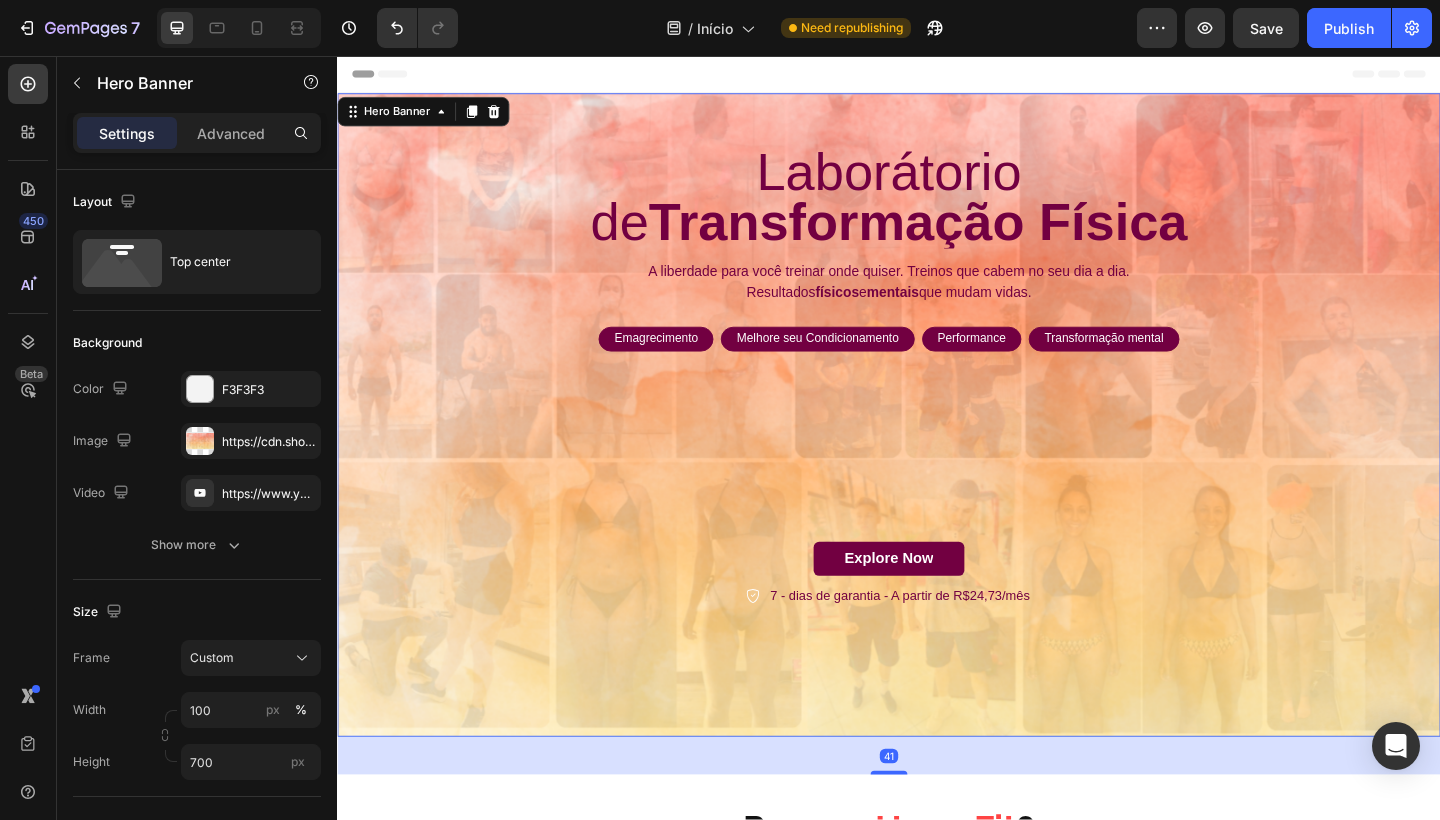 click on "Header" at bounding box center (937, 76) 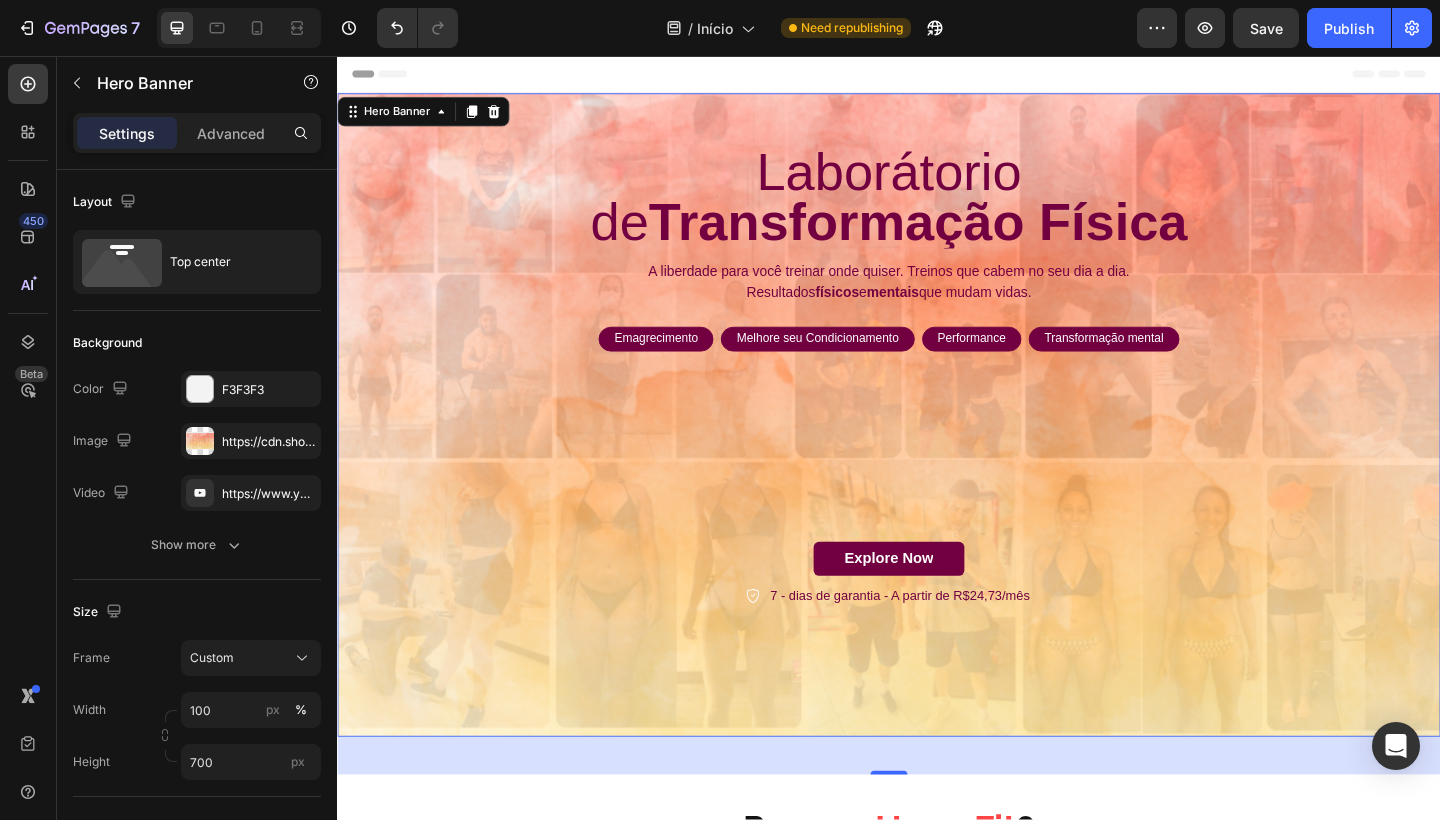 click on "41" at bounding box center [937, 817] 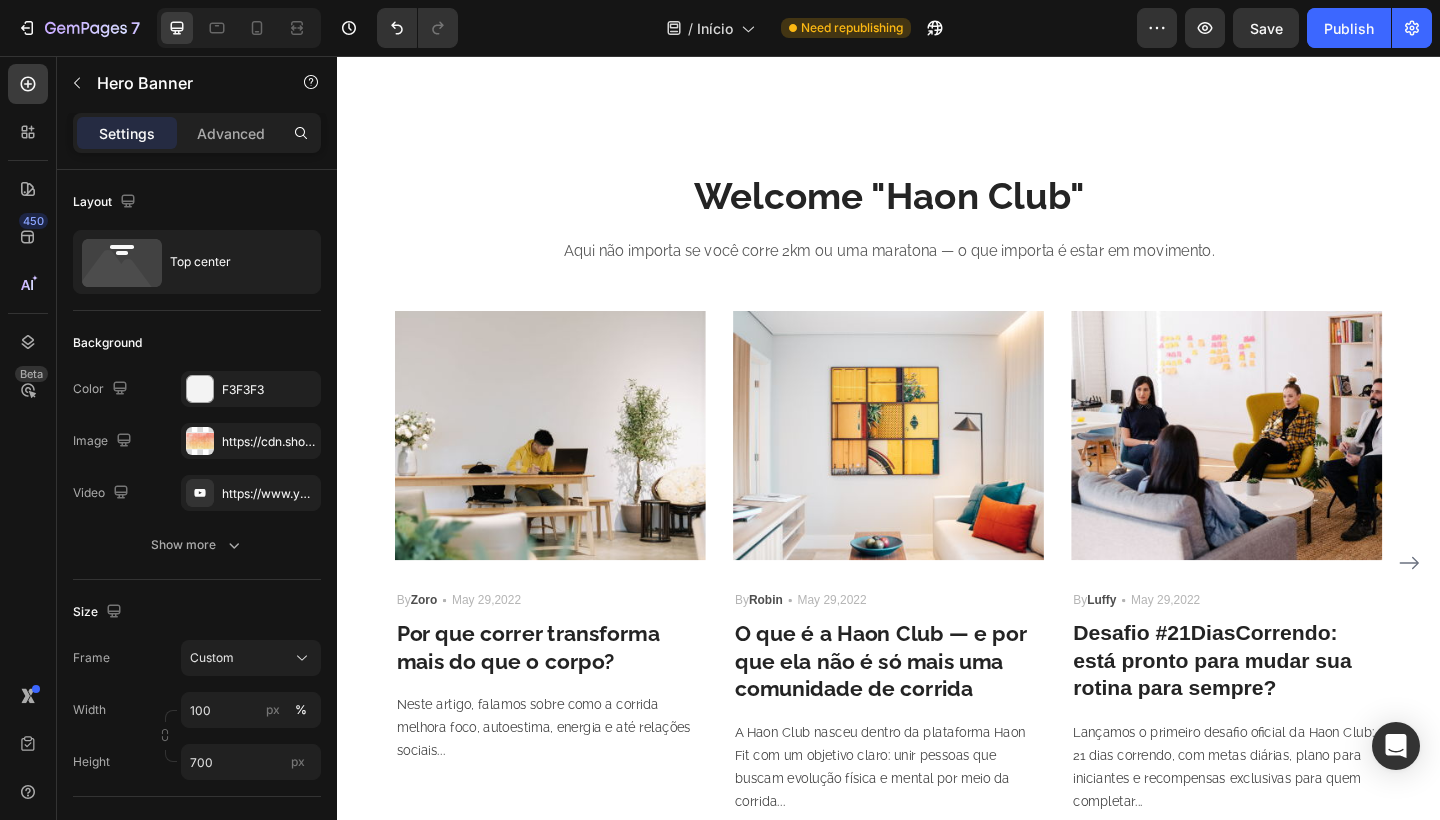 scroll, scrollTop: 4941, scrollLeft: 0, axis: vertical 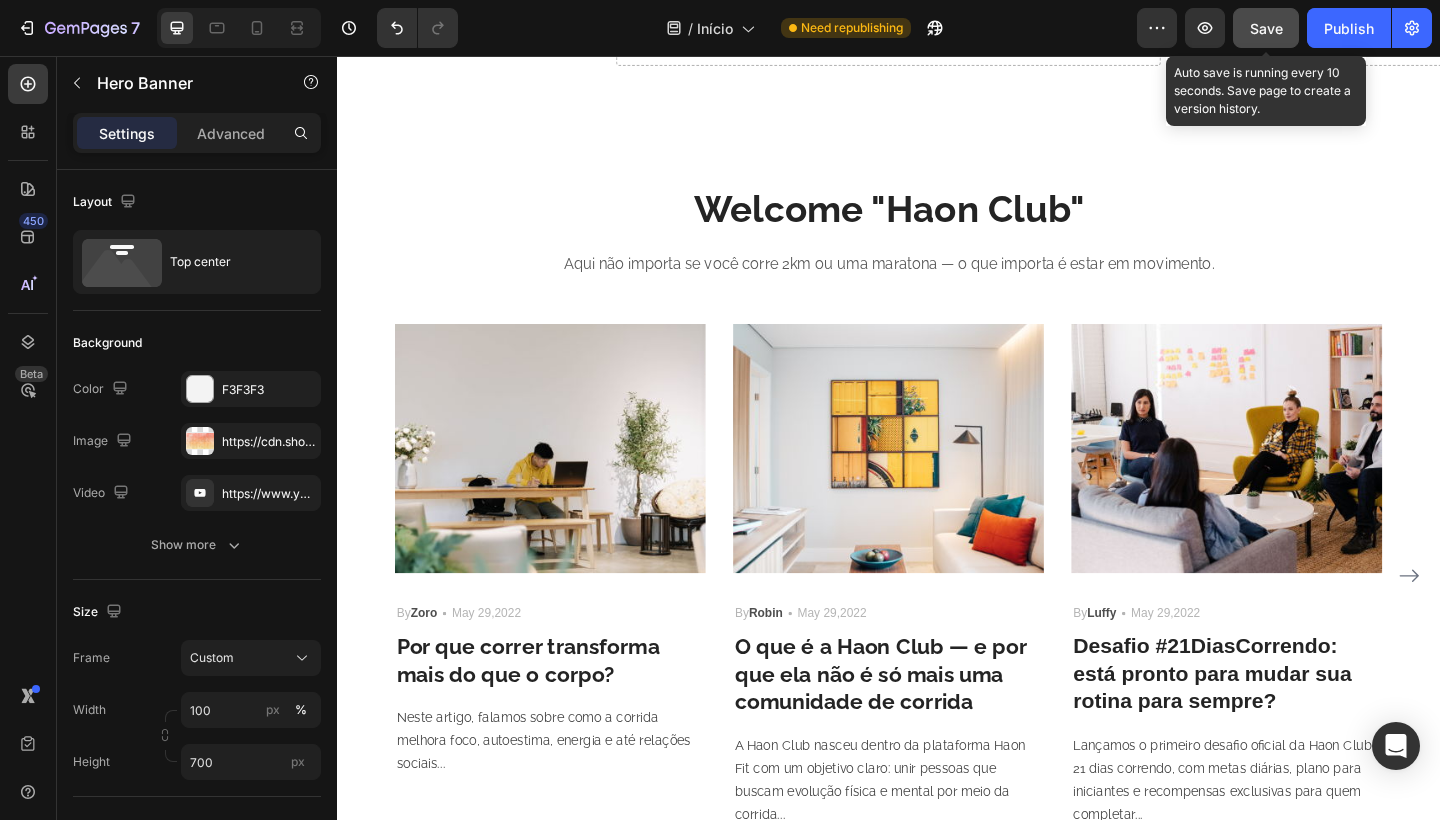 click on "Save" 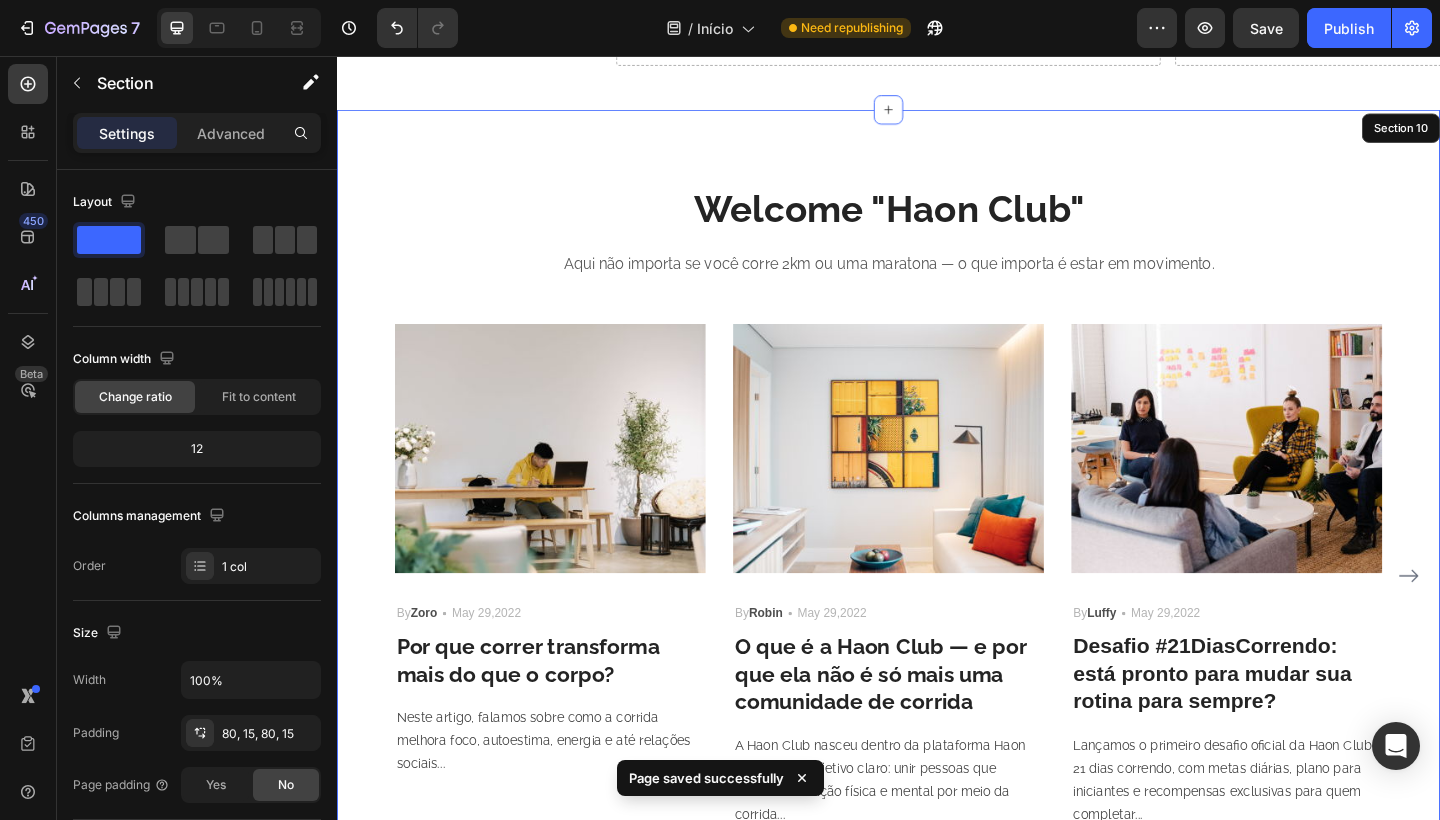 click on "Welcome "Haon Club" Heading Aqui não importa se você corre 2km ou uma maratona — o que importa é estar em movimento. Text block
Image By  Zoro Text block
Icon May 29,2022 Text block Row Por que correr transforma mais do que o corpo? Heading Neste artigo, falamos sobre como a corrida melhora foco, autoestima, energia e até relações sociais... Text block Image By  Robin Text block
Icon May 29,2022 Text block Row O que é a Haon Club — e por que ela não é só mais uma comunidade de corrida Heading A Haon Club nasceu dentro da plataforma Haon Fit com um objetivo claro: unir pessoas que buscam evolução física e mental por meio da corrida... Text block Image By  Luffy Text block
Icon May 29,2022 Text block Row Desafio #21DiasCorrendo: está pronto para mudar sua rotina para sempre? Heading Text block Row Image By  Zoro Text block
Icon May 29,2022 Text block Row How To Prepare A Successful Website For Black Friday Heading" at bounding box center (937, 545) 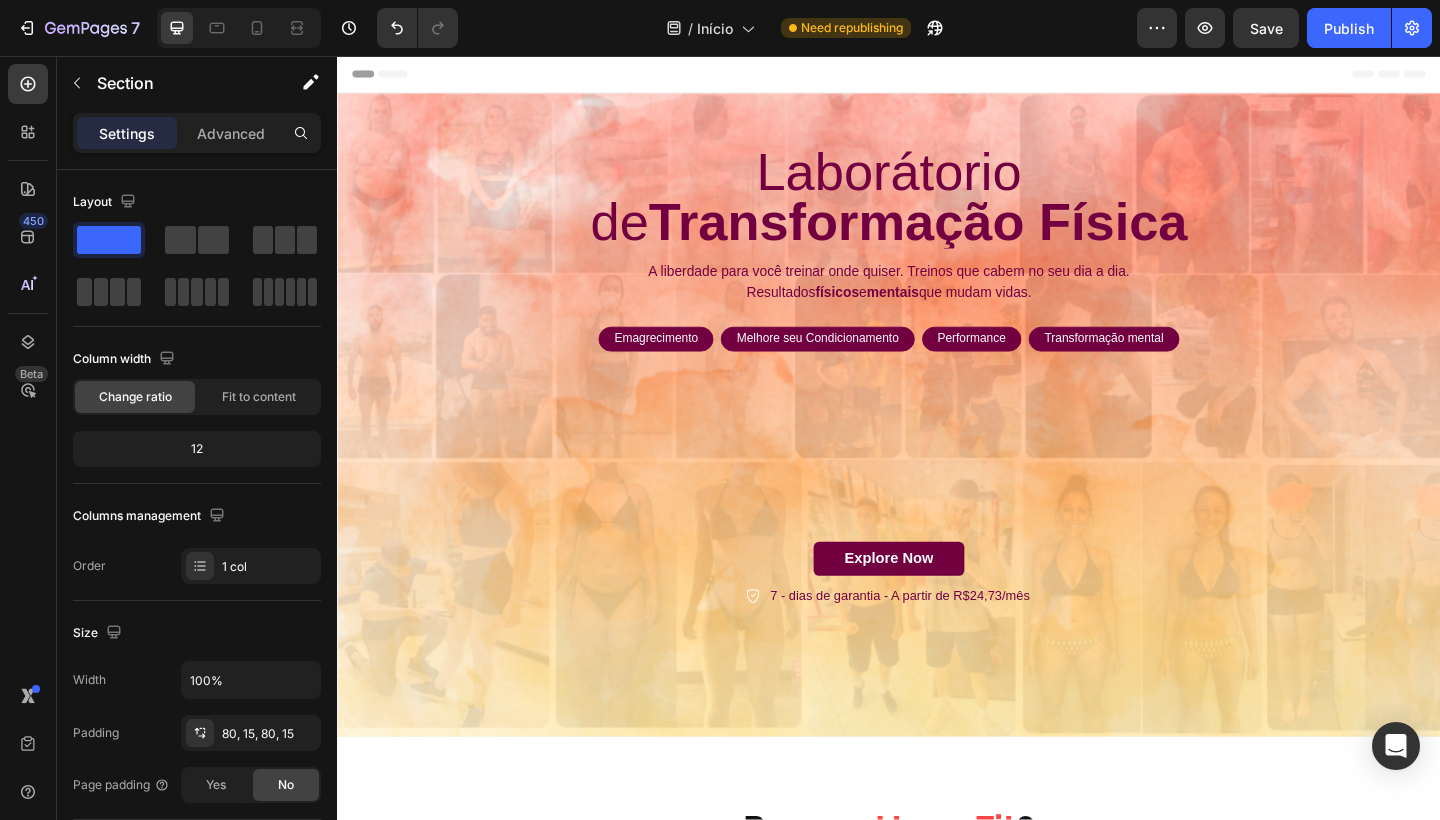 scroll, scrollTop: 0, scrollLeft: 0, axis: both 